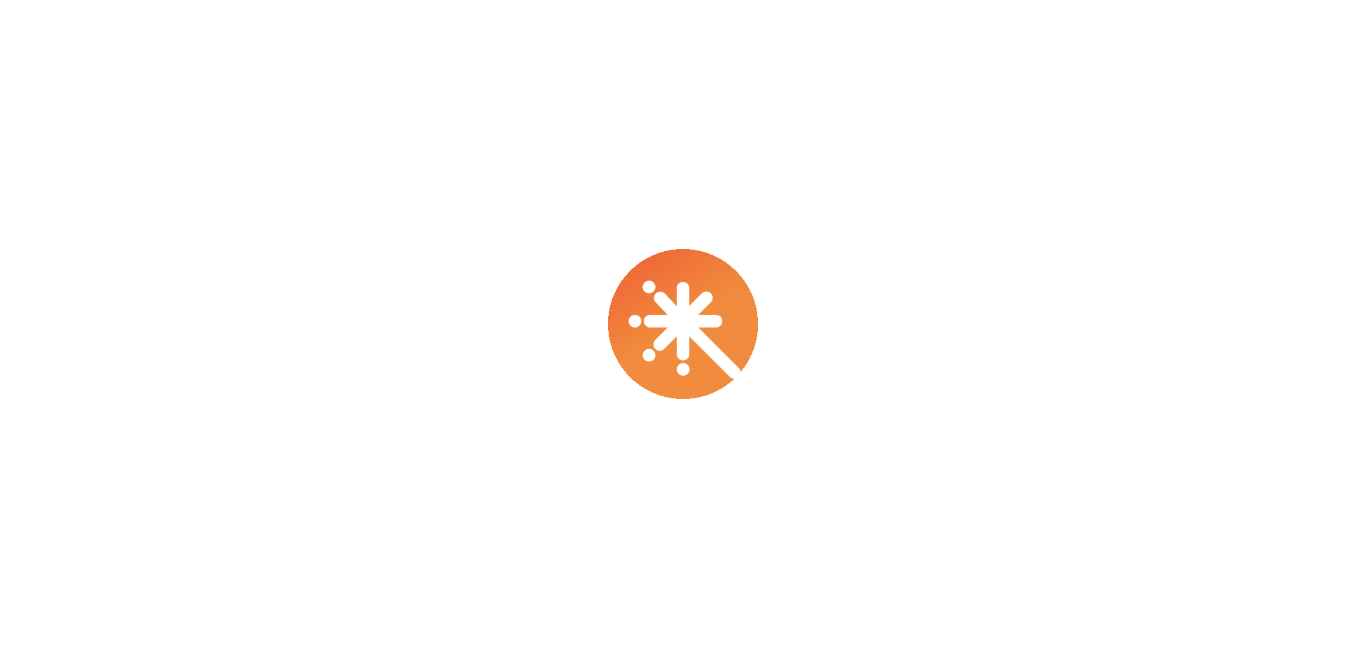 scroll, scrollTop: 0, scrollLeft: 0, axis: both 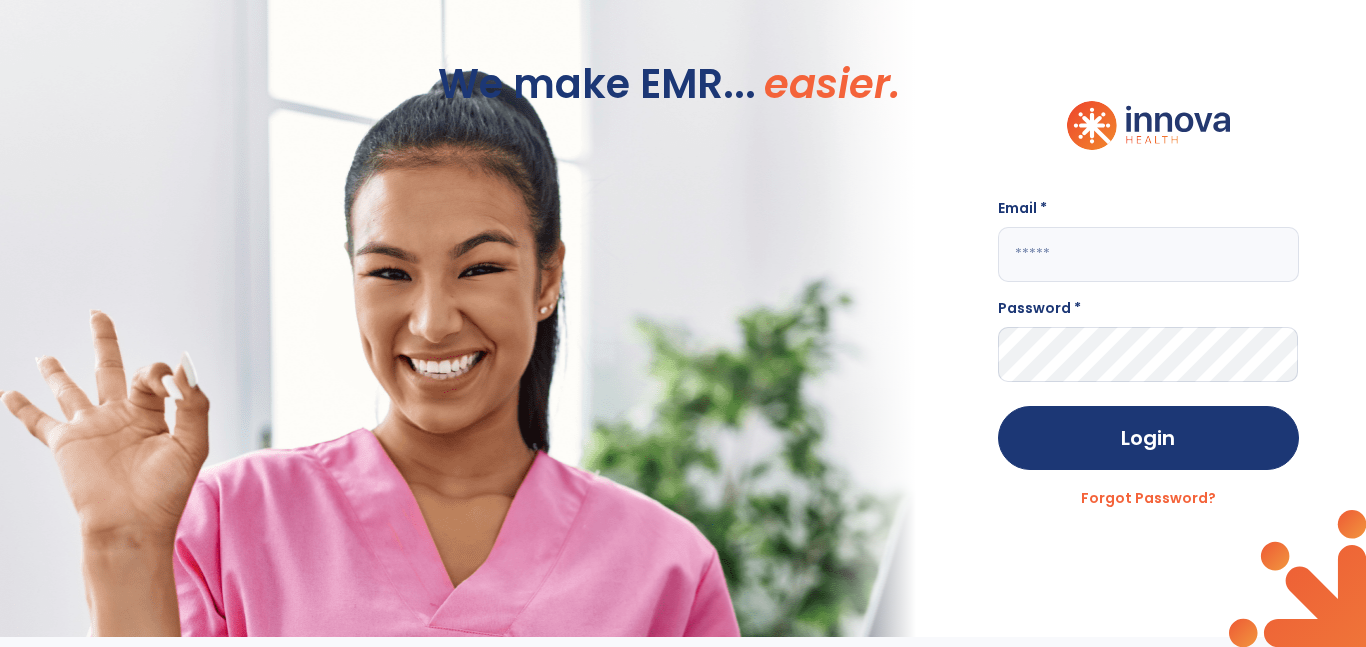 click 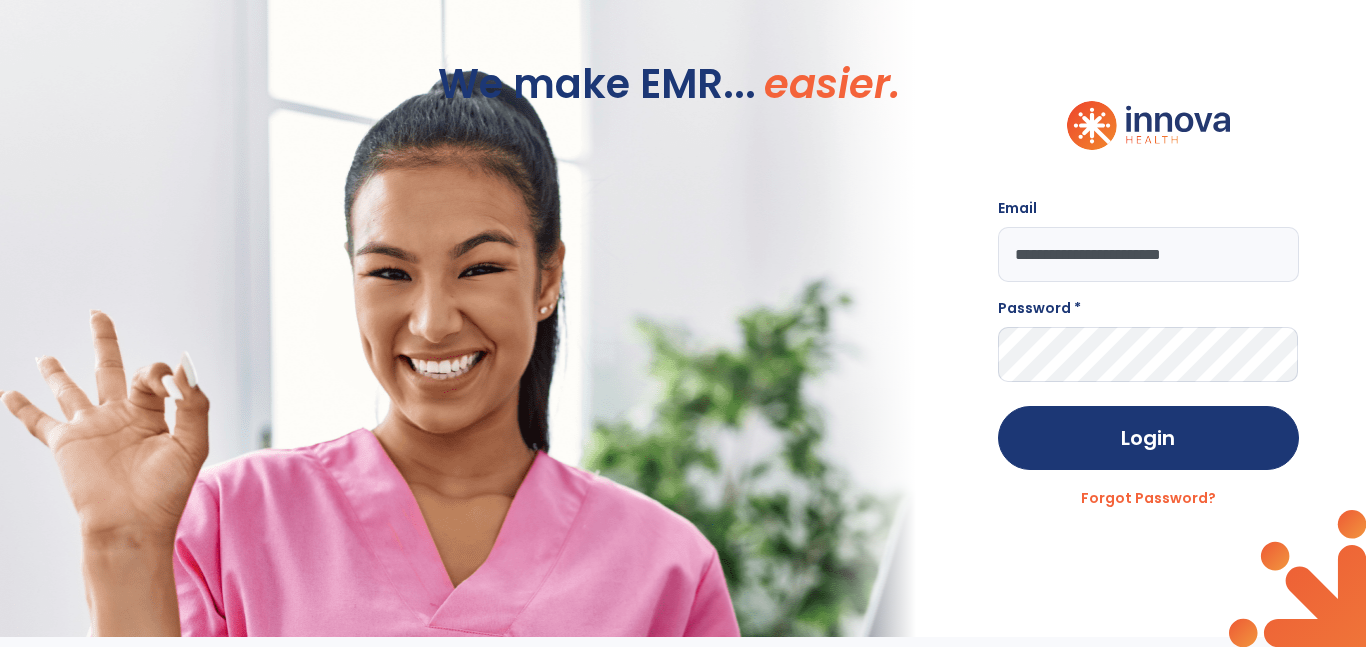 type on "**********" 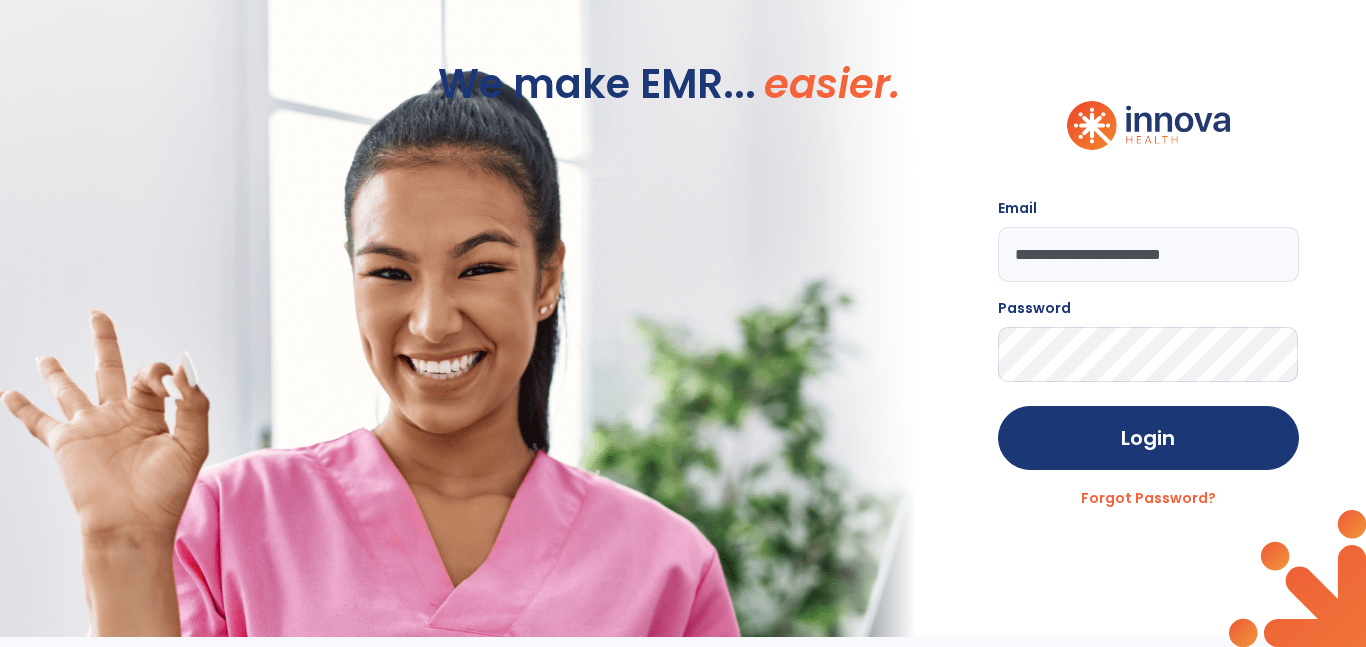 click on "Login" 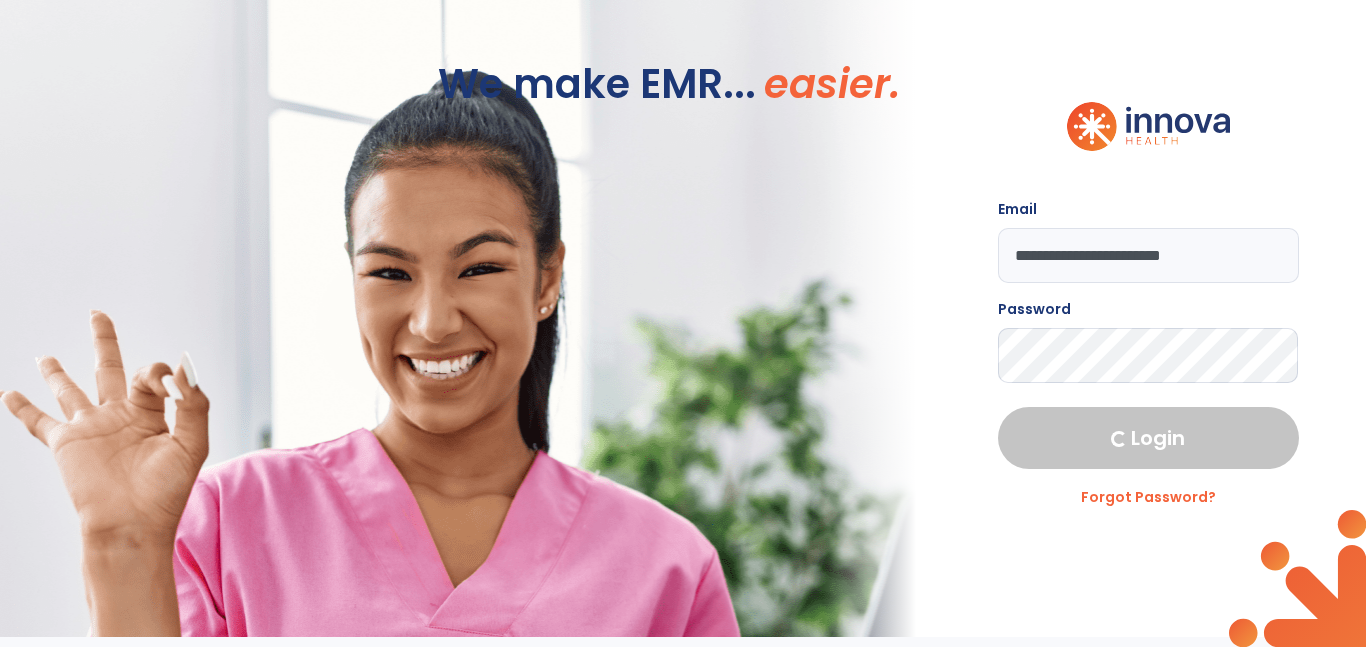select on "****" 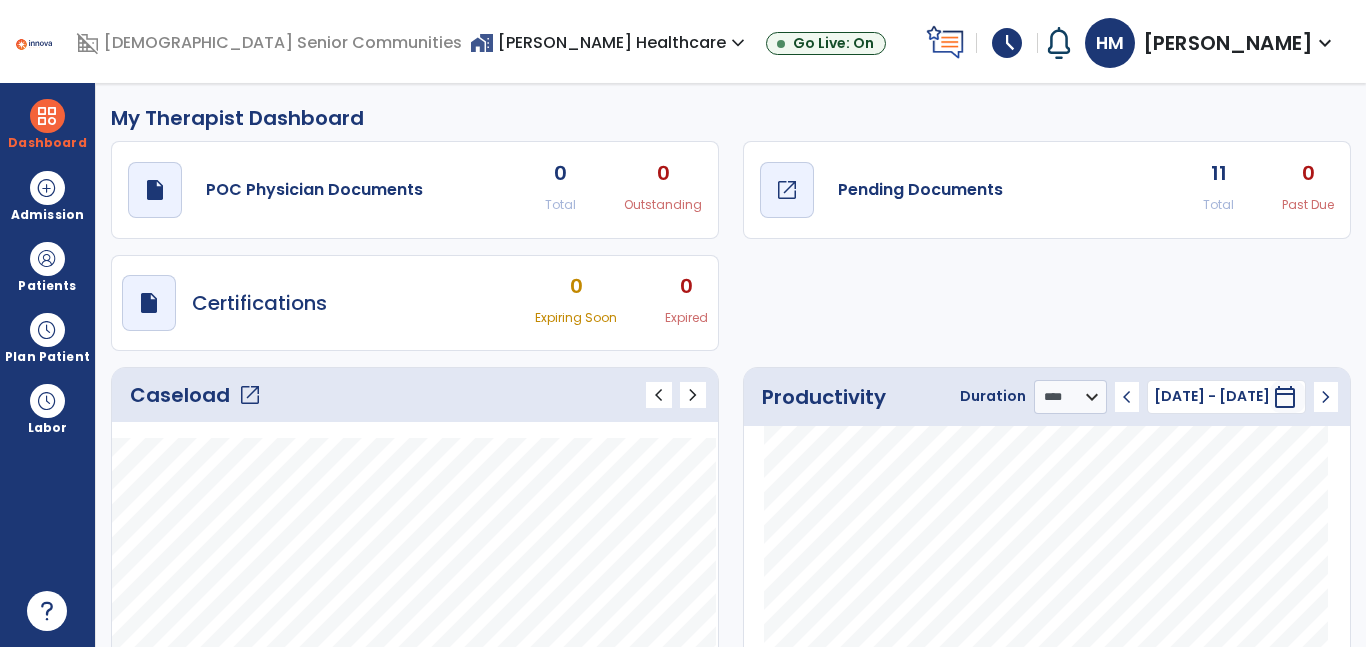 click on "draft   open_in_new" 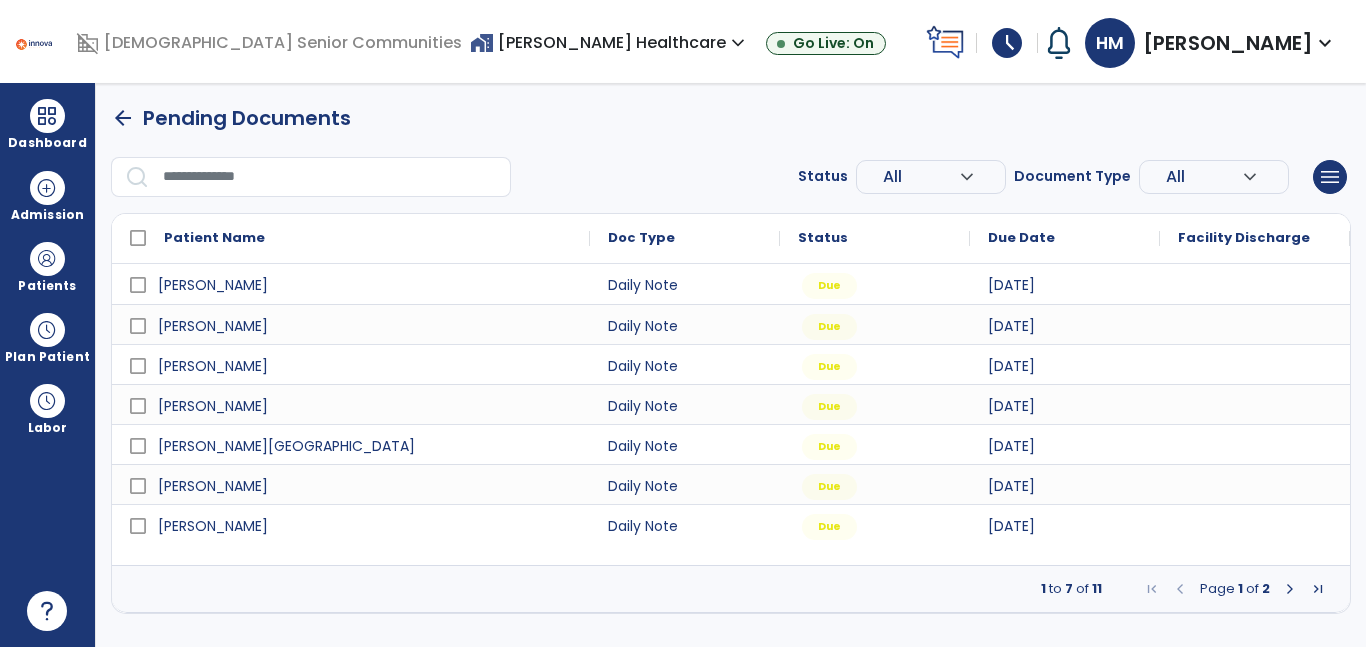 click at bounding box center (1255, 284) 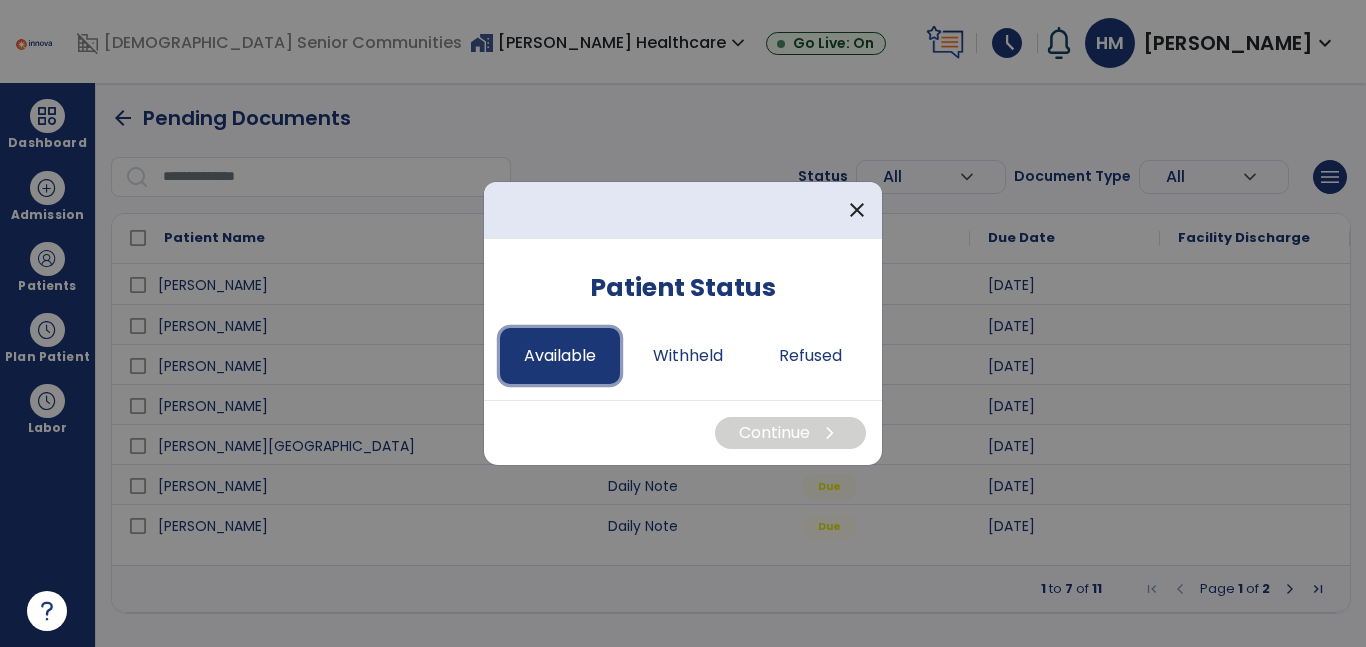 click on "Available" at bounding box center [560, 356] 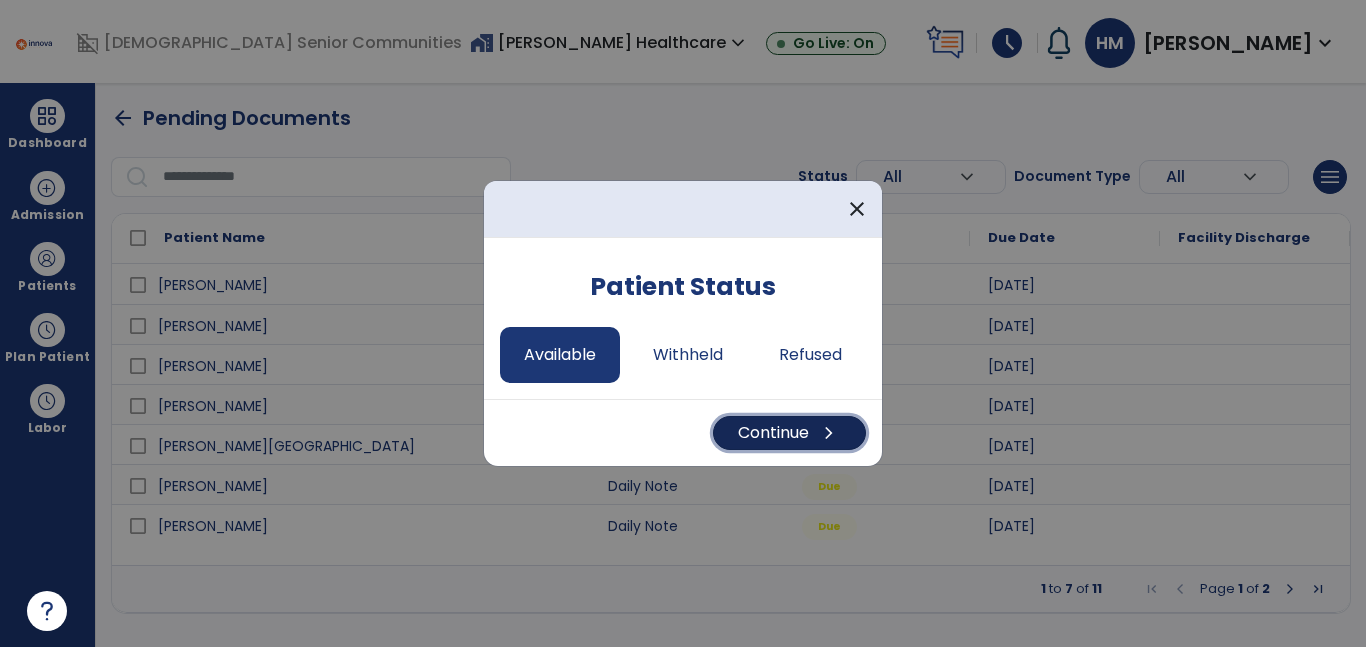 click on "Continue   chevron_right" at bounding box center (789, 433) 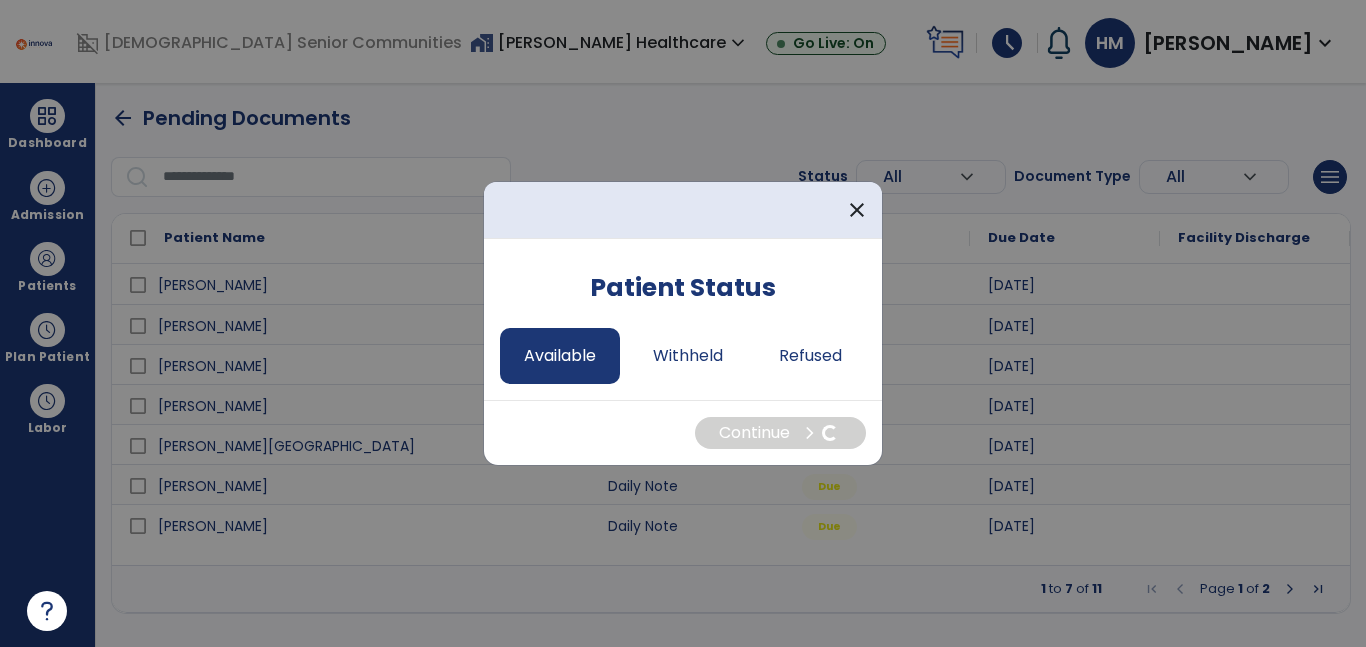 select on "*" 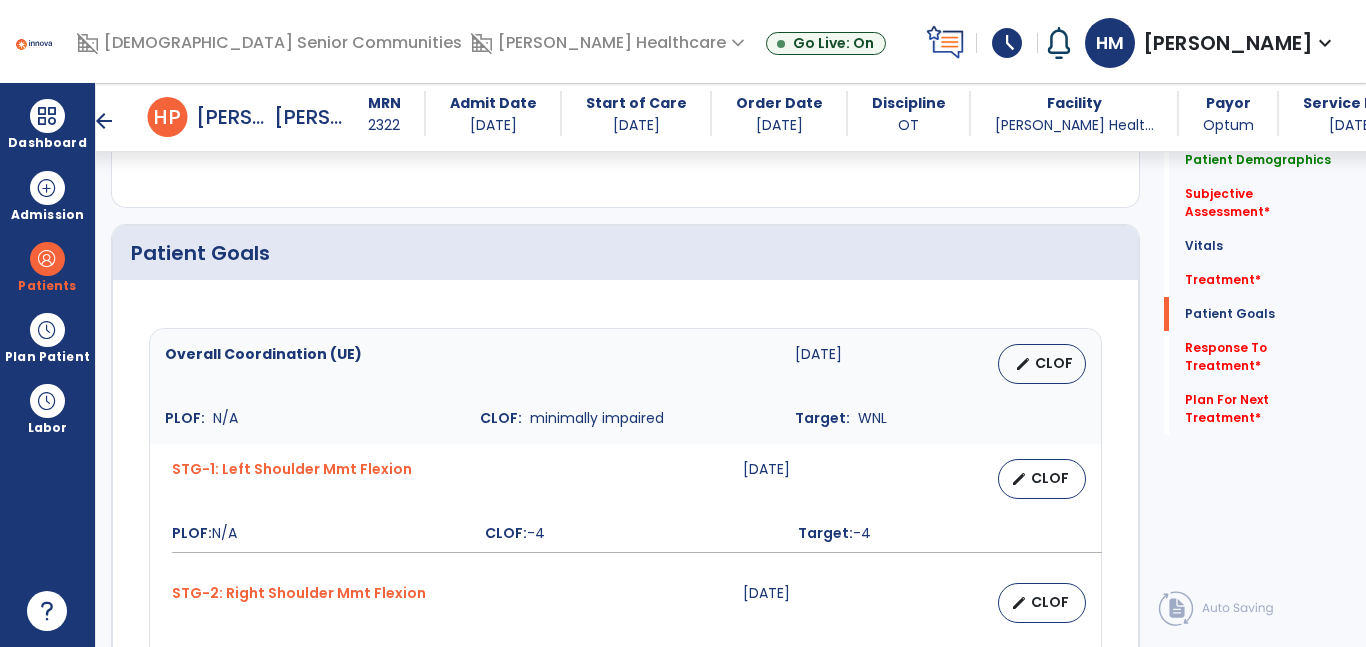 scroll, scrollTop: 2557, scrollLeft: 0, axis: vertical 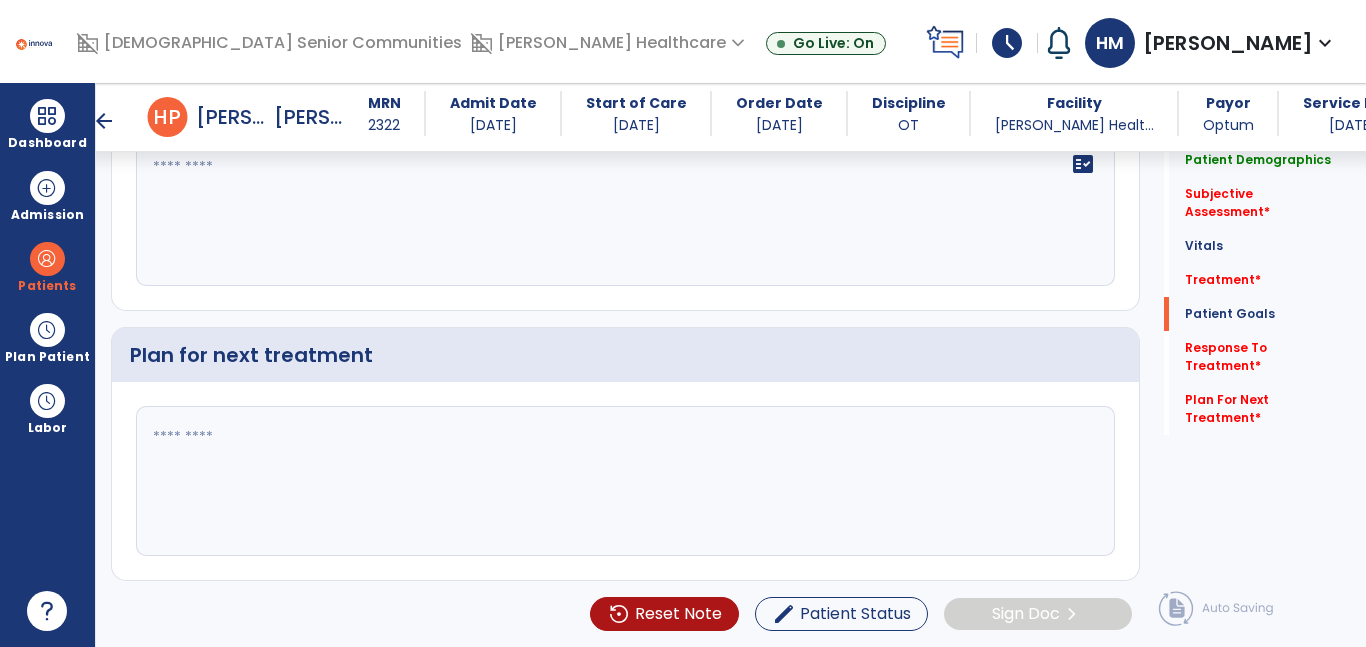 click 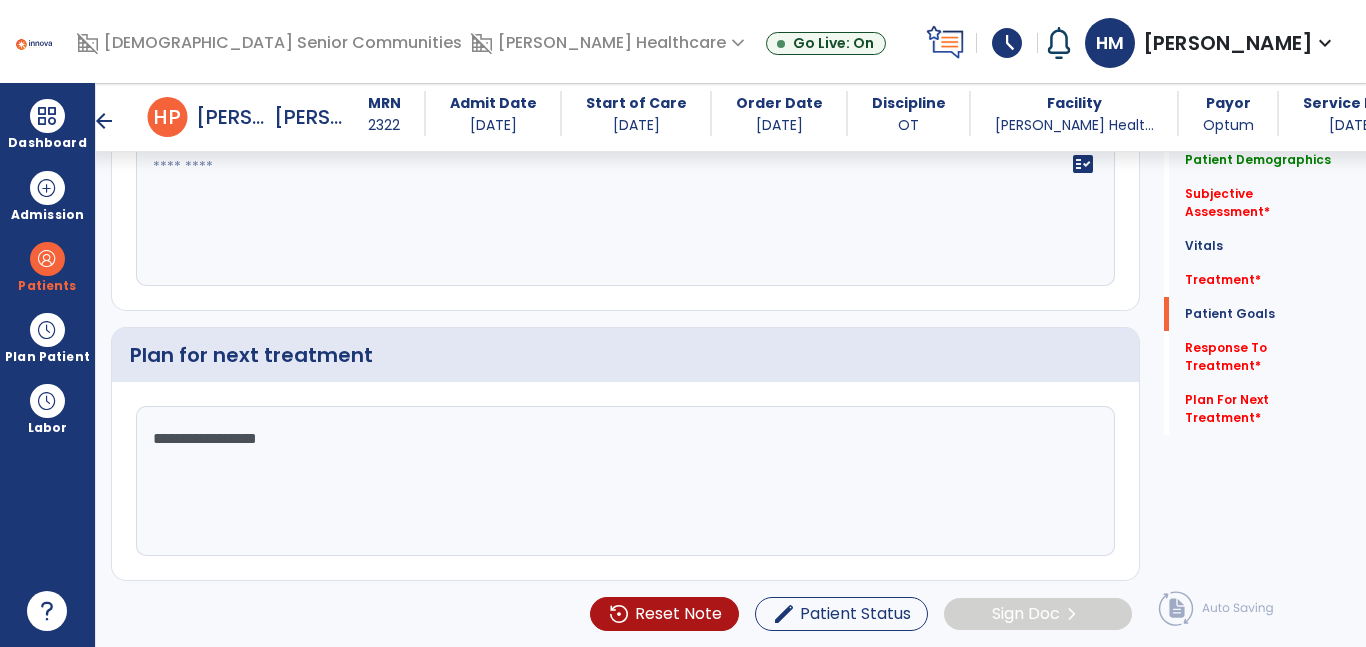 type on "**********" 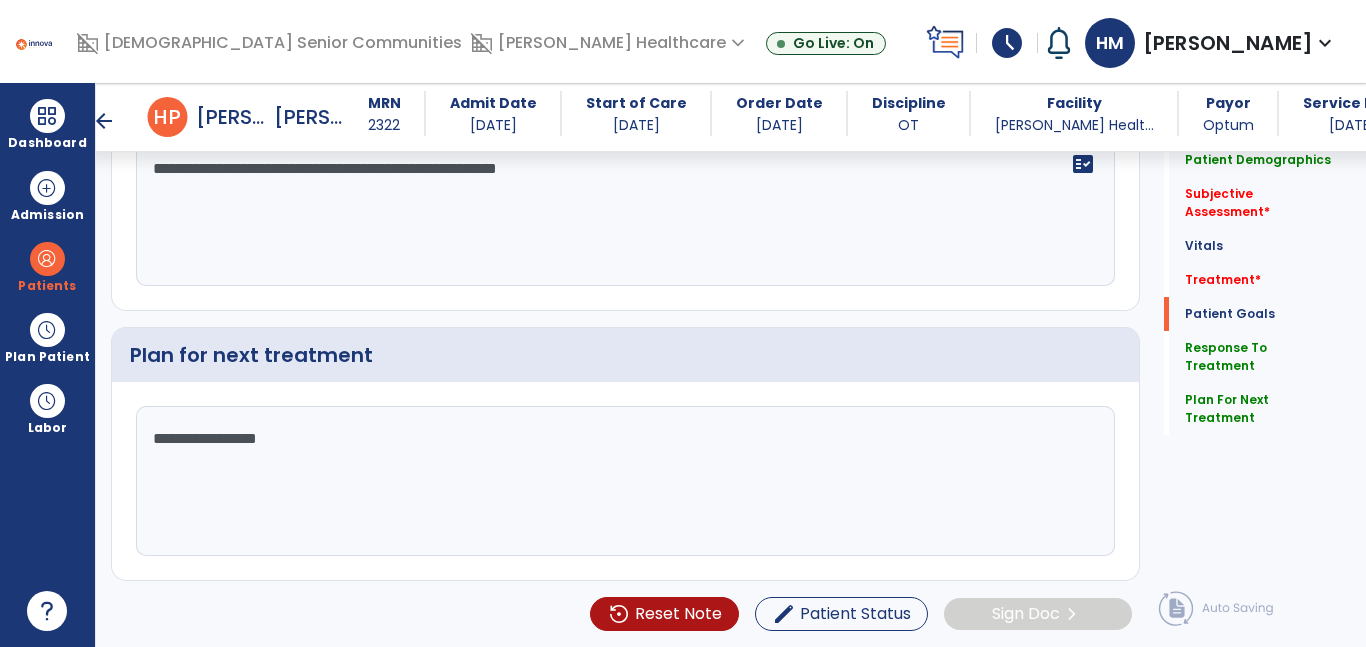 click on "MRN 2322" at bounding box center (384, 113) 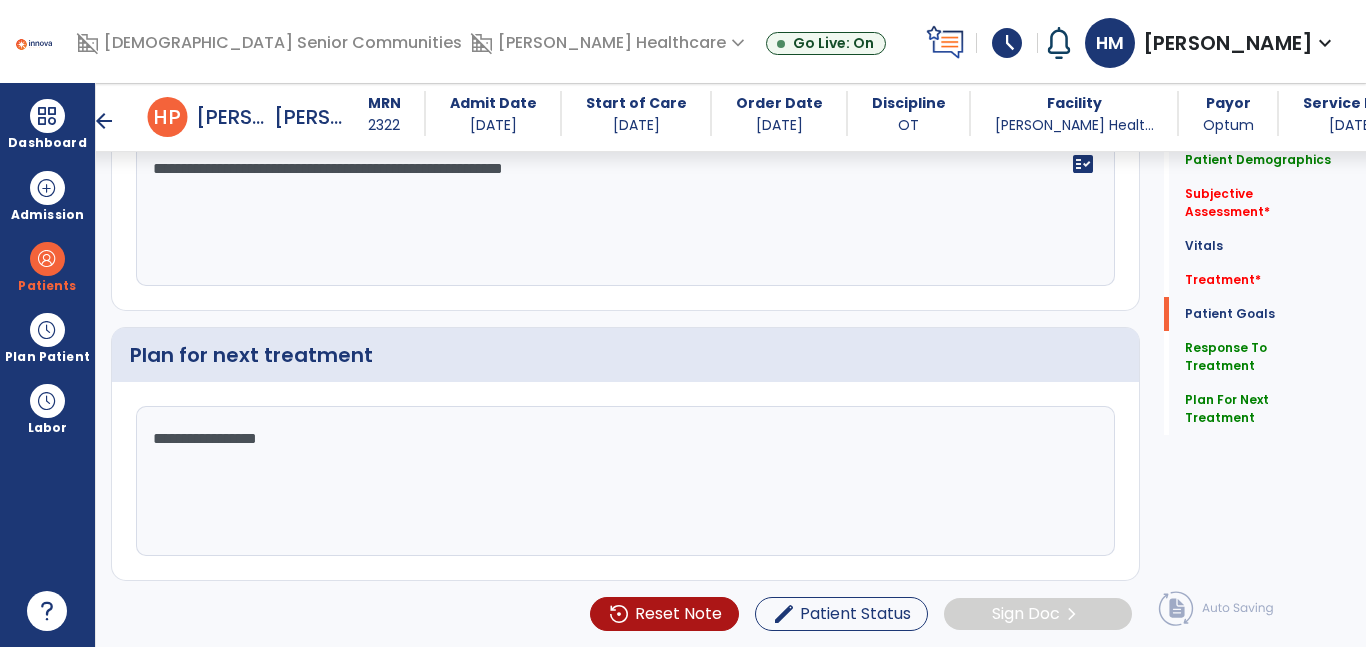 click on "**********" 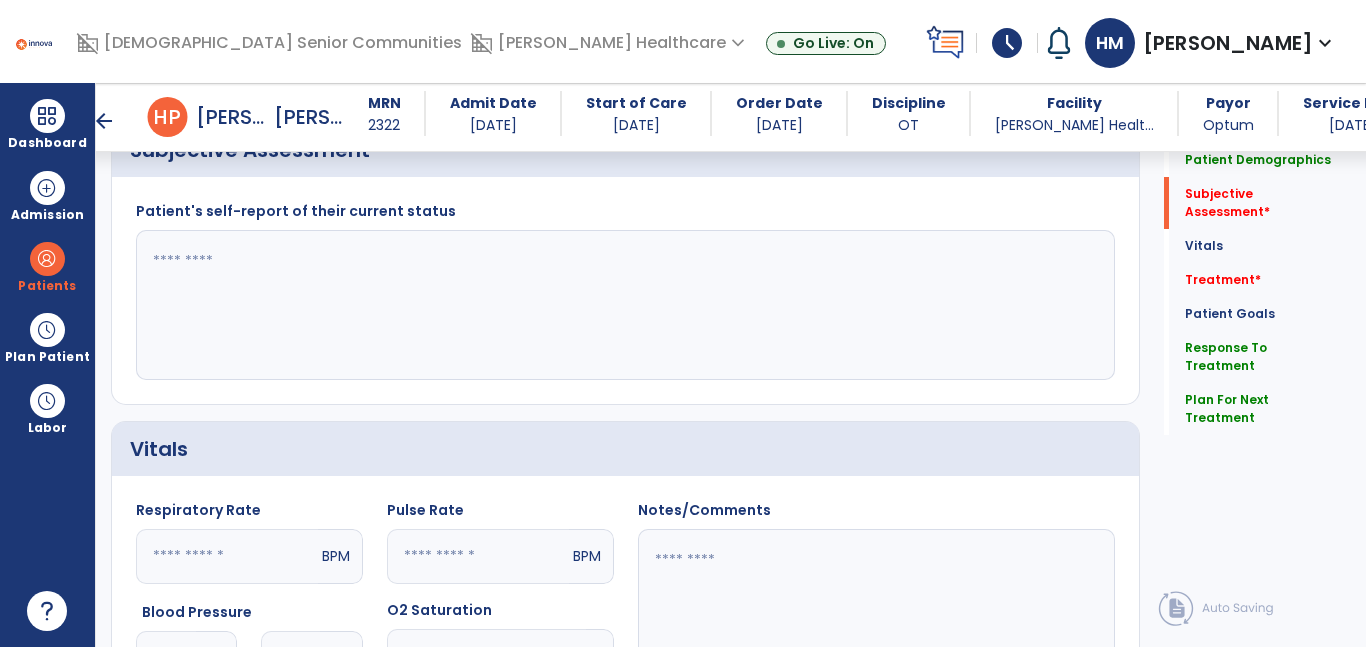 scroll, scrollTop: 528, scrollLeft: 0, axis: vertical 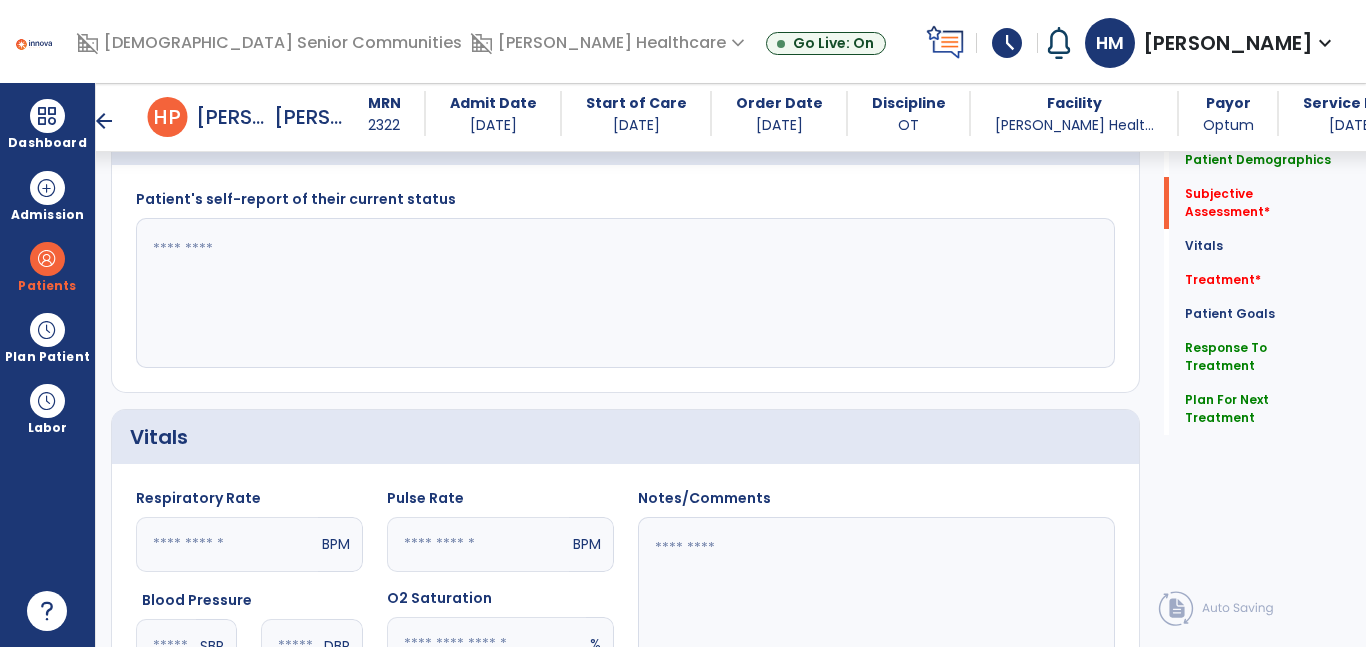 type on "**********" 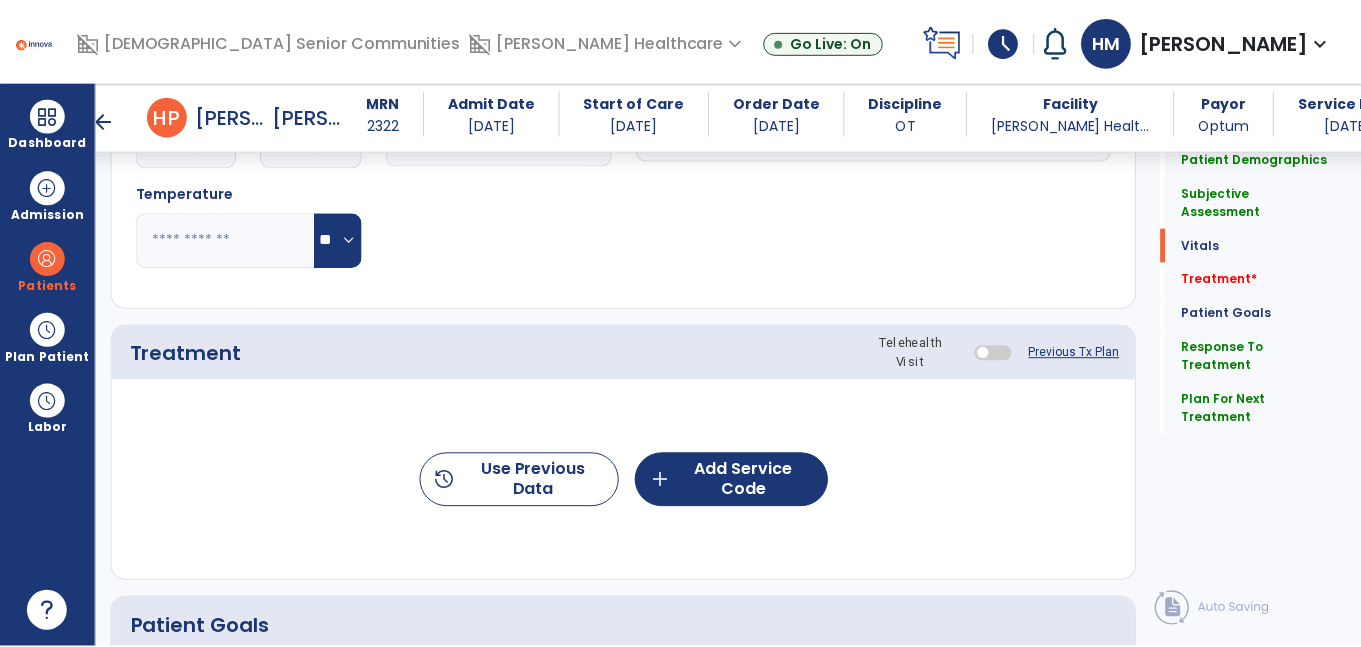 scroll, scrollTop: 1044, scrollLeft: 0, axis: vertical 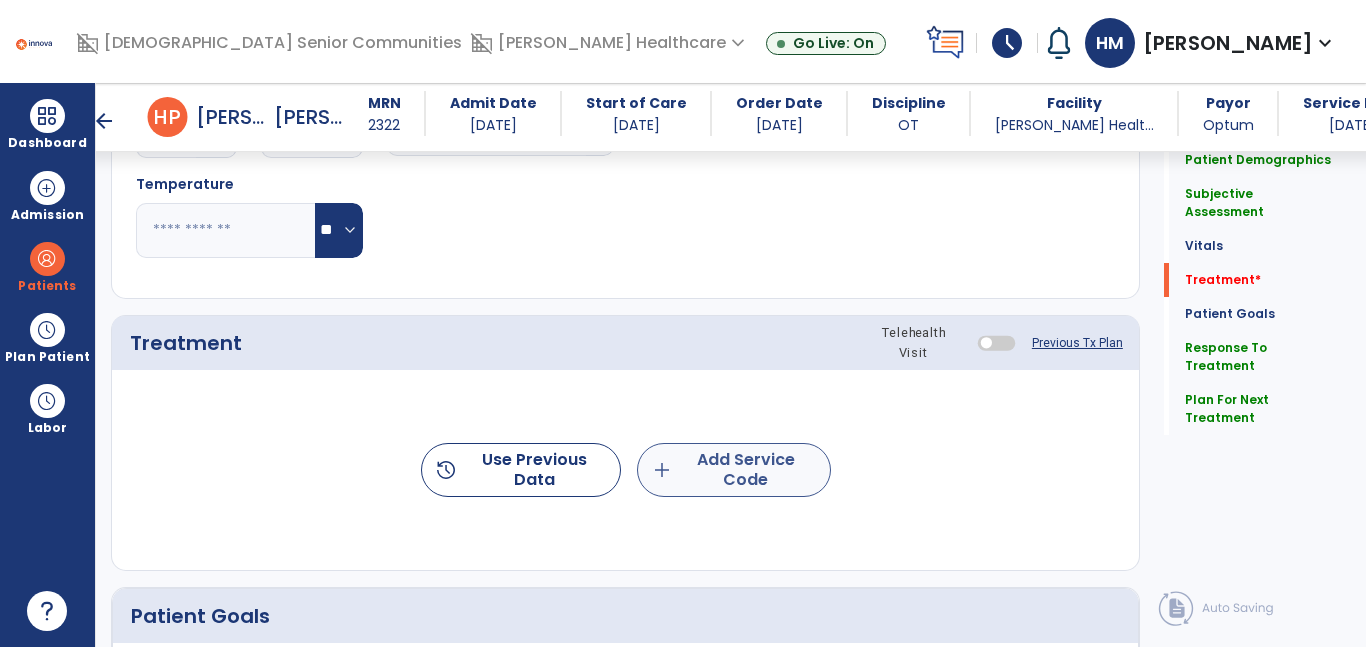 type on "**********" 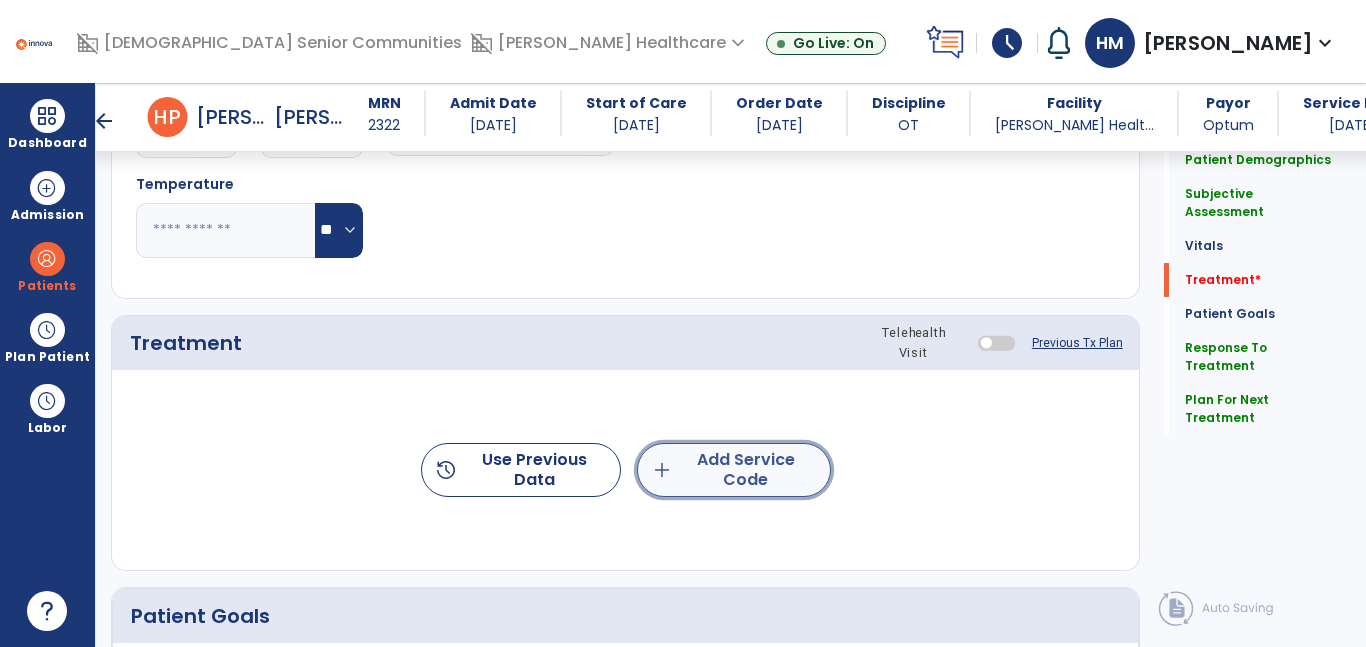 click on "add" 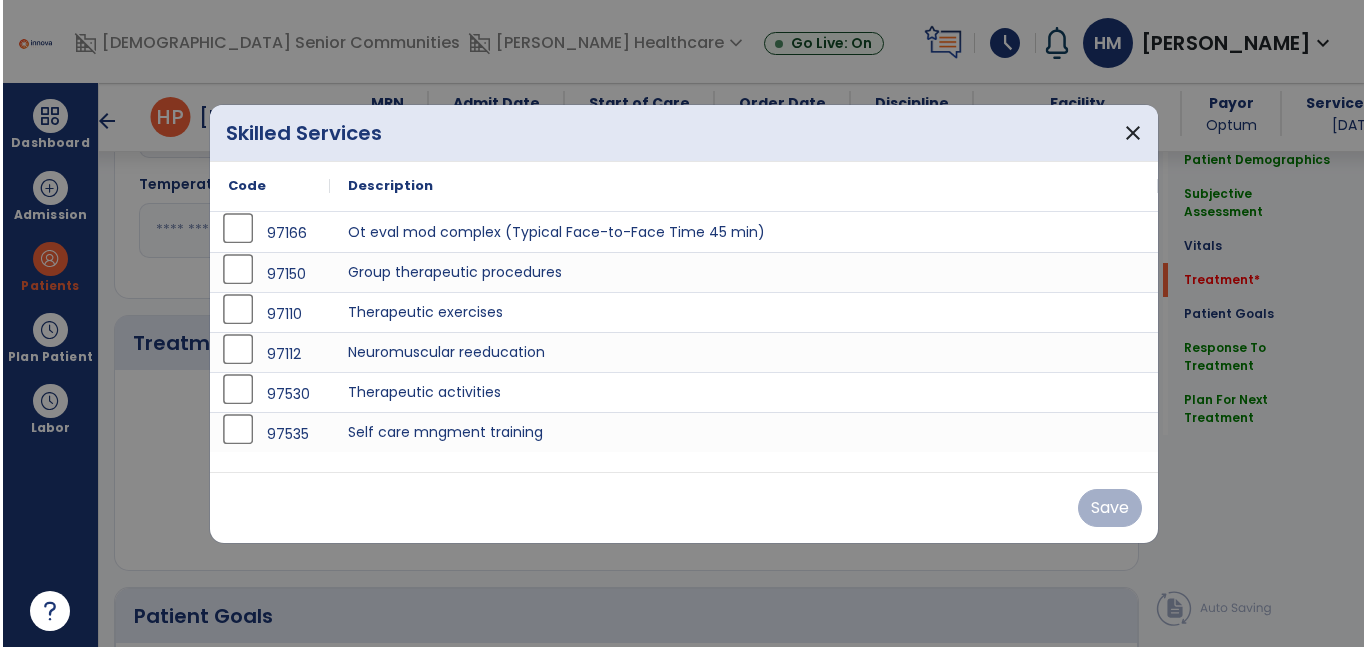 scroll, scrollTop: 1044, scrollLeft: 0, axis: vertical 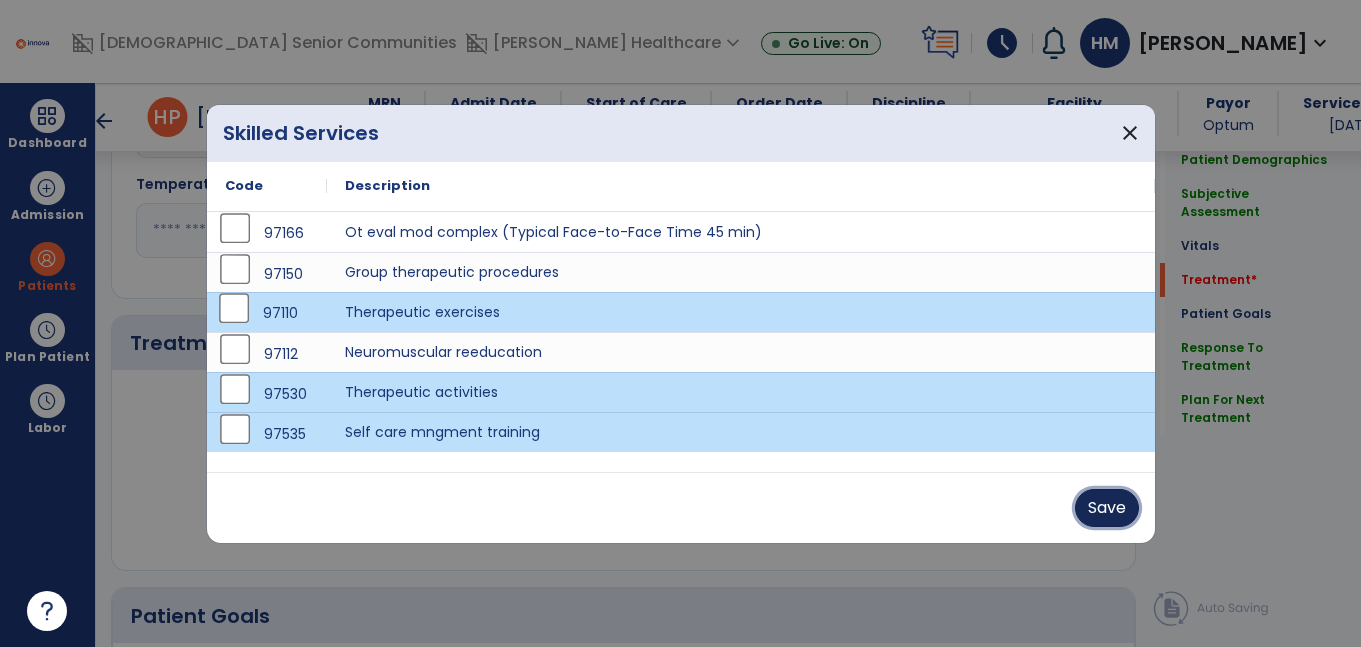 click on "Save" at bounding box center [1107, 508] 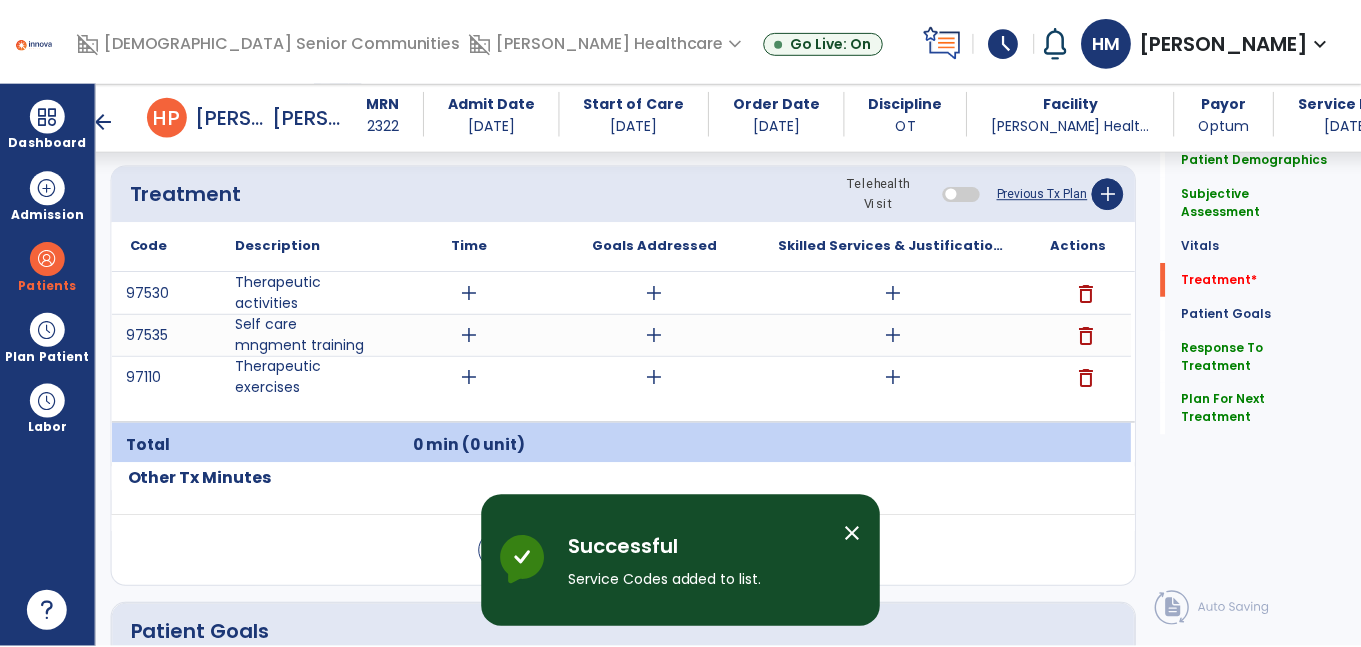 scroll, scrollTop: 1194, scrollLeft: 0, axis: vertical 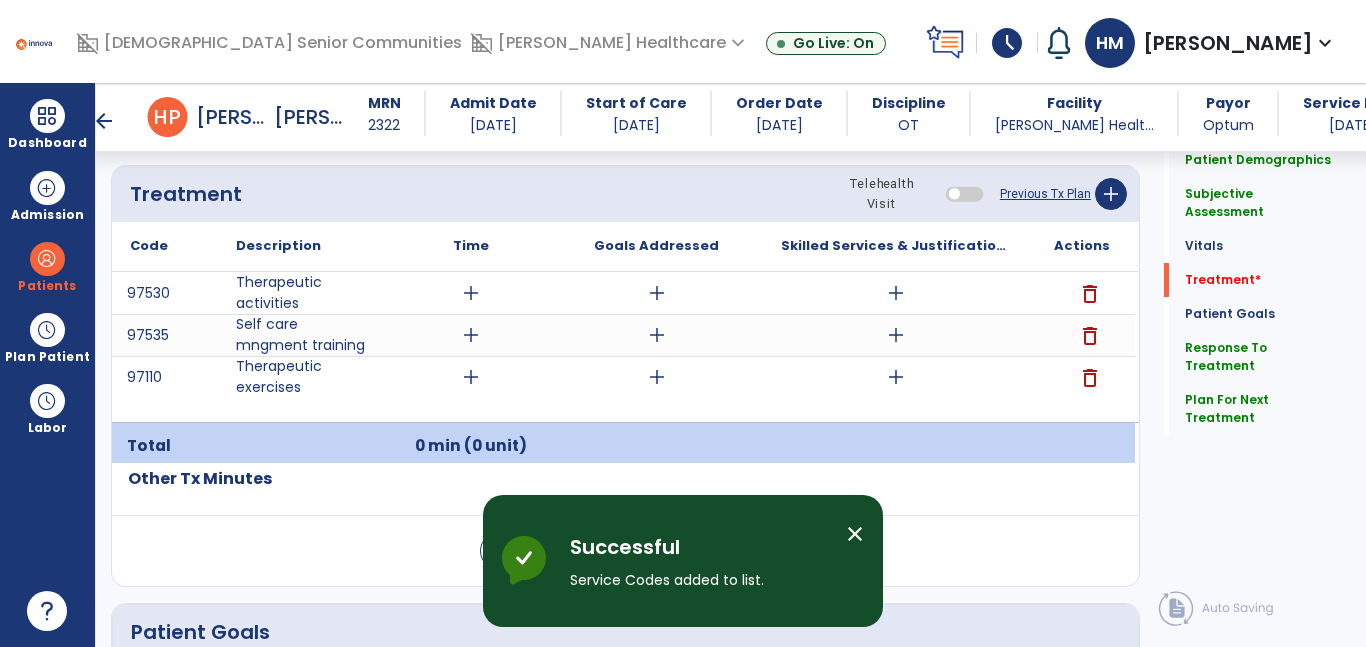 click on "add" at bounding box center [471, 377] 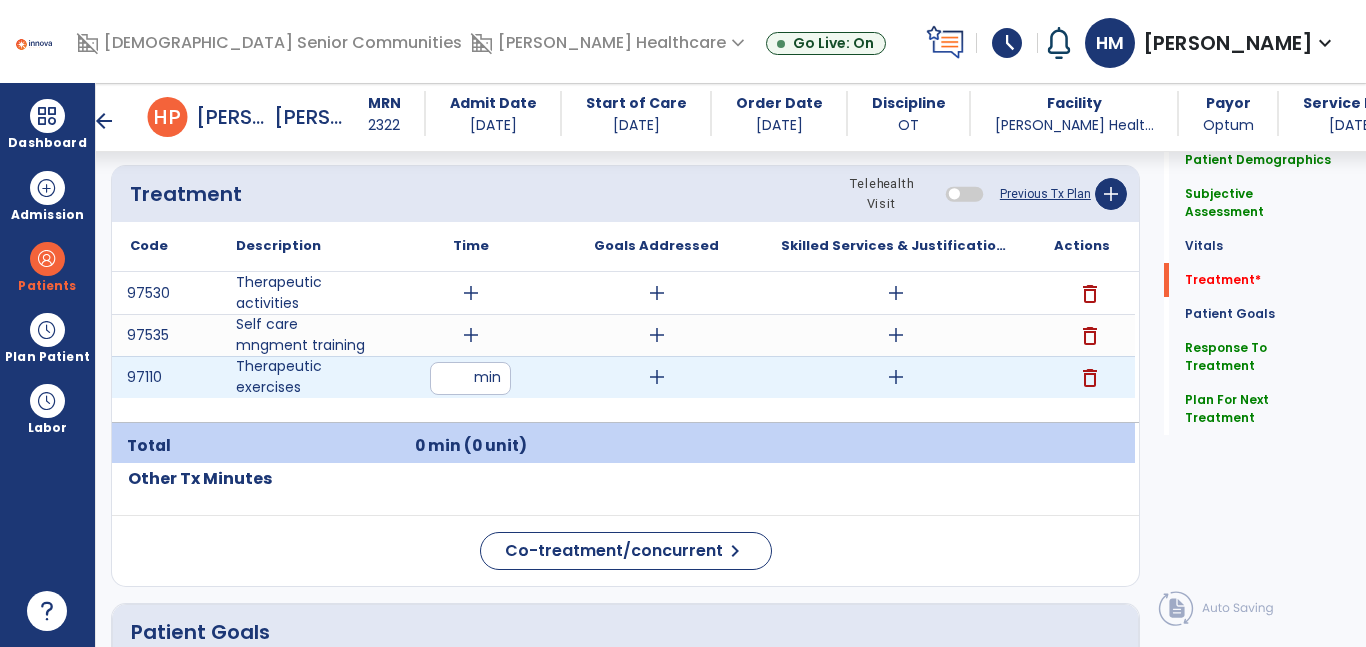 type on "**" 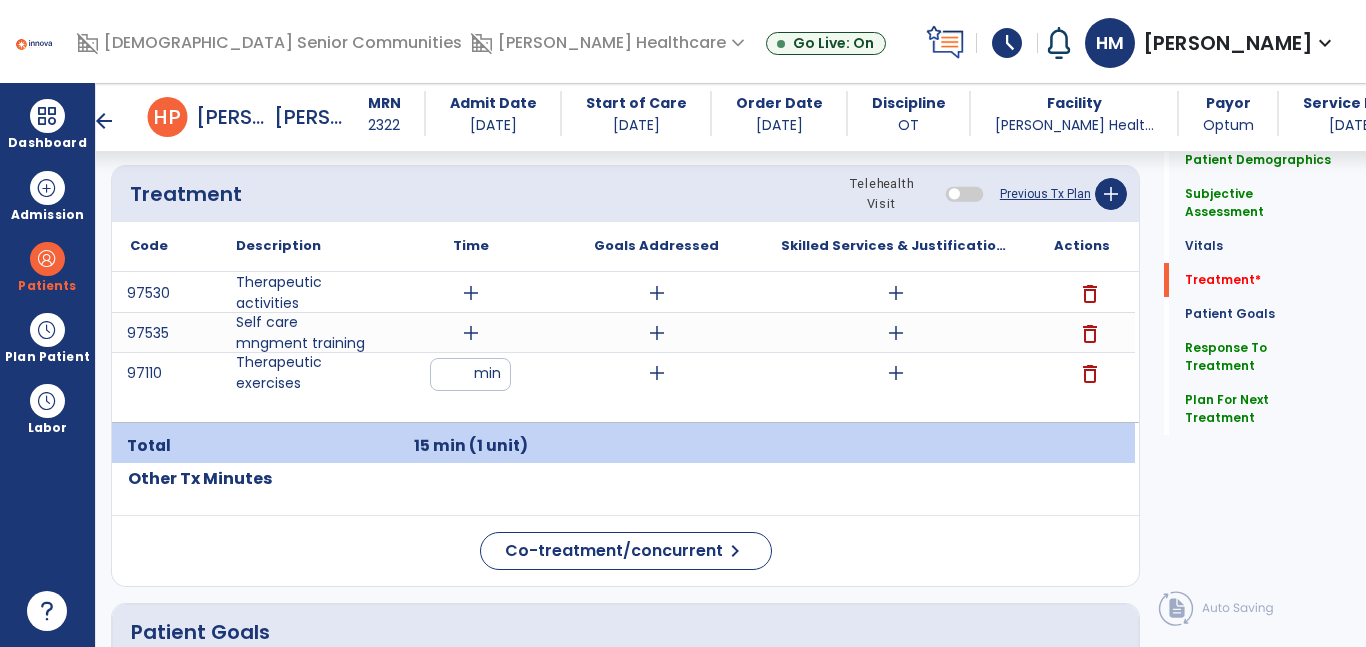 click on "add" at bounding box center [656, 373] 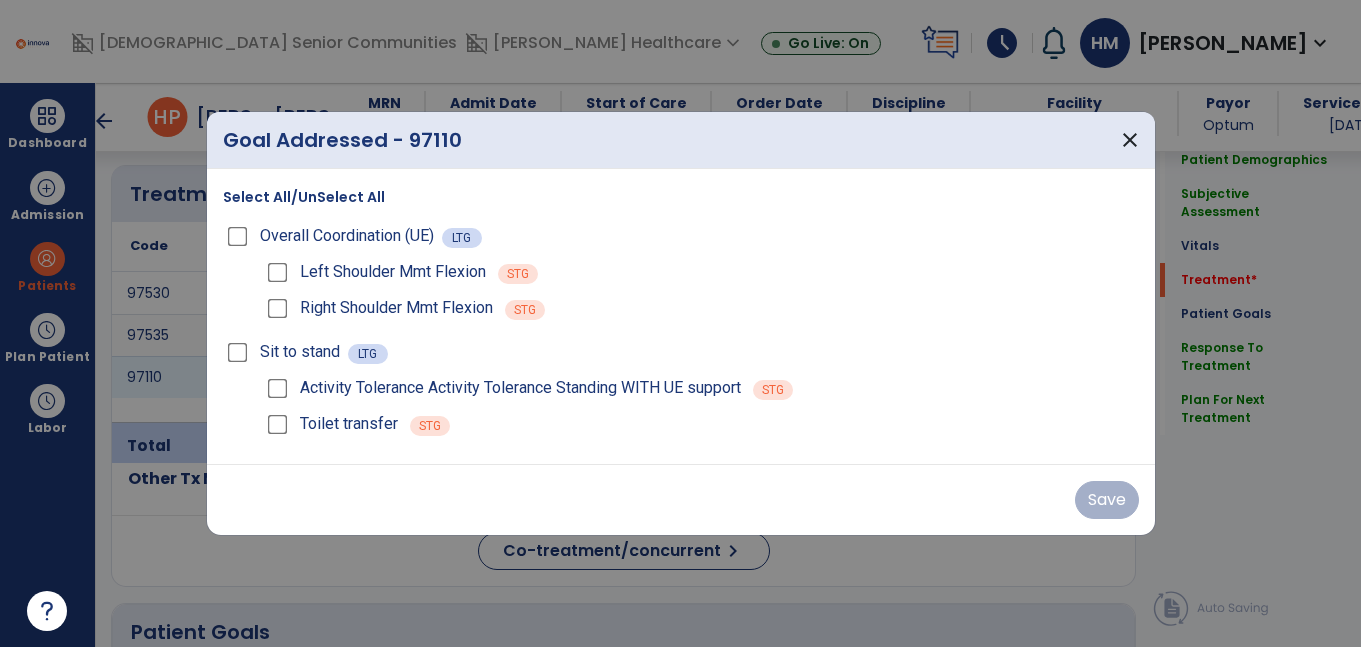 scroll, scrollTop: 1194, scrollLeft: 0, axis: vertical 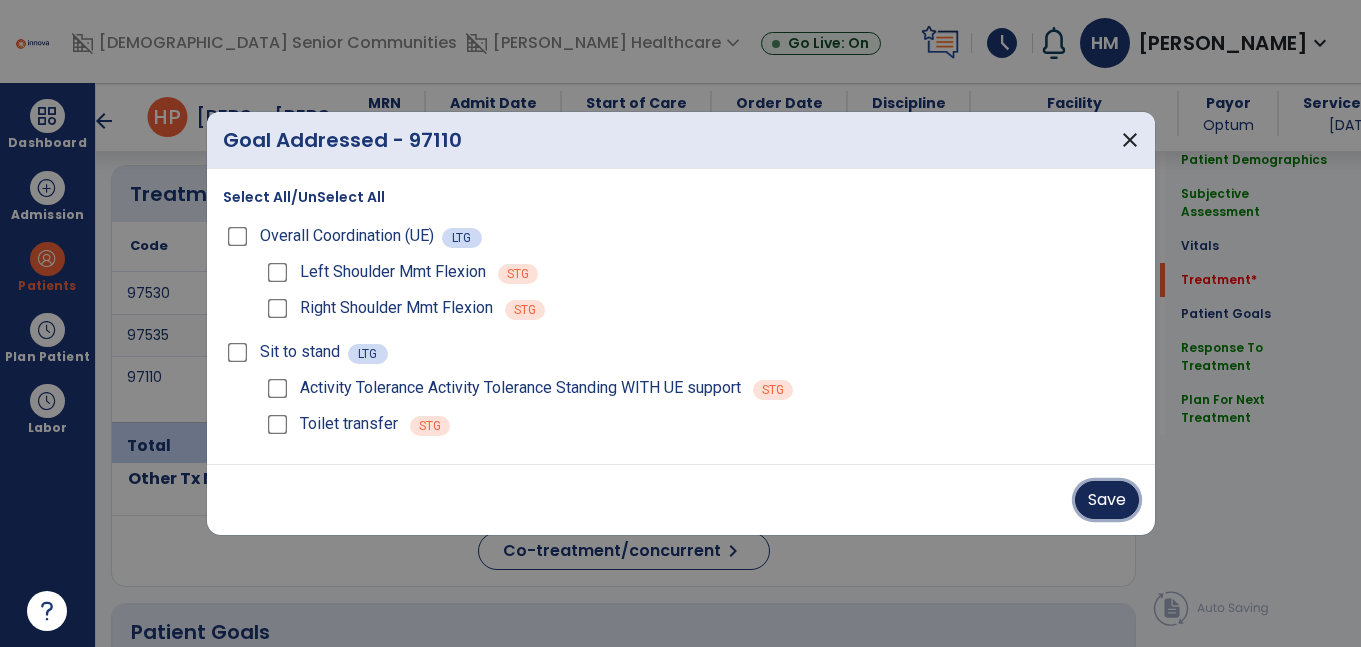 click on "Save" at bounding box center (1107, 500) 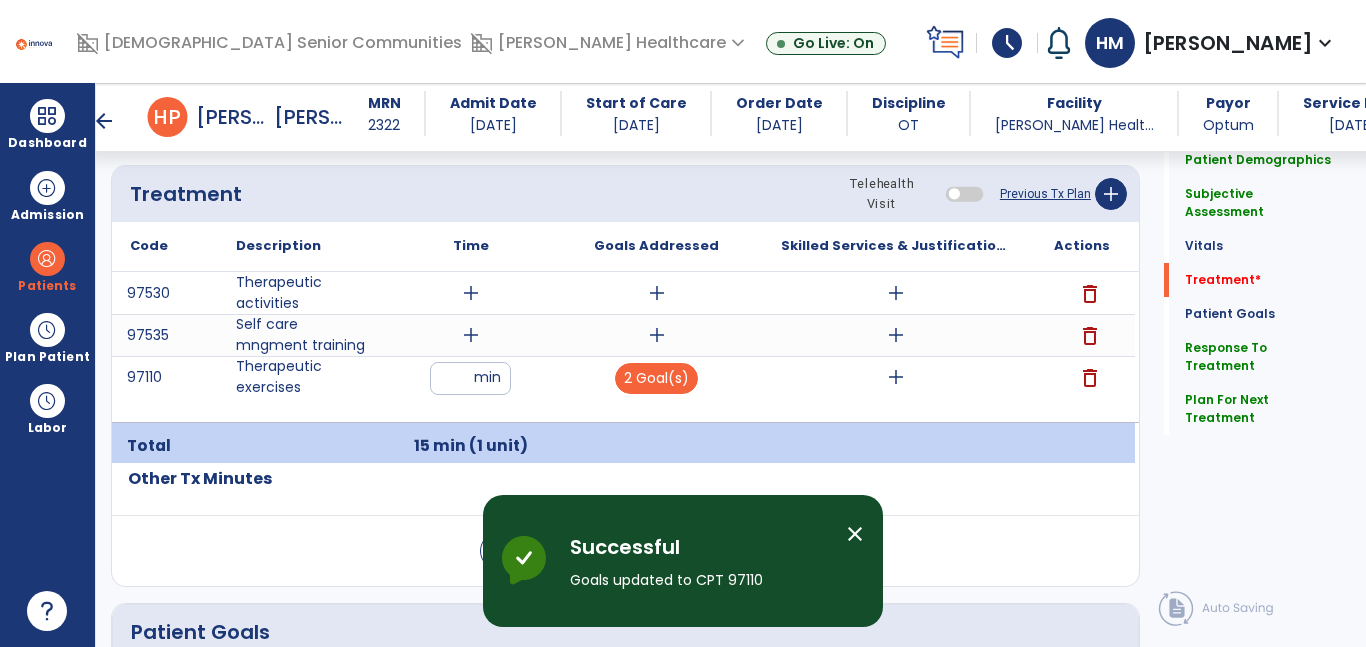 click on "add" at bounding box center (896, 377) 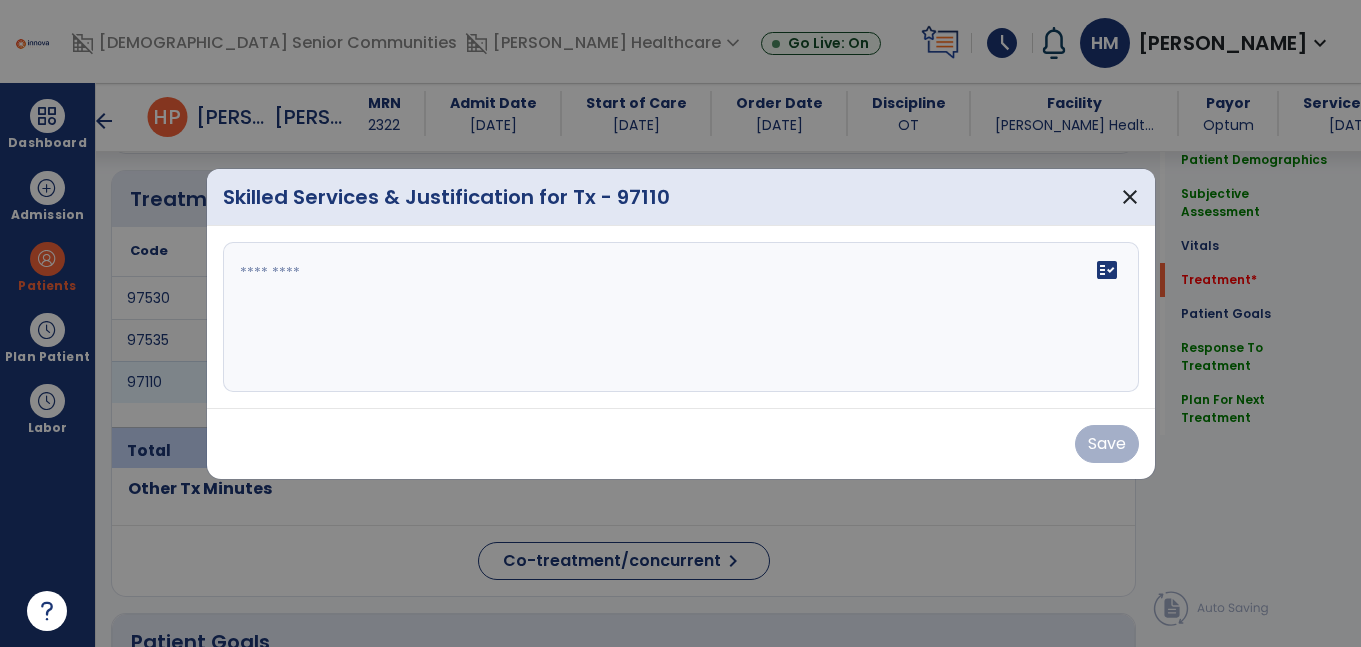 scroll, scrollTop: 1194, scrollLeft: 0, axis: vertical 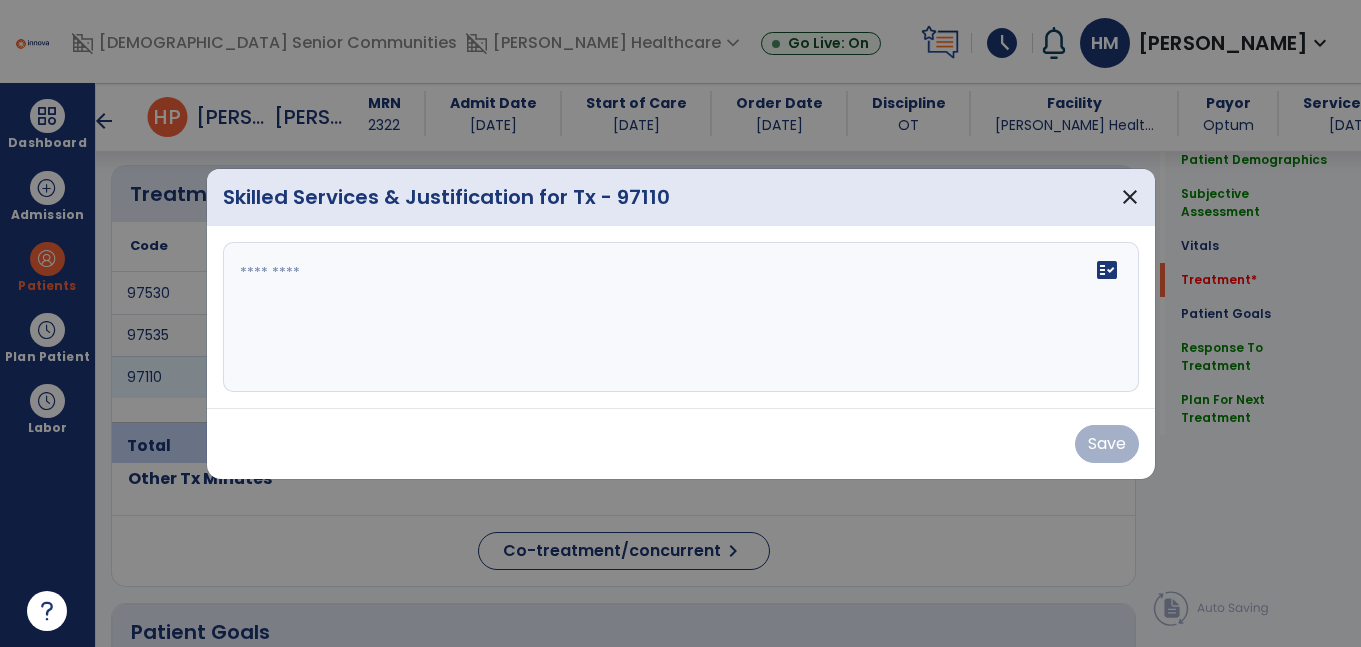 click at bounding box center (681, 317) 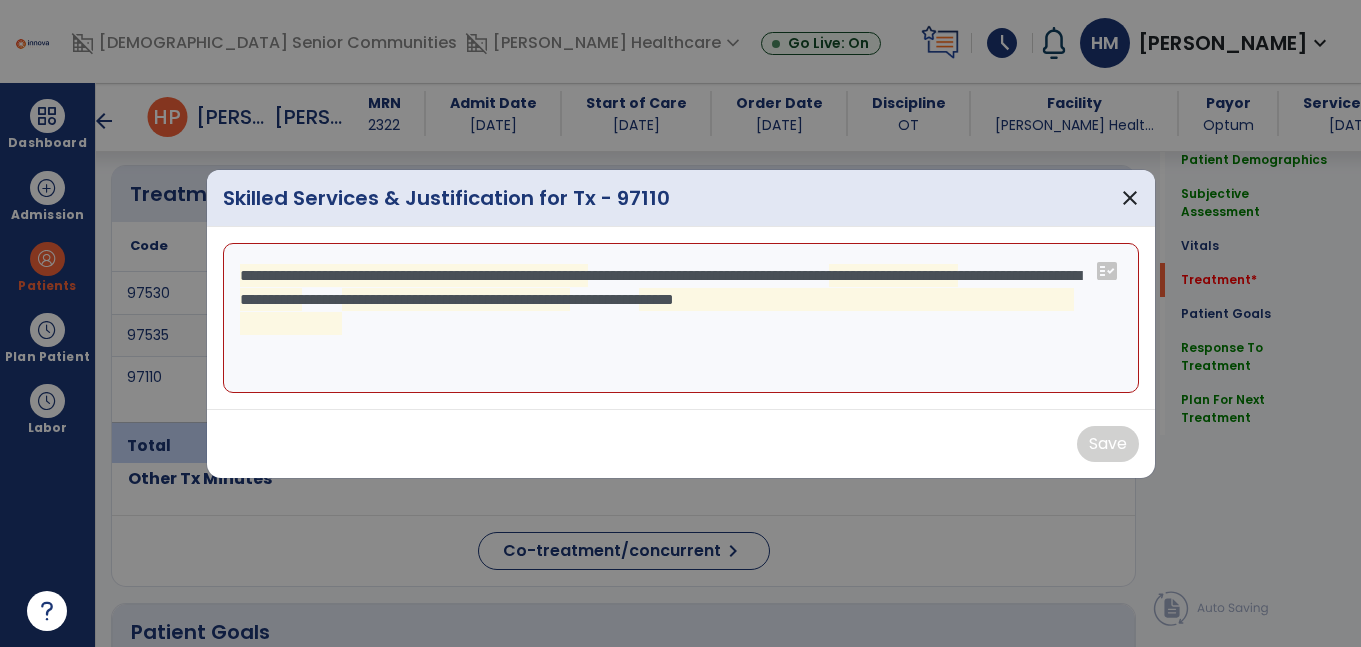click on "**********" at bounding box center [681, 318] 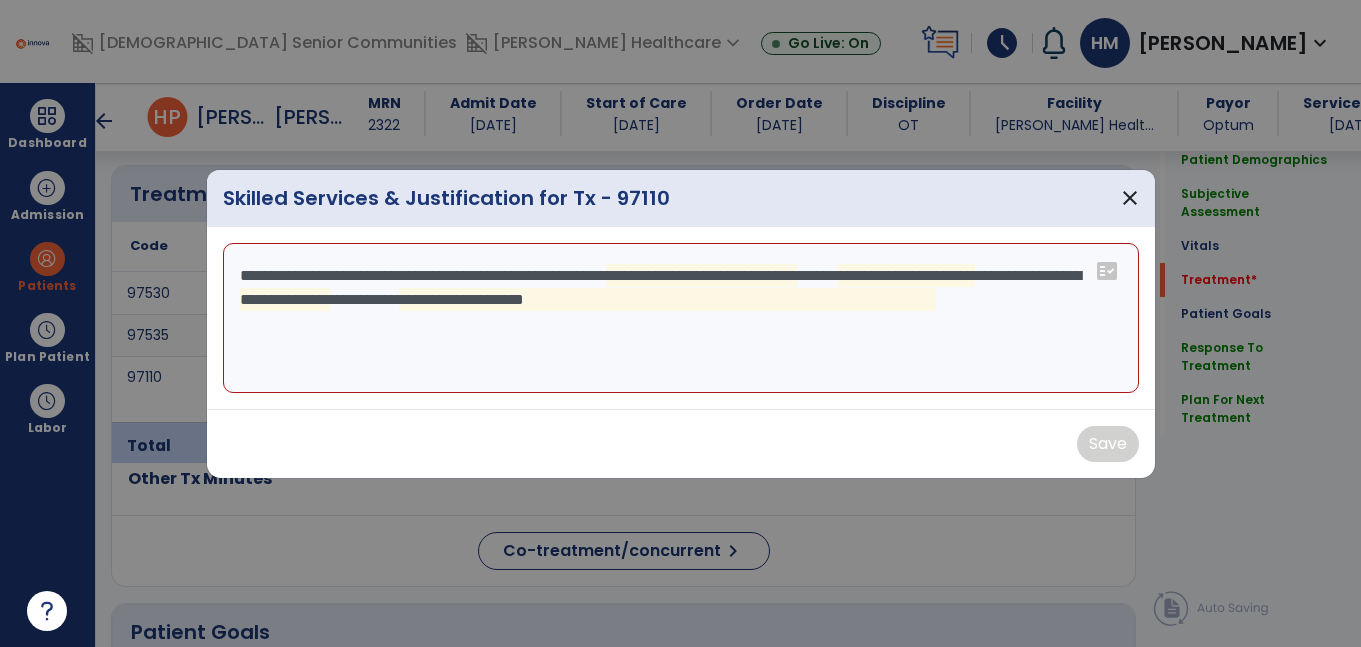 click on "**********" at bounding box center (681, 318) 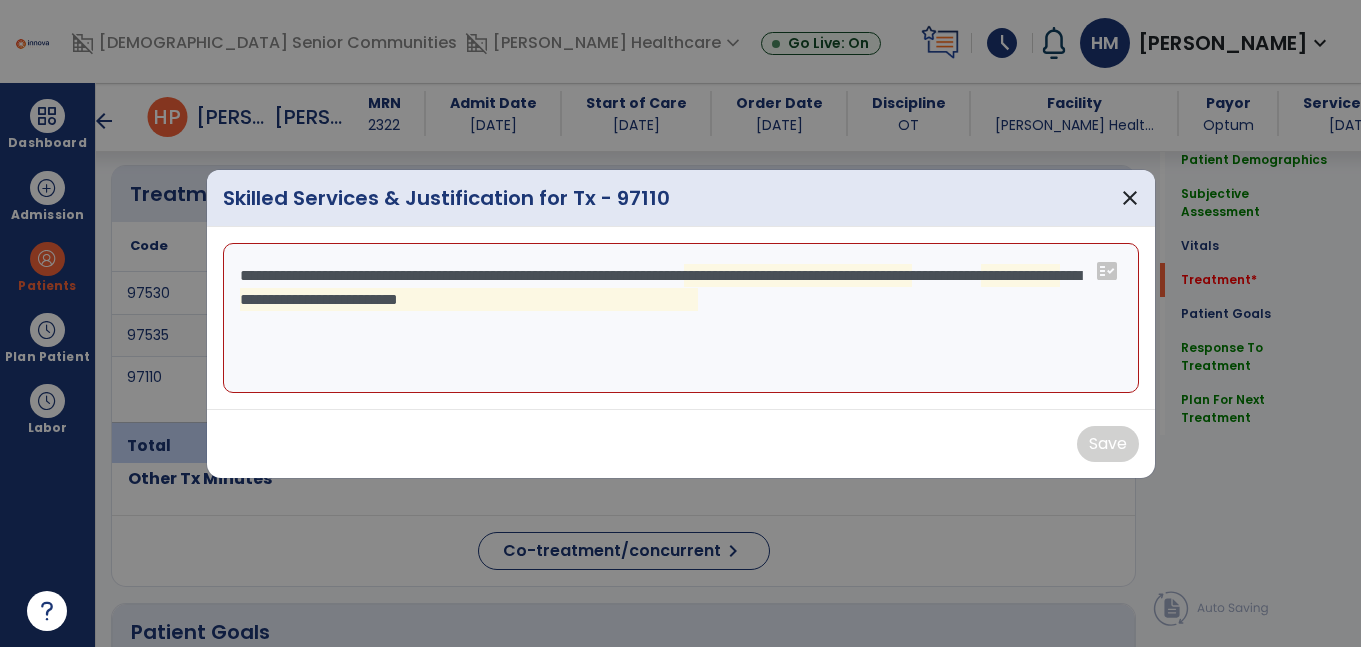 click on "**********" at bounding box center [681, 318] 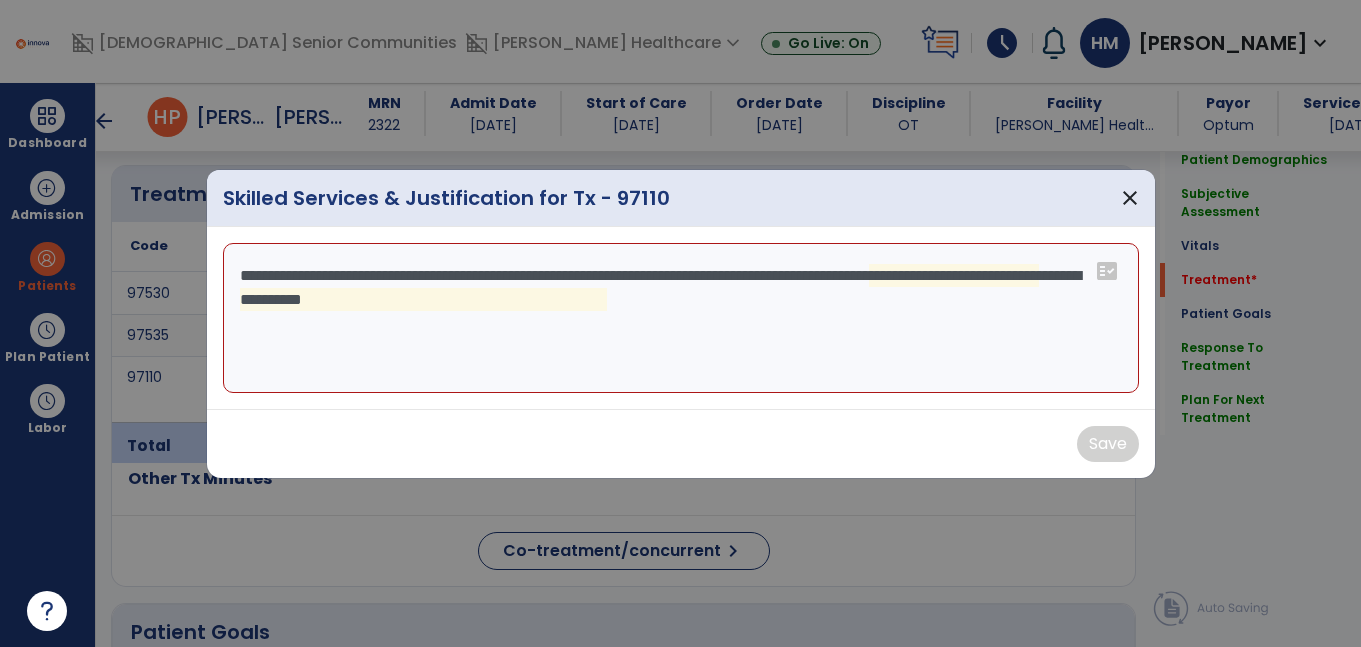 click on "**********" at bounding box center [681, 318] 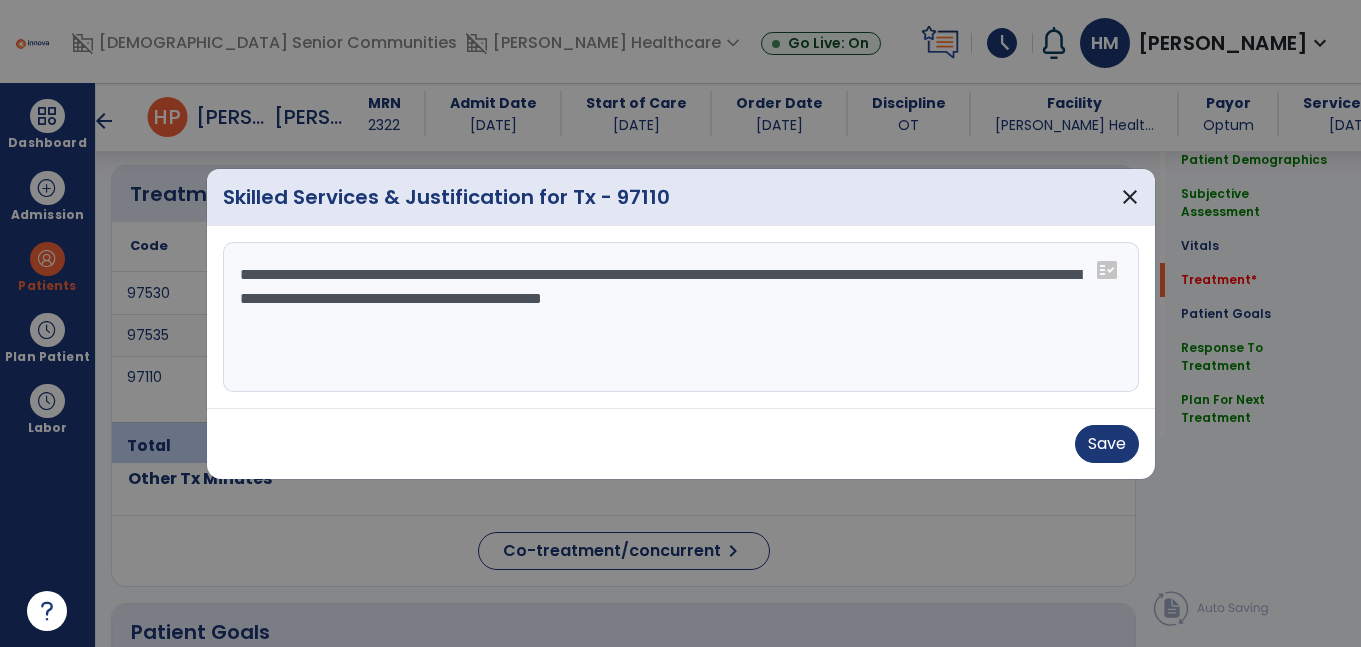 click on "**********" at bounding box center (681, 317) 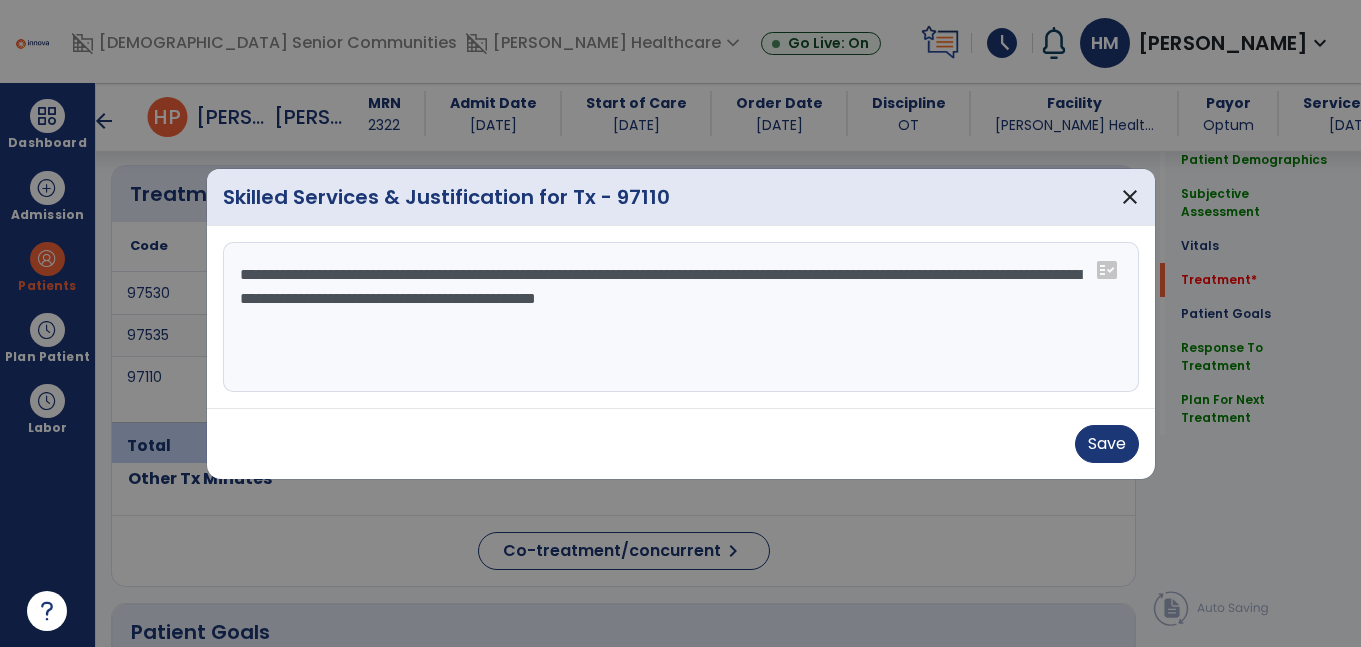 click on "**********" at bounding box center [681, 317] 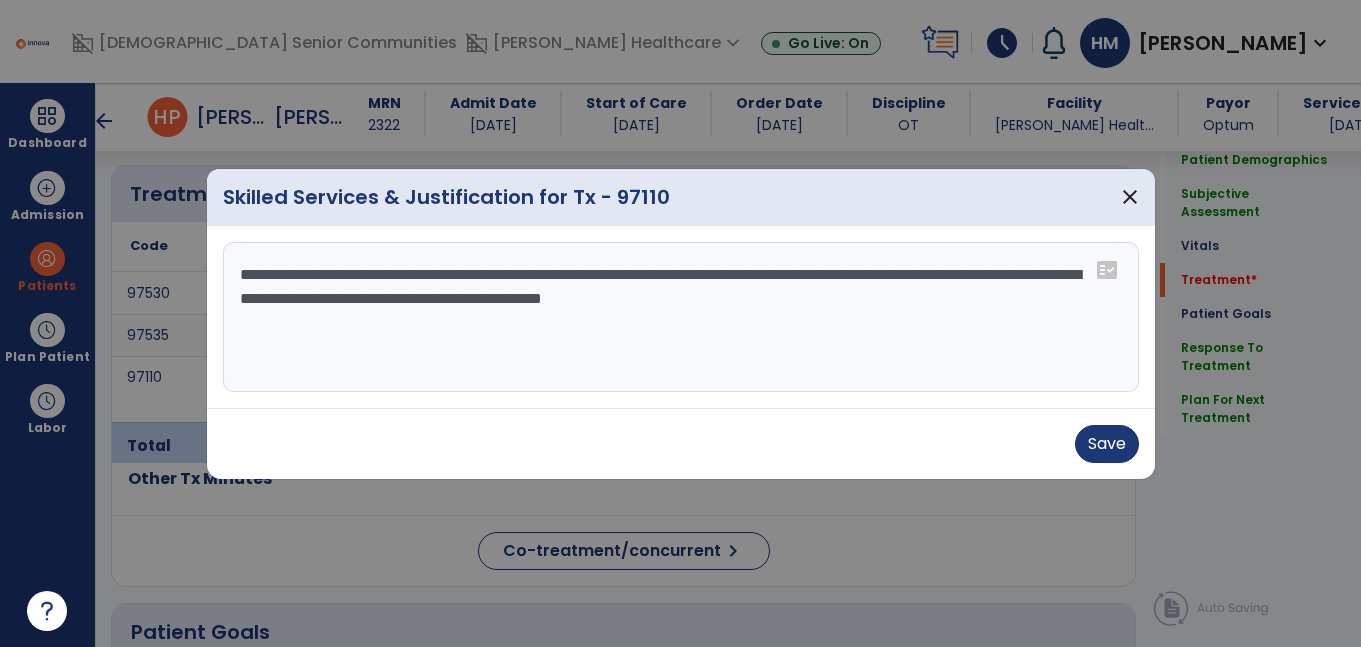 click on "**********" at bounding box center [681, 317] 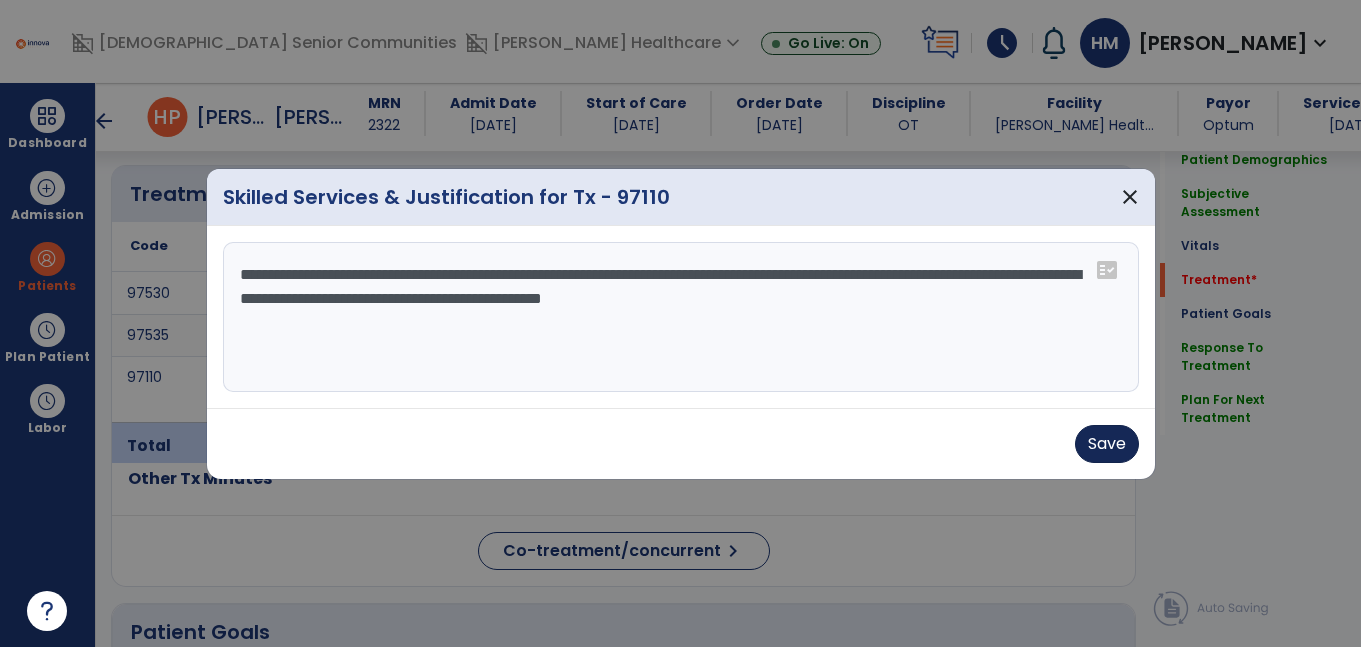 type on "**********" 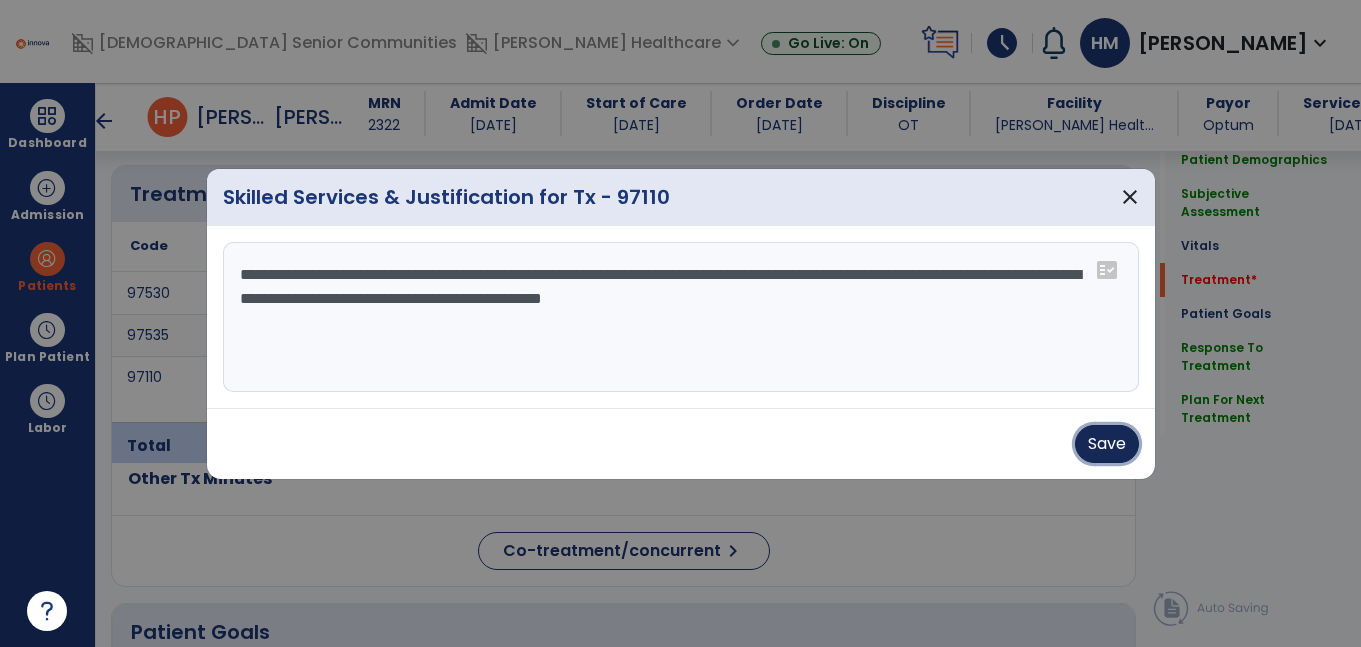 click on "Save" at bounding box center (1107, 444) 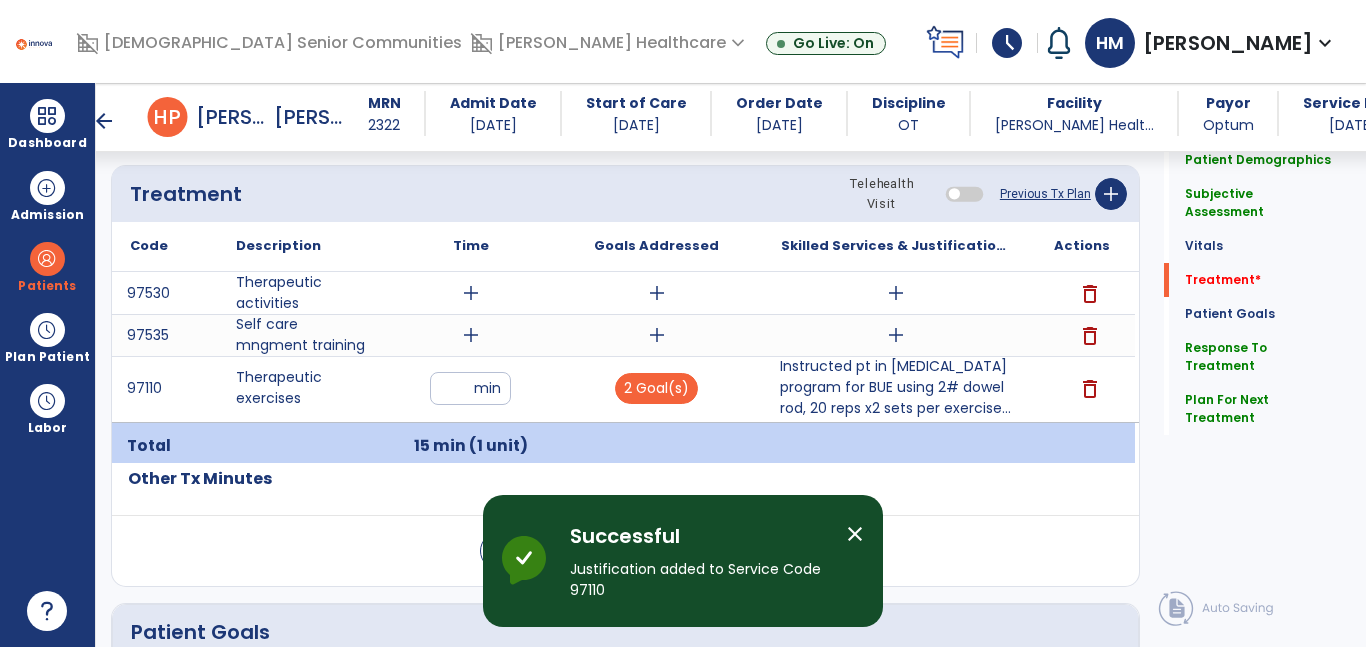 click on "Instructed pt in resistive exercise program for BUE using 2# dowel rod, 20 reps x2 sets per exercise..." at bounding box center (896, 387) 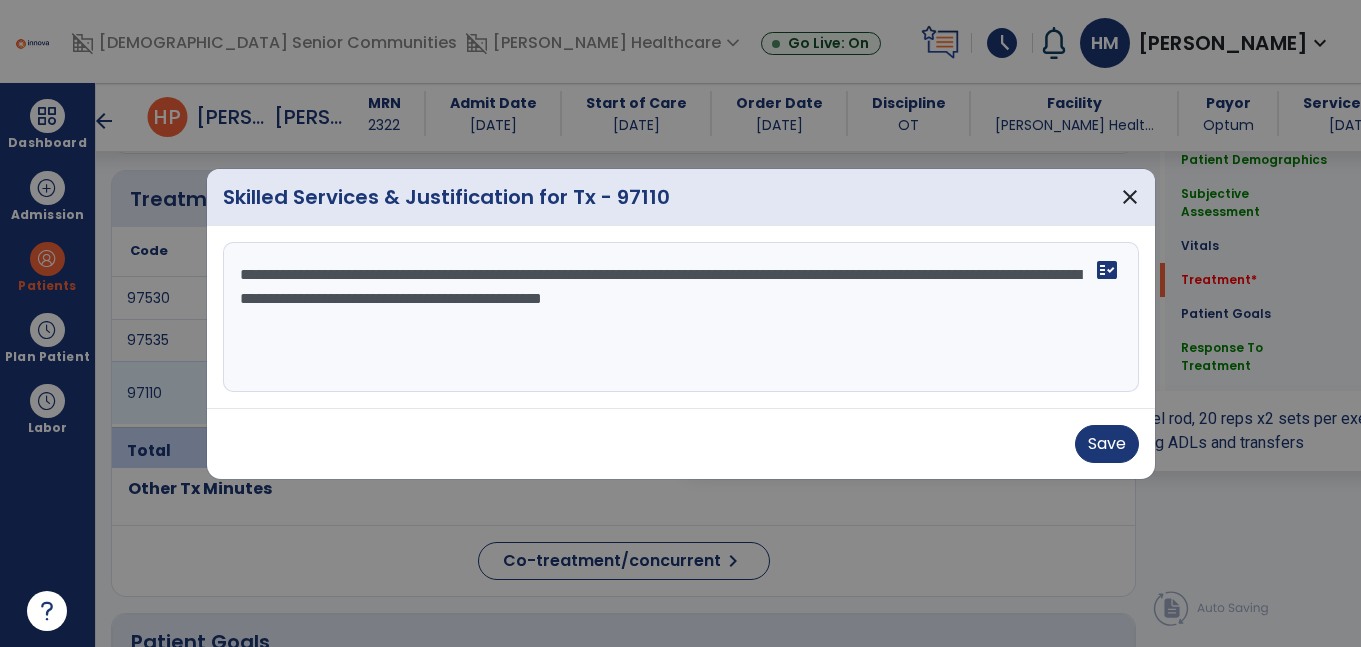 scroll, scrollTop: 1194, scrollLeft: 0, axis: vertical 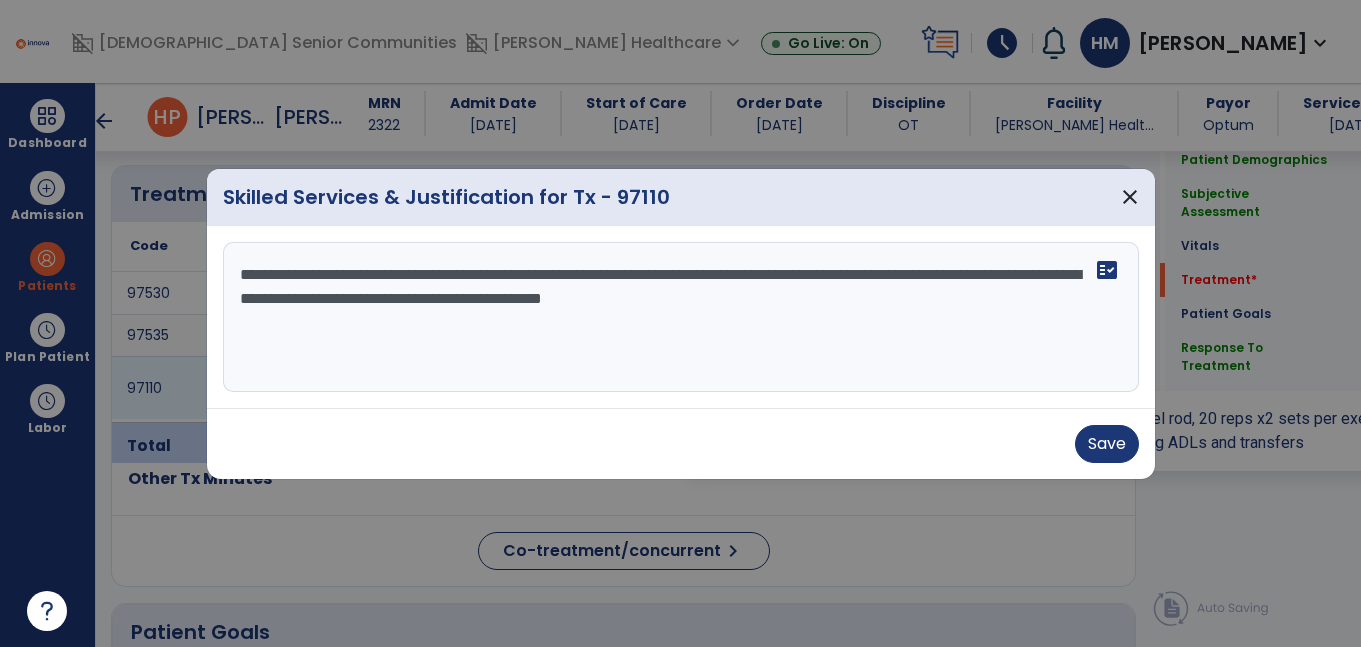 click on "**********" at bounding box center (681, 317) 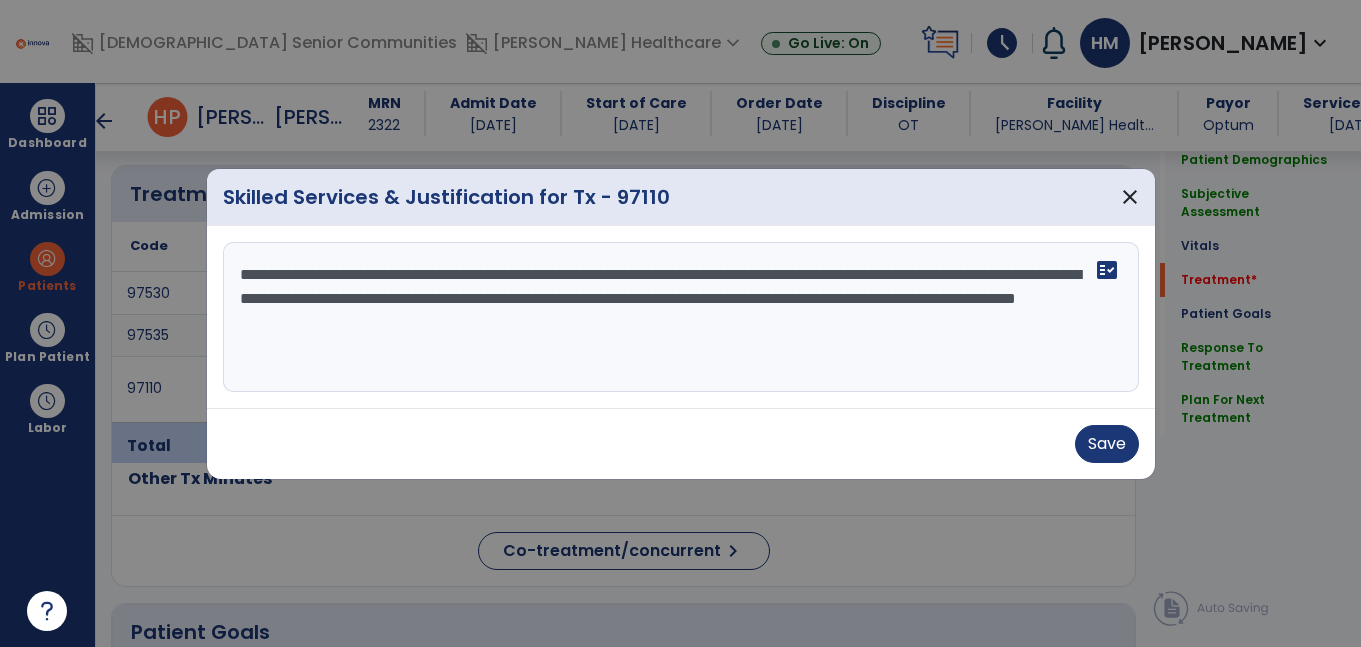 type on "**********" 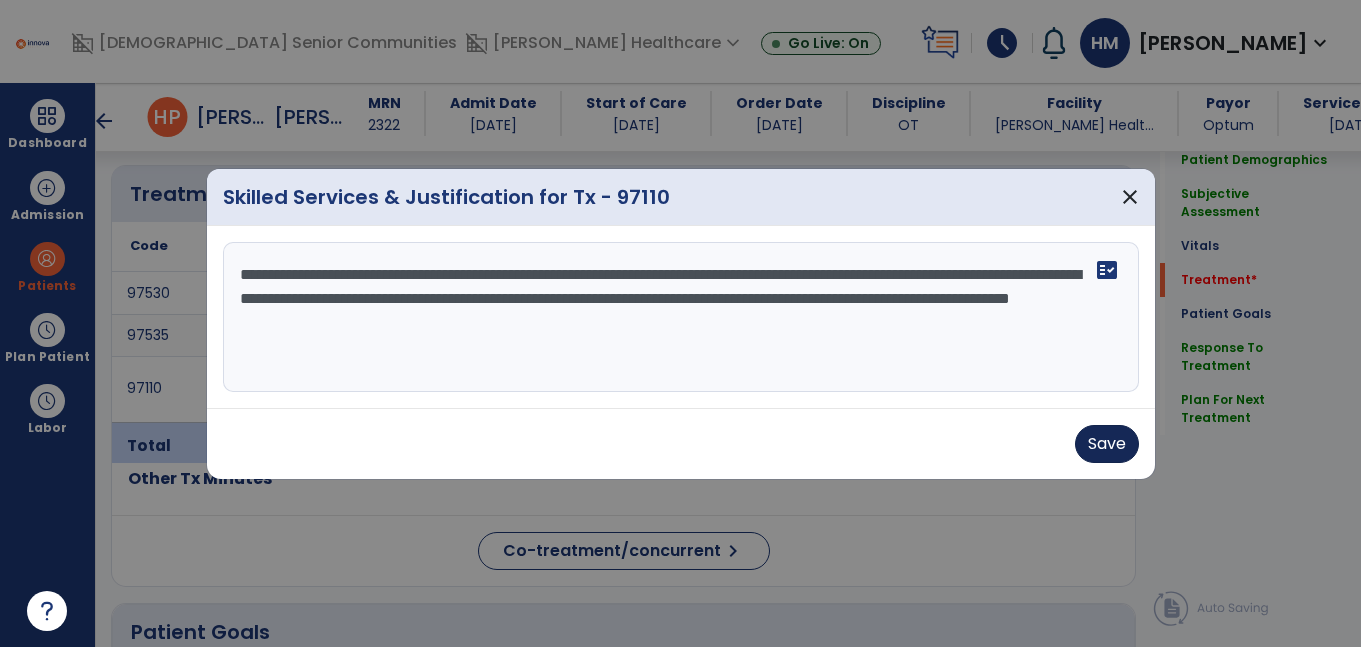 click on "Save" at bounding box center (1107, 444) 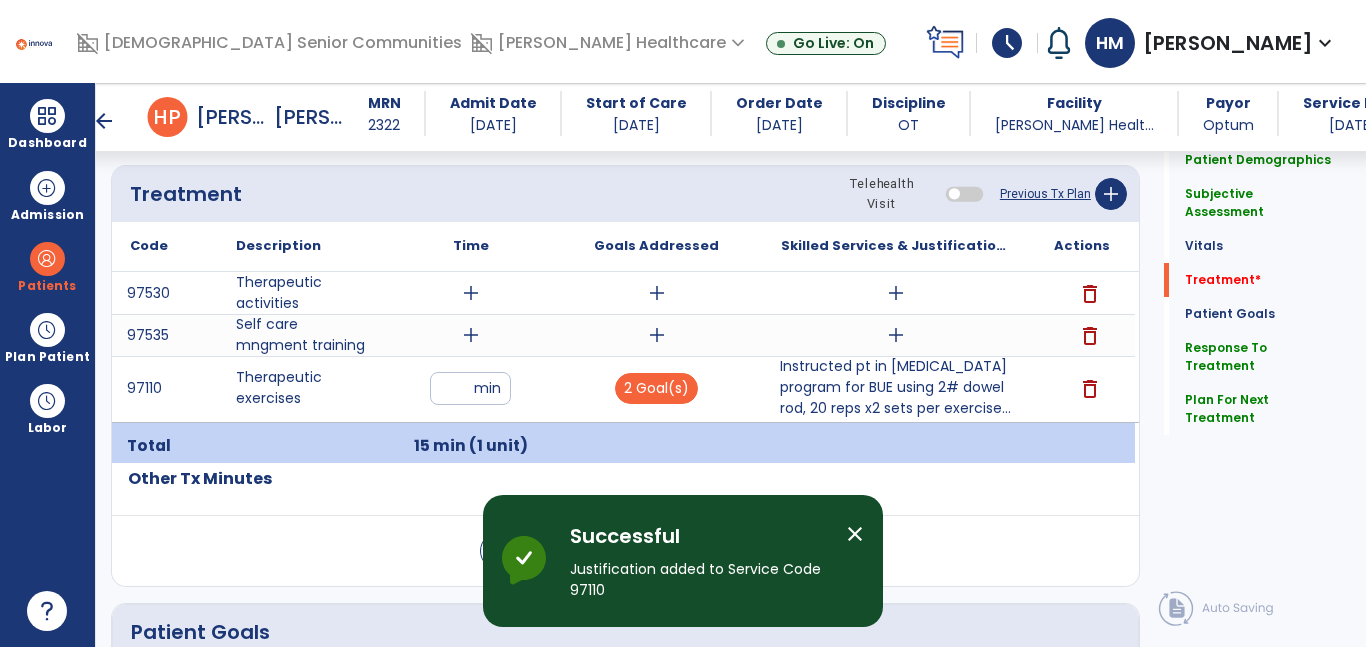 click on "add" at bounding box center [471, 335] 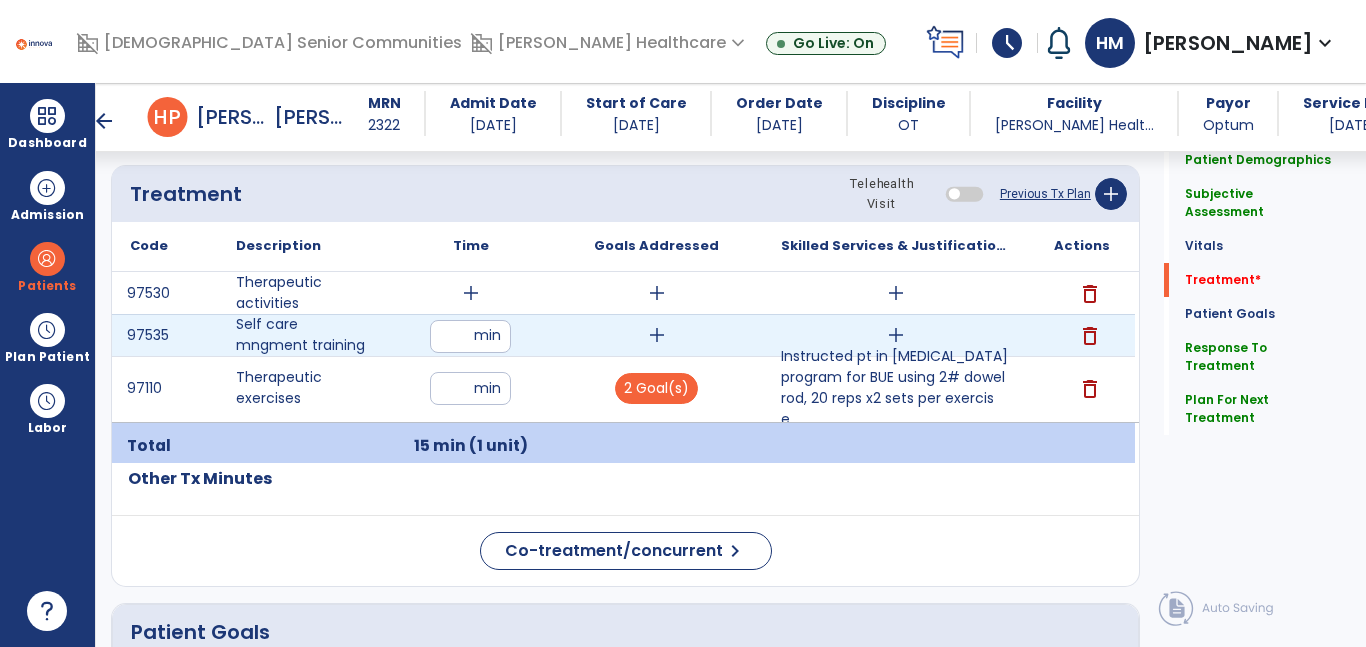 type on "**" 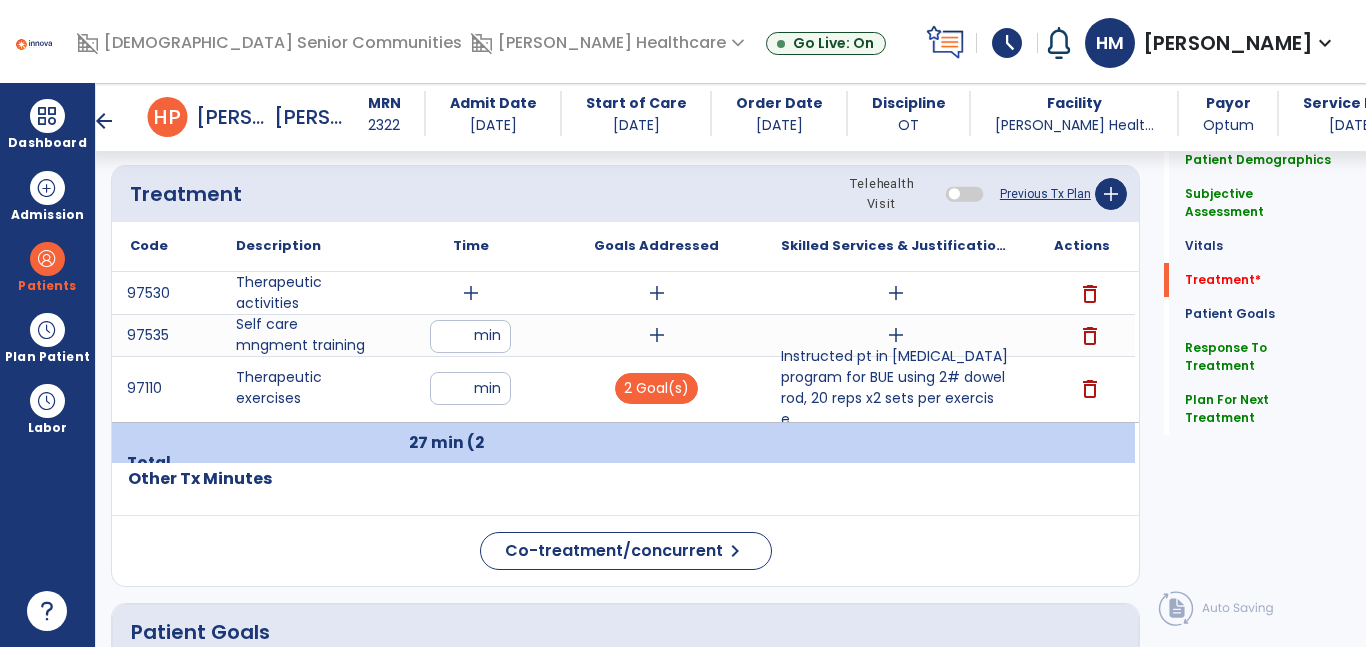 click on "add" at bounding box center (657, 335) 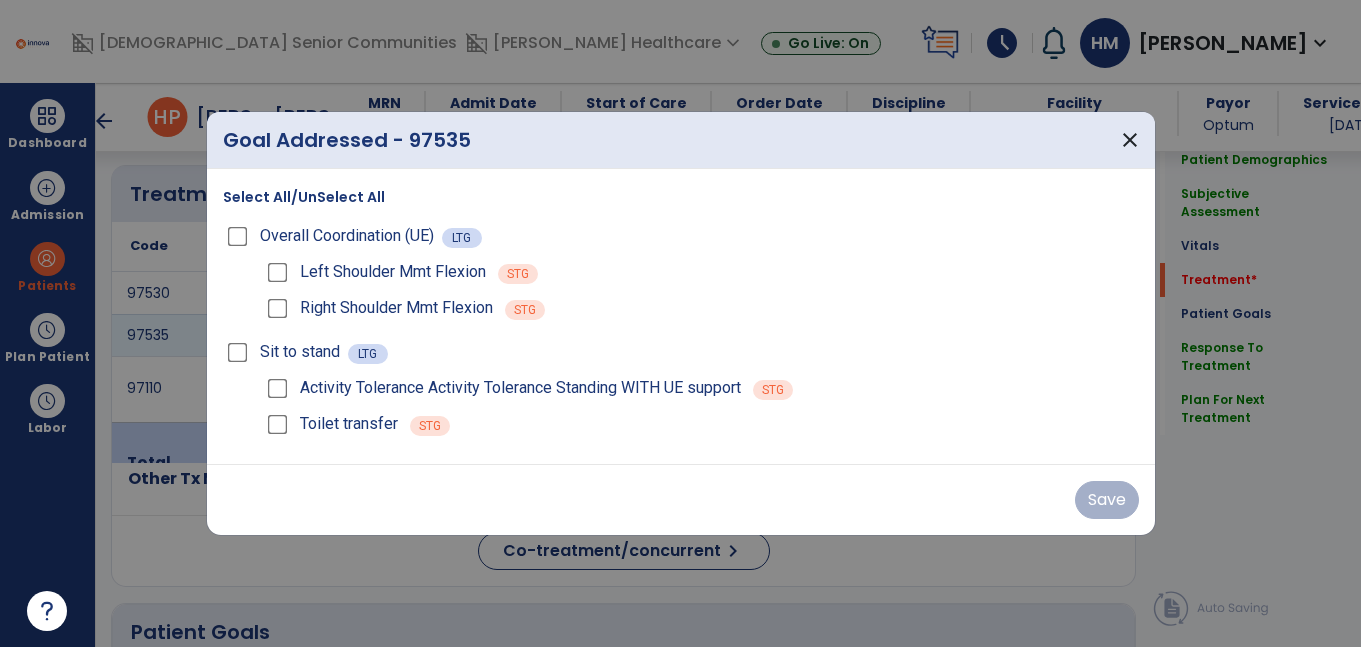 scroll, scrollTop: 1194, scrollLeft: 0, axis: vertical 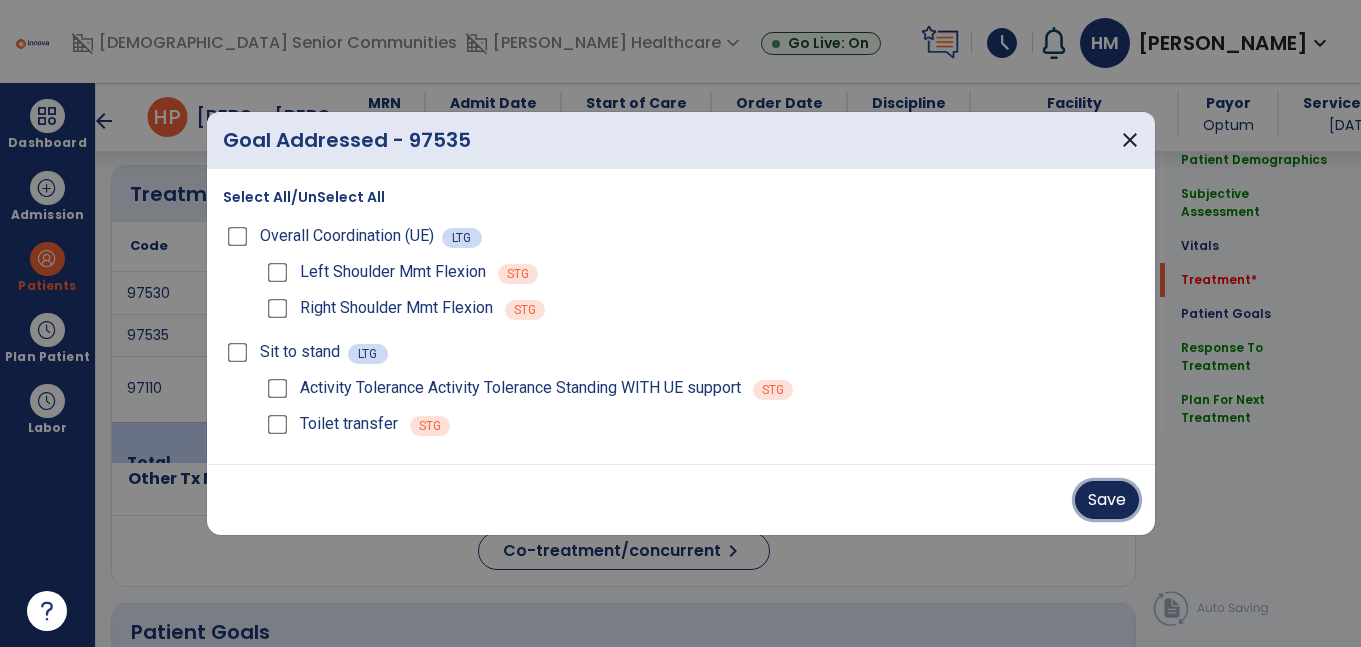 click on "Save" at bounding box center [1107, 500] 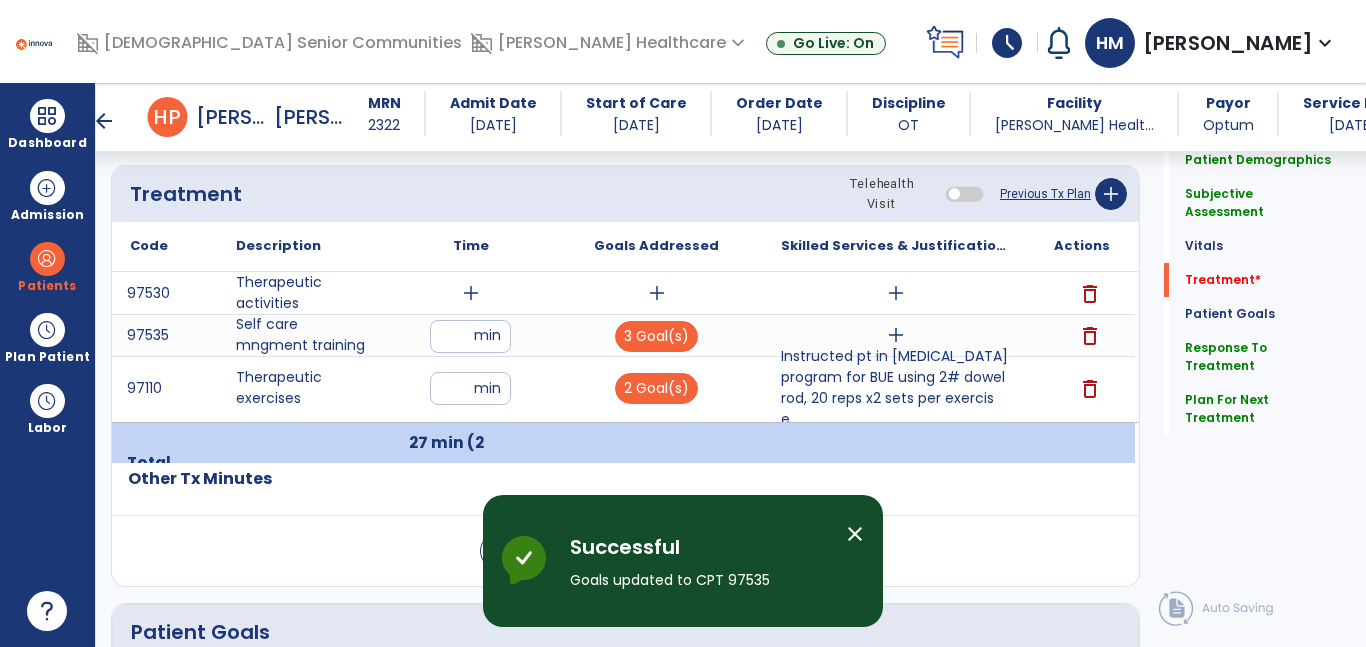 click on "add" at bounding box center [896, 335] 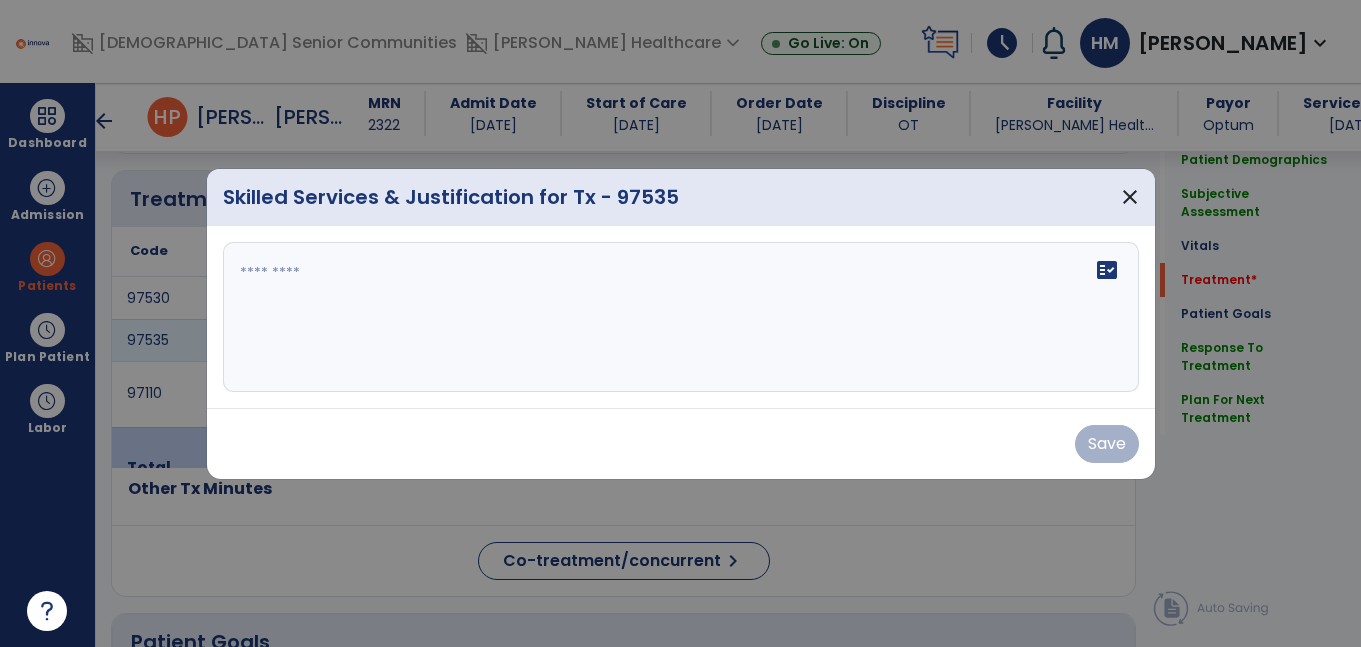 scroll, scrollTop: 1194, scrollLeft: 0, axis: vertical 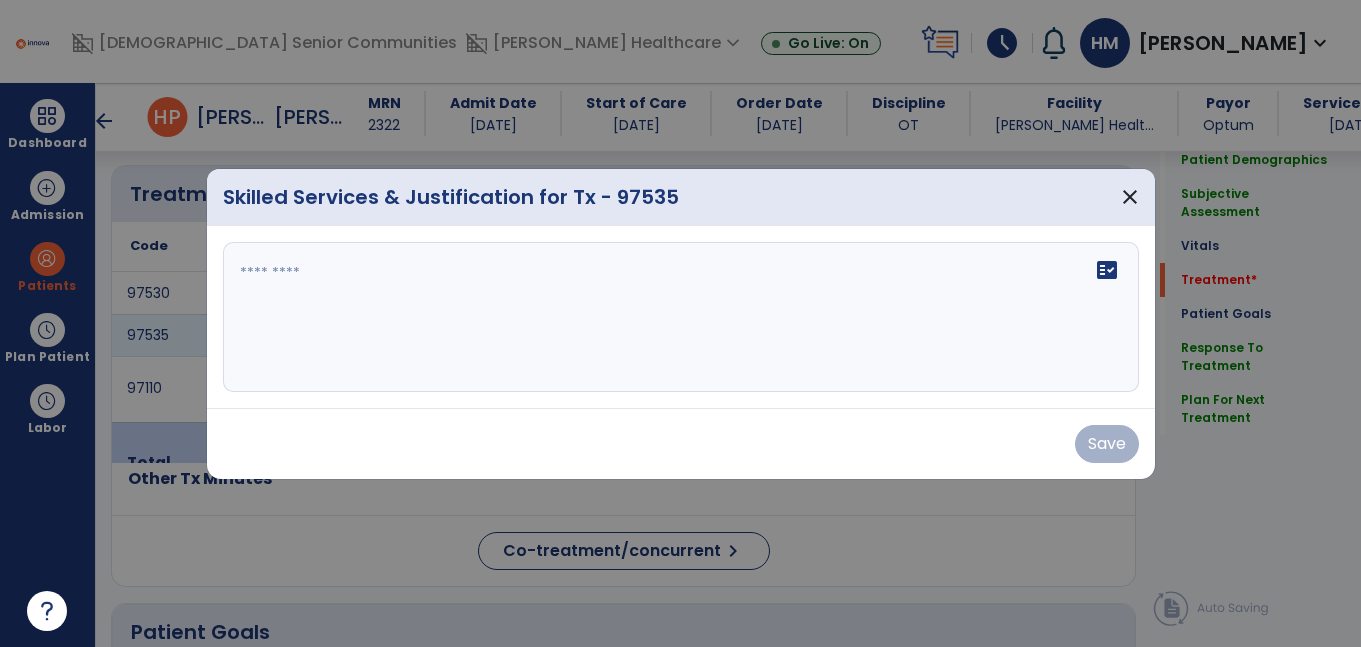 click on "fact_check" at bounding box center [681, 317] 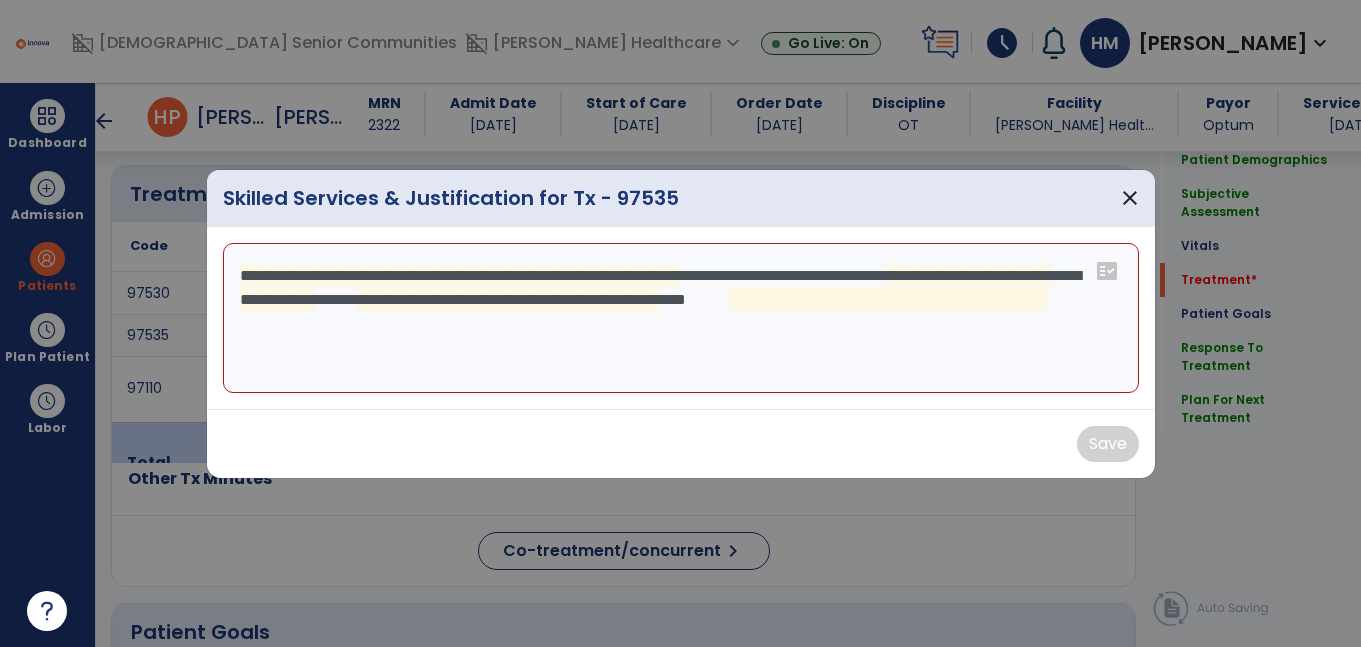 click on "**********" at bounding box center (681, 318) 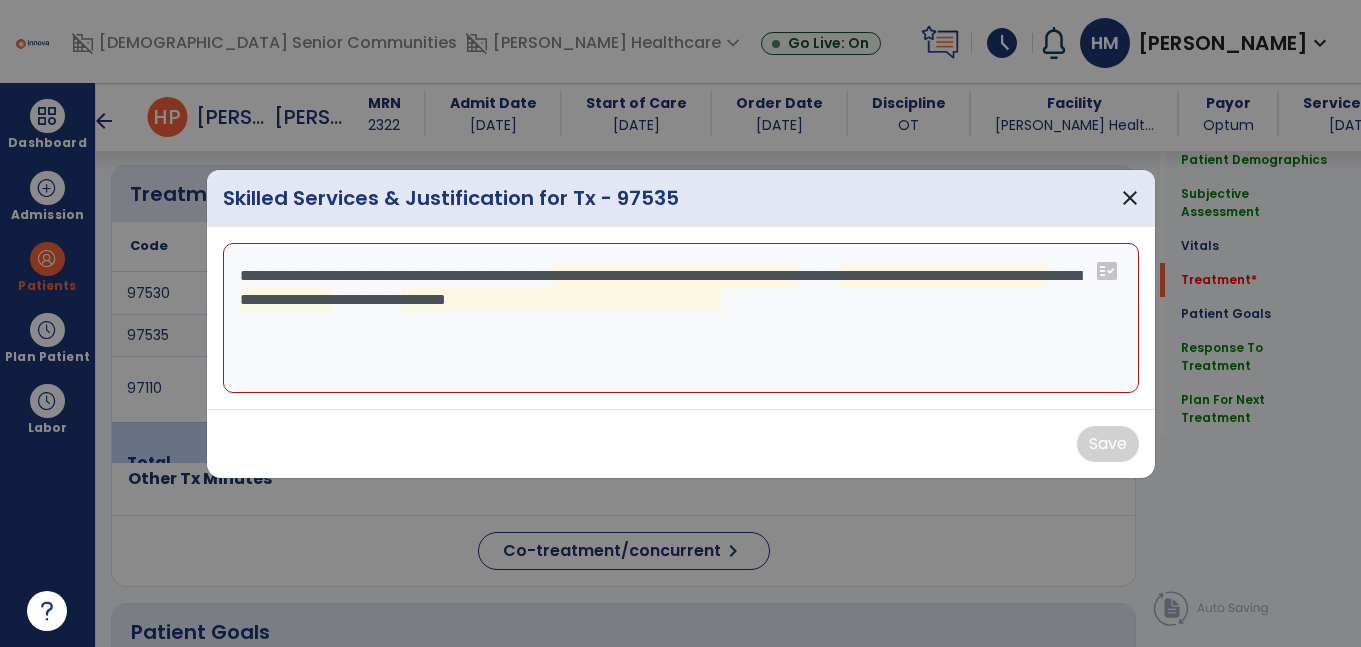 click on "**********" at bounding box center (681, 318) 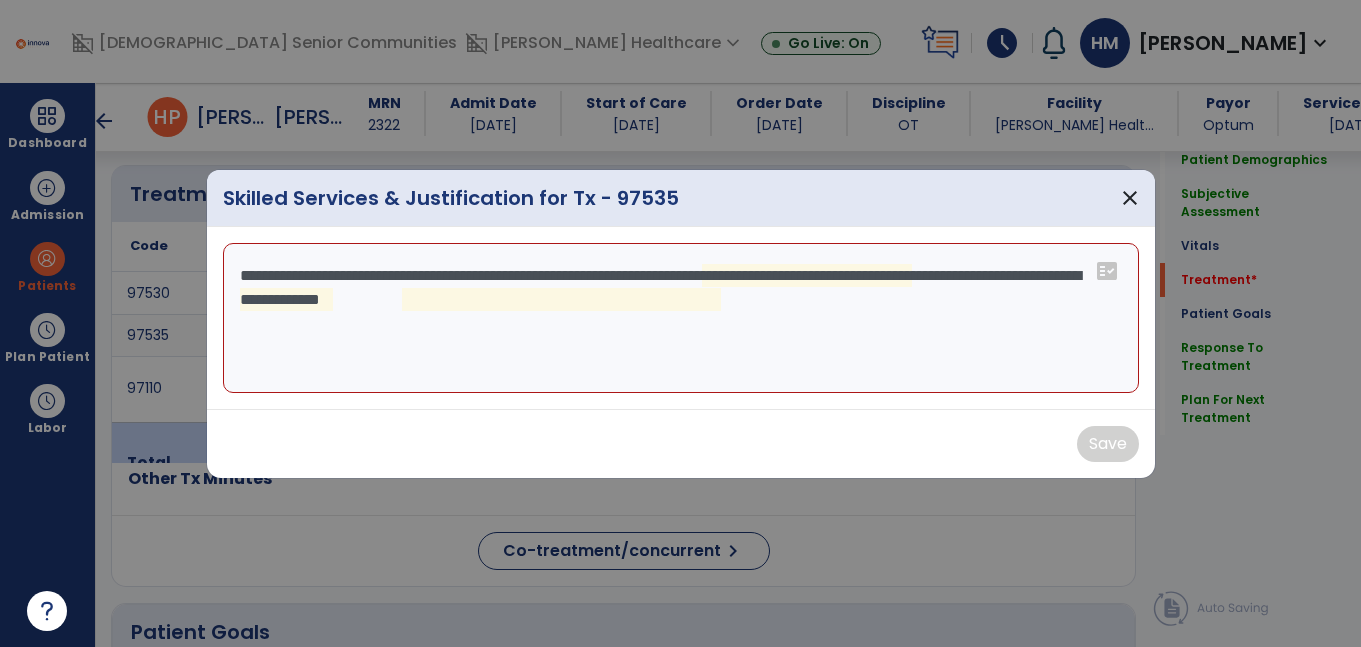 click on "**********" at bounding box center (681, 318) 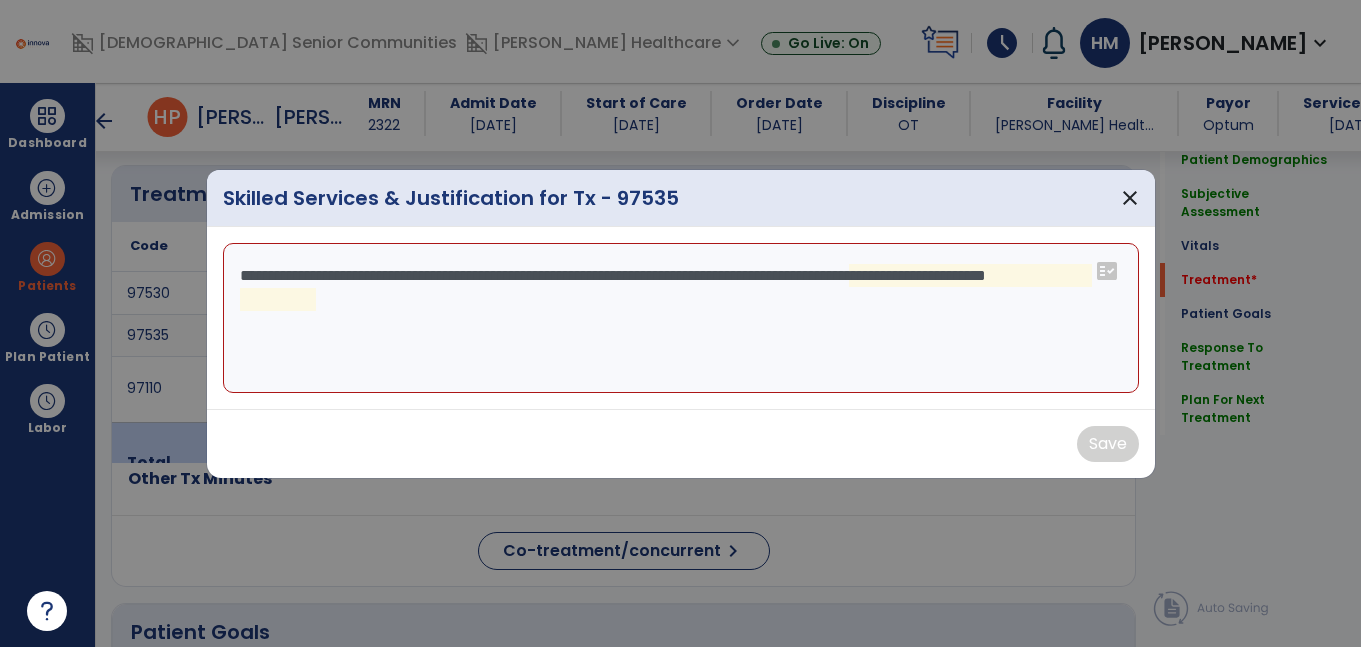 click on "**********" at bounding box center (681, 318) 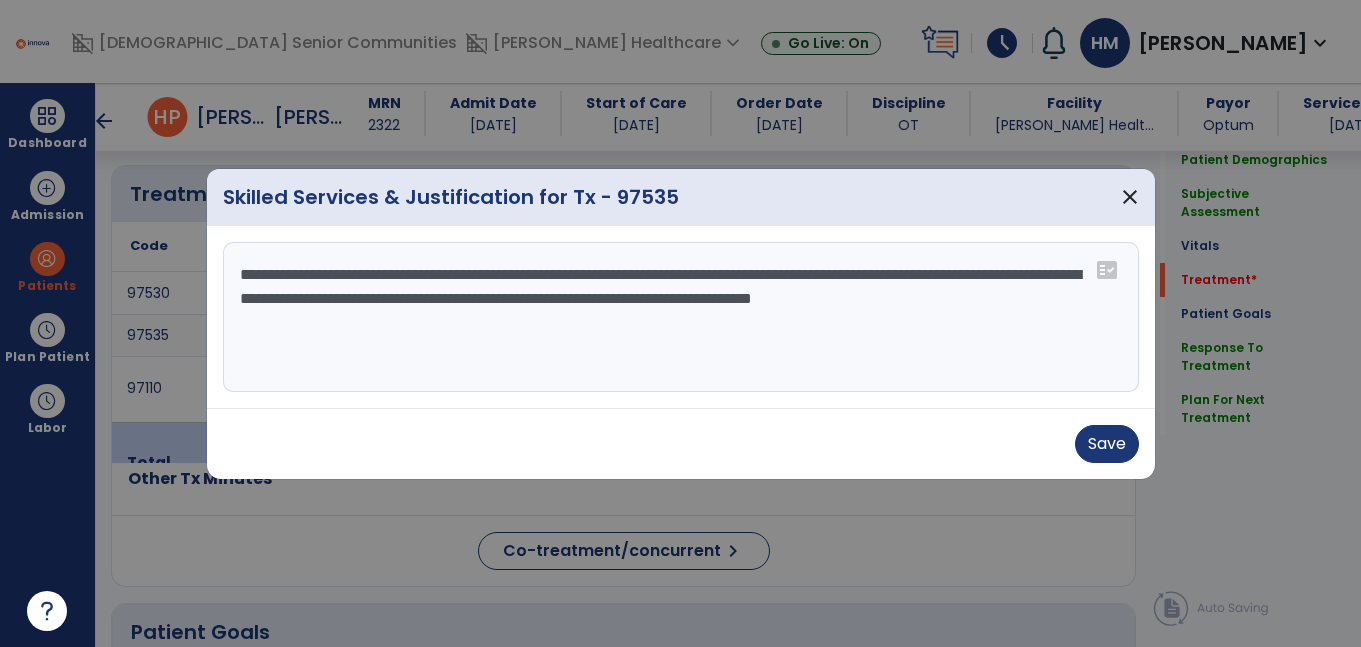 click on "**********" at bounding box center [681, 317] 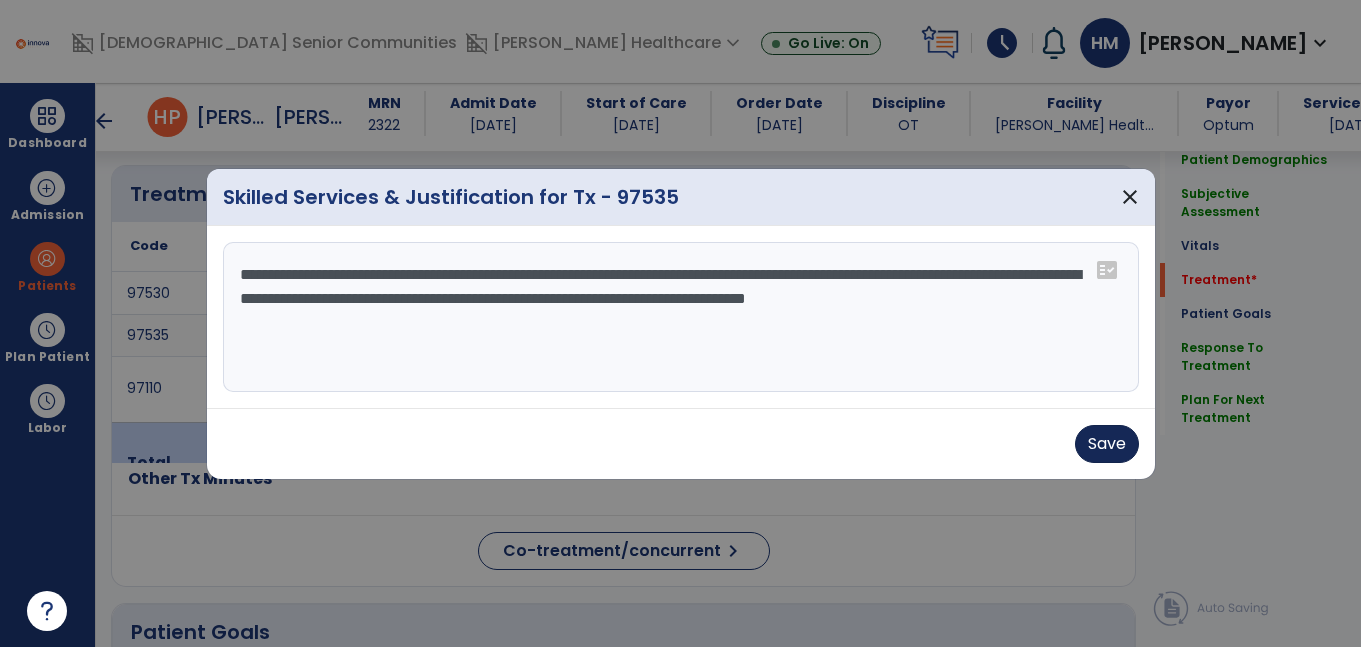 type on "**********" 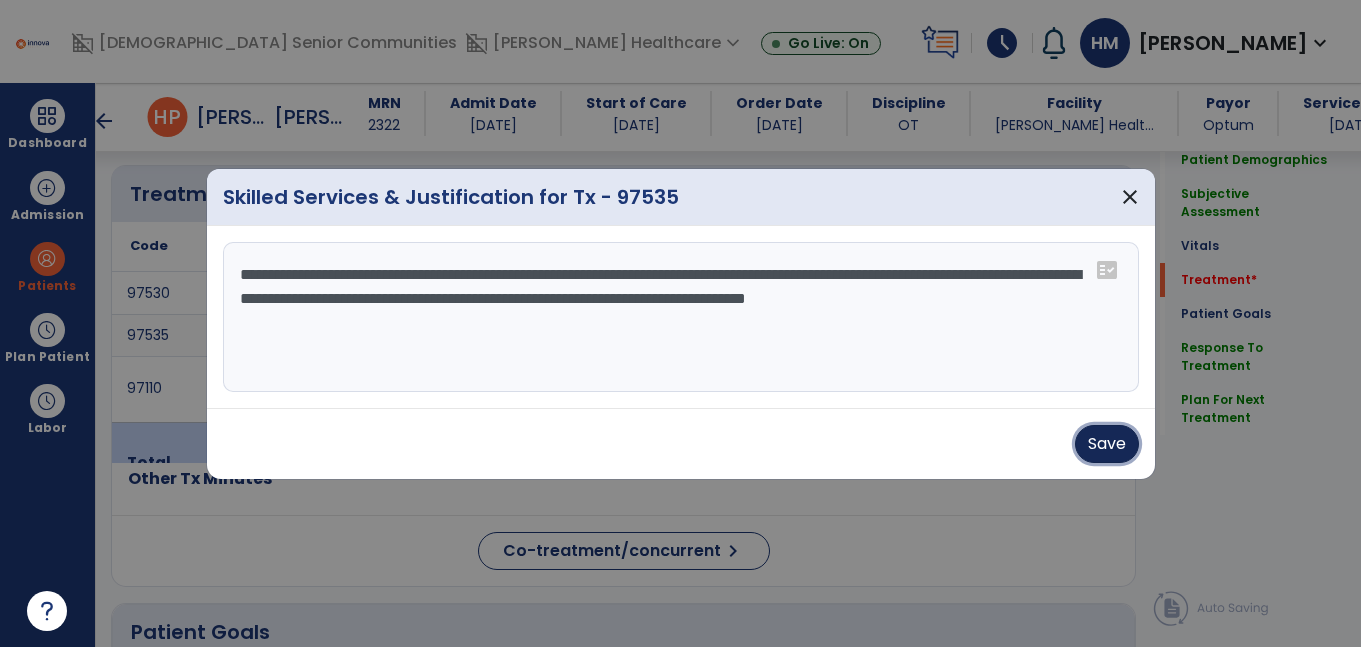 click on "Save" at bounding box center [1107, 444] 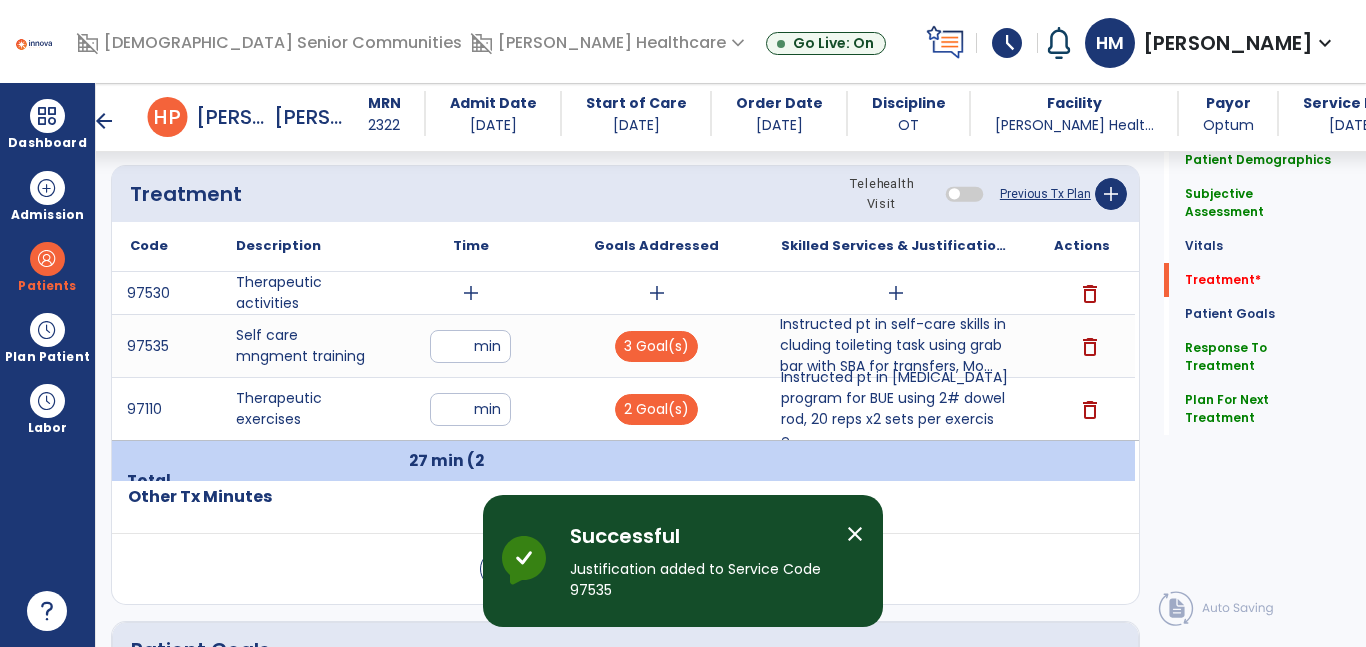 click on "add" at bounding box center [471, 293] 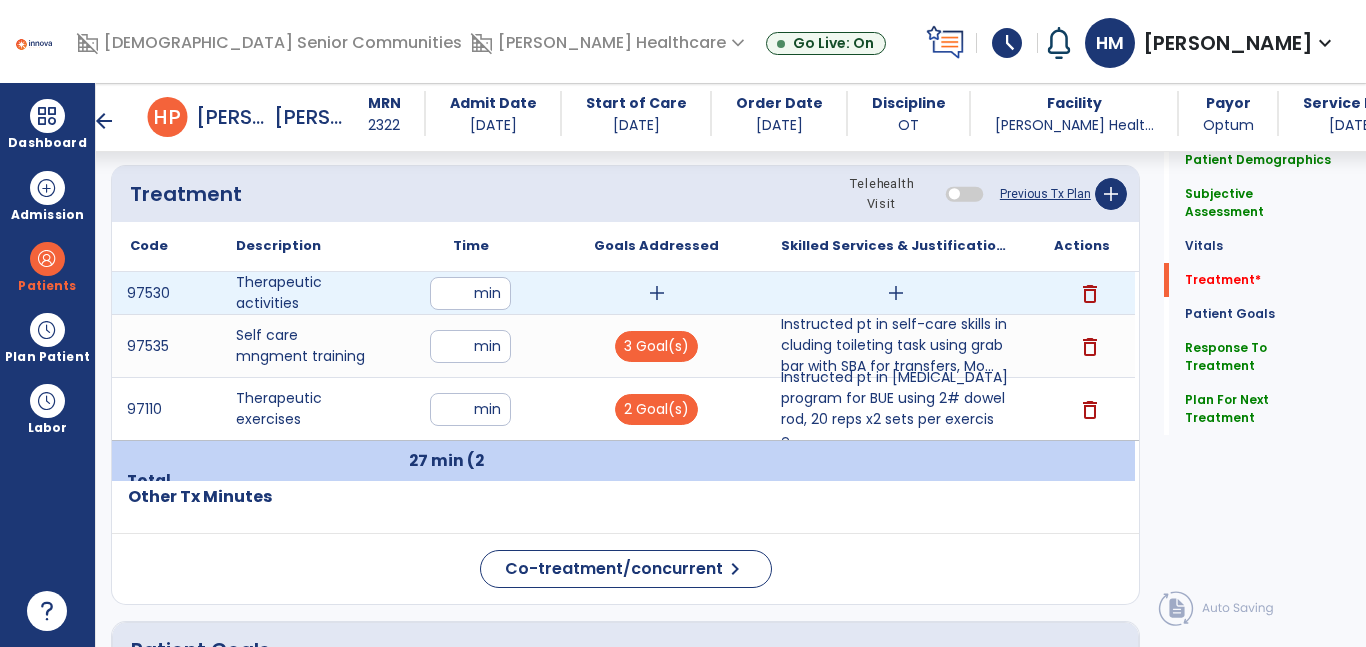 type on "**" 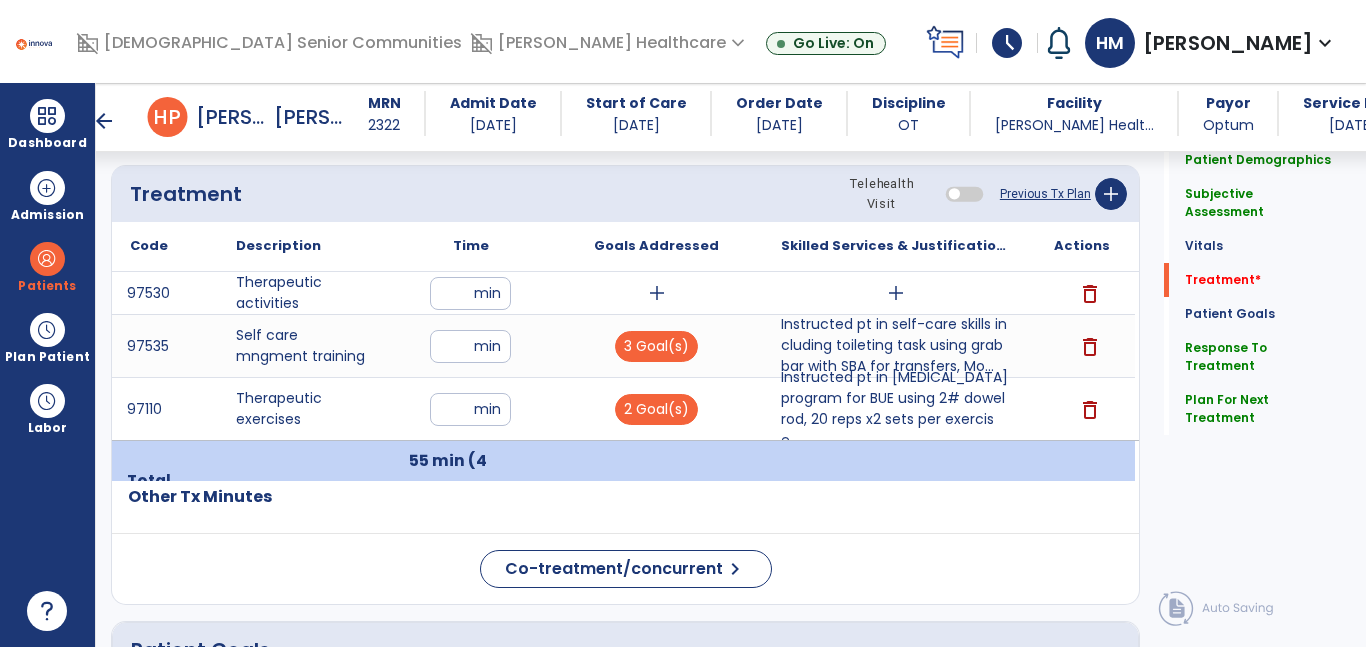 click on "add" at bounding box center [656, 293] 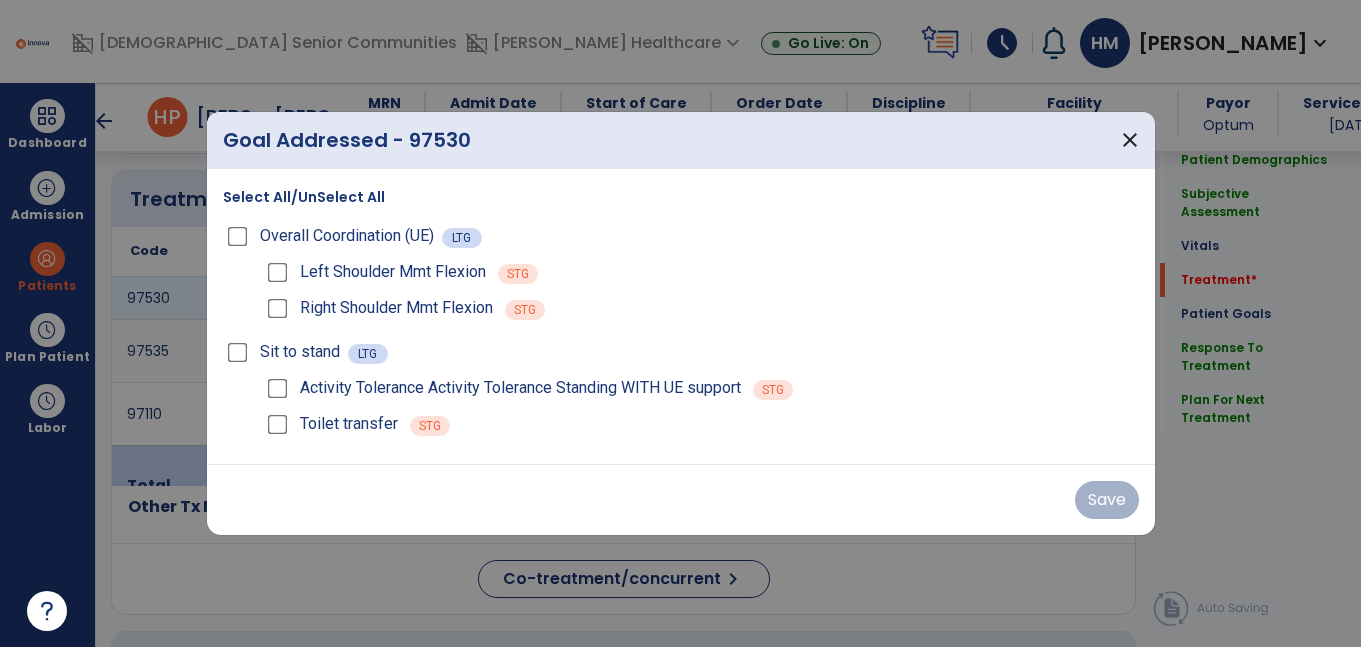 scroll, scrollTop: 1194, scrollLeft: 0, axis: vertical 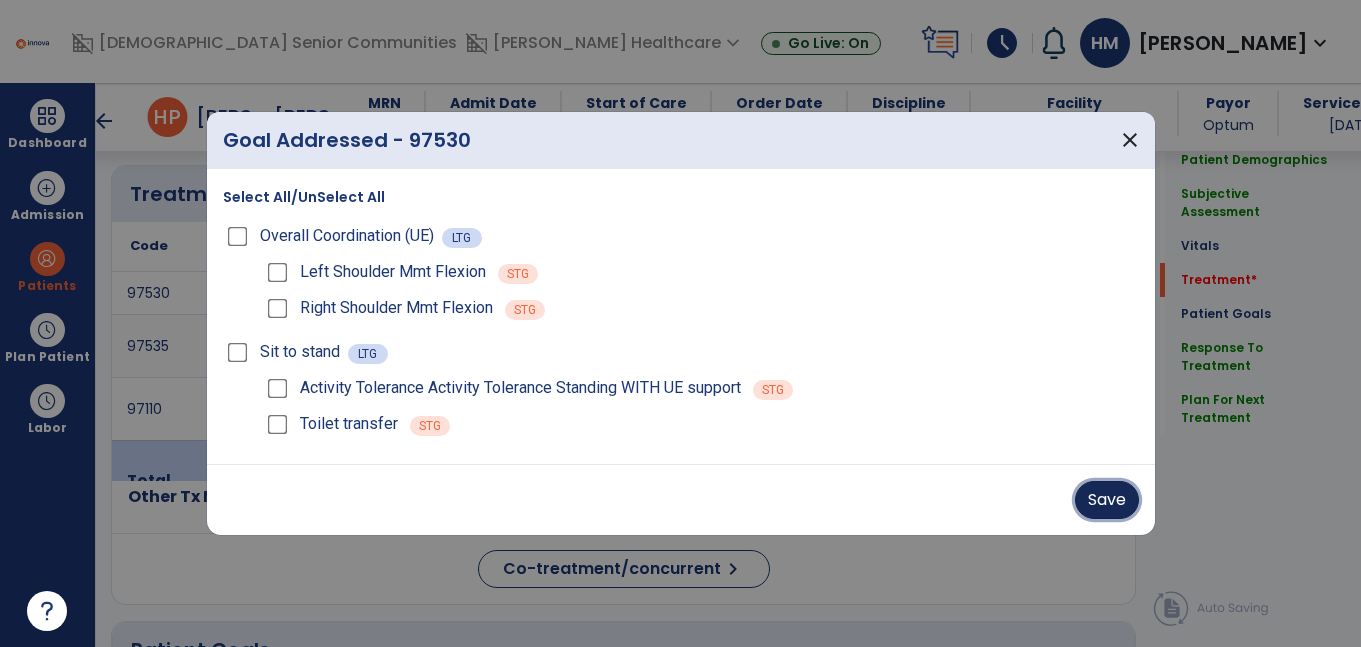 click on "Save" at bounding box center (1107, 500) 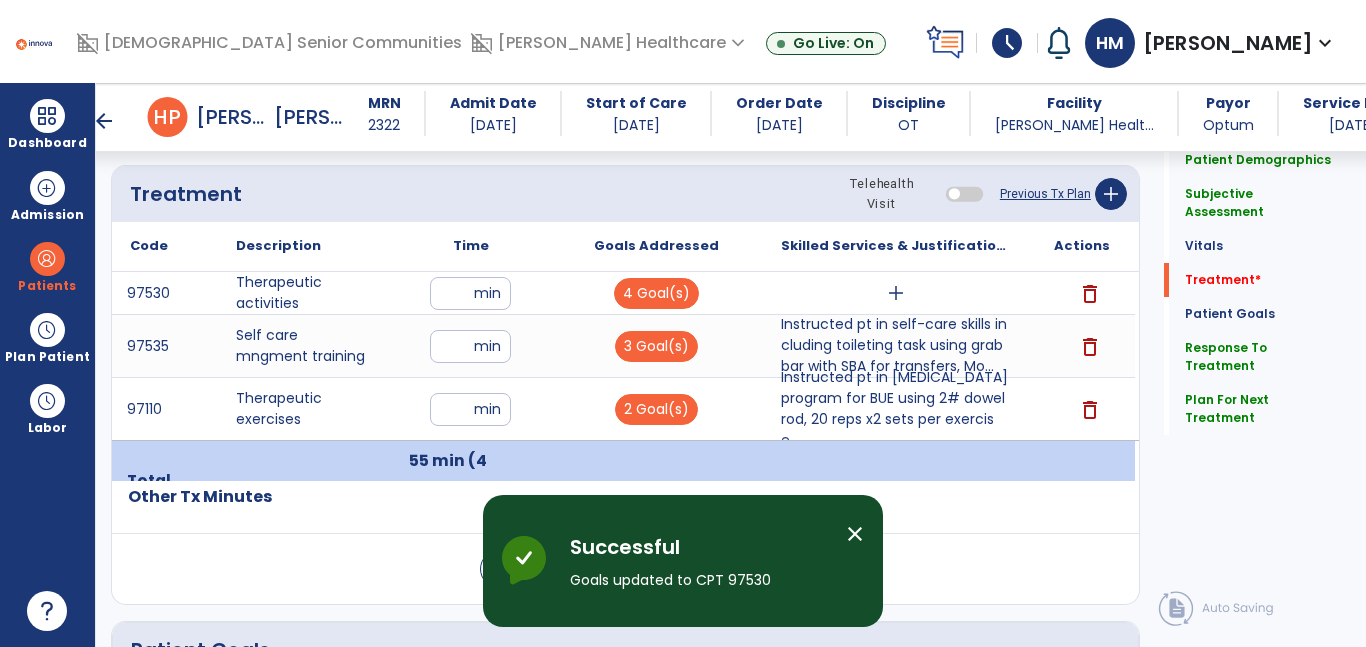 click on "add" at bounding box center (896, 293) 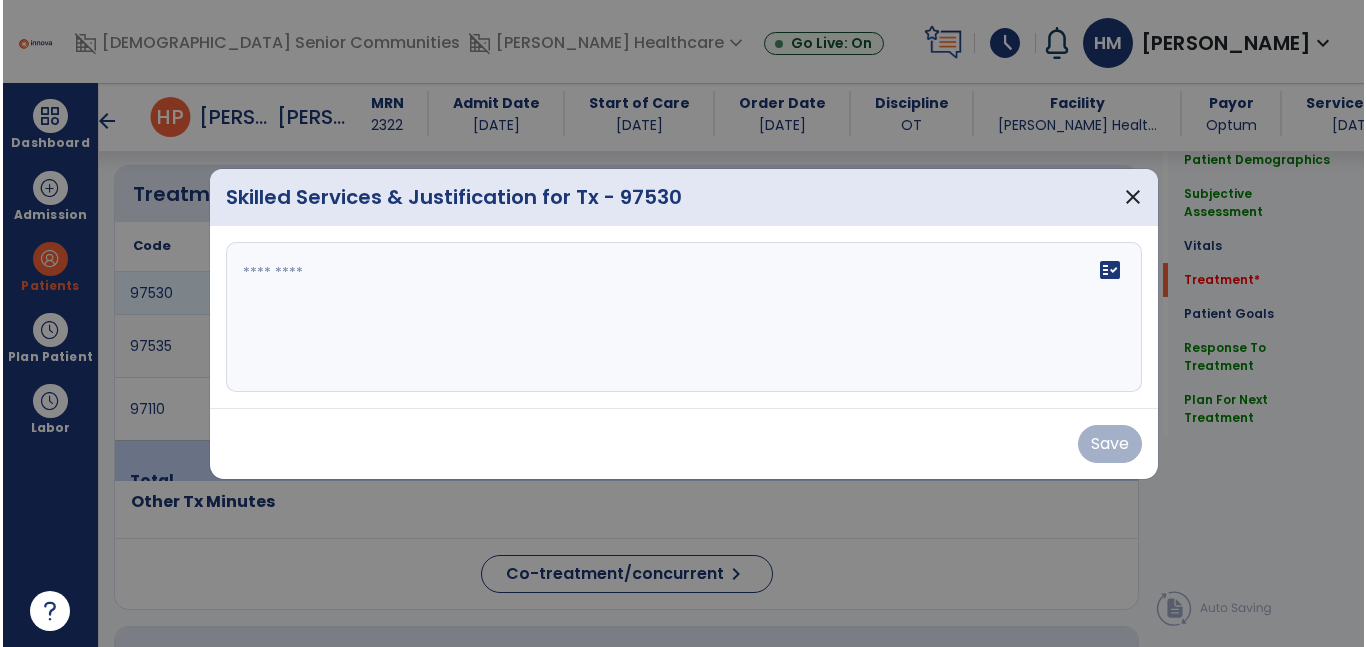 scroll, scrollTop: 1194, scrollLeft: 0, axis: vertical 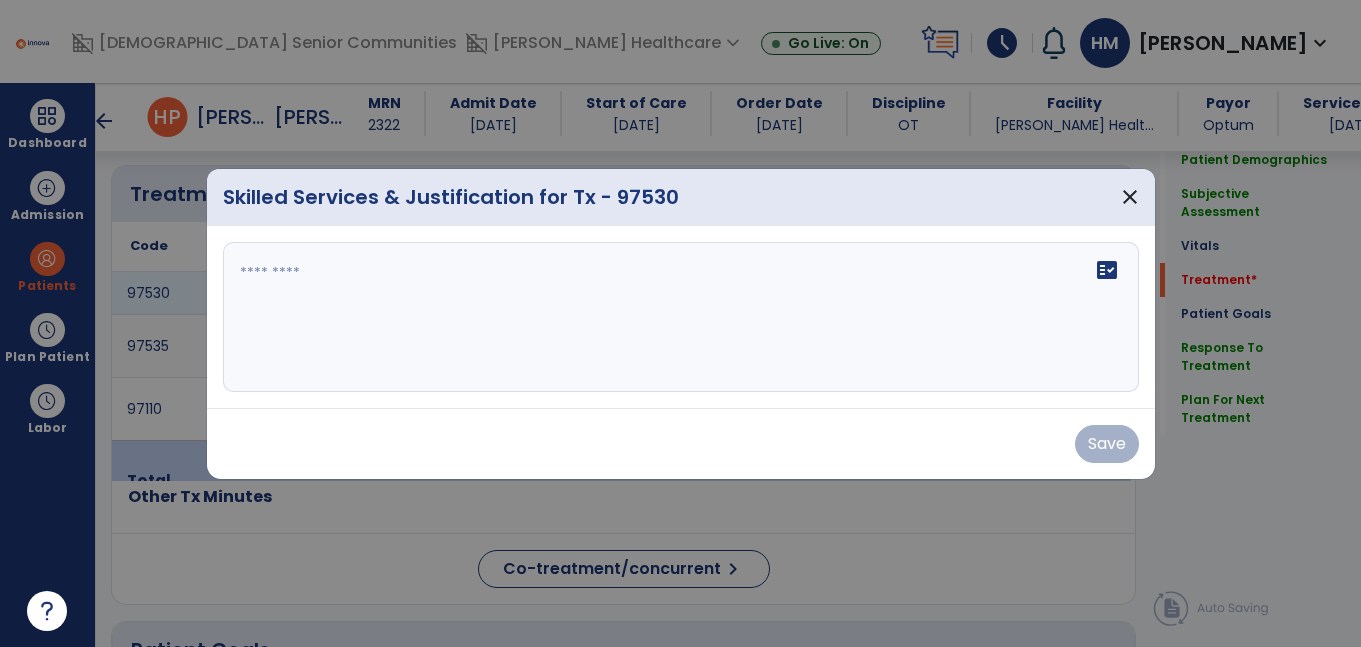 click on "fact_check" at bounding box center [681, 317] 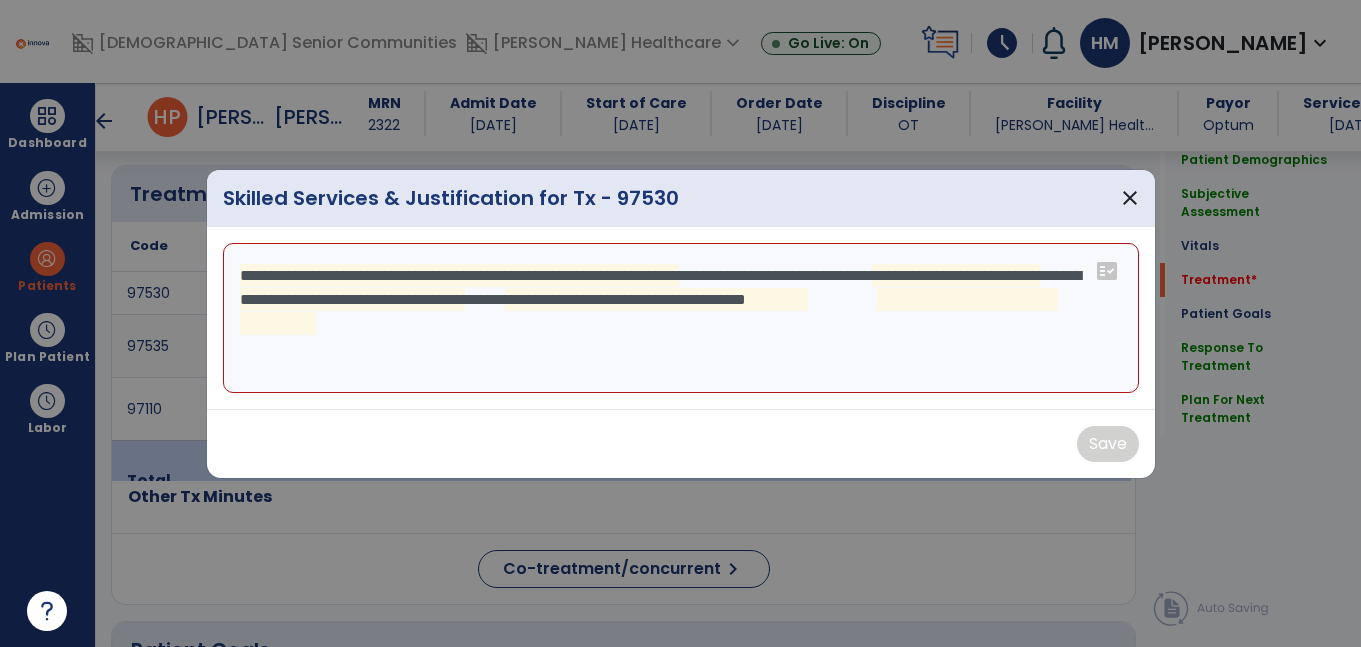 click on "**********" at bounding box center [681, 318] 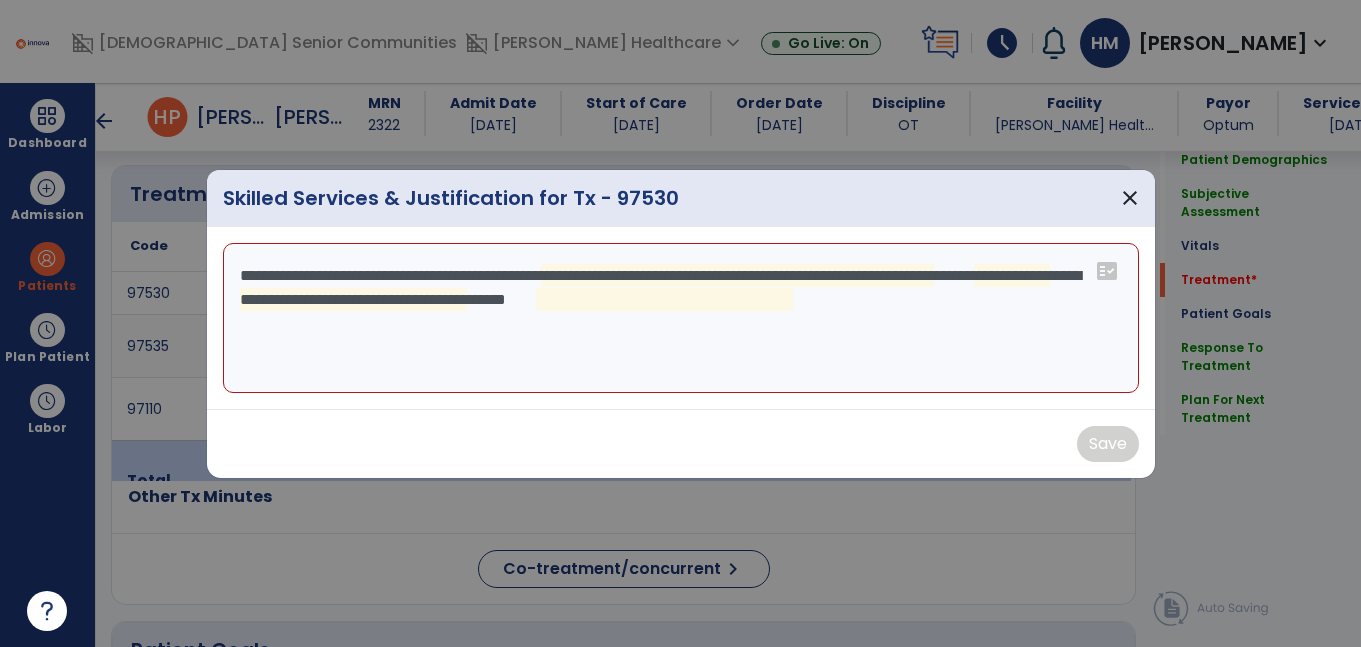 click on "**********" at bounding box center (681, 318) 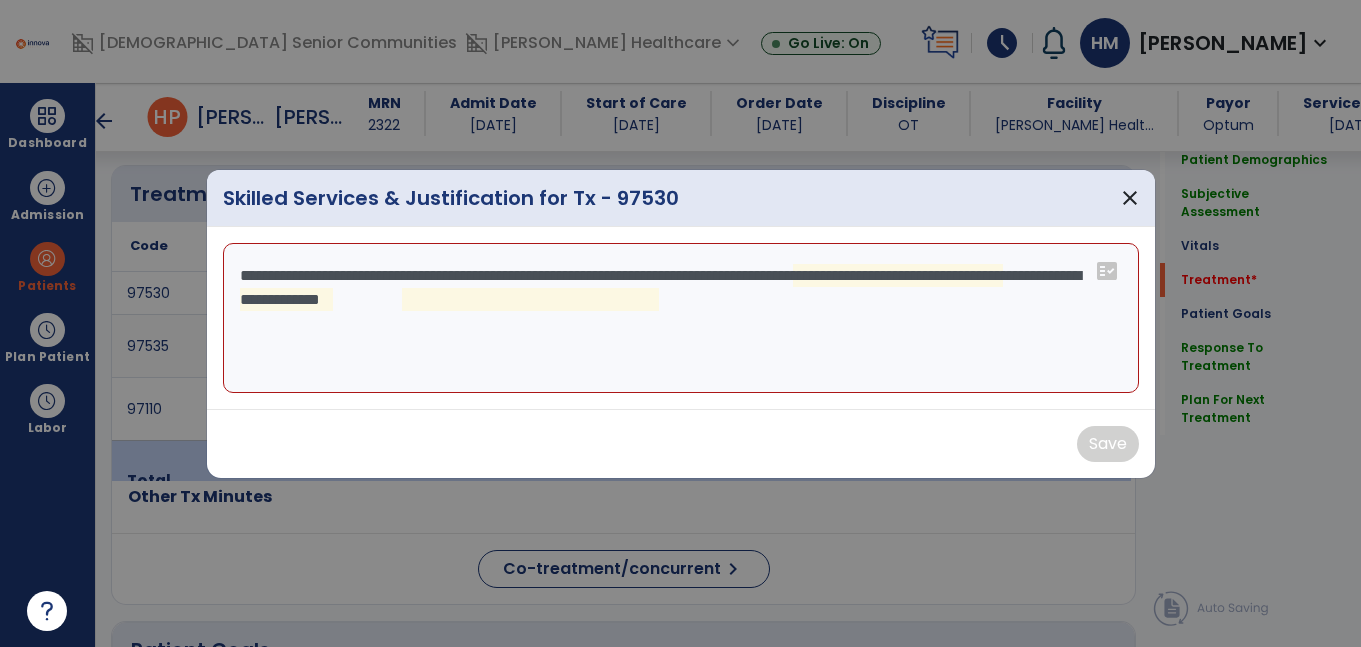 click on "**********" at bounding box center [681, 318] 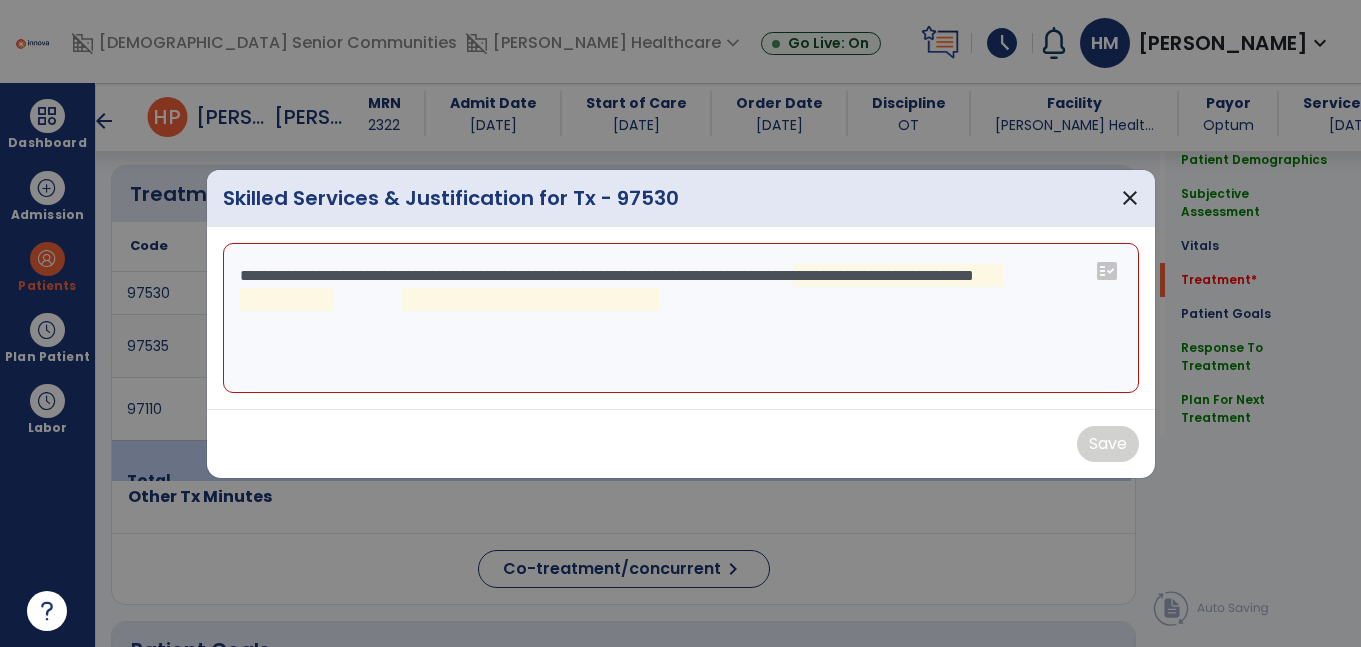 click on "**********" at bounding box center (681, 318) 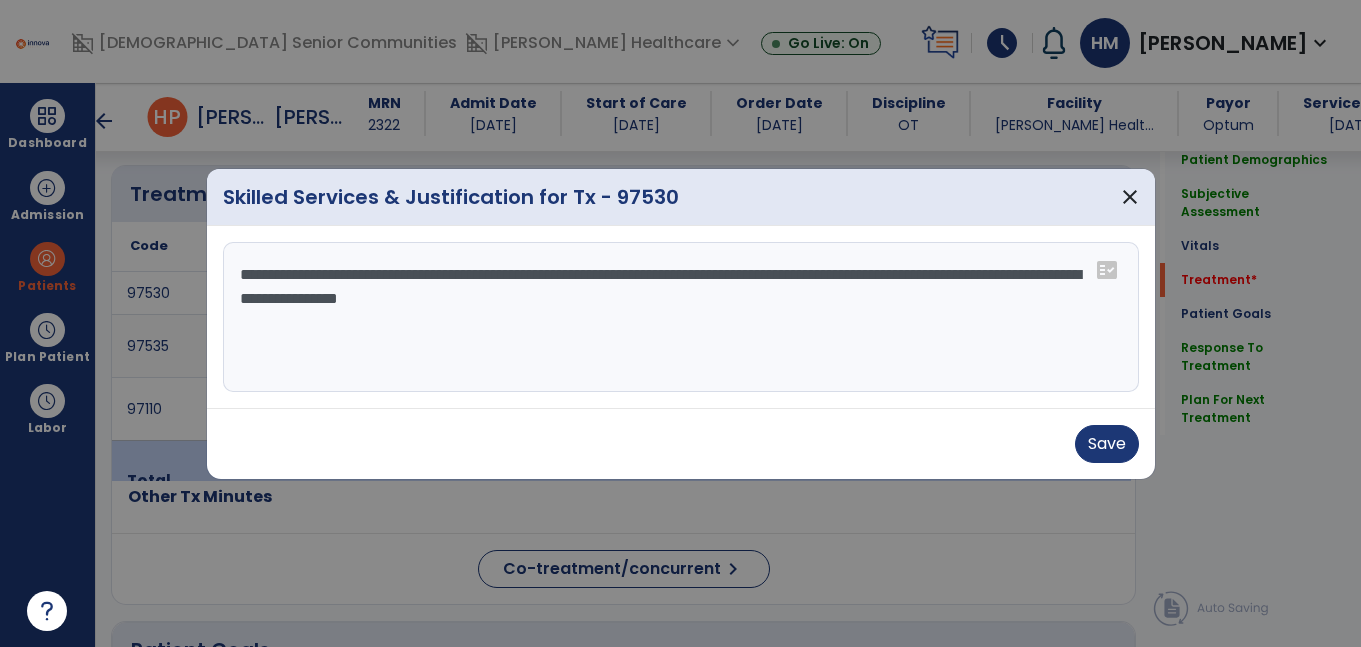 click on "**********" at bounding box center [681, 317] 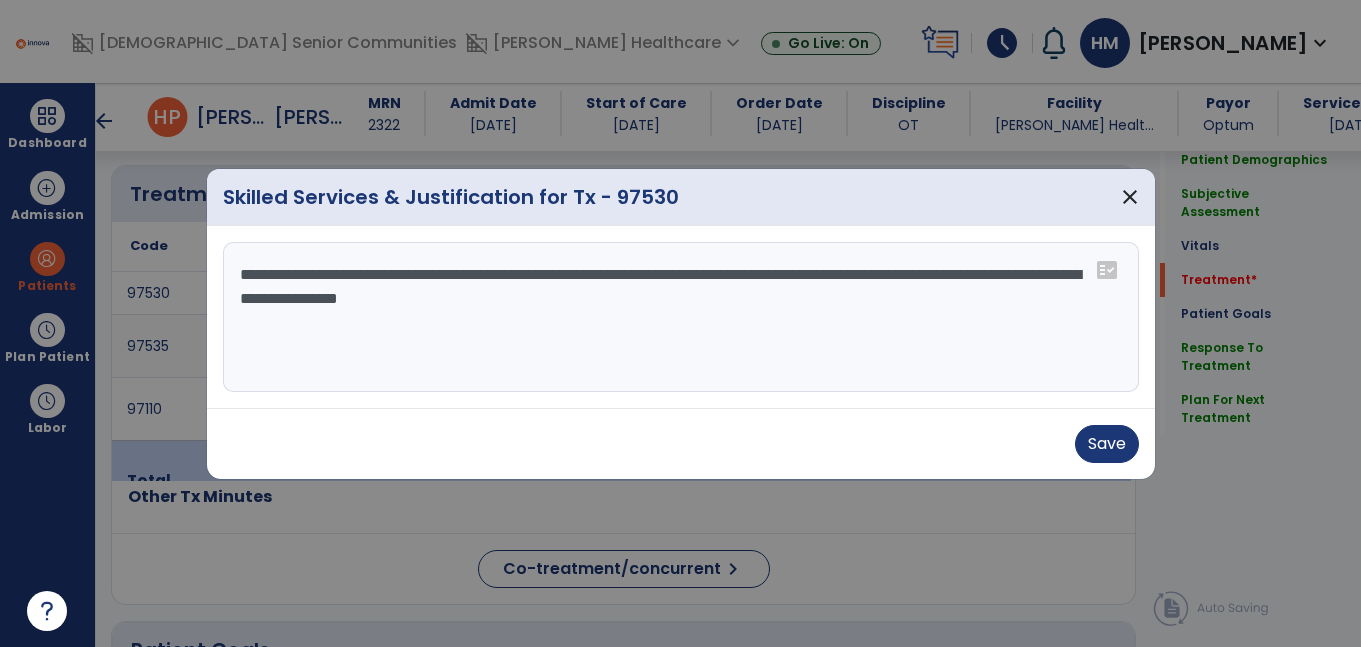 click on "**********" at bounding box center (681, 317) 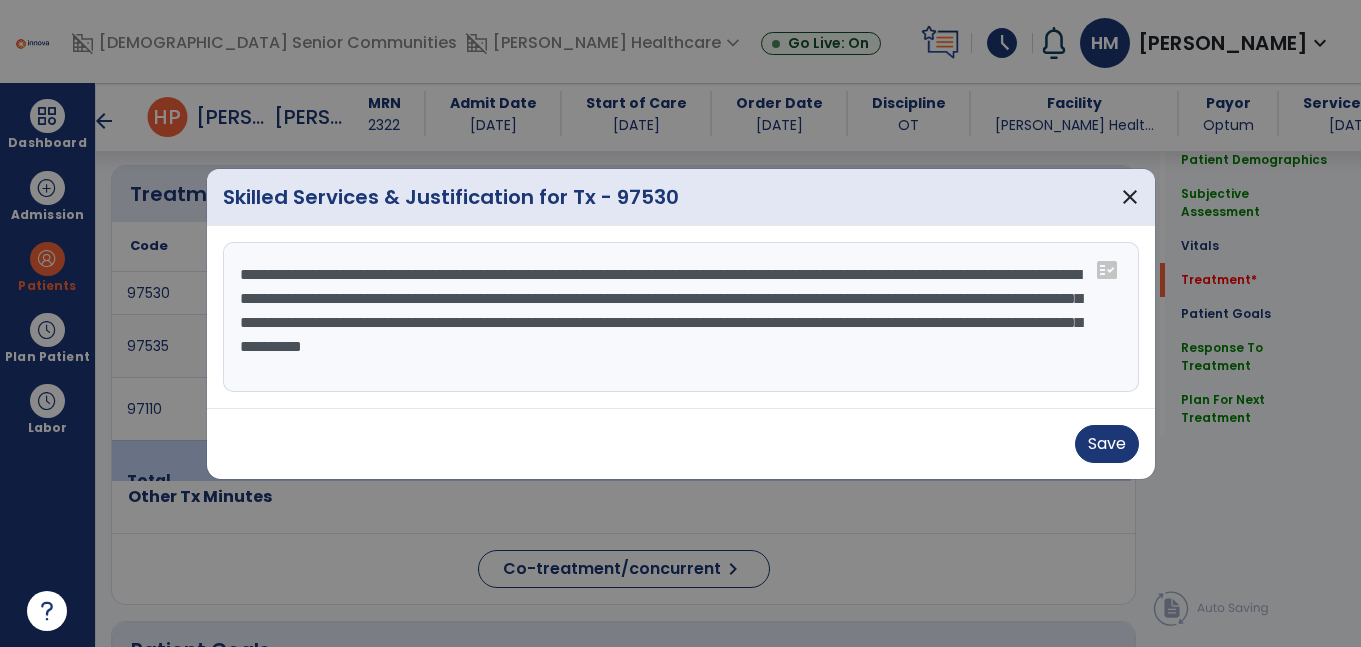 click on "**********" at bounding box center (681, 317) 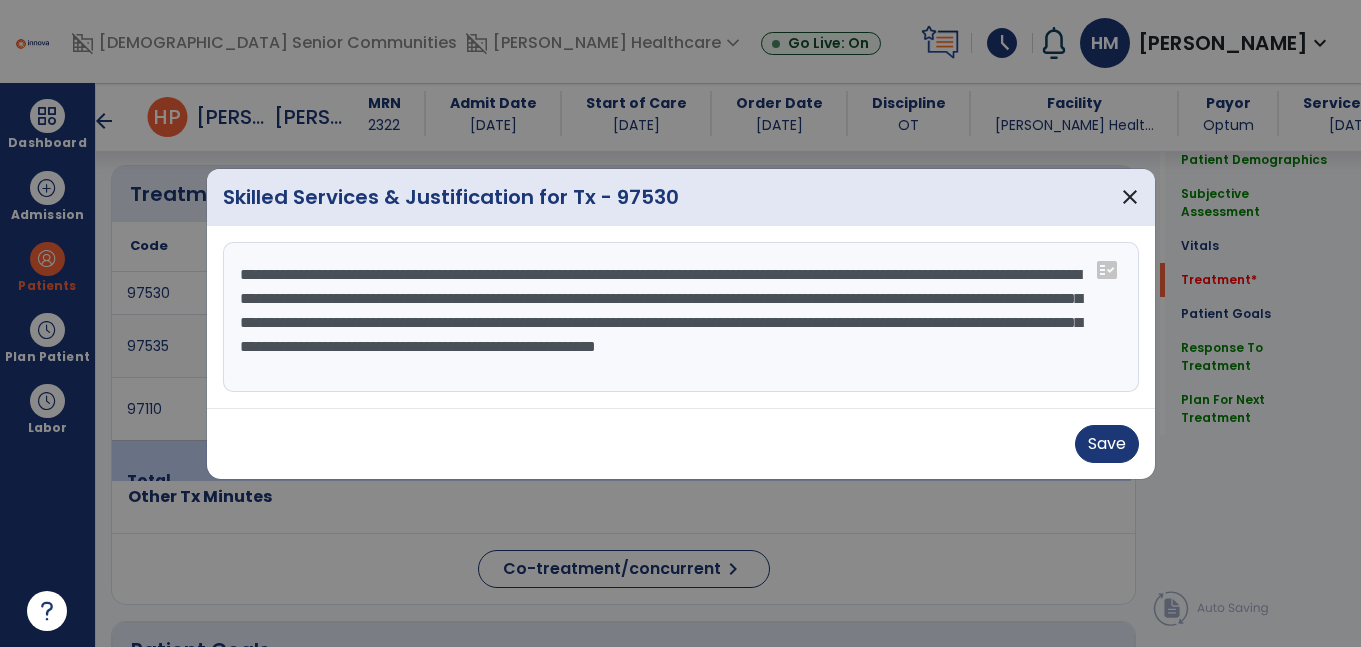 click on "**********" at bounding box center [681, 317] 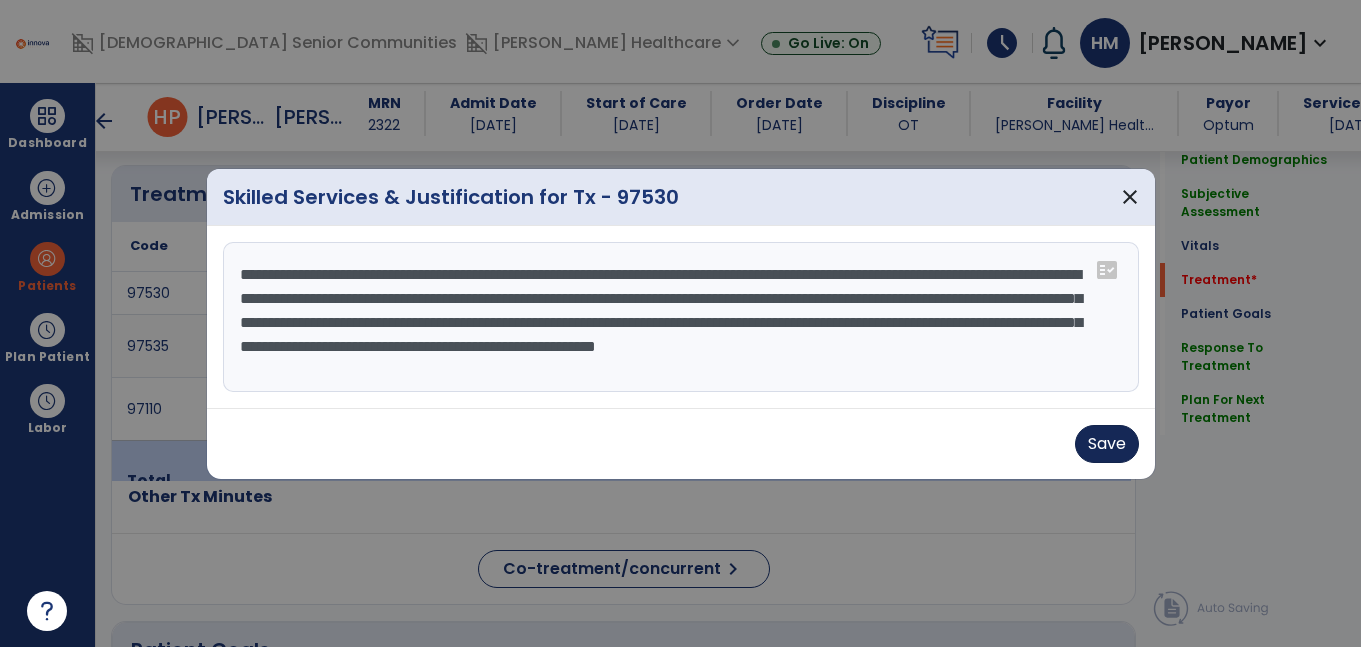 type on "**********" 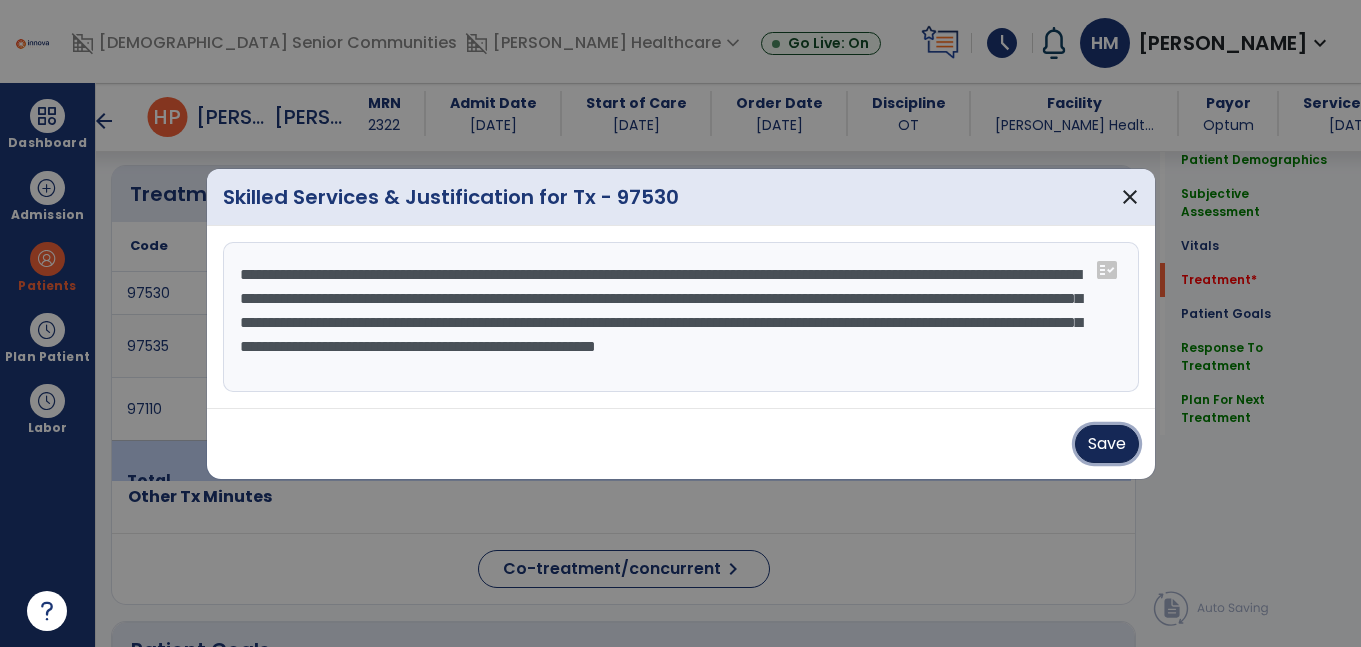 click on "Save" at bounding box center [1107, 444] 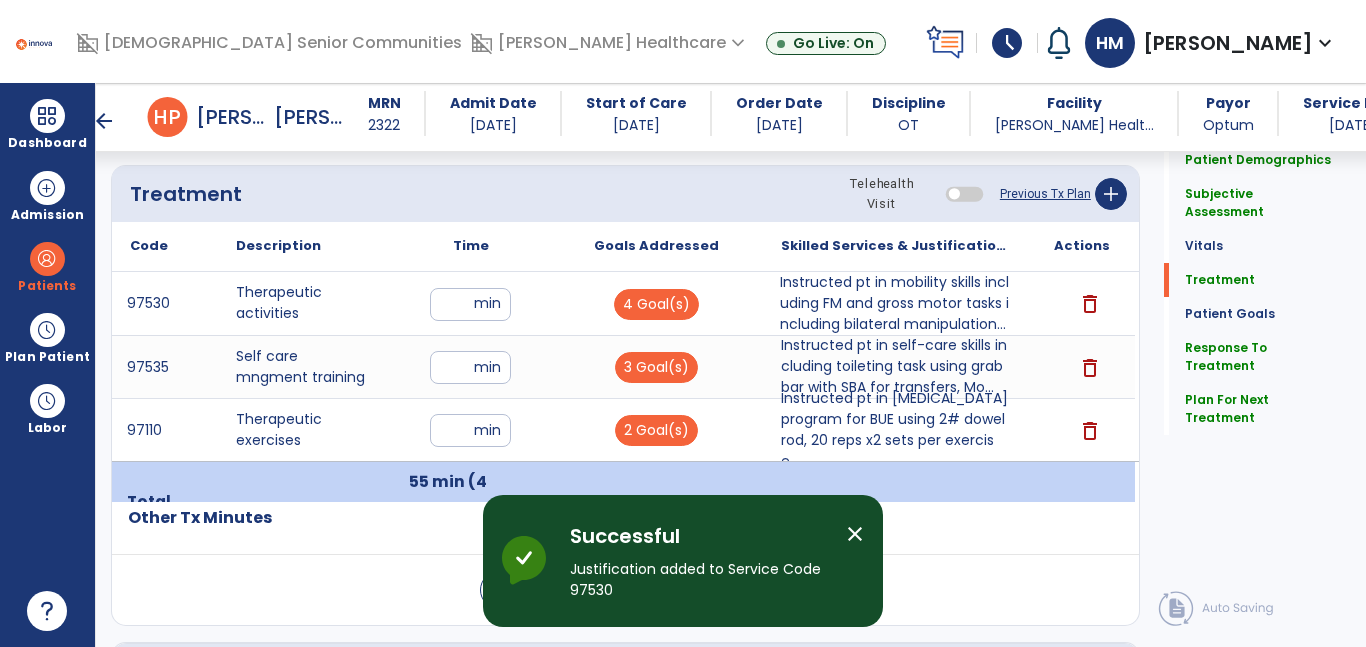 click on "**" at bounding box center (470, 304) 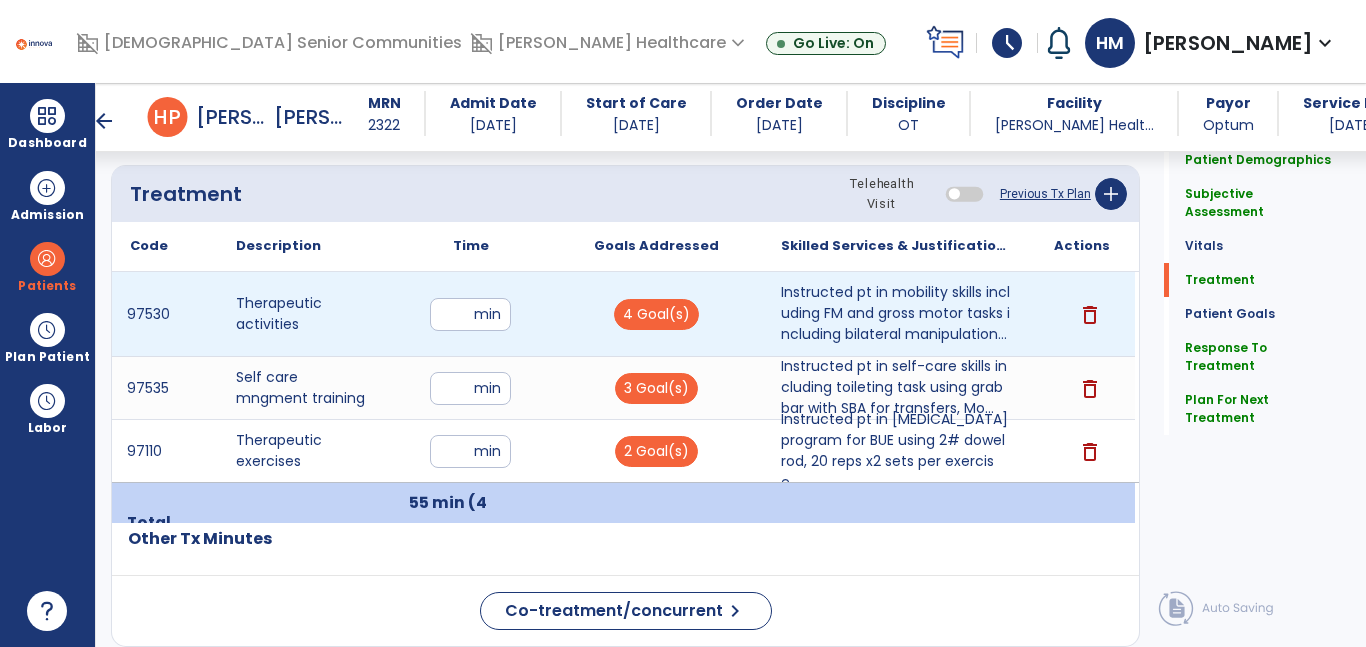 type on "**" 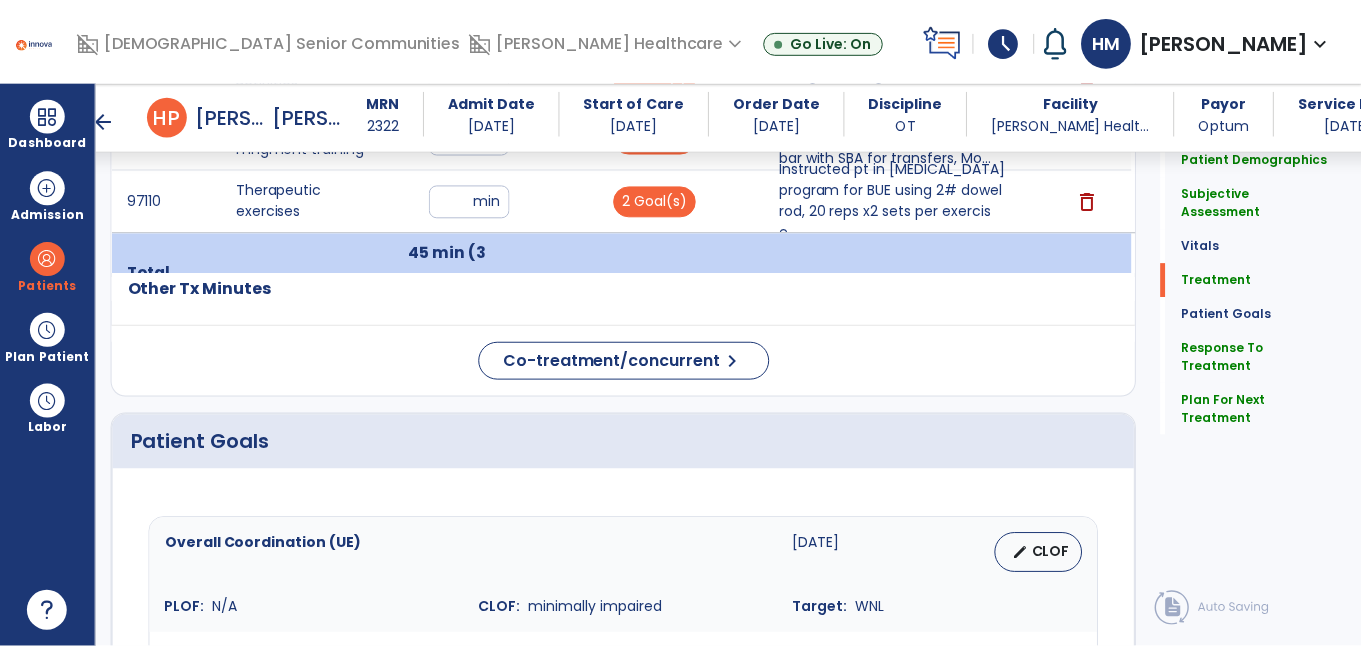 scroll, scrollTop: 1470, scrollLeft: 0, axis: vertical 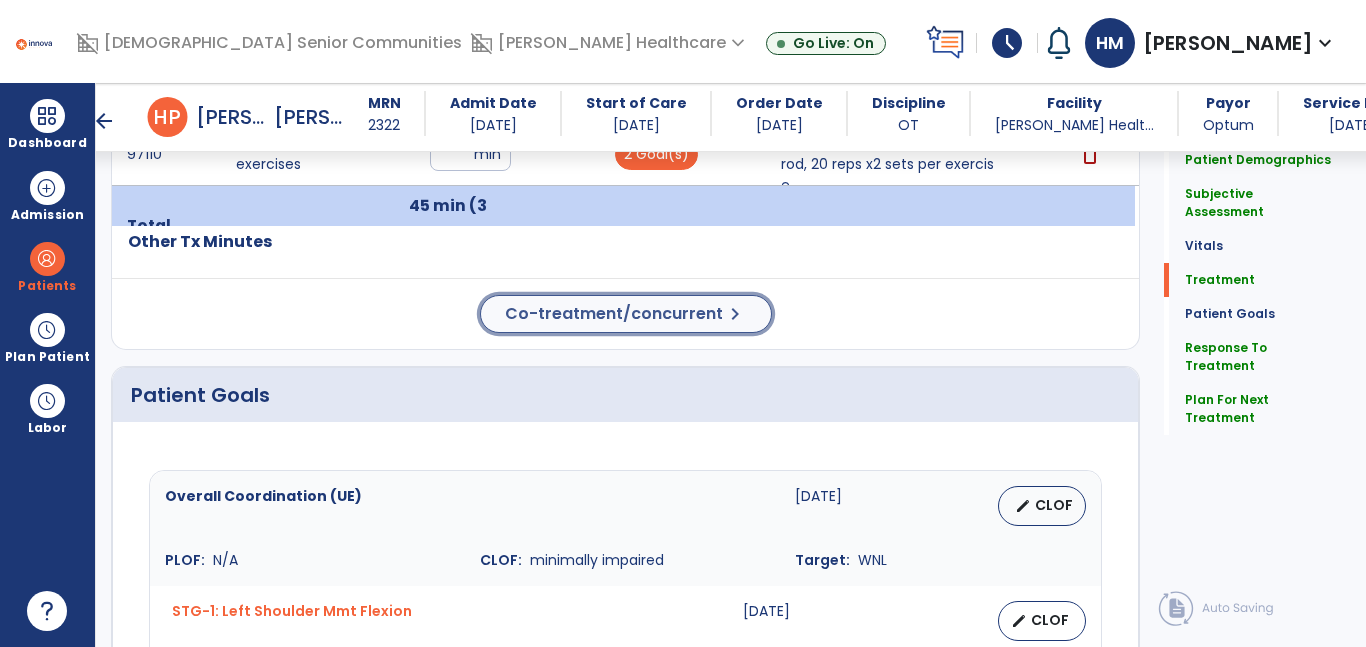 click on "Co-treatment/concurrent" 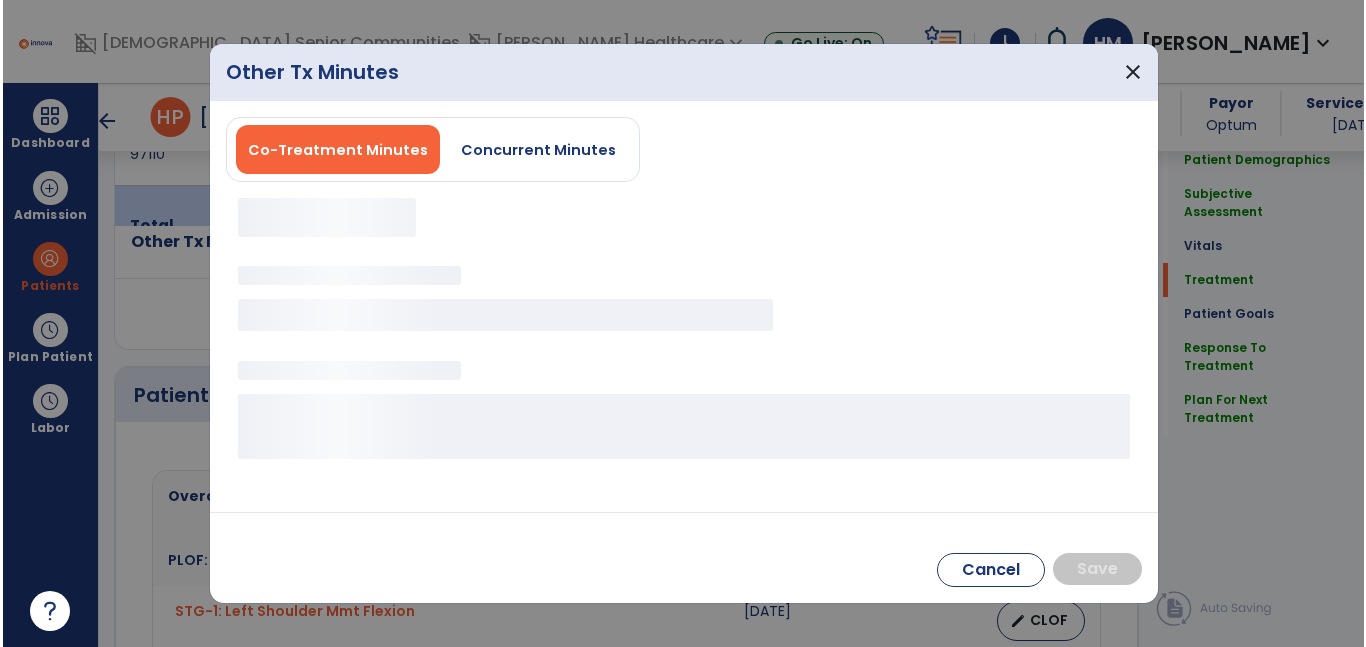 scroll, scrollTop: 1465, scrollLeft: 0, axis: vertical 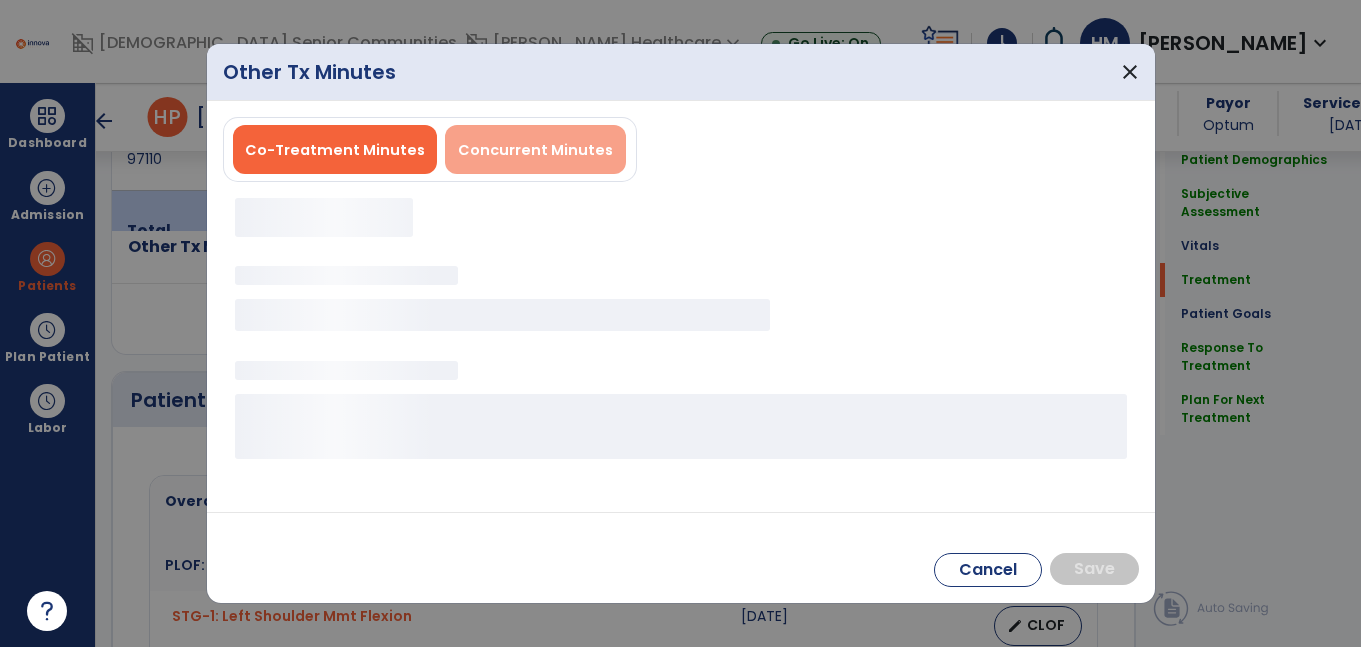 click on "Concurrent Minutes" at bounding box center (535, 150) 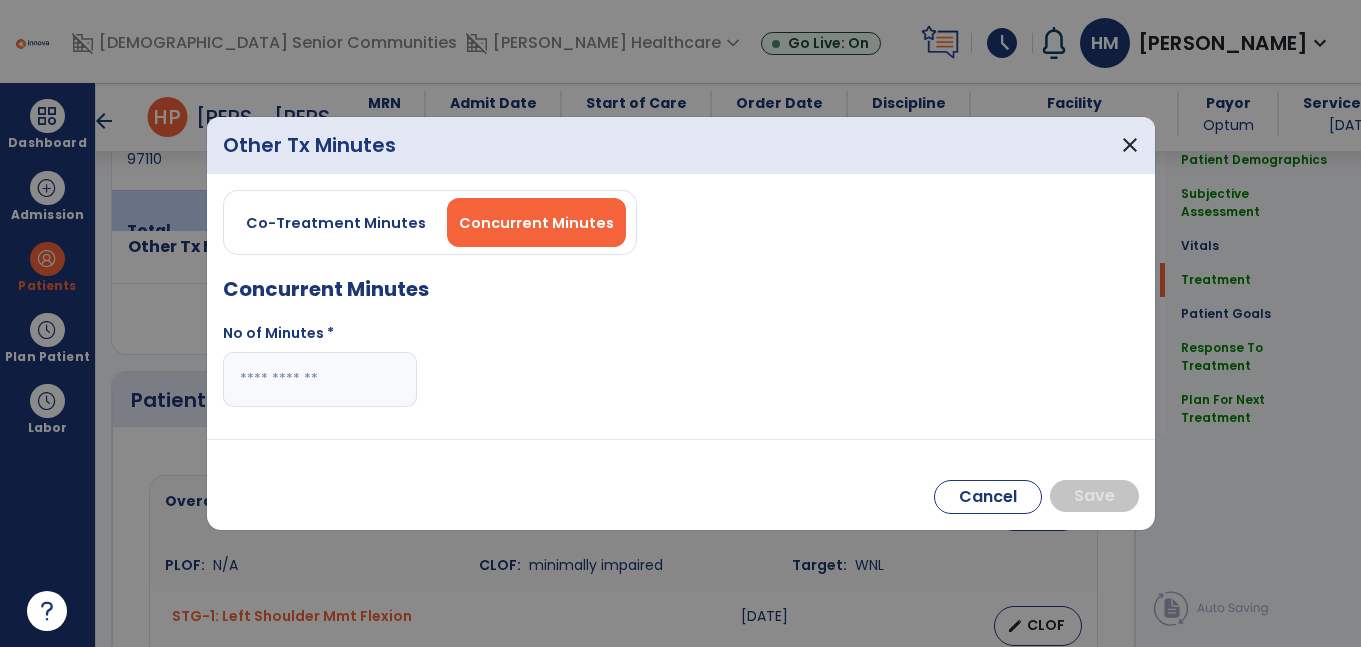 click at bounding box center [320, 379] 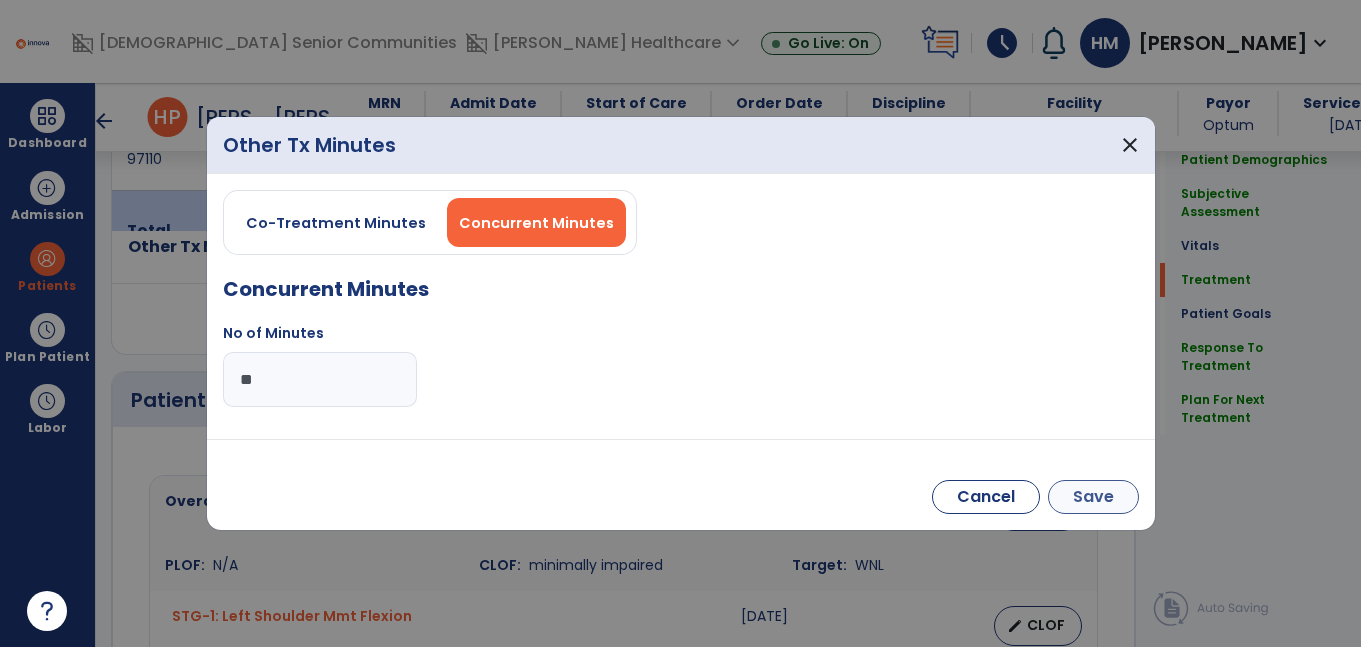 type on "**" 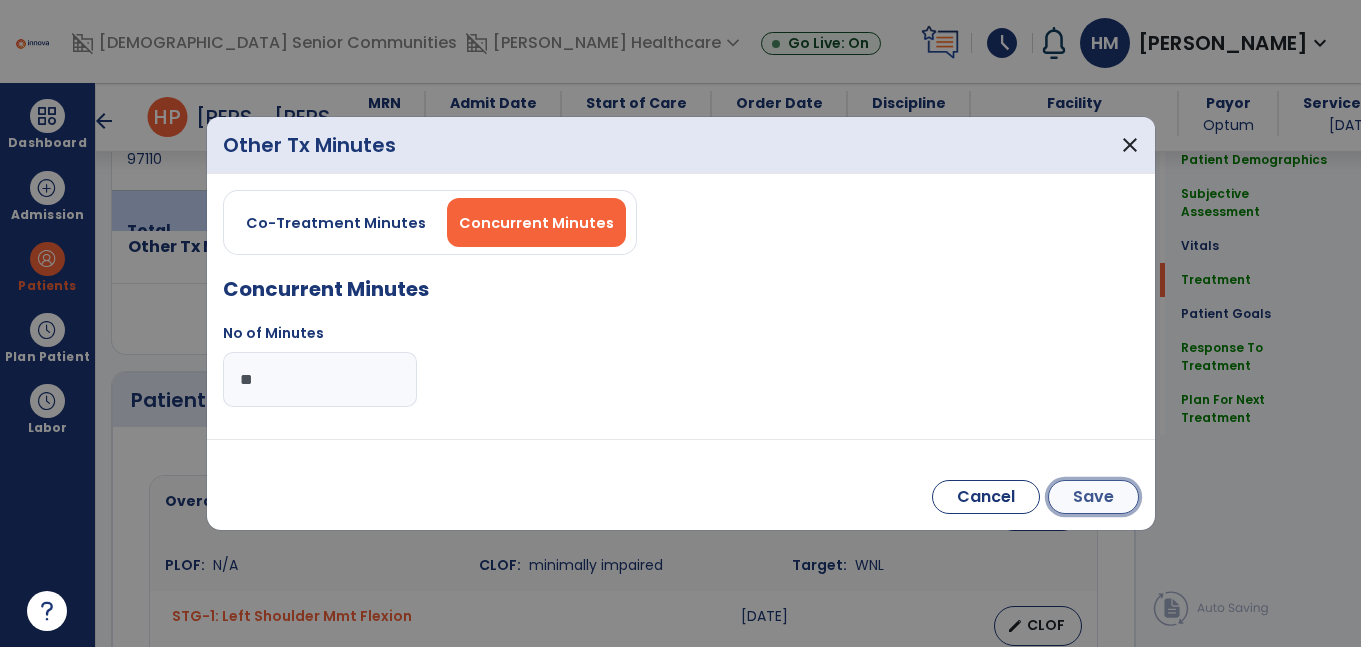 click on "Save" at bounding box center (1093, 497) 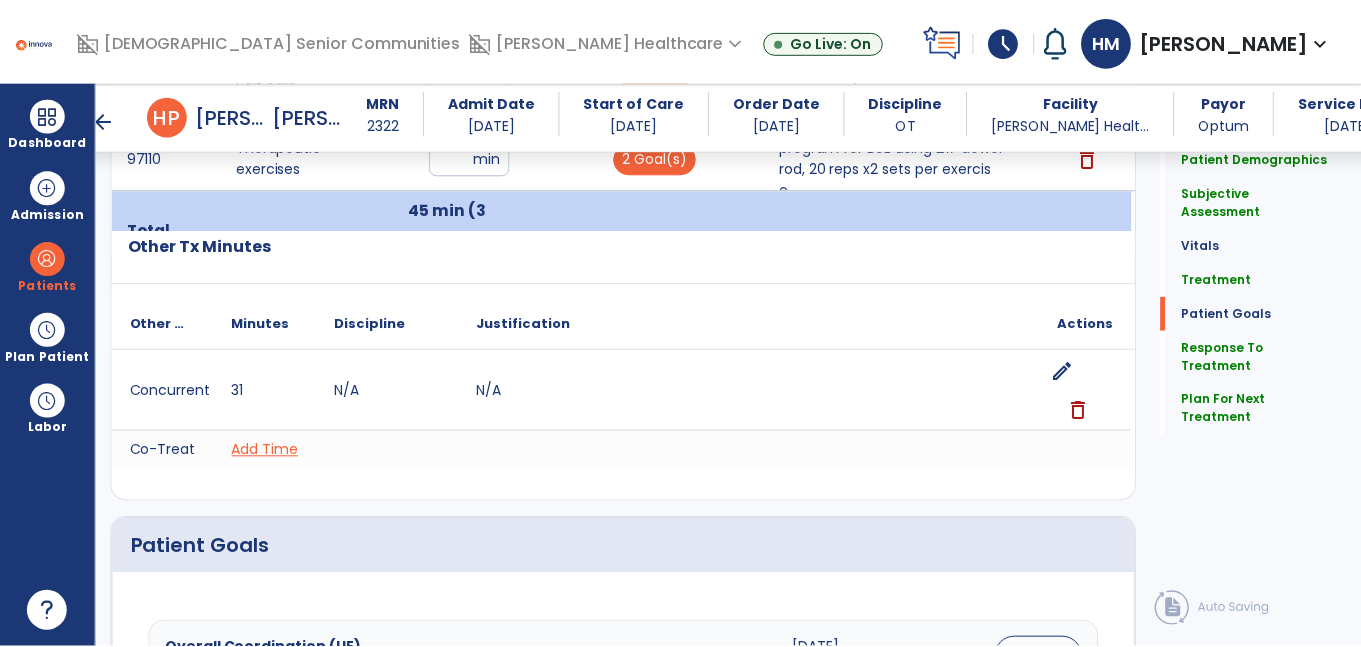 scroll, scrollTop: 2908, scrollLeft: 0, axis: vertical 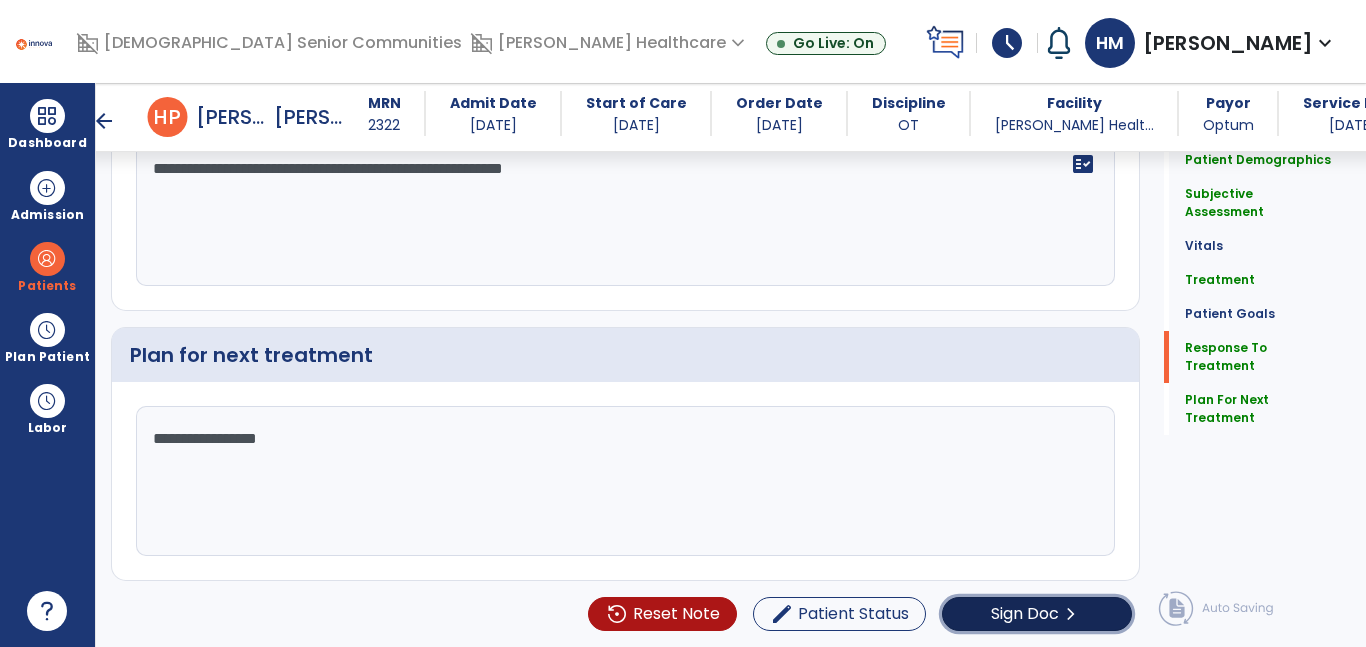 click on "Sign Doc" 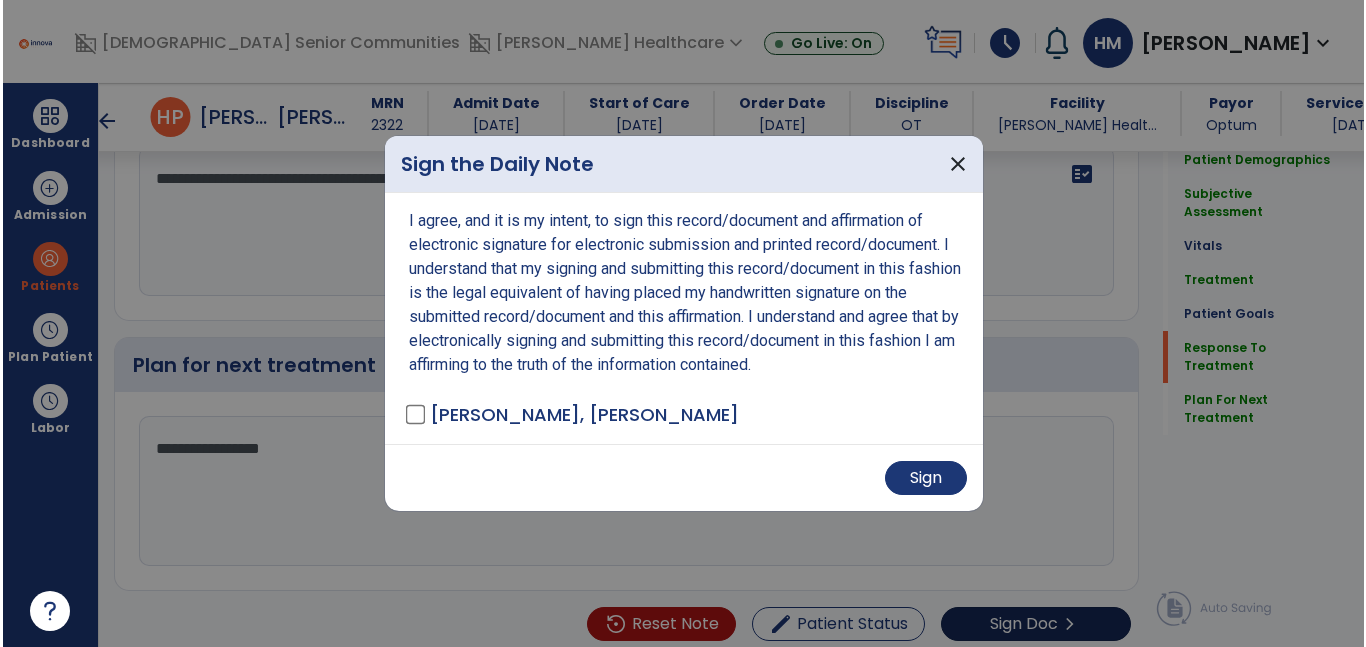 scroll, scrollTop: 2918, scrollLeft: 0, axis: vertical 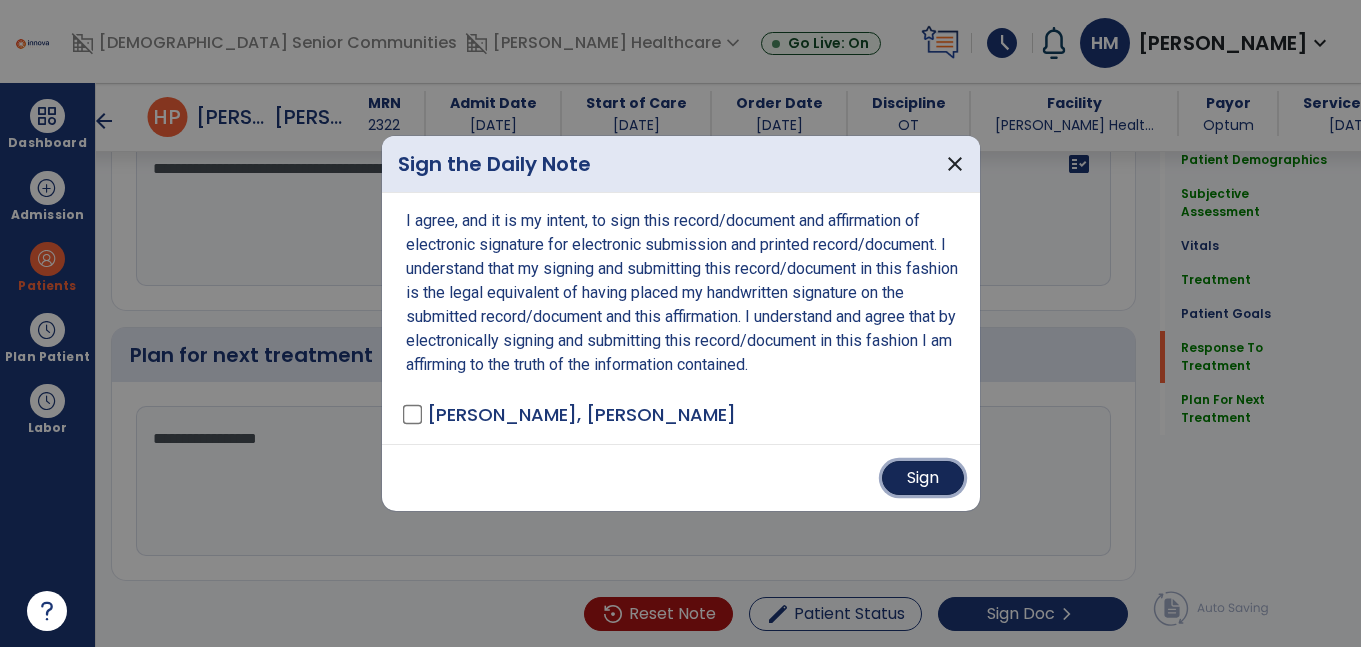 click on "Sign" at bounding box center (923, 478) 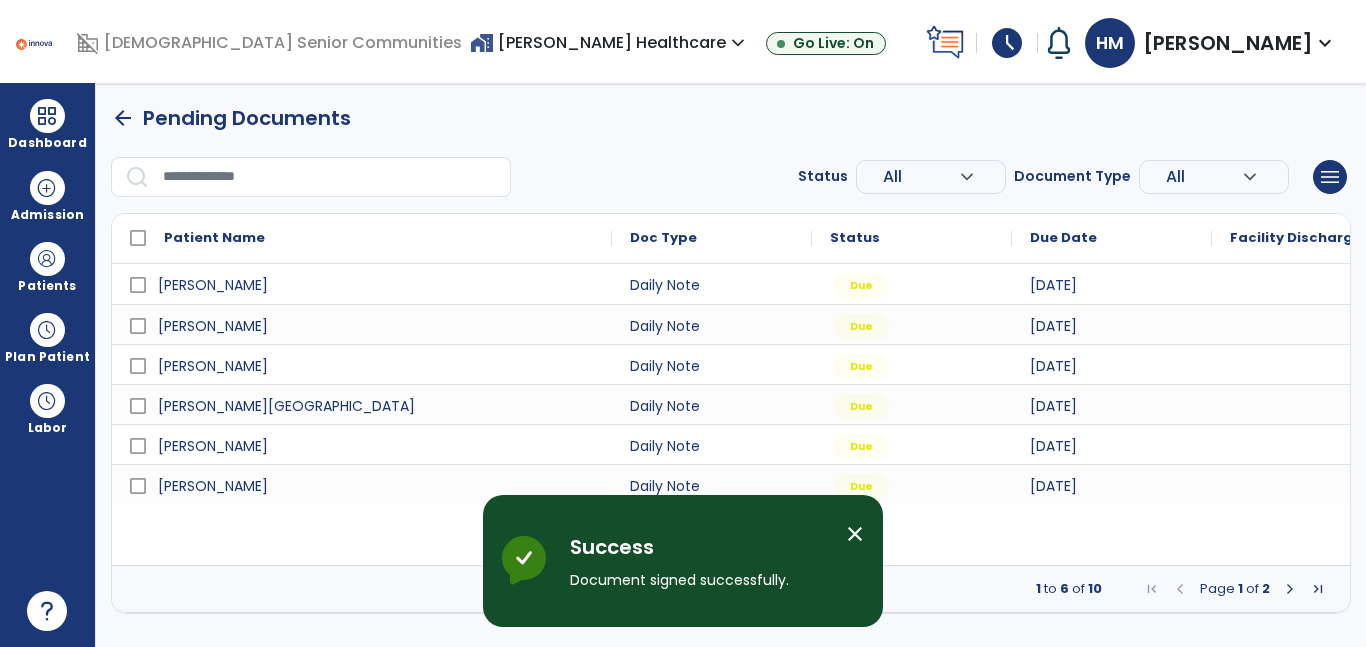 scroll, scrollTop: 0, scrollLeft: 0, axis: both 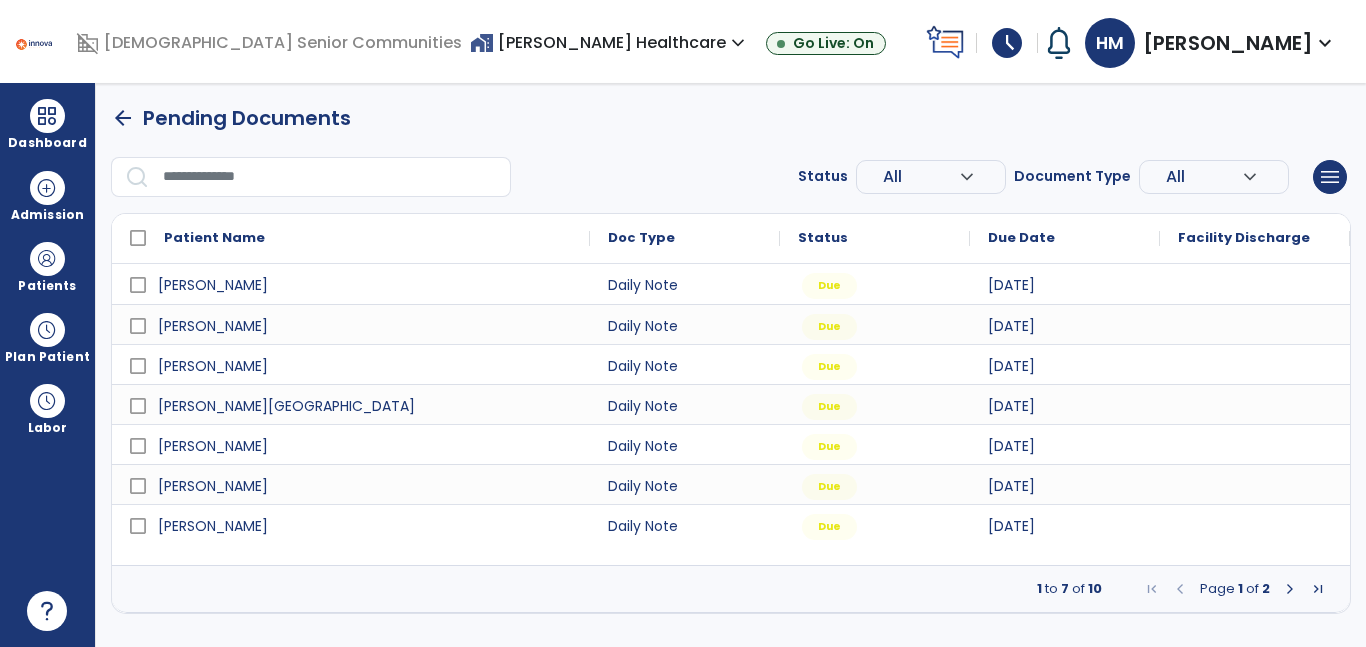 click at bounding box center (1255, 484) 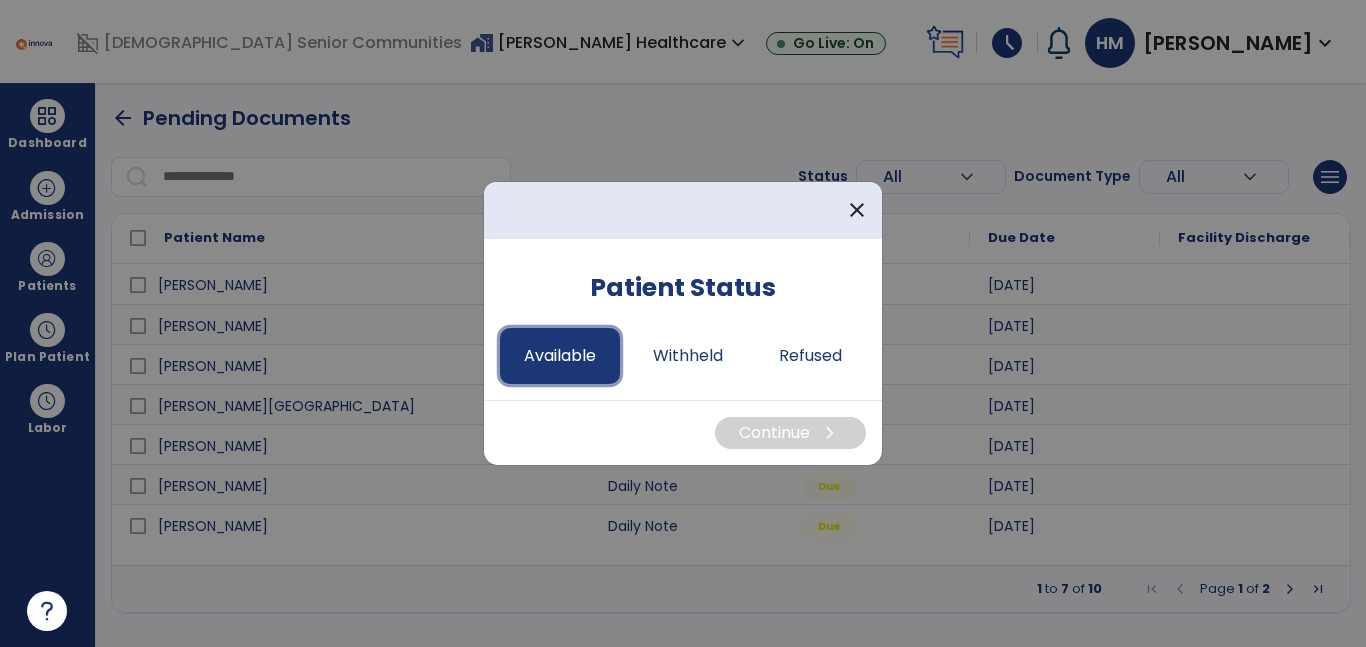 click on "Available" at bounding box center [560, 356] 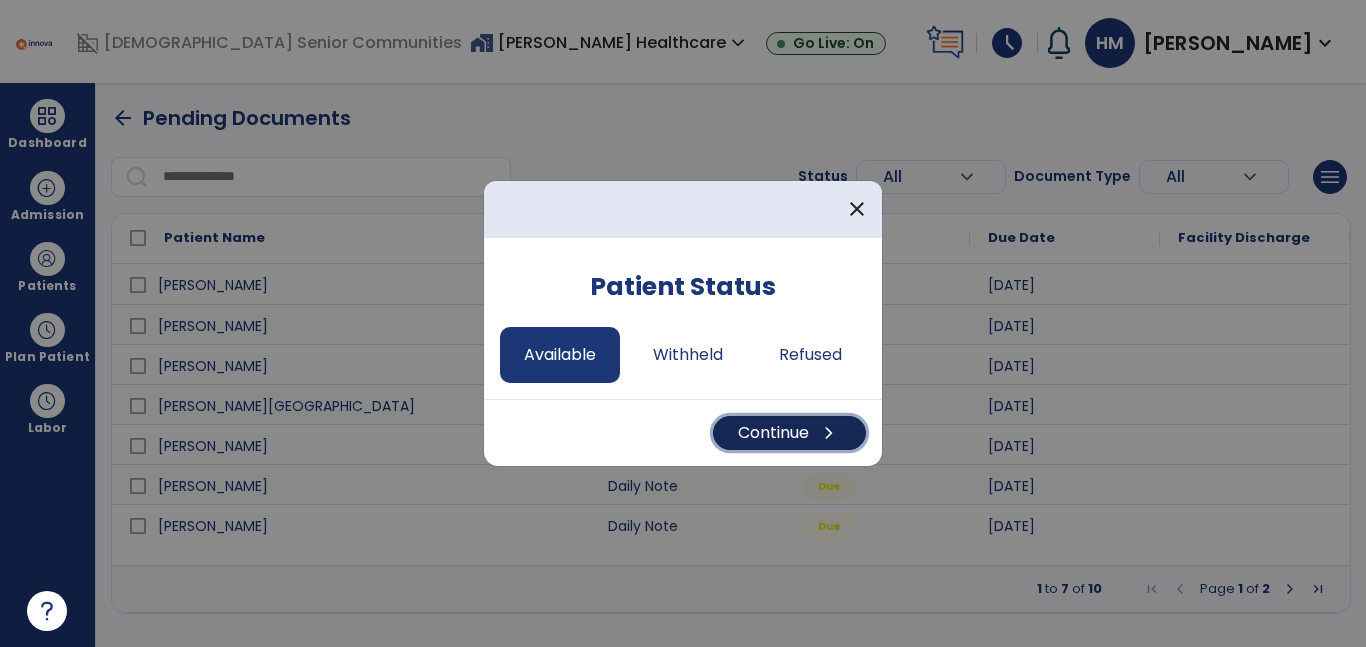 click on "Continue   chevron_right" at bounding box center (789, 433) 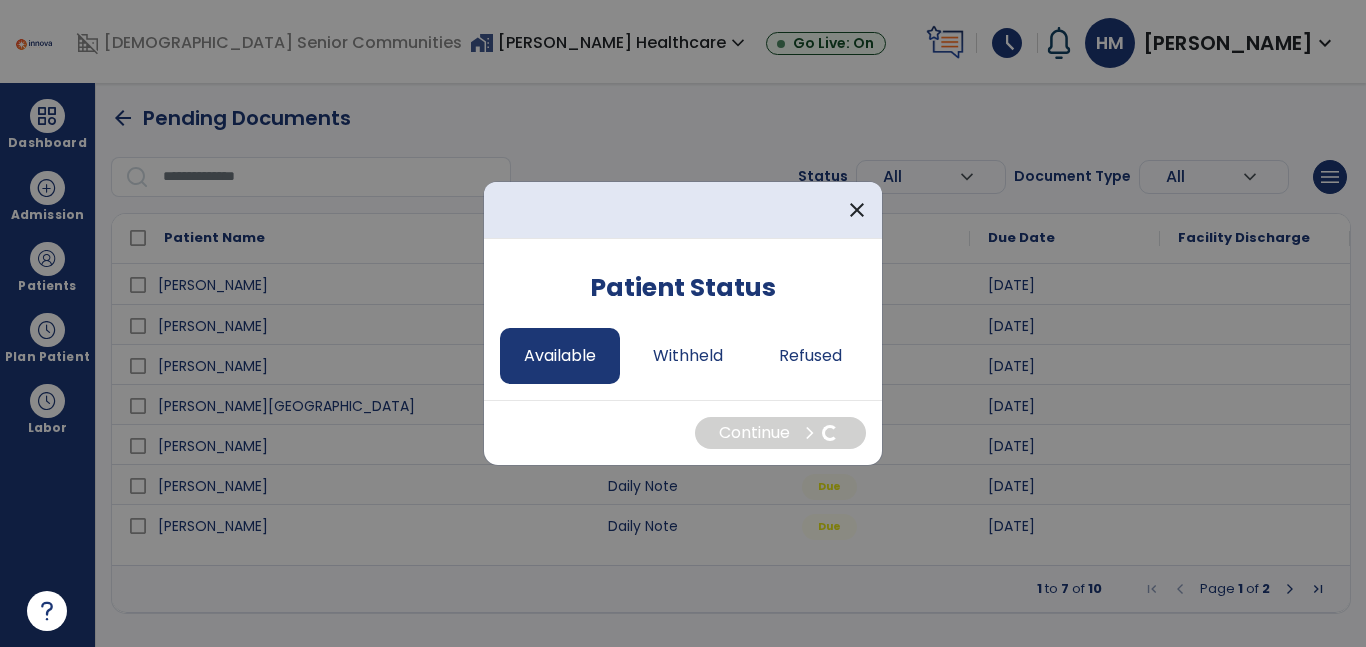 select on "*" 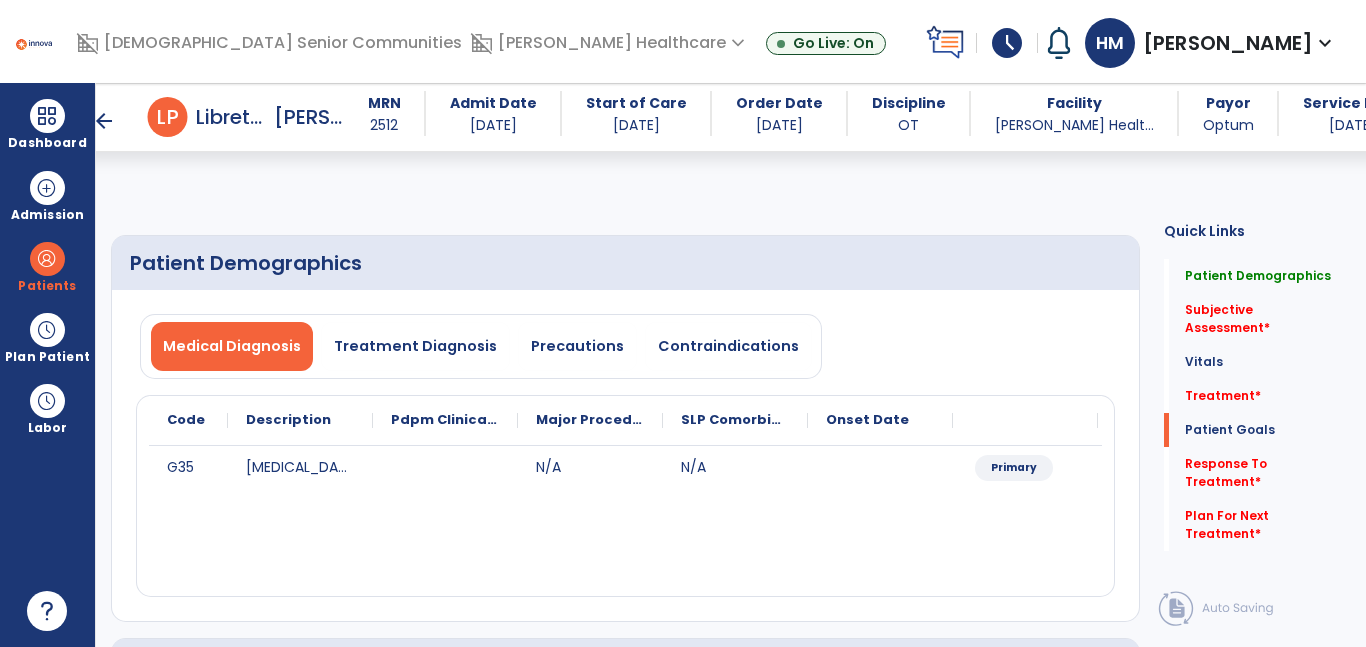 scroll, scrollTop: 2016, scrollLeft: 0, axis: vertical 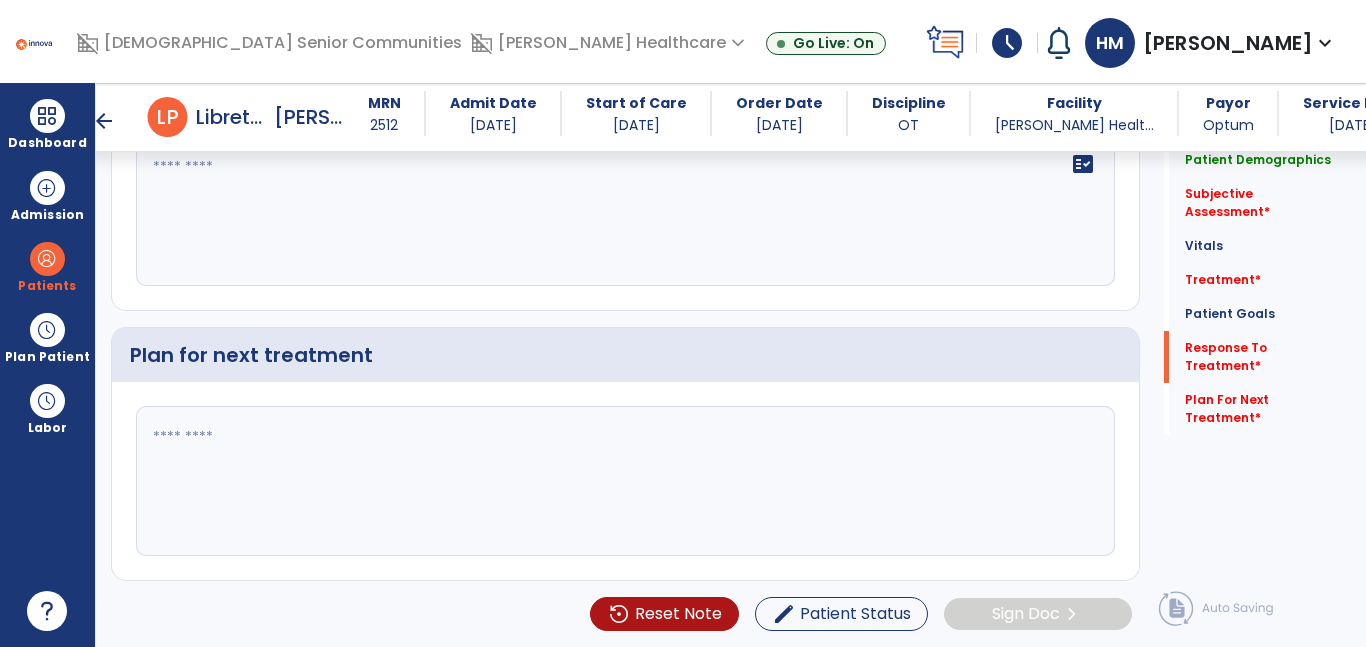 click 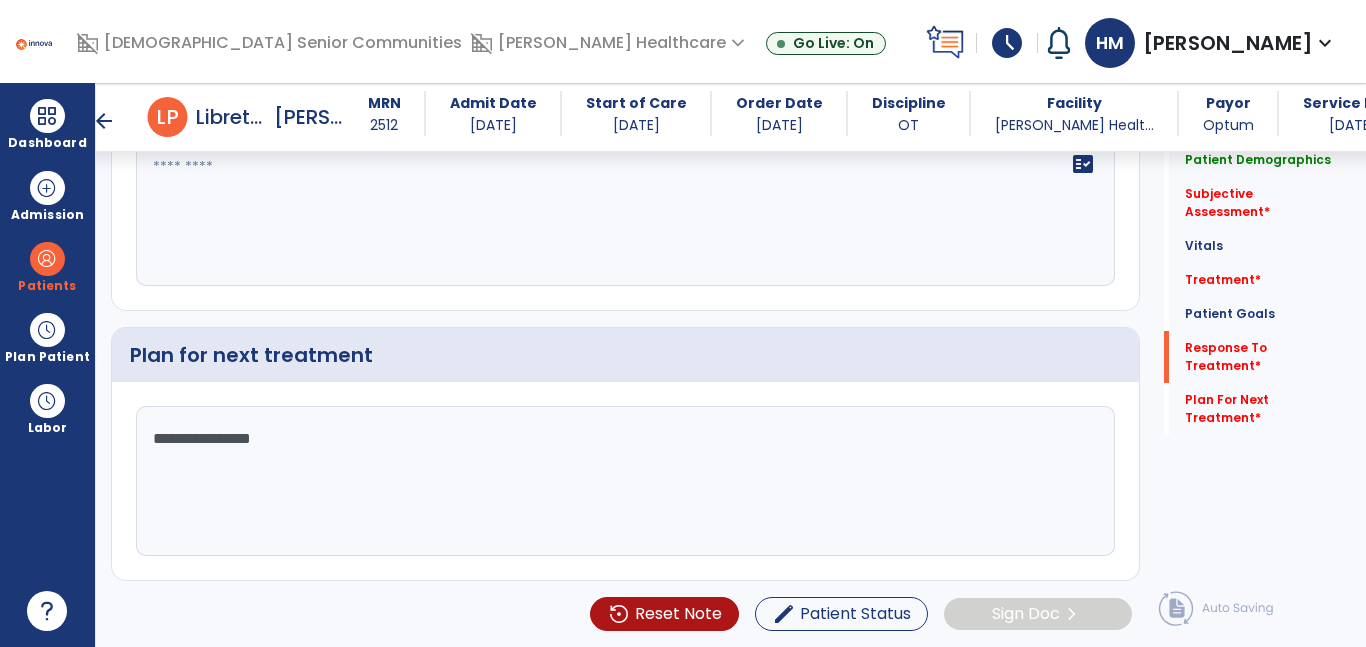 click on "**********" 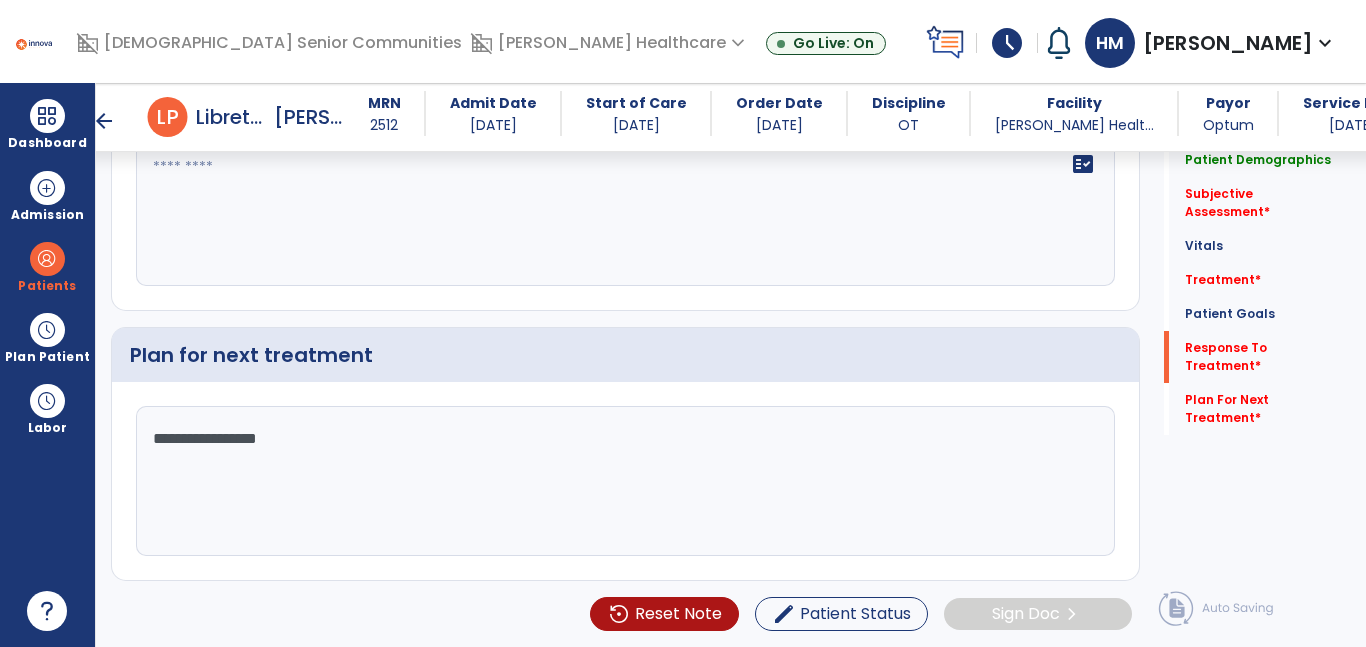 type on "**********" 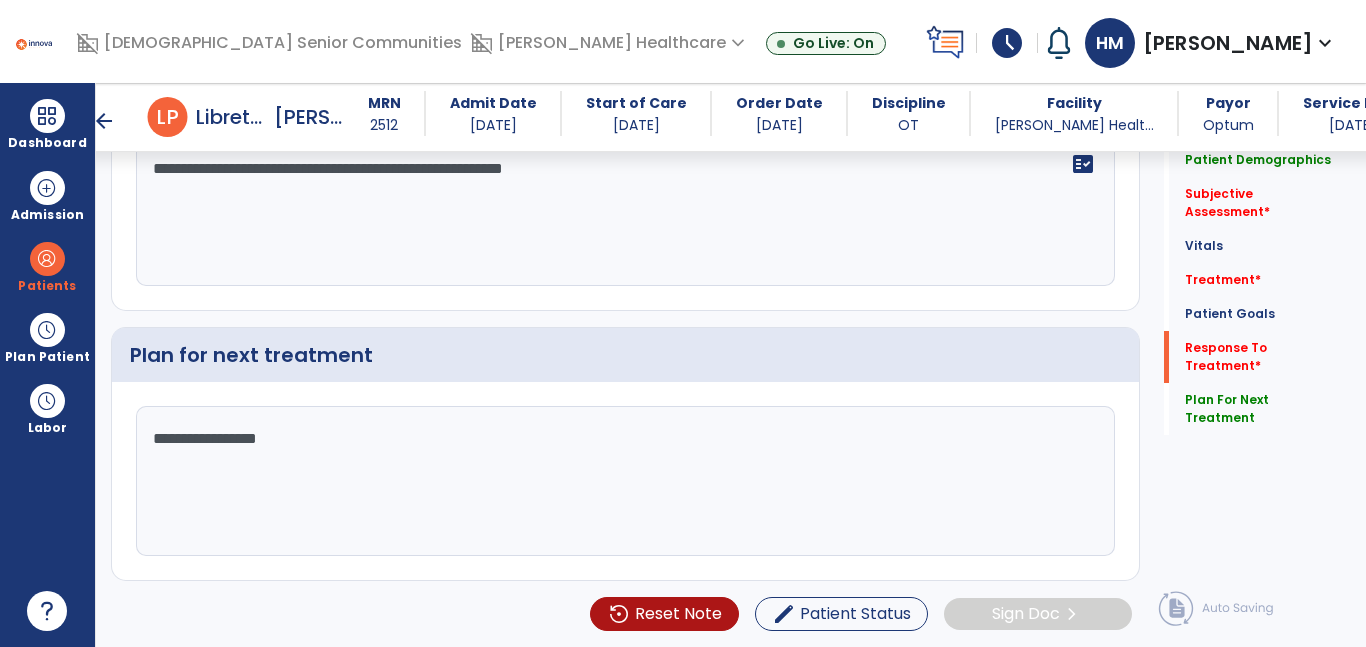 click on "**********" 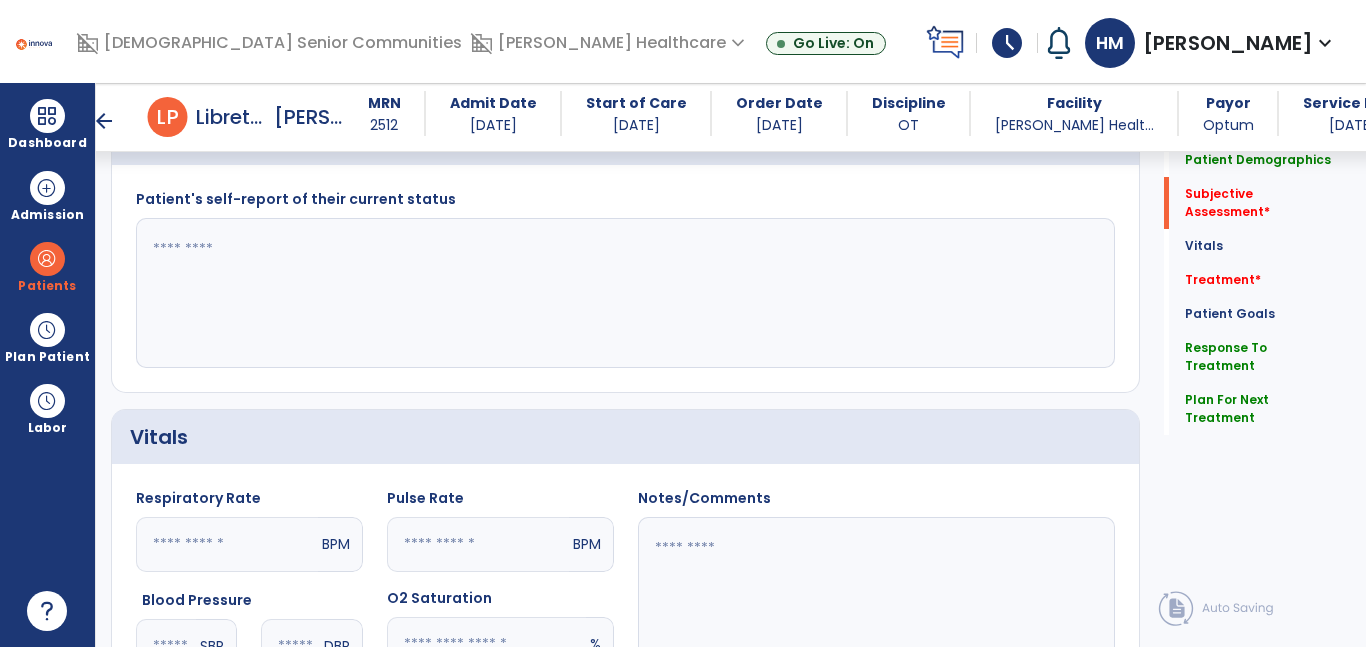 scroll, scrollTop: 498, scrollLeft: 0, axis: vertical 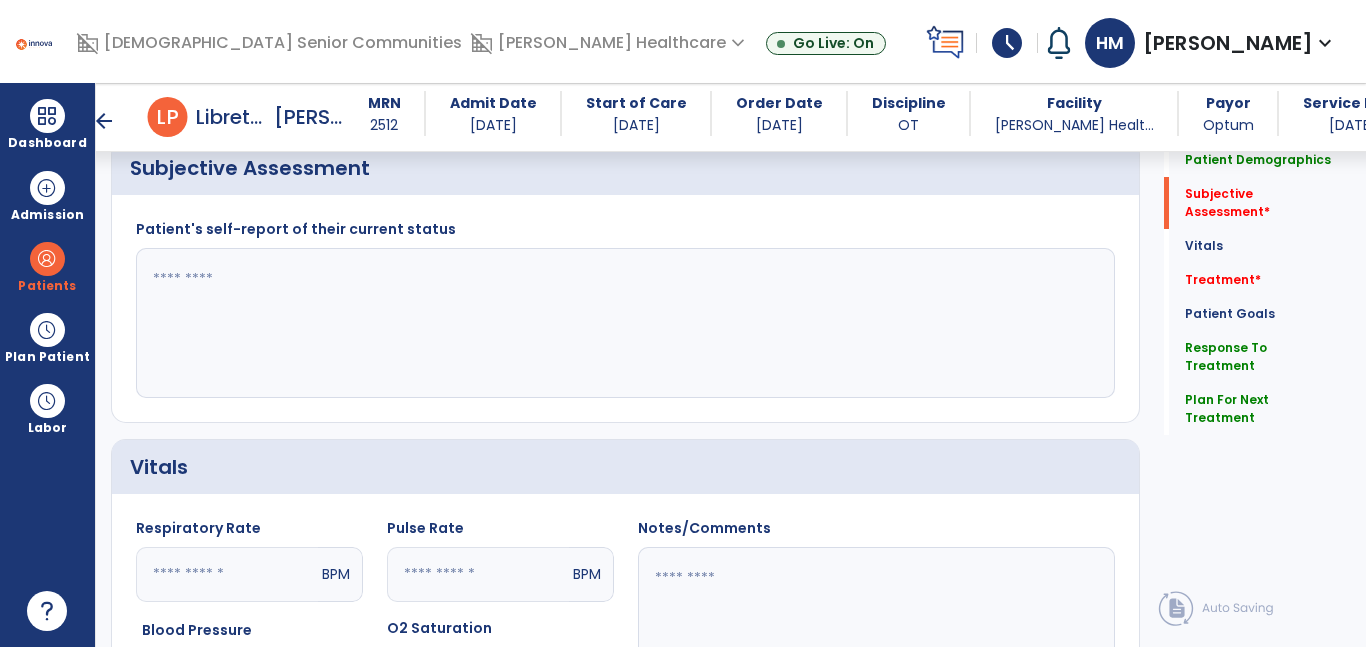 type on "**********" 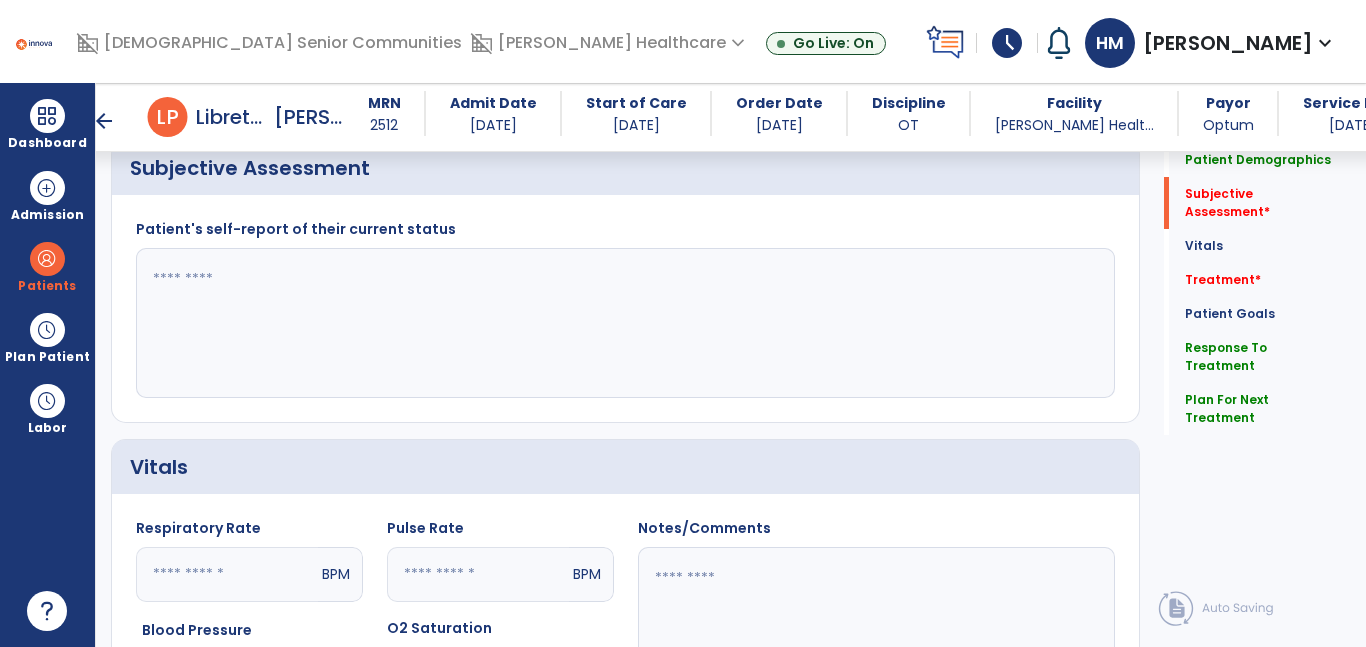 click 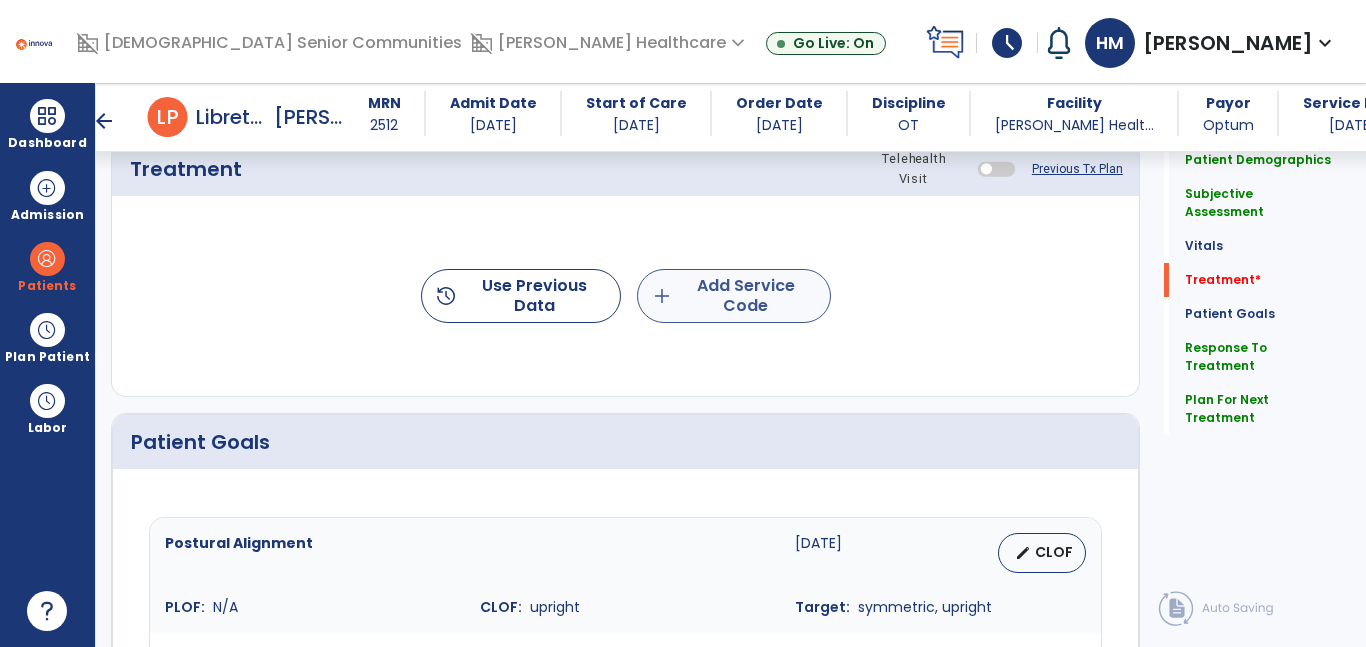 type on "**********" 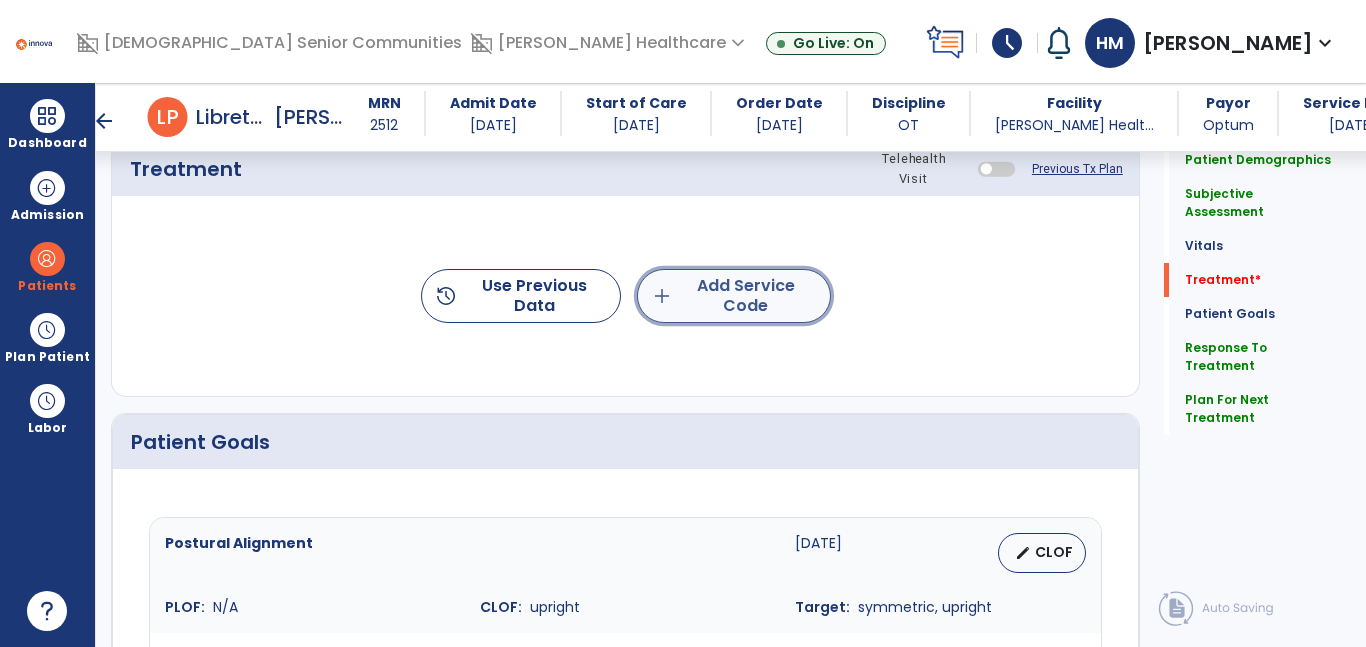 click on "add" 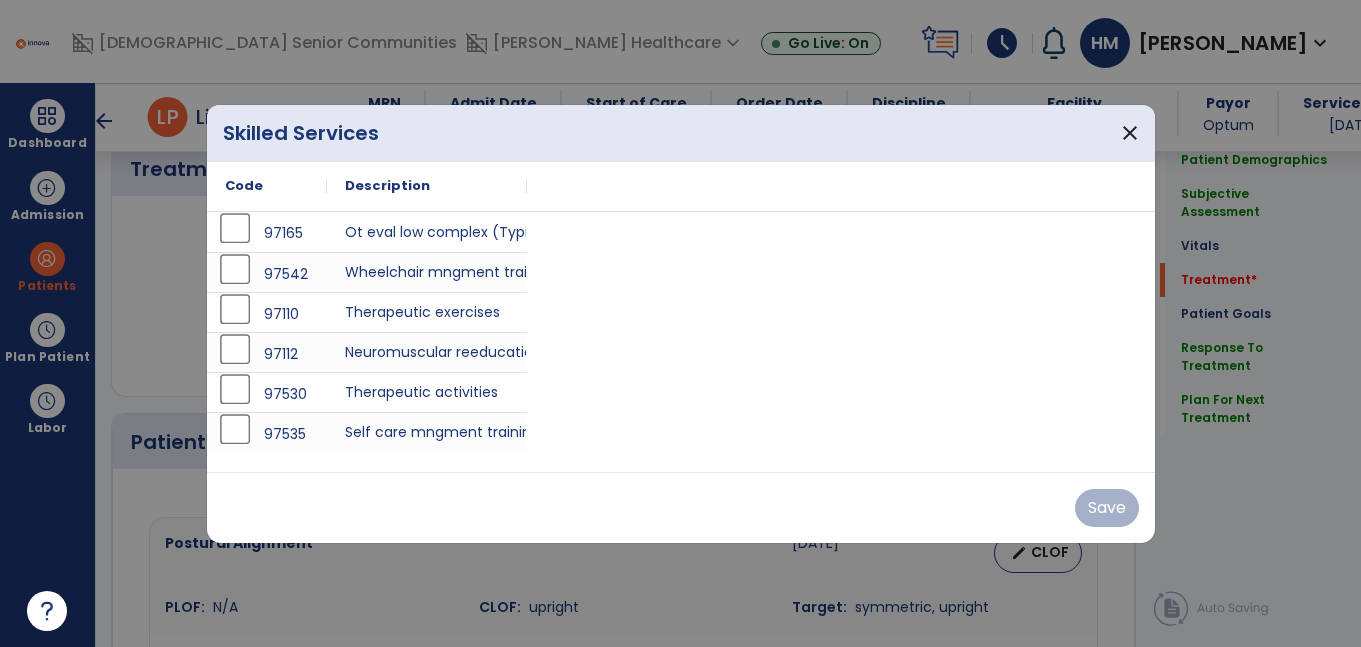 scroll, scrollTop: 1218, scrollLeft: 0, axis: vertical 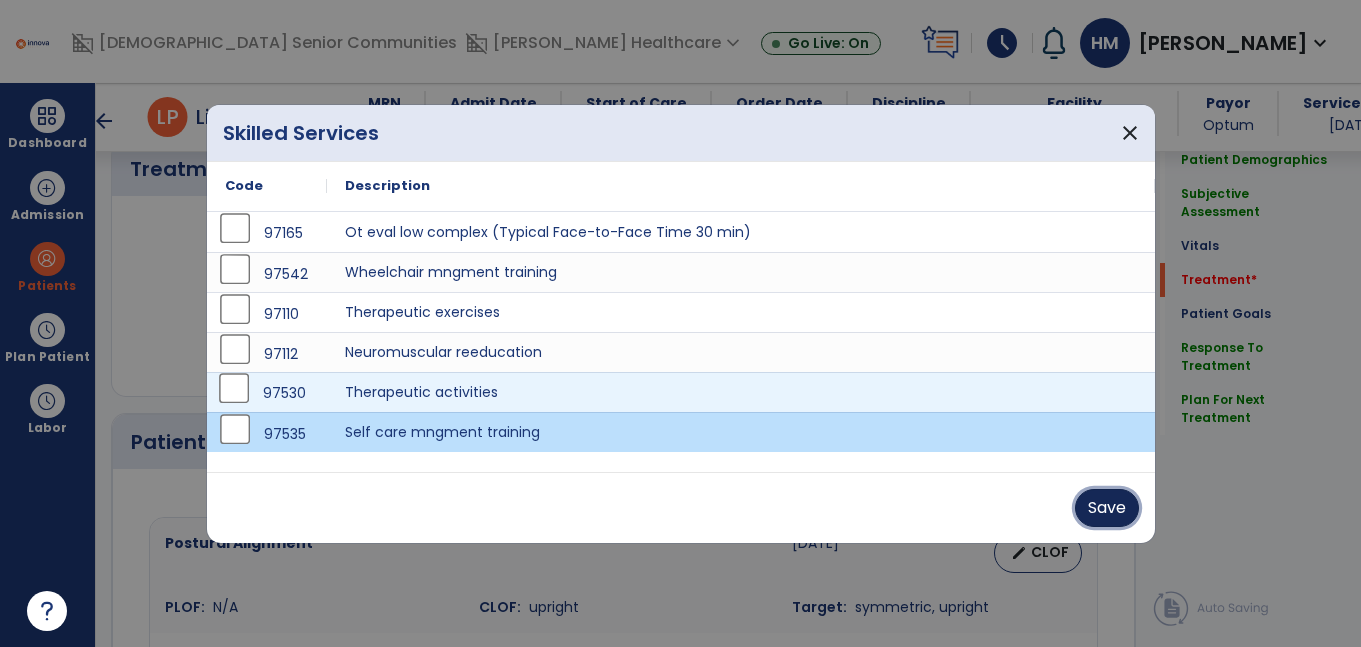 click on "Save" at bounding box center [1107, 508] 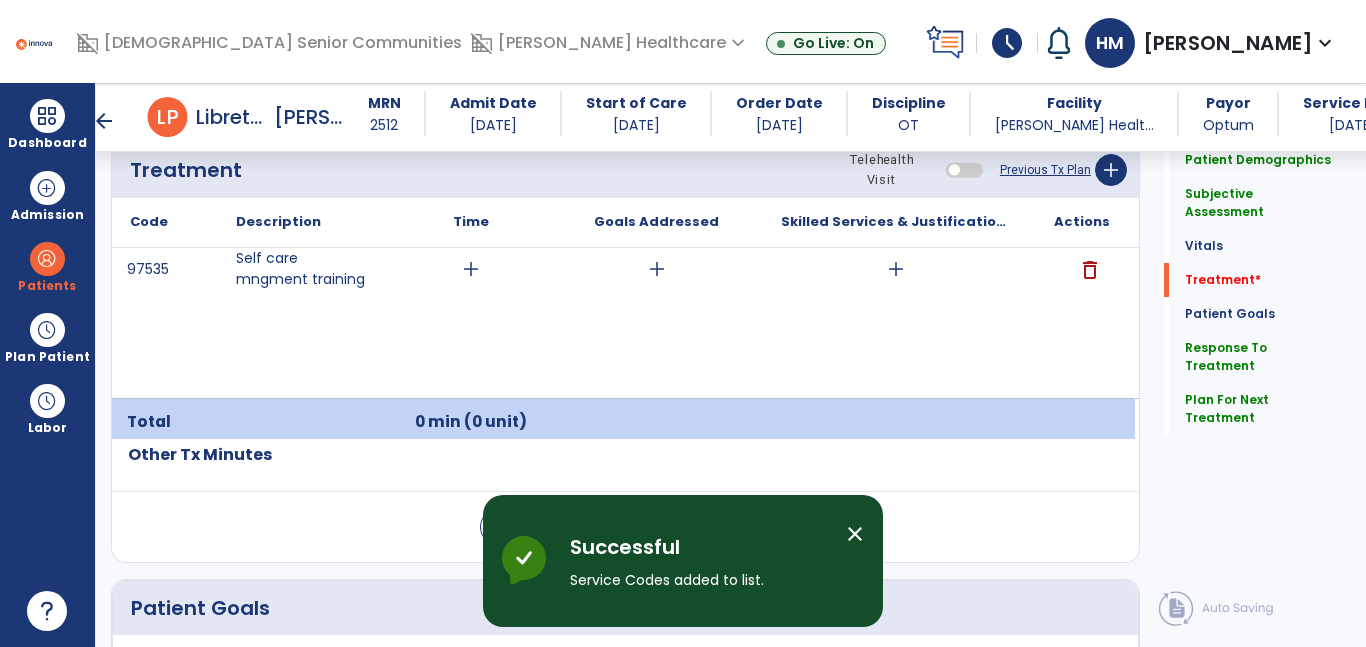 click on "add" at bounding box center [471, 269] 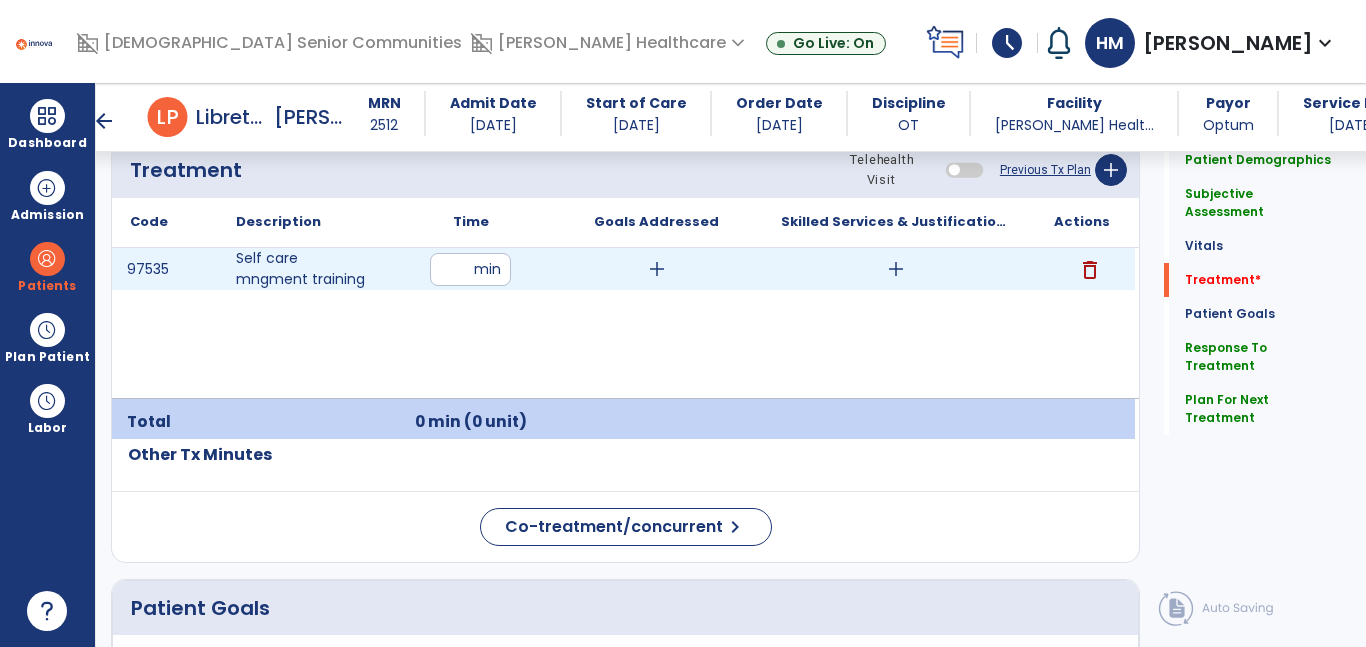 type on "**" 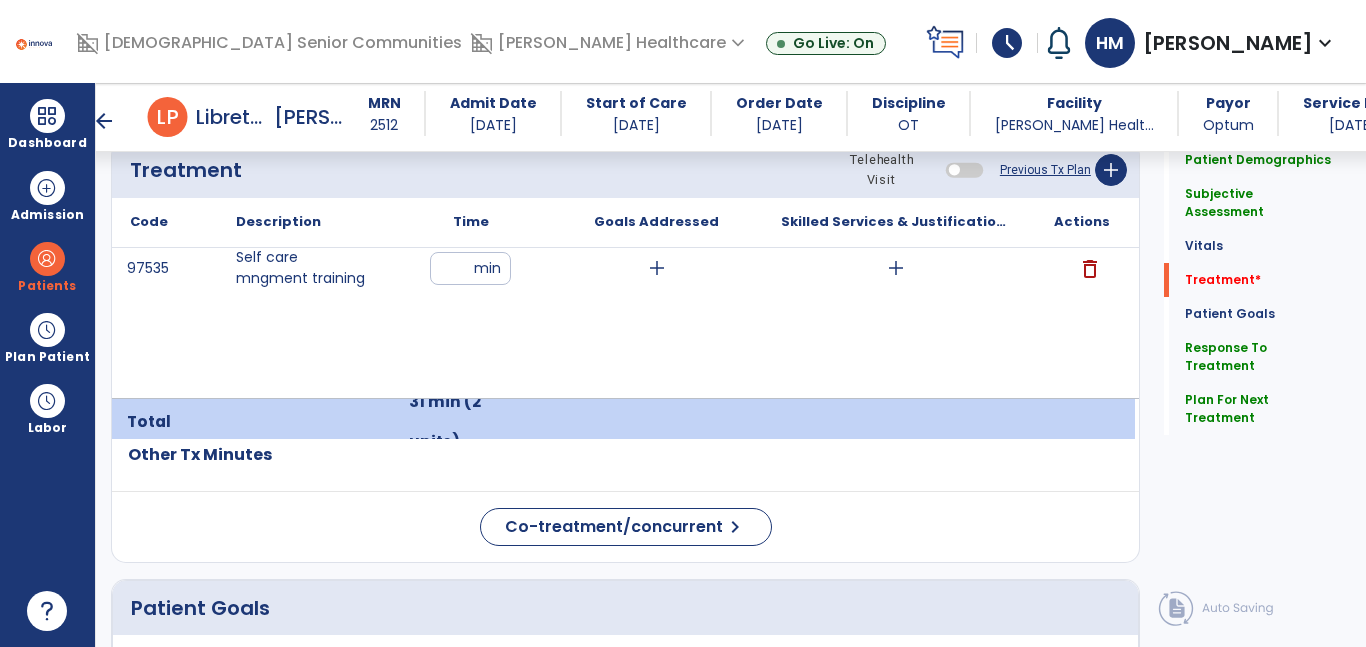 click on "add" at bounding box center (656, 268) 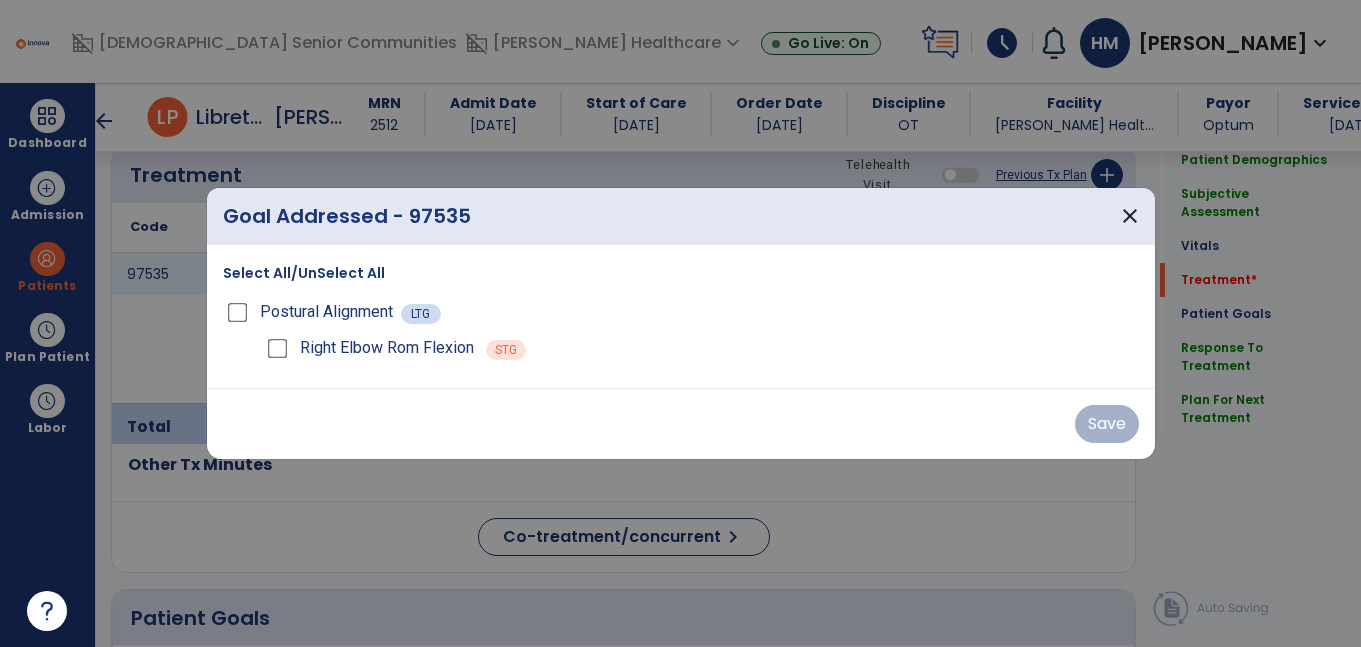 scroll, scrollTop: 1218, scrollLeft: 0, axis: vertical 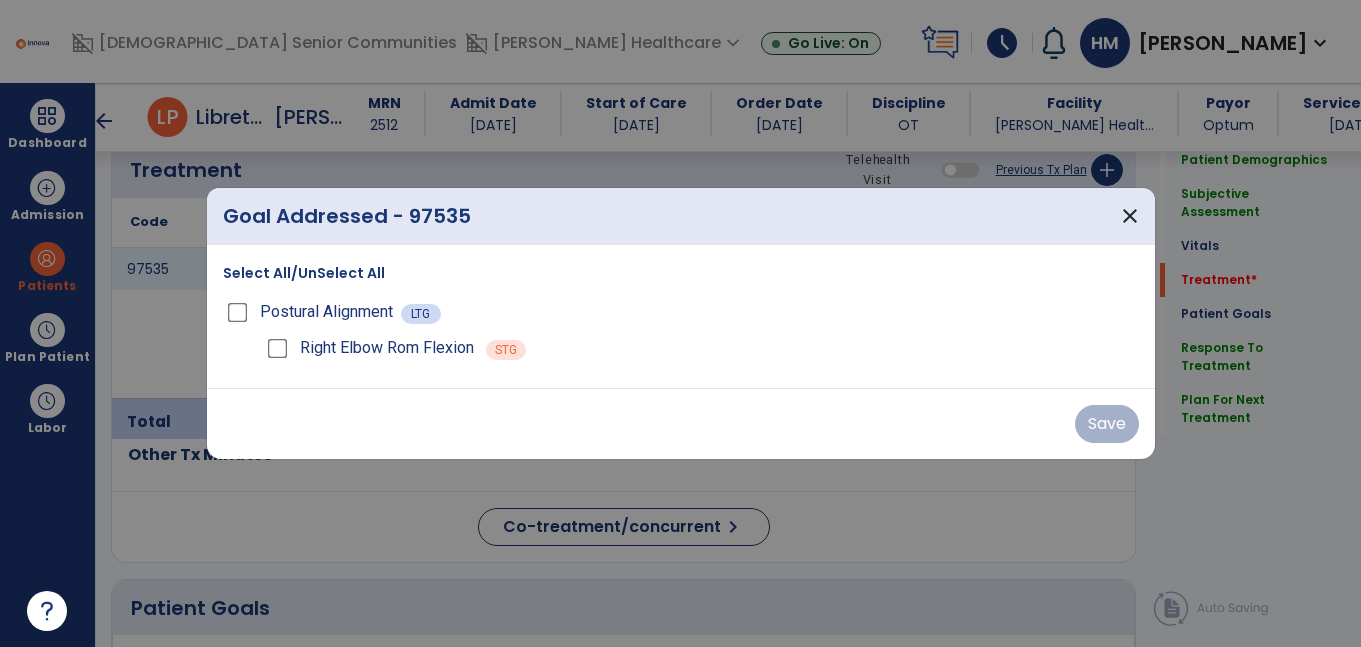 click on "Select All/UnSelect All Postural Alignment  LTG  Right Elbow Rom Flexion  STG" at bounding box center (681, 316) 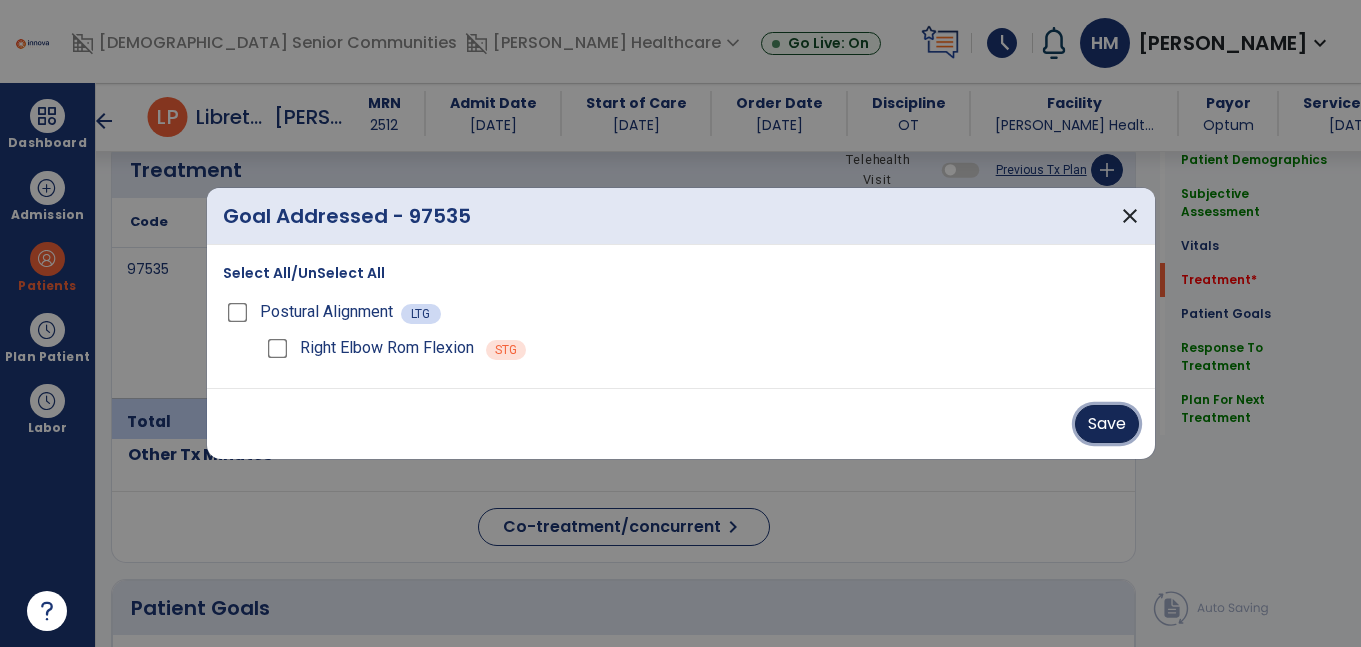 click on "Save" at bounding box center (1107, 424) 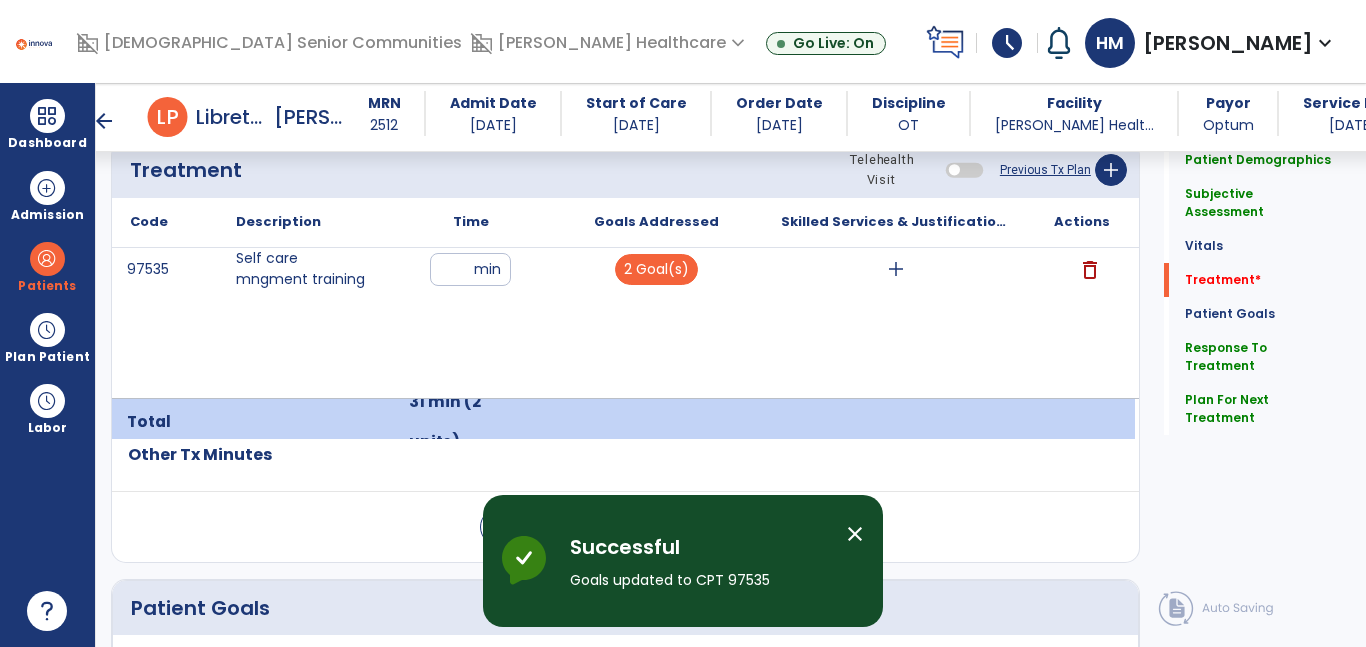 click on "add" at bounding box center [896, 269] 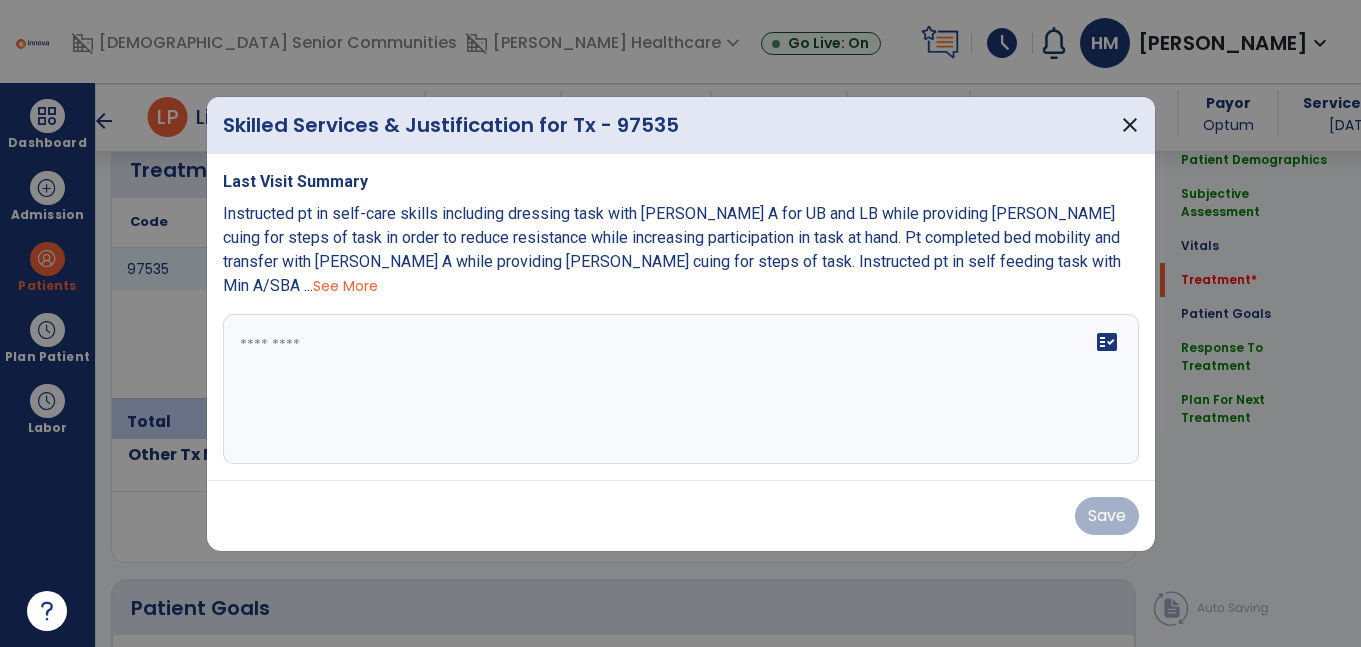 scroll, scrollTop: 1218, scrollLeft: 0, axis: vertical 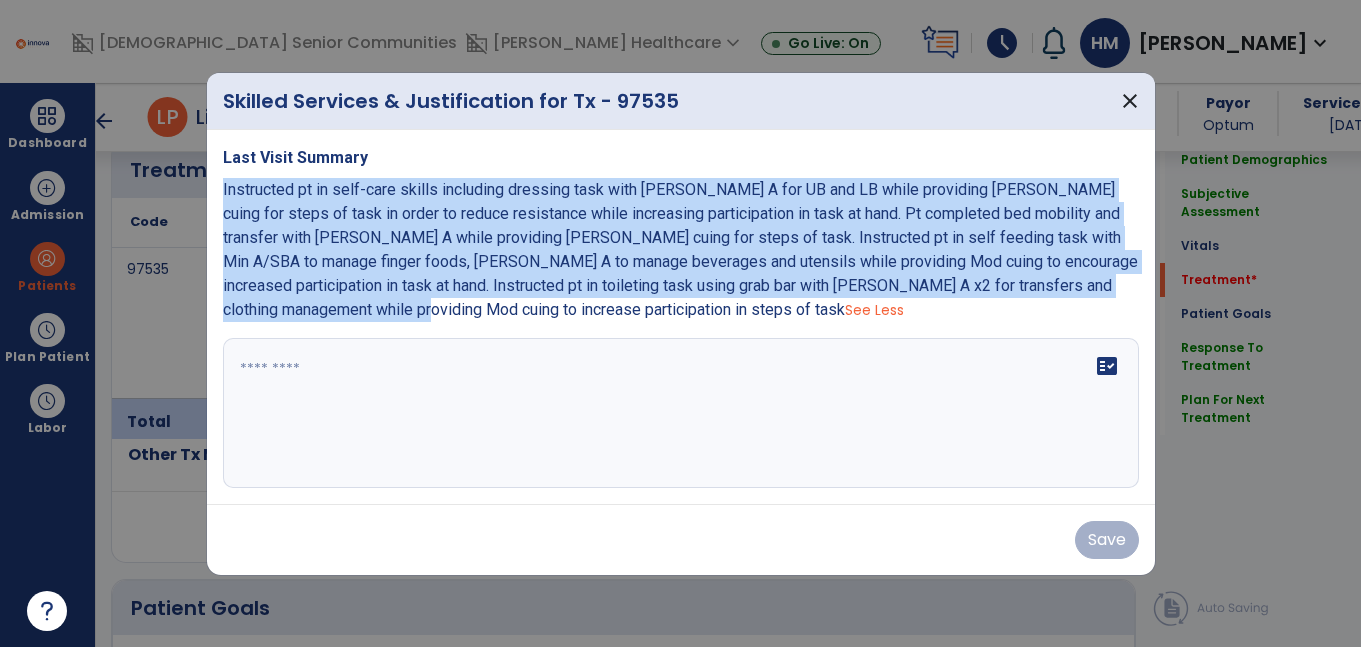 drag, startPoint x: 426, startPoint y: 312, endPoint x: 211, endPoint y: 199, distance: 242.88681 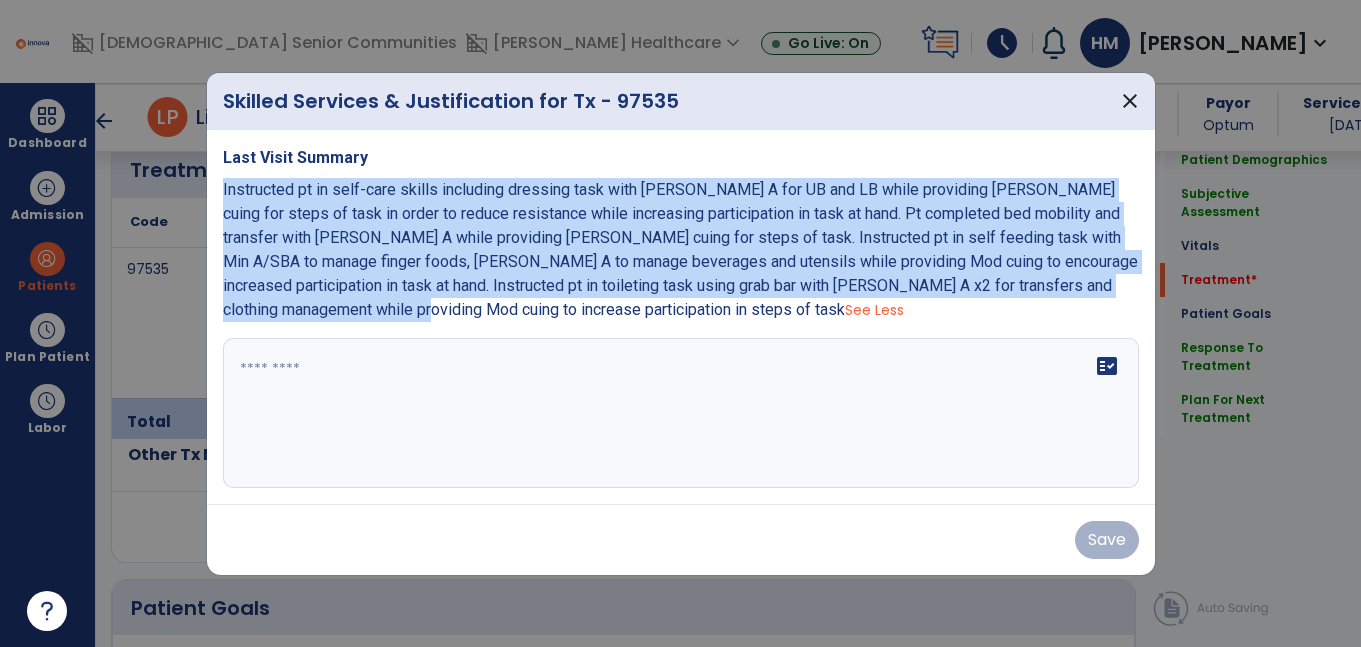 click on "Last Visit Summary Instructed pt in self-care skills including dressing task with Max A for UB and LB while providing Max cuing for steps of task in order to reduce resistance while increasing participation in task at hand. Pt completed bed mobility and transfer with Max A while providing Max cuing for steps of task. Instructed pt in self feeding task with Min A/SBA to manage finger foods, Max A to manage beverages and utensils while providing Mod cuing to encourage increased participation in task at hand. Instructed pt in toileting task using grab bar with Max A x2 for transfers and clothing management while providing Mod cuing to increase participation in steps of task  See Less   fact_check" at bounding box center [681, 317] 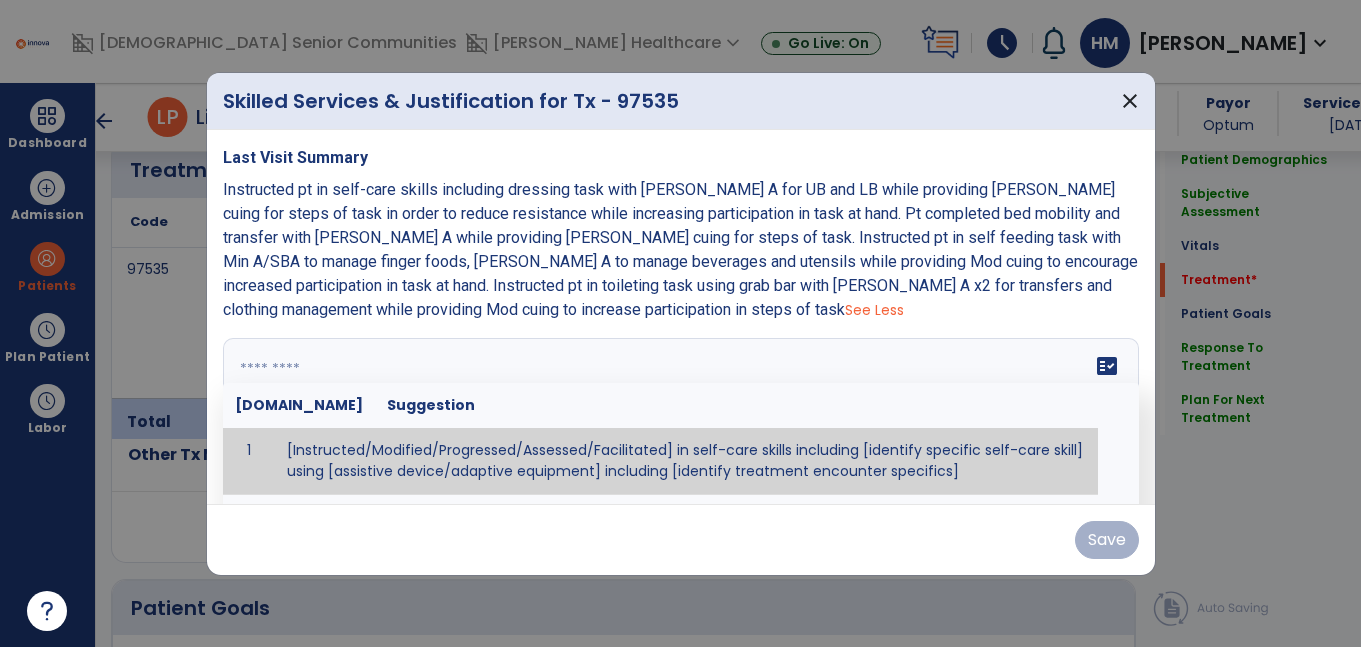 paste on "**********" 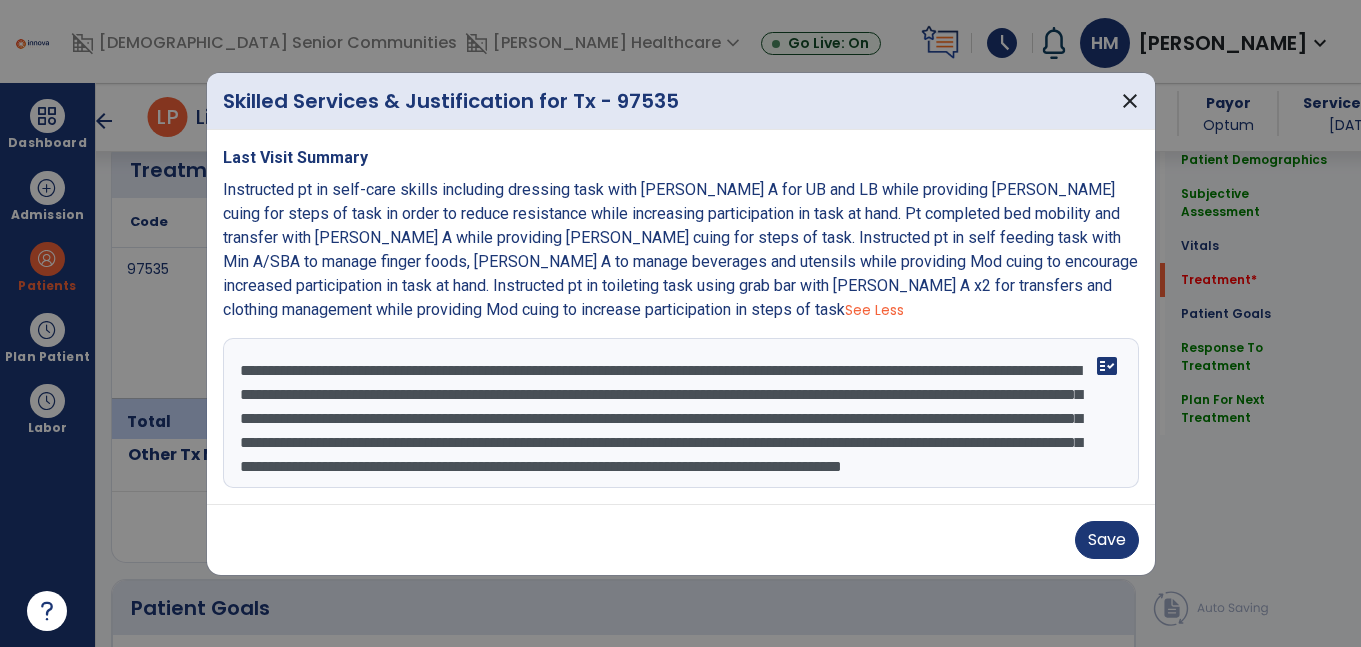 scroll, scrollTop: 40, scrollLeft: 0, axis: vertical 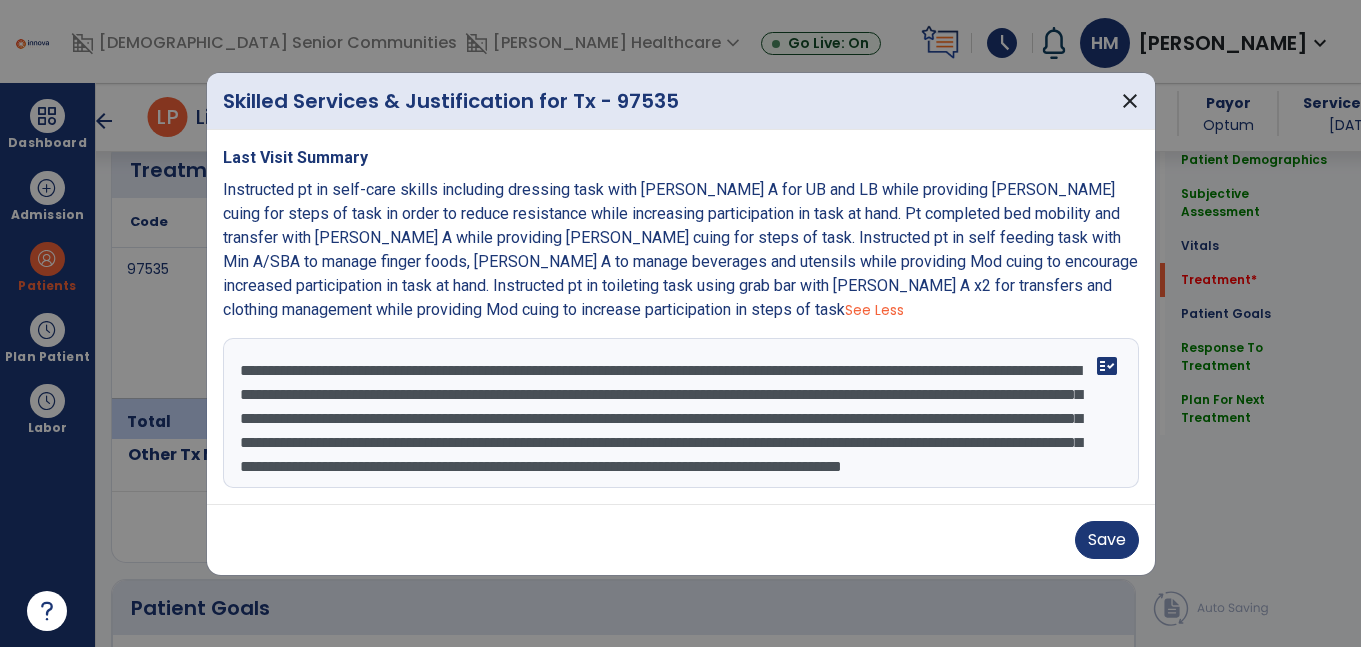 drag, startPoint x: 837, startPoint y: 417, endPoint x: 943, endPoint y: 483, distance: 124.86793 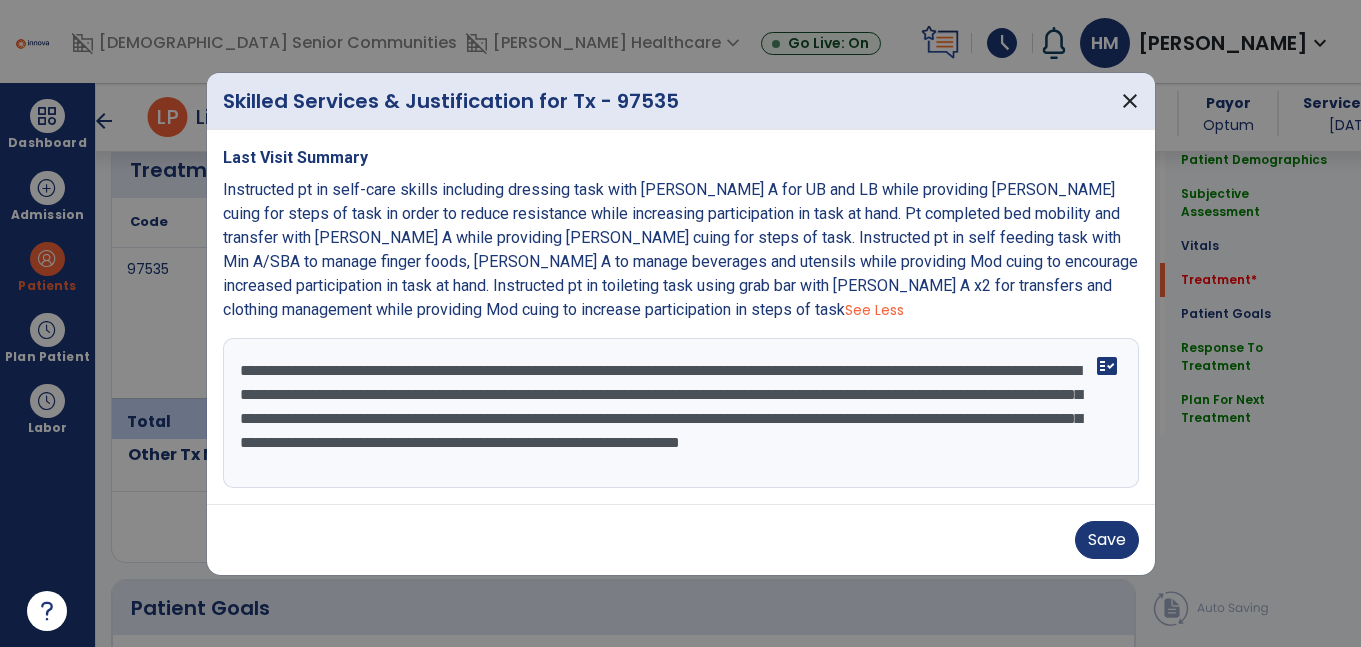 scroll, scrollTop: 0, scrollLeft: 0, axis: both 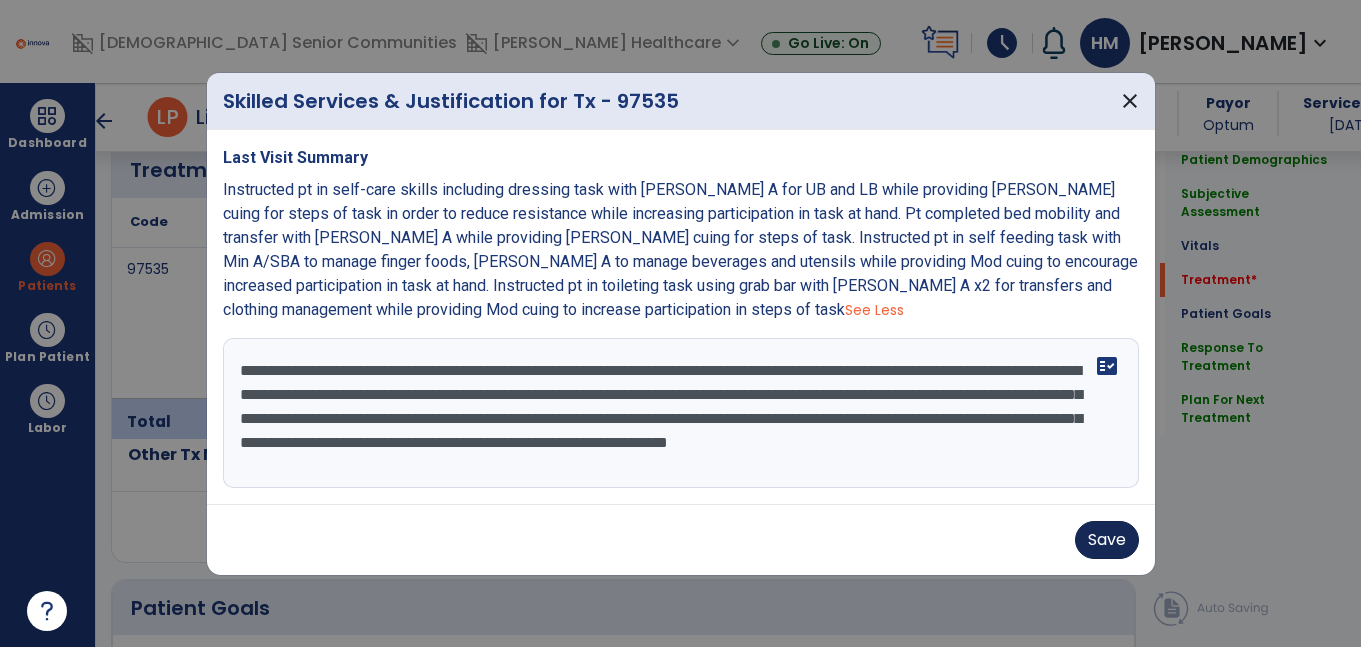 type on "**********" 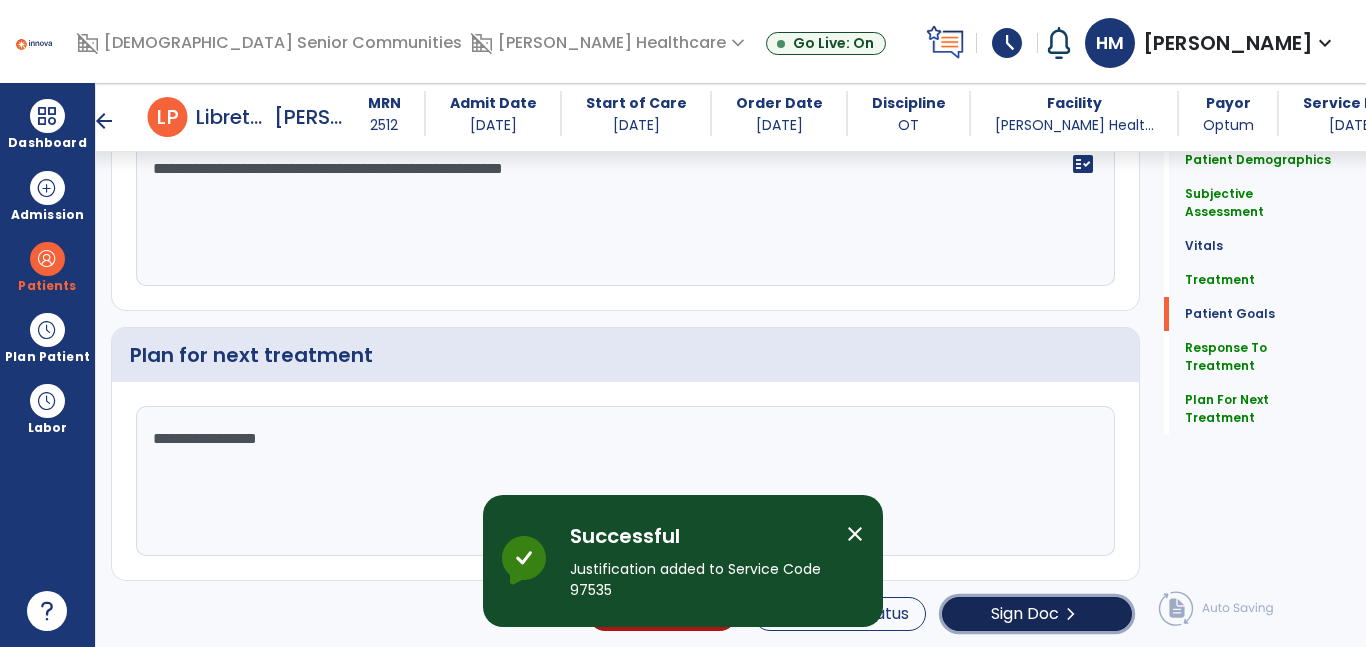 click on "chevron_right" 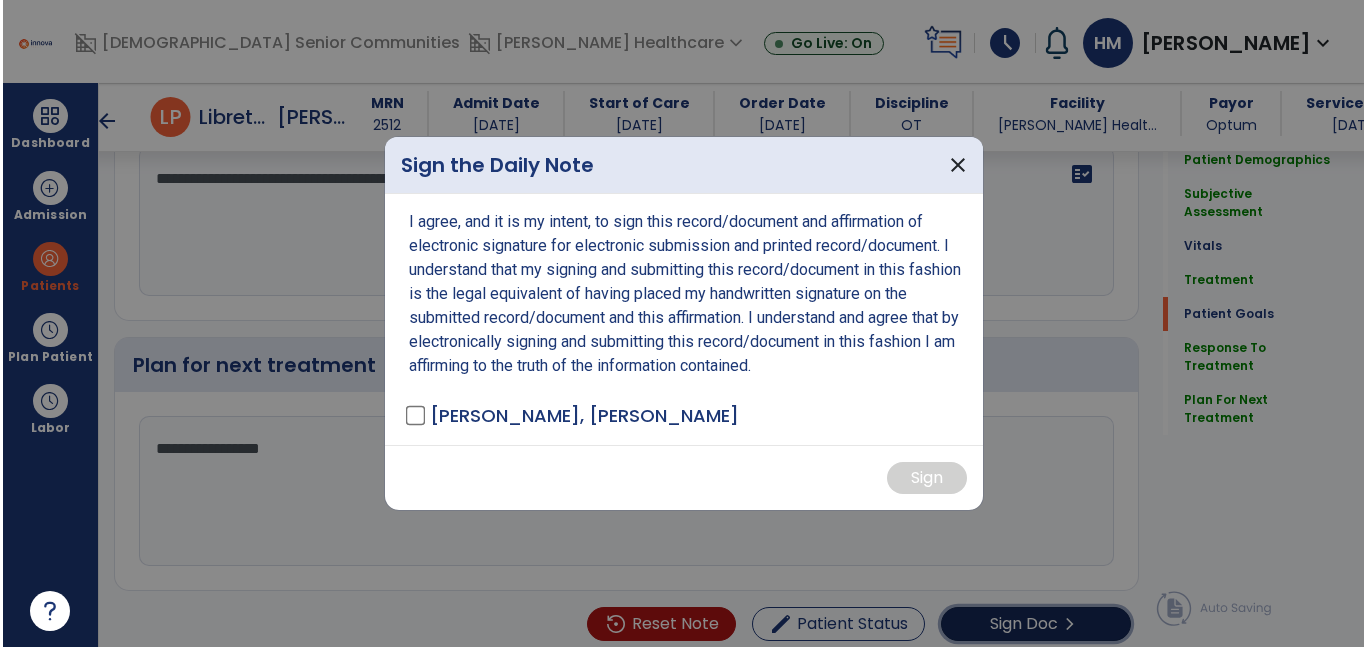 scroll, scrollTop: 2182, scrollLeft: 0, axis: vertical 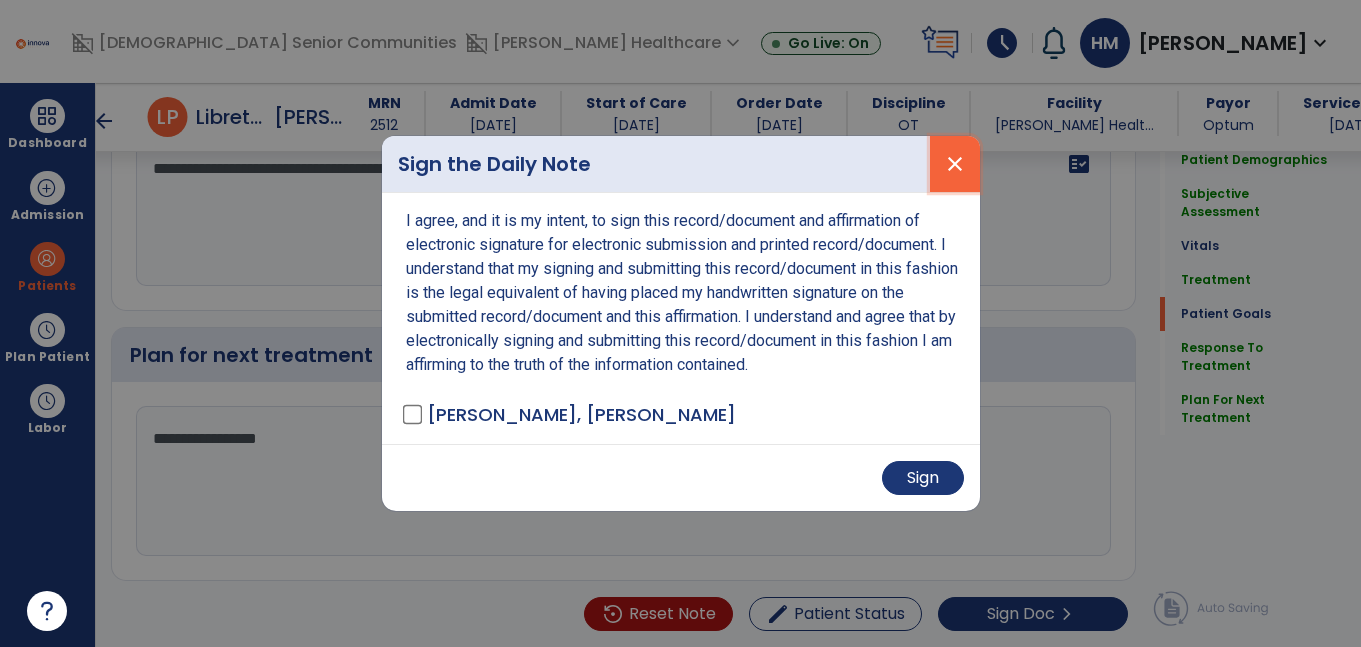 click on "close" at bounding box center [955, 164] 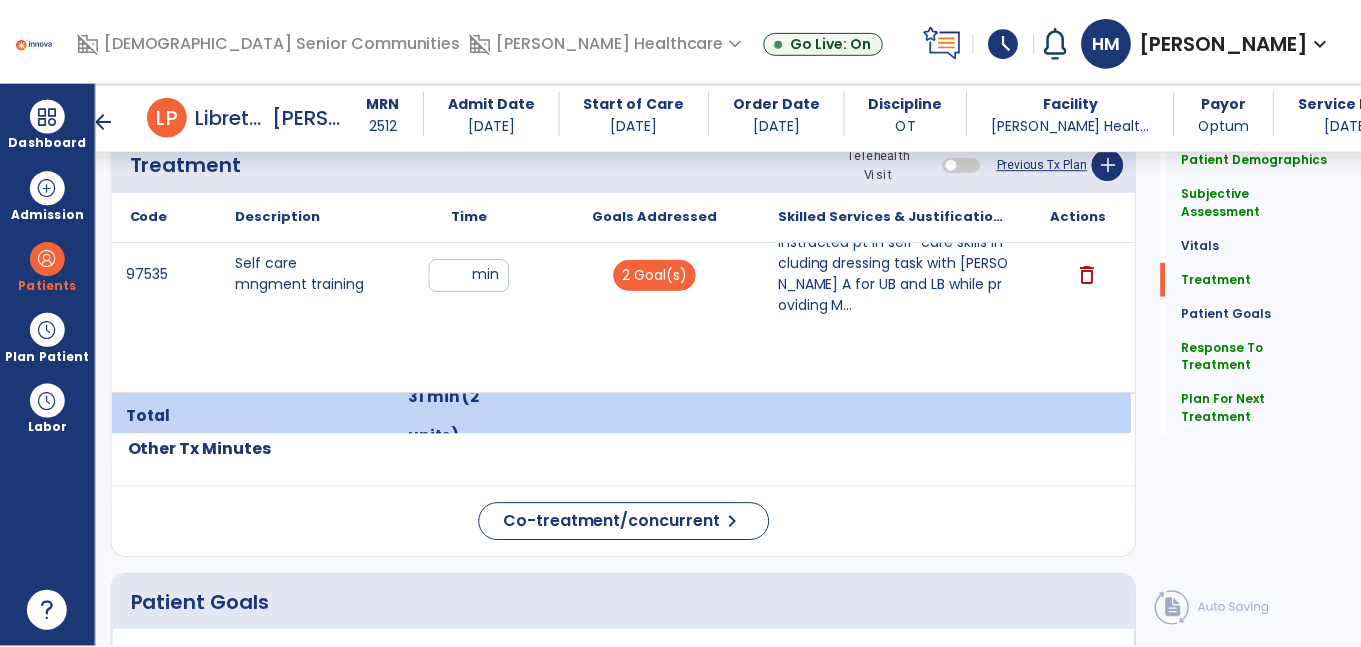scroll, scrollTop: 1219, scrollLeft: 0, axis: vertical 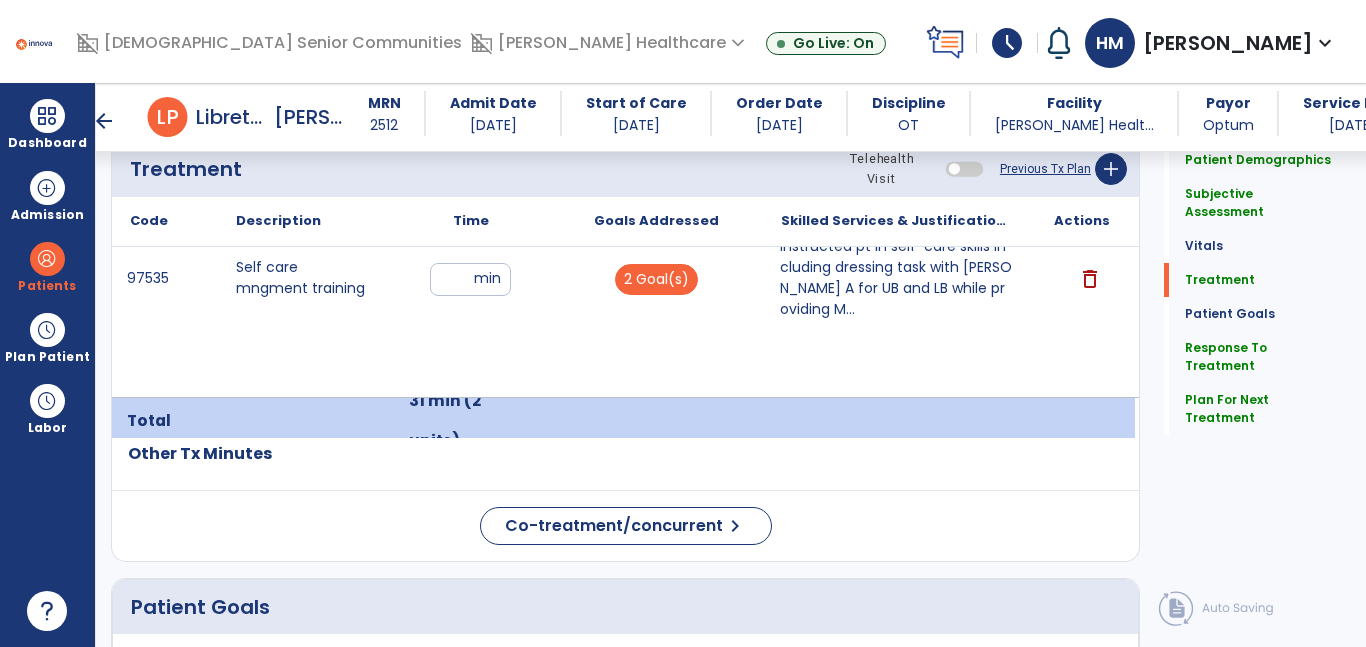 click on "Instructed pt in self-care skills including dressing task with Max A for UB and LB while providing M..." at bounding box center [896, 278] 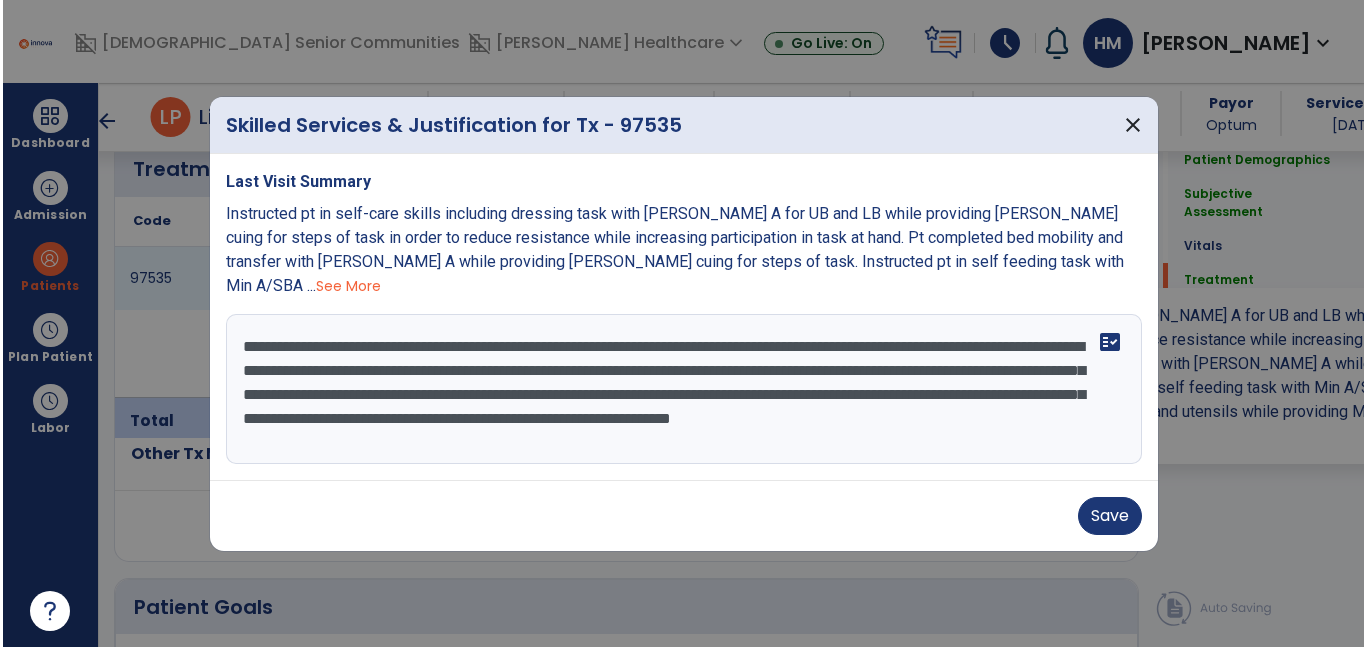 scroll, scrollTop: 1219, scrollLeft: 0, axis: vertical 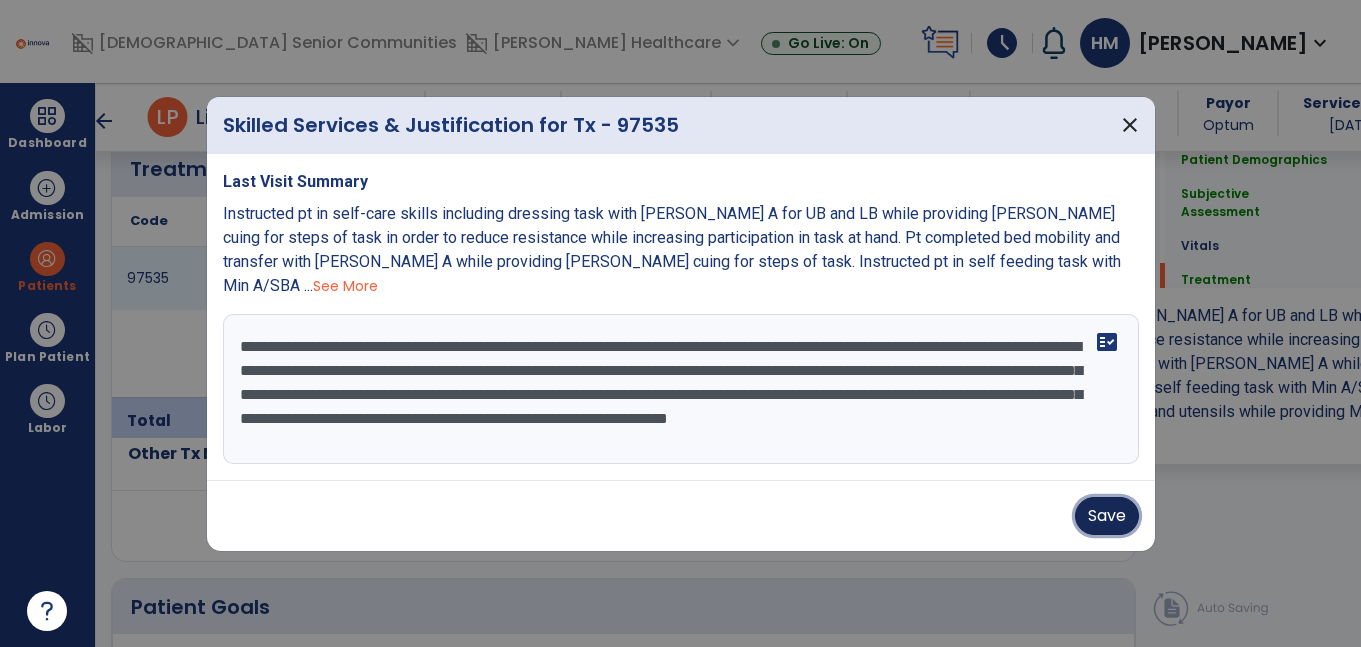 click on "Save" at bounding box center (1107, 516) 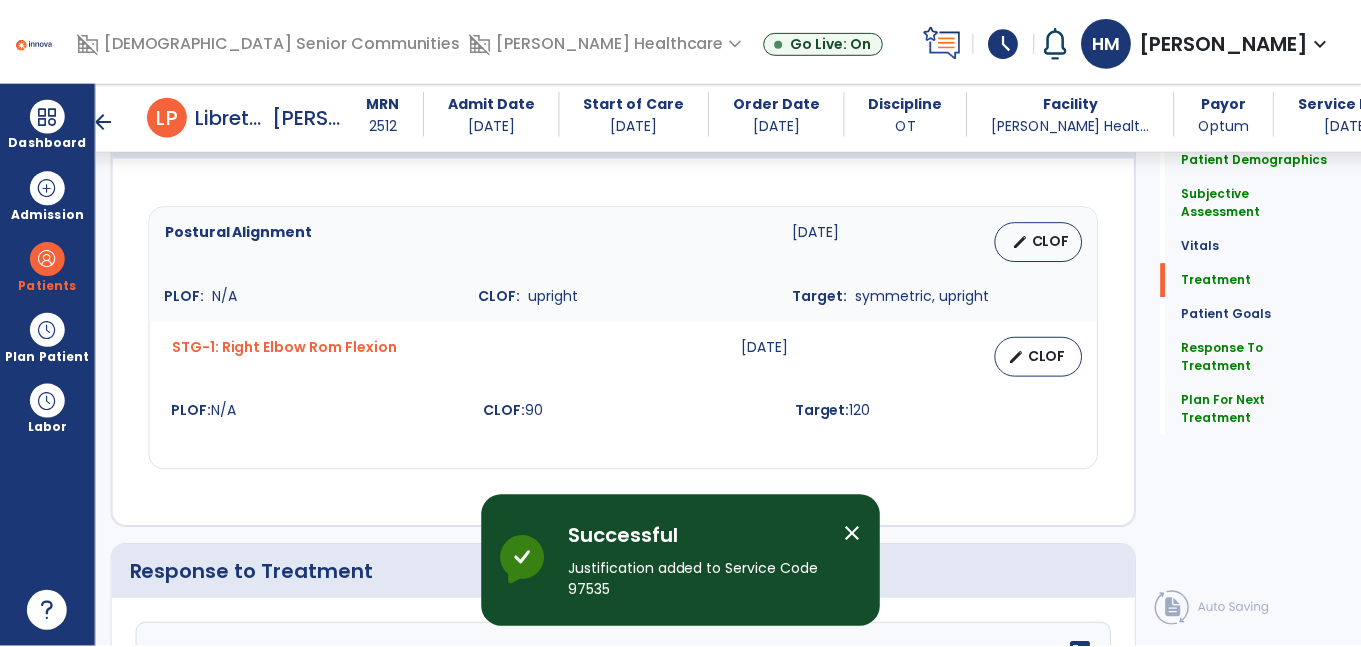 scroll, scrollTop: 2182, scrollLeft: 0, axis: vertical 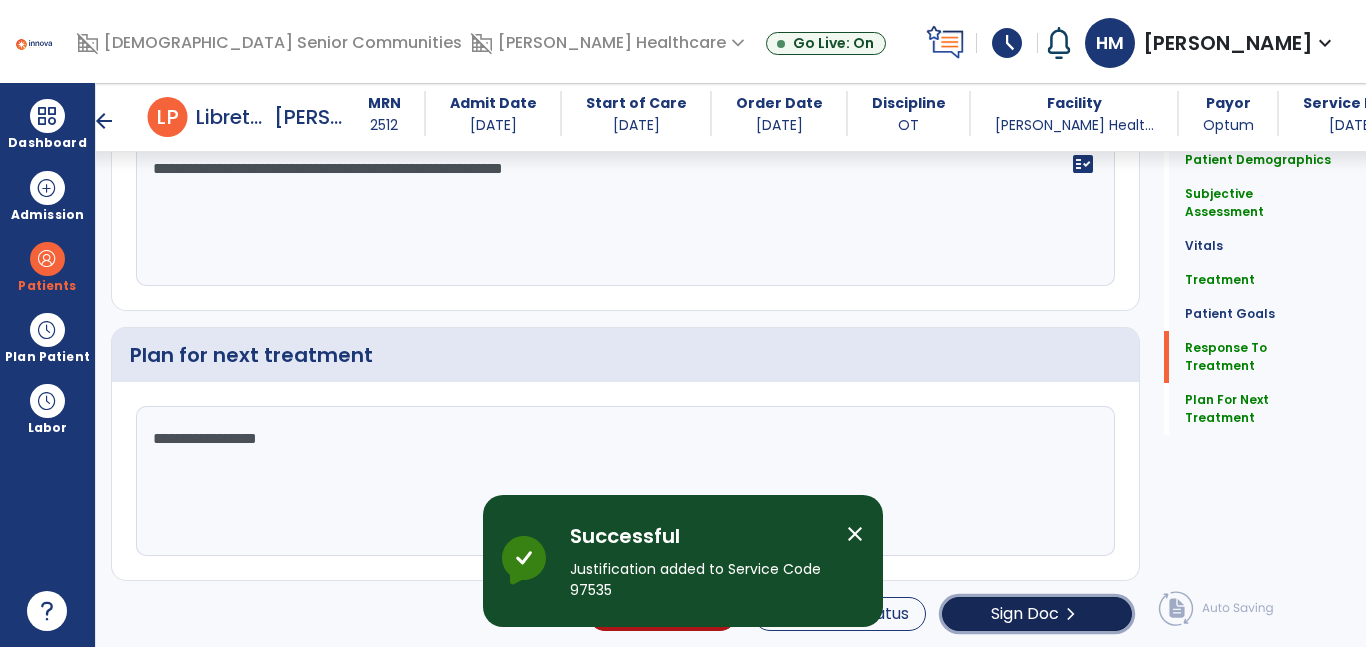 click on "Sign Doc" 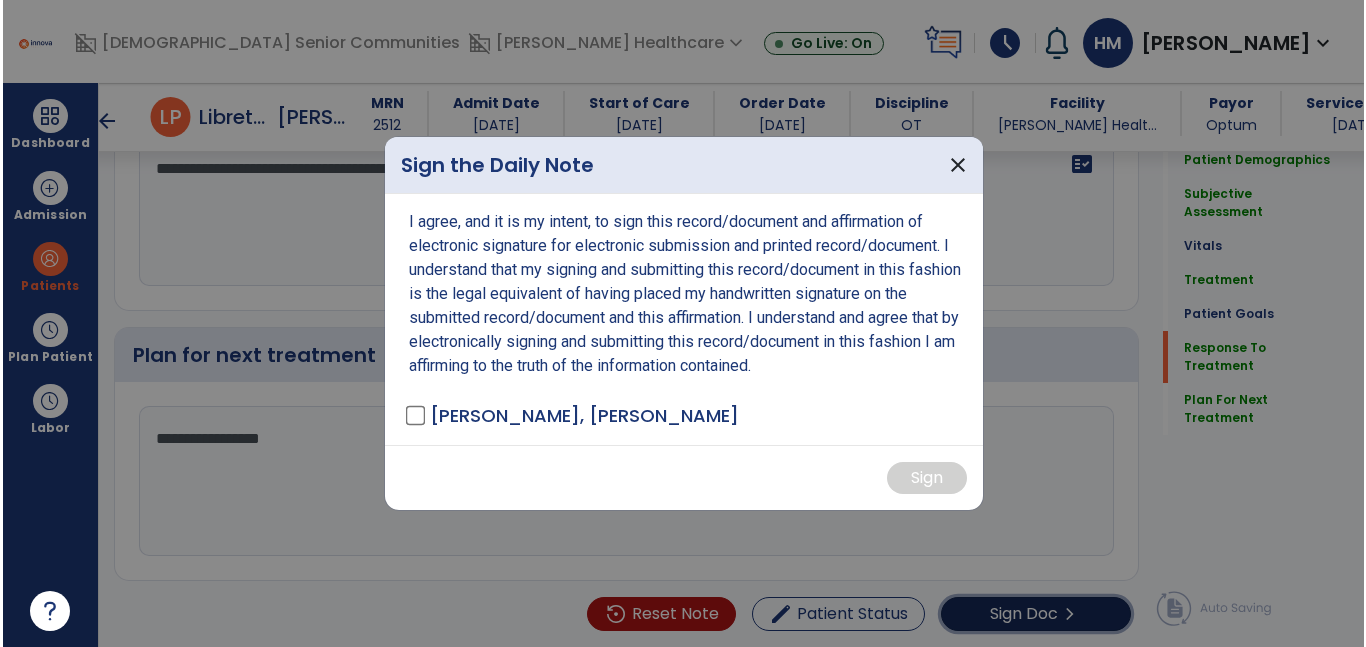 scroll, scrollTop: 2182, scrollLeft: 0, axis: vertical 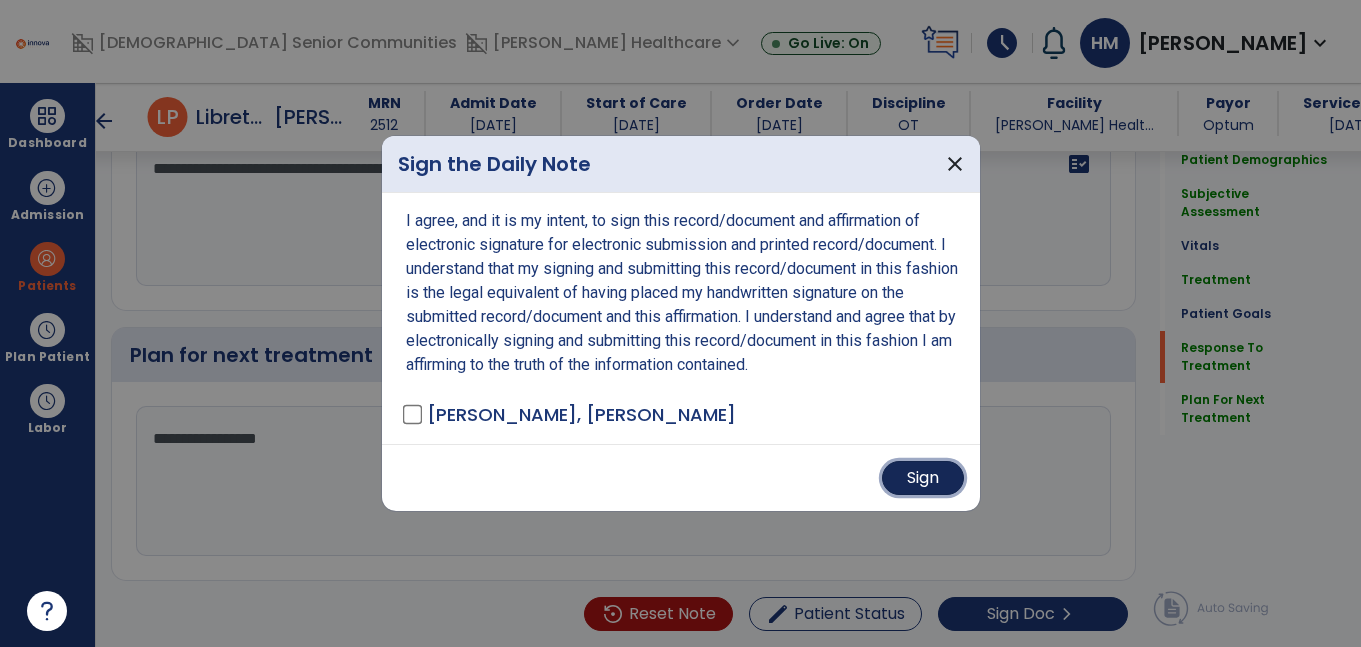 click on "Sign" at bounding box center [923, 478] 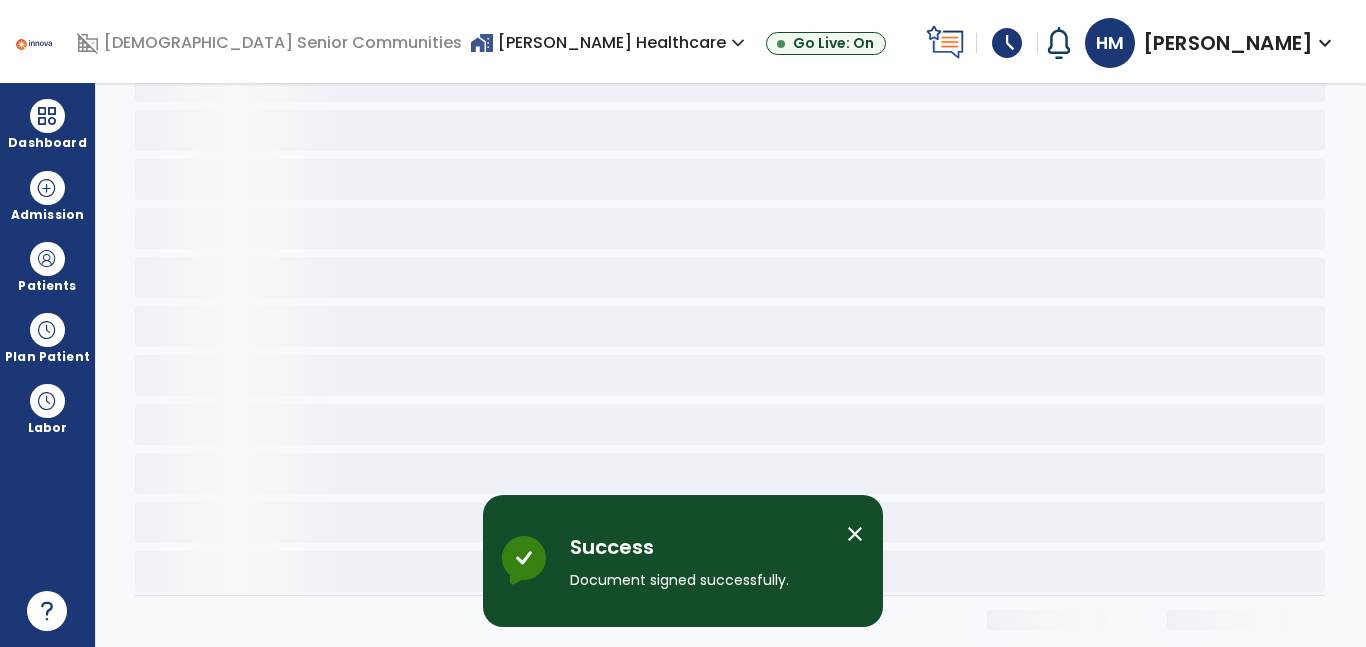 scroll, scrollTop: 66, scrollLeft: 0, axis: vertical 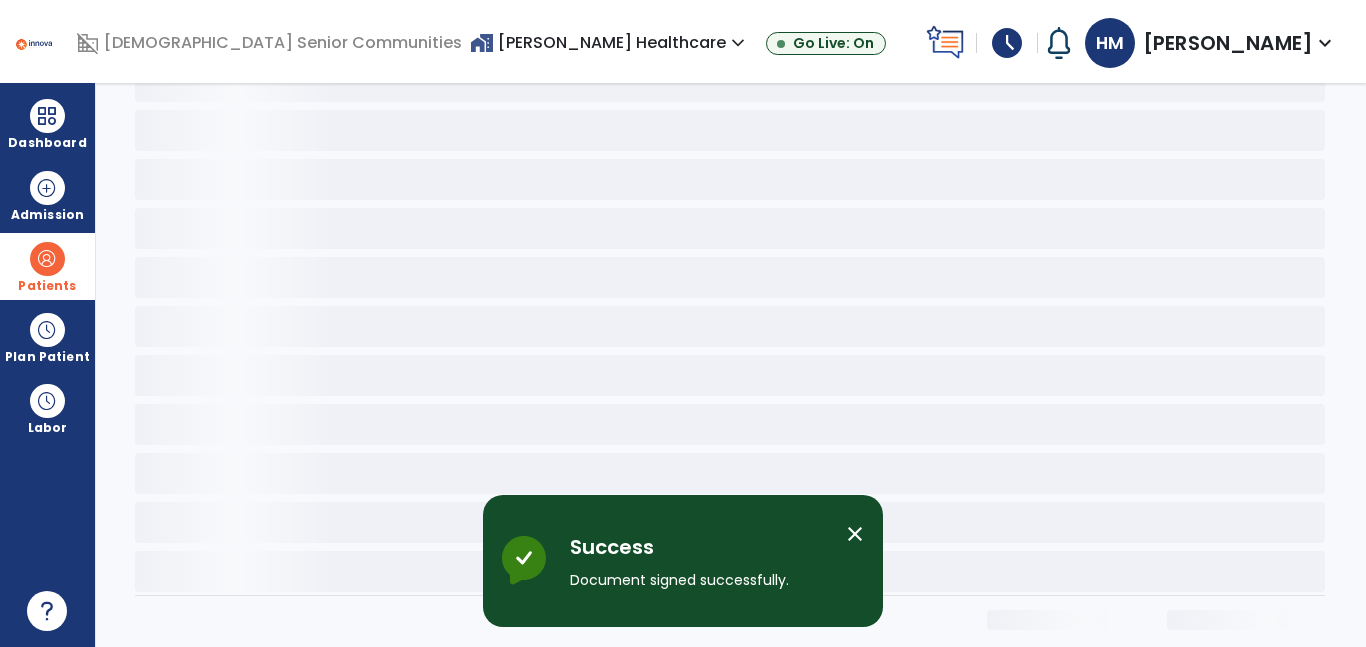 click at bounding box center [47, 259] 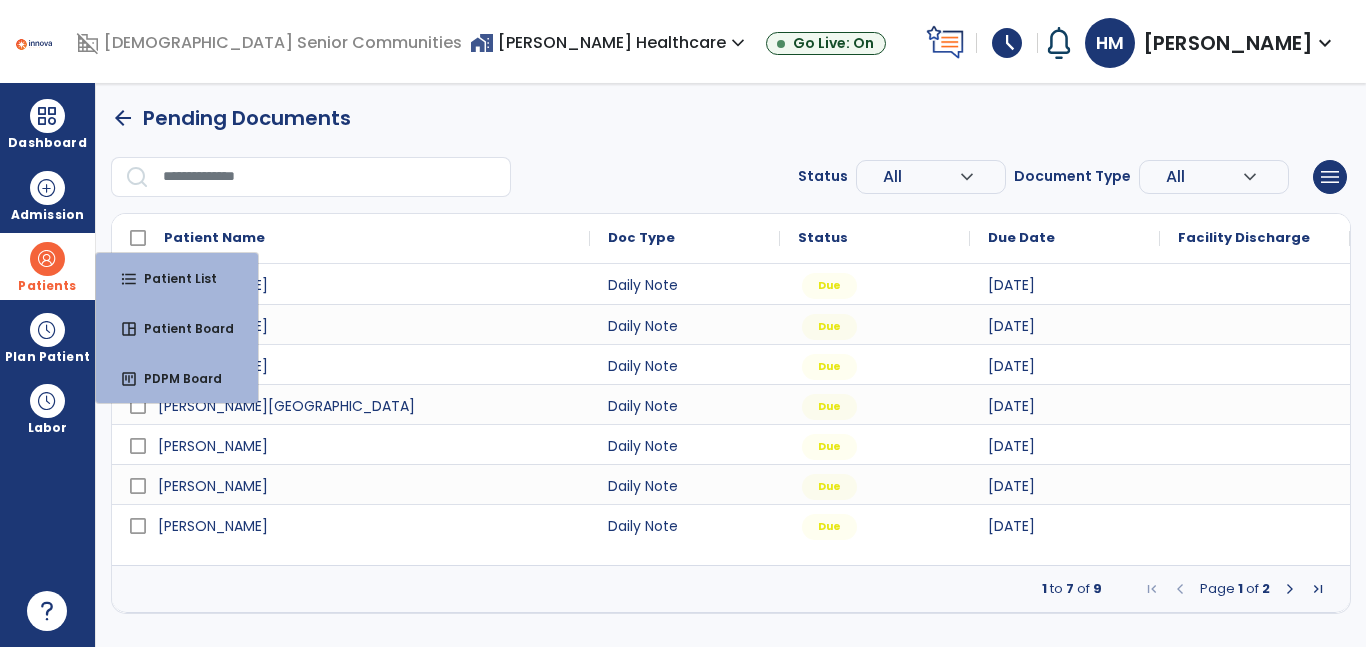 scroll, scrollTop: 0, scrollLeft: 0, axis: both 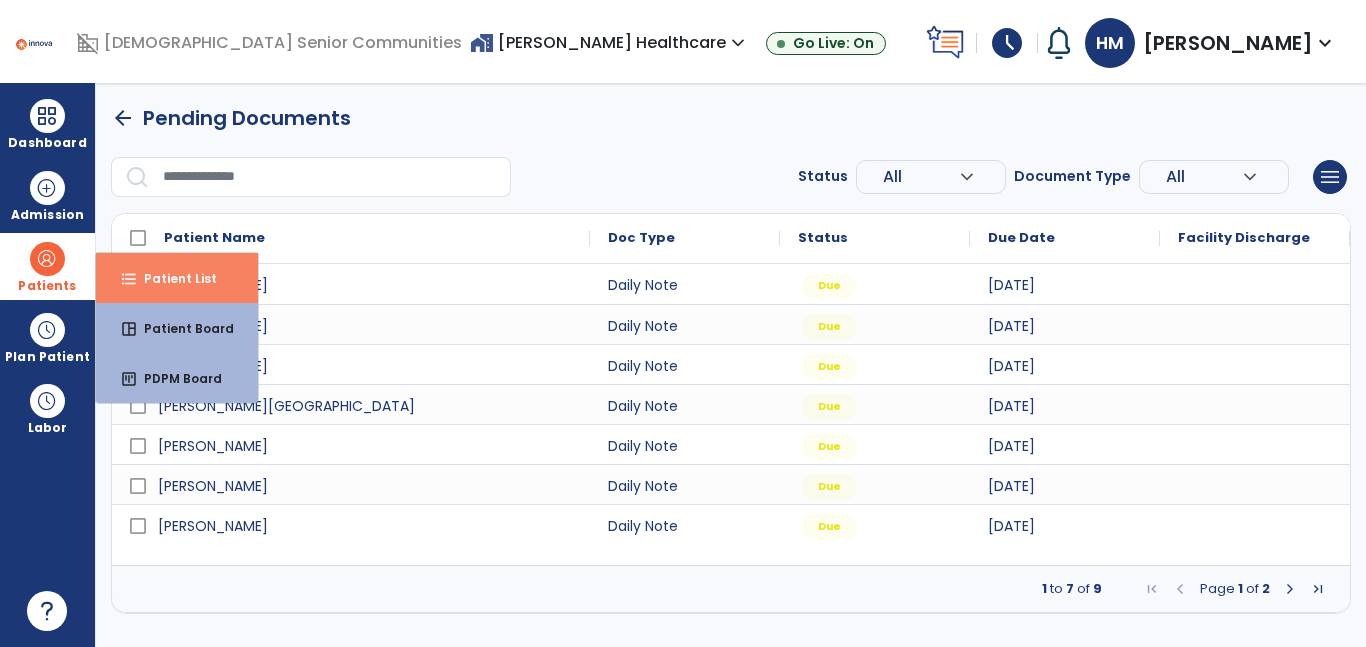 click on "Patient List" at bounding box center [172, 278] 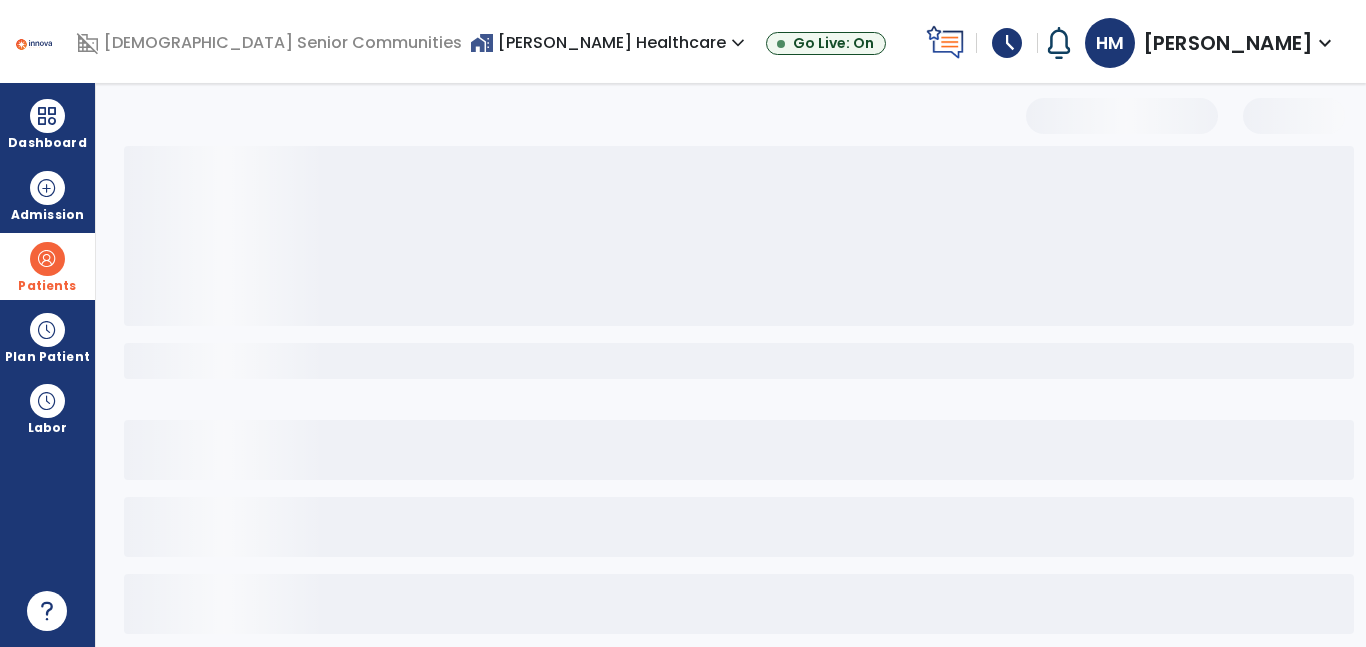 select on "***" 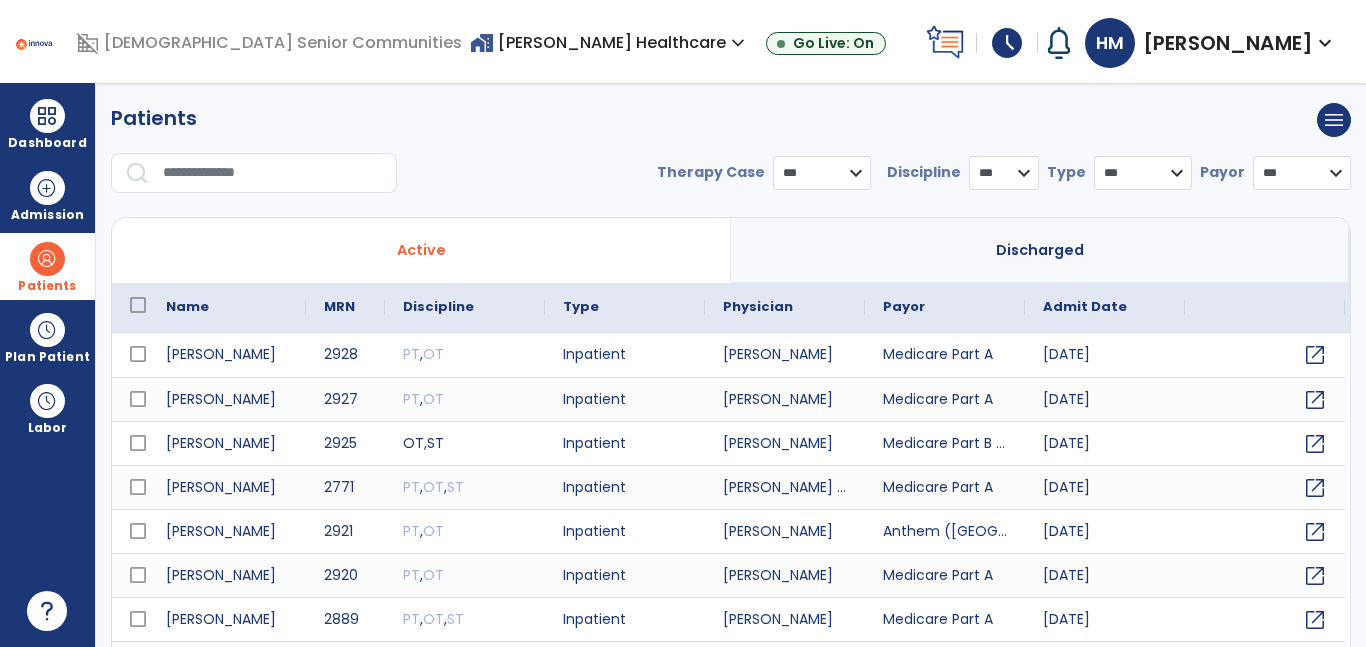 click on "* *** ** ** **" at bounding box center [1004, 173] 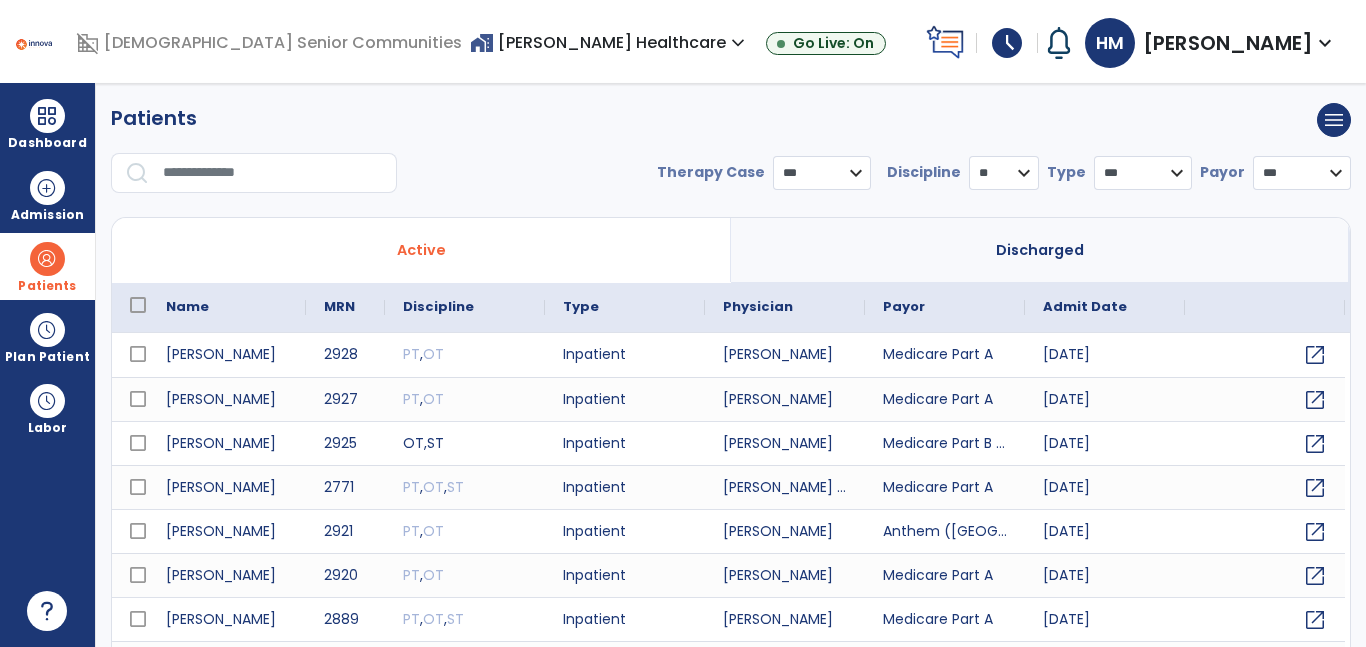 click on "* *** ** ** **" at bounding box center (1004, 173) 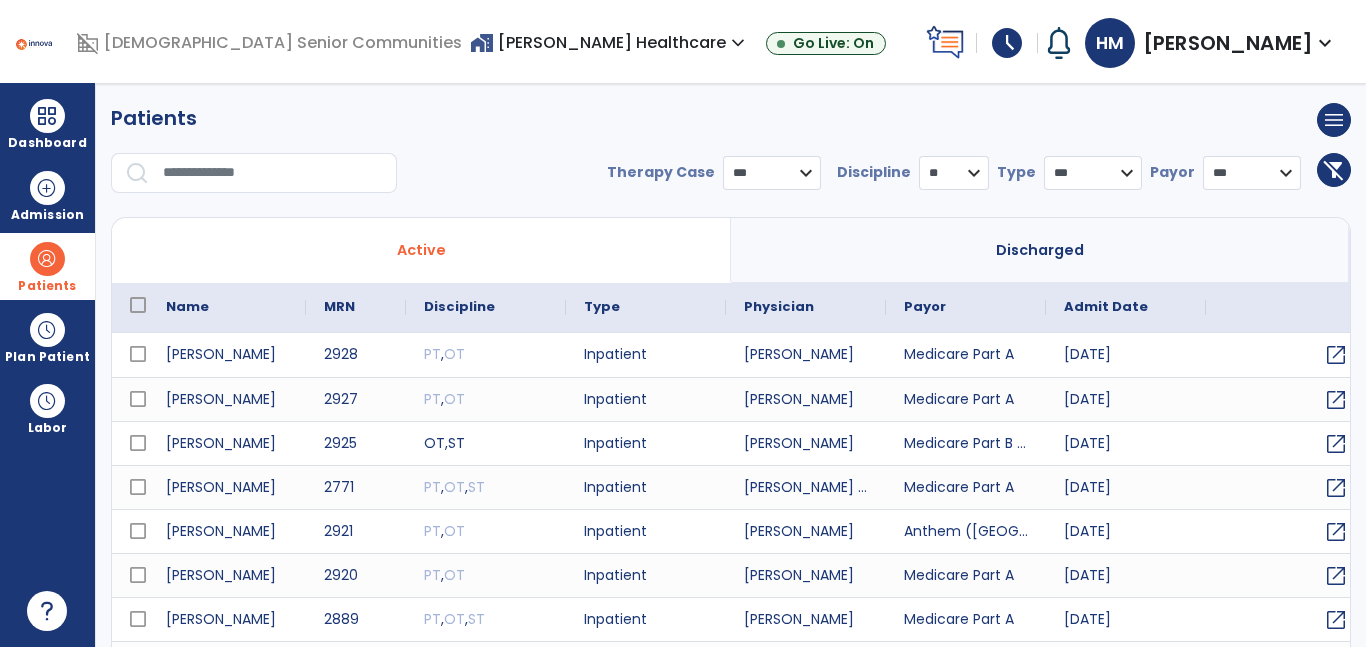 scroll, scrollTop: 96, scrollLeft: 0, axis: vertical 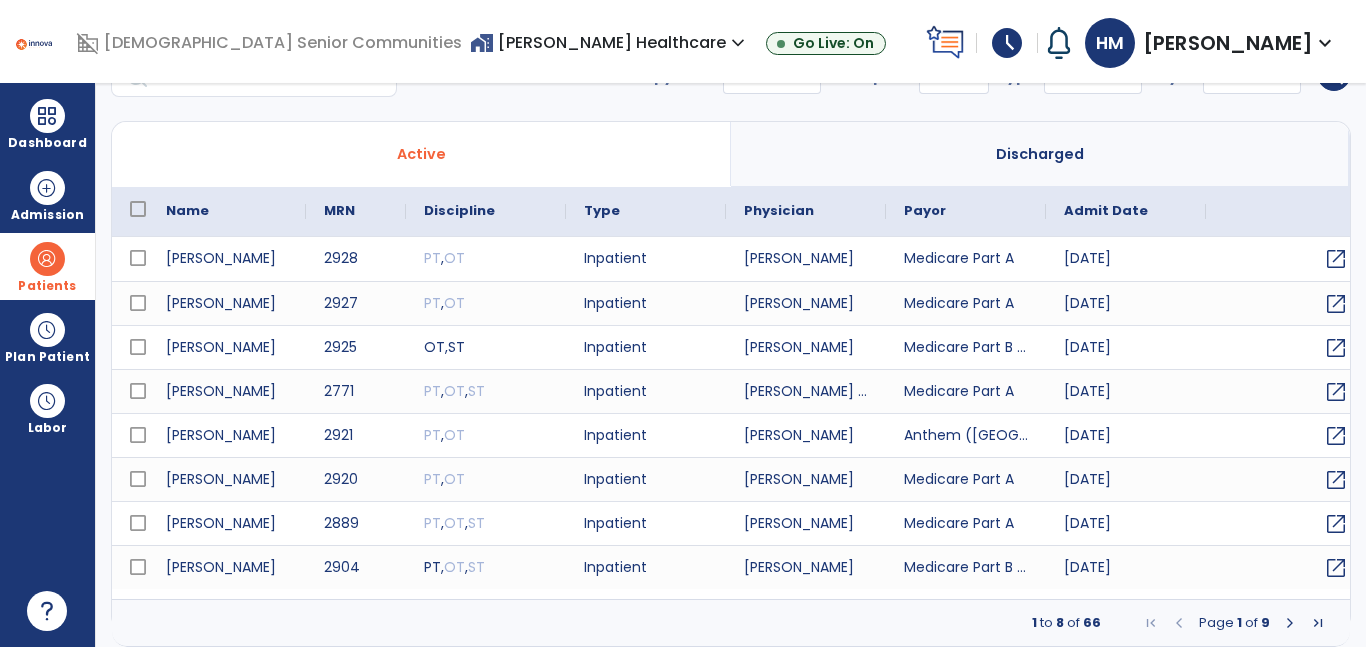click at bounding box center (1290, 623) 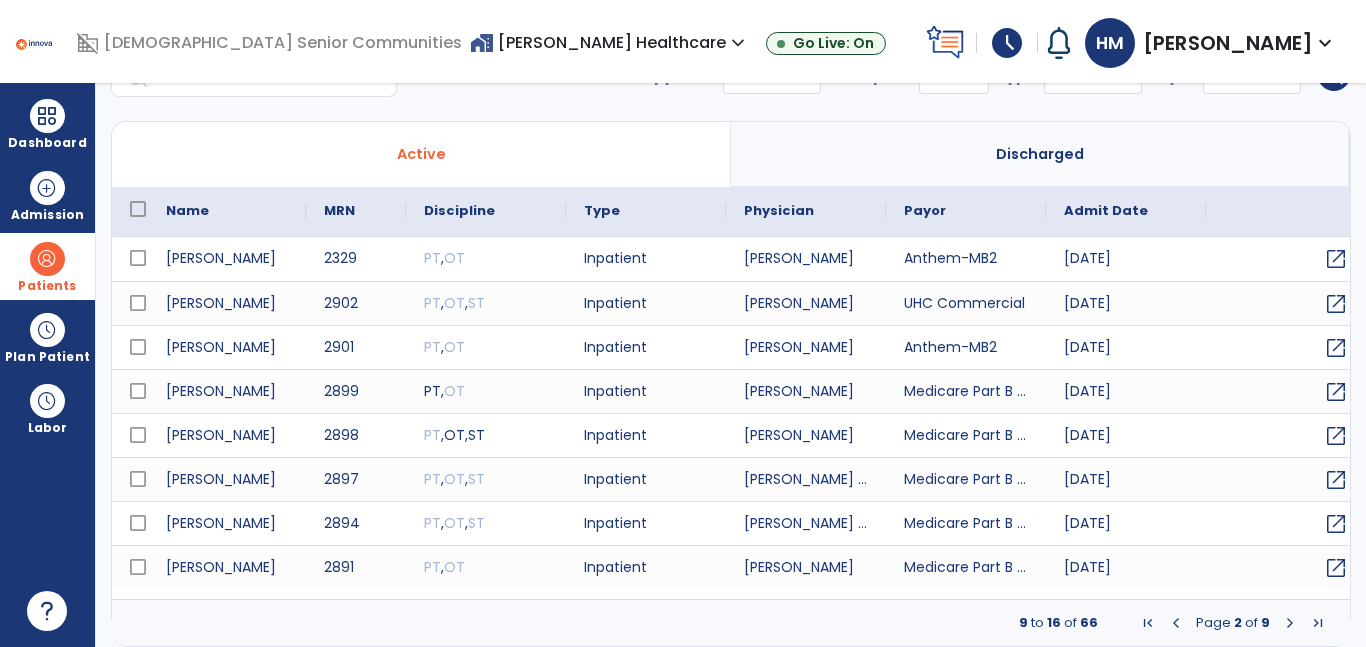 click at bounding box center (1290, 623) 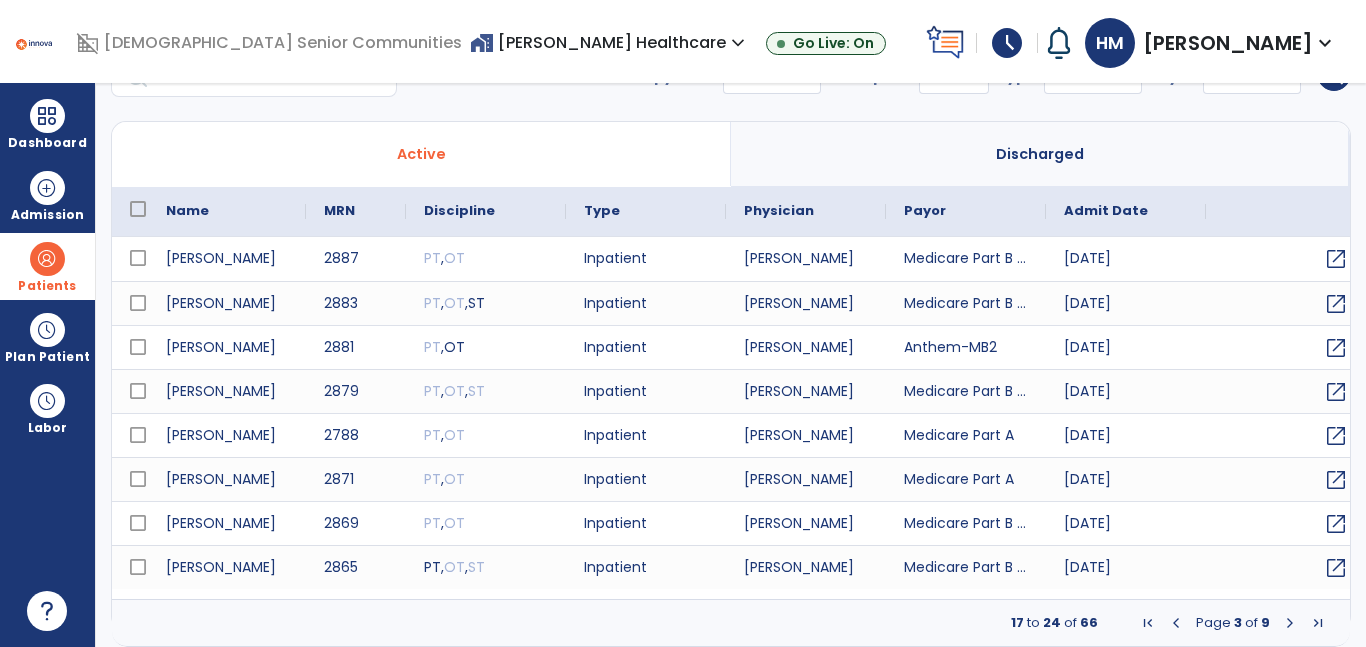 click at bounding box center [1290, 623] 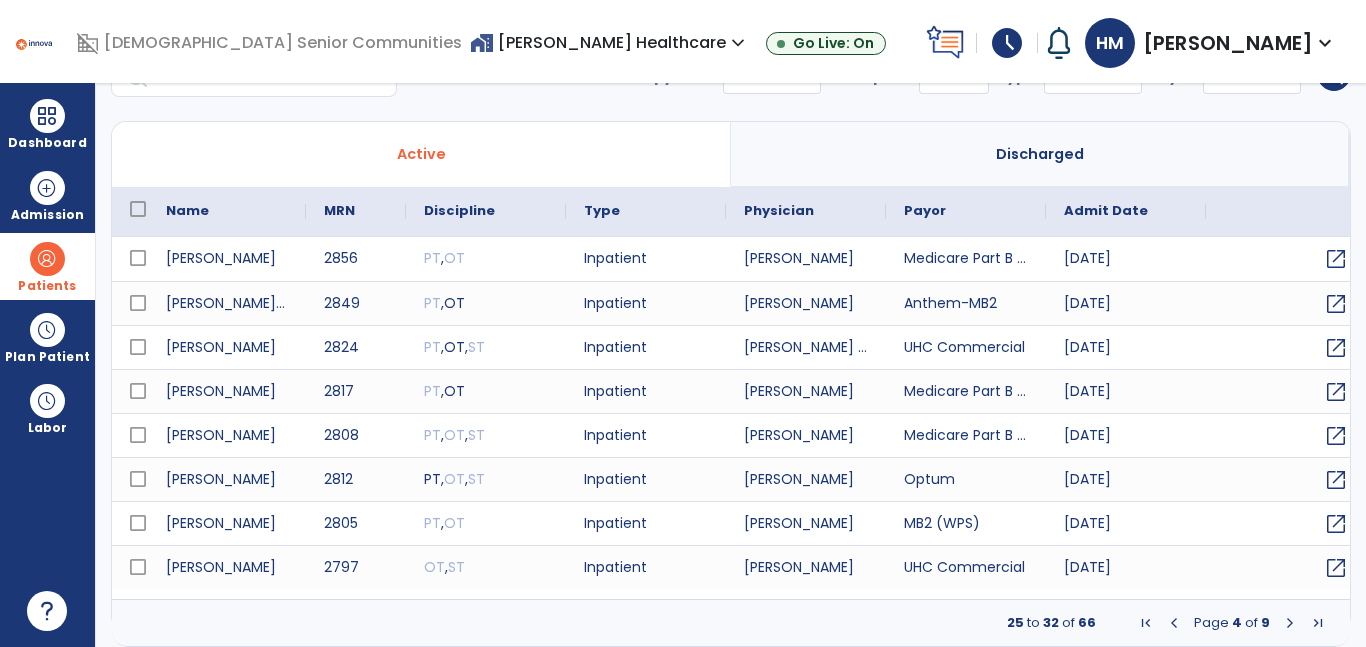 click at bounding box center (1290, 623) 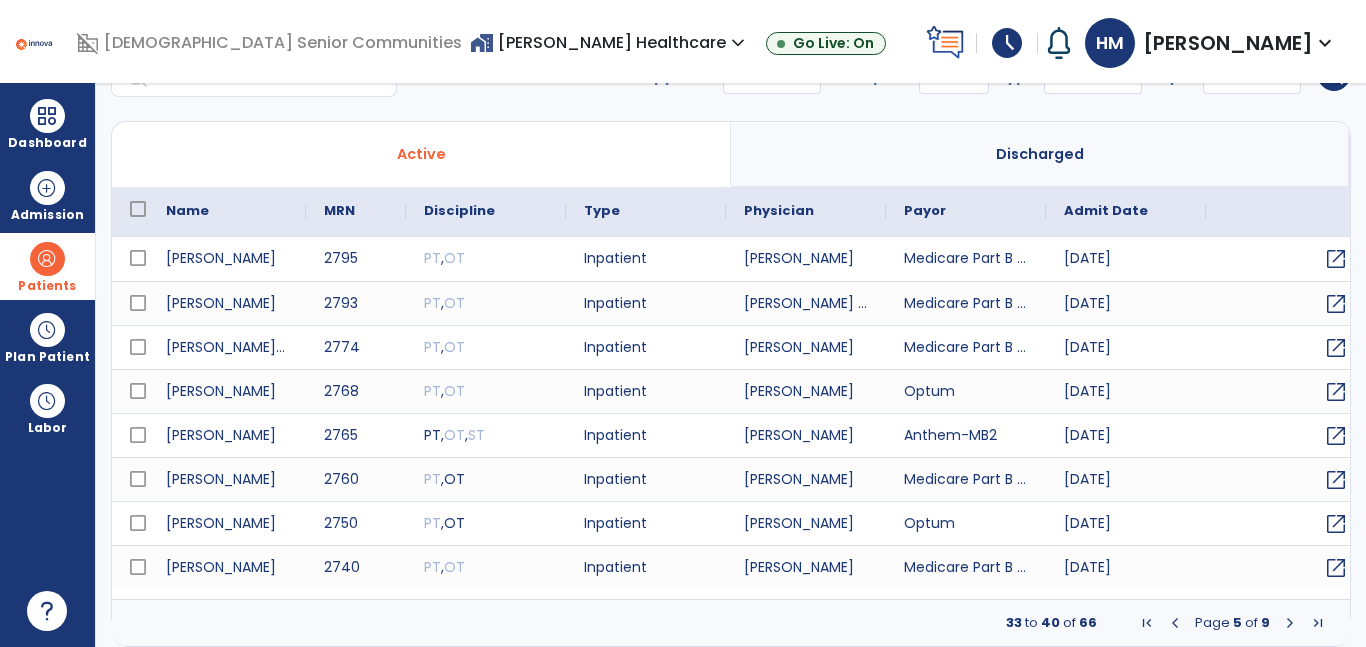 click at bounding box center [1290, 623] 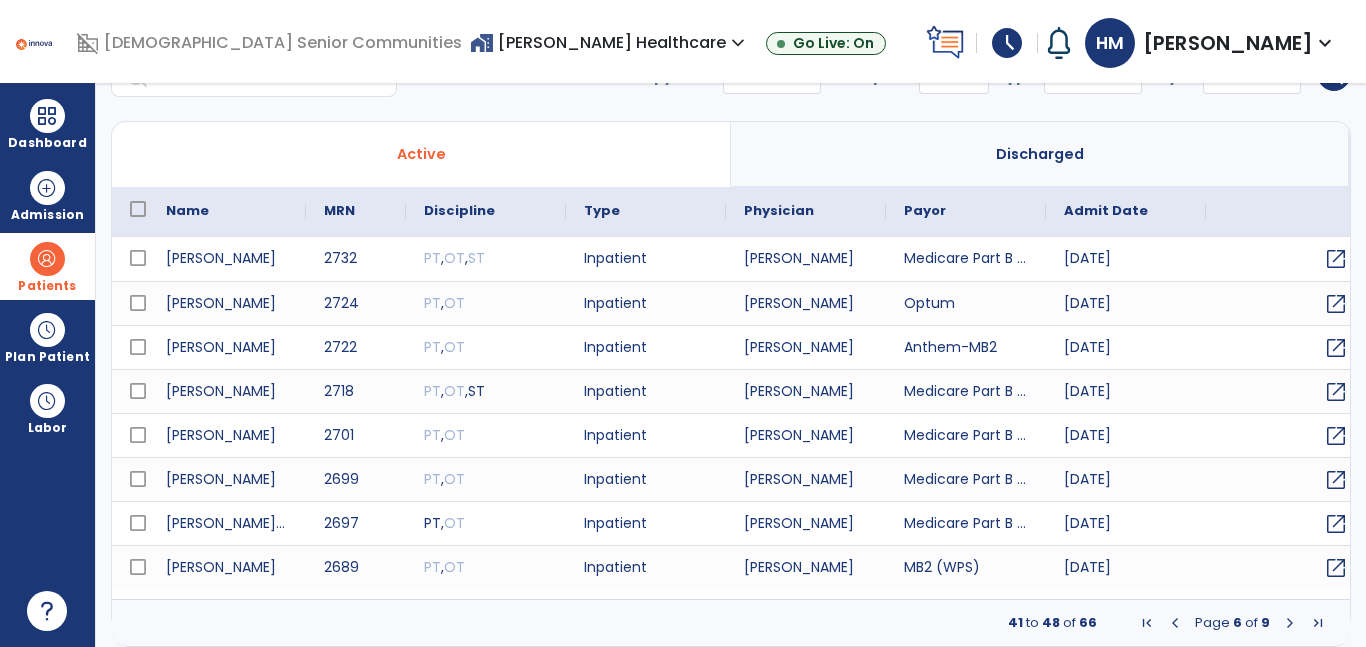 click at bounding box center (1290, 623) 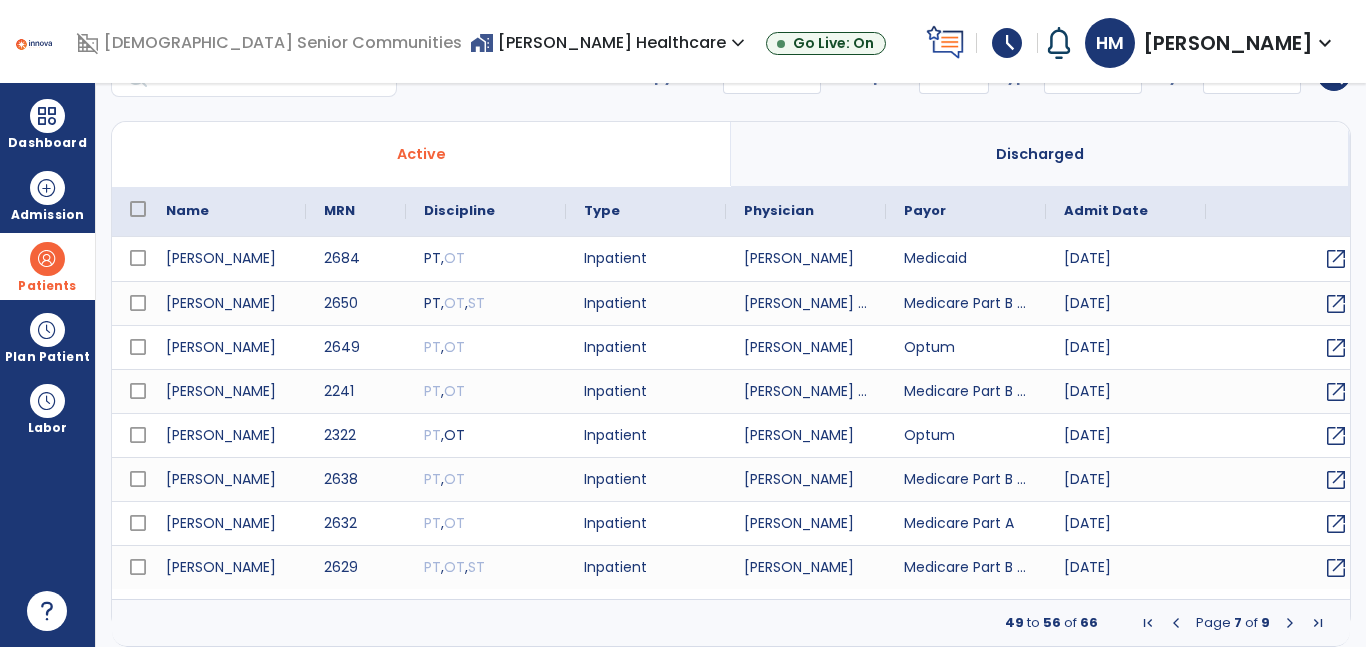 click at bounding box center [1290, 623] 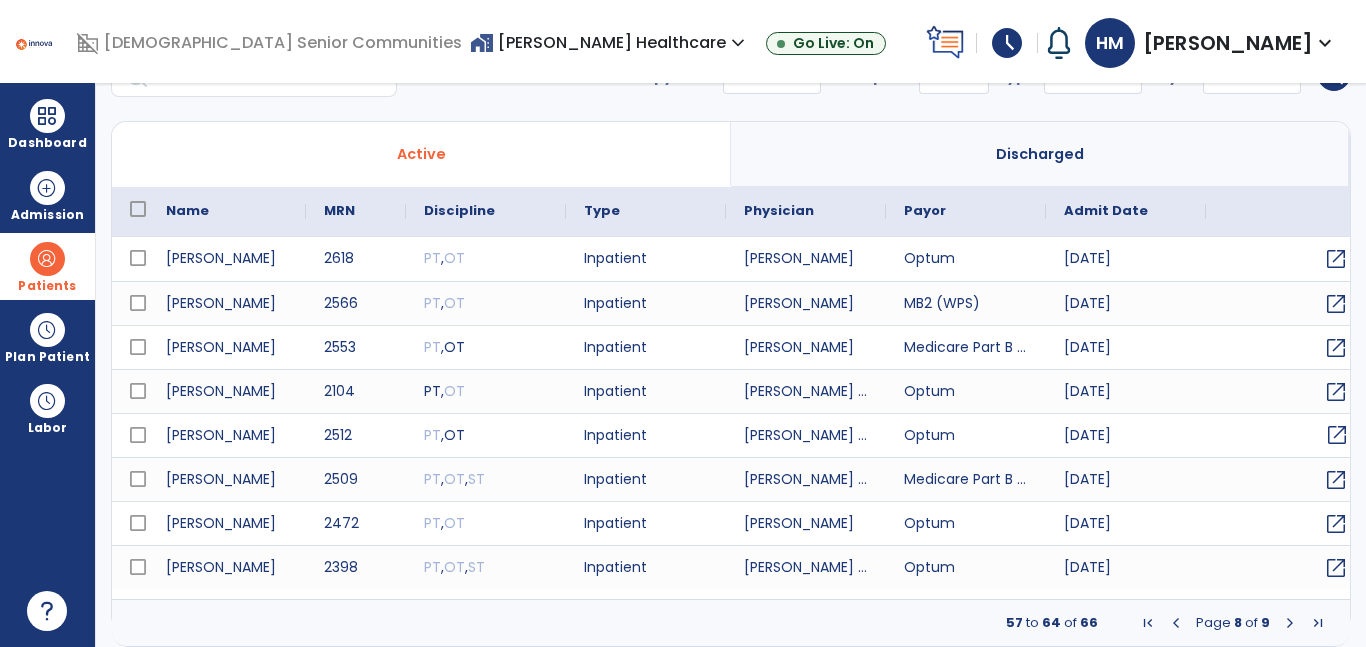 click on "open_in_new" at bounding box center [1337, 435] 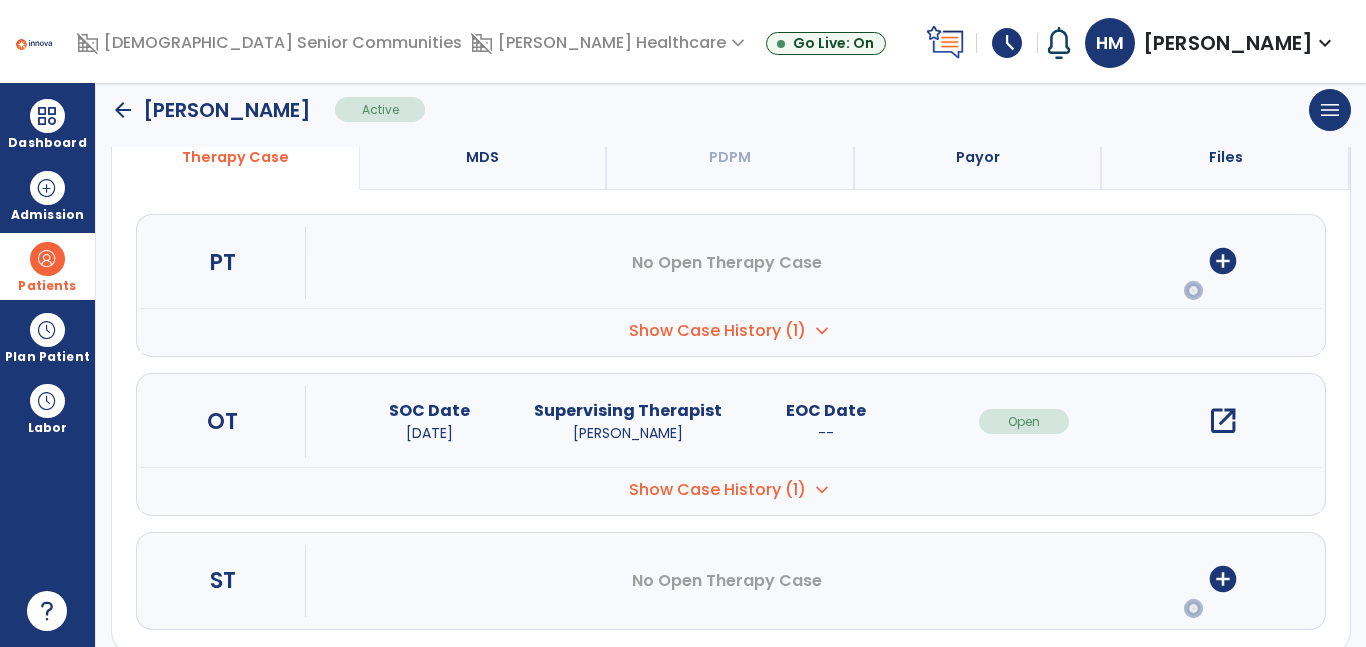 scroll, scrollTop: 249, scrollLeft: 0, axis: vertical 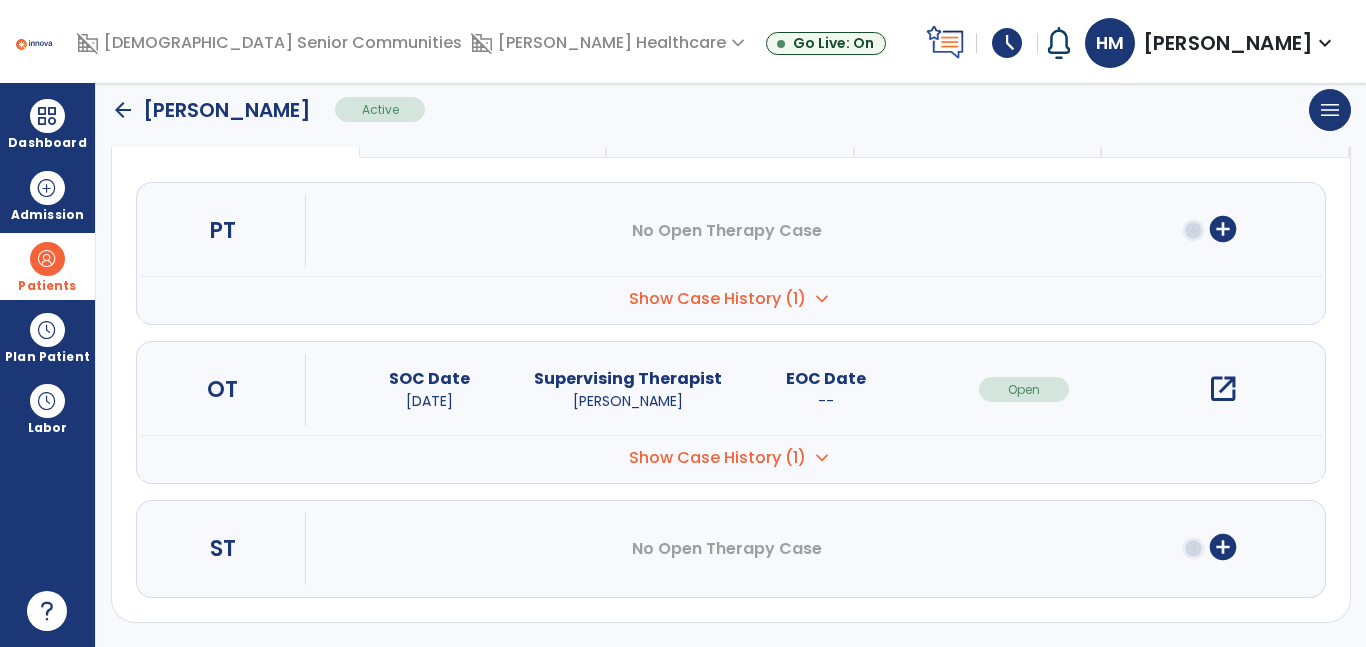 click on "open_in_new" at bounding box center (1223, 389) 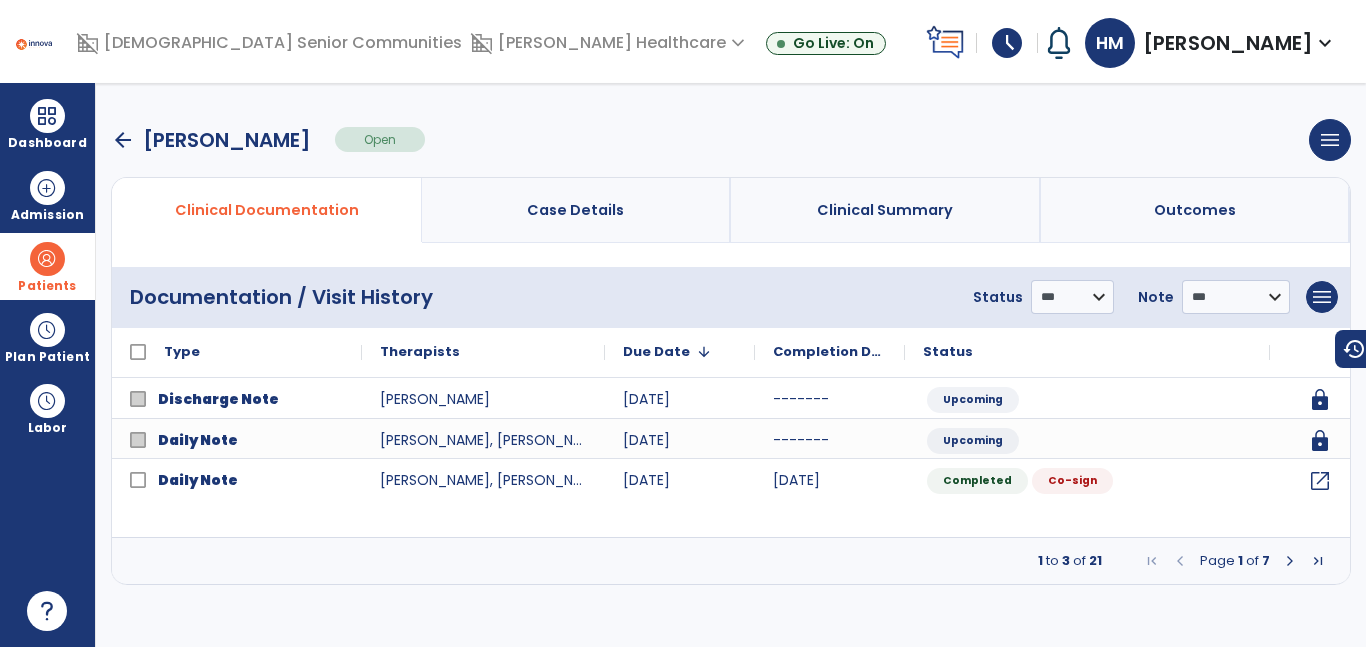 scroll, scrollTop: 0, scrollLeft: 0, axis: both 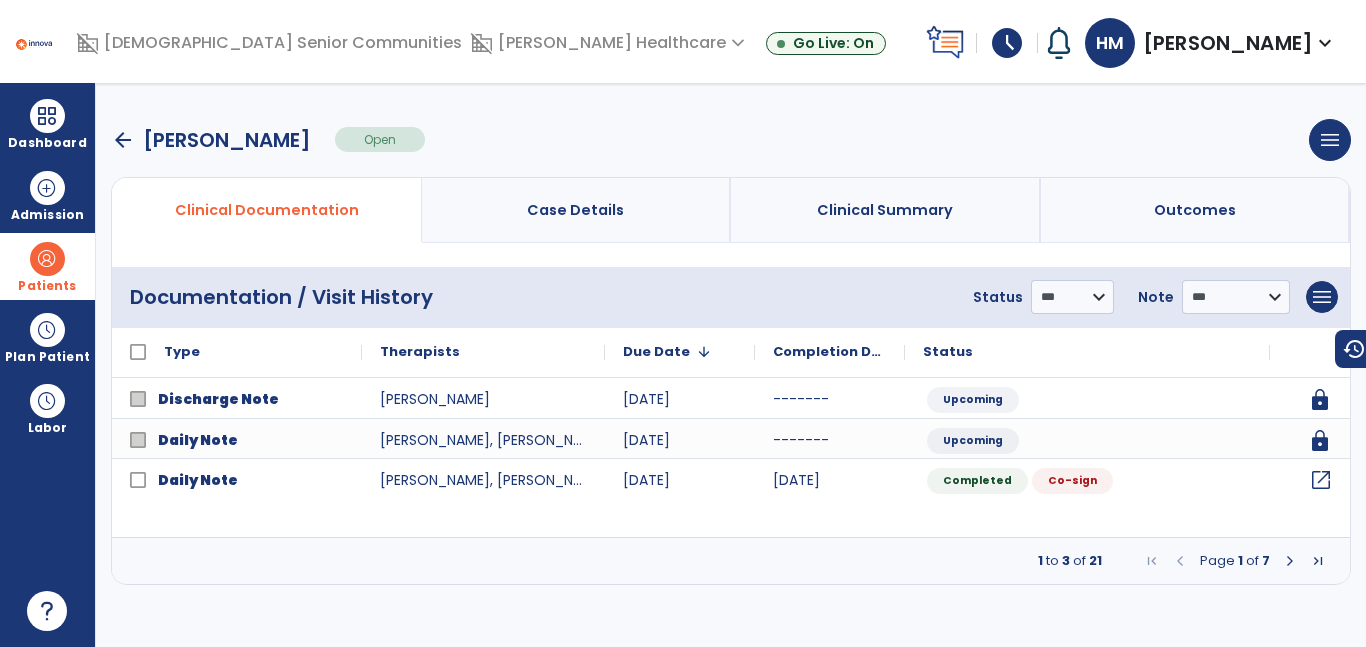click on "open_in_new" 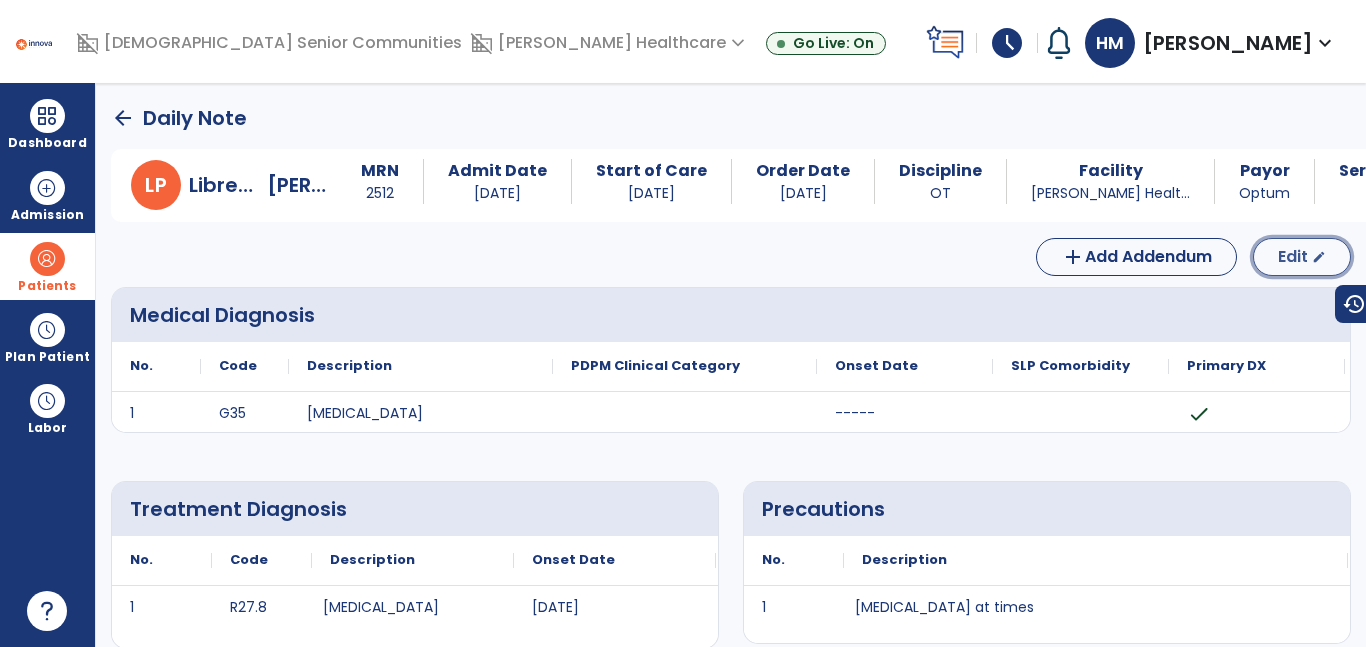 click on "Edit" 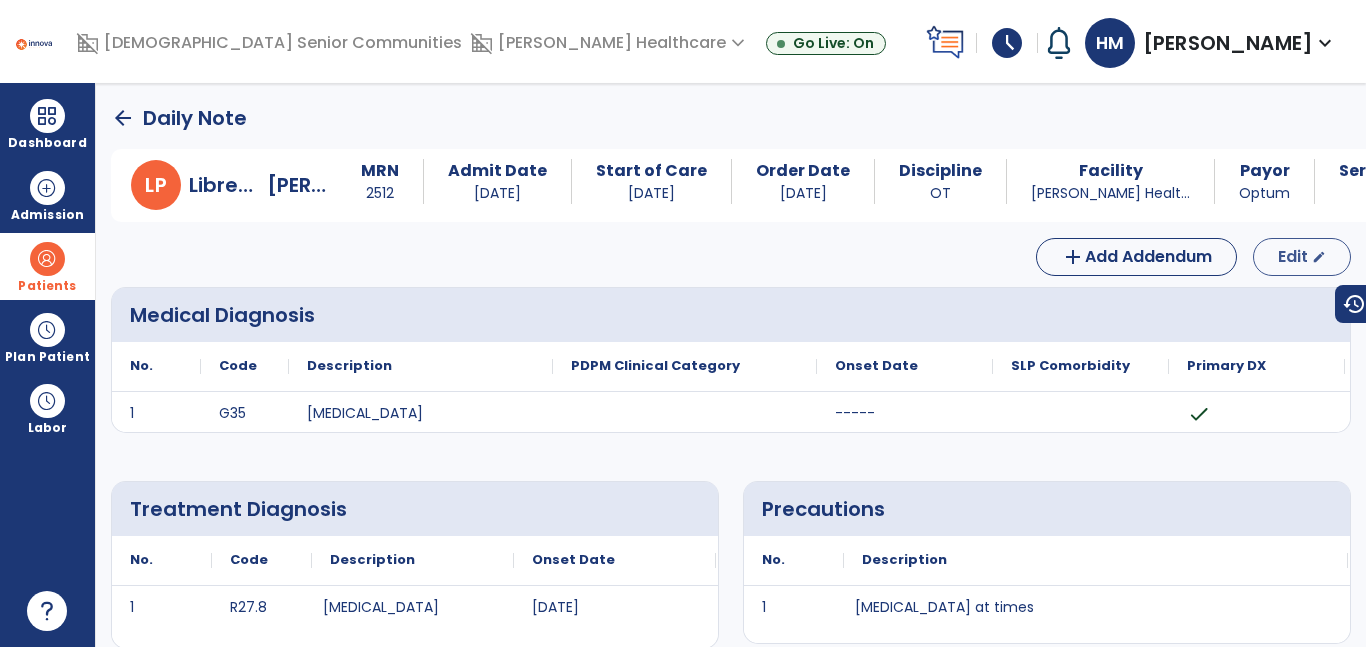 select on "*" 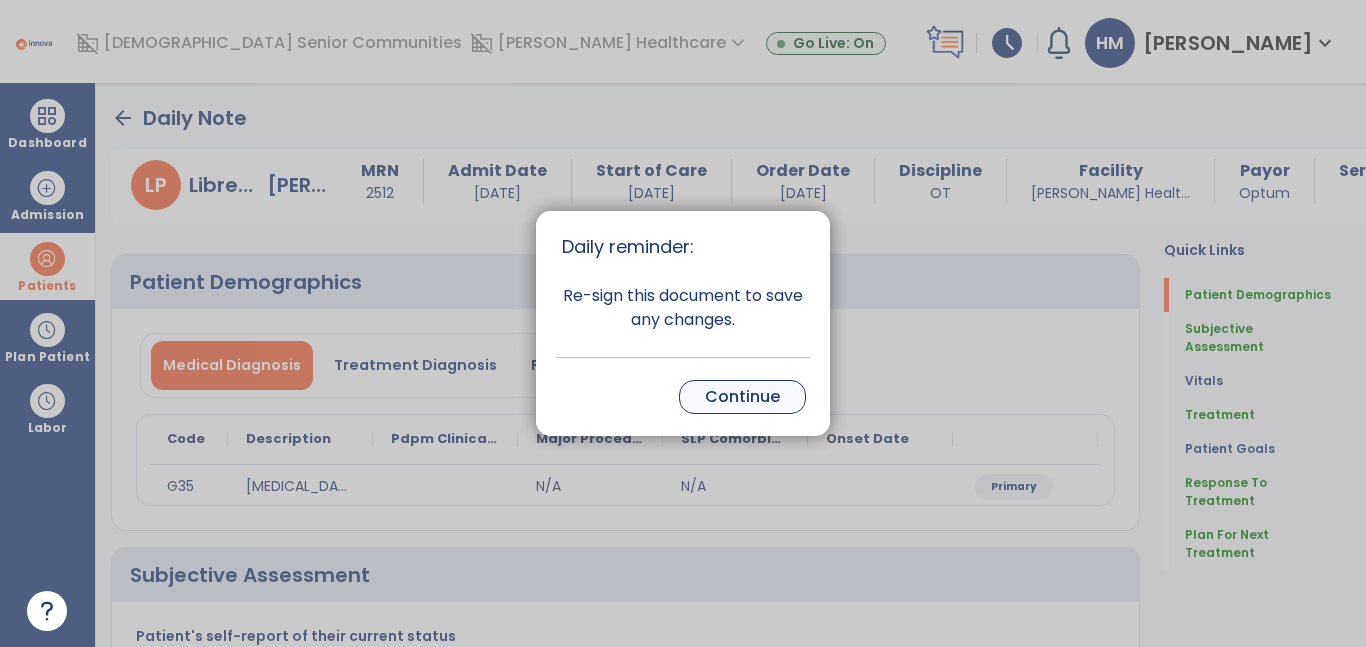 click on "Continue" at bounding box center [742, 397] 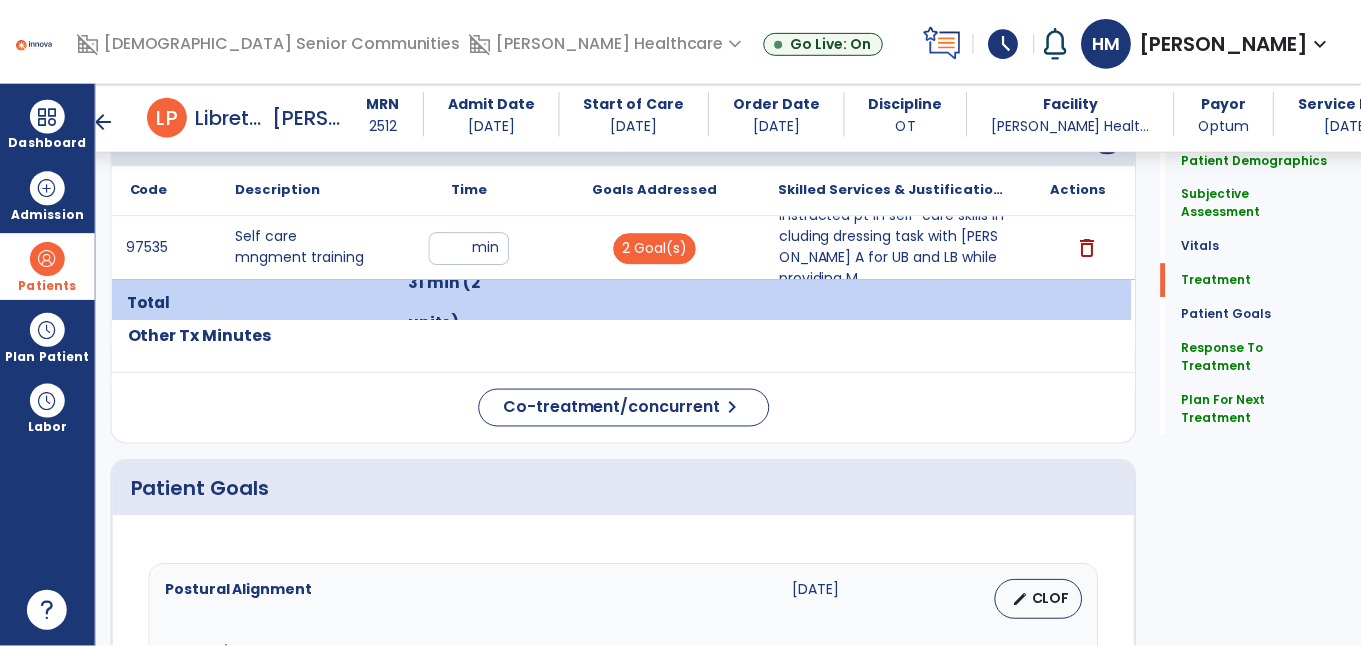 scroll, scrollTop: 1145, scrollLeft: 0, axis: vertical 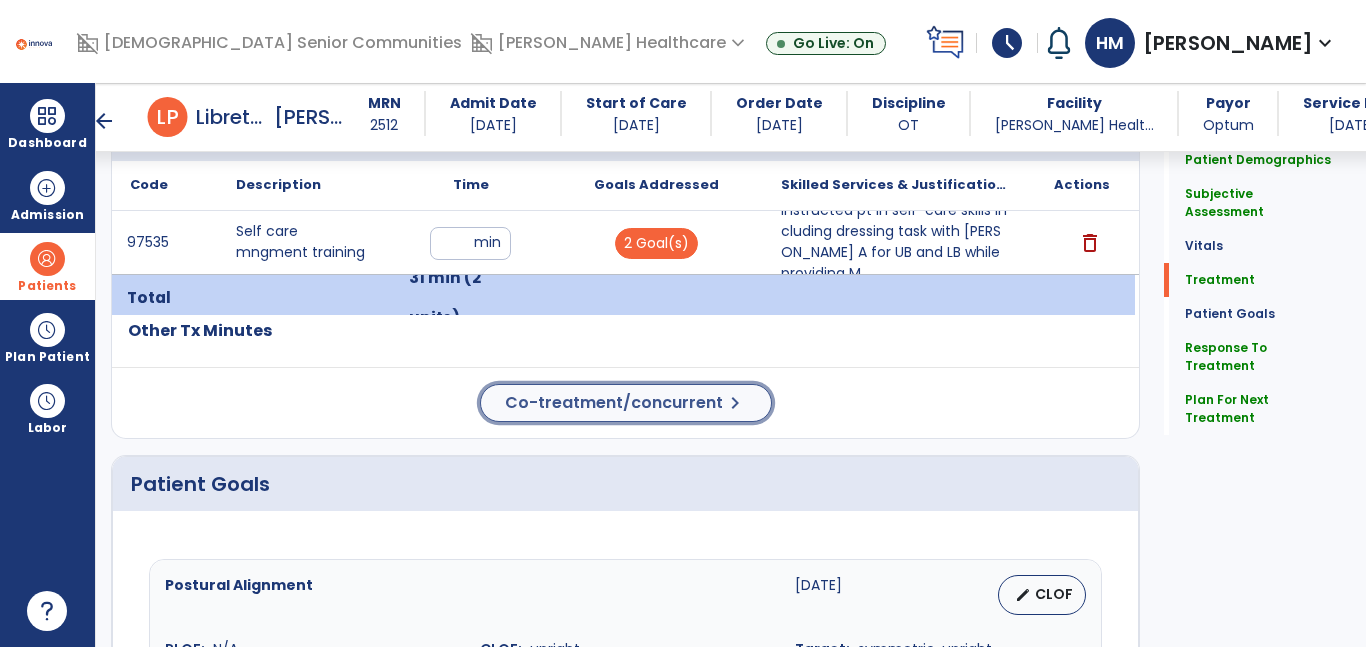 click on "Co-treatment/concurrent" 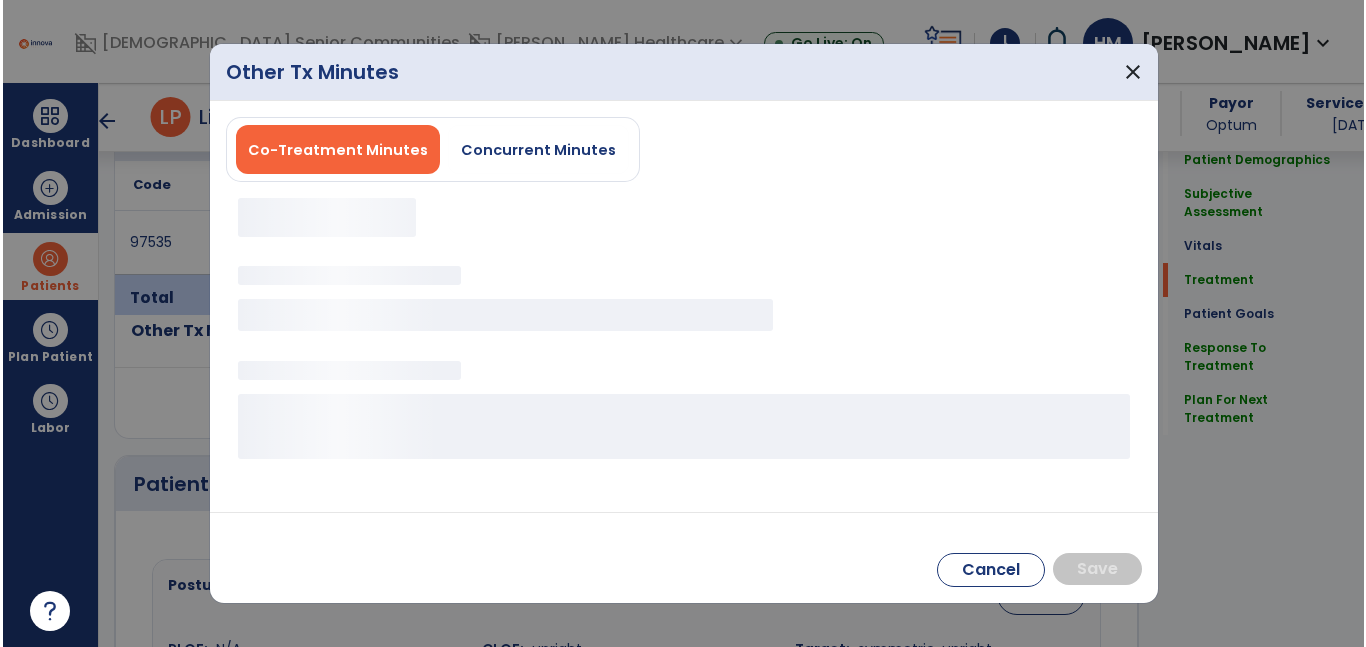 scroll, scrollTop: 1145, scrollLeft: 0, axis: vertical 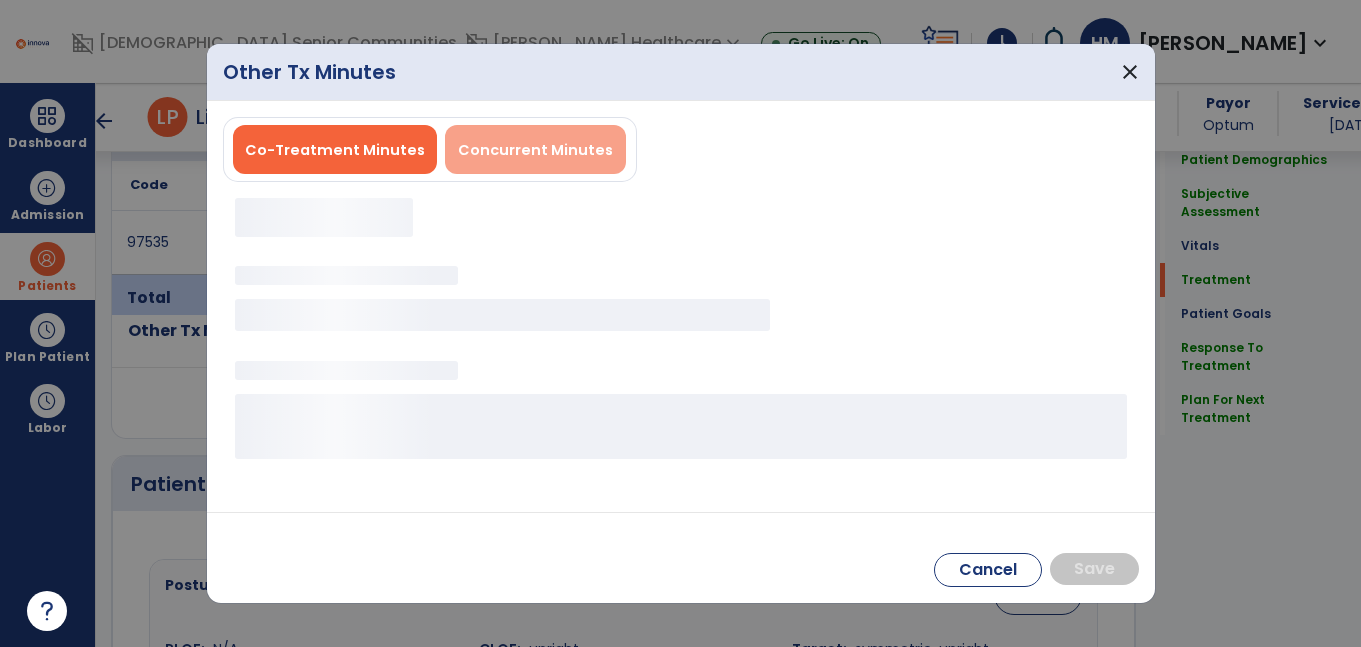 click on "Concurrent Minutes" at bounding box center [535, 150] 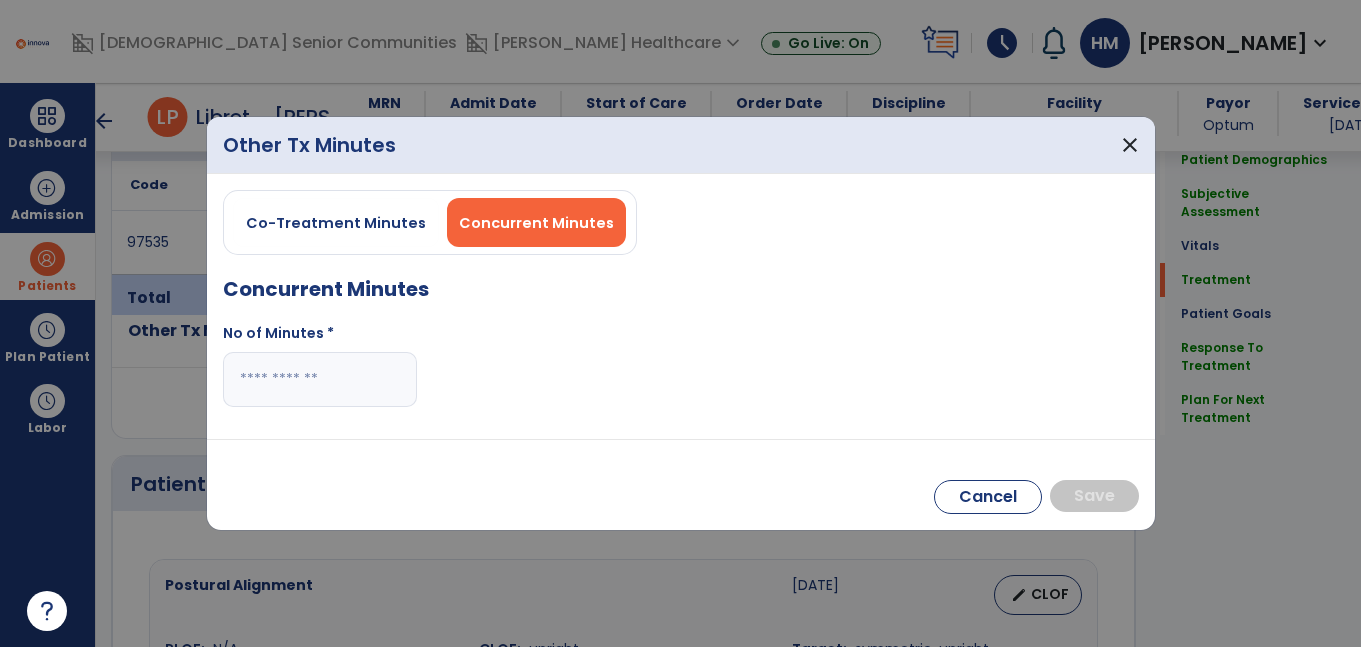 click at bounding box center [320, 379] 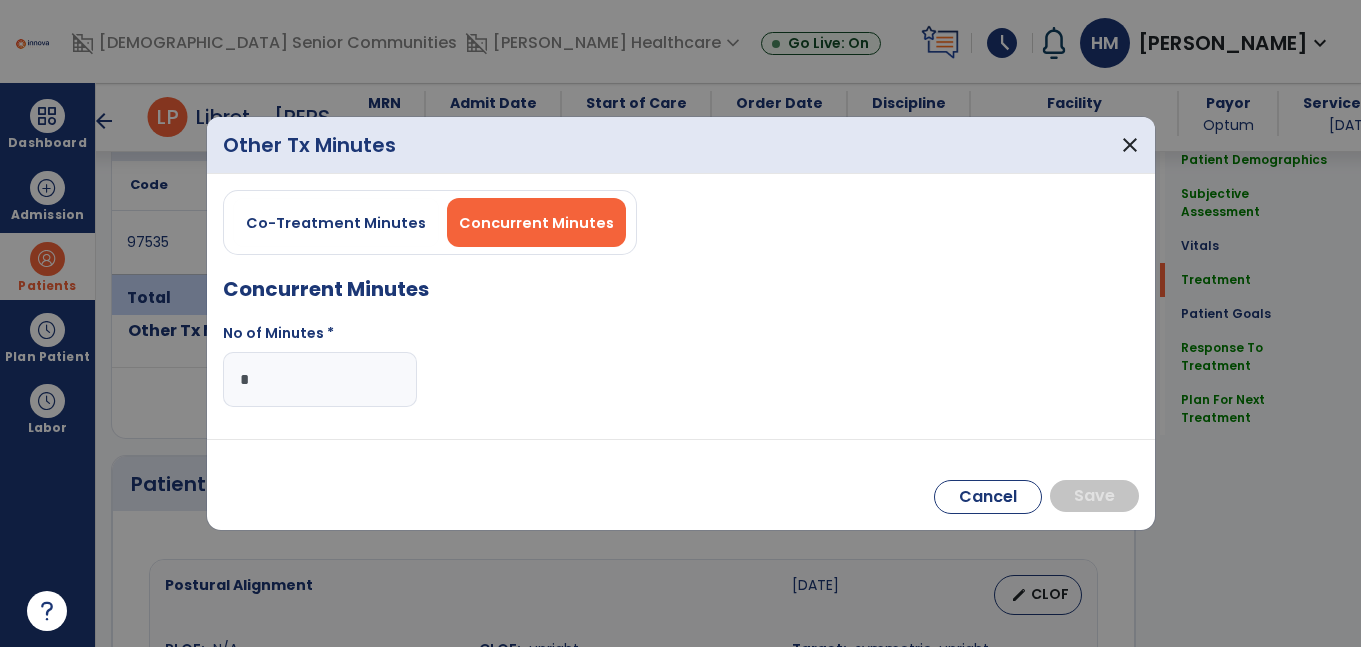 type on "**" 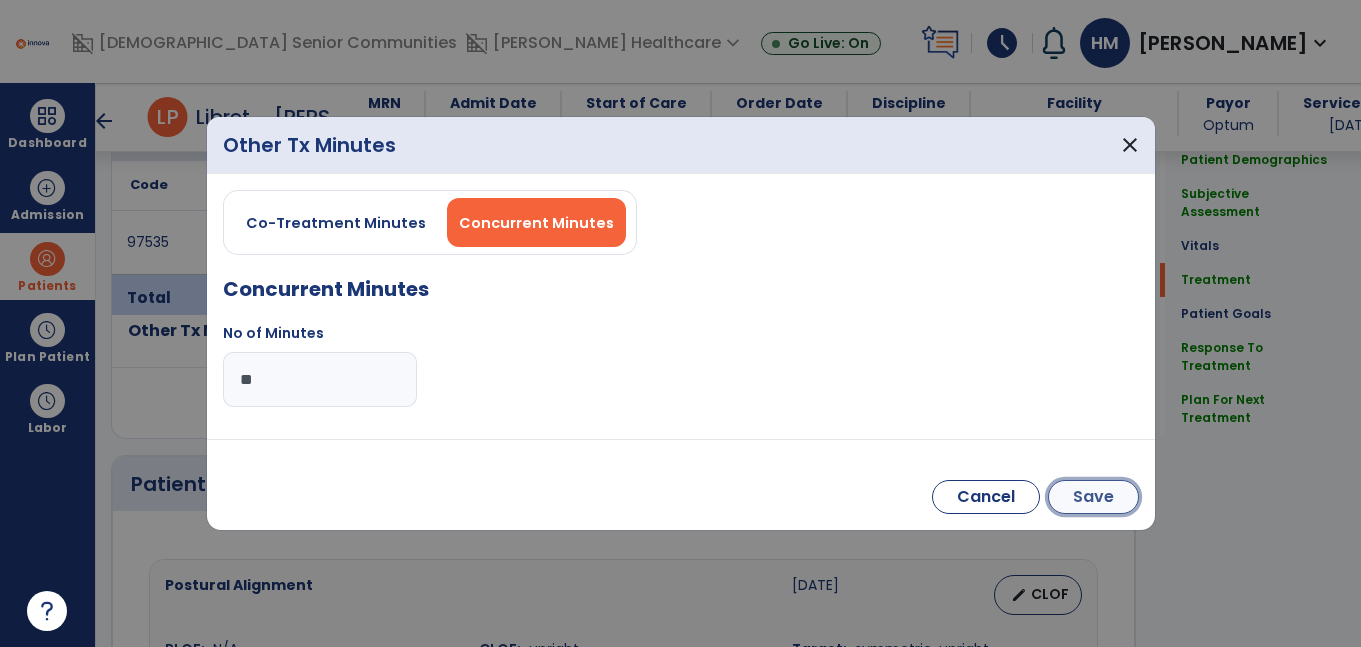 click on "Save" at bounding box center [1093, 497] 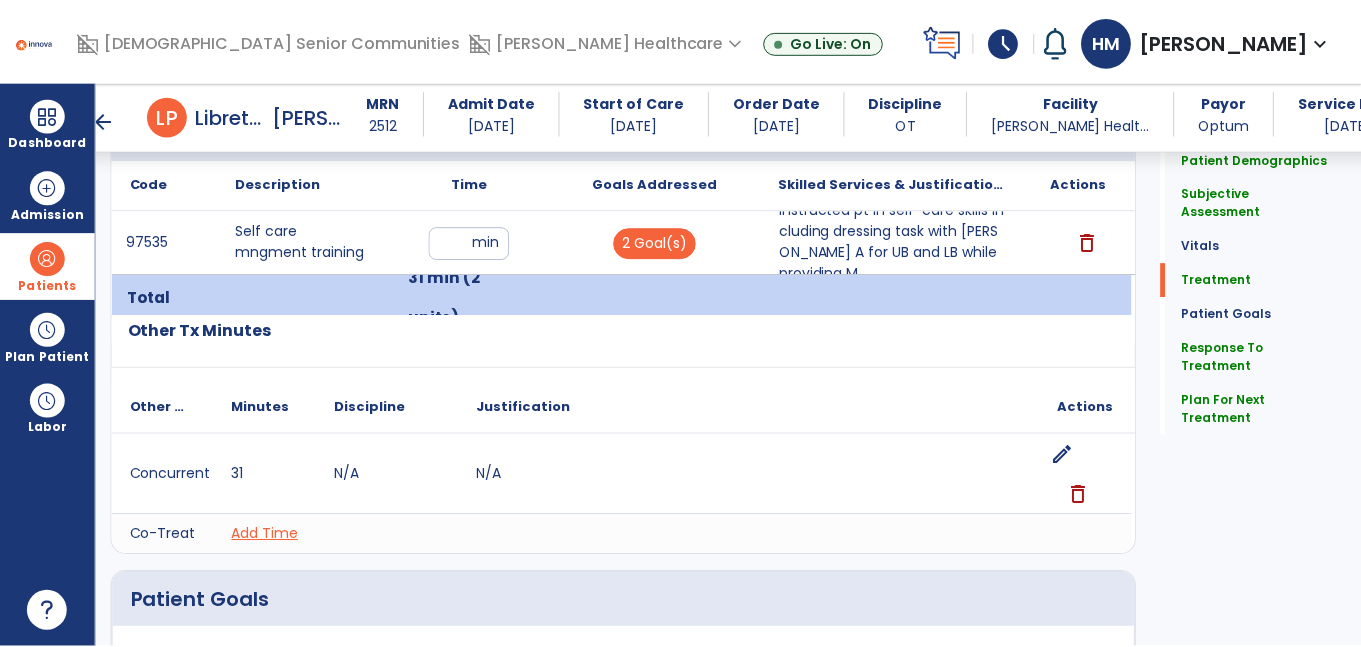 scroll, scrollTop: 2101, scrollLeft: 0, axis: vertical 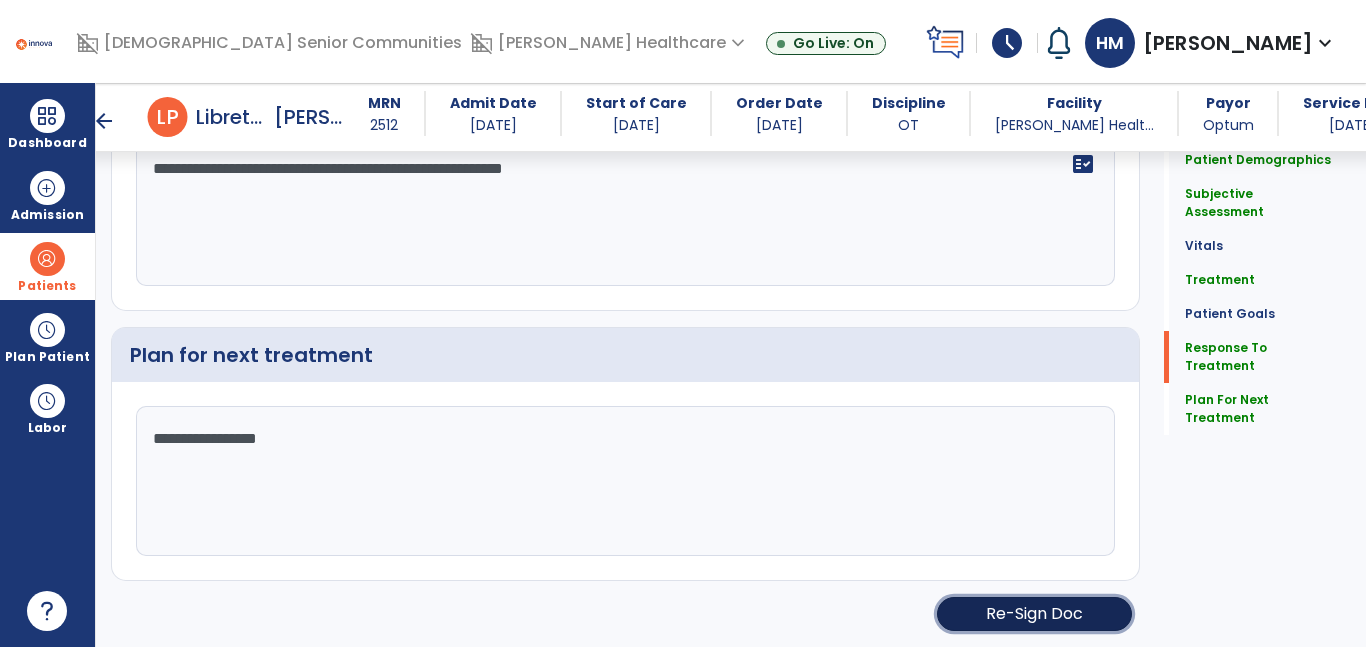 click on "Re-Sign Doc" 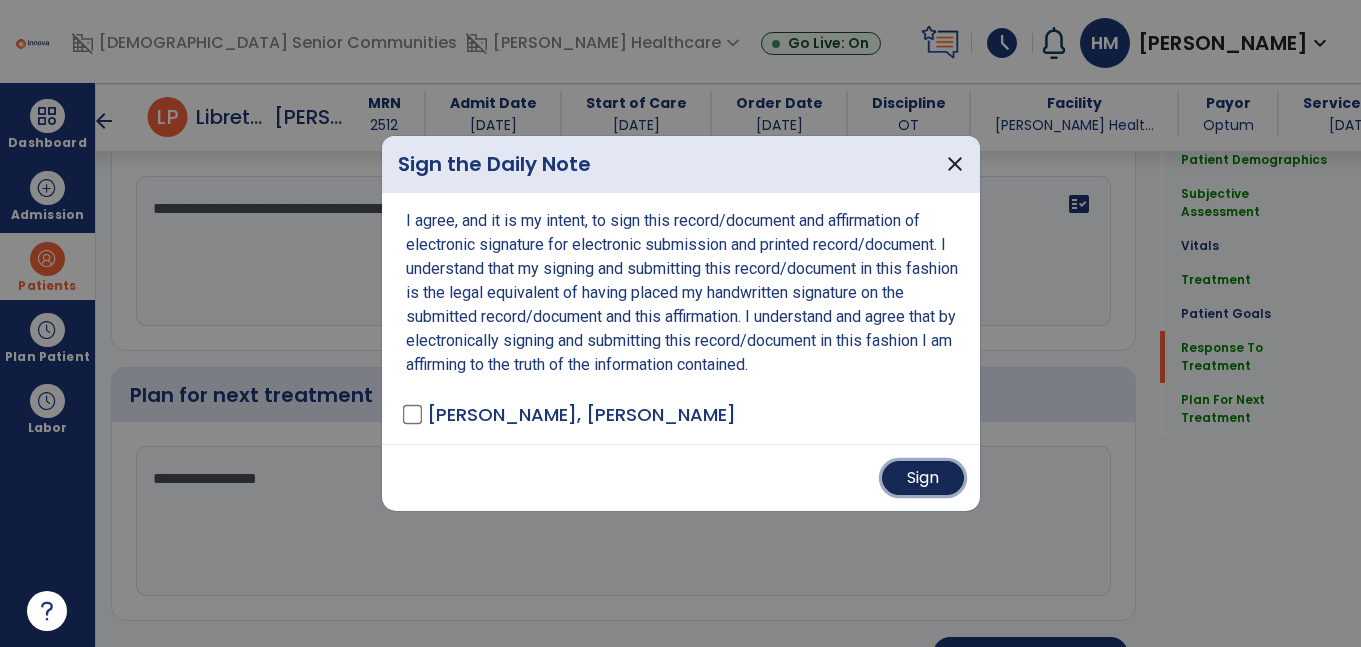 click on "Sign" at bounding box center [923, 478] 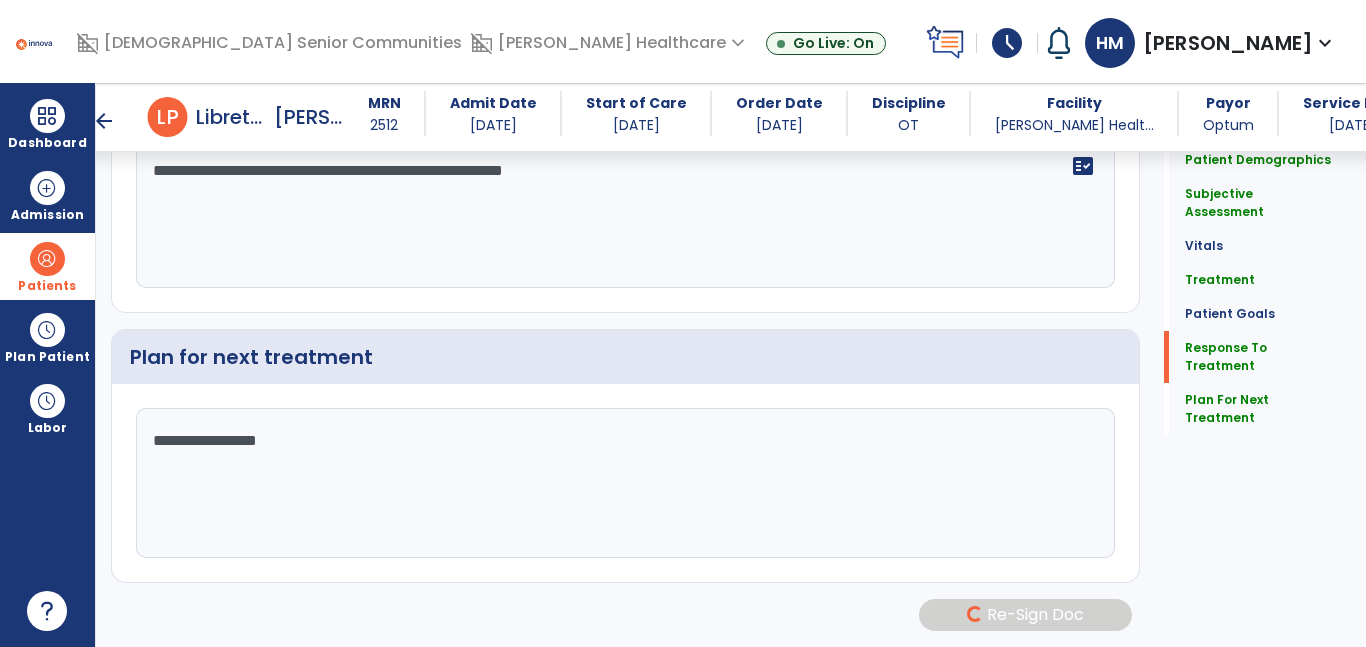 scroll, scrollTop: 2099, scrollLeft: 0, axis: vertical 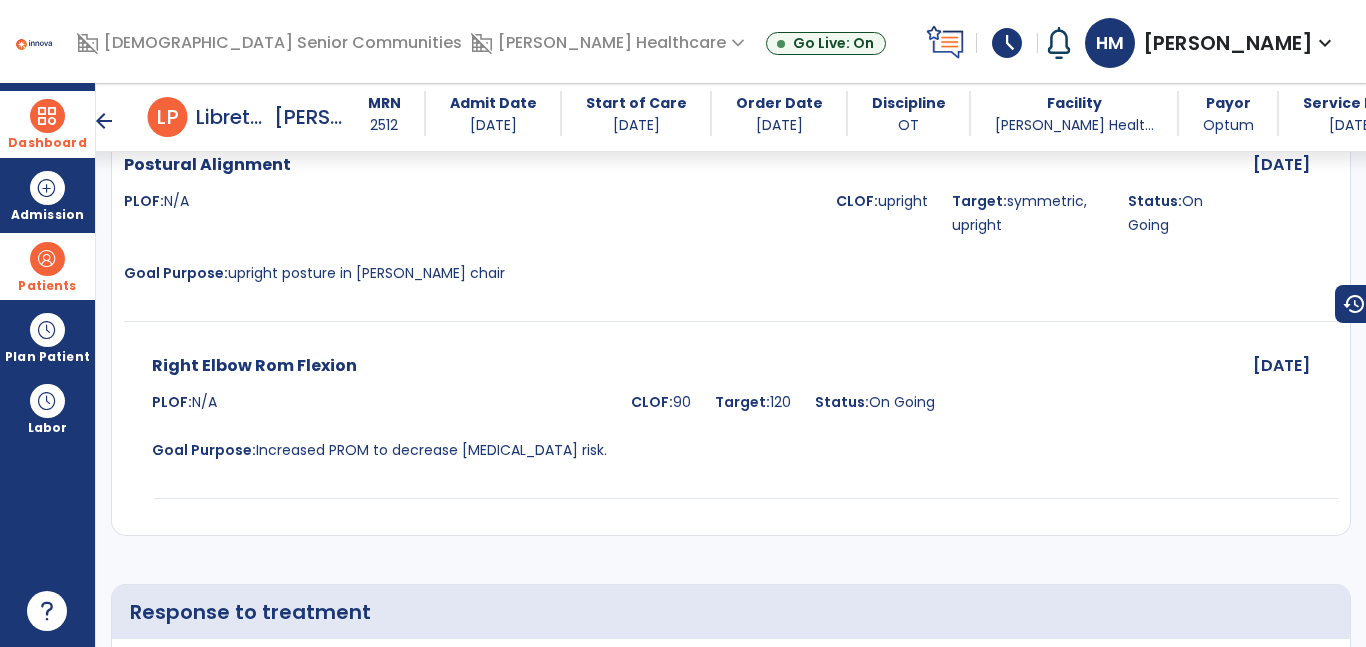 click at bounding box center [47, 116] 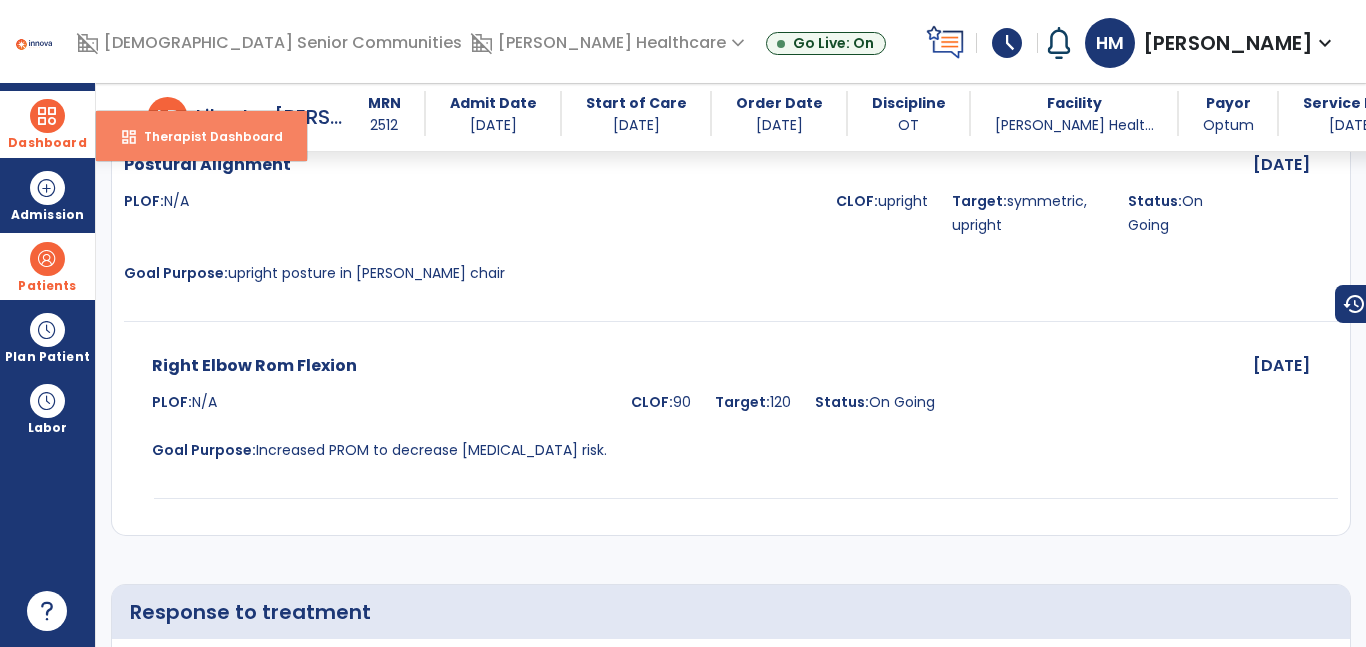click on "Therapist Dashboard" at bounding box center [205, 136] 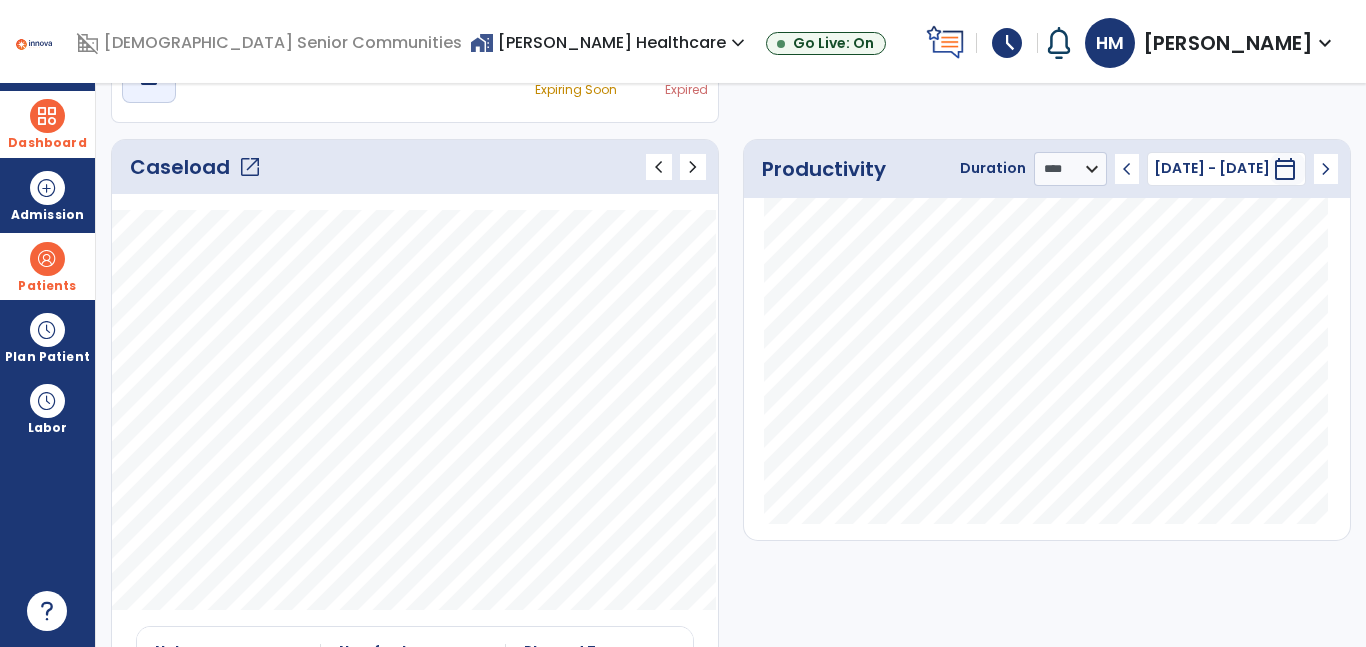scroll, scrollTop: 0, scrollLeft: 0, axis: both 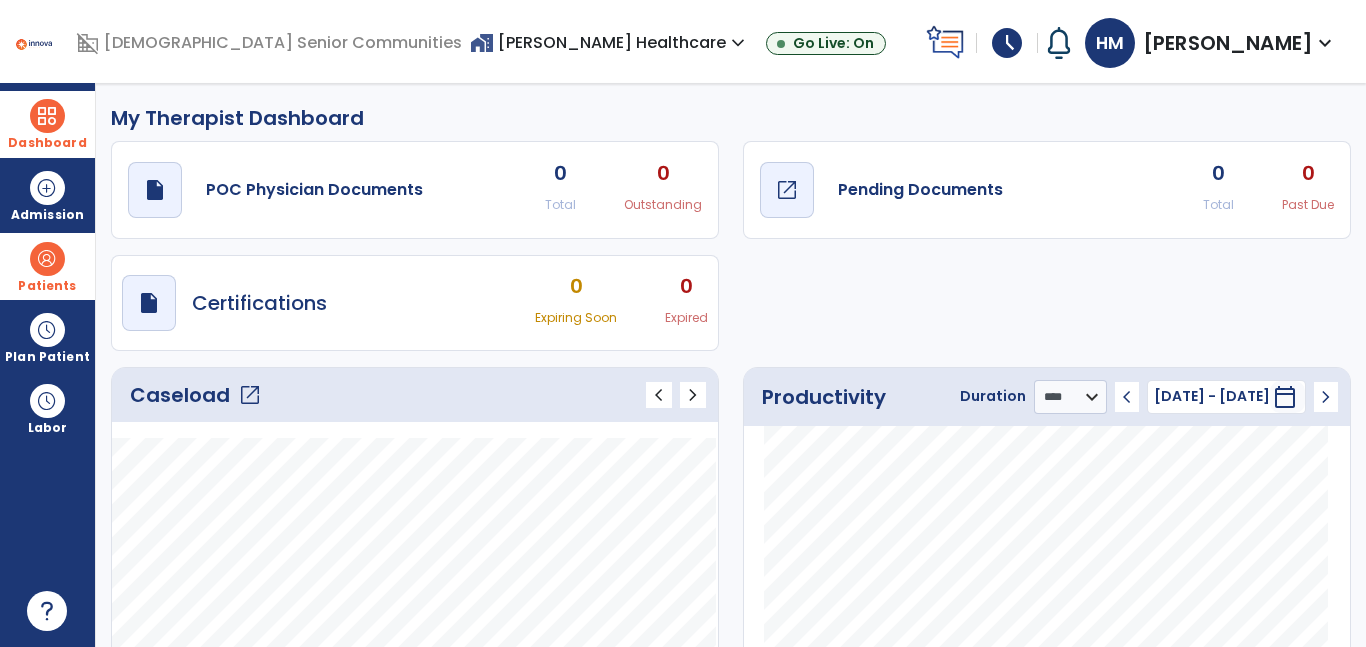 click on "open_in_new" 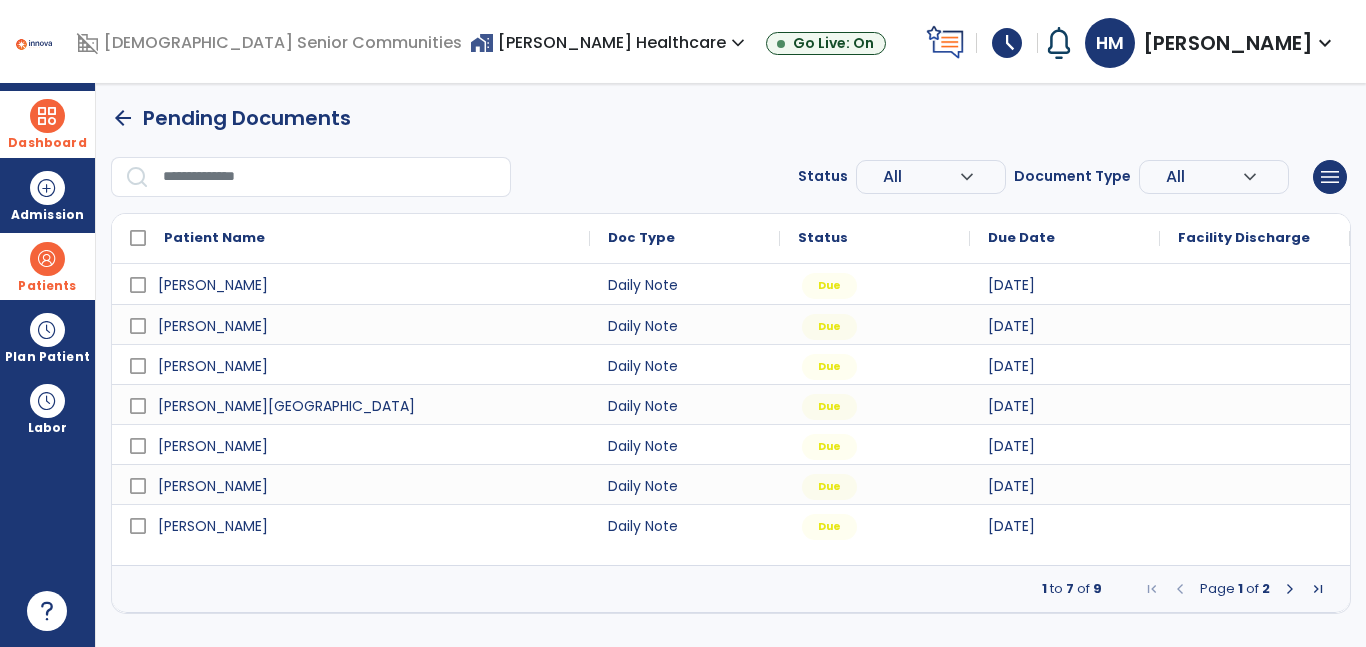 click at bounding box center [1255, 484] 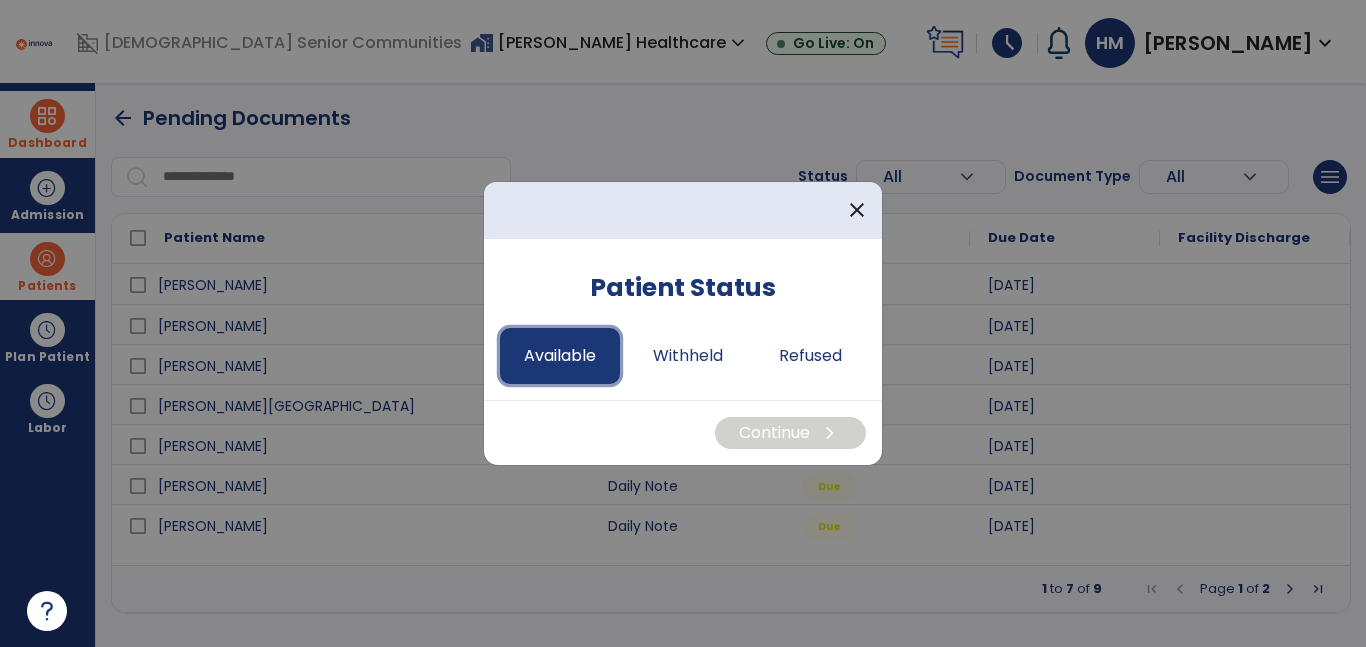 click on "Available" at bounding box center [560, 356] 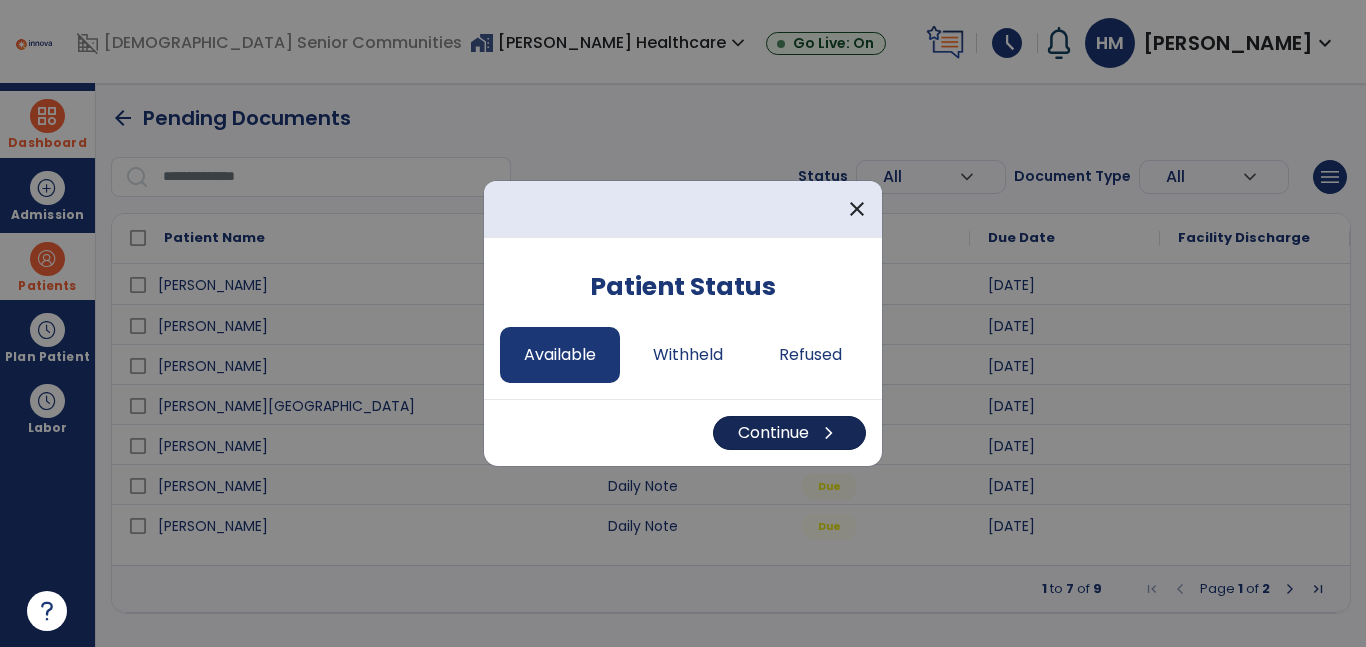 click on "Continue   chevron_right" at bounding box center (789, 433) 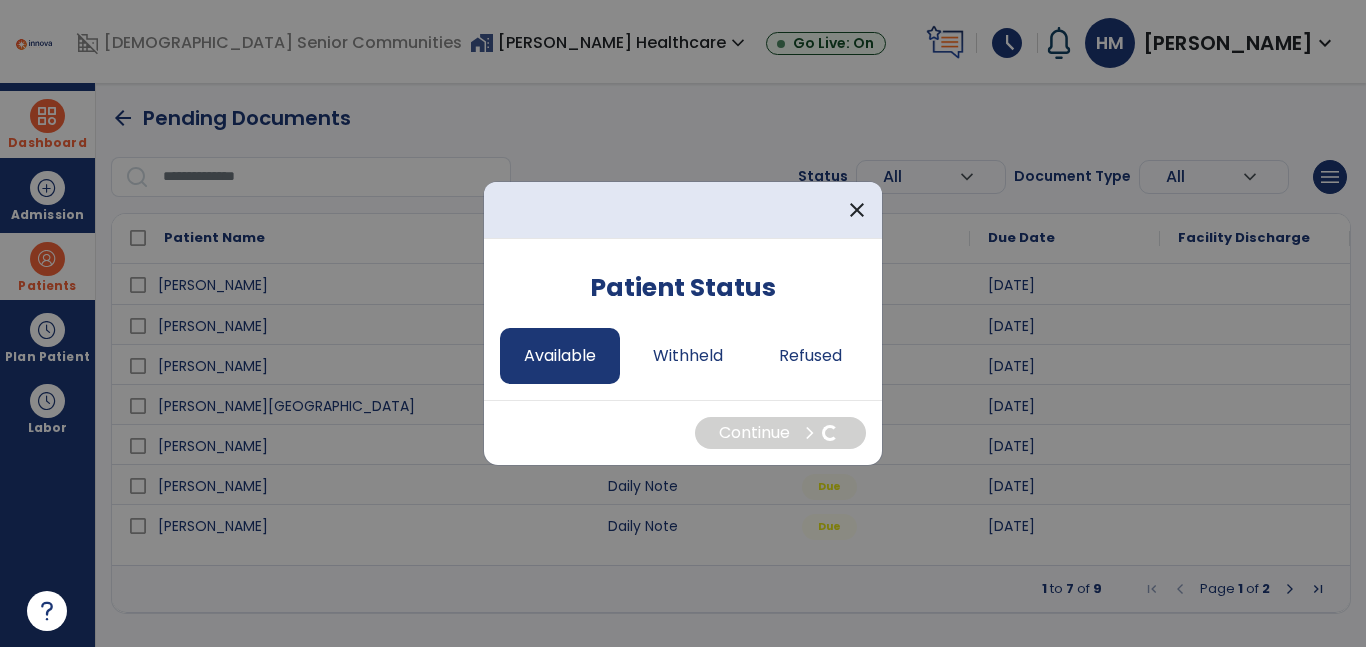 select on "*" 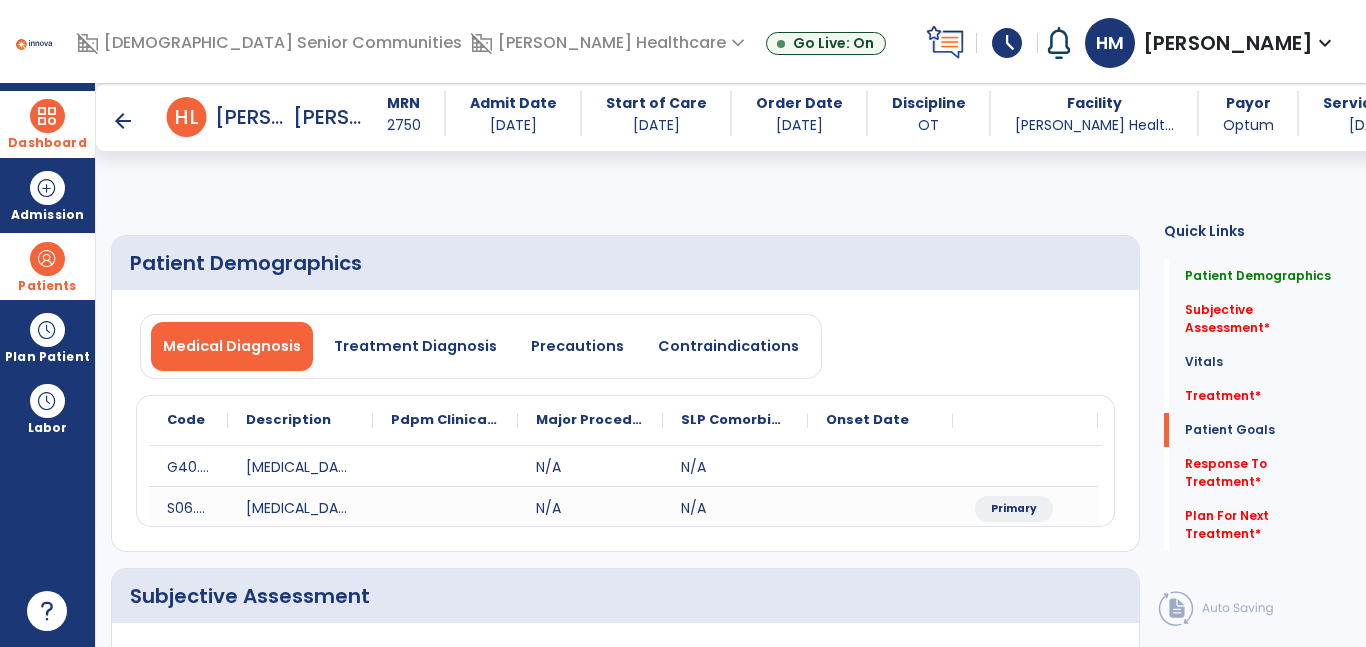 scroll, scrollTop: 2128, scrollLeft: 0, axis: vertical 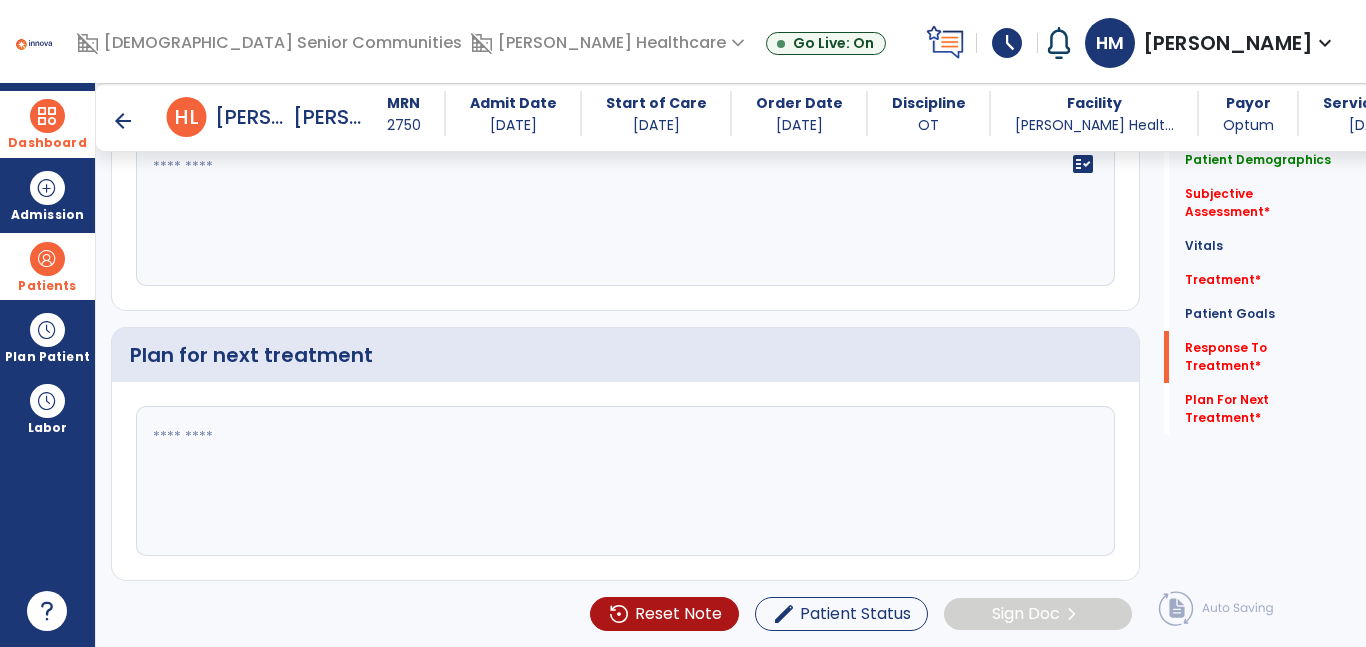 click 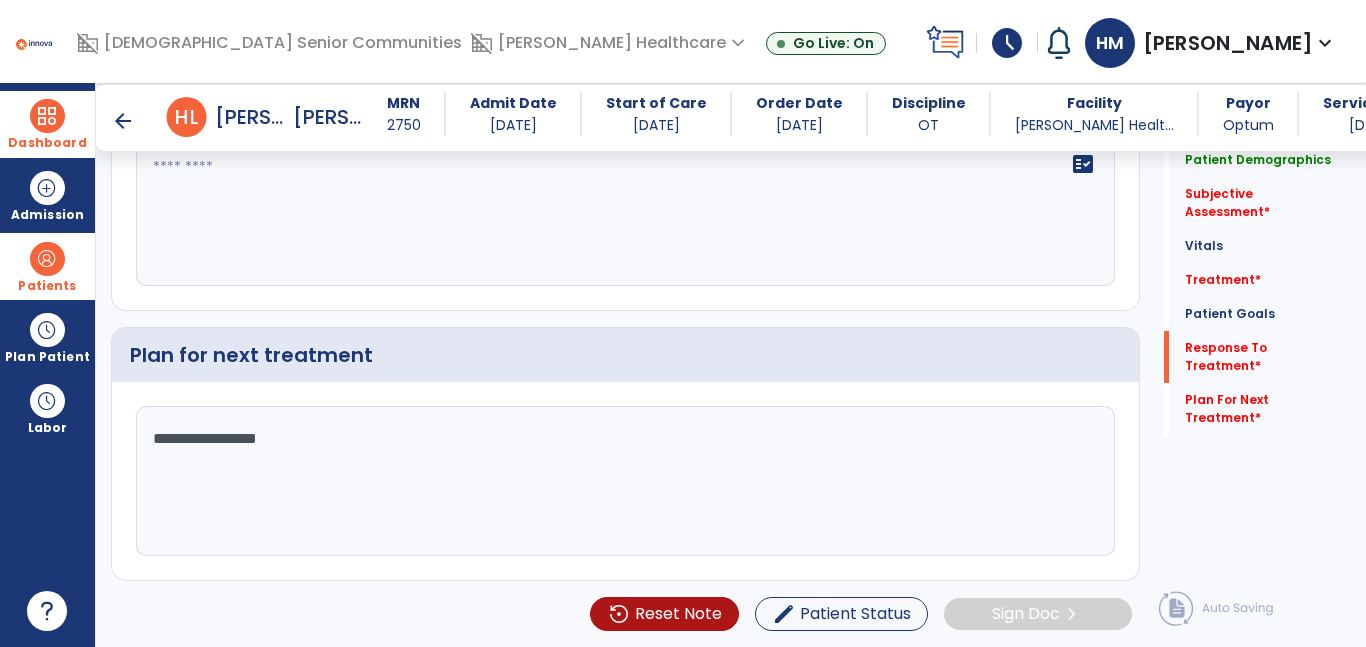 type on "**********" 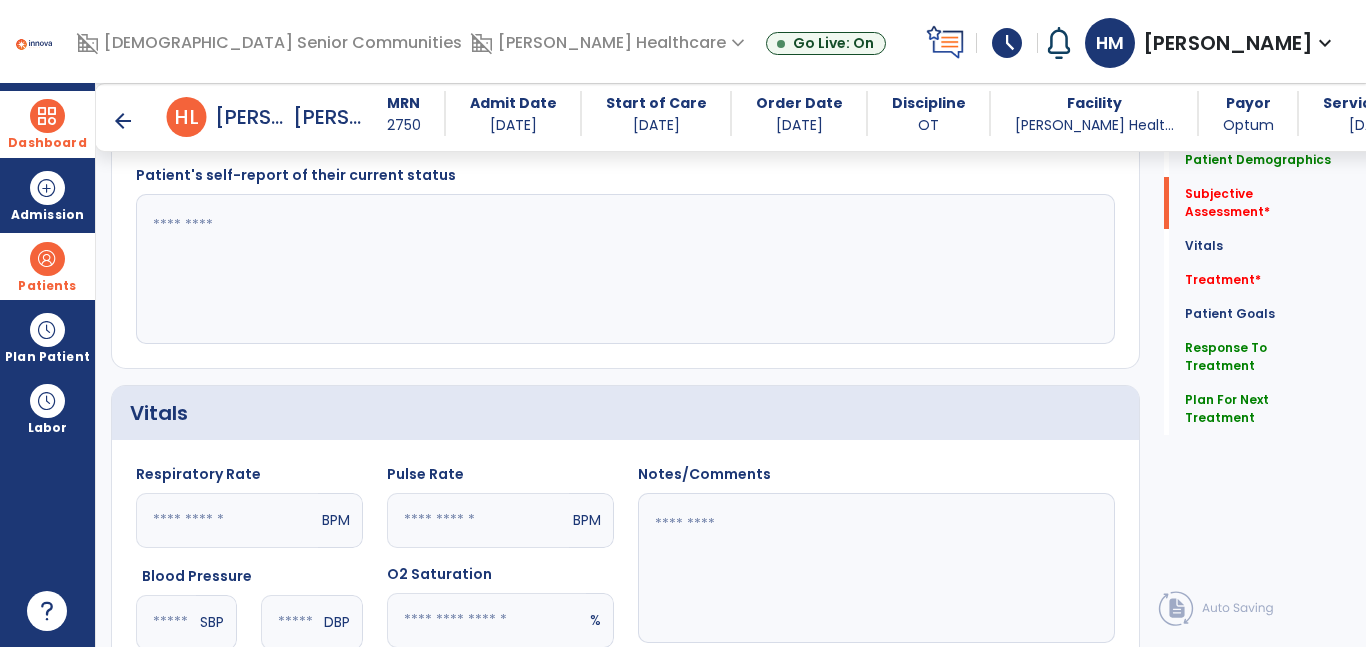 scroll, scrollTop: 486, scrollLeft: 0, axis: vertical 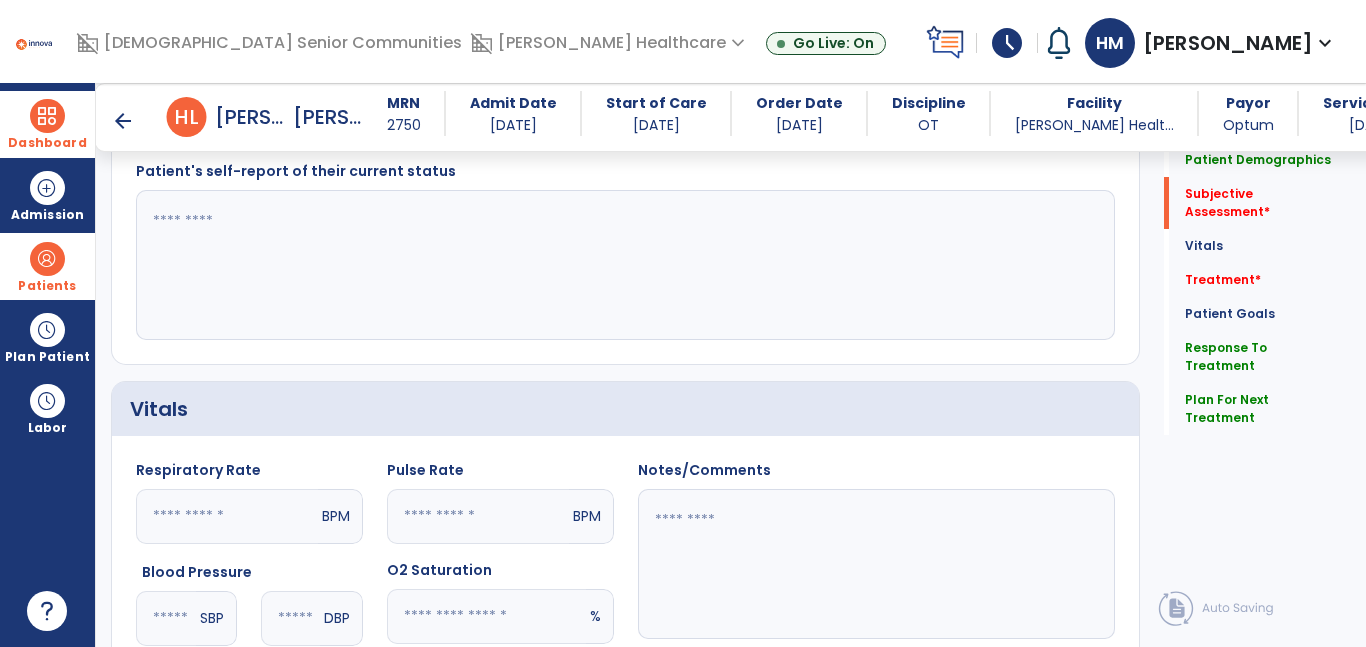 type on "**********" 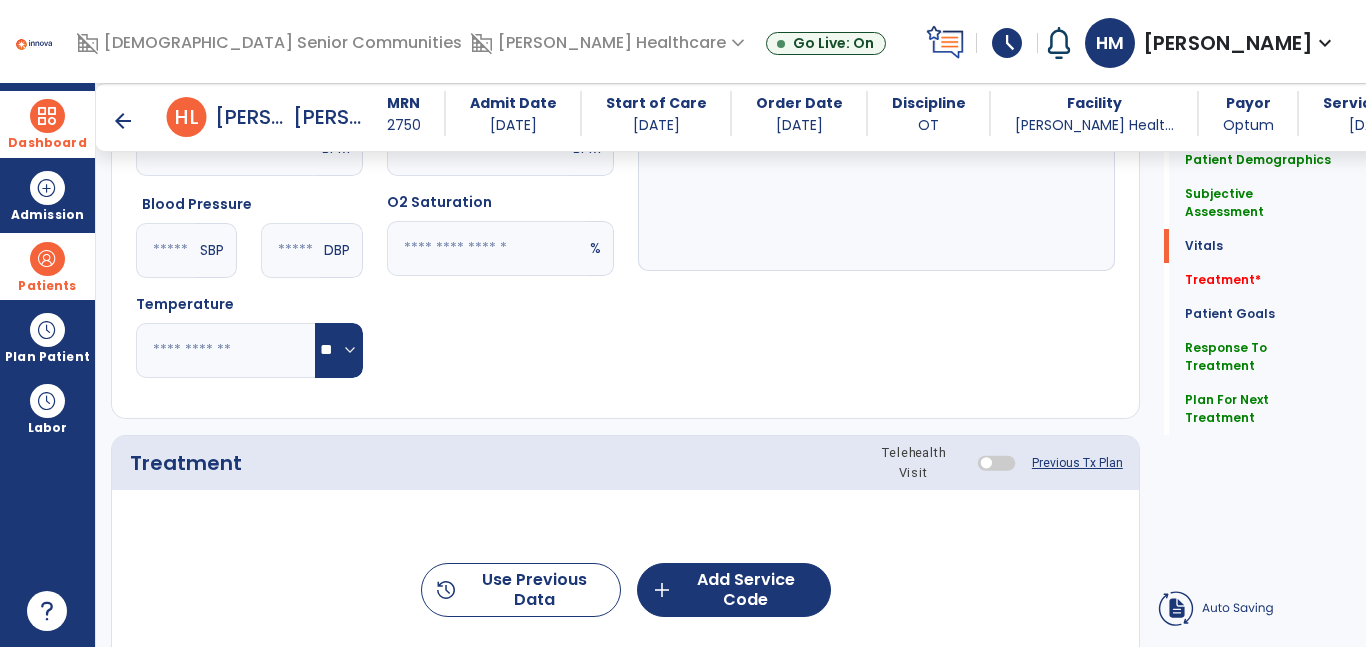 scroll, scrollTop: 858, scrollLeft: 0, axis: vertical 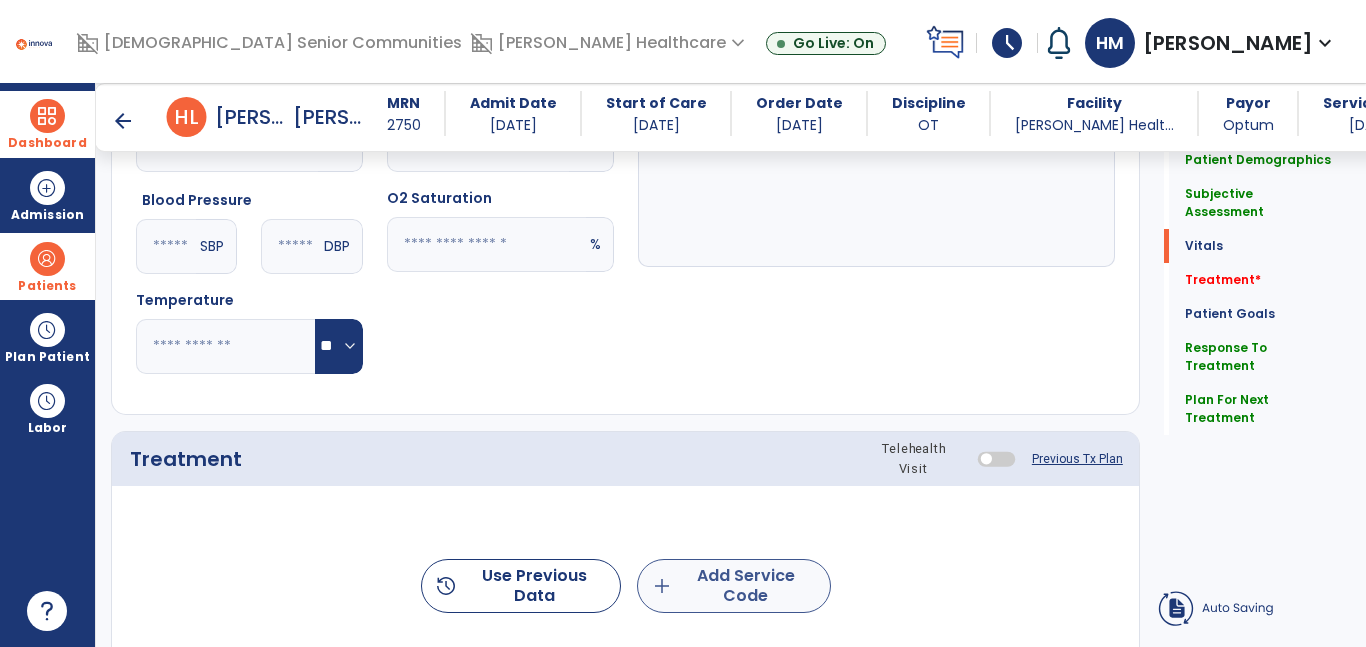 type on "**********" 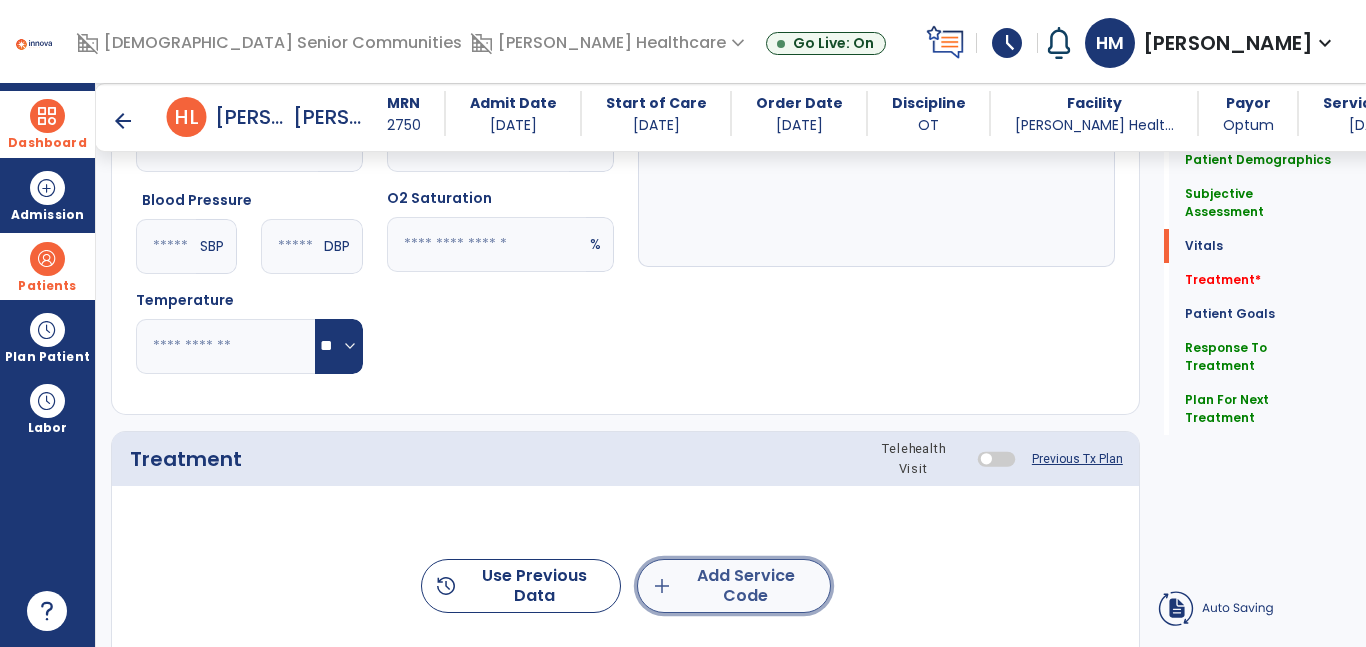 click on "add  Add Service Code" 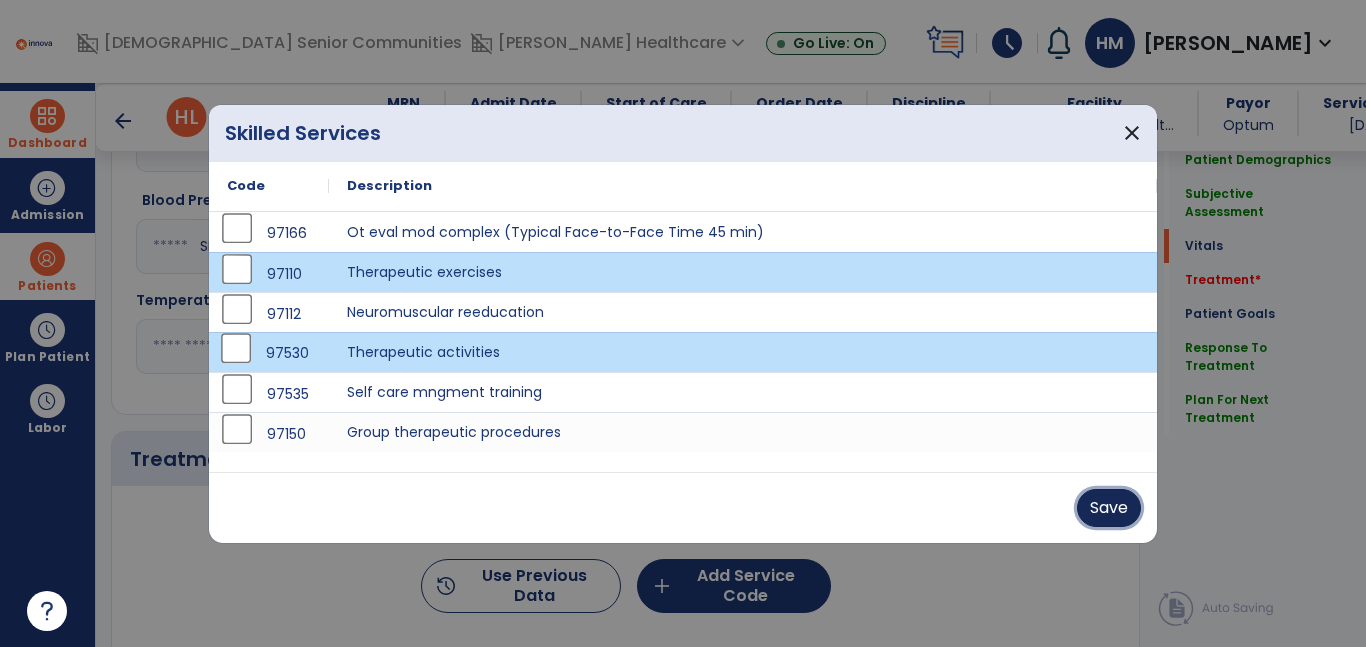 click on "Save" at bounding box center [1109, 508] 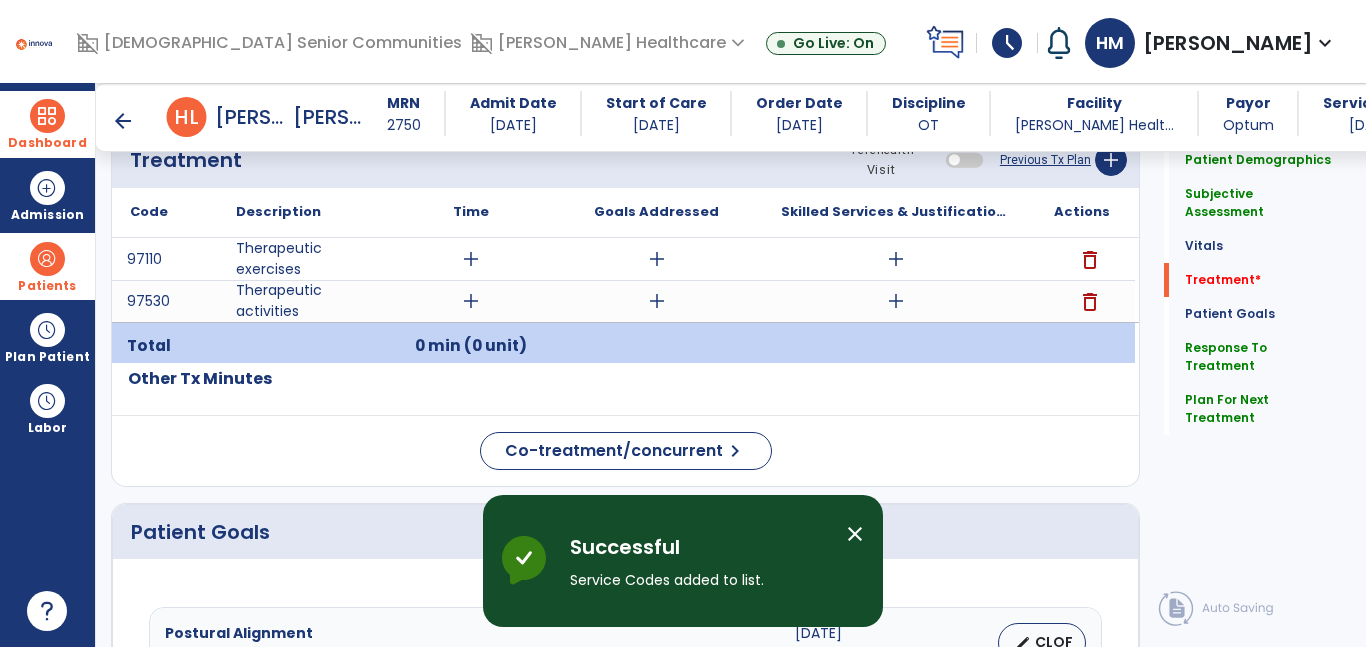 scroll, scrollTop: 1161, scrollLeft: 0, axis: vertical 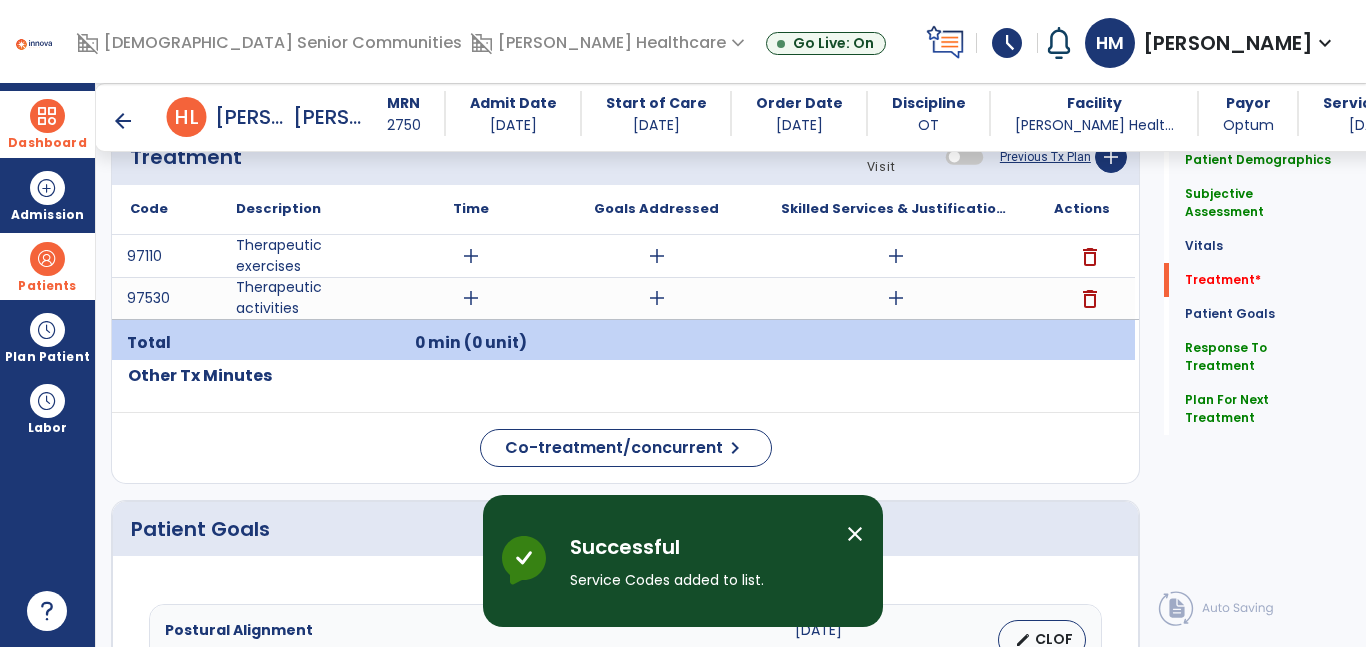 click on "add" at bounding box center (471, 256) 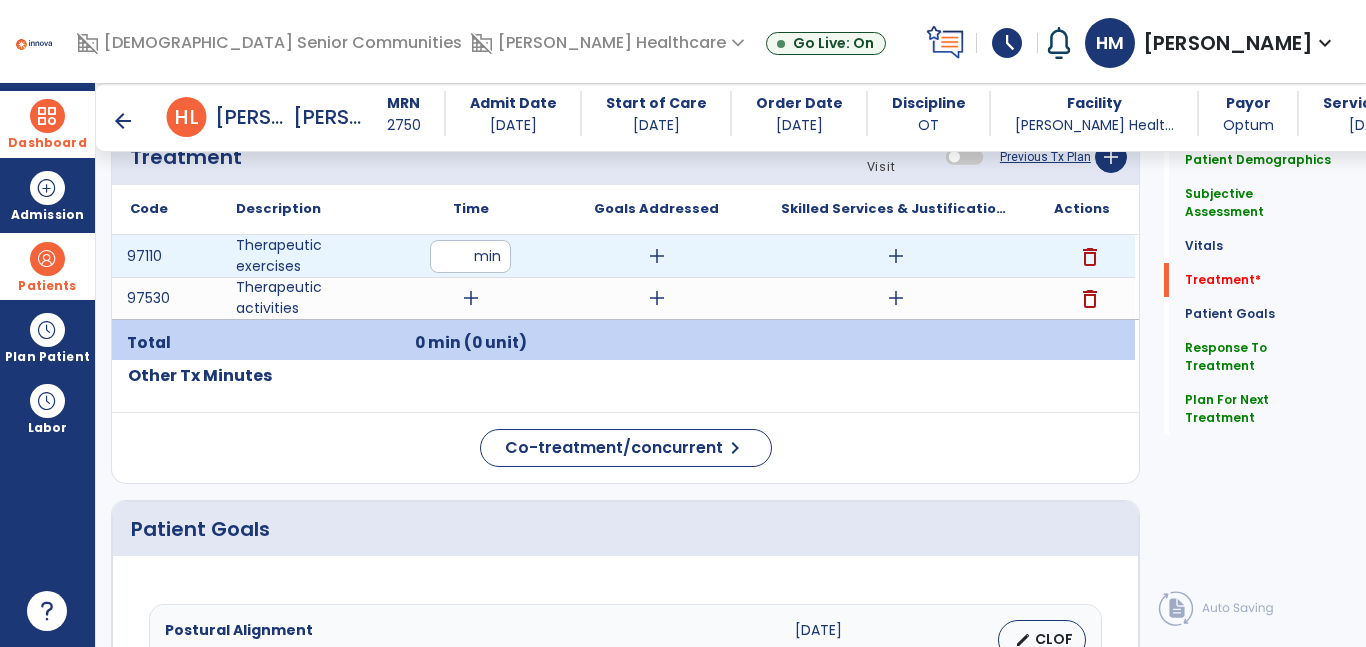 type on "**" 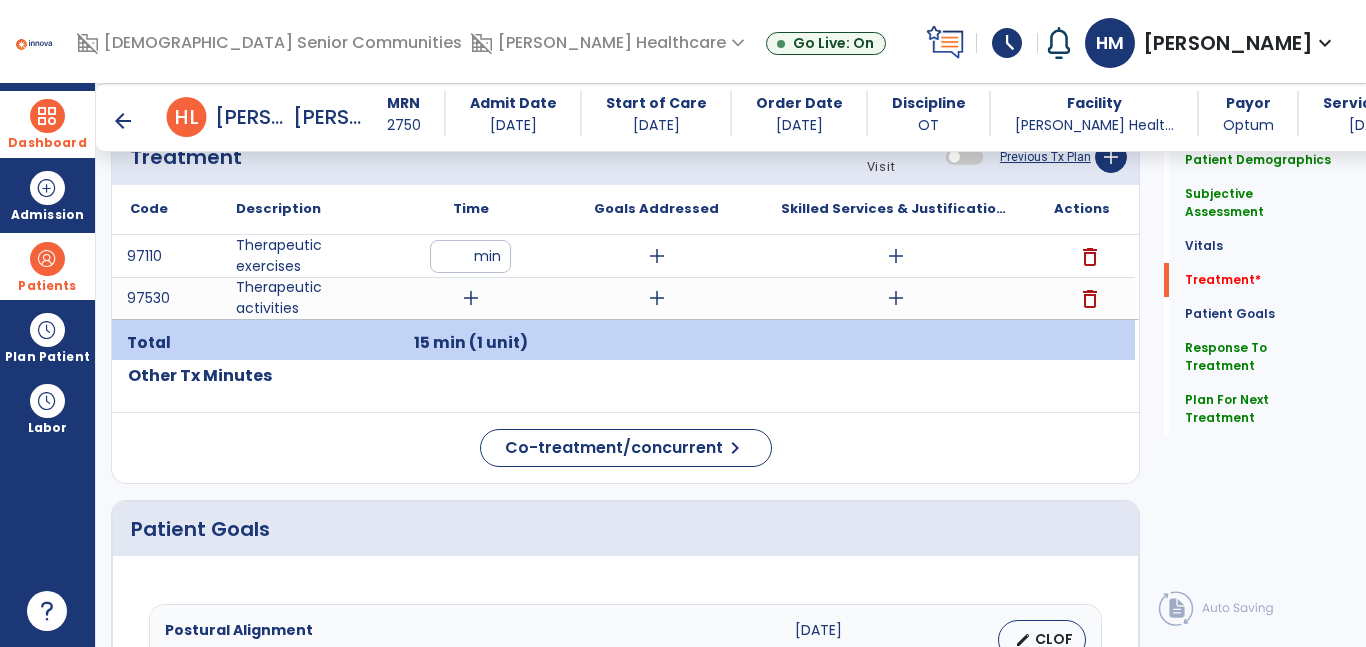 click on "add" at bounding box center (657, 256) 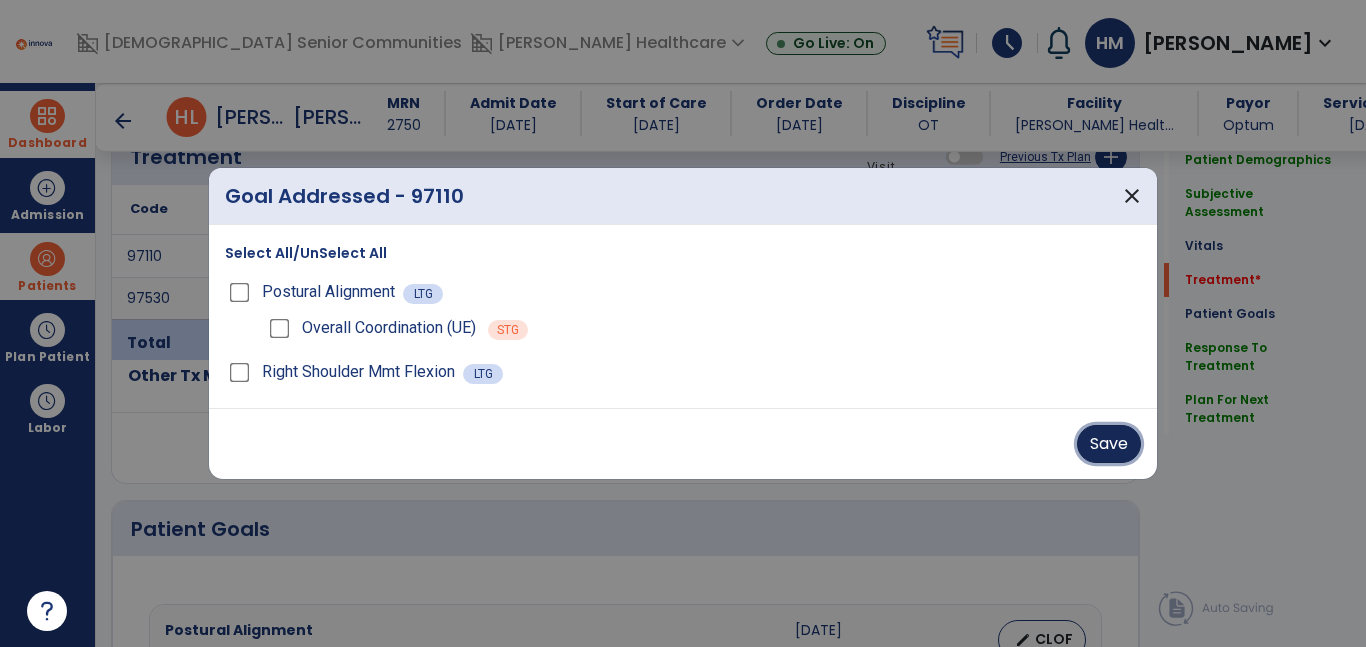 click on "Save" at bounding box center (1109, 444) 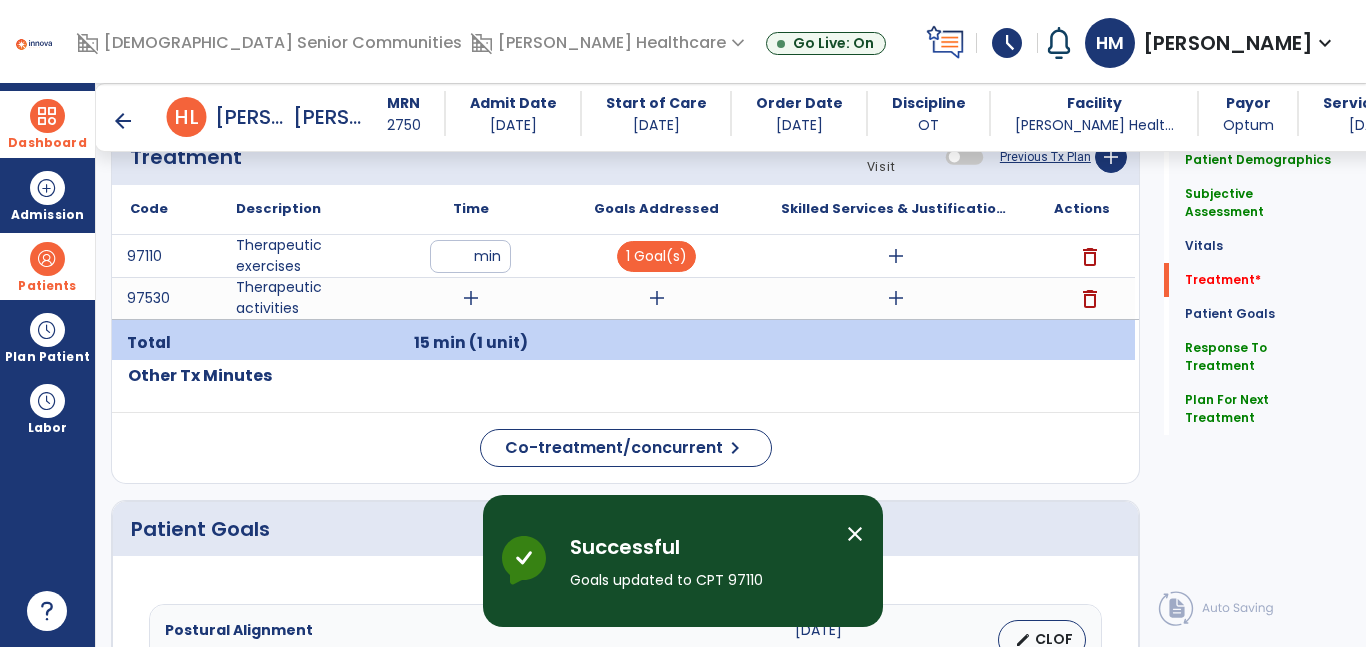 click on "add" at bounding box center (896, 256) 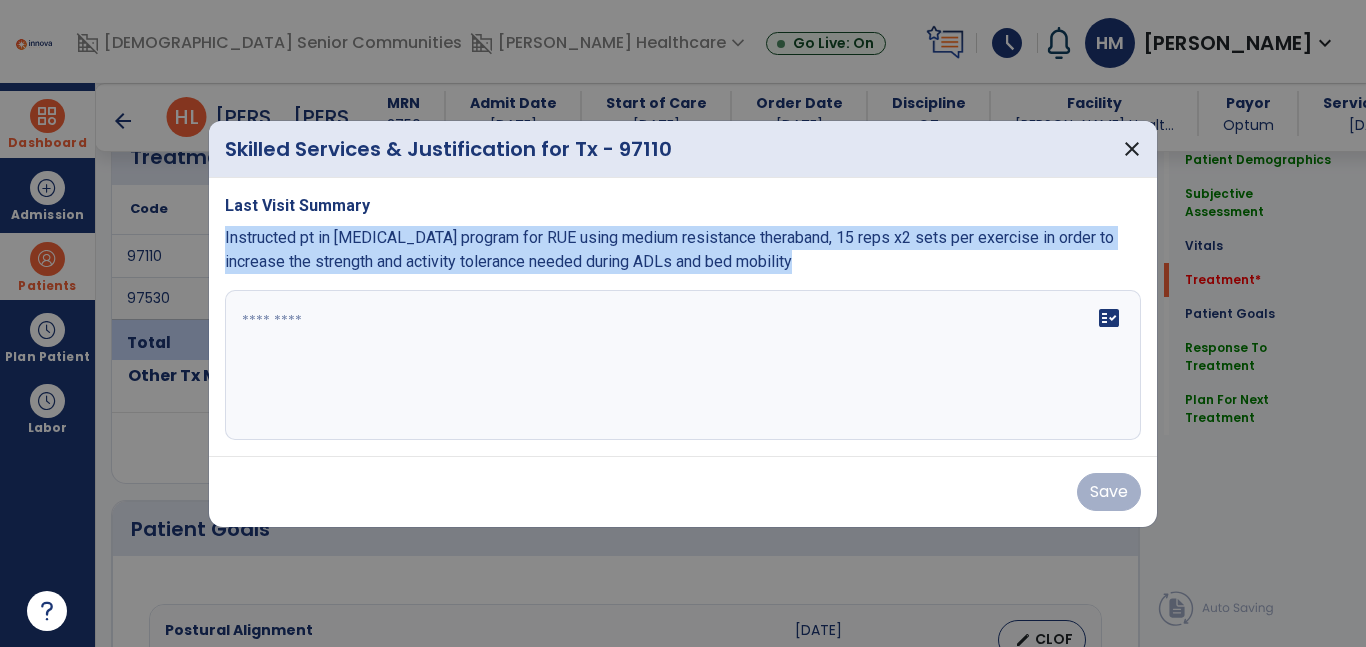 drag, startPoint x: 221, startPoint y: 230, endPoint x: 1004, endPoint y: 312, distance: 787.28204 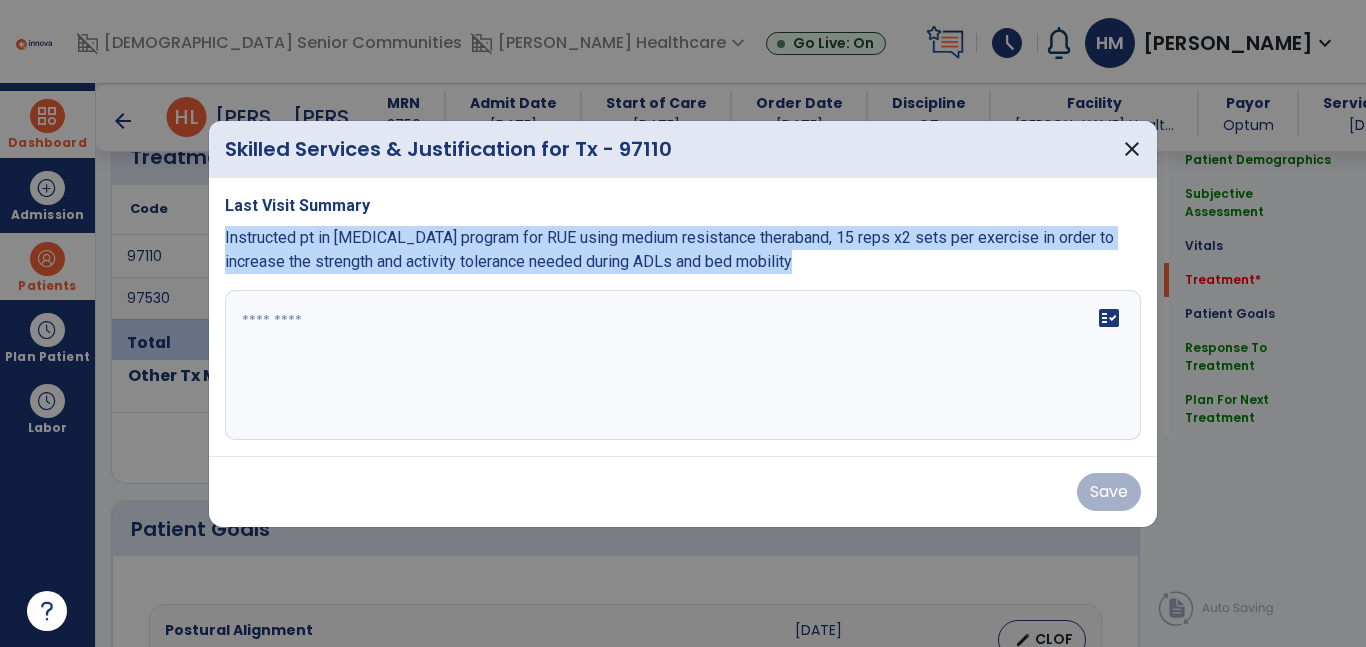 click on "Last Visit Summary Instructed pt in resistive exercise program for RUE using medium resistance theraband, 15 reps x2 sets per exercise in order to increase the strength and activity tolerance needed during ADLs and bed mobility   fact_check" at bounding box center (683, 317) 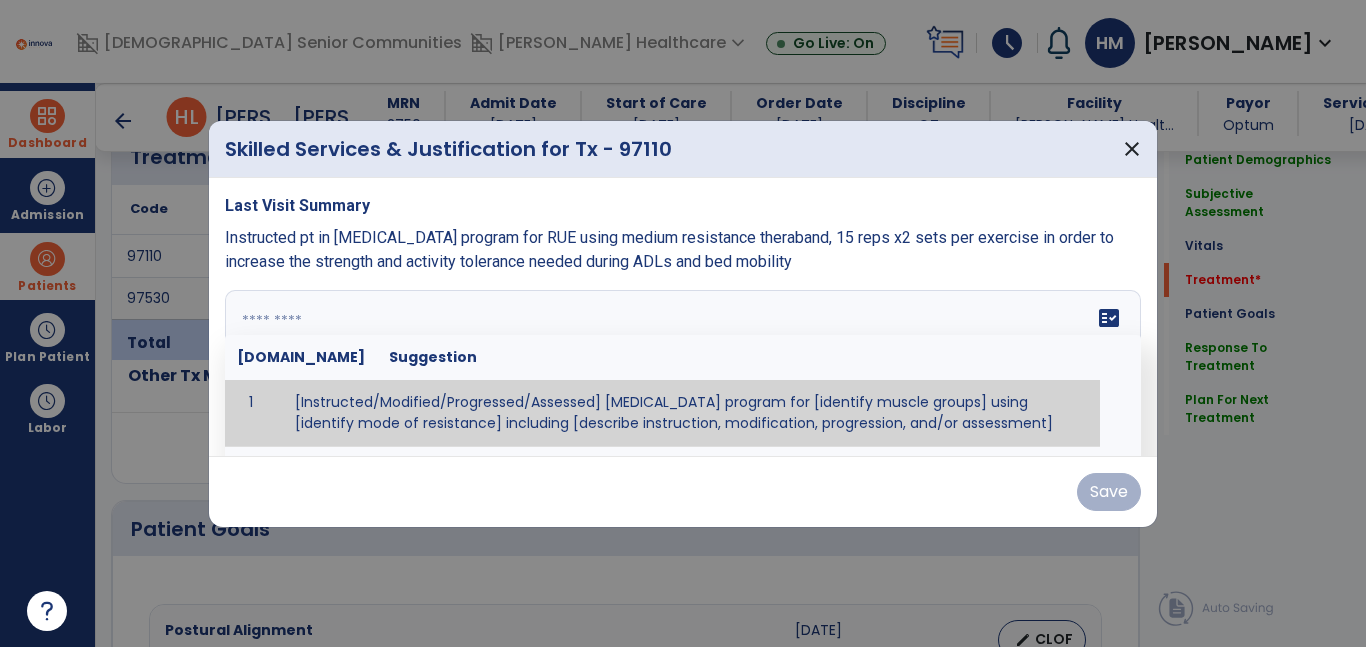 paste on "**********" 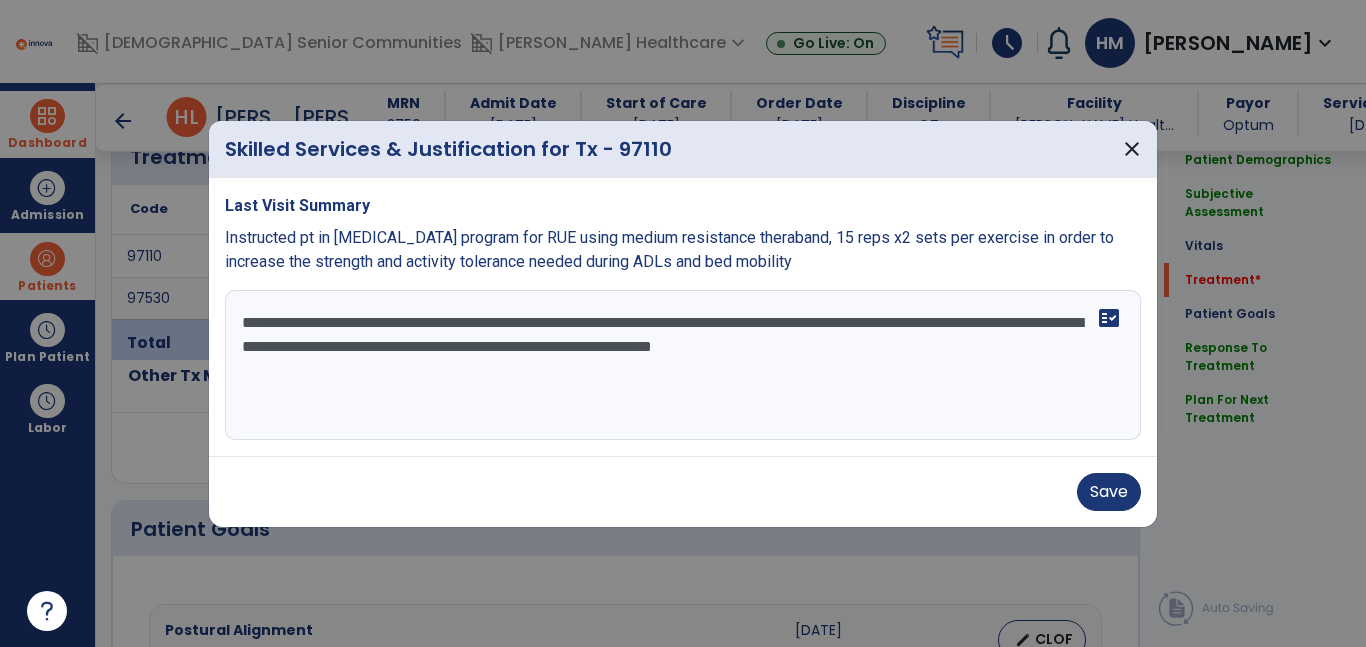click on "**********" at bounding box center [683, 365] 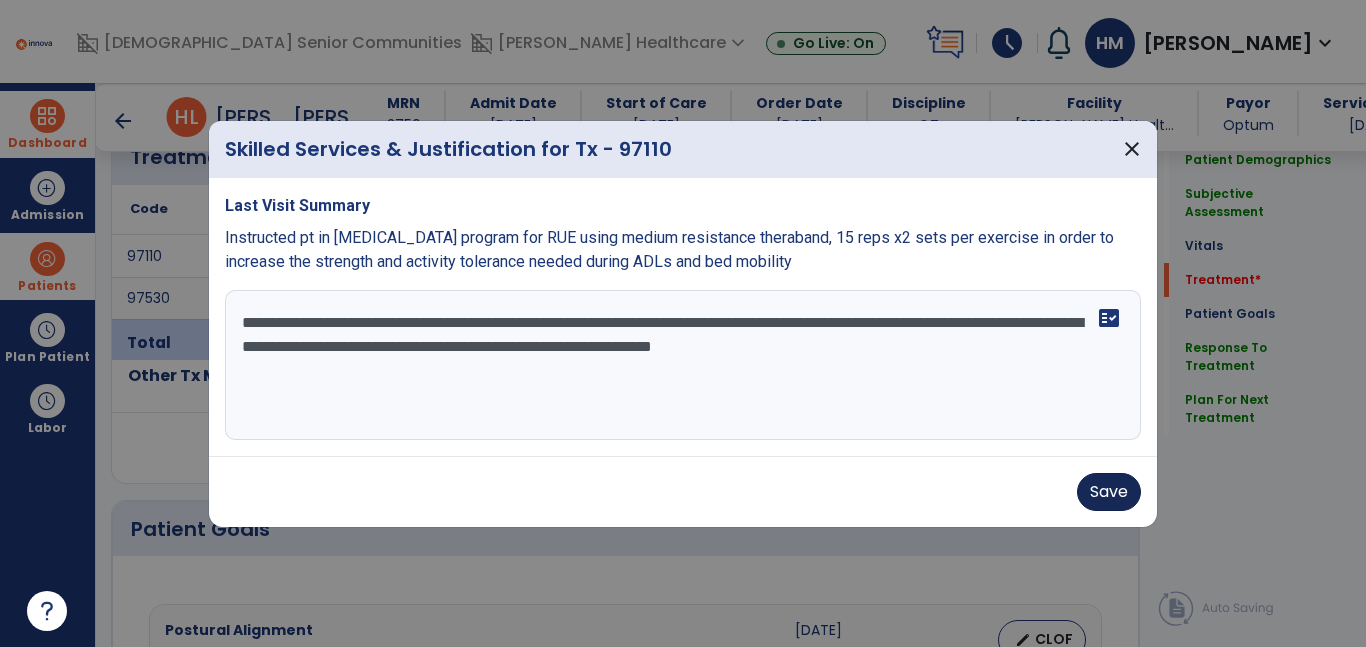 type on "**********" 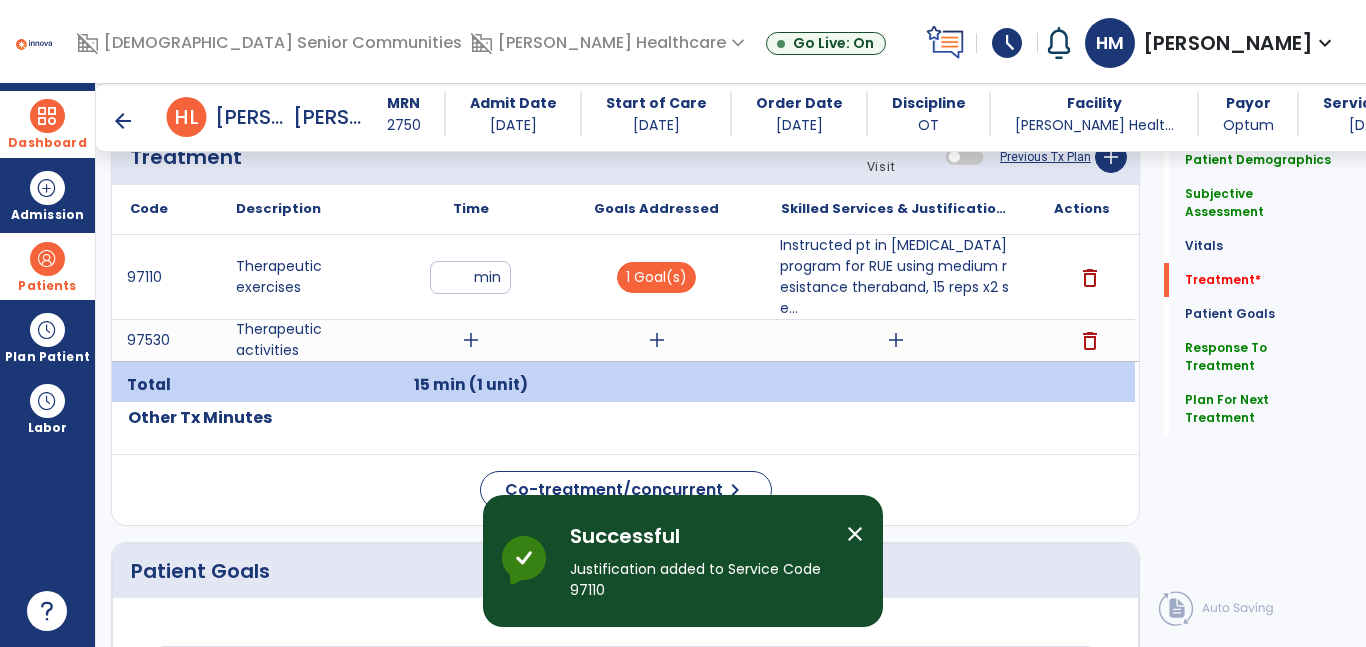 click on "add" at bounding box center [471, 340] 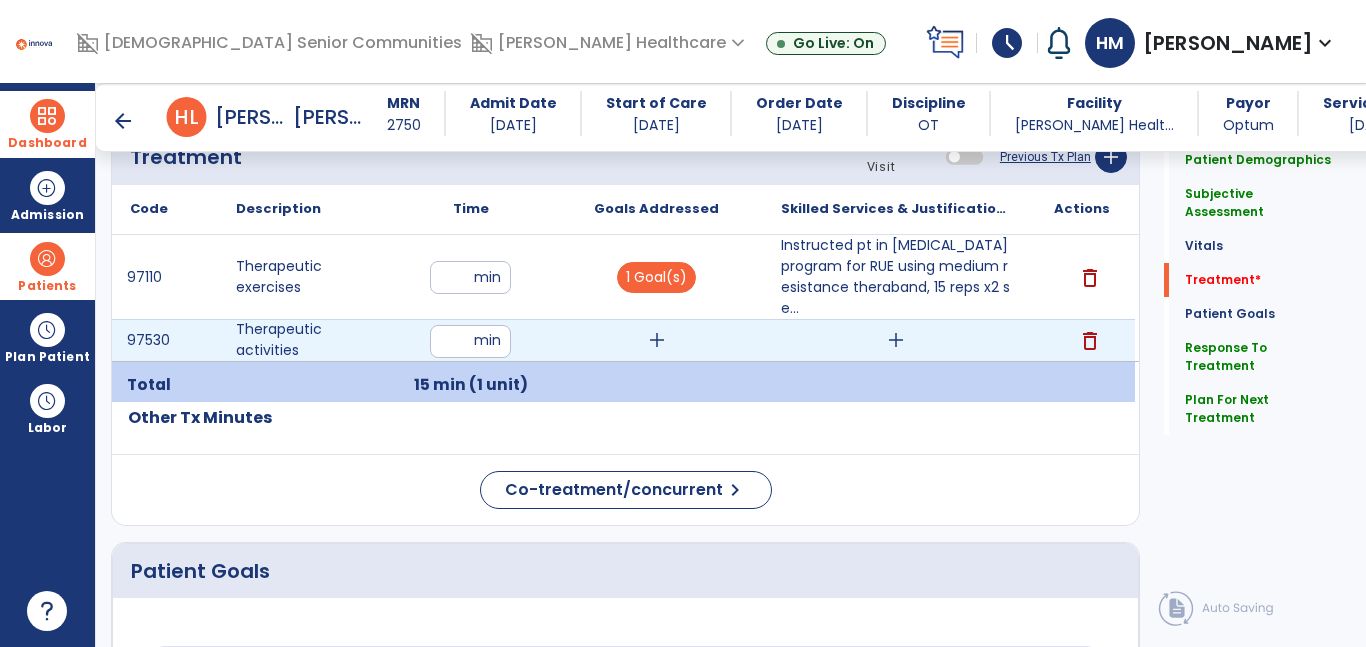 type on "**" 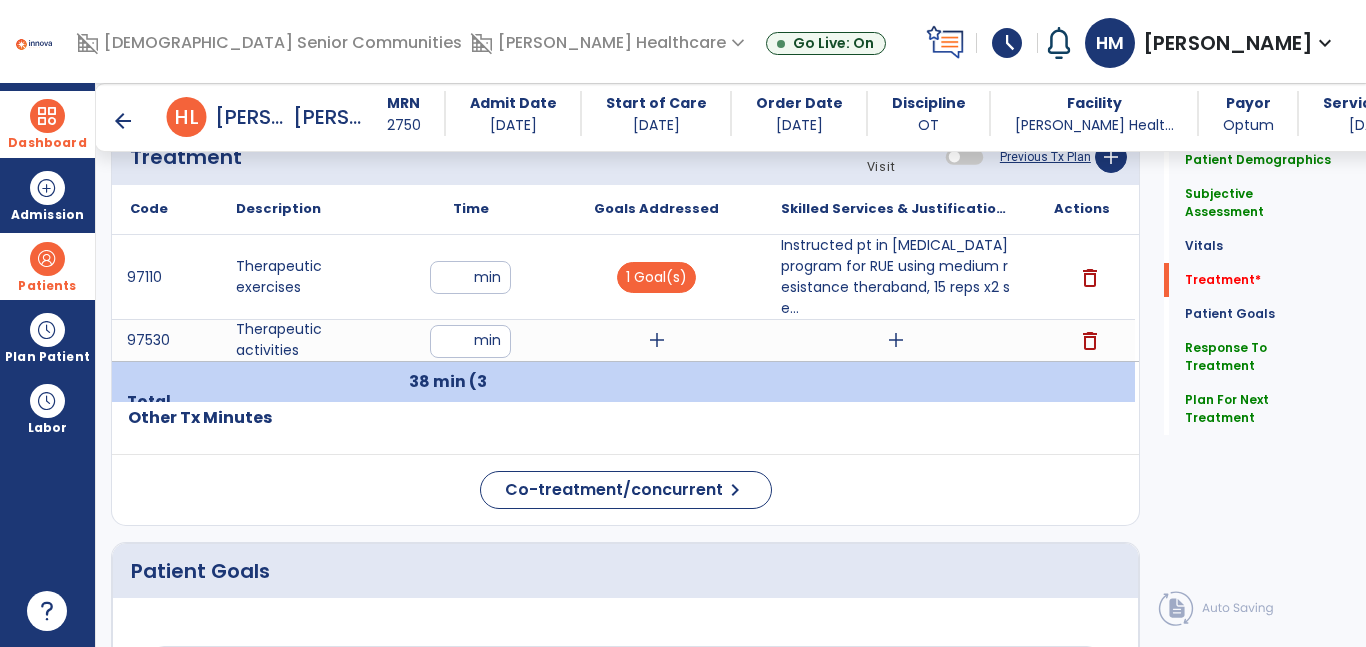 click on "add" at bounding box center (656, 340) 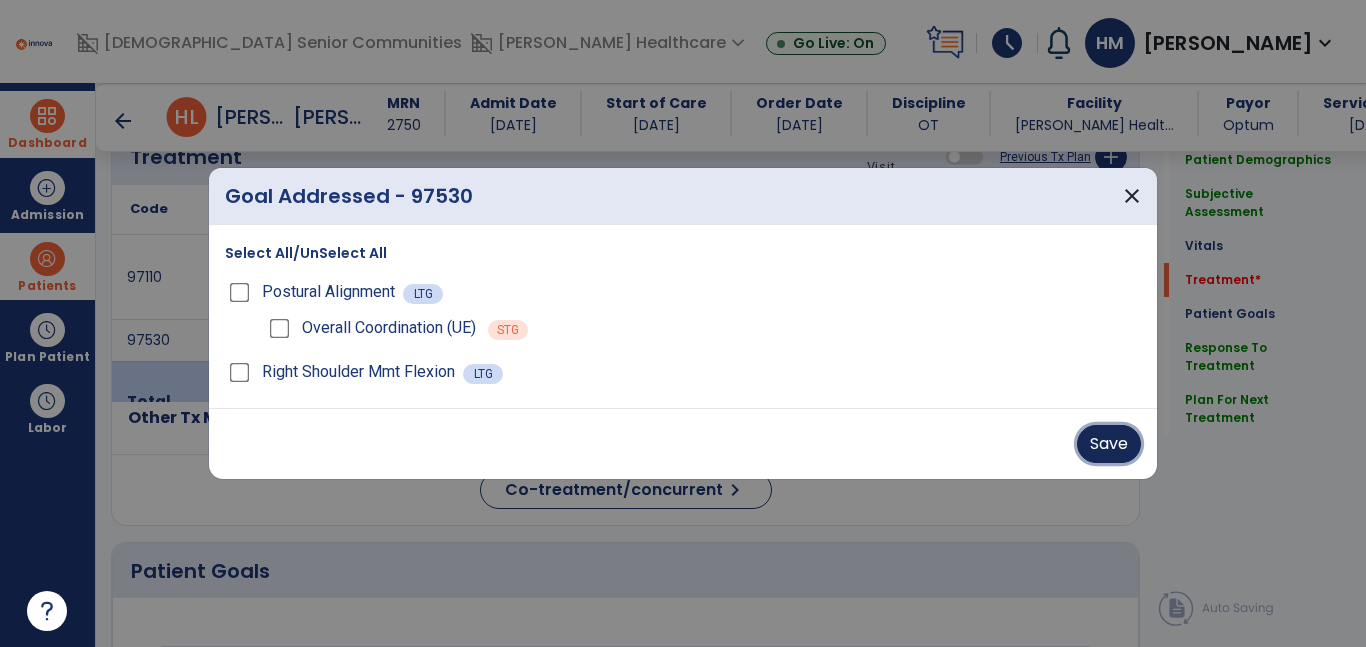 click on "Save" at bounding box center (1109, 444) 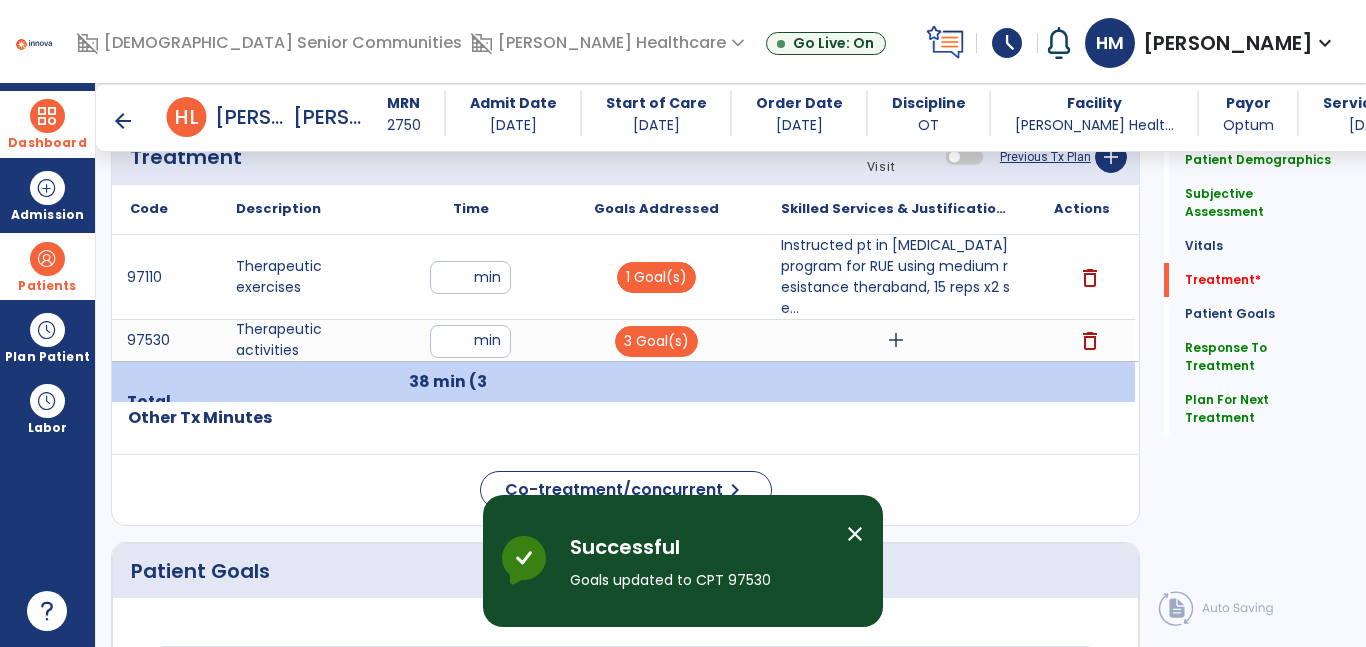 click on "add" at bounding box center [896, 340] 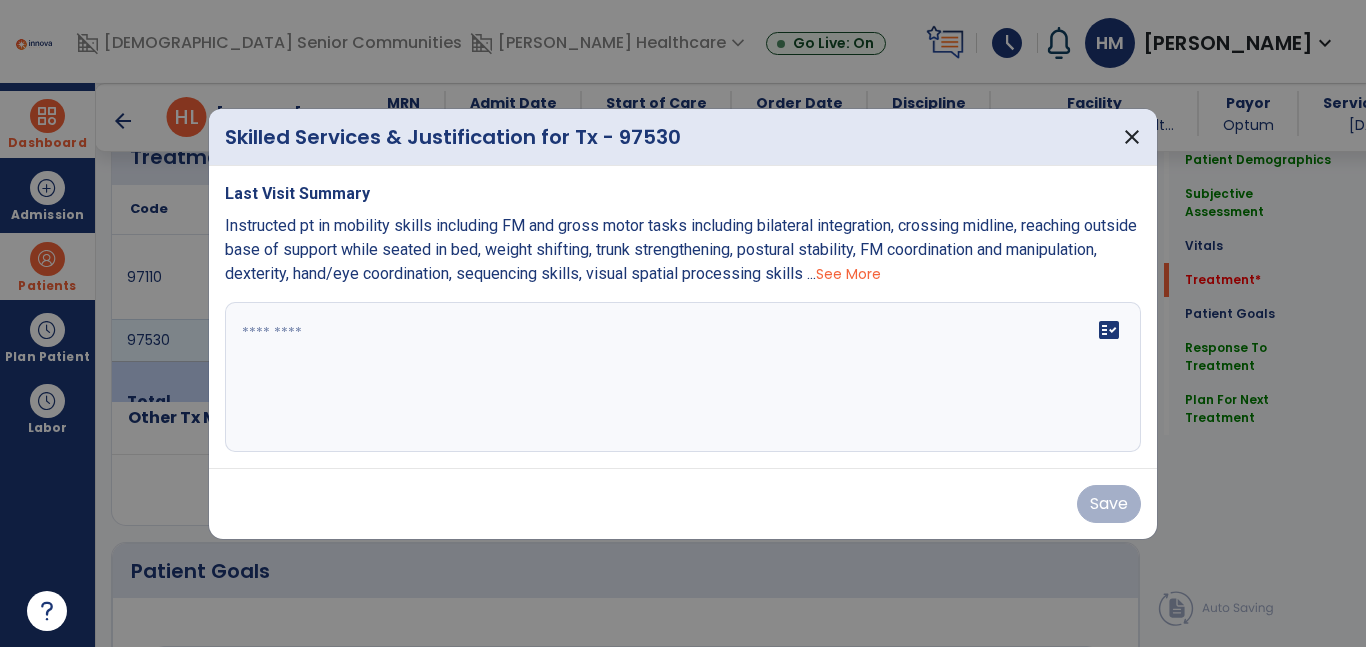 click on "See More" at bounding box center [848, 274] 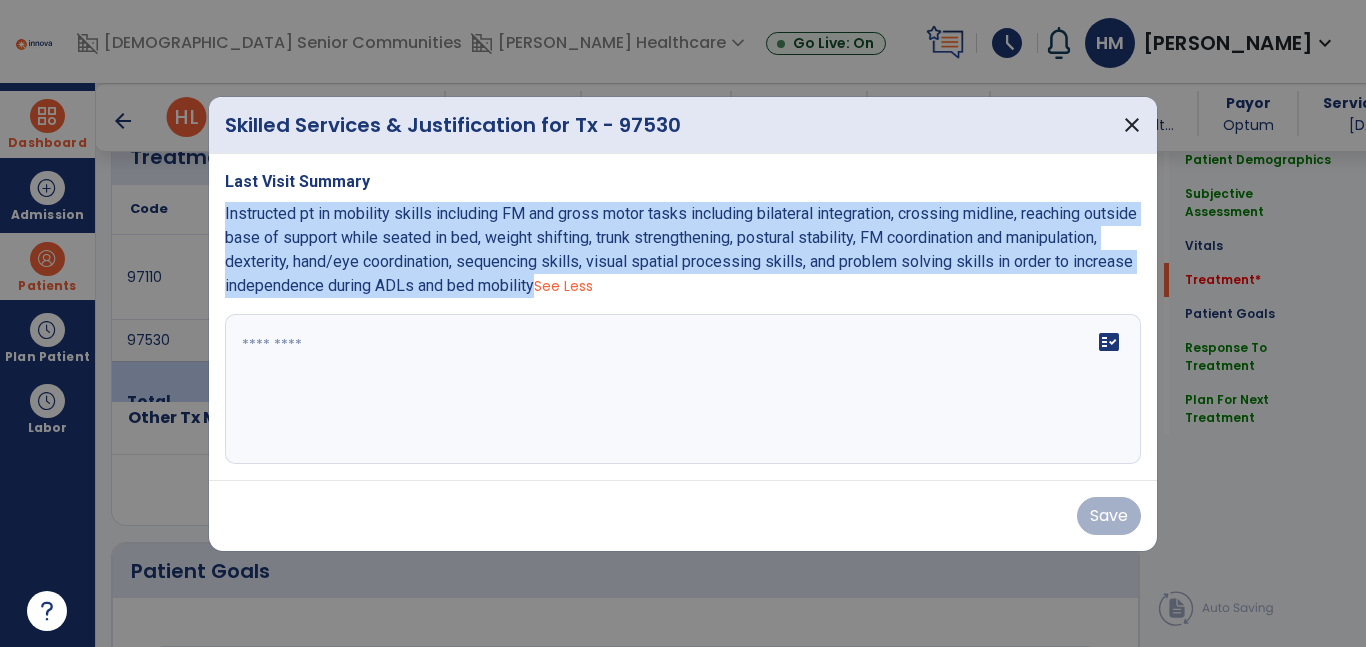 drag, startPoint x: 661, startPoint y: 291, endPoint x: 216, endPoint y: 212, distance: 451.95798 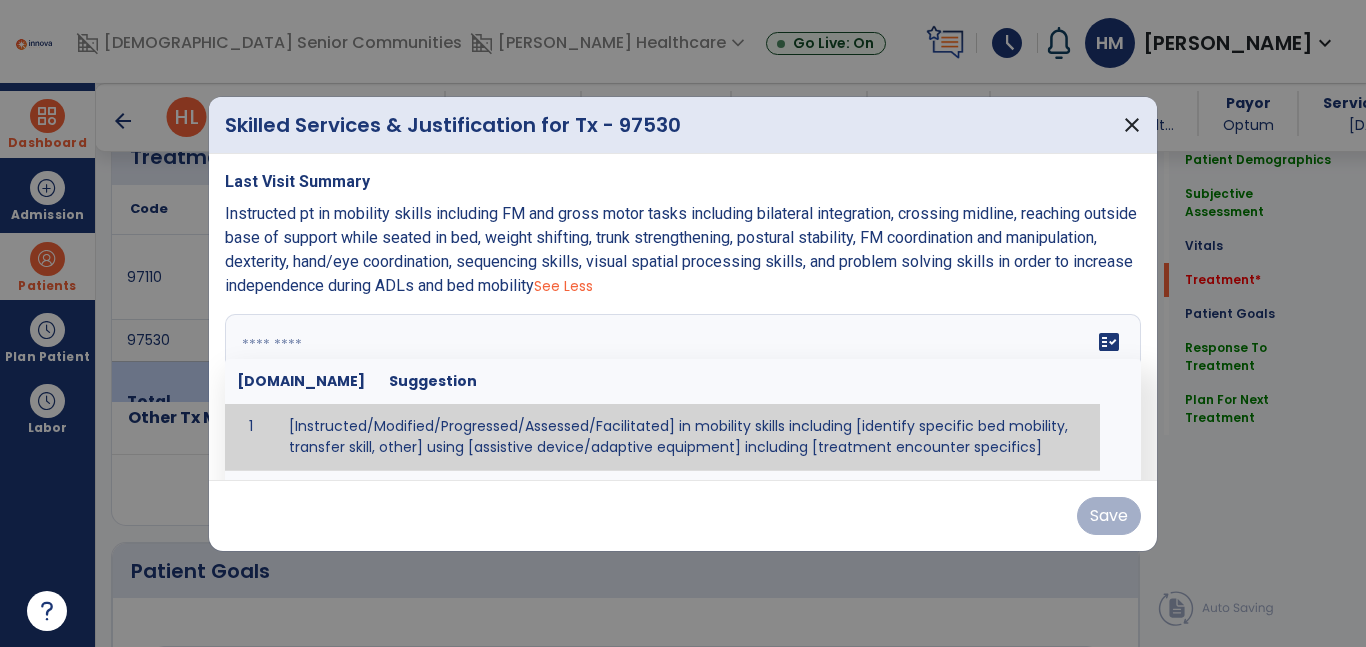 paste on "**********" 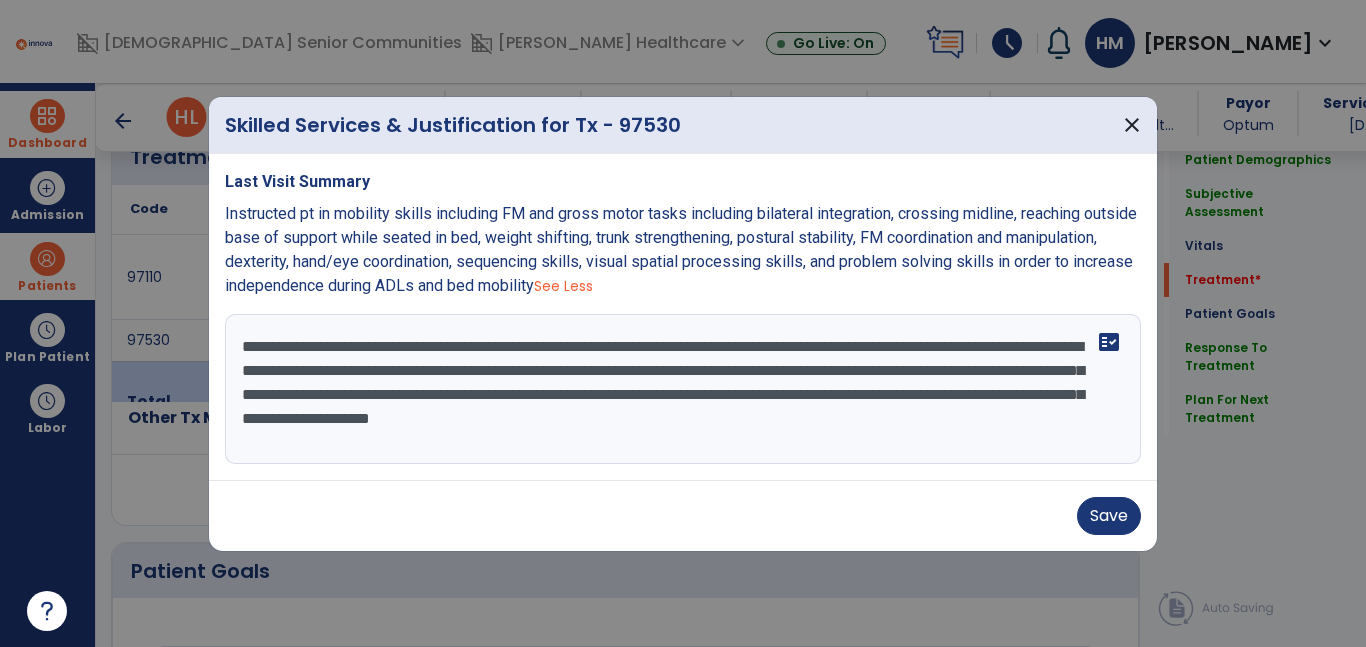 click on "**********" at bounding box center [683, 389] 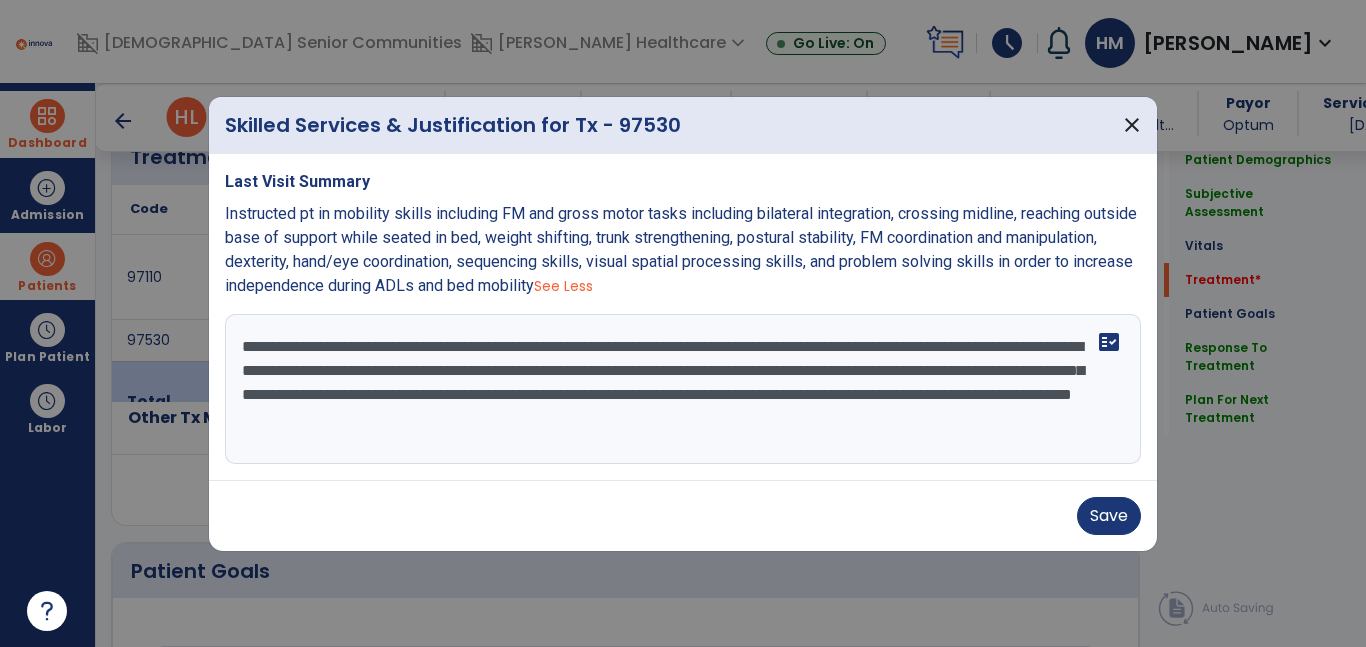 click on "**********" at bounding box center (683, 389) 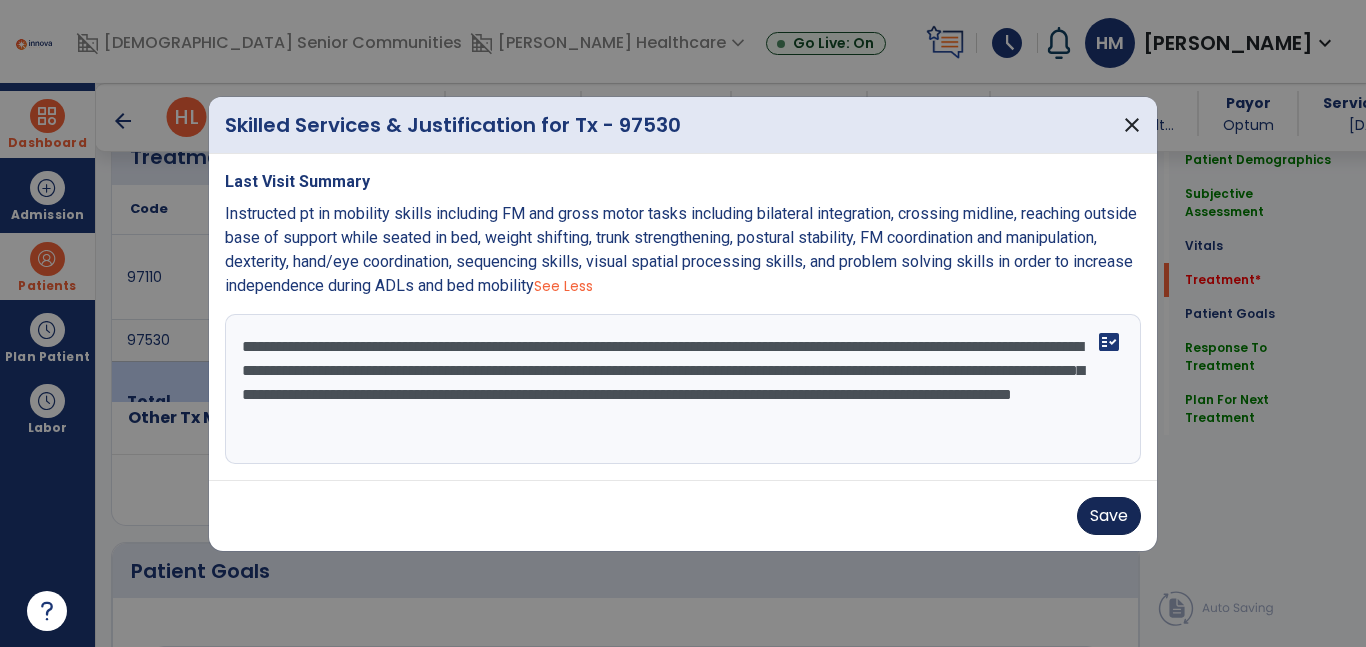 type on "**********" 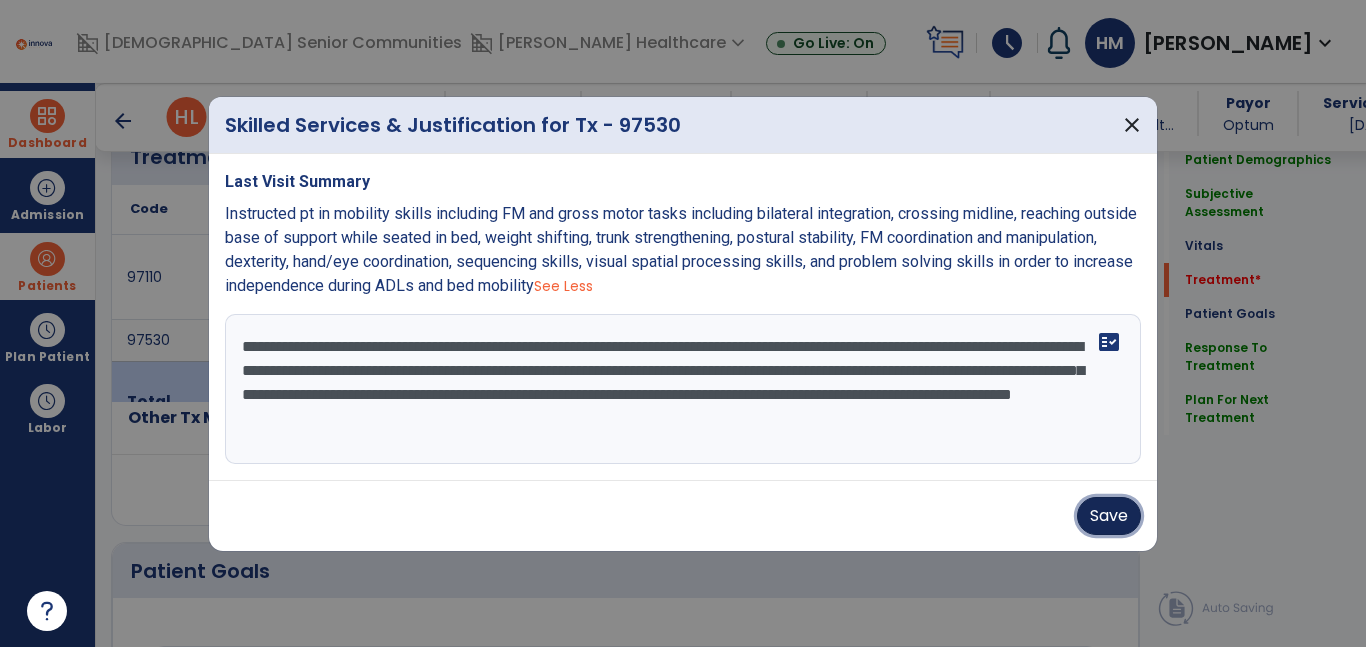 click on "Save" at bounding box center (1109, 516) 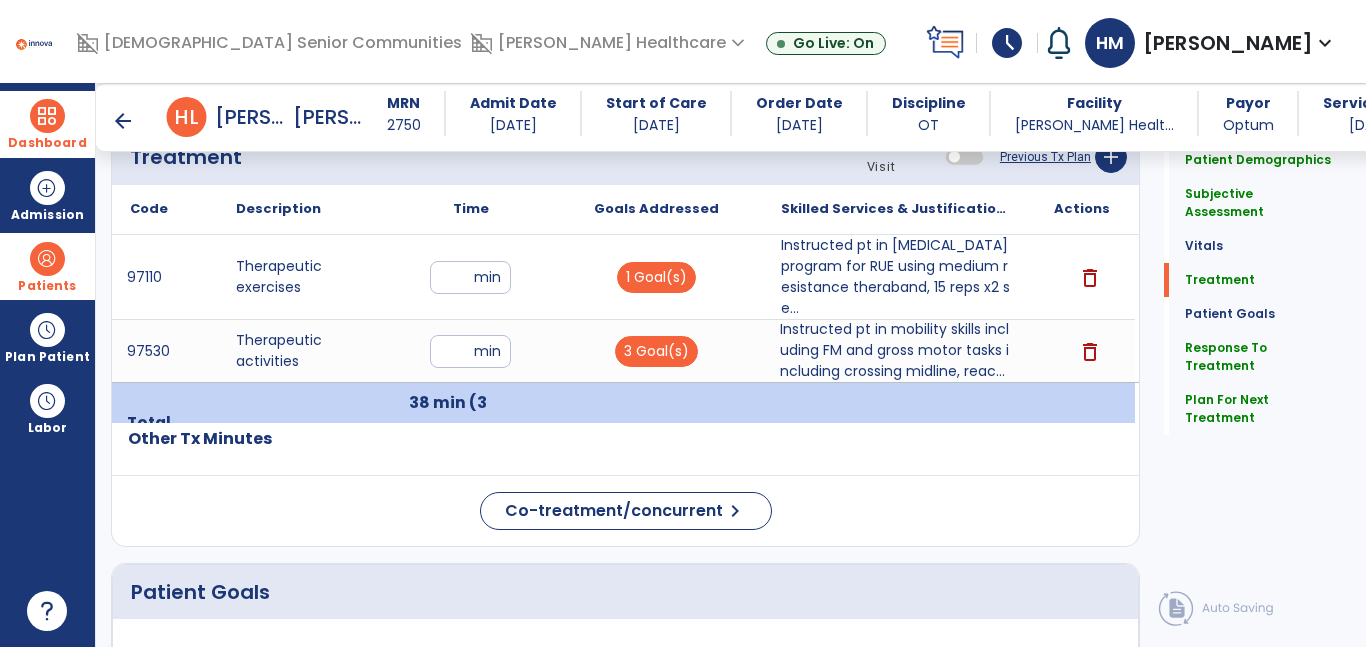 scroll, scrollTop: 2291, scrollLeft: 0, axis: vertical 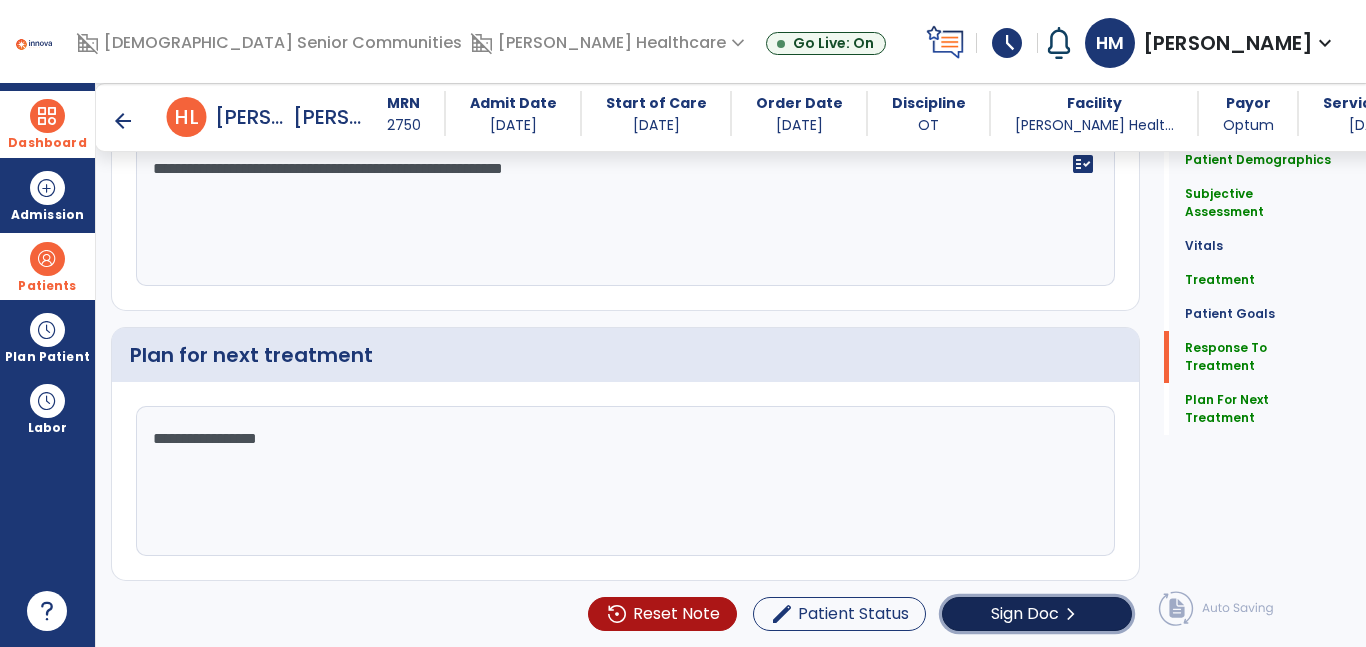 click on "Sign Doc" 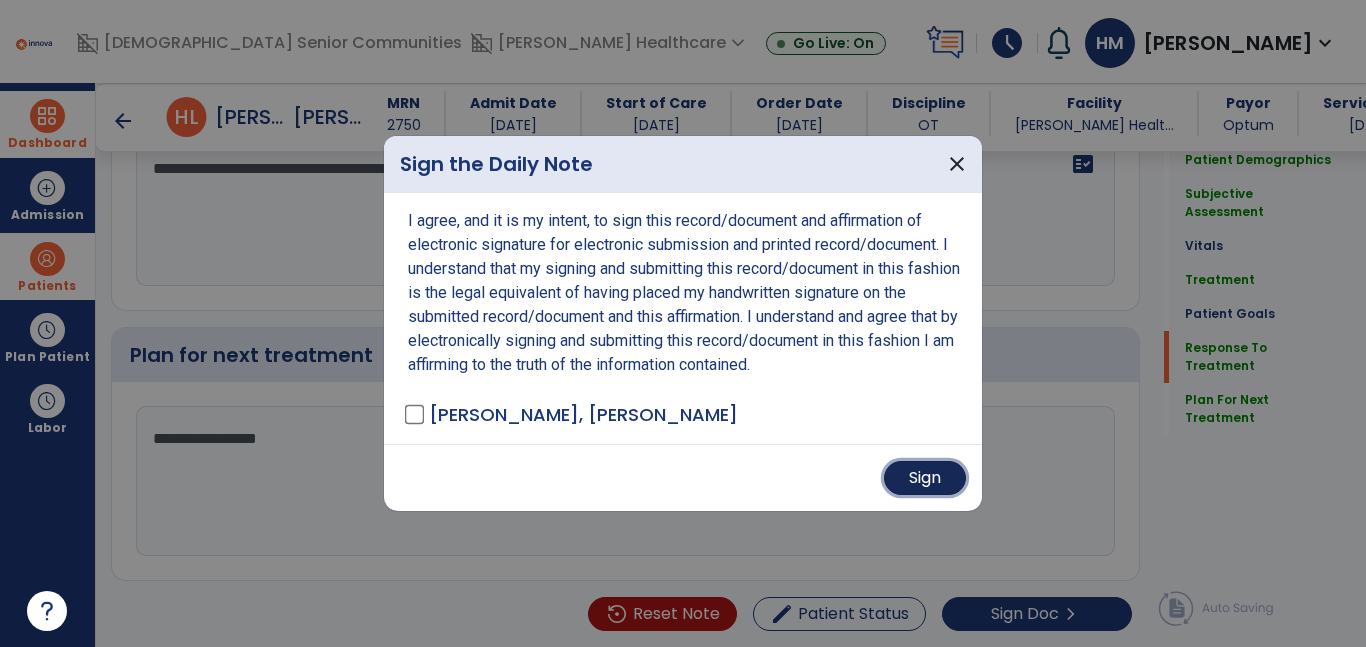 click on "Sign" at bounding box center (925, 478) 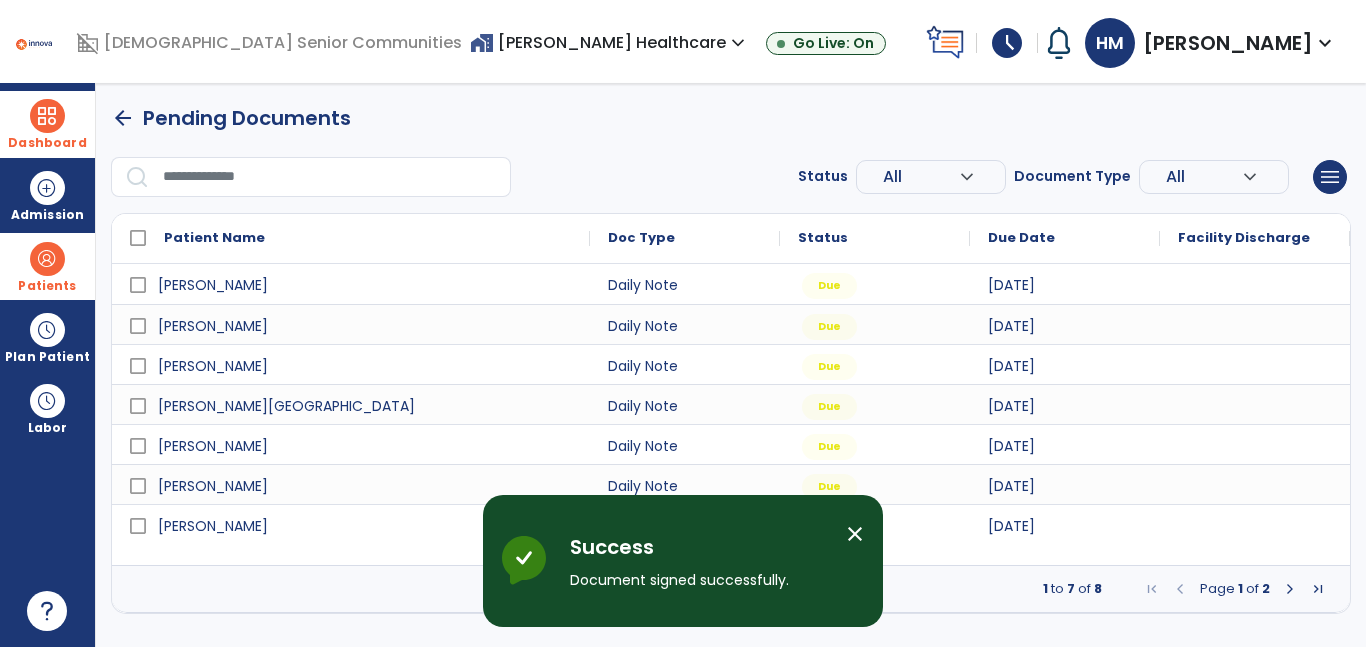 scroll, scrollTop: 0, scrollLeft: 0, axis: both 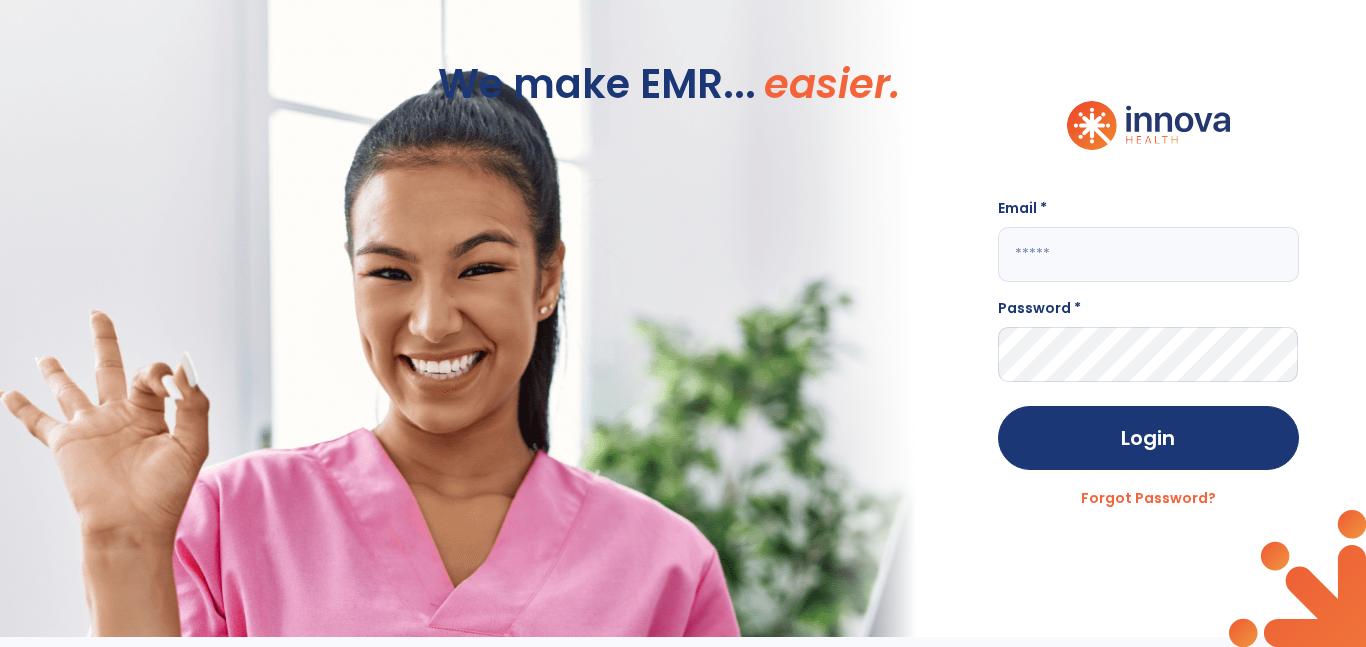 click 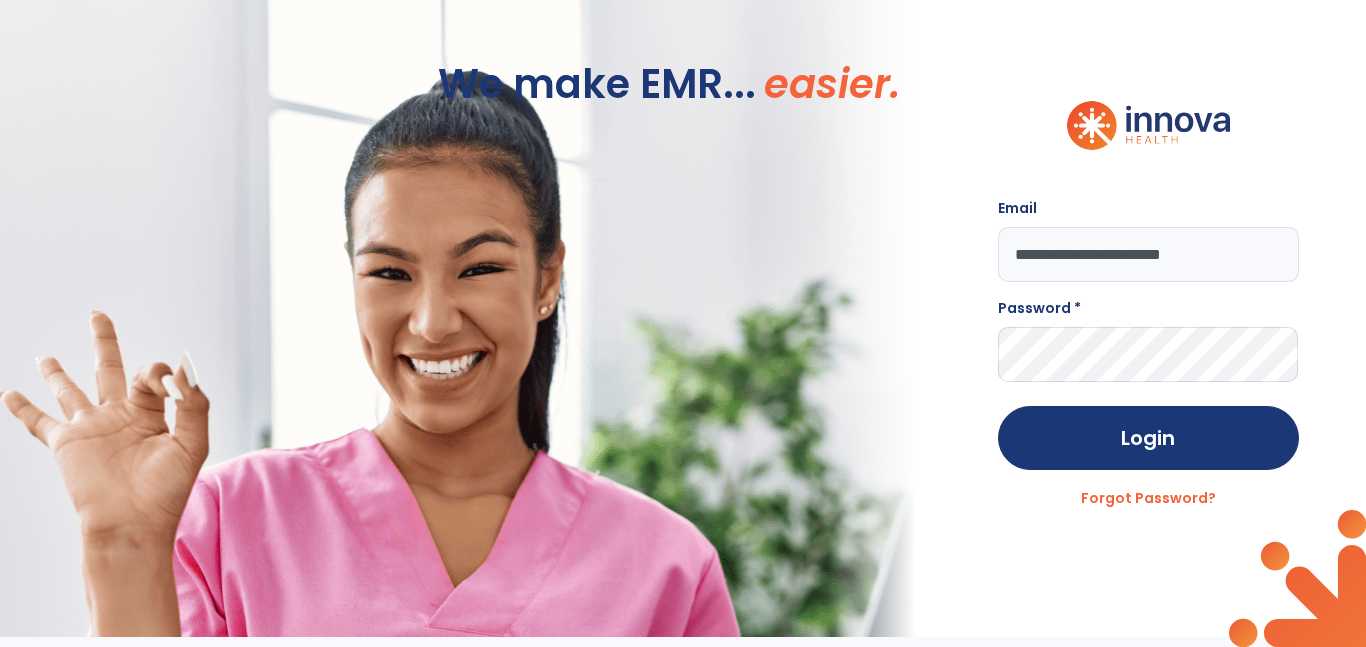 type on "**********" 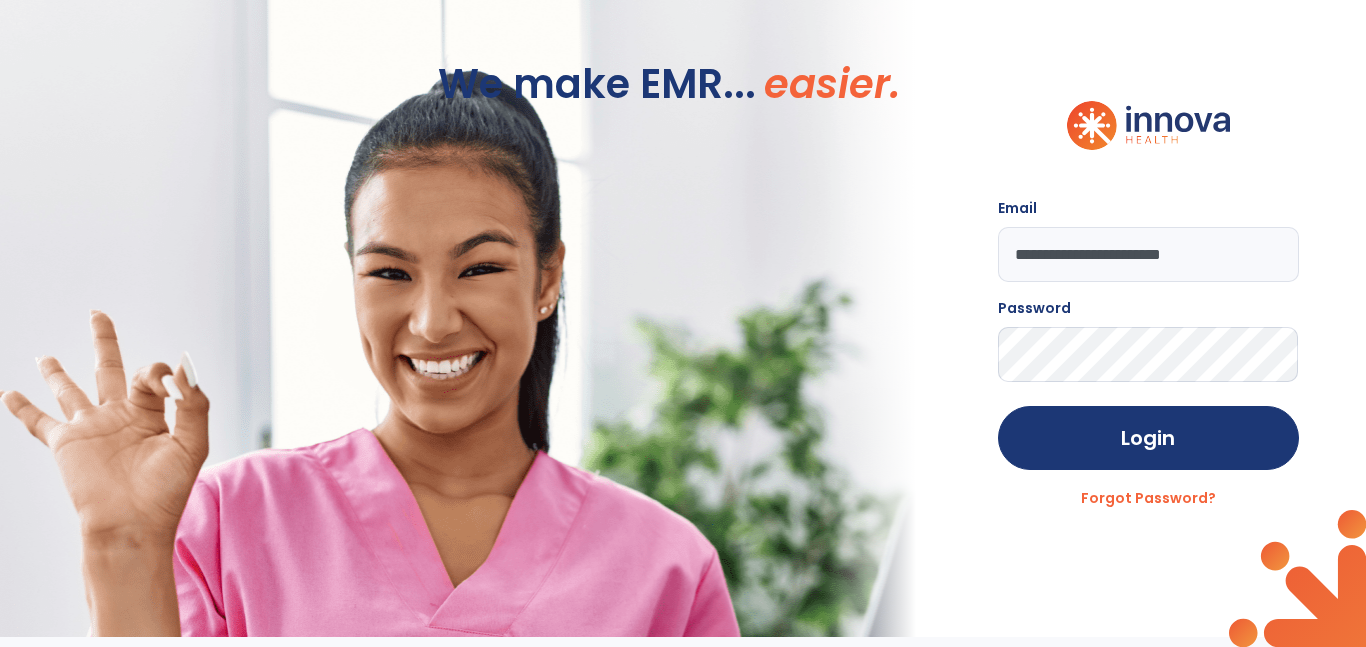 click on "Login" 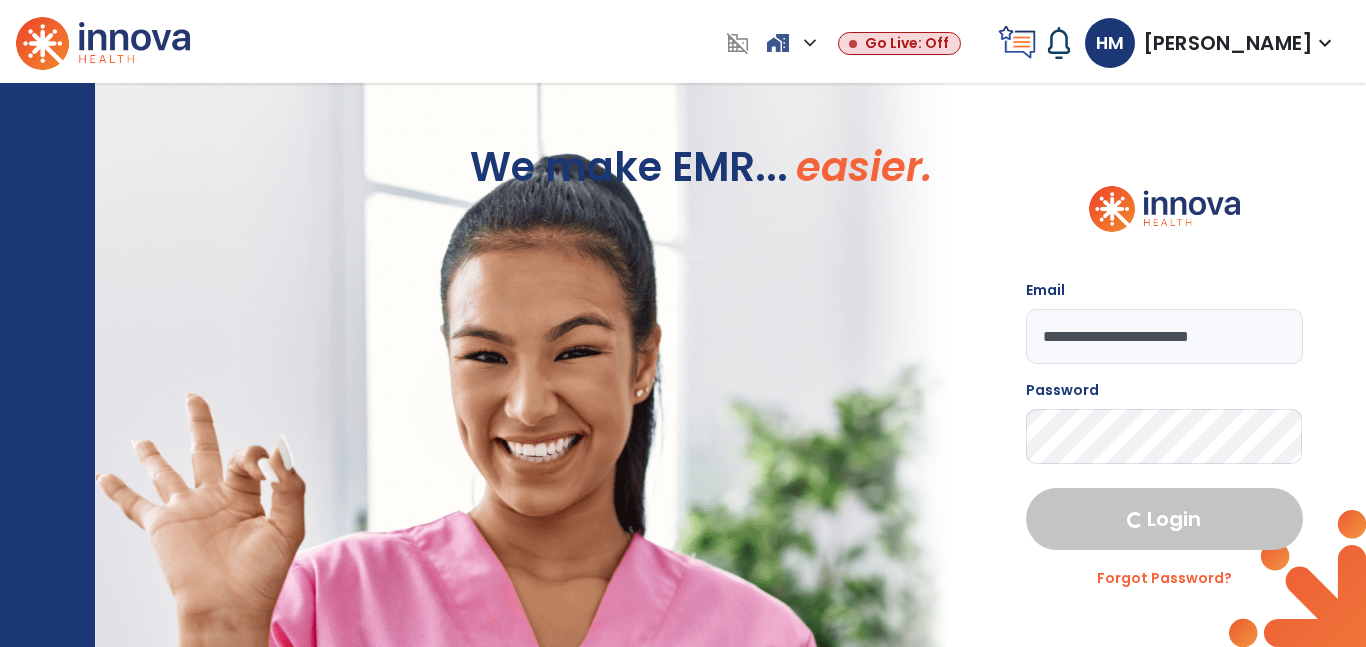 select on "****" 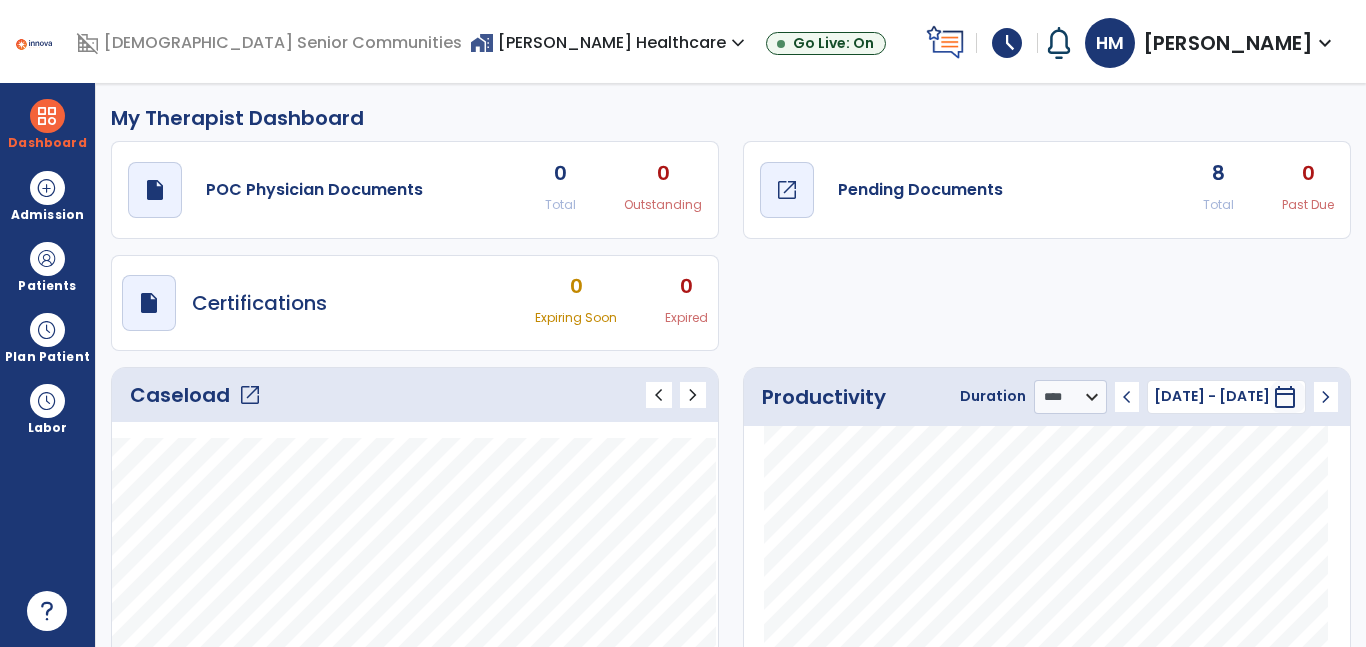 click on "open_in_new" 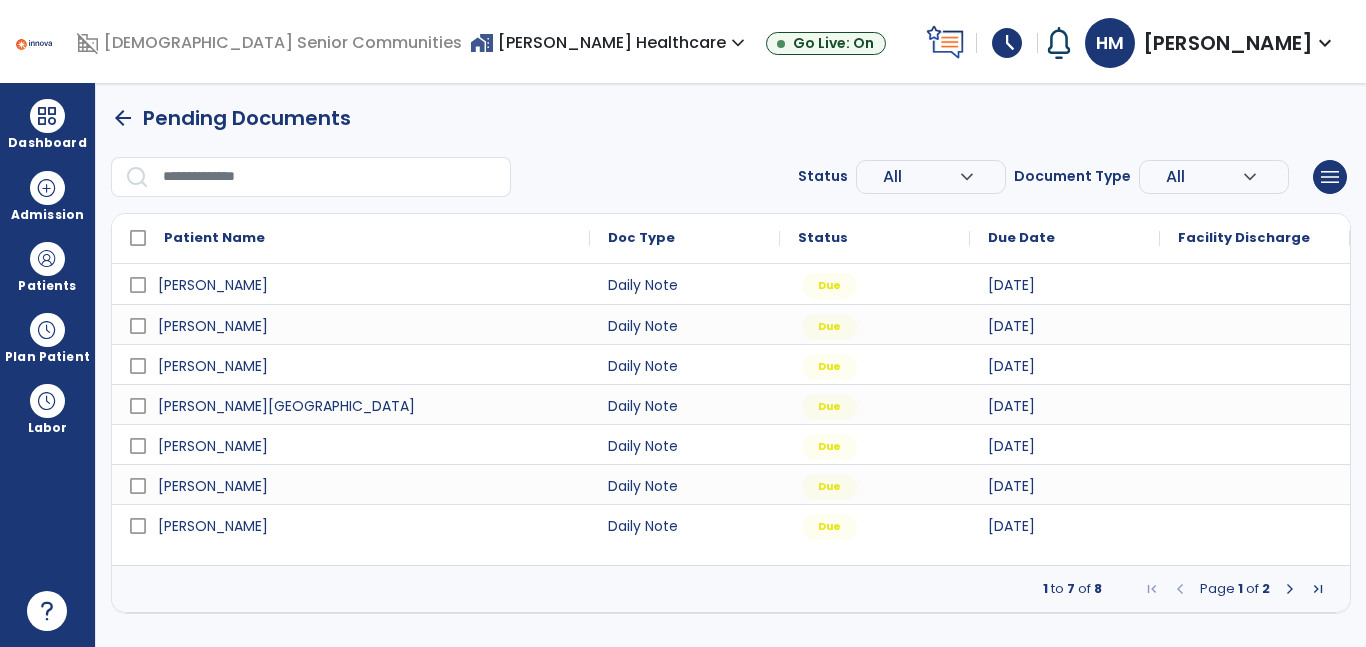 click at bounding box center (1255, 404) 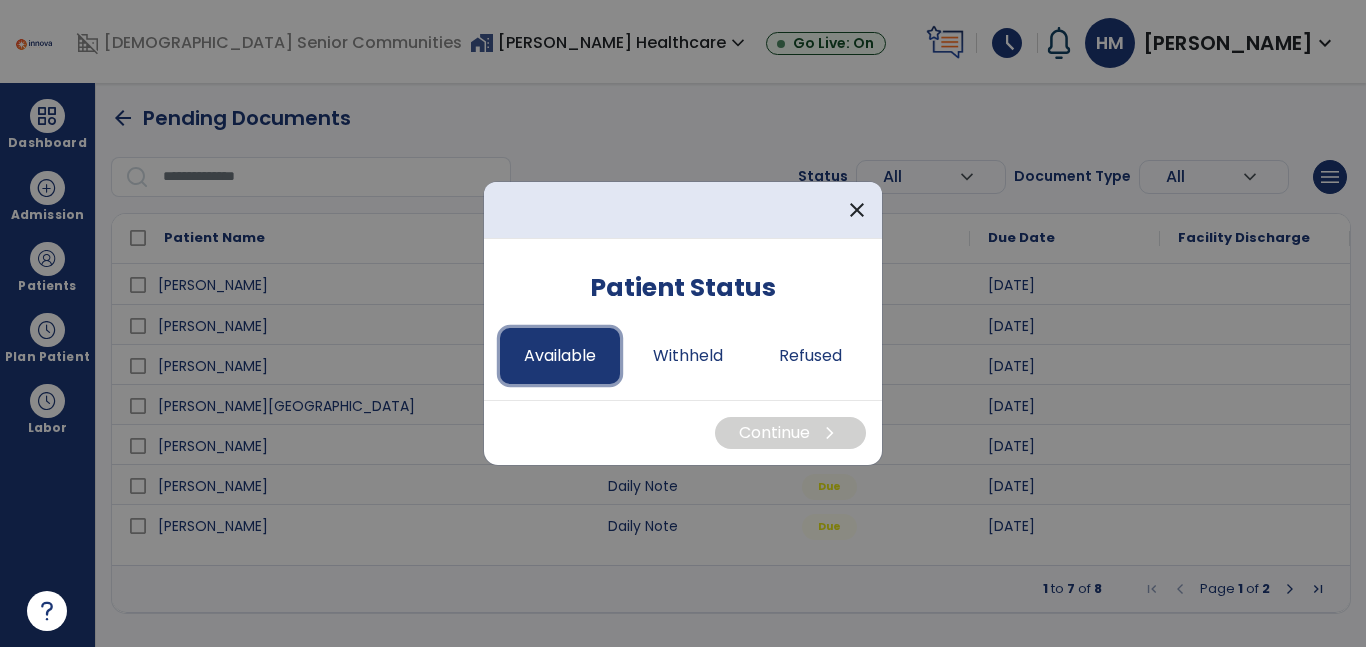 click on "Available" at bounding box center (560, 356) 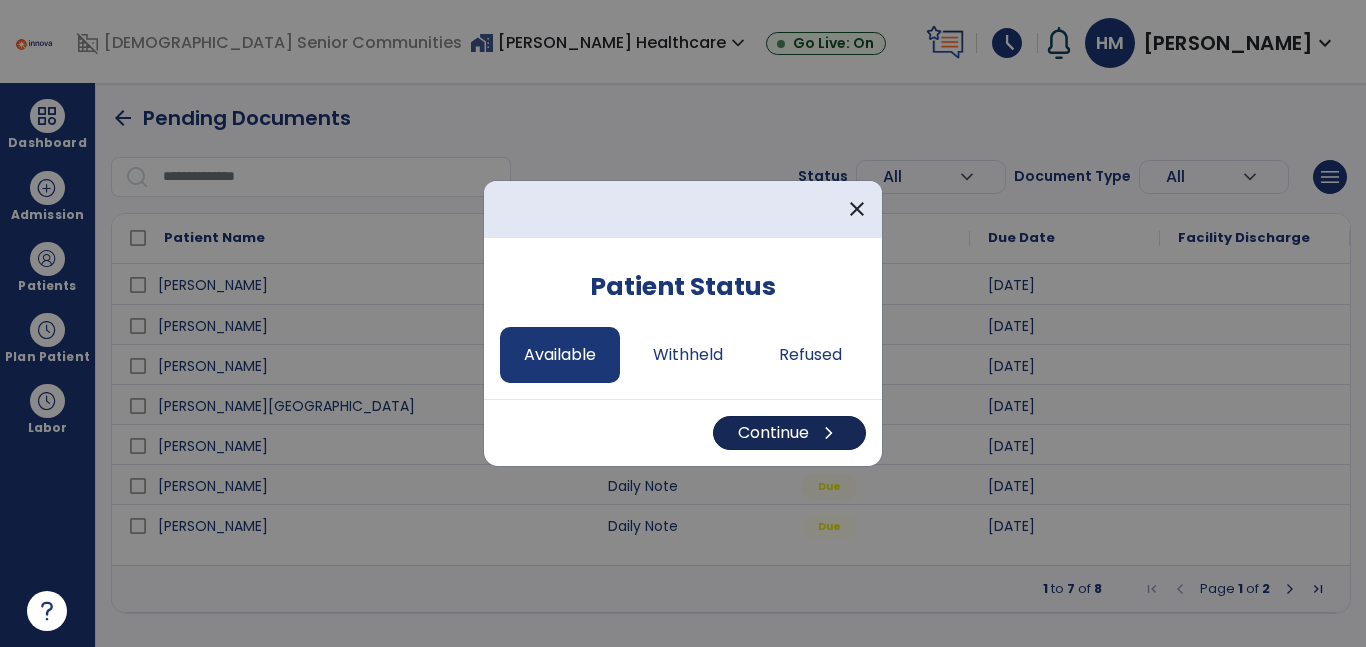 click on "Continue   chevron_right" at bounding box center (789, 433) 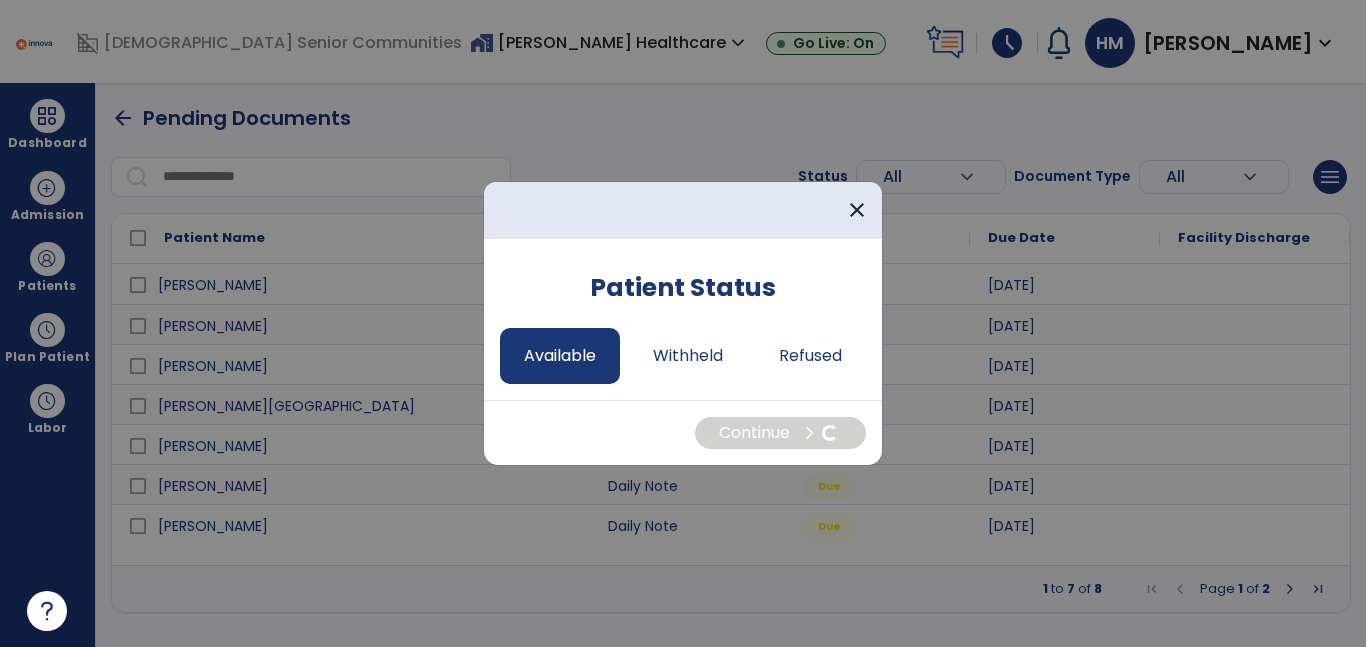 select on "*" 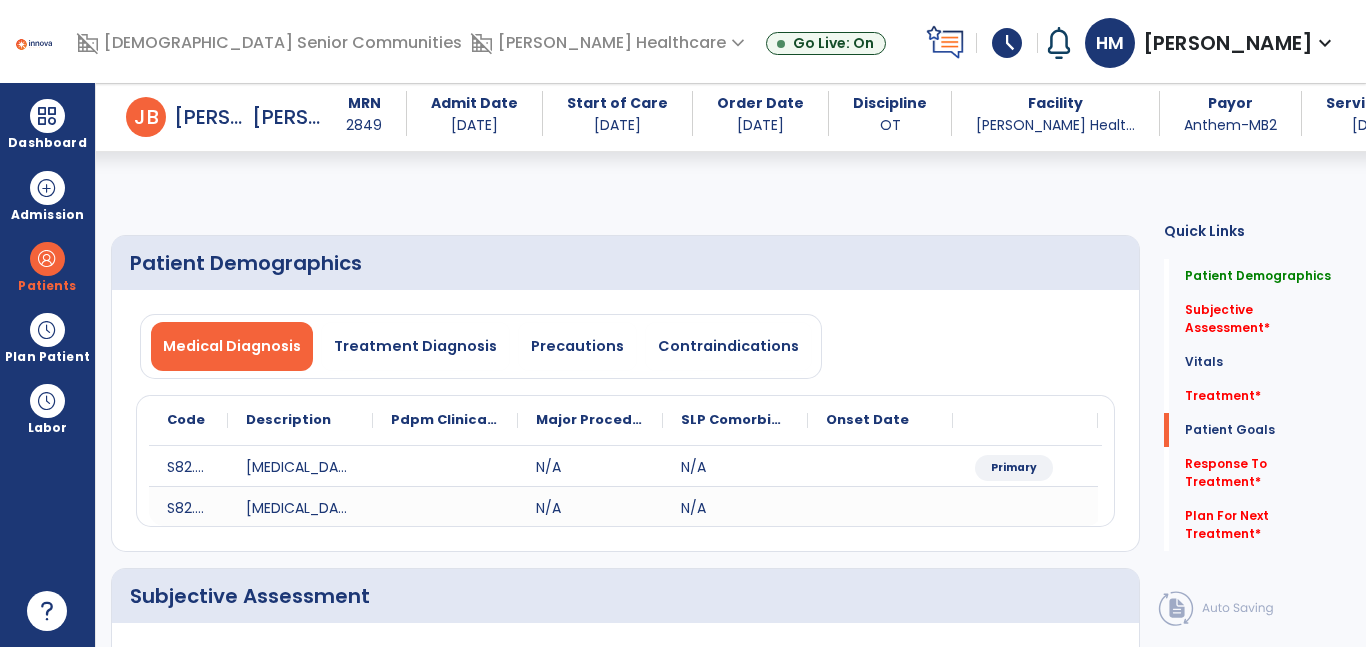 scroll, scrollTop: 1967, scrollLeft: 0, axis: vertical 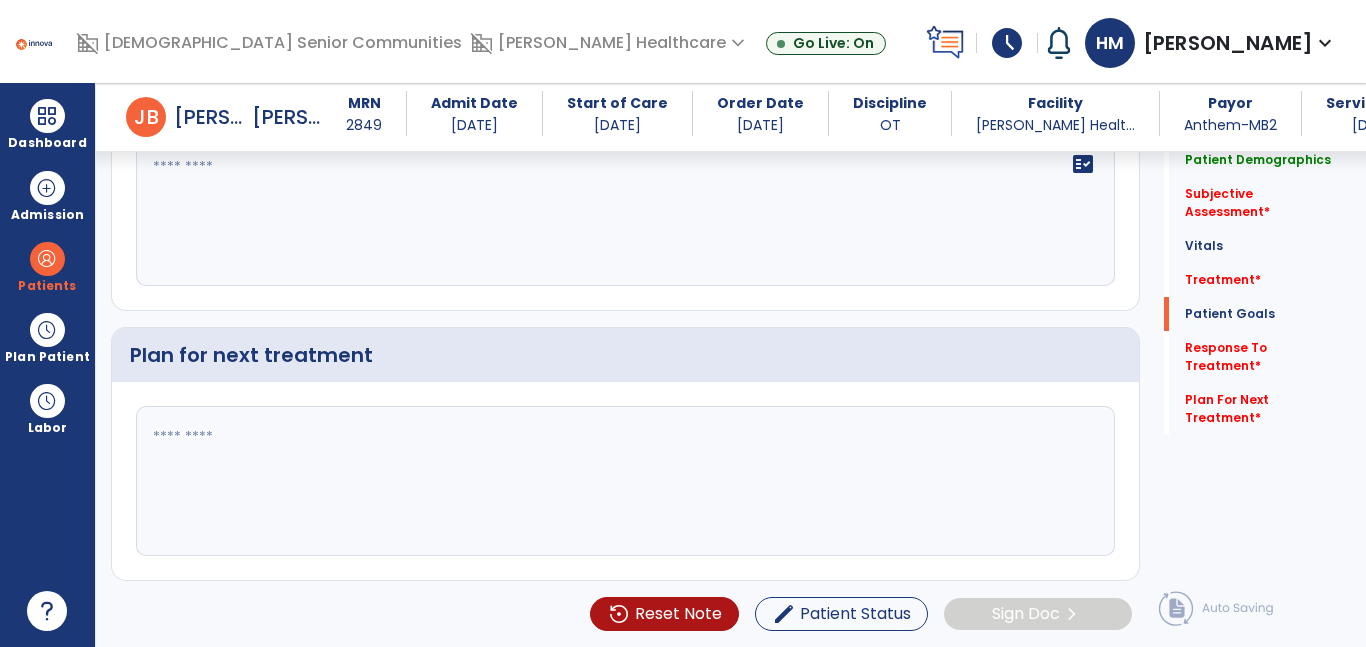 click 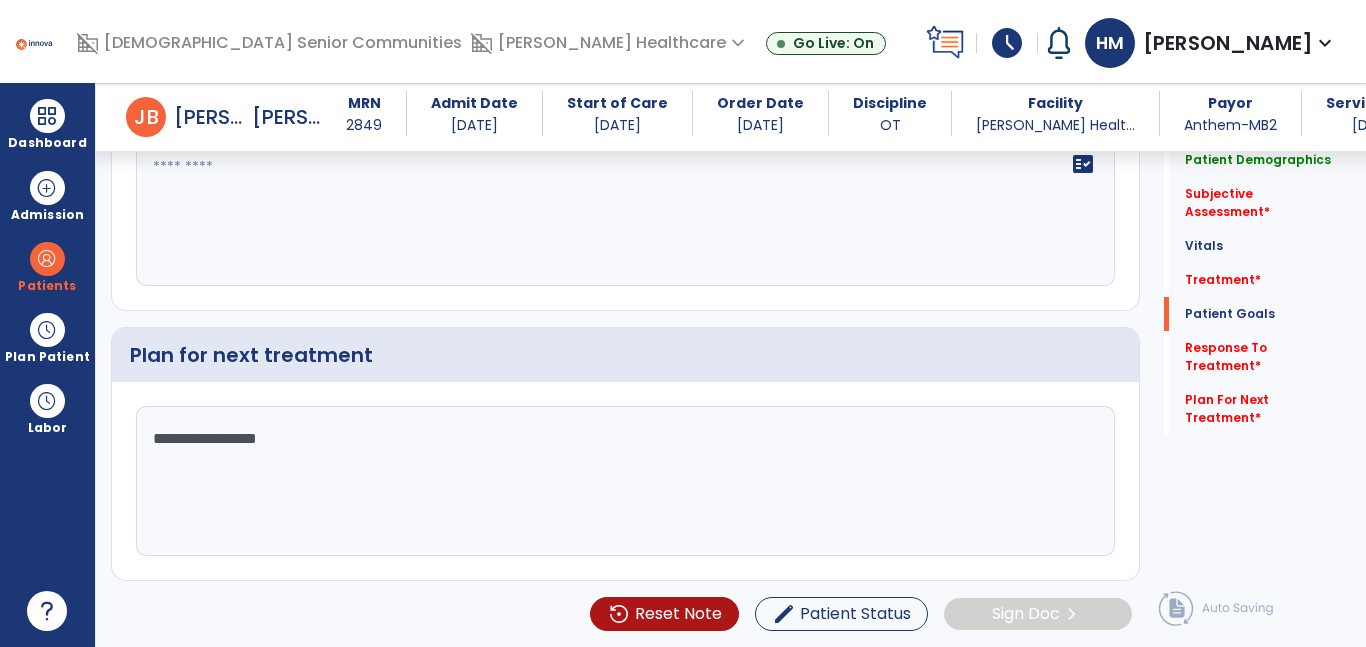 type on "**********" 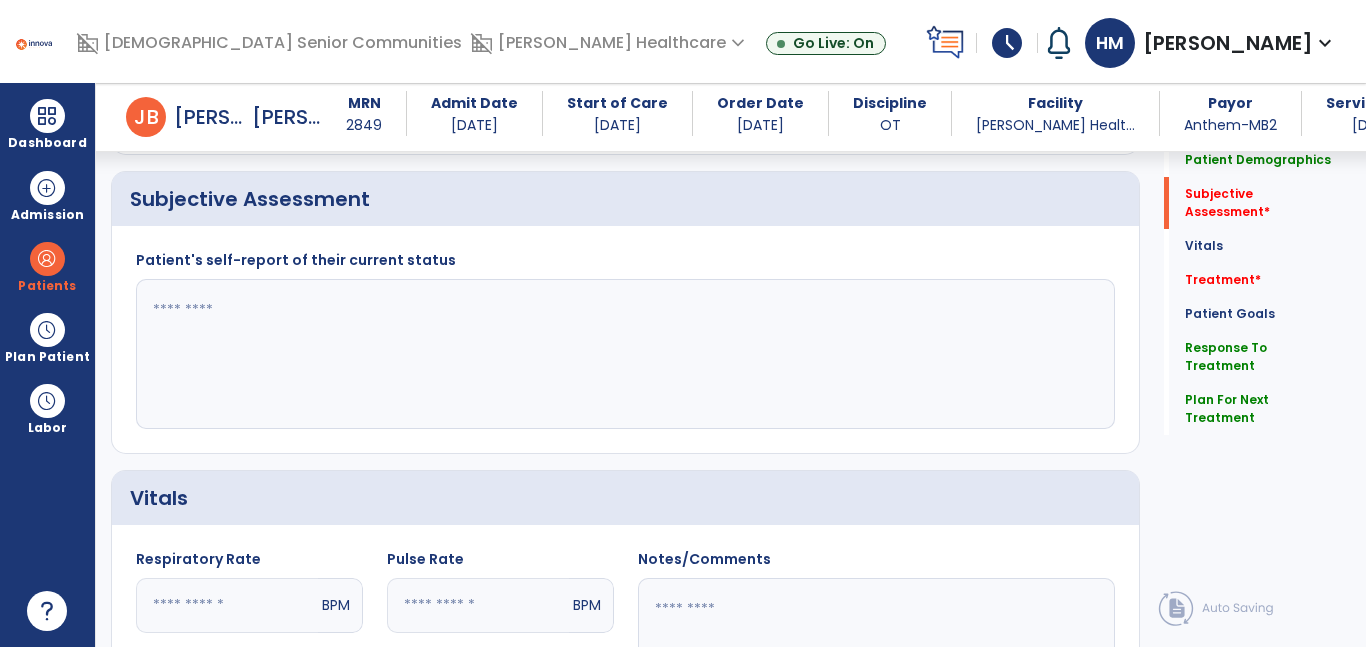 scroll, scrollTop: 401, scrollLeft: 0, axis: vertical 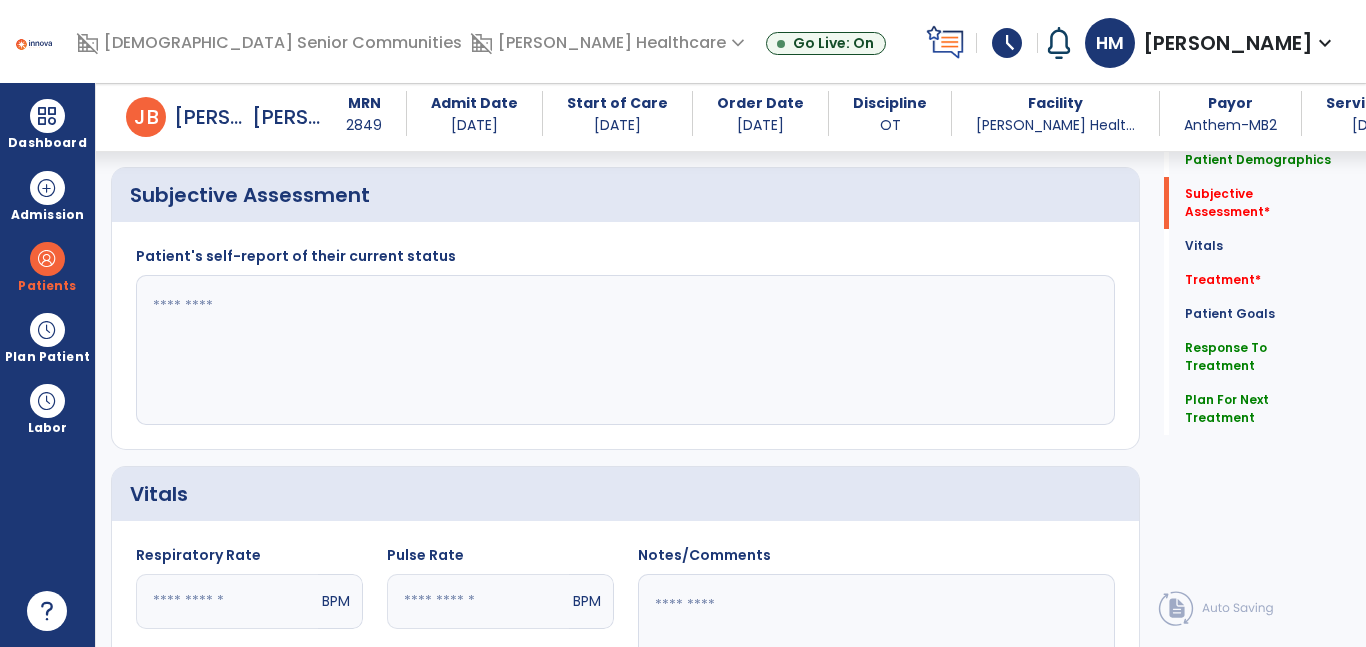 type on "**********" 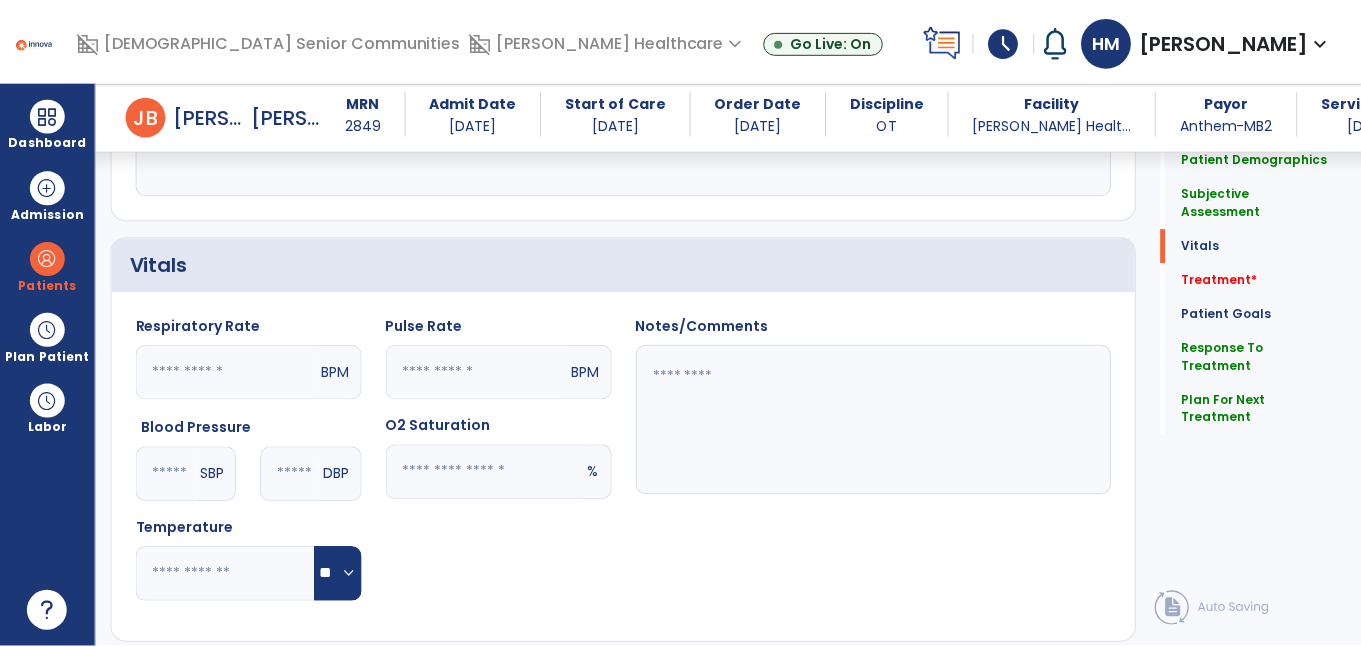 scroll, scrollTop: 884, scrollLeft: 0, axis: vertical 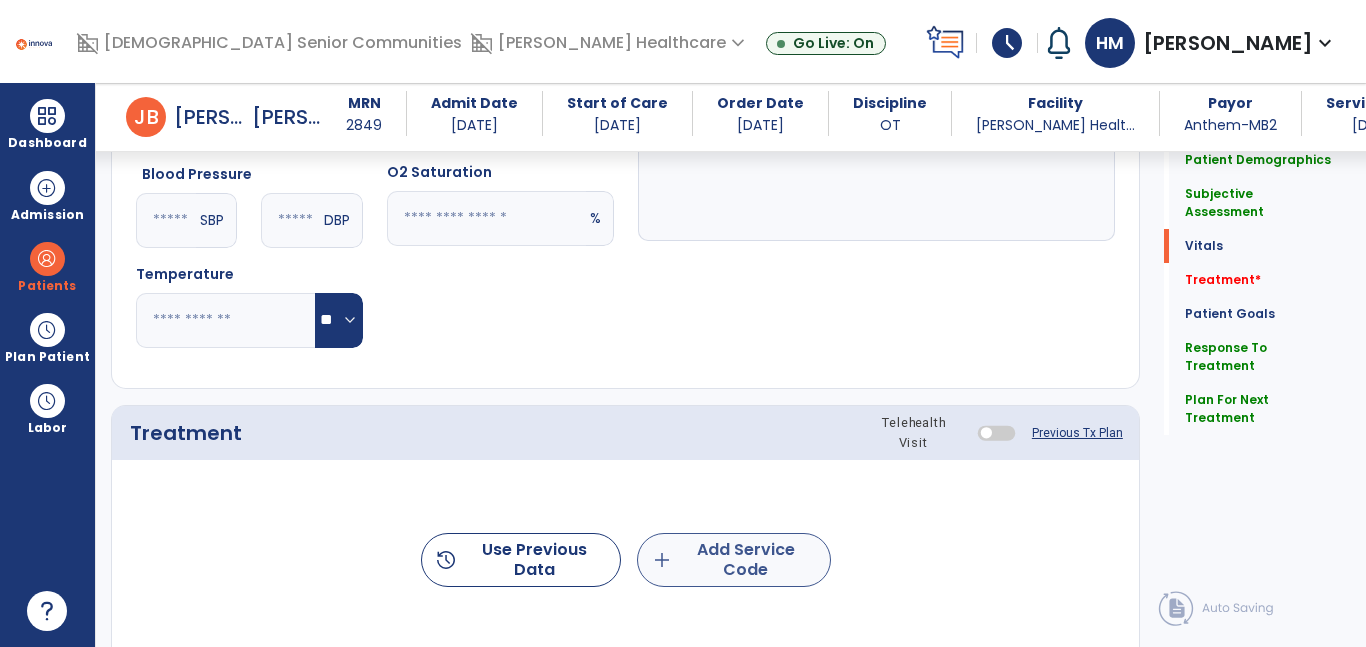 type on "**********" 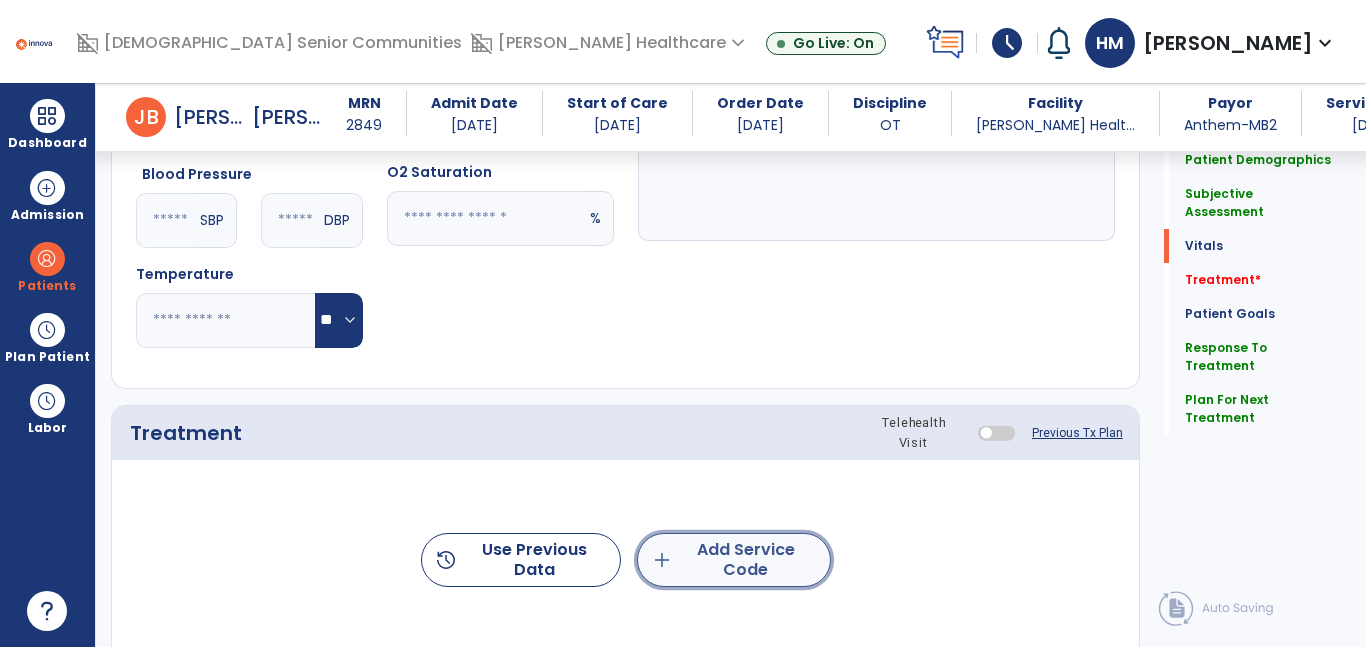 click on "add  Add Service Code" 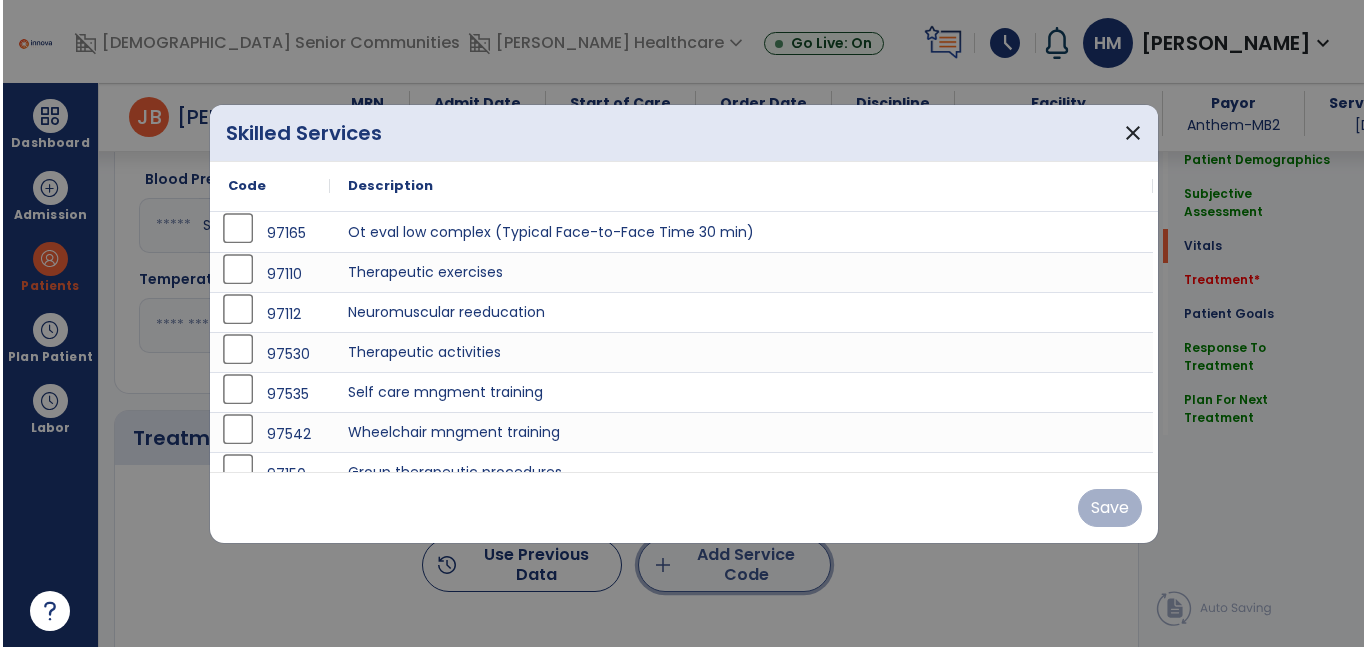 scroll, scrollTop: 884, scrollLeft: 0, axis: vertical 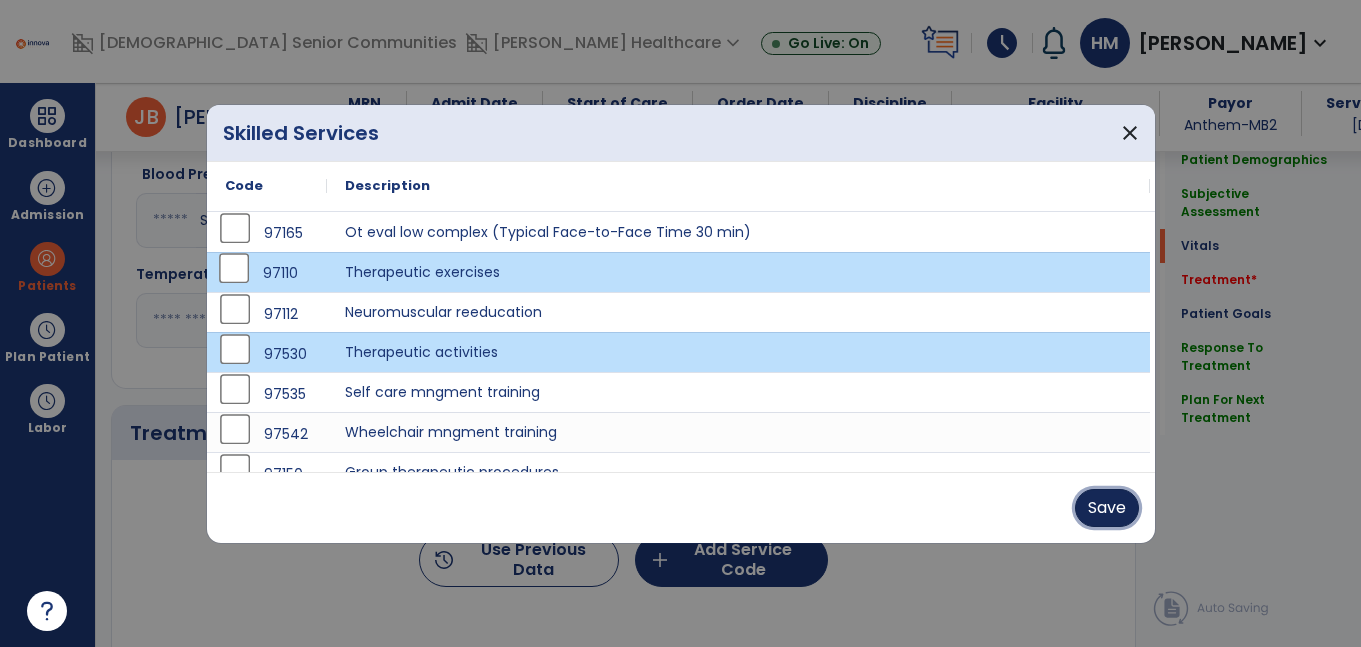 click on "Save" at bounding box center (1107, 508) 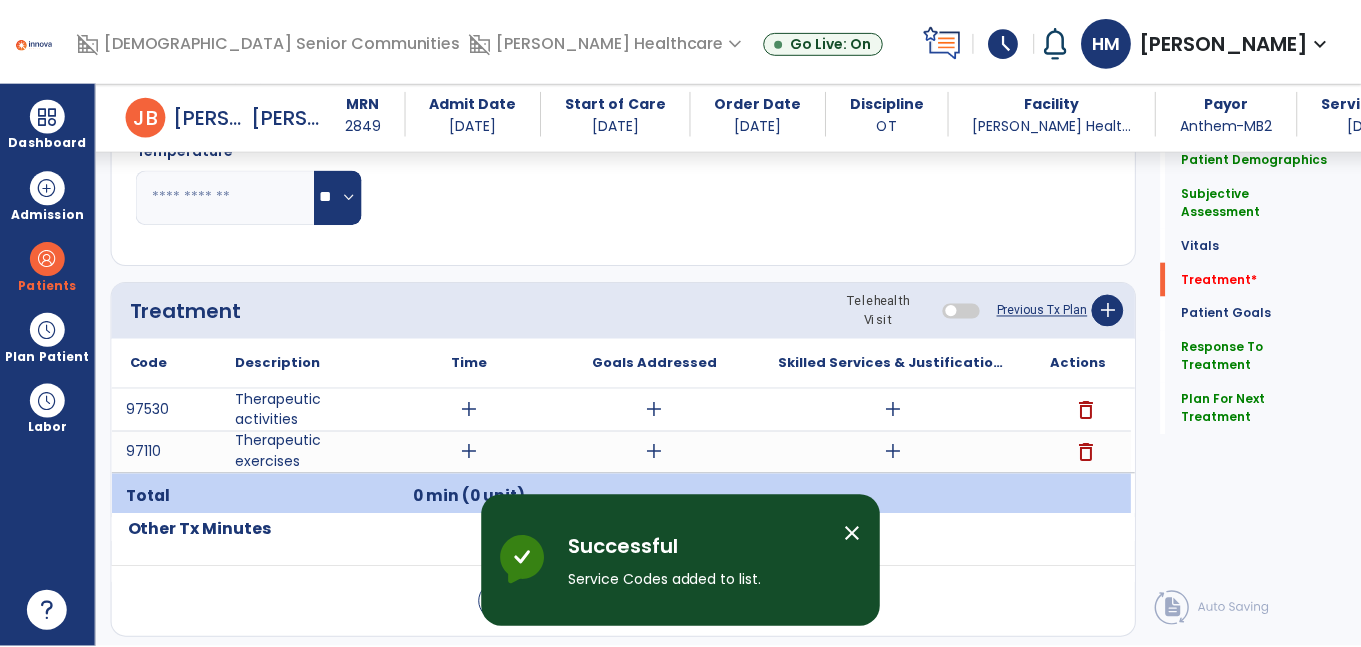 scroll, scrollTop: 1083, scrollLeft: 0, axis: vertical 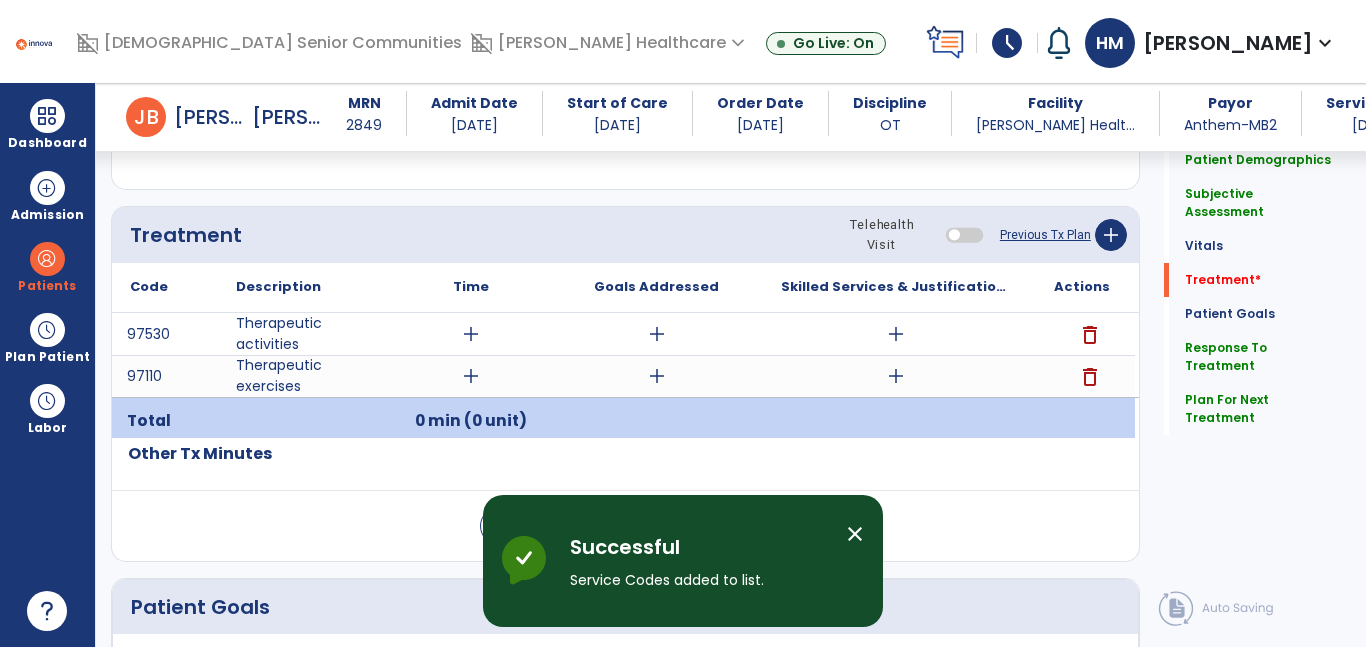 click on "add" at bounding box center [471, 376] 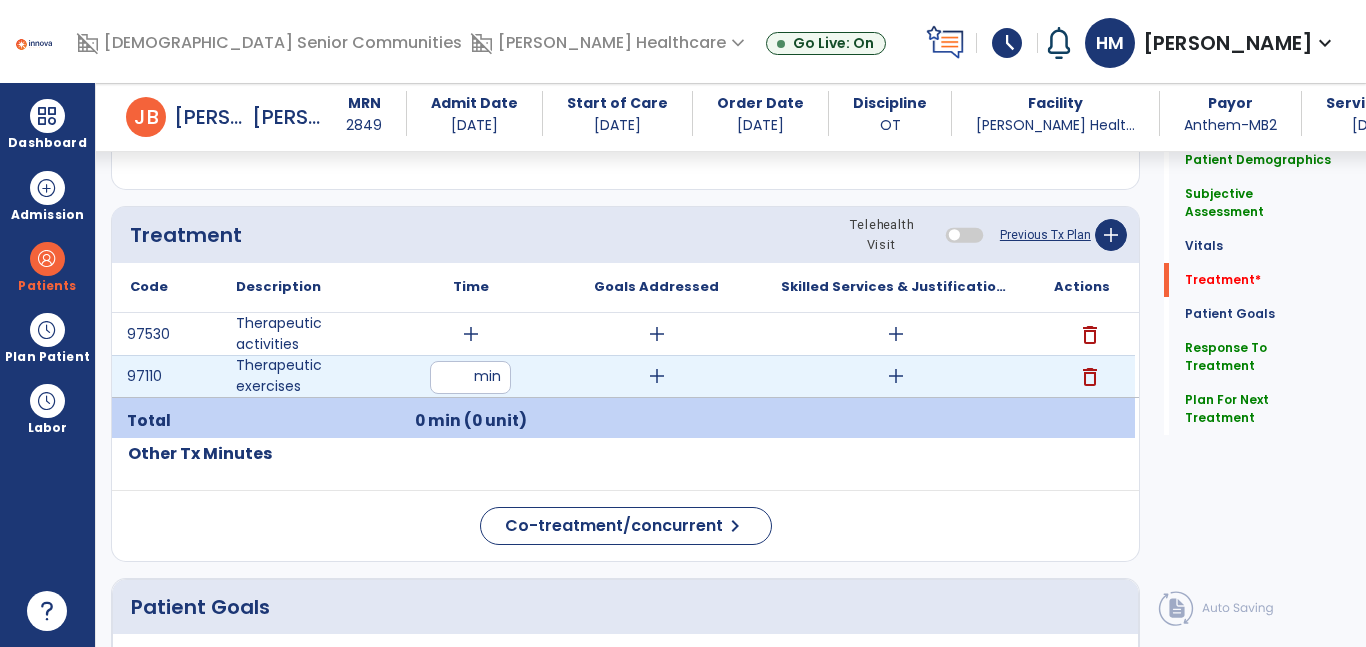 type on "**" 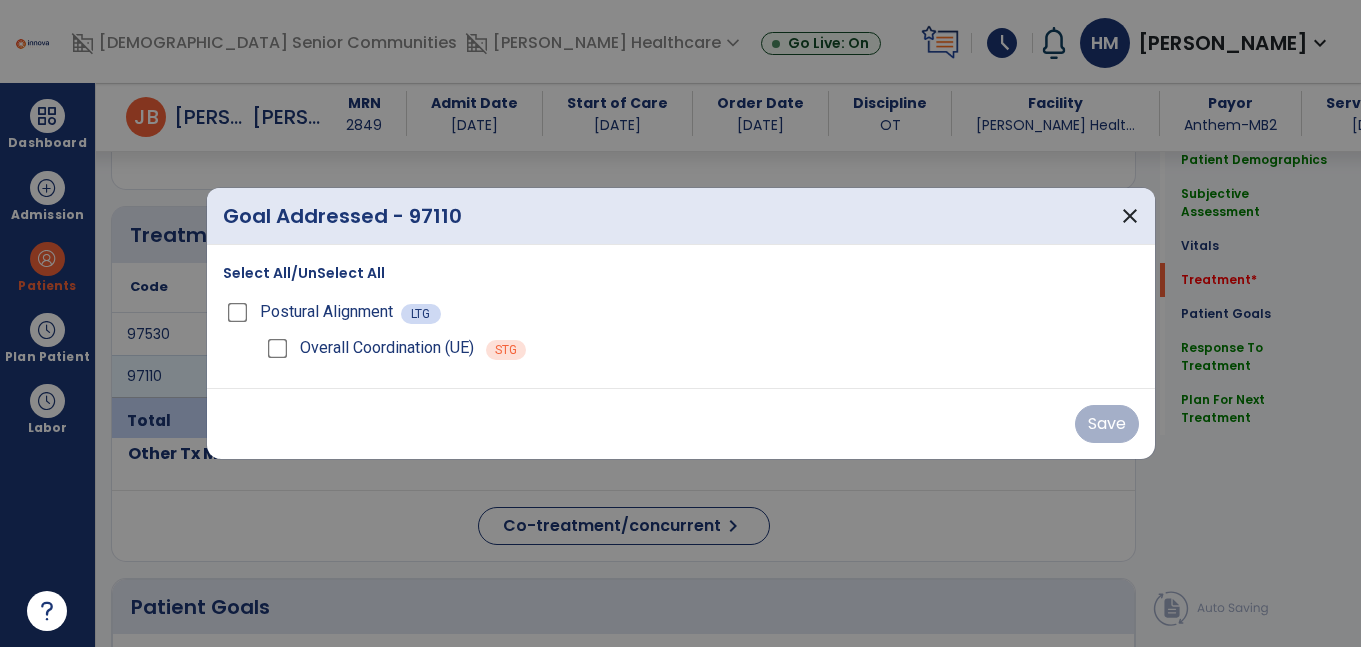 scroll, scrollTop: 1083, scrollLeft: 0, axis: vertical 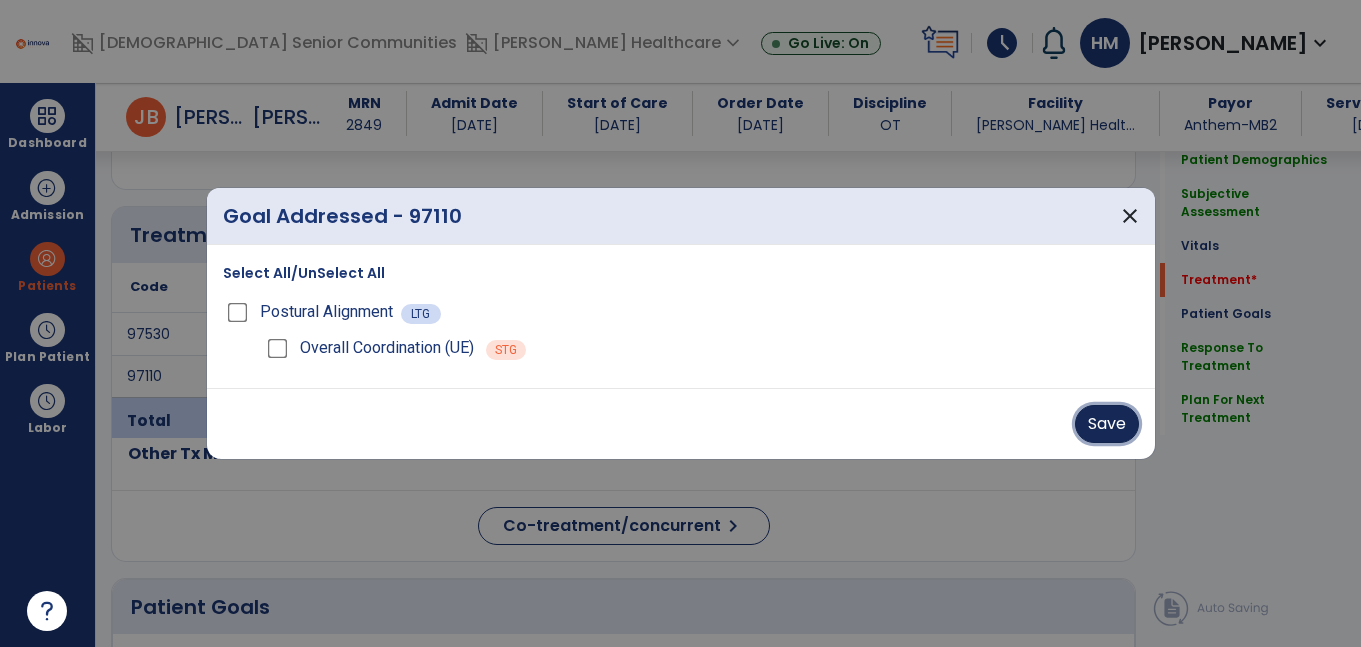 click on "Save" at bounding box center (1107, 424) 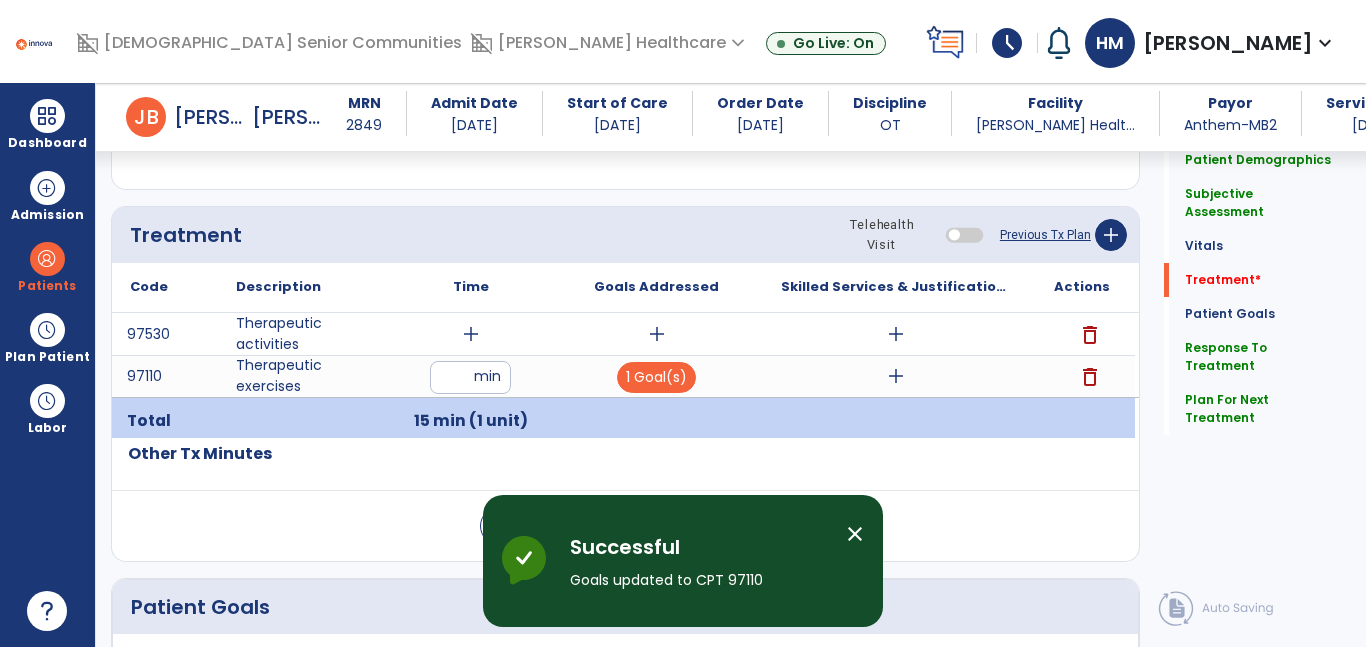 click on "add" at bounding box center [896, 376] 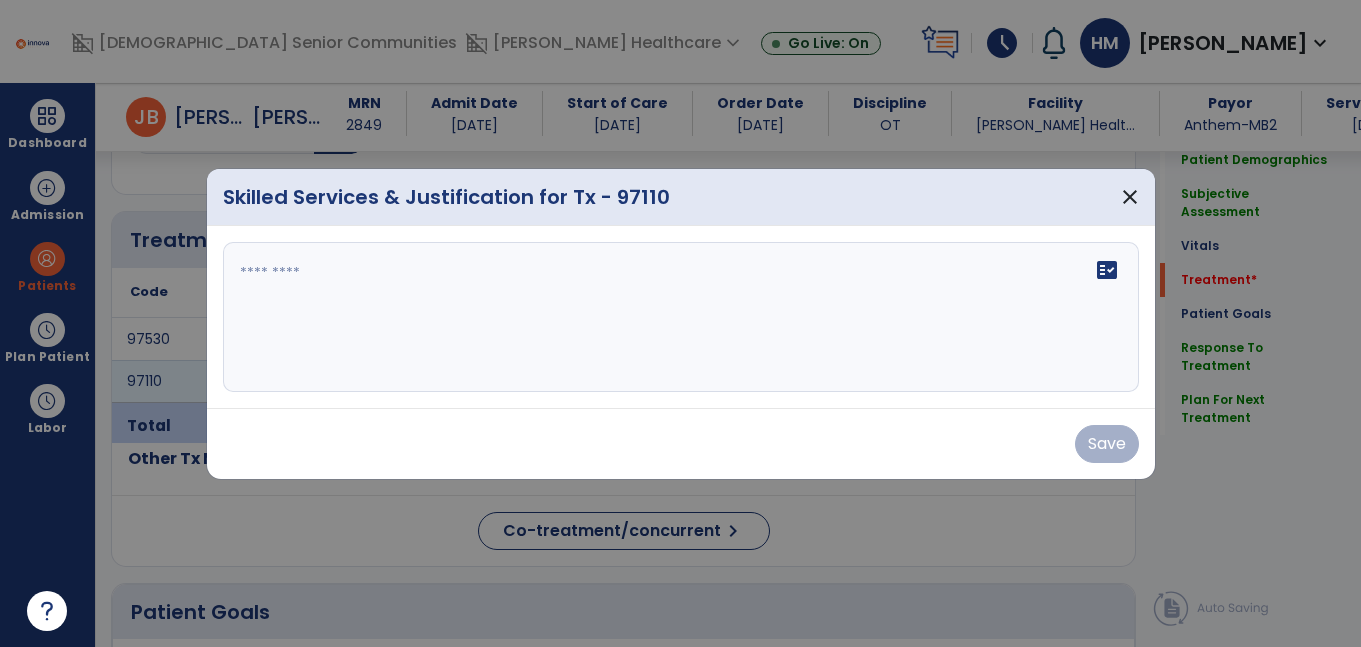 scroll, scrollTop: 1083, scrollLeft: 0, axis: vertical 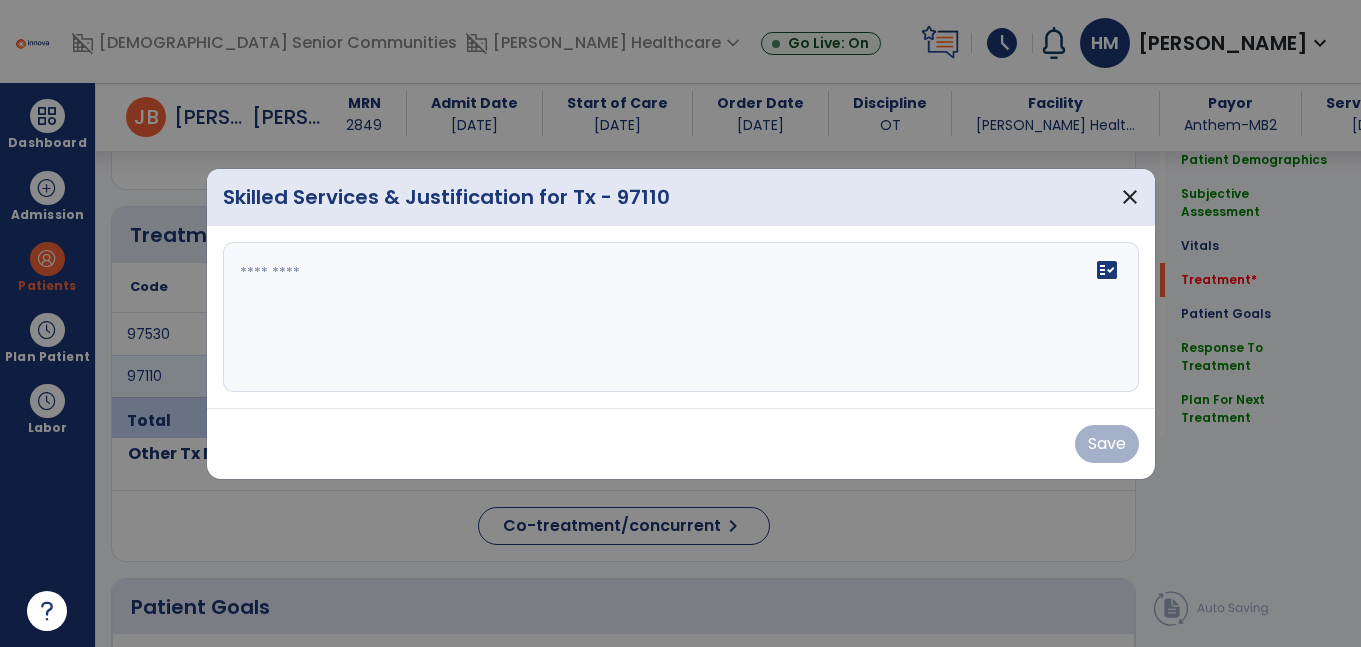 click on "fact_check" at bounding box center [681, 317] 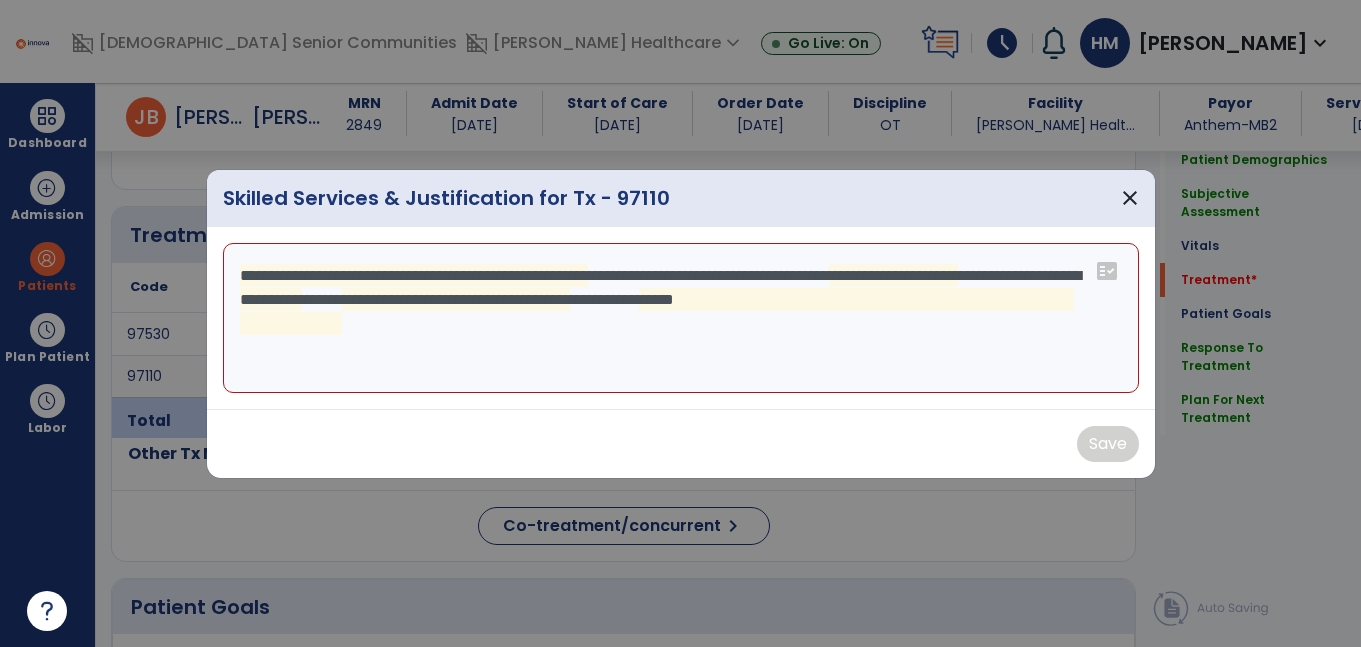 click on "**********" at bounding box center [681, 318] 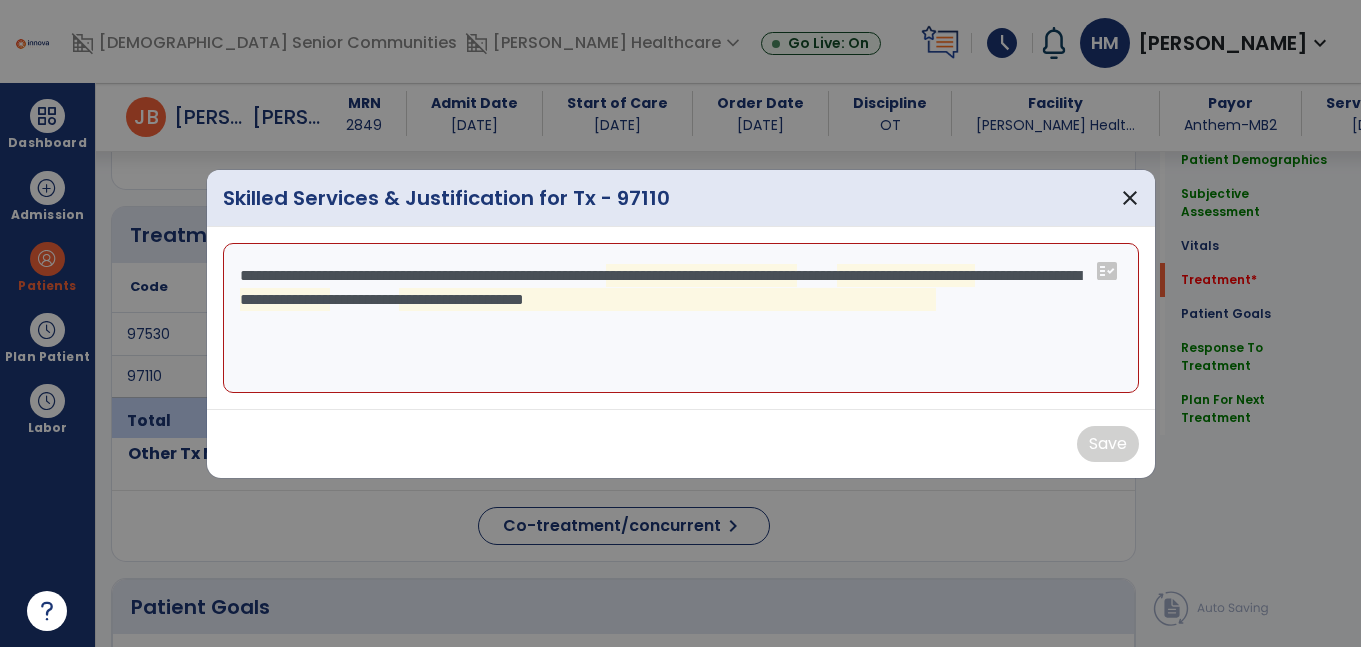 click on "**********" at bounding box center [681, 318] 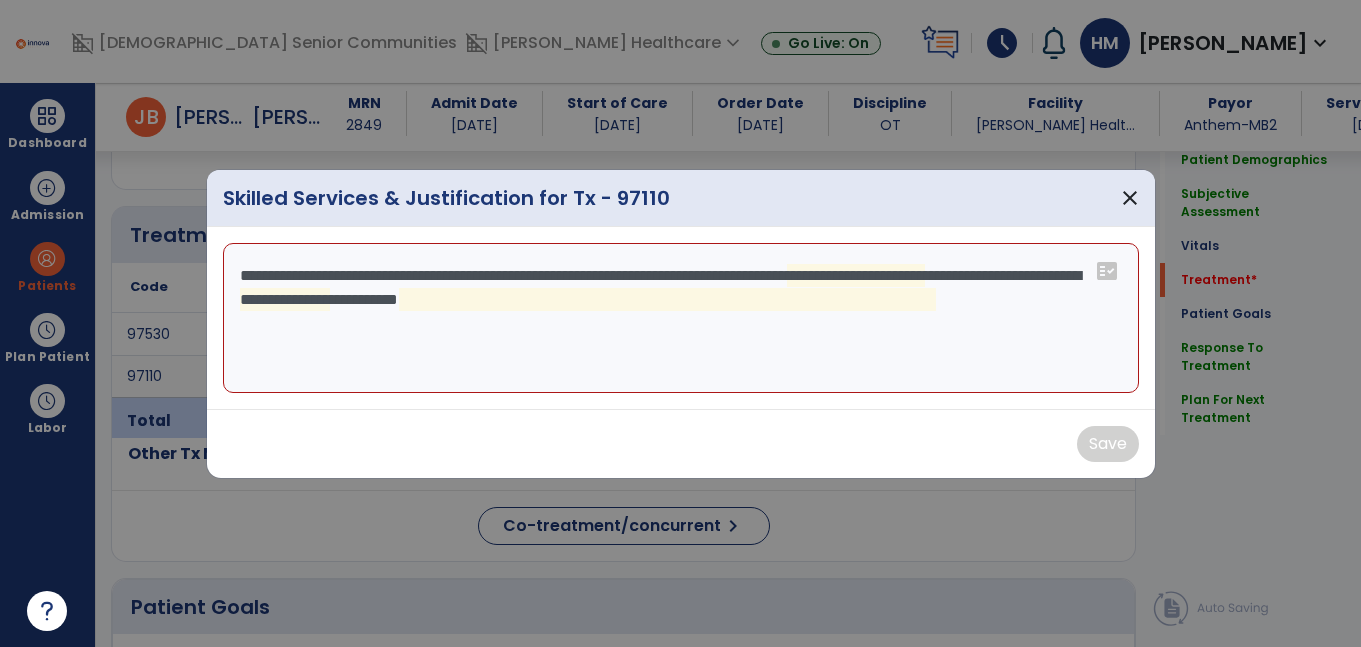 click on "**********" at bounding box center (681, 318) 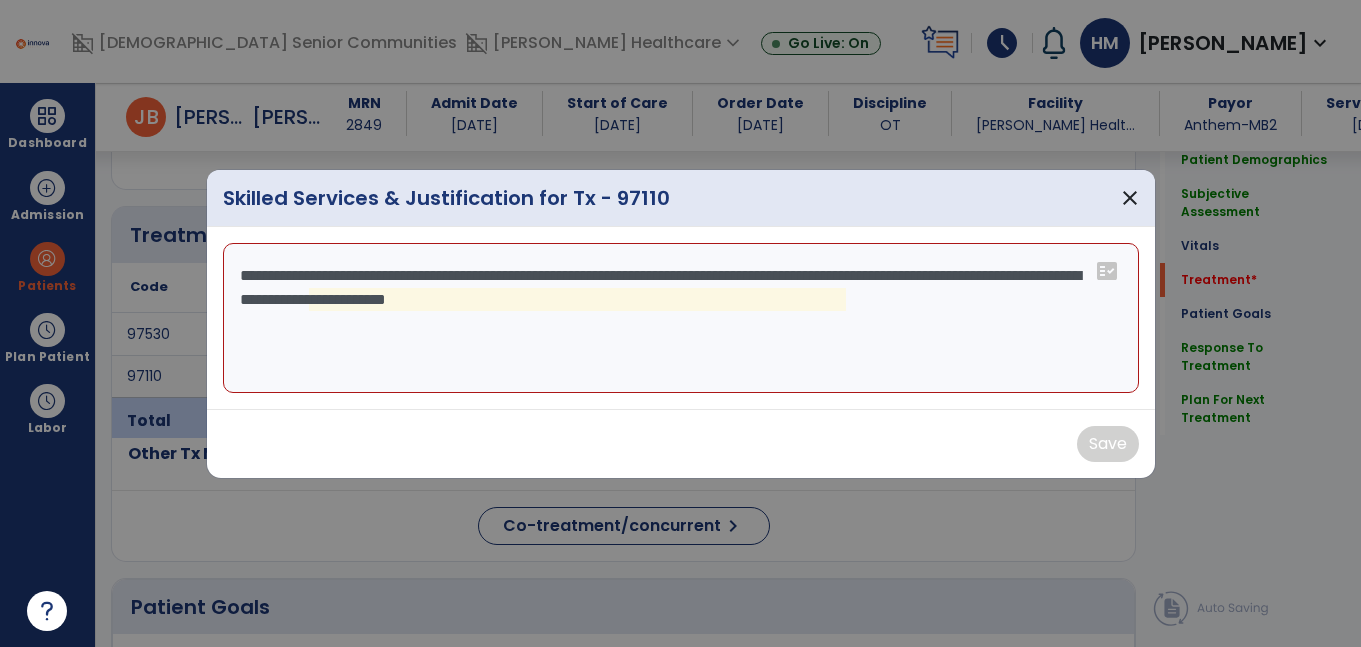 click on "**********" at bounding box center [681, 318] 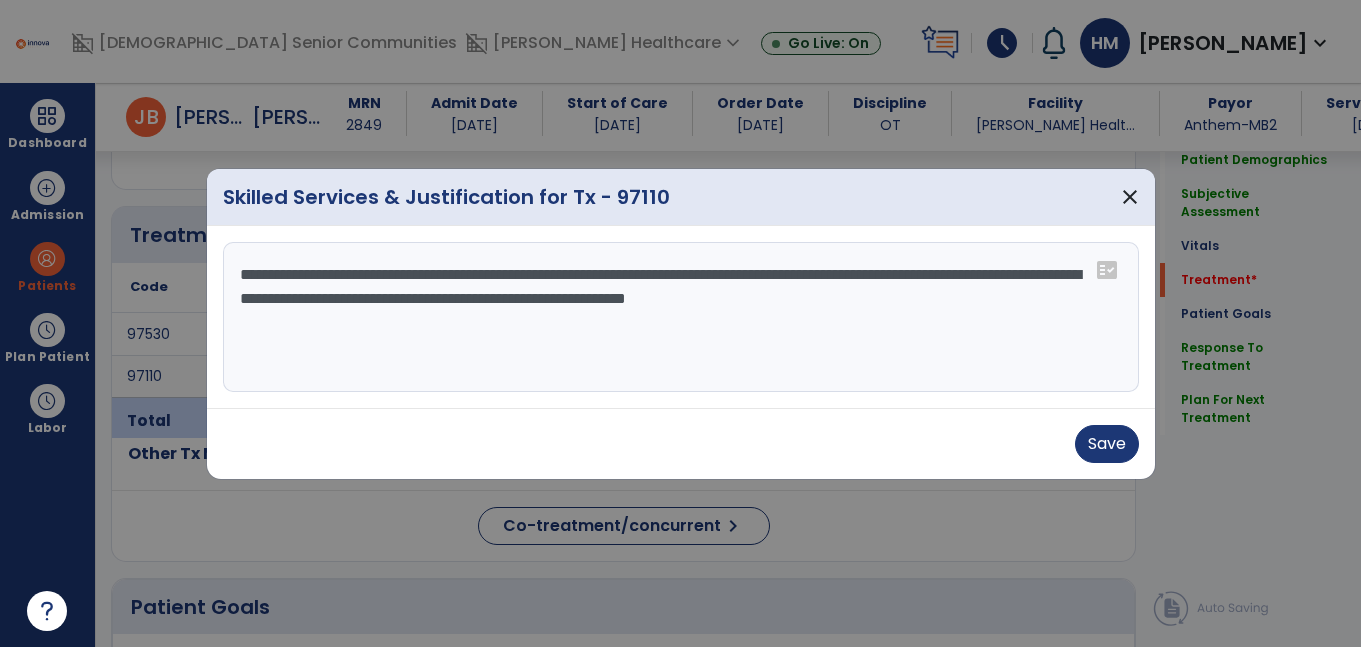 click on "**********" at bounding box center [681, 317] 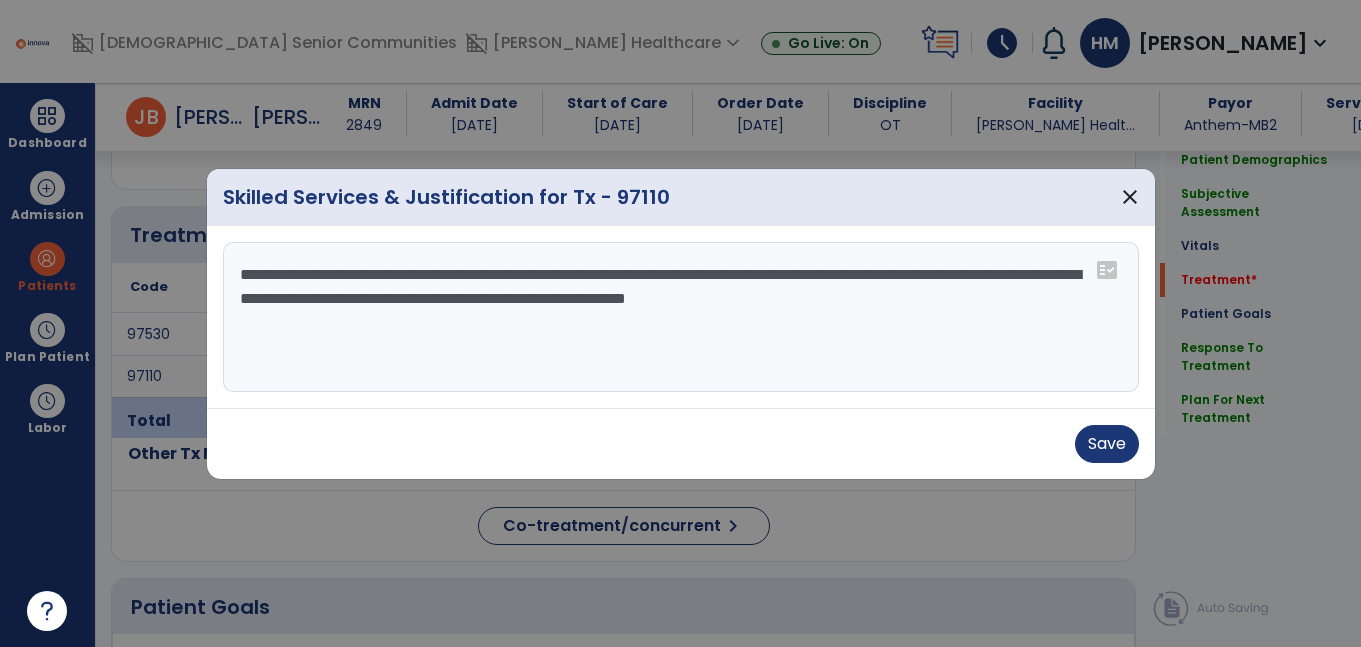 click on "**********" at bounding box center (681, 317) 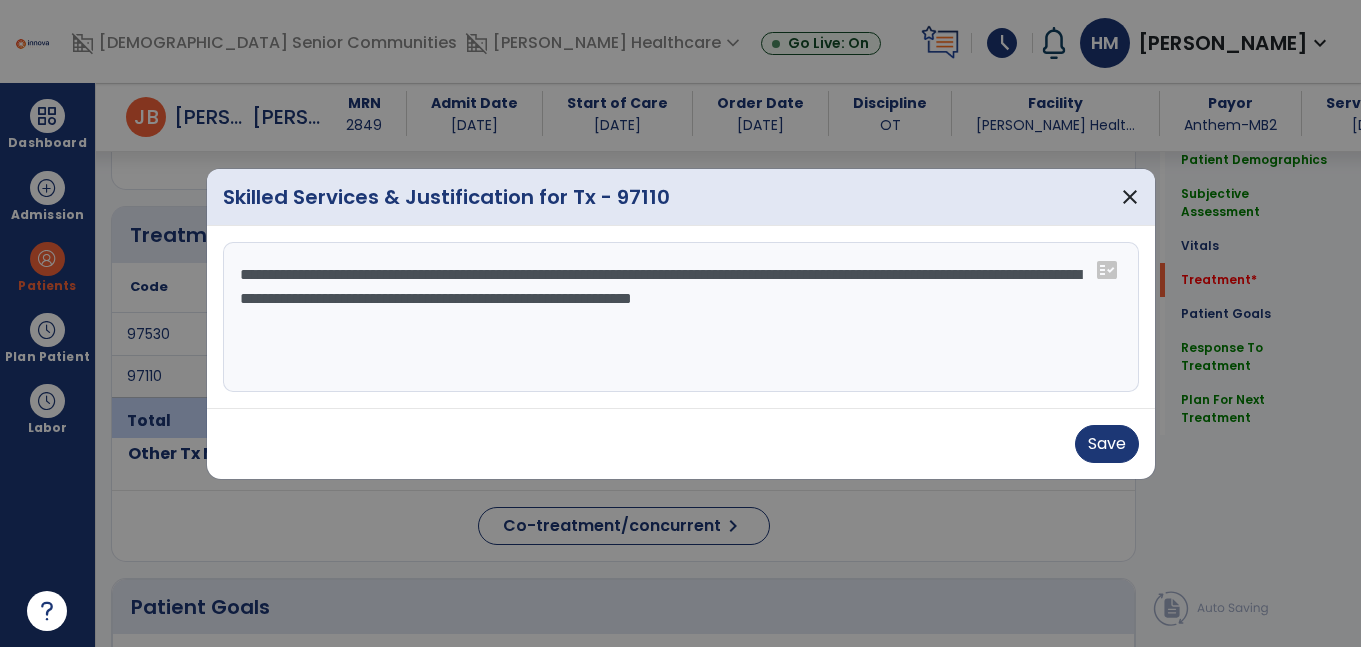 click on "**********" at bounding box center (681, 317) 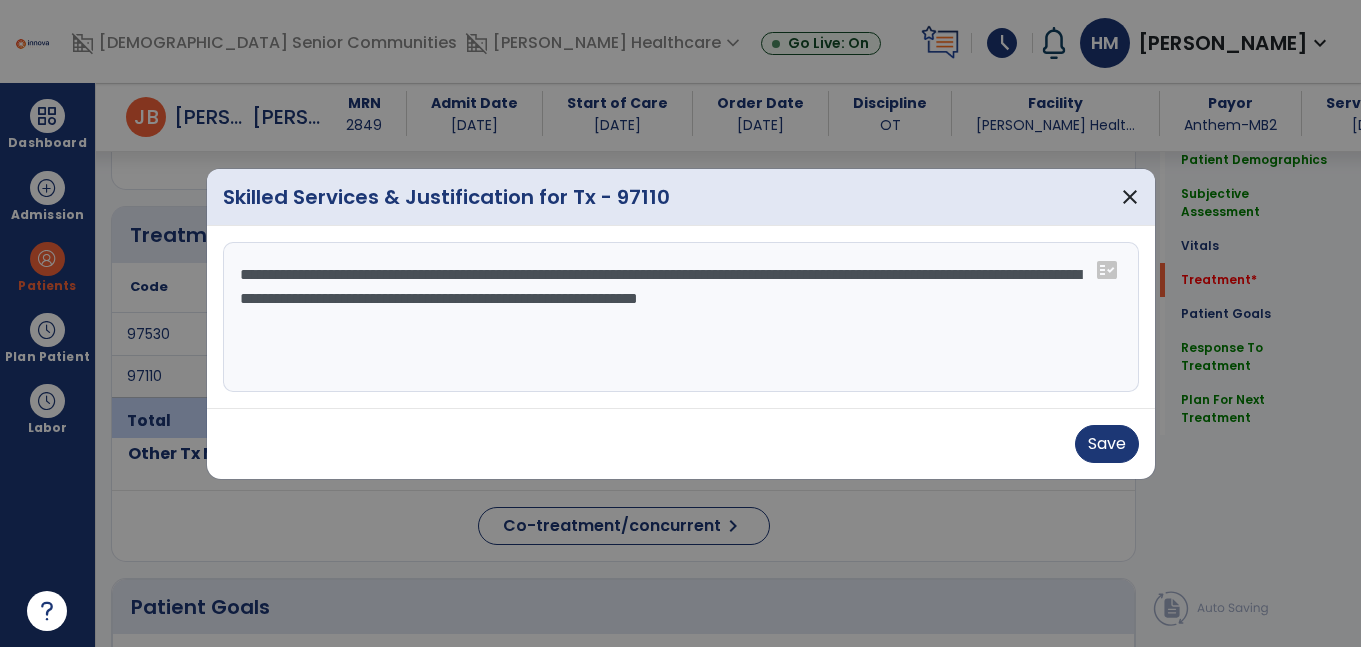click on "**********" at bounding box center [681, 317] 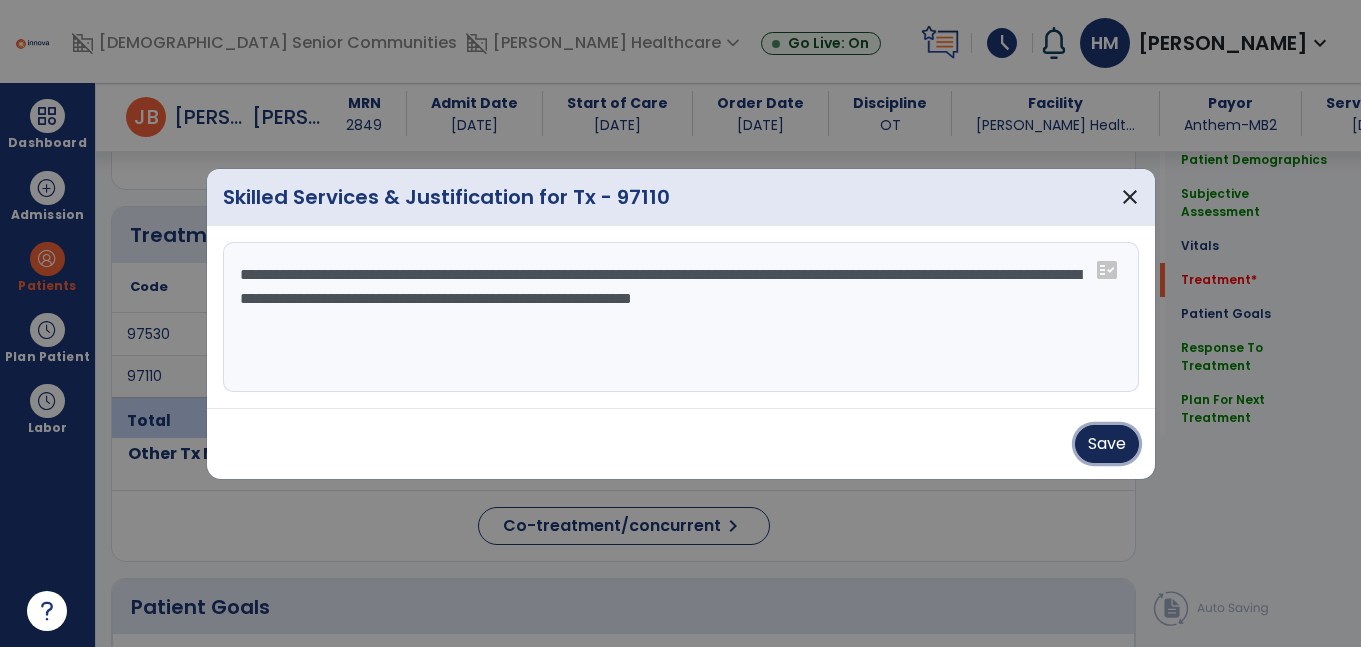 click on "Save" at bounding box center (1107, 444) 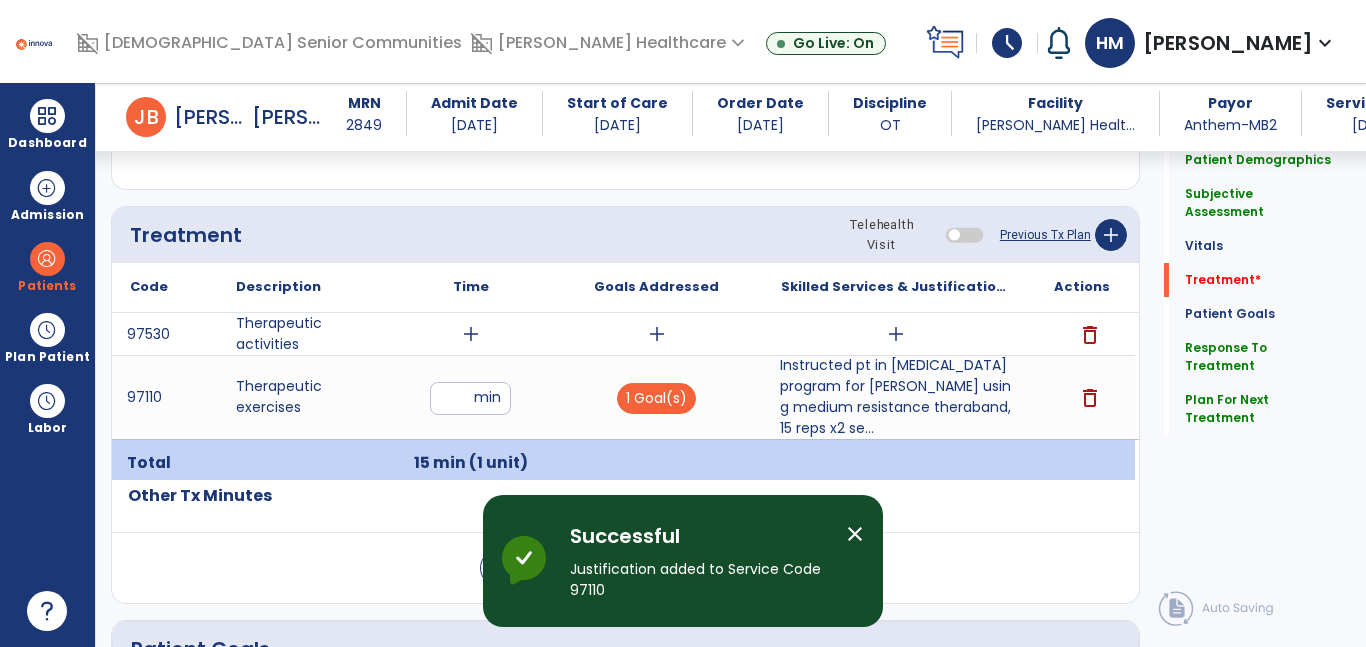click on "add" at bounding box center (471, 334) 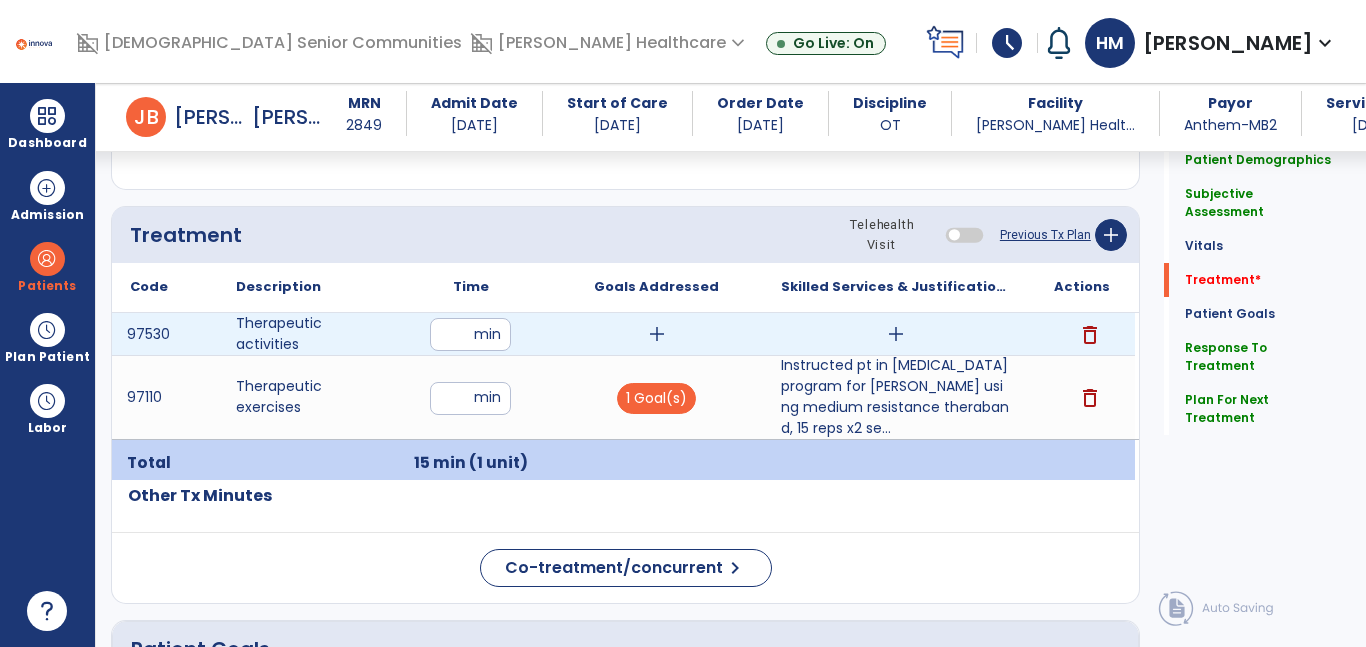 type on "**" 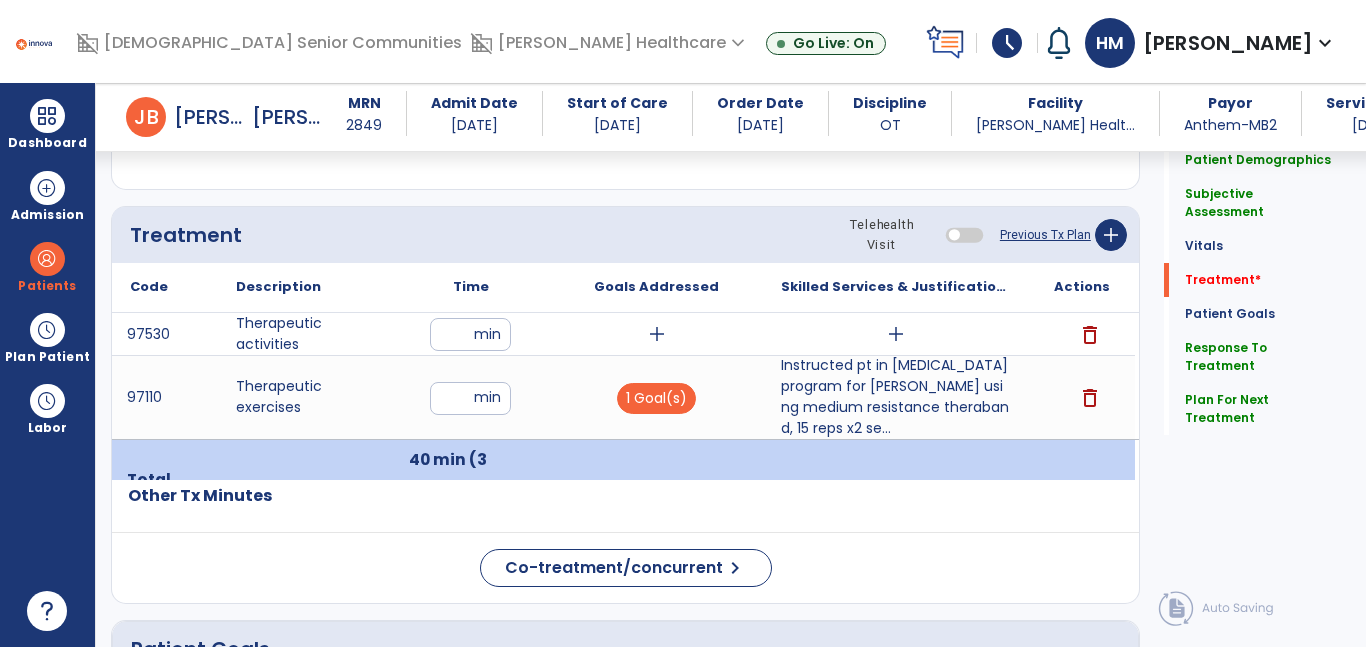 click on "add" at bounding box center [657, 334] 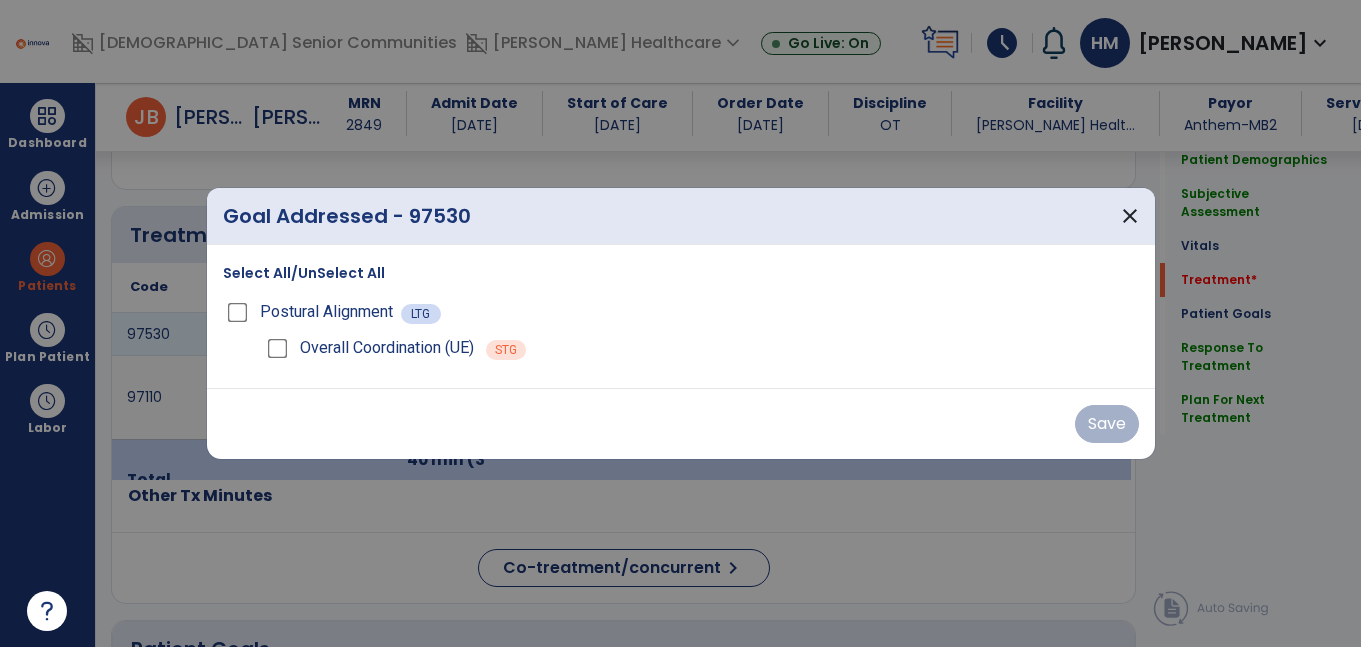 scroll, scrollTop: 1083, scrollLeft: 0, axis: vertical 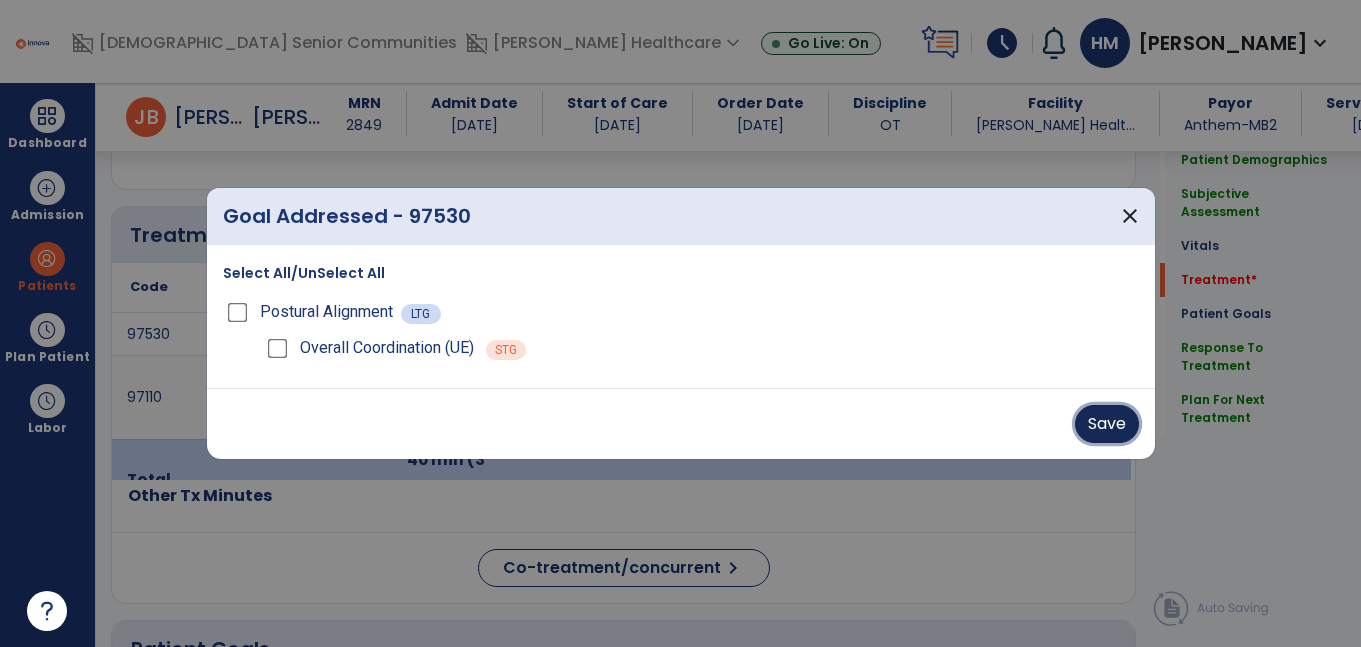 click on "Save" at bounding box center [1107, 424] 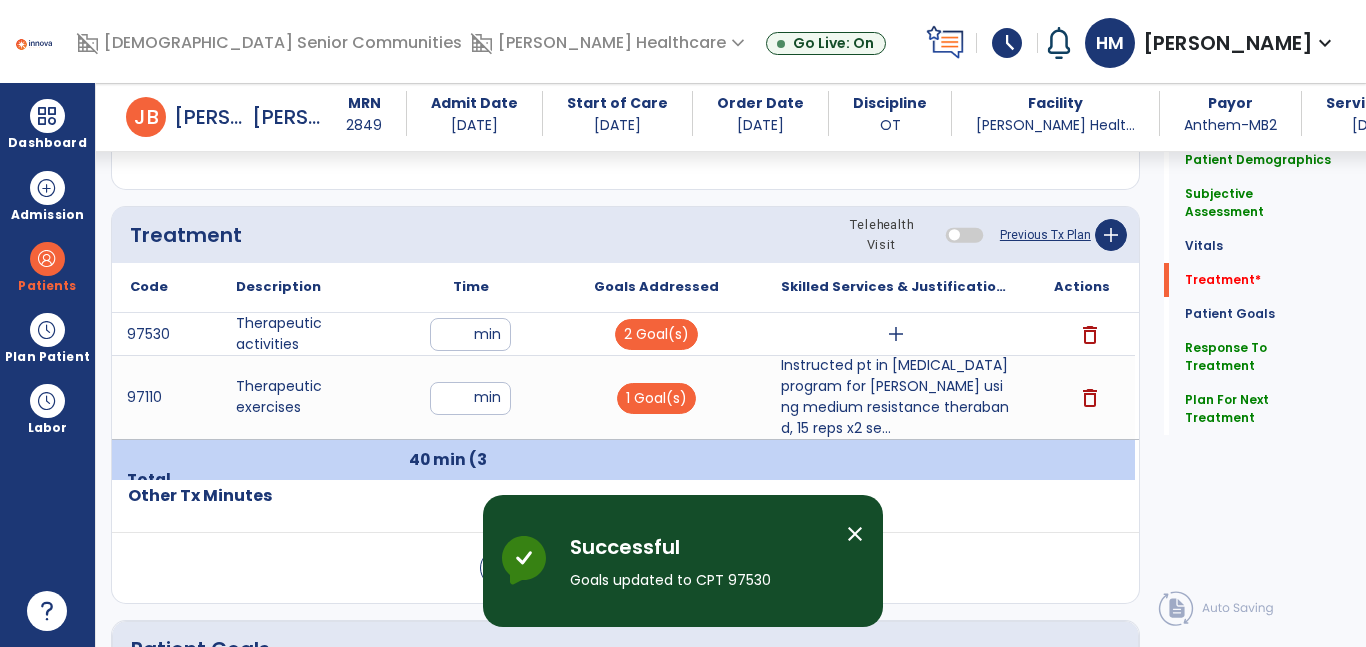 click on "add" at bounding box center (896, 334) 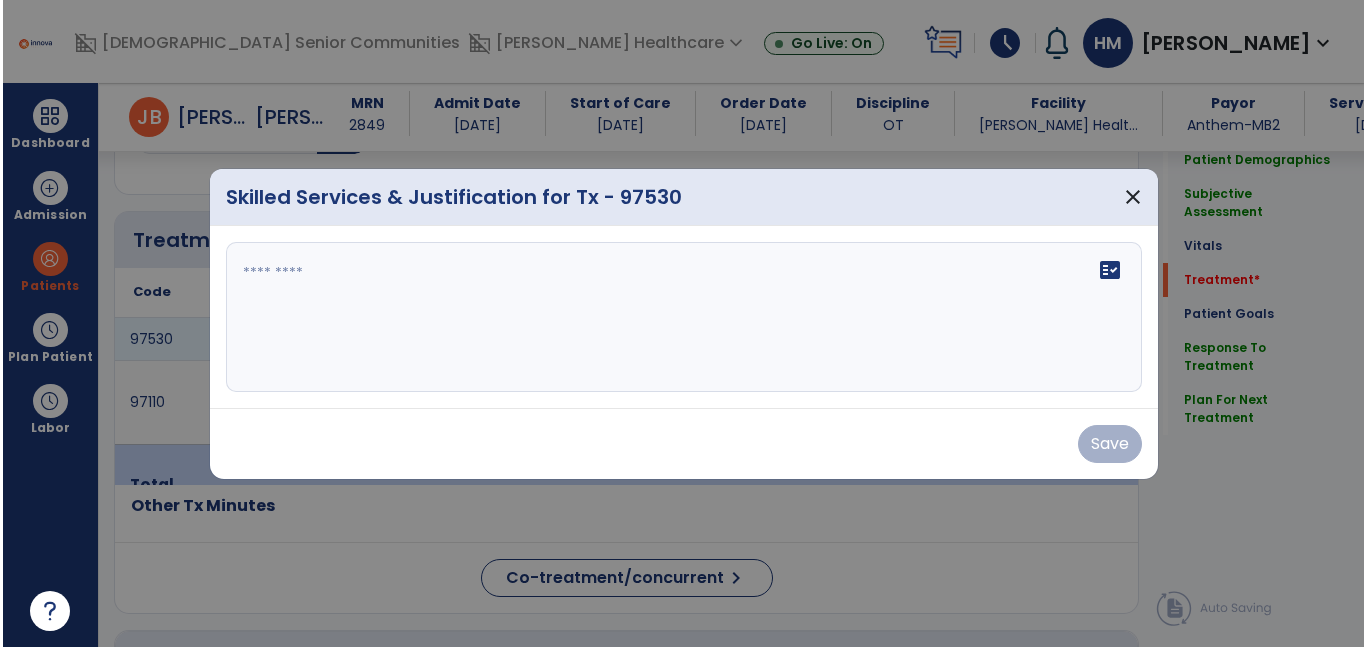 scroll, scrollTop: 1083, scrollLeft: 0, axis: vertical 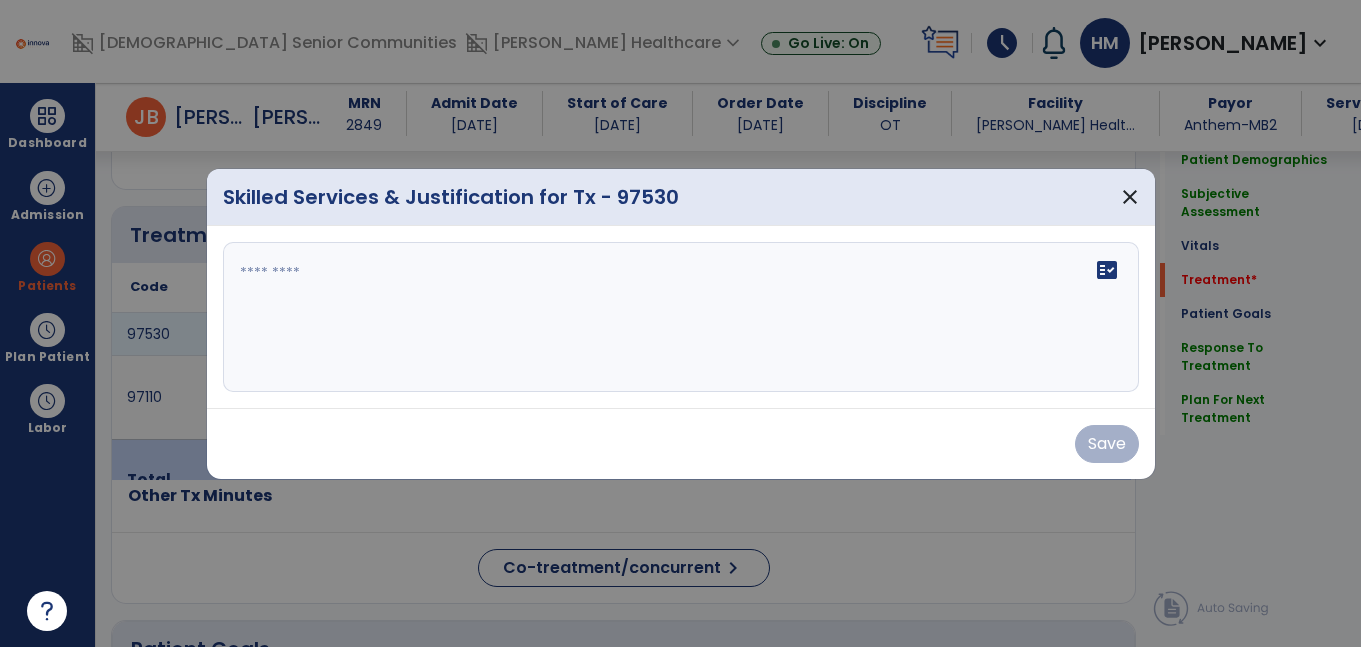 click on "fact_check" at bounding box center (681, 317) 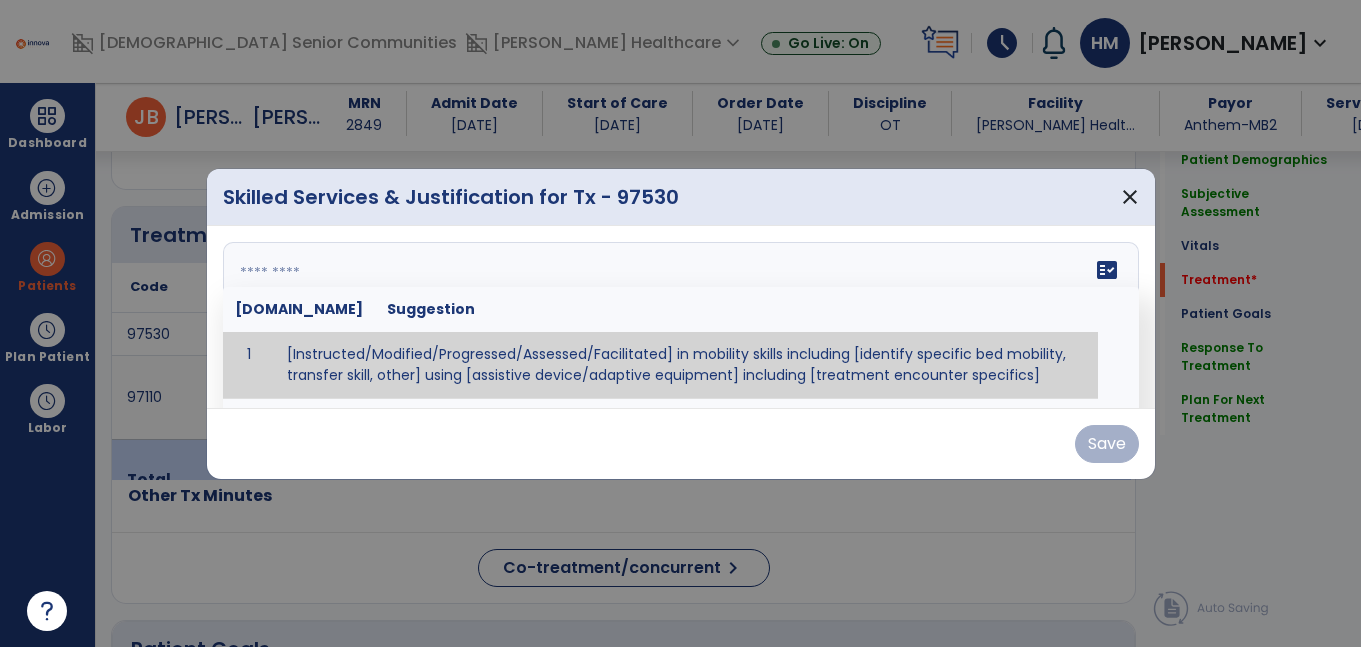 paste on "**********" 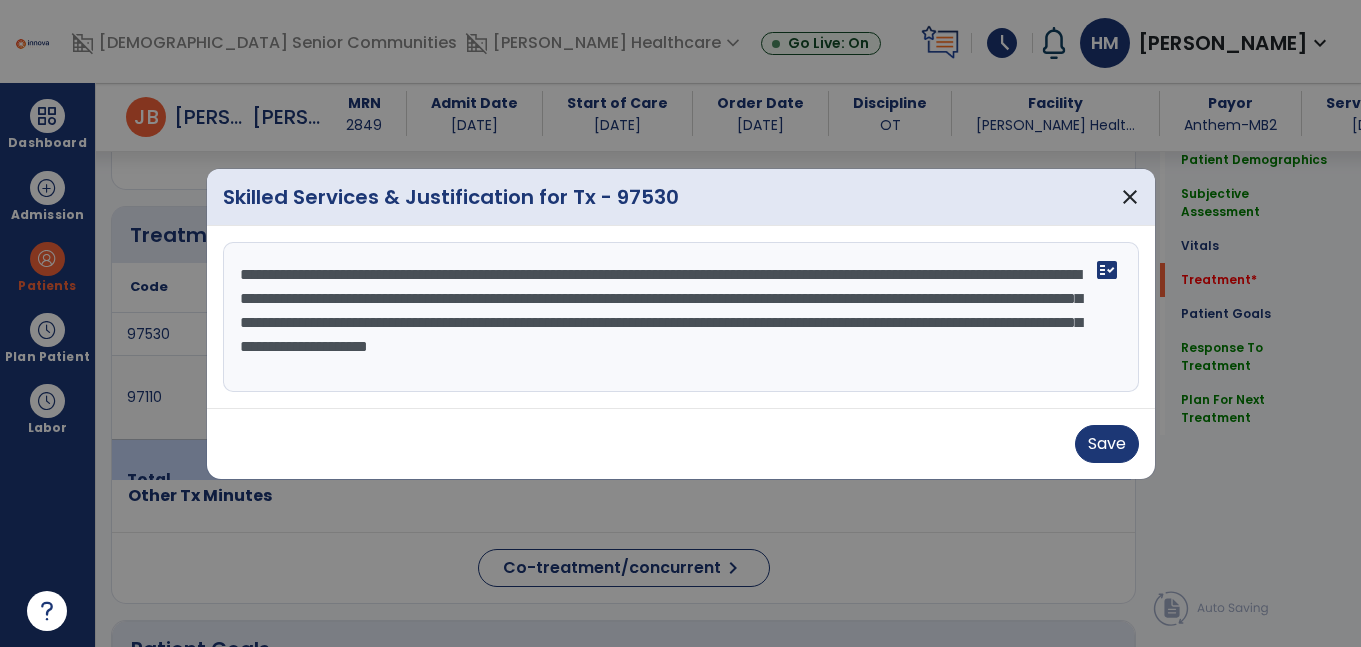 click on "**********" at bounding box center [681, 317] 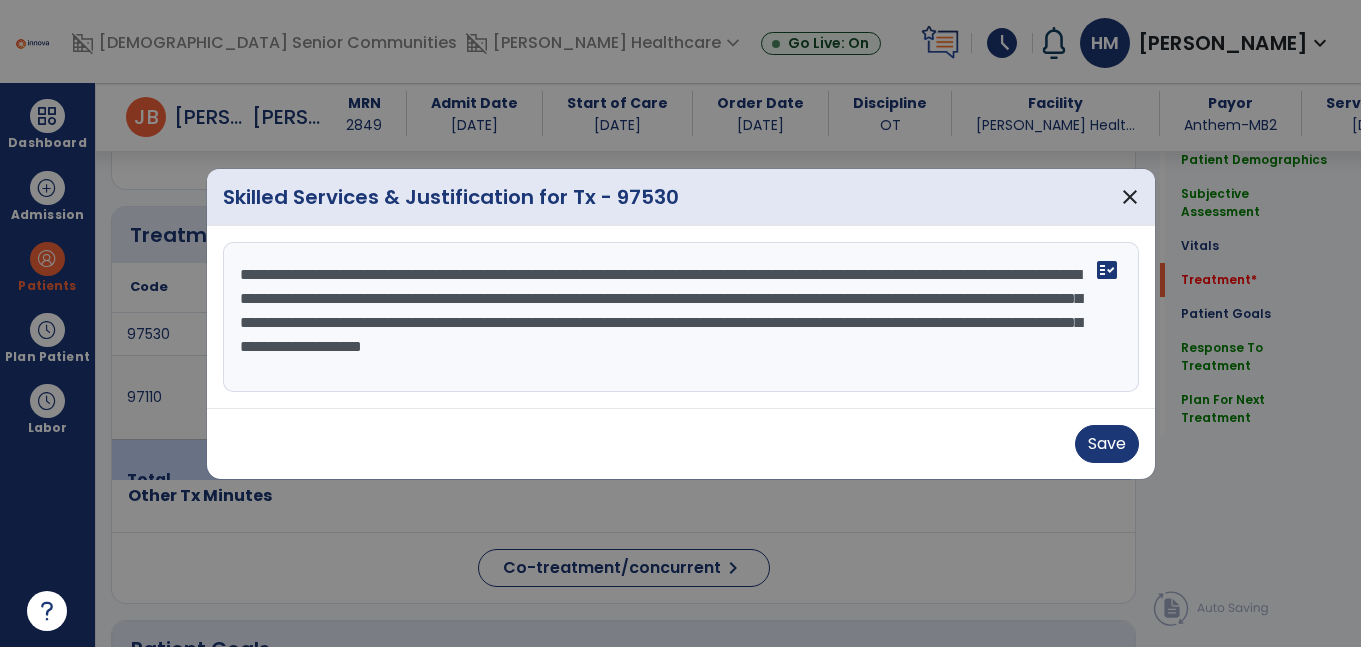 drag, startPoint x: 307, startPoint y: 324, endPoint x: 609, endPoint y: 296, distance: 303.29523 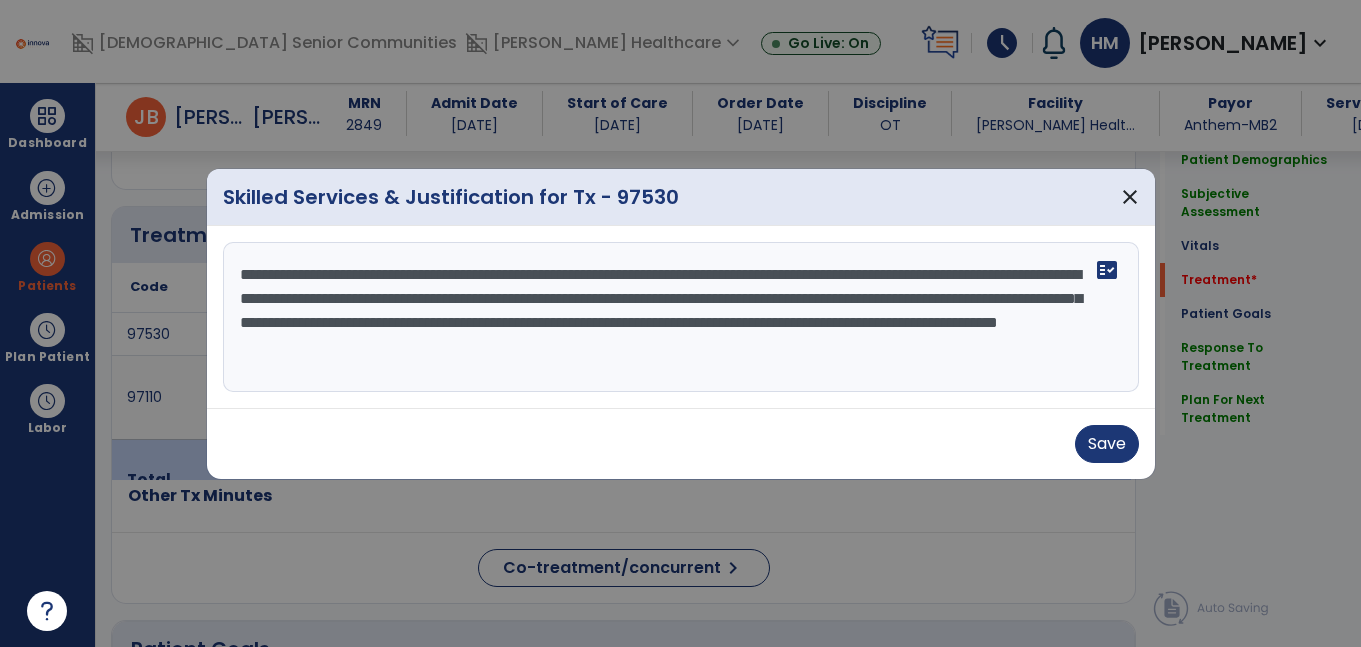 click on "**********" at bounding box center (681, 317) 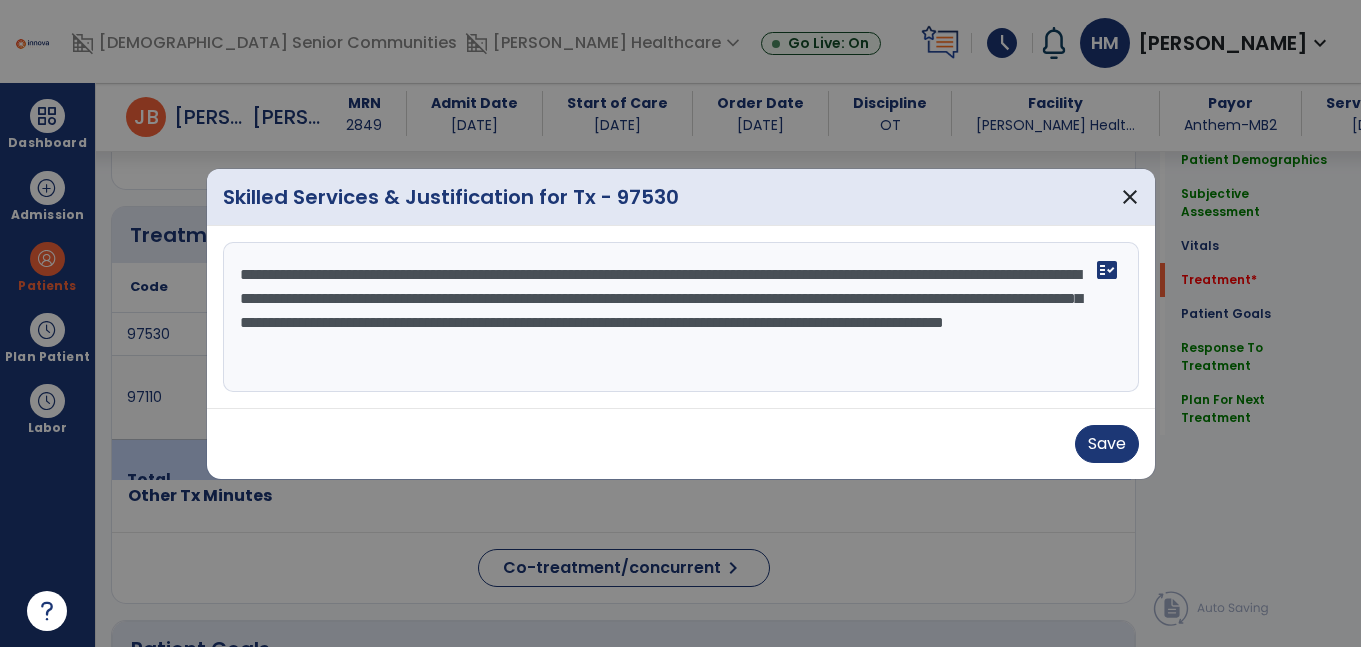 type on "**********" 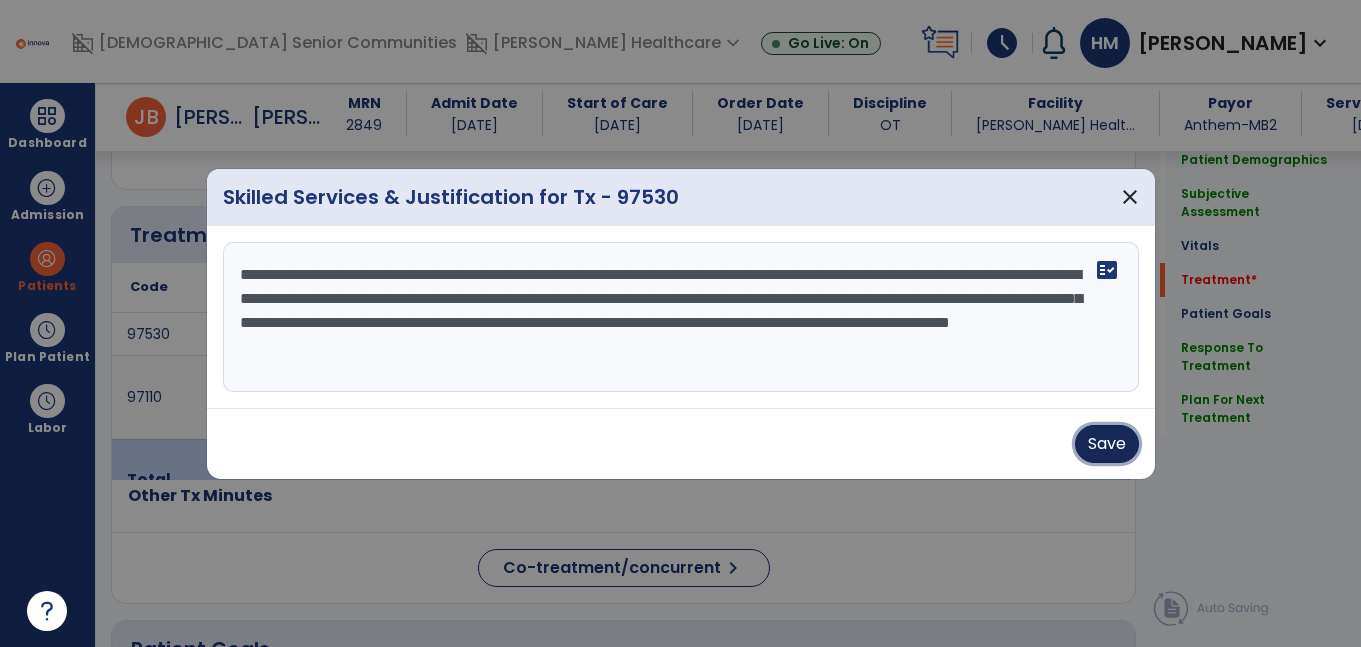 click on "Save" at bounding box center (1107, 444) 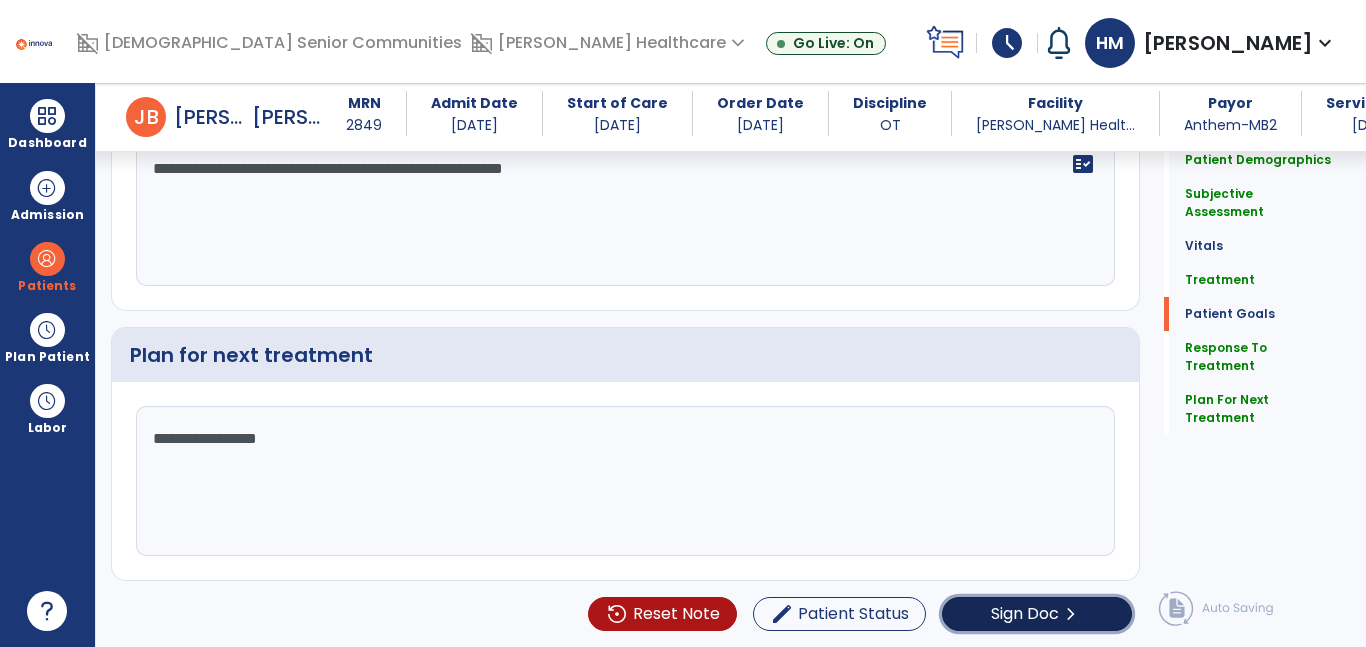 click on "Sign Doc  chevron_right" 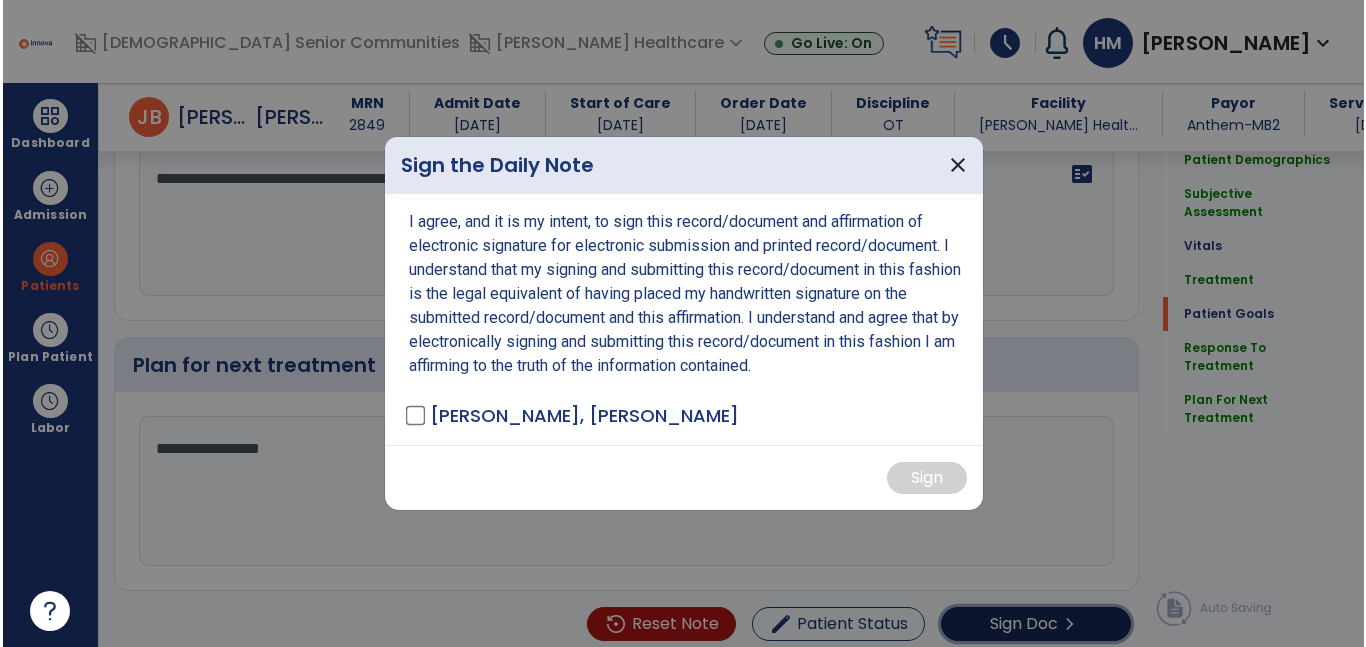 scroll, scrollTop: 2130, scrollLeft: 0, axis: vertical 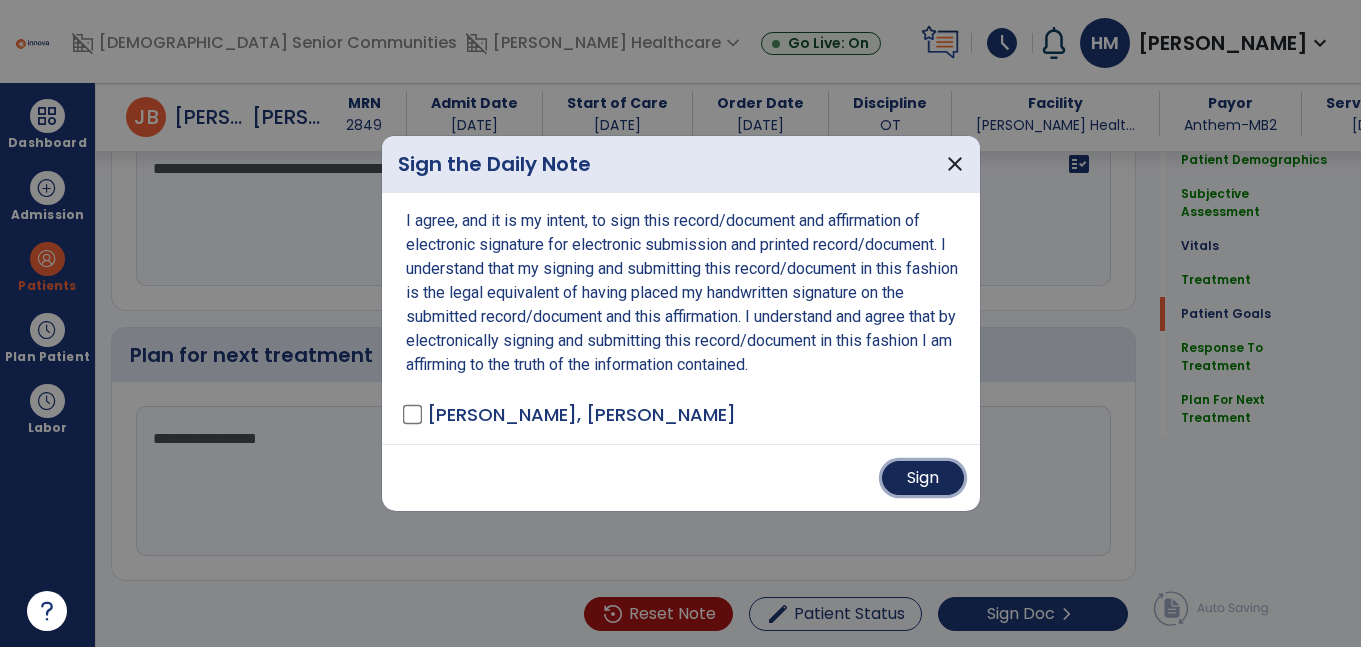 click on "Sign" at bounding box center (923, 478) 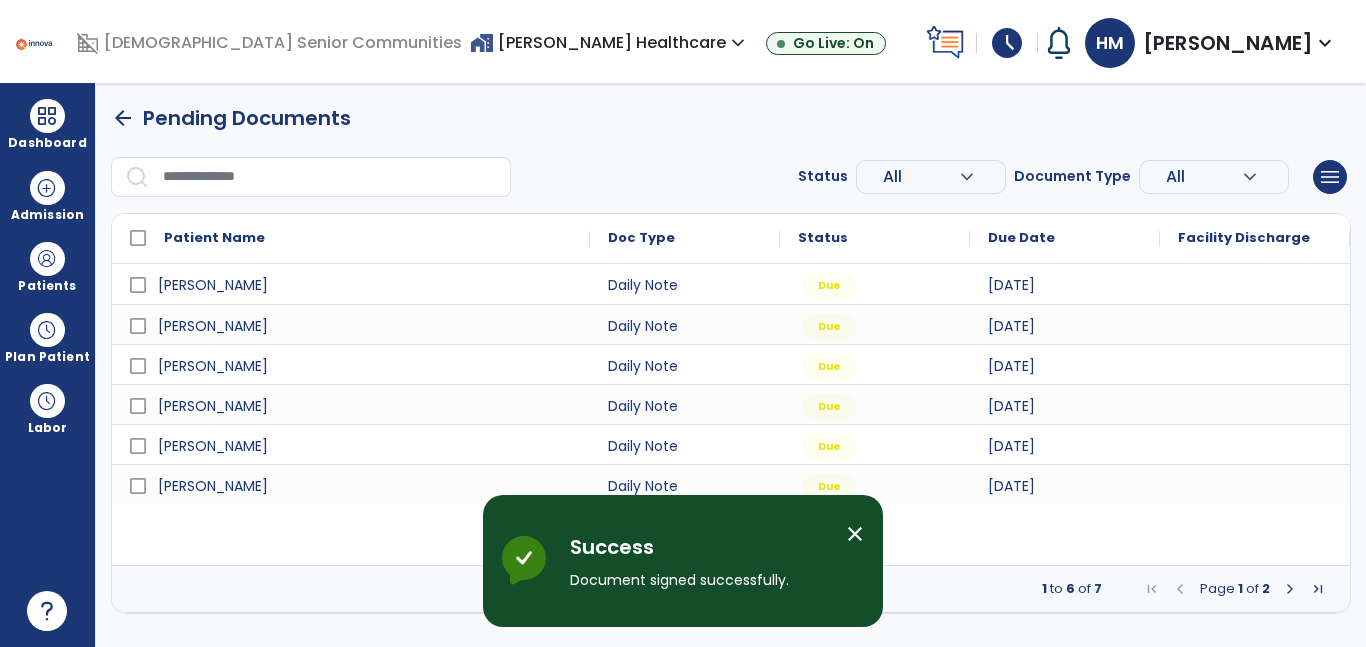 scroll, scrollTop: 0, scrollLeft: 0, axis: both 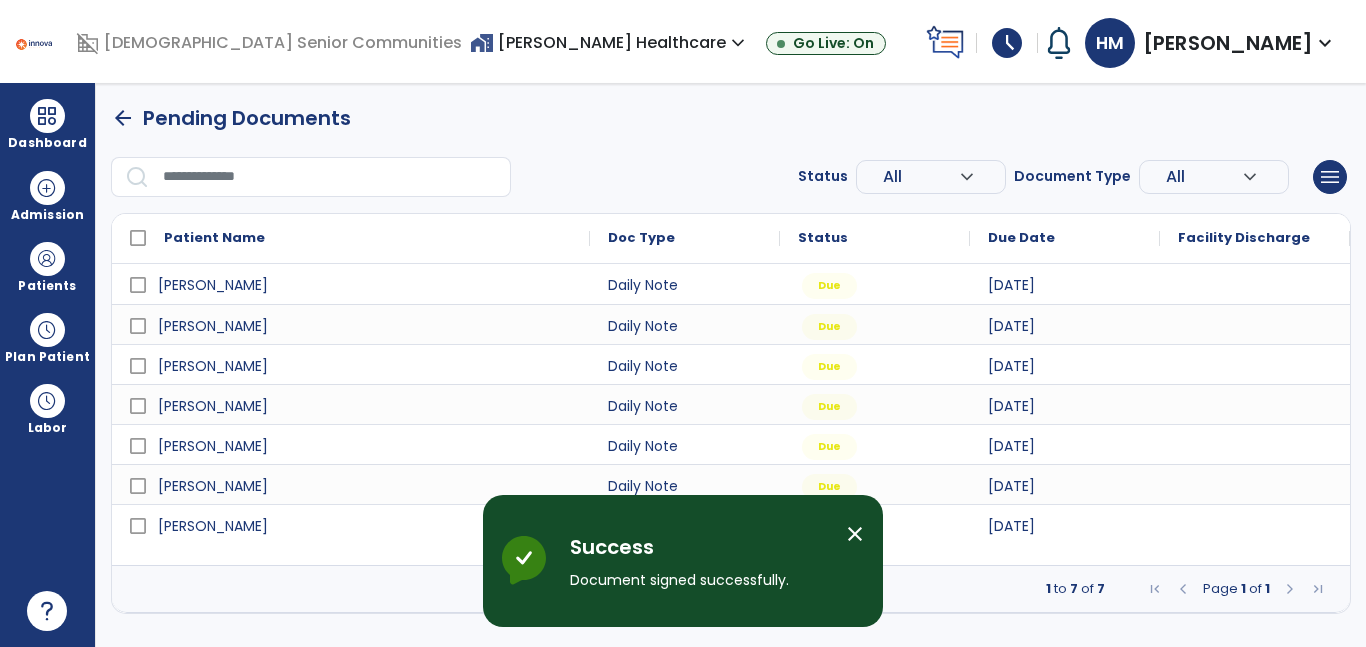 click at bounding box center [1255, 404] 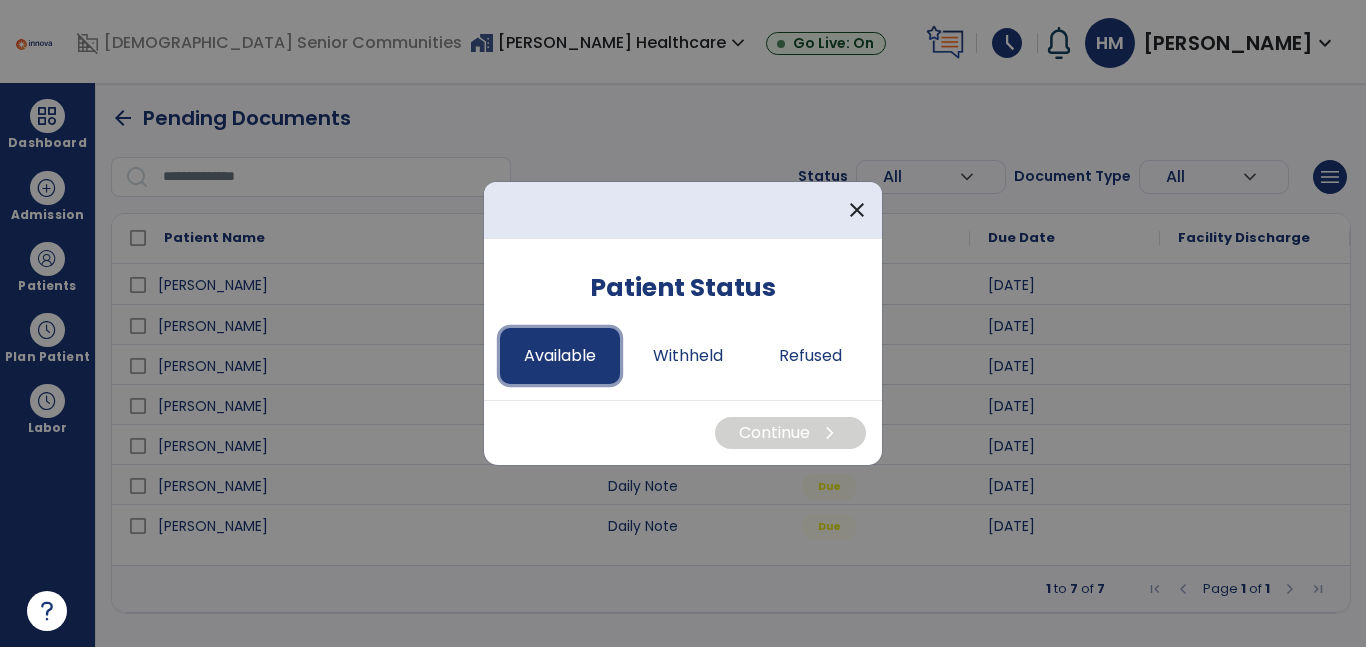 click on "Available" at bounding box center (560, 356) 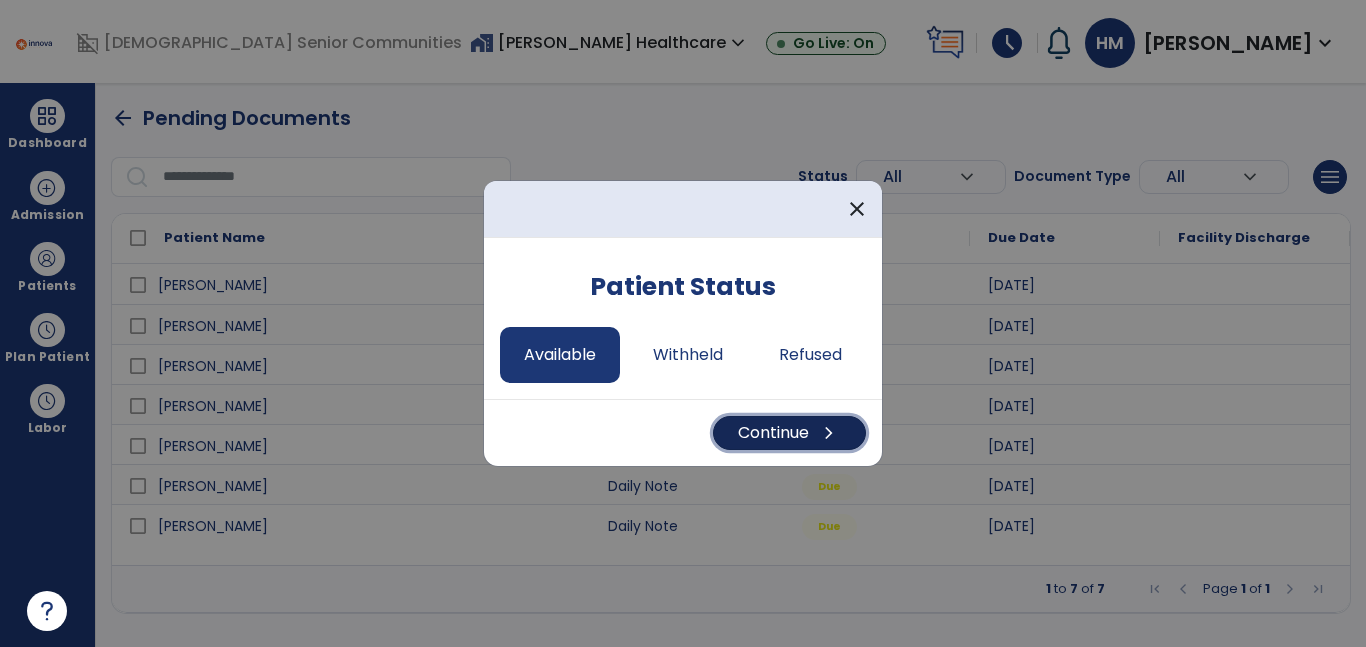 click on "Continue   chevron_right" at bounding box center [789, 433] 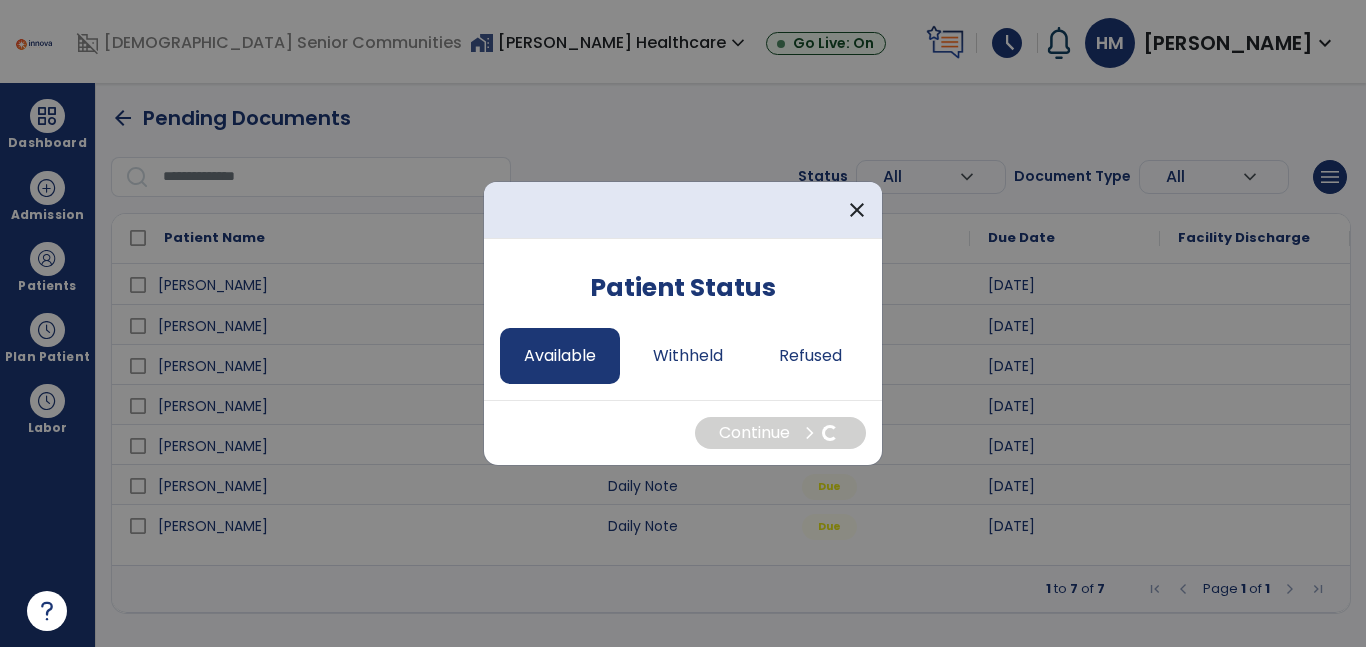 select on "*" 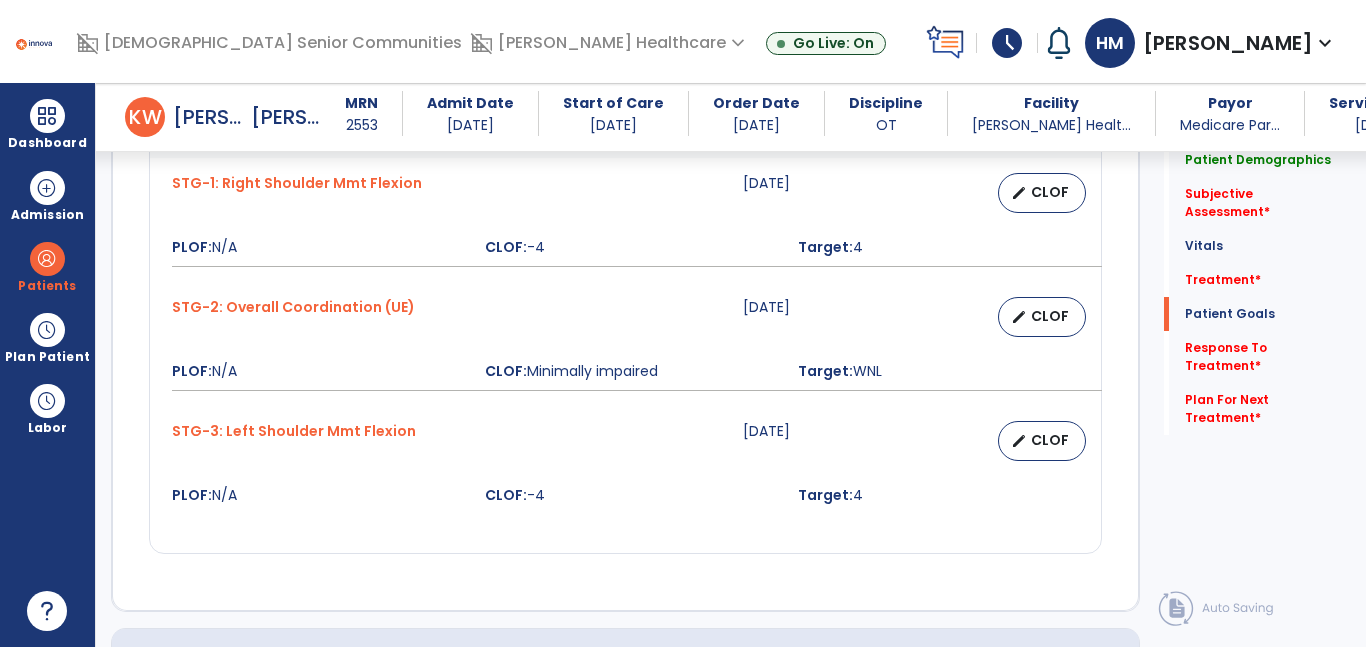 scroll, scrollTop: 2194, scrollLeft: 0, axis: vertical 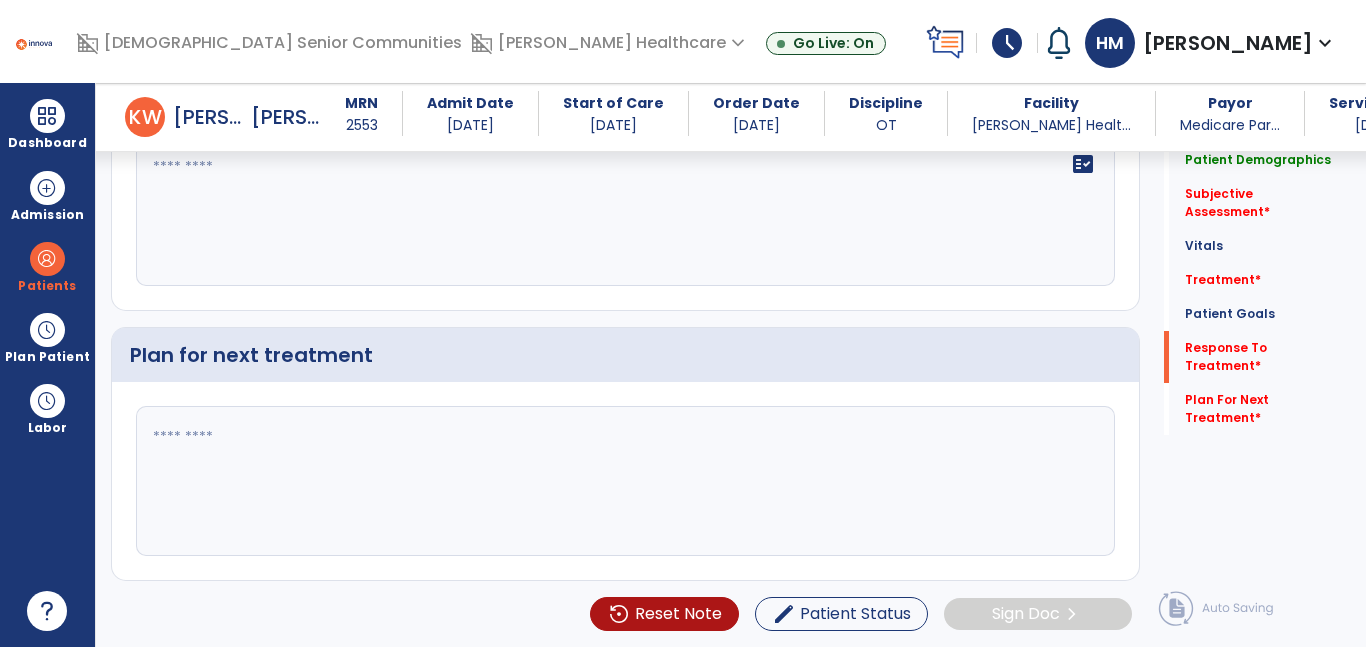 click 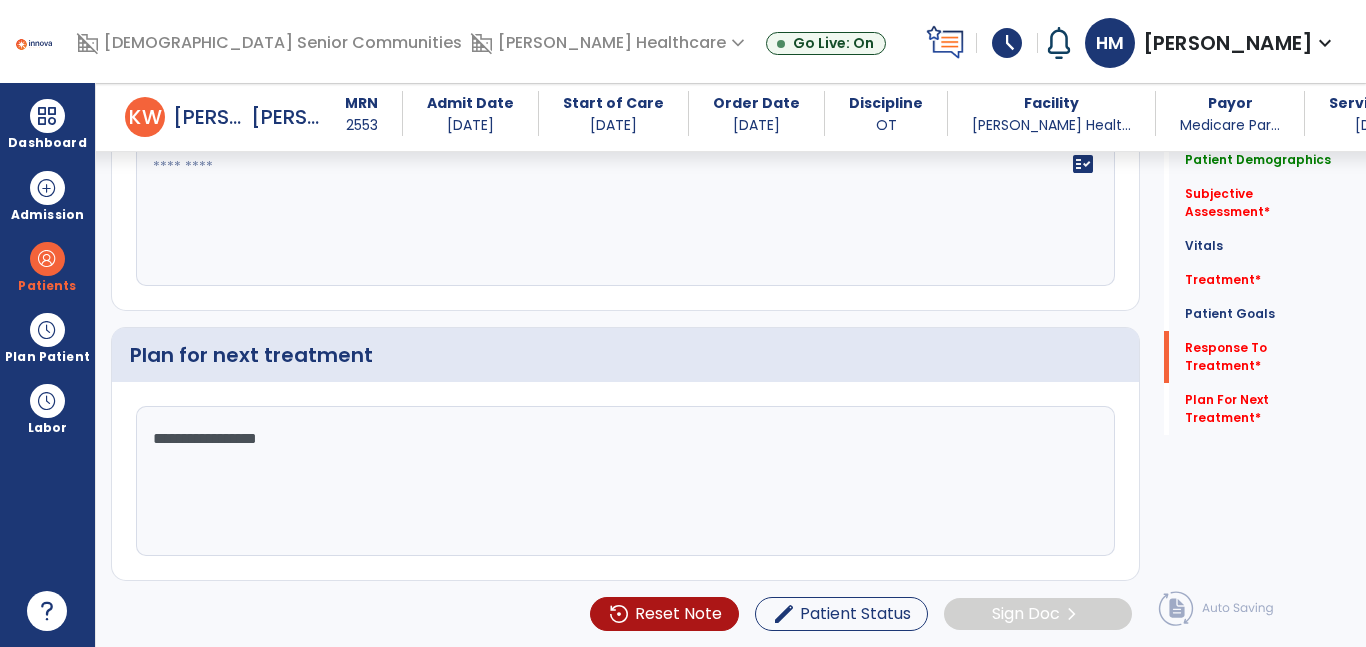 type on "**********" 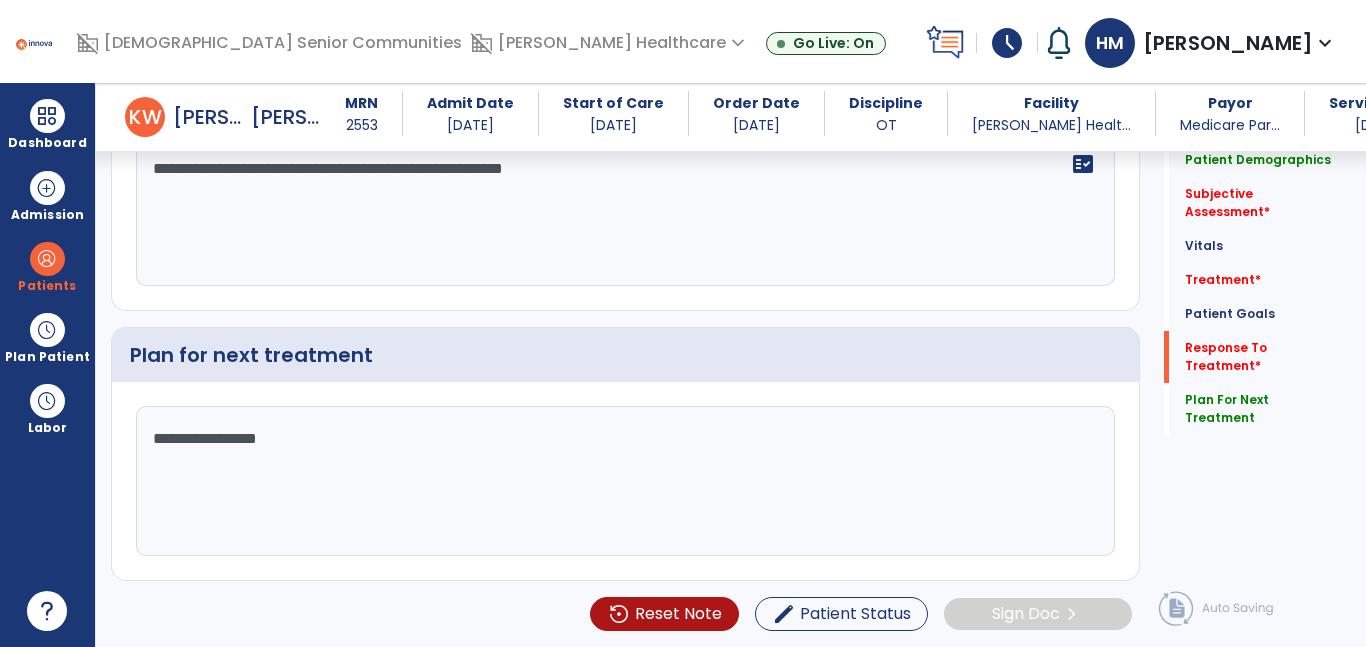 click on "**********" 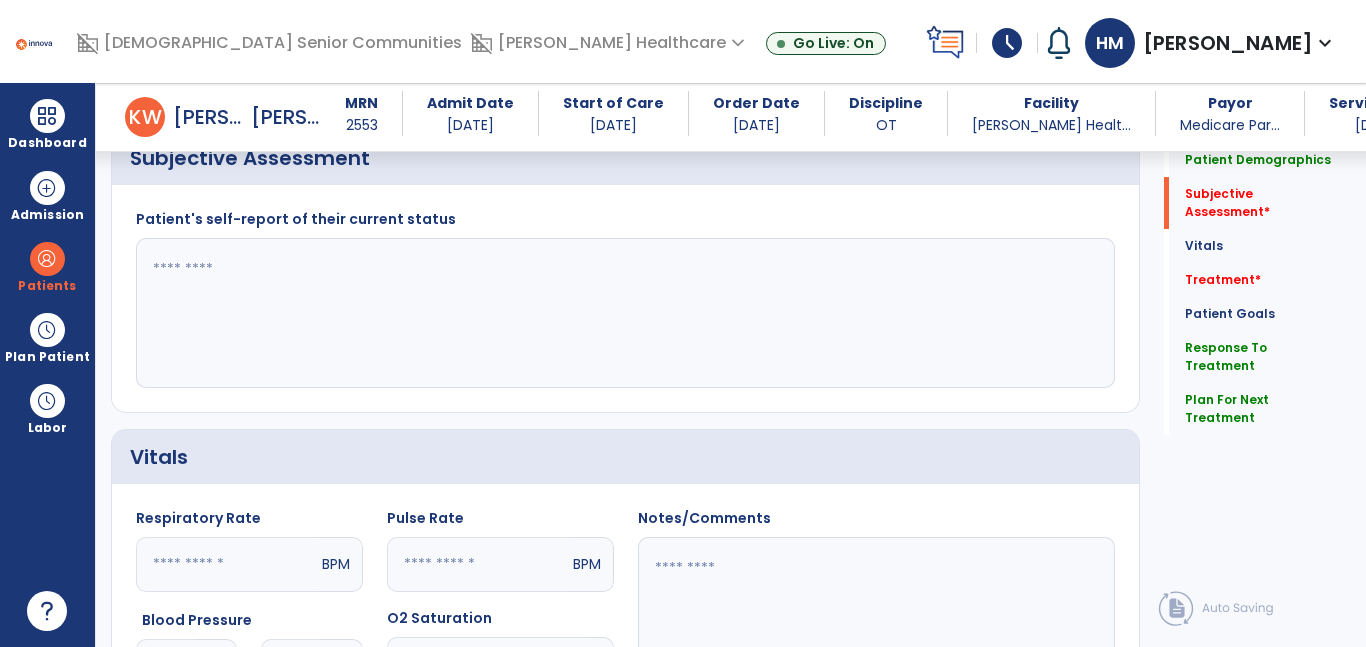scroll, scrollTop: 441, scrollLeft: 0, axis: vertical 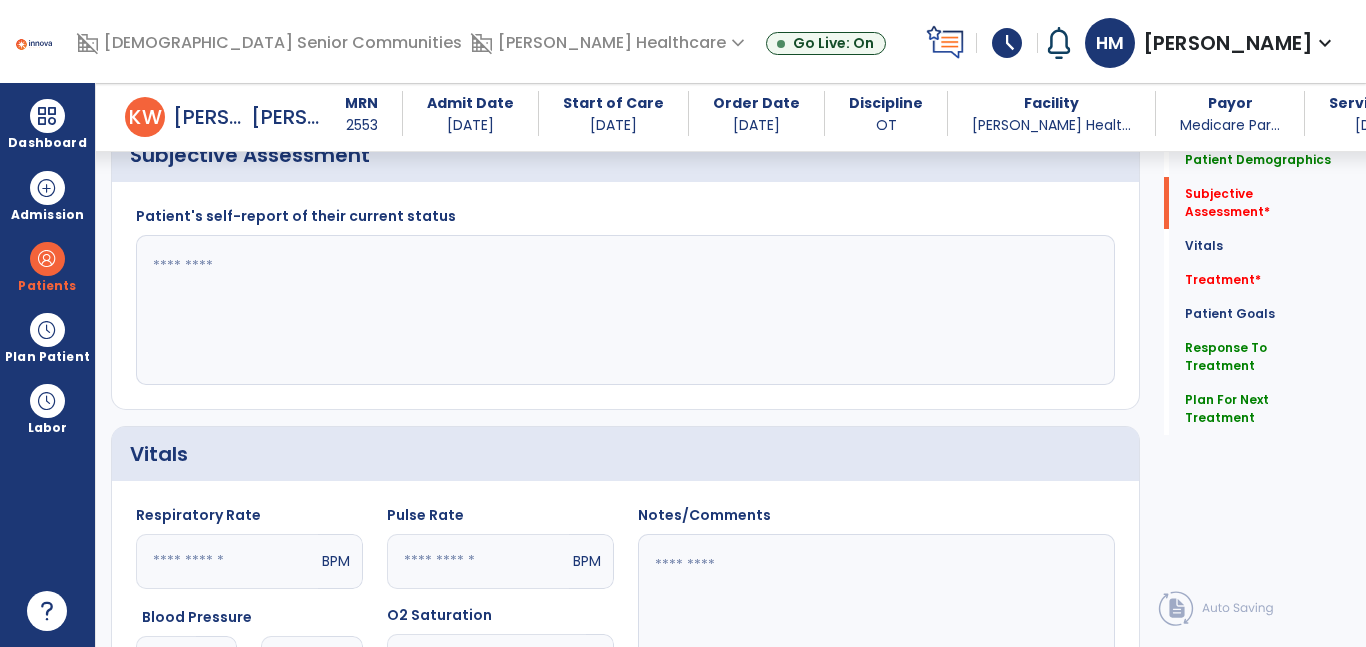 type on "**********" 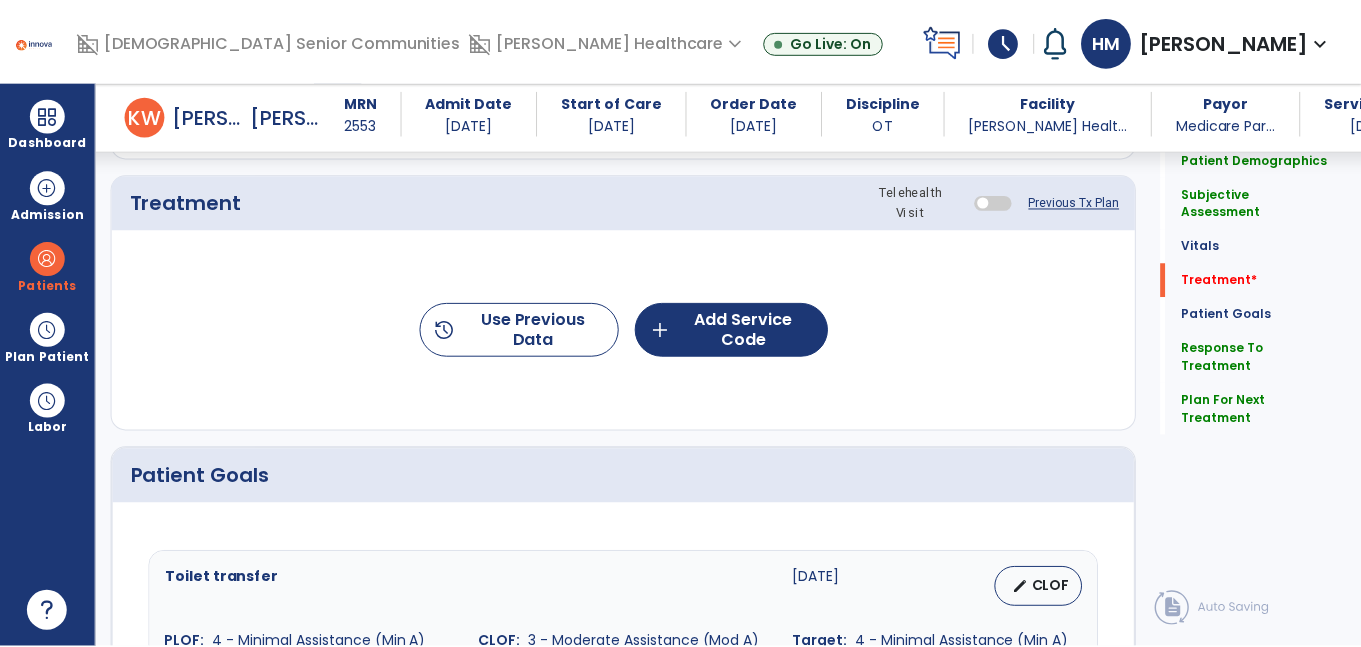 scroll, scrollTop: 1119, scrollLeft: 0, axis: vertical 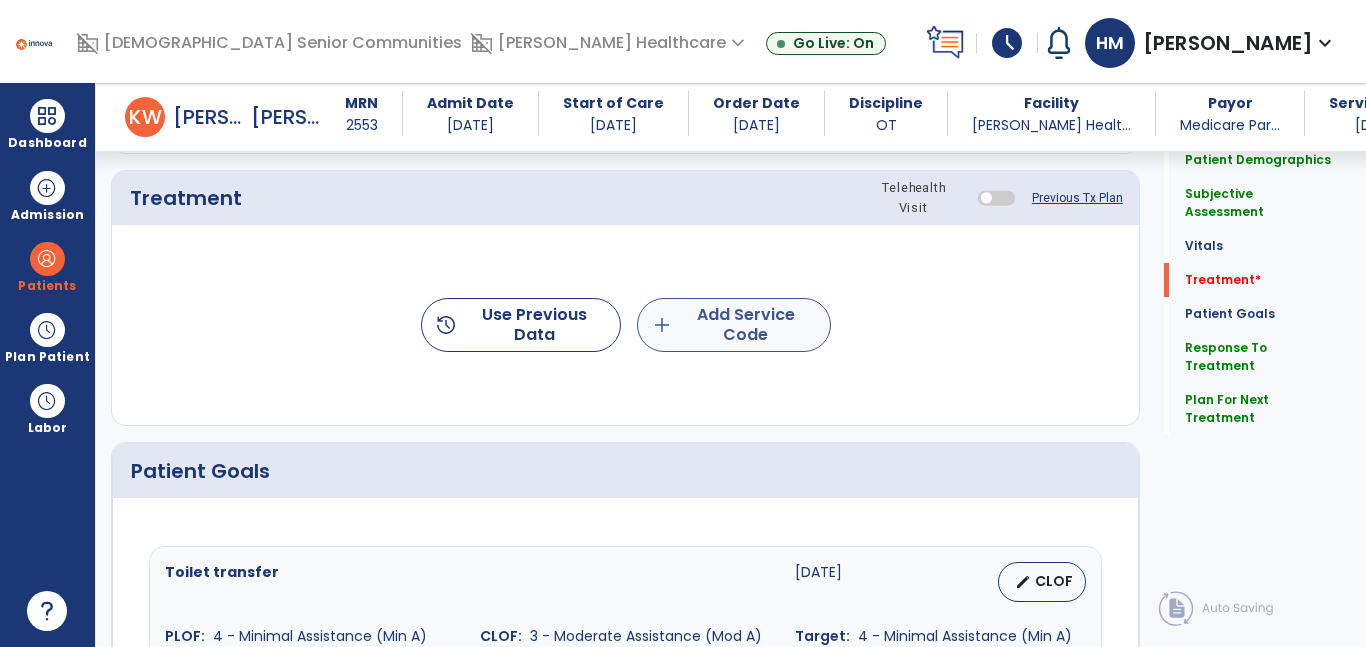 type on "**********" 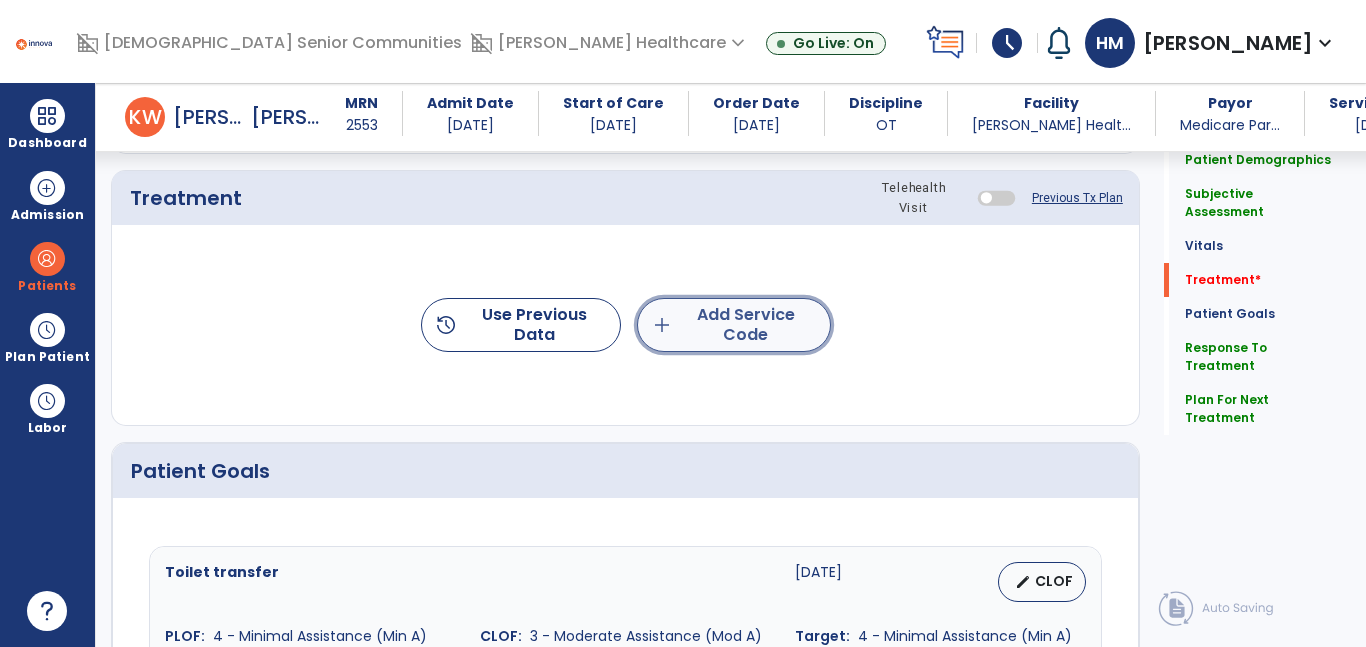 click on "add  Add Service Code" 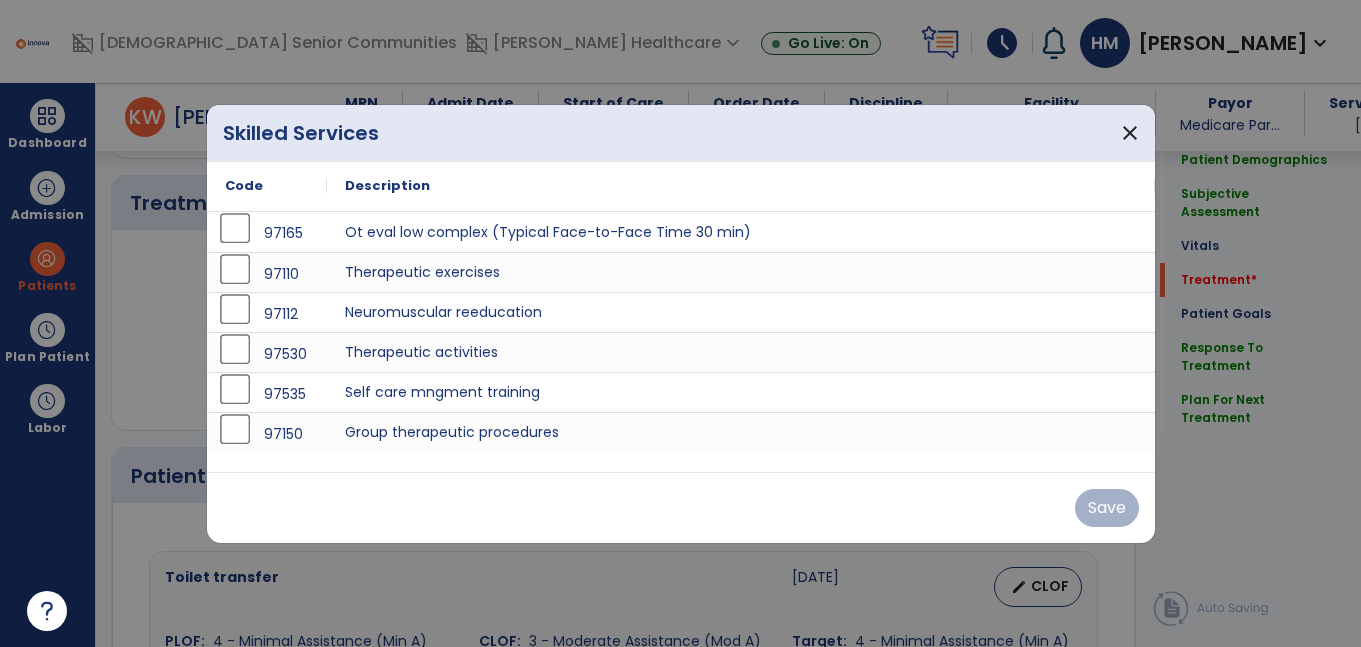 scroll, scrollTop: 1119, scrollLeft: 0, axis: vertical 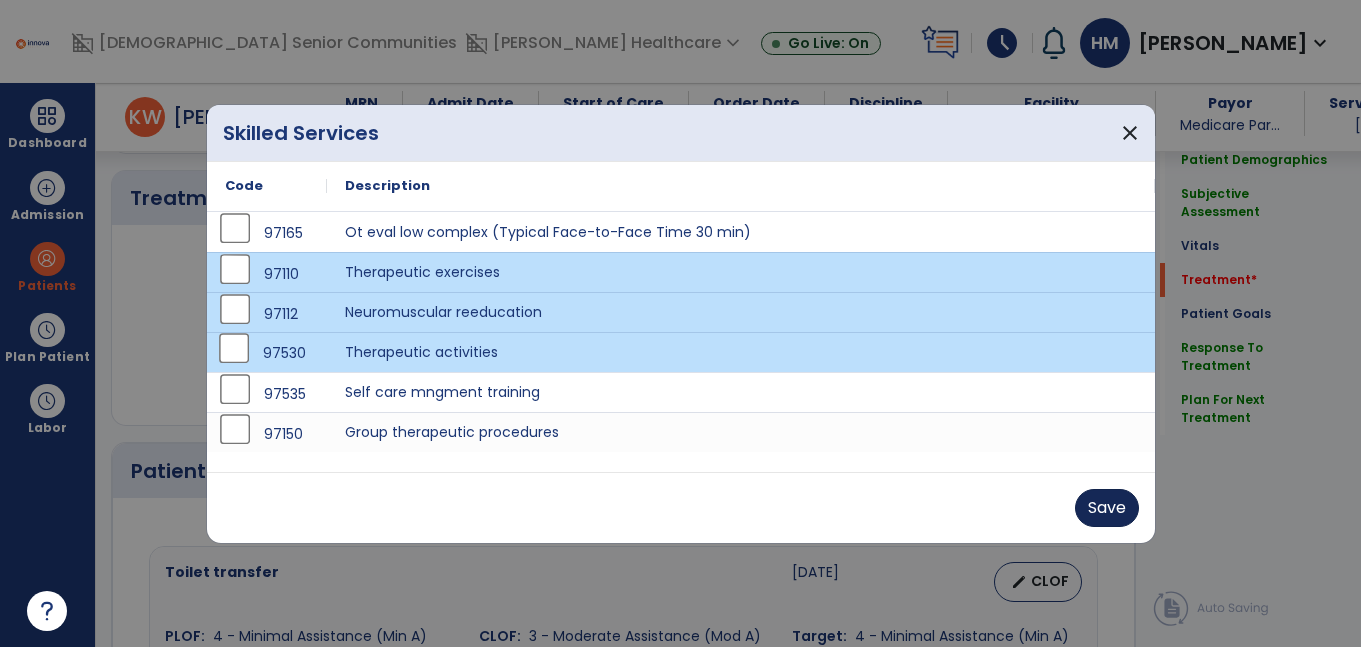 click on "Save" at bounding box center (1107, 508) 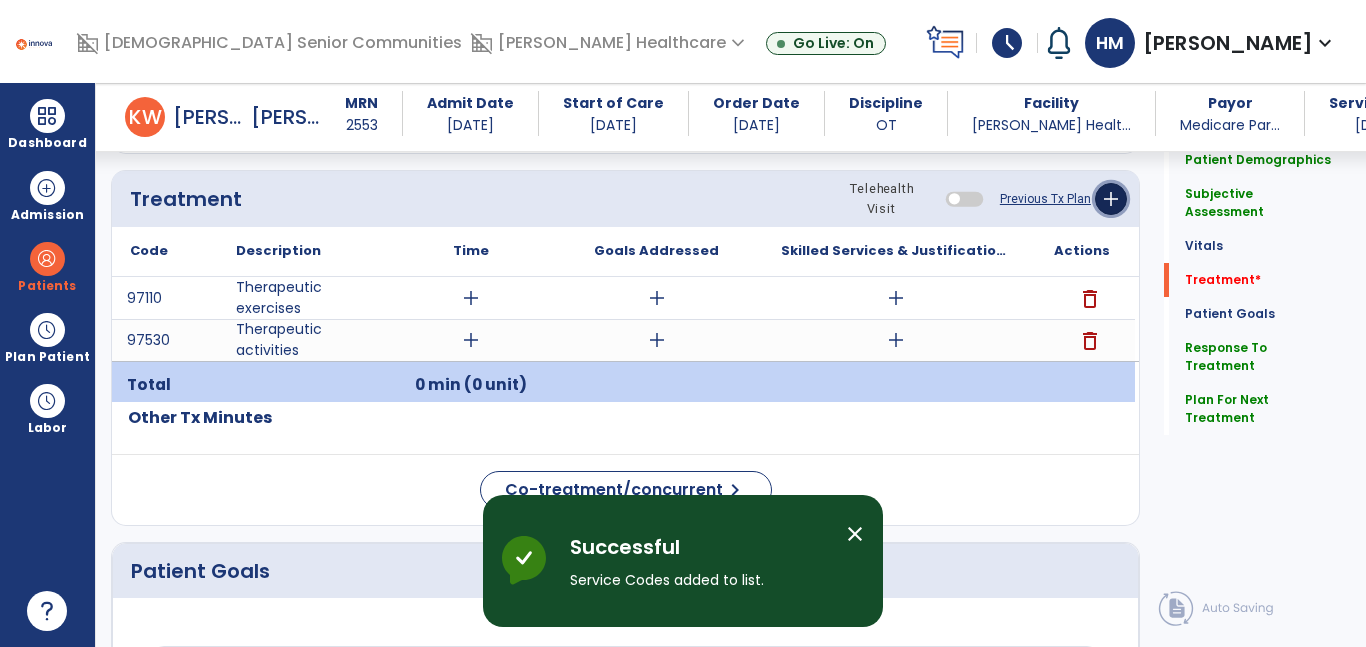 click on "add" 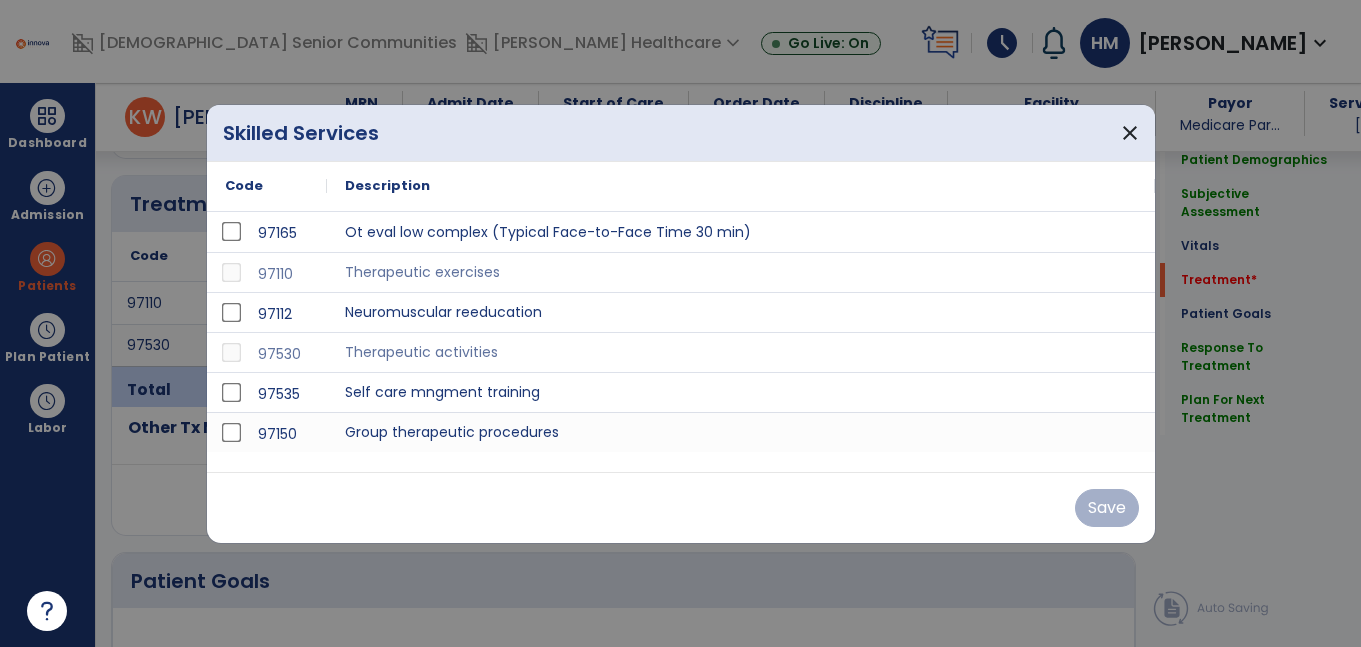 scroll, scrollTop: 1119, scrollLeft: 0, axis: vertical 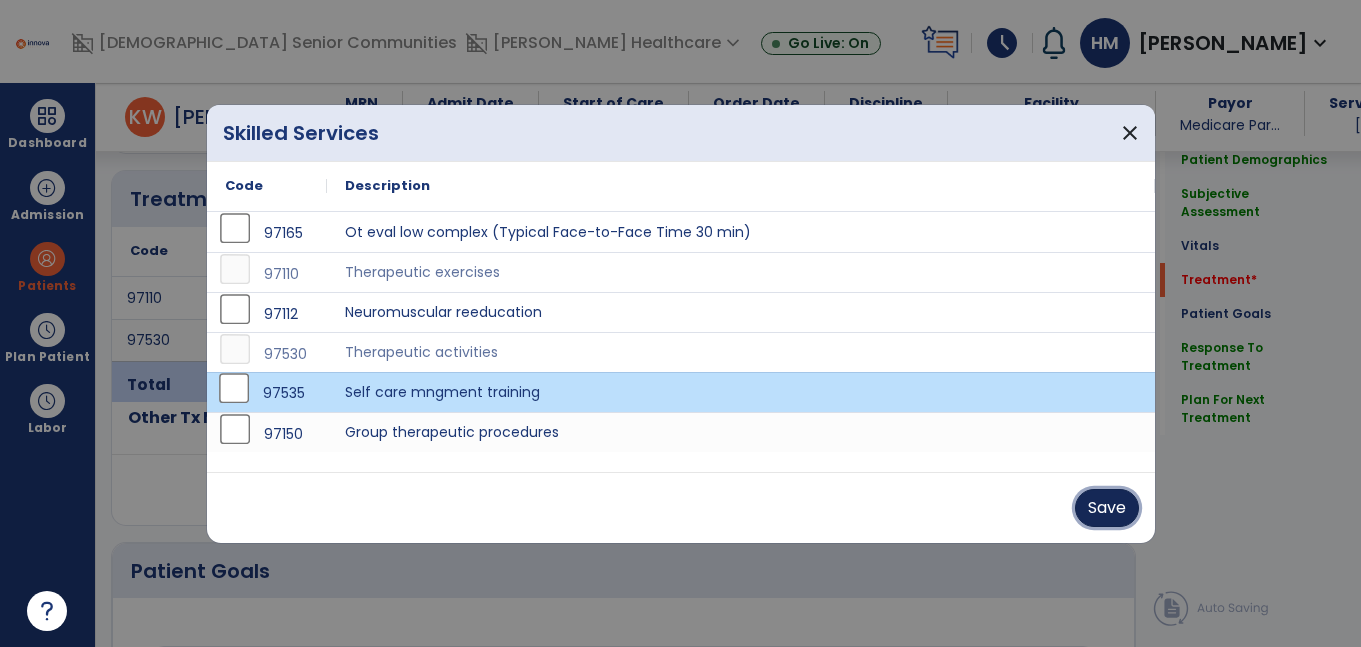 click on "Save" at bounding box center [1107, 508] 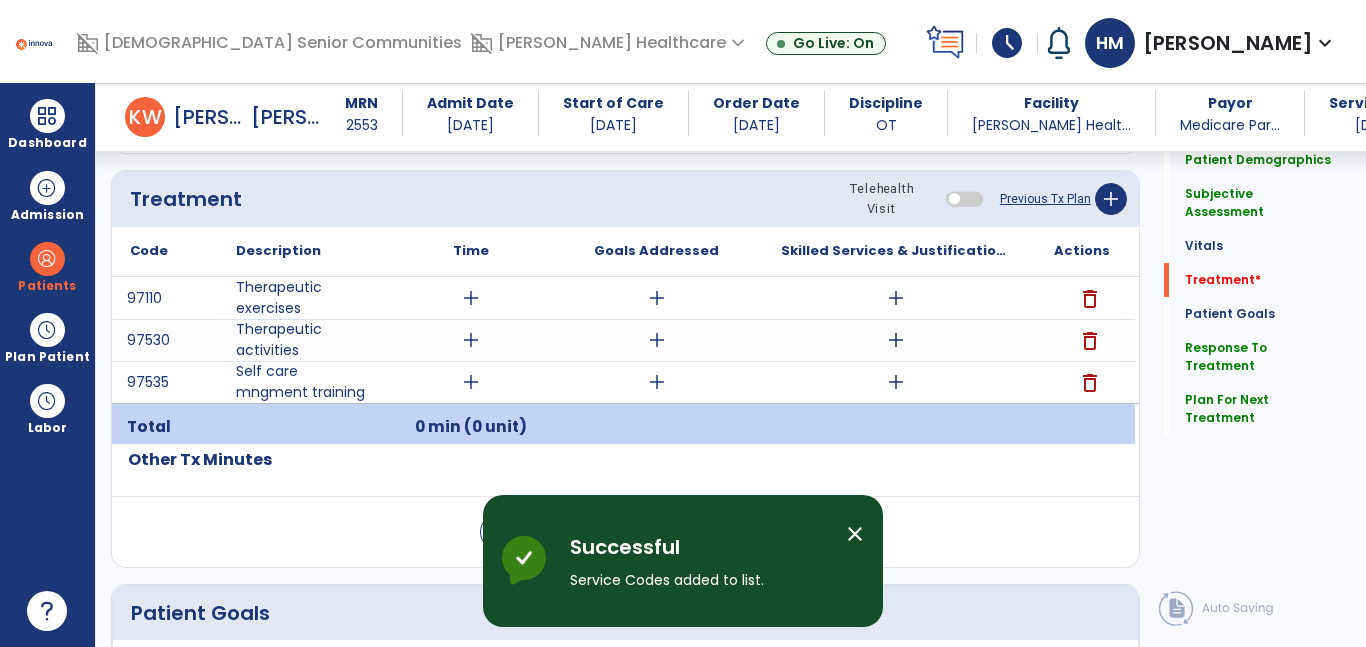 click on "add" at bounding box center [471, 382] 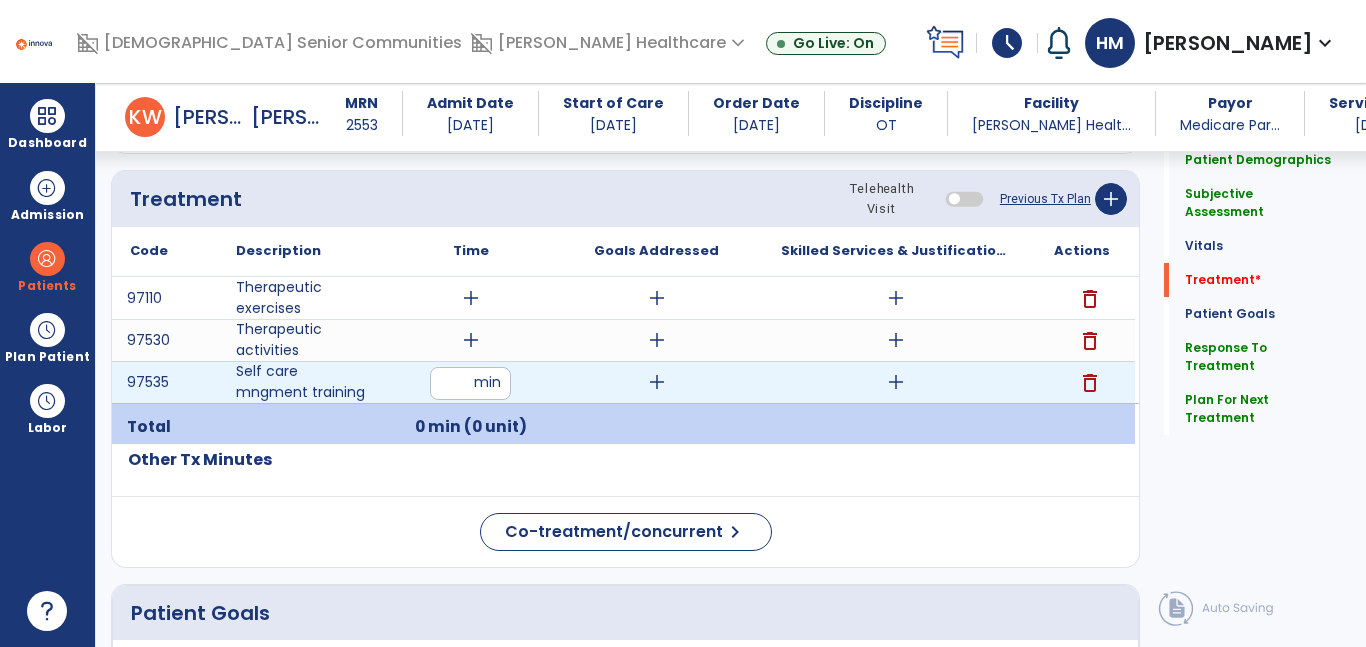 type on "**" 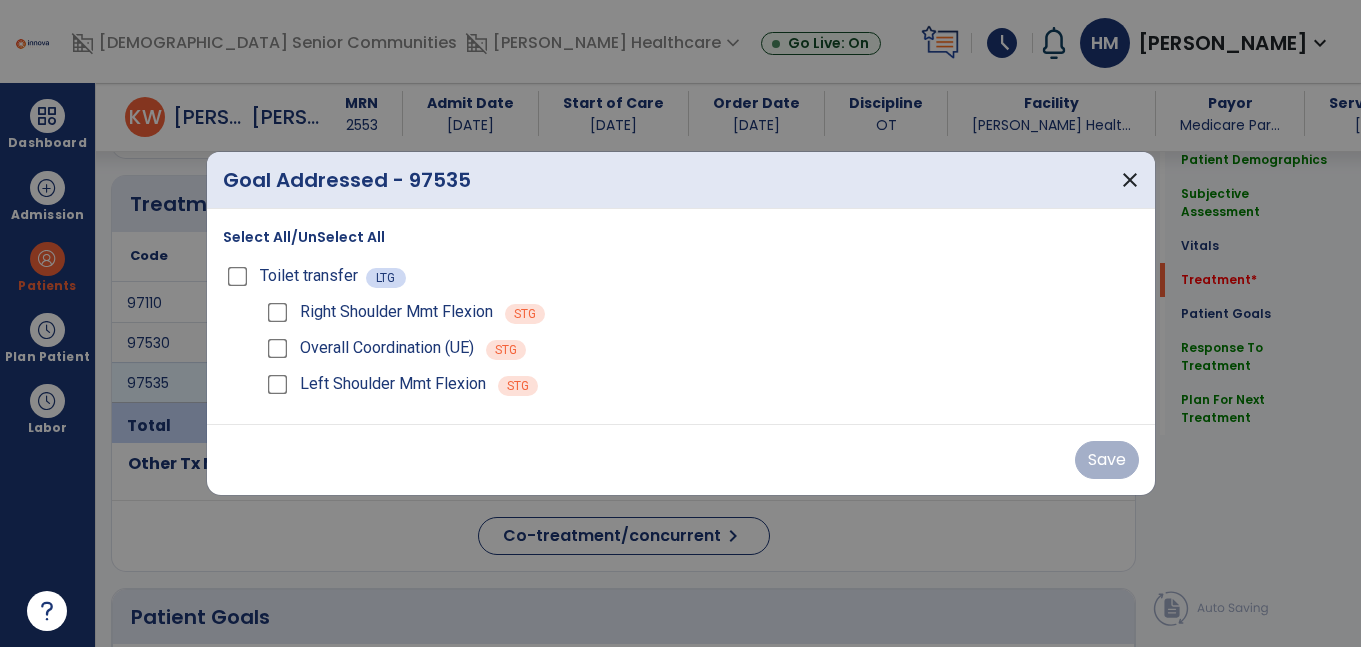 scroll, scrollTop: 1119, scrollLeft: 0, axis: vertical 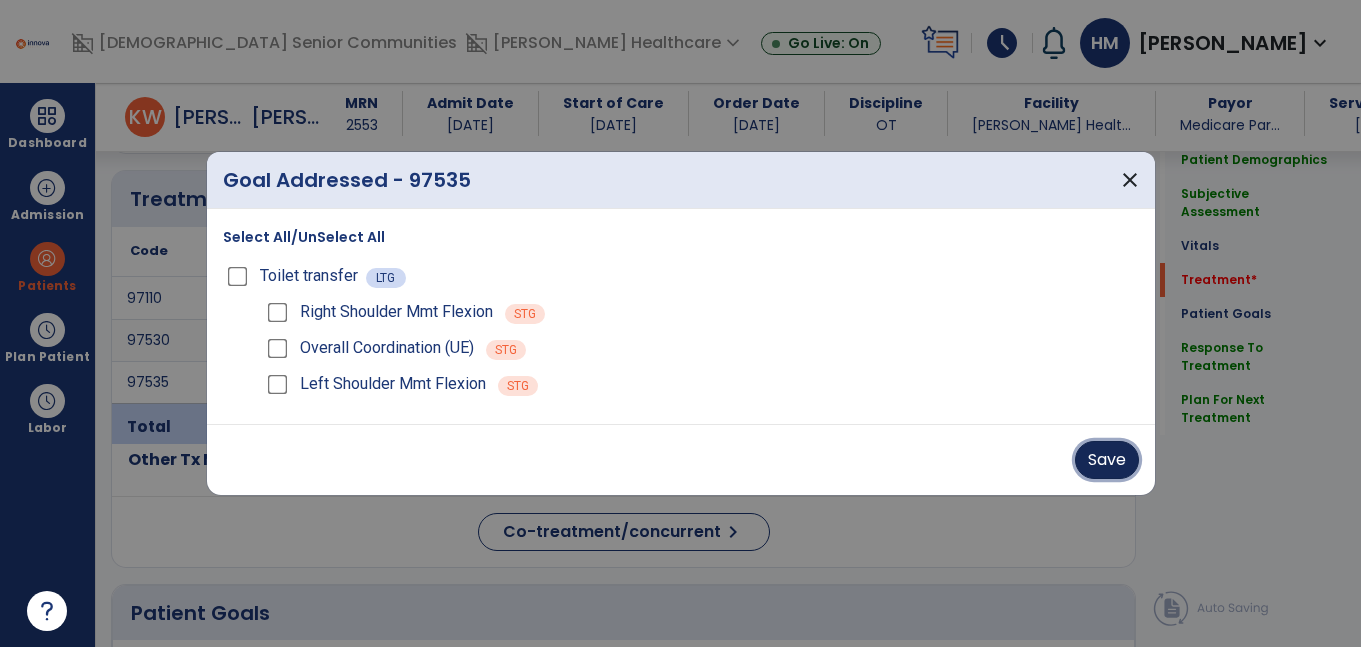 click on "Save" at bounding box center [1107, 460] 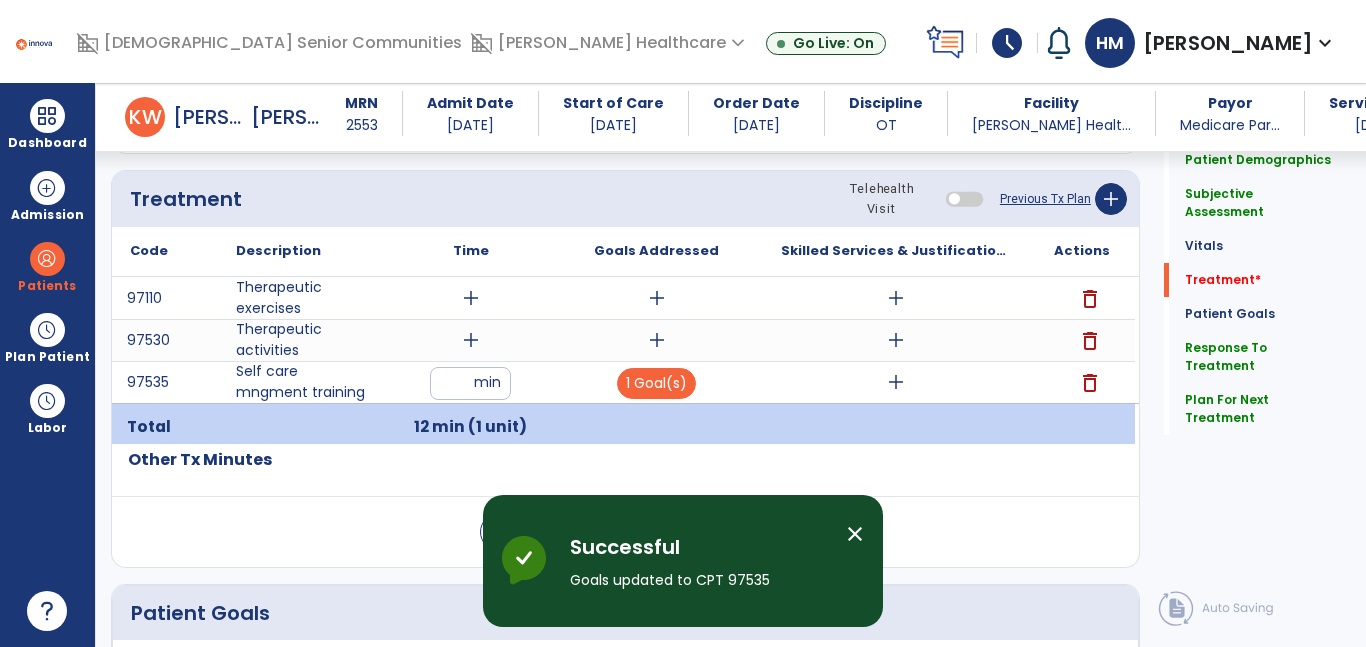 click on "add" at bounding box center [896, 382] 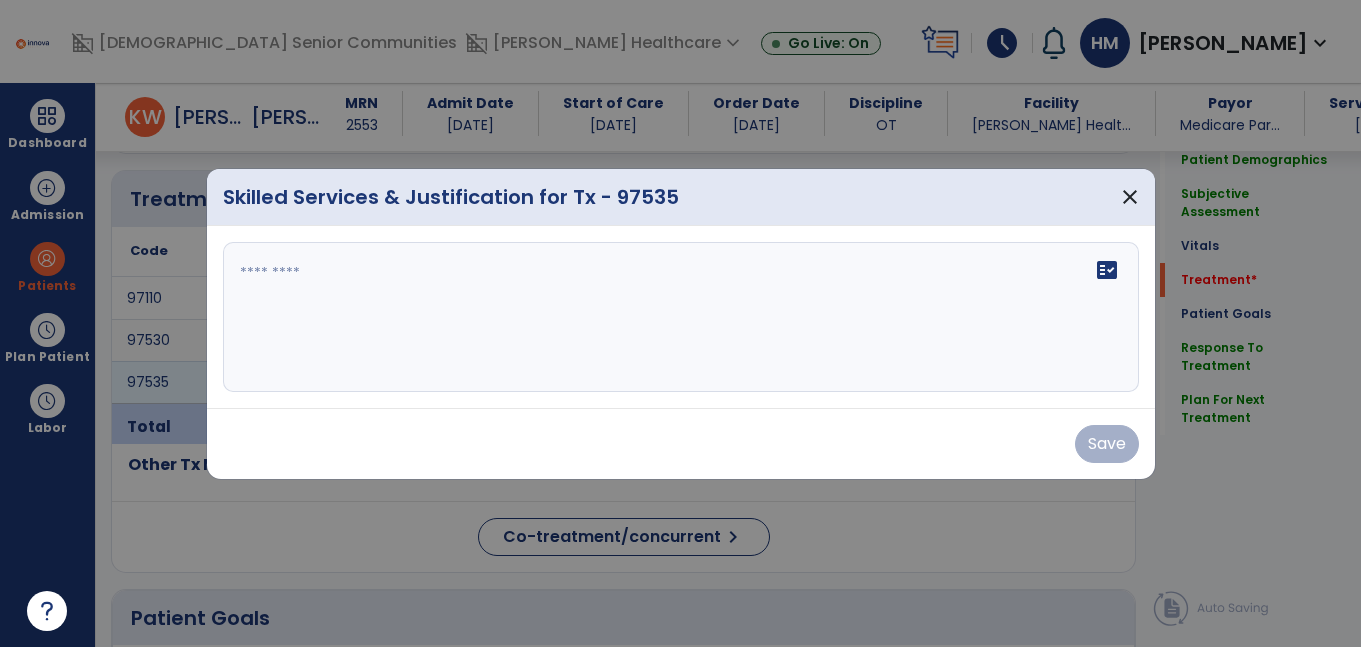 scroll, scrollTop: 1119, scrollLeft: 0, axis: vertical 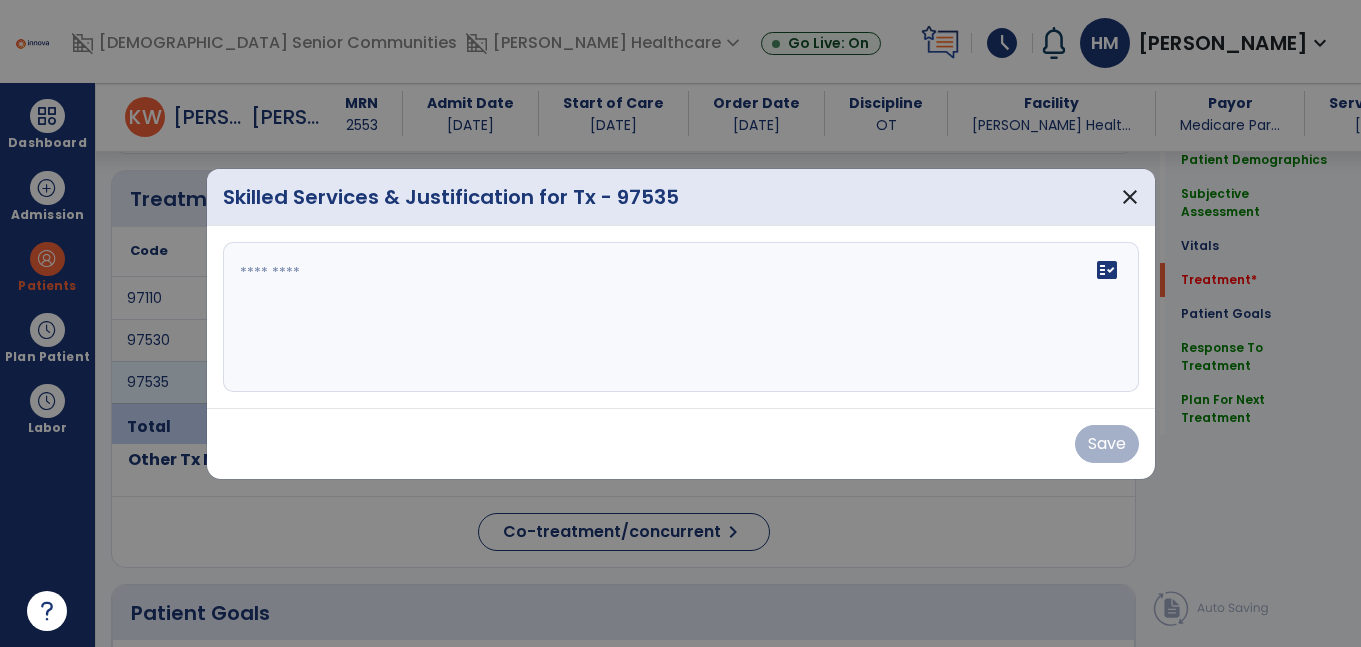 click at bounding box center [681, 317] 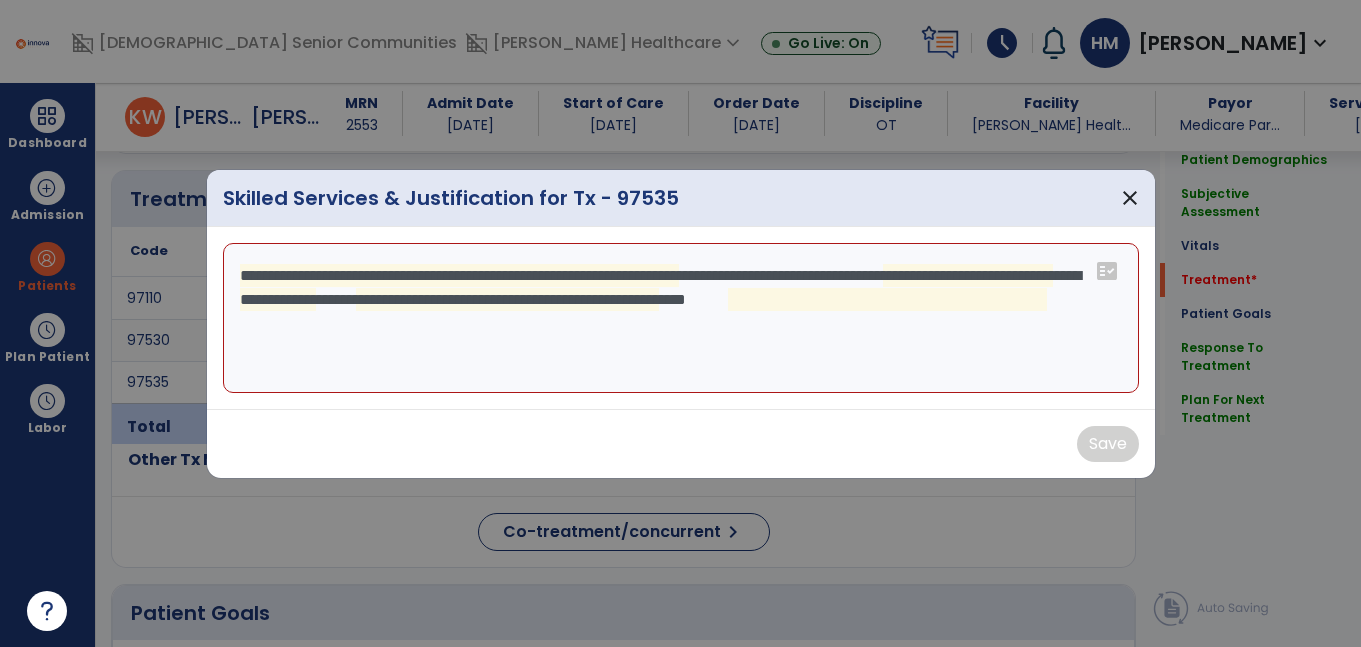 click on "**********" at bounding box center (681, 318) 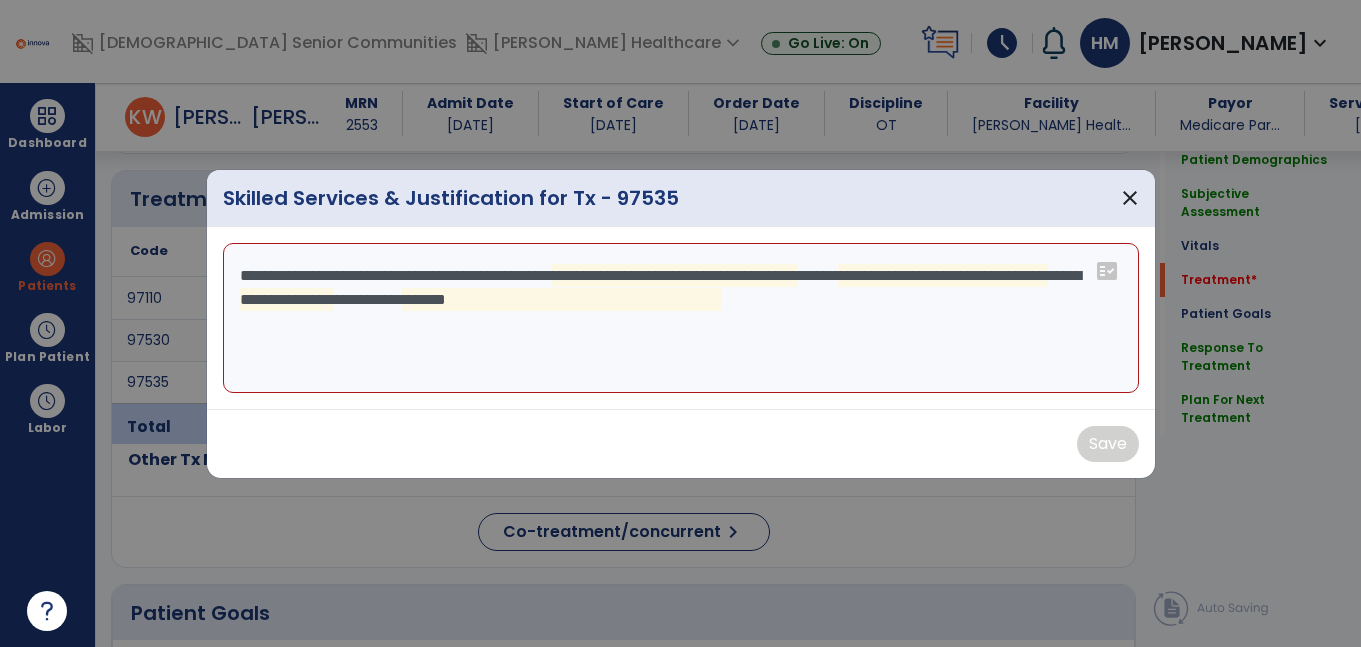 click on "**********" at bounding box center (681, 318) 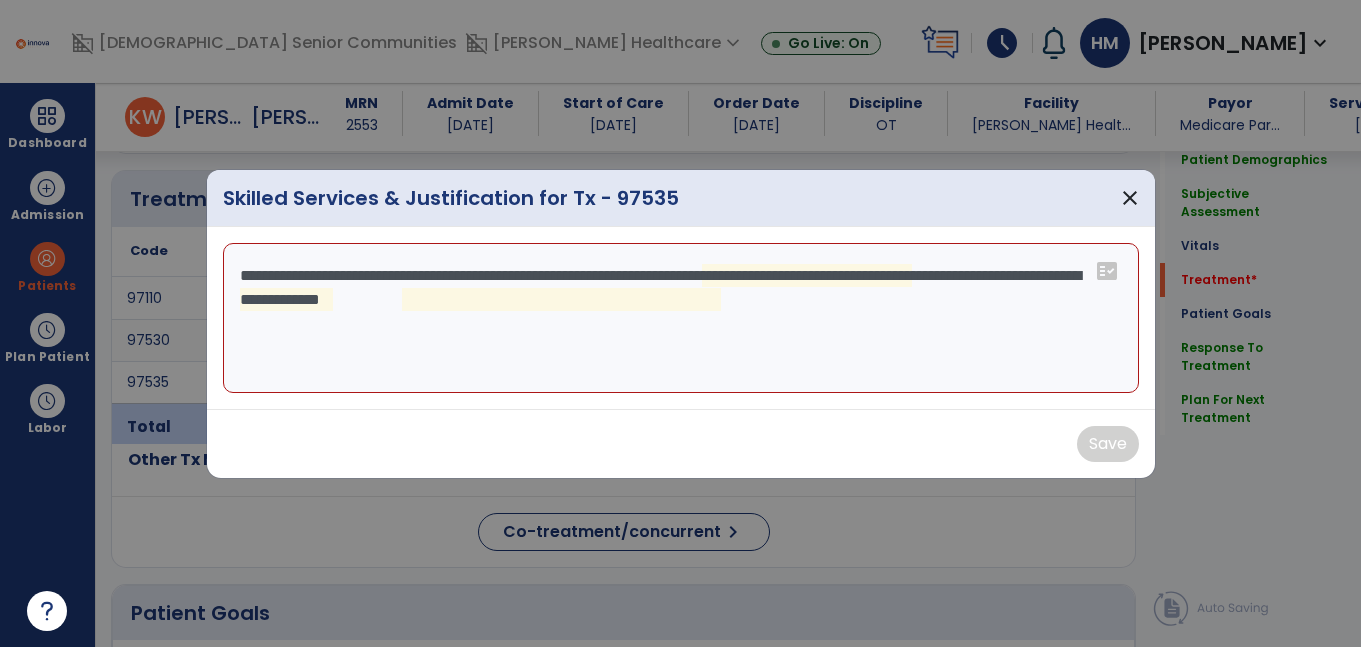 click on "**********" at bounding box center (681, 318) 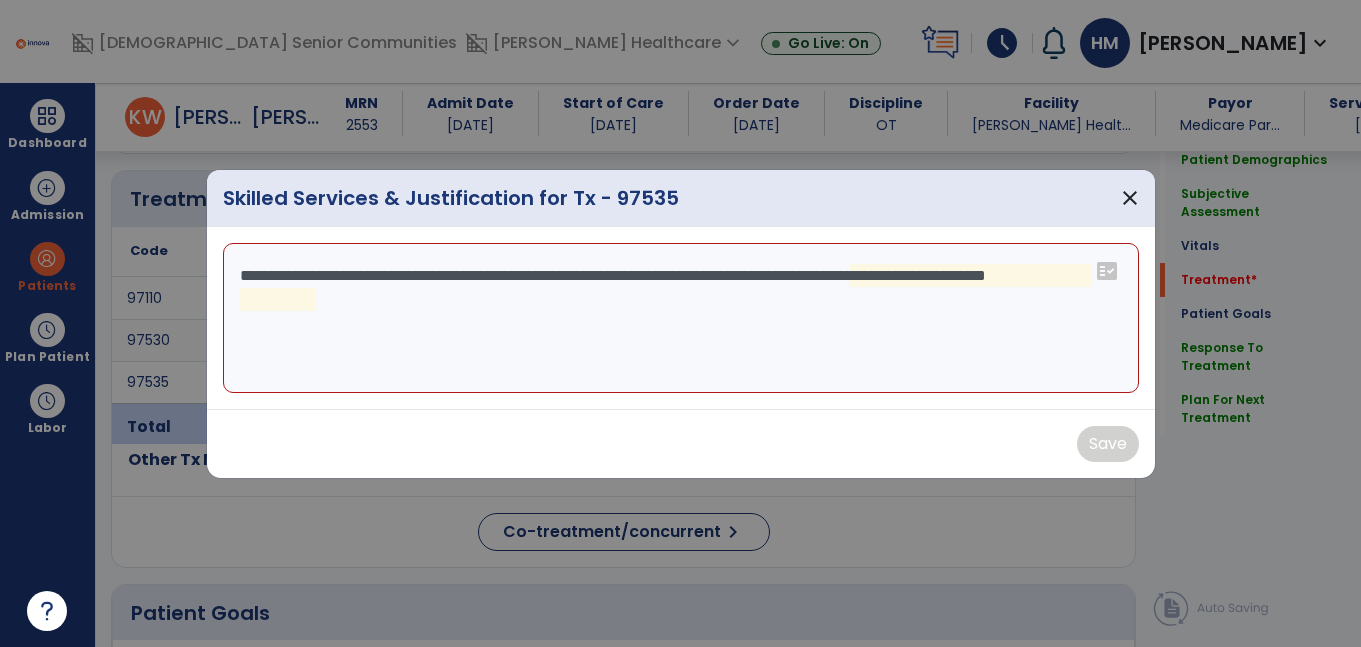 click on "**********" at bounding box center [681, 318] 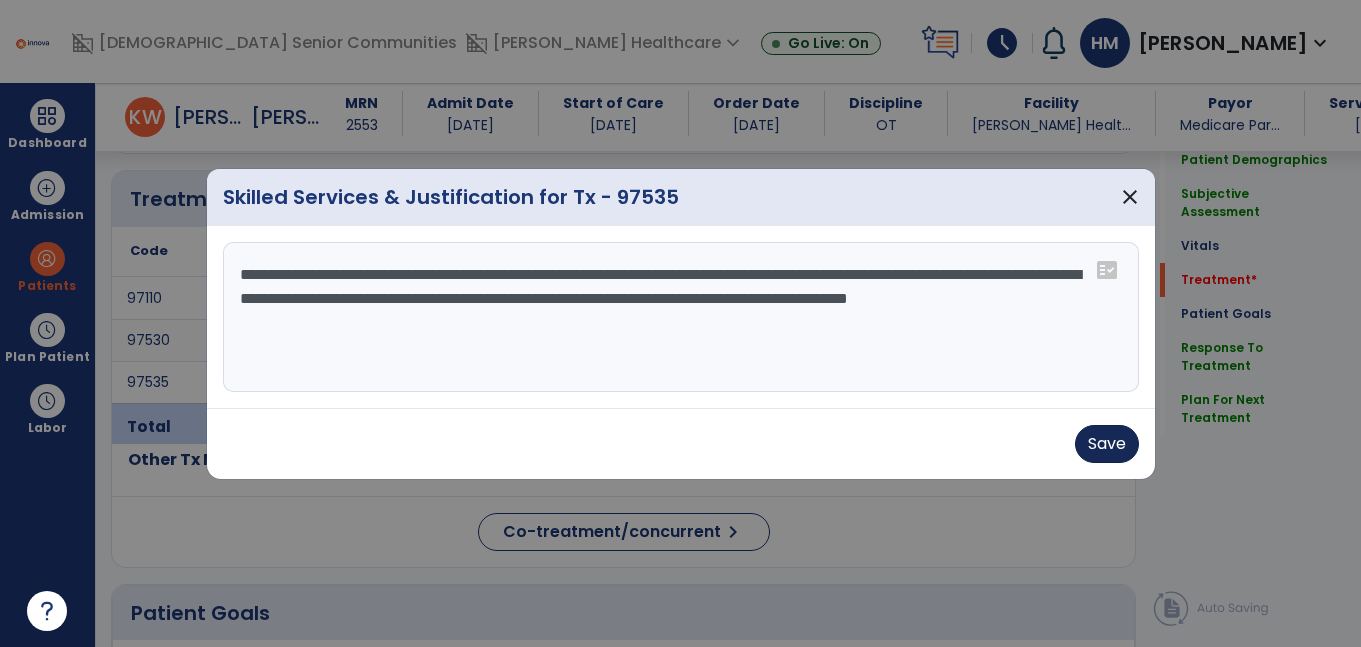 type on "**********" 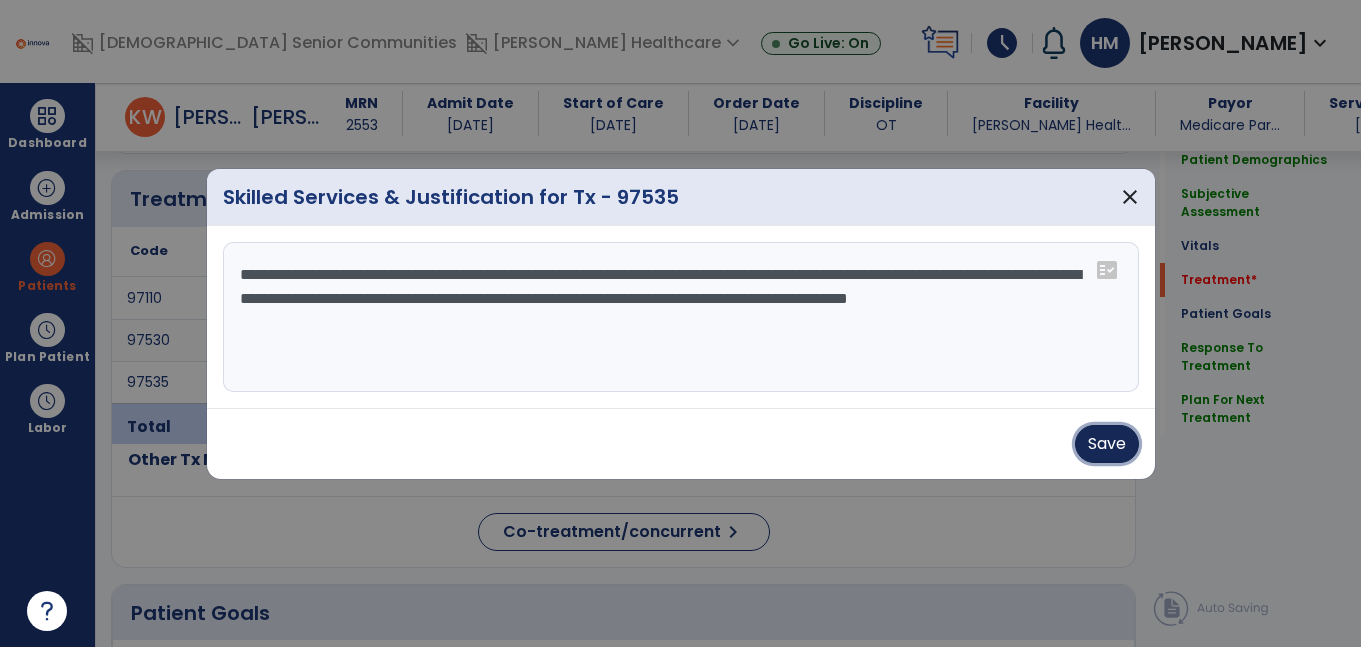 click on "Save" at bounding box center (1107, 444) 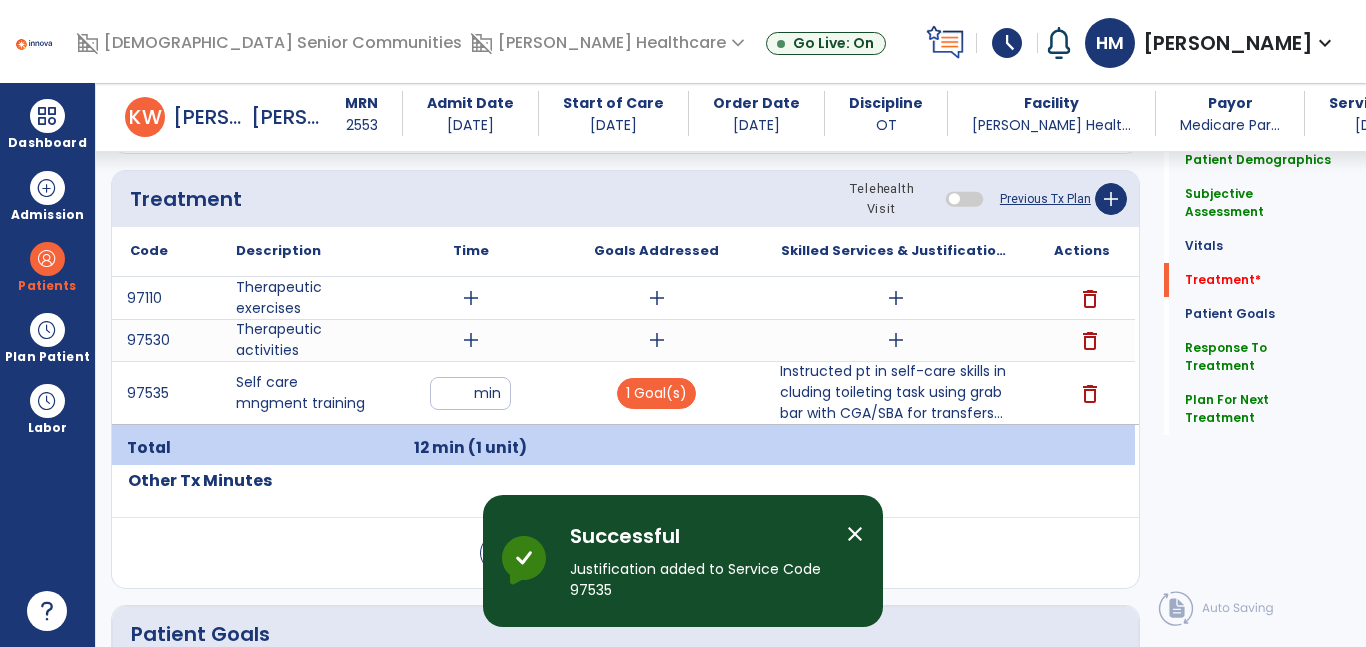 click on "add" at bounding box center [471, 298] 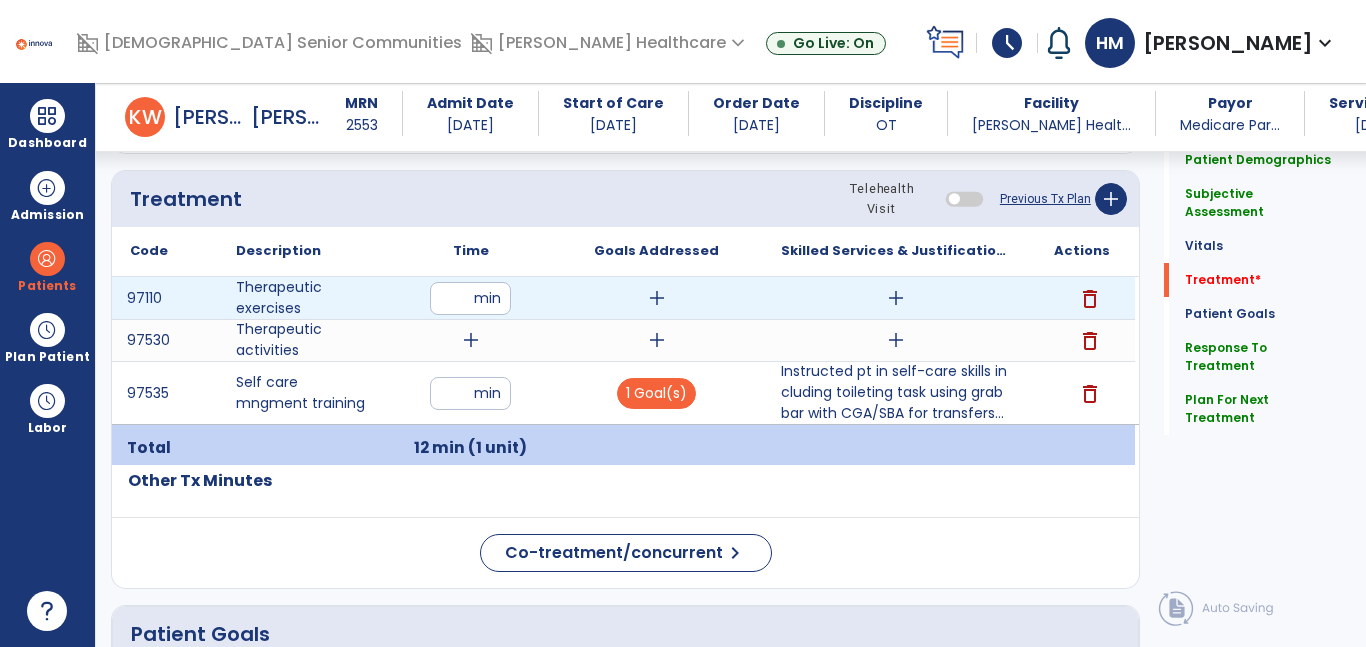 type on "**" 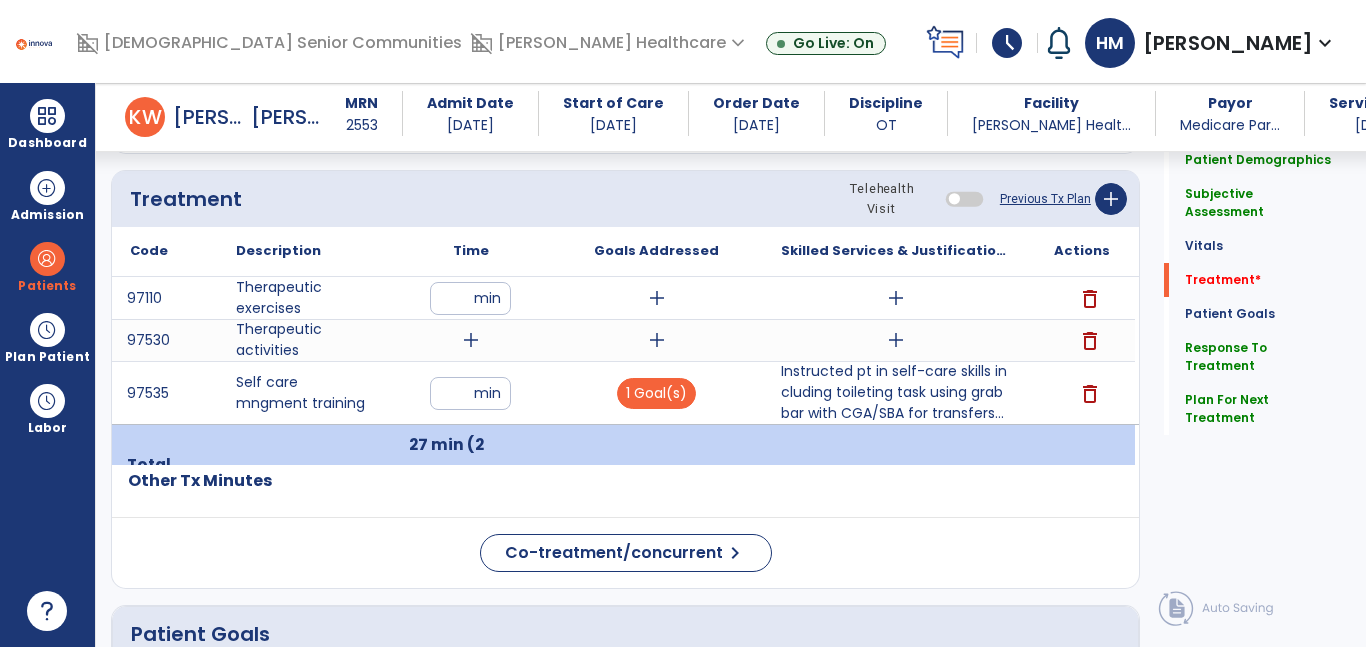 click on "add" at bounding box center (656, 298) 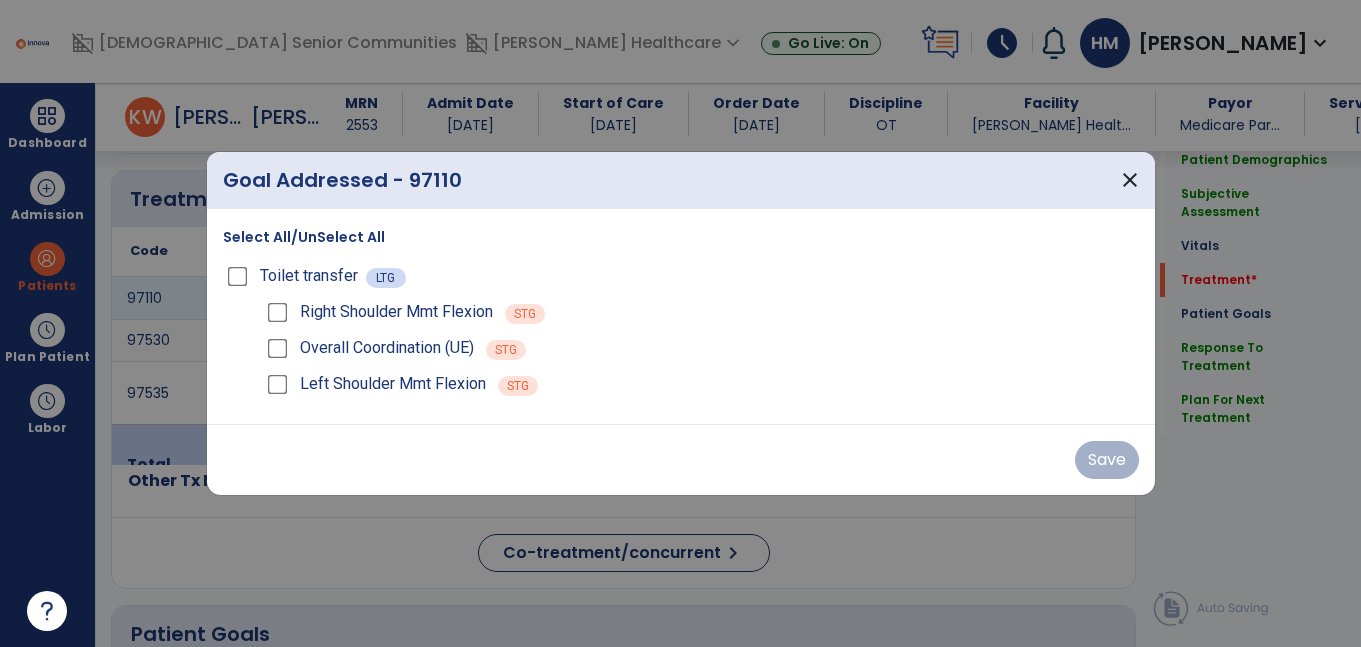 scroll, scrollTop: 1119, scrollLeft: 0, axis: vertical 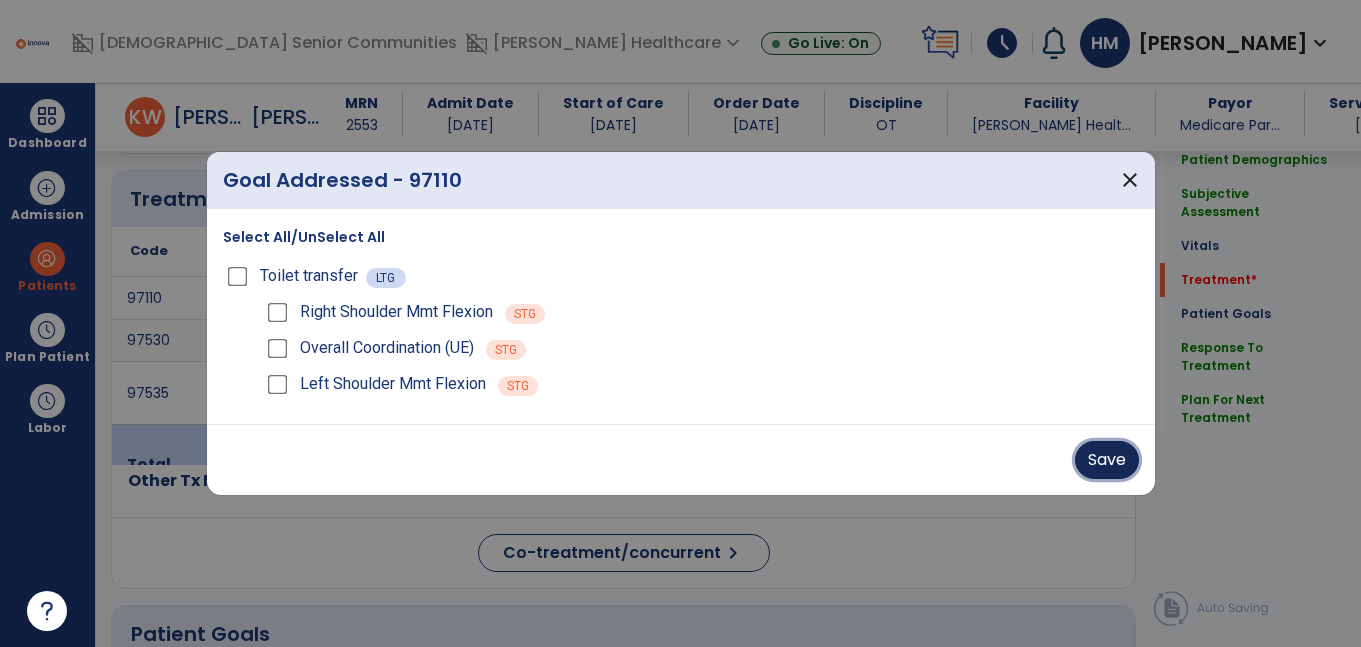 click on "Save" at bounding box center (1107, 460) 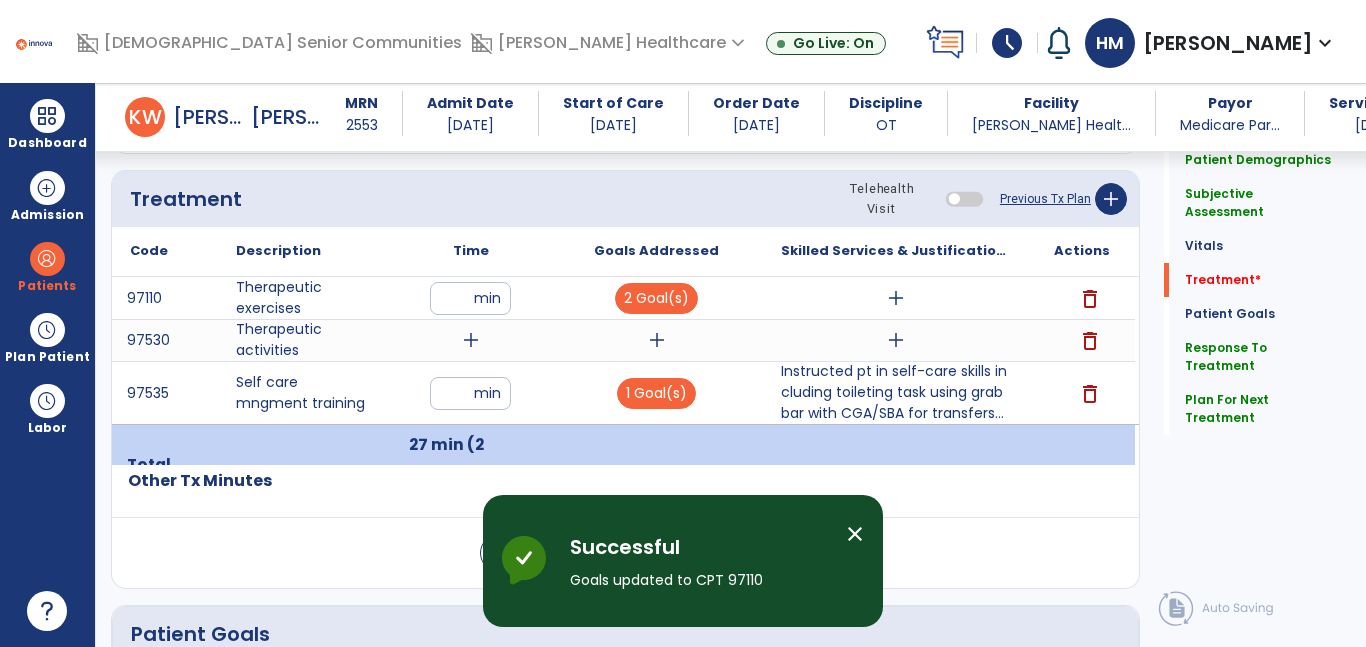 click on "add" at bounding box center (896, 298) 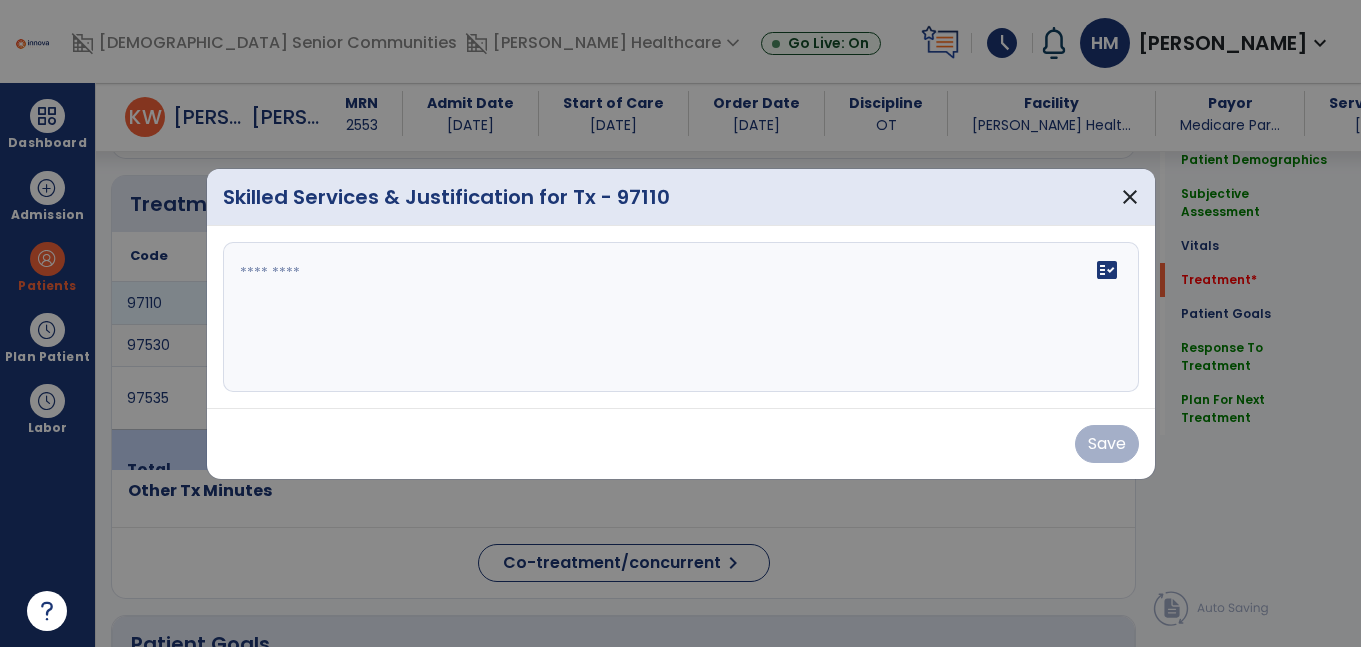 scroll, scrollTop: 1119, scrollLeft: 0, axis: vertical 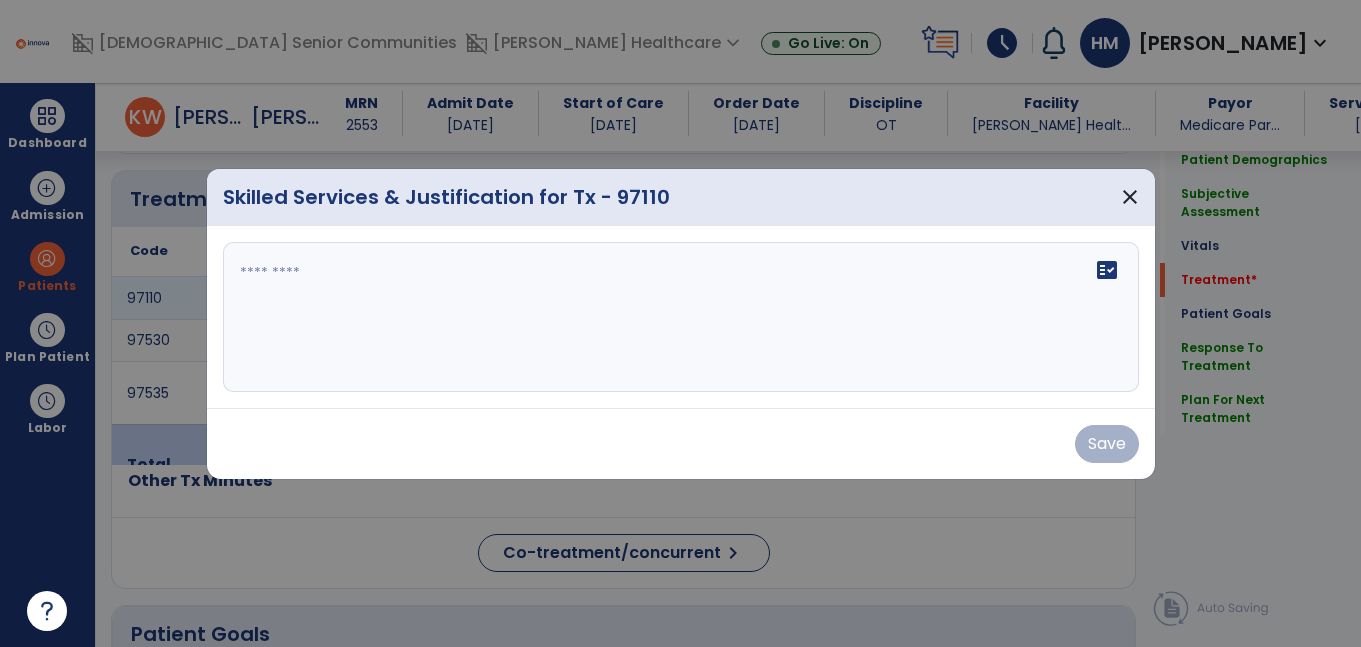 click on "fact_check" at bounding box center [681, 317] 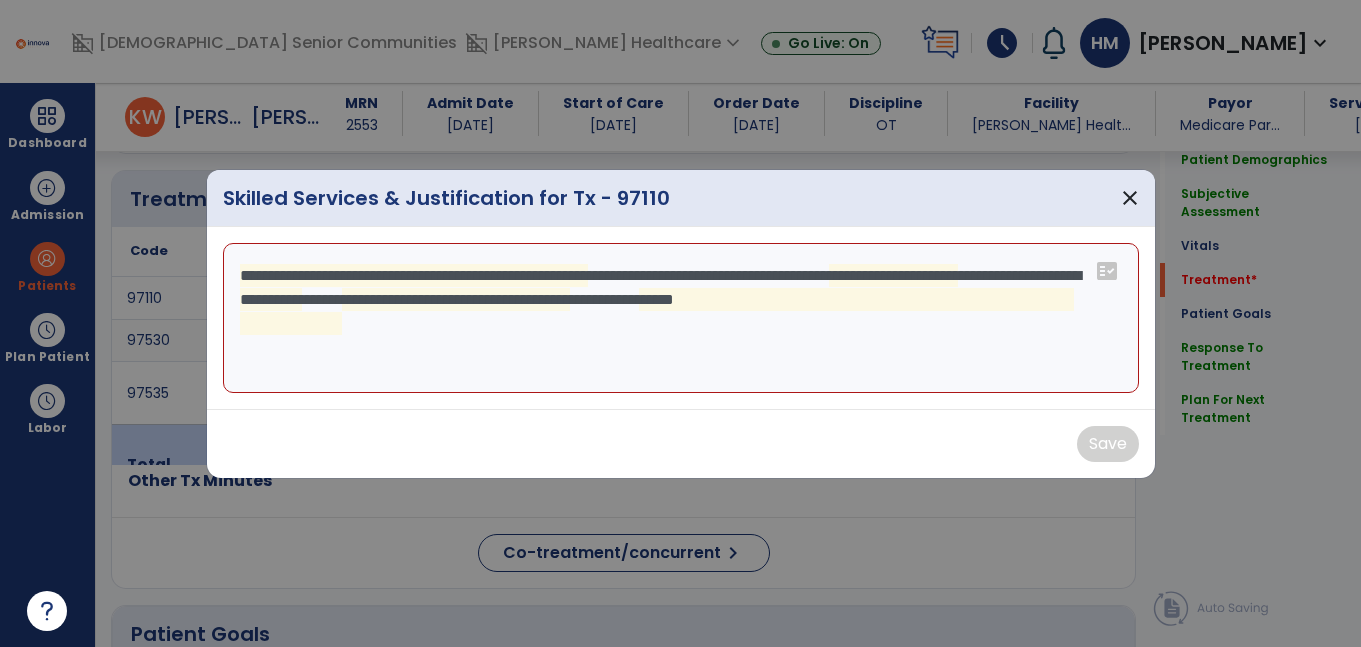 click on "**********" at bounding box center [681, 318] 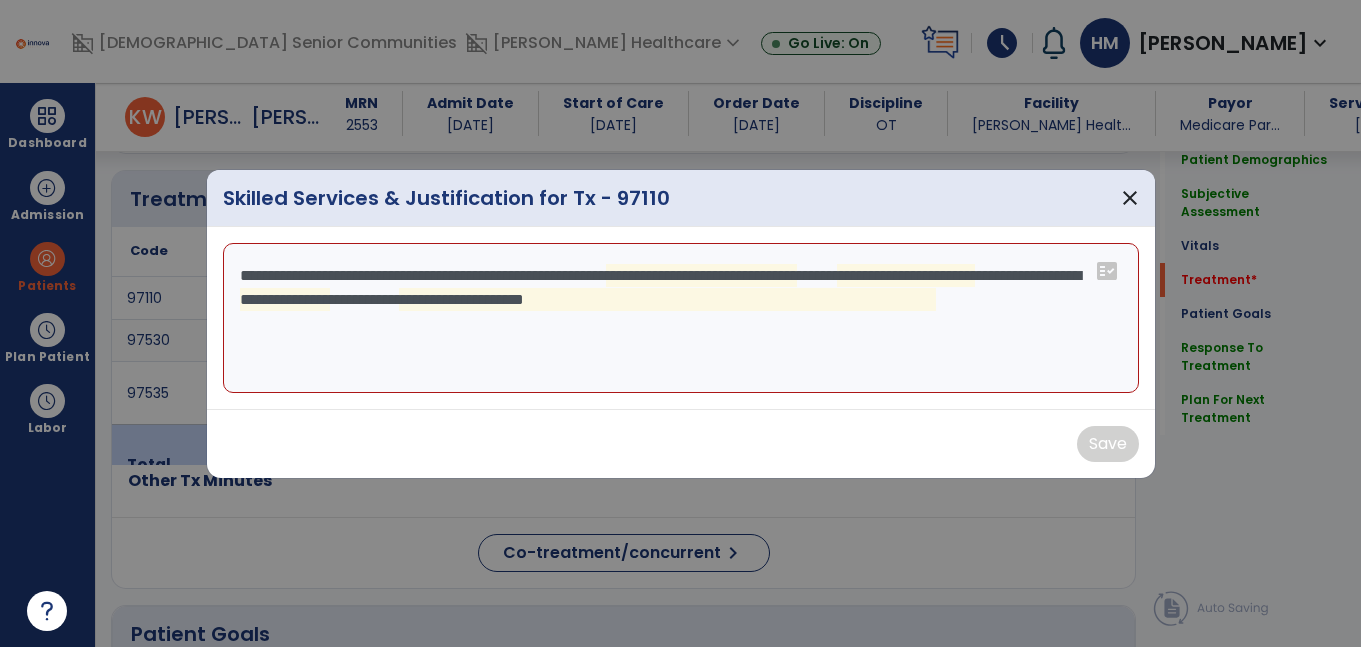 click on "**********" at bounding box center (681, 318) 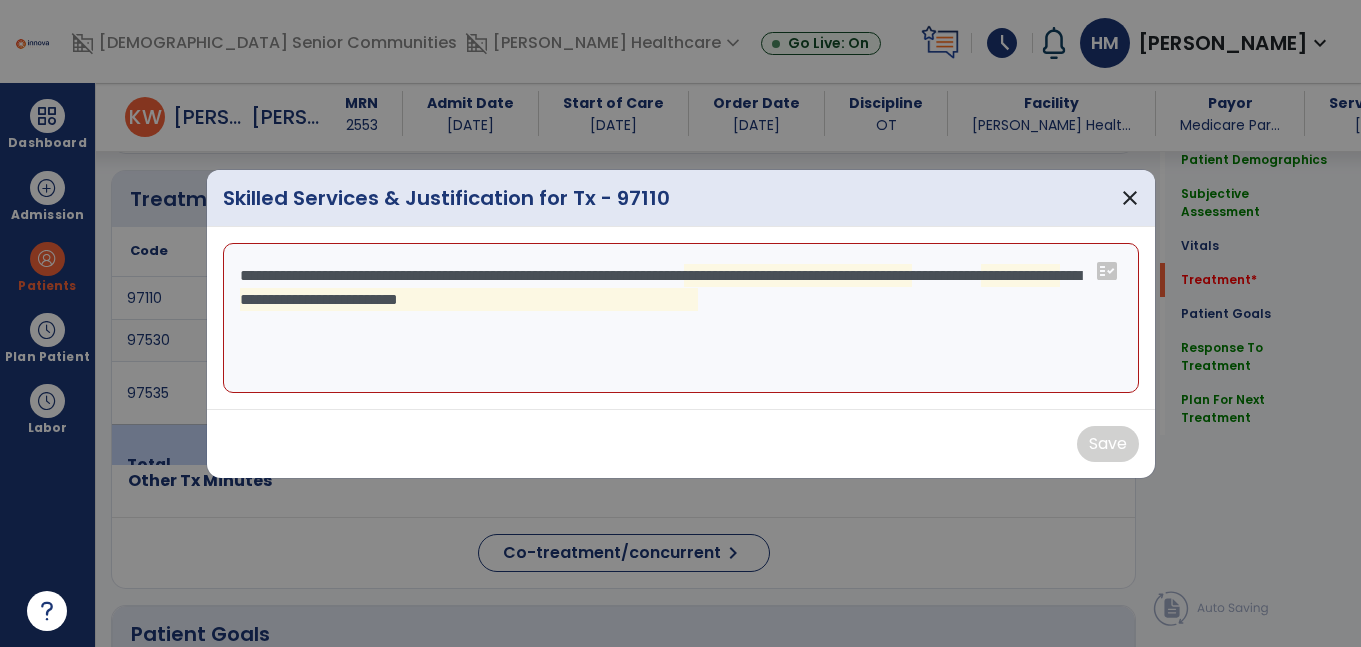 click on "**********" at bounding box center (681, 318) 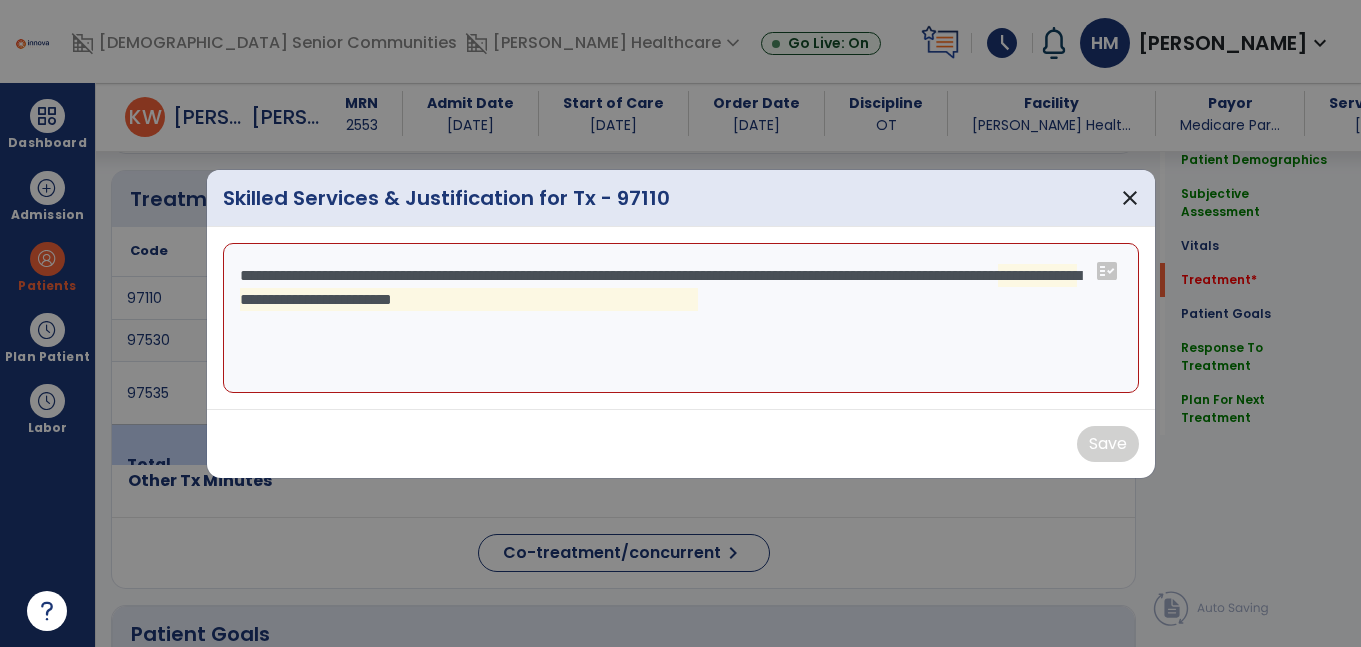 click on "**********" at bounding box center [681, 318] 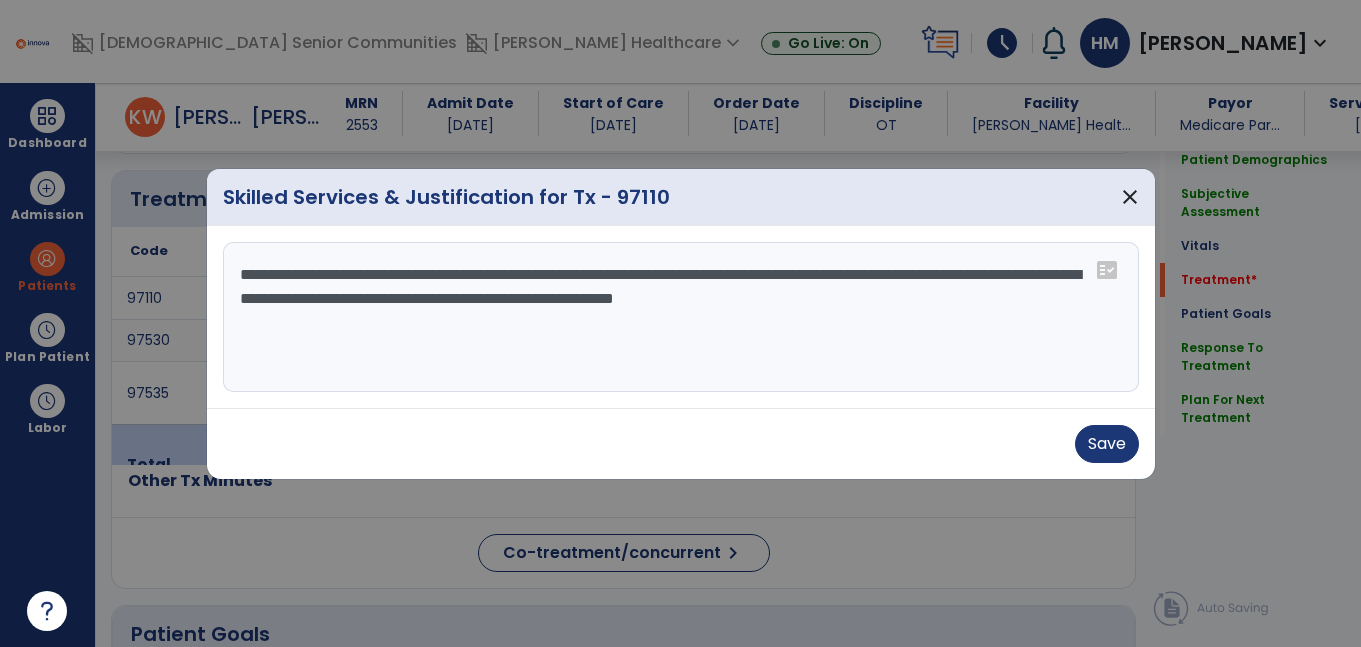 click on "**********" at bounding box center [681, 317] 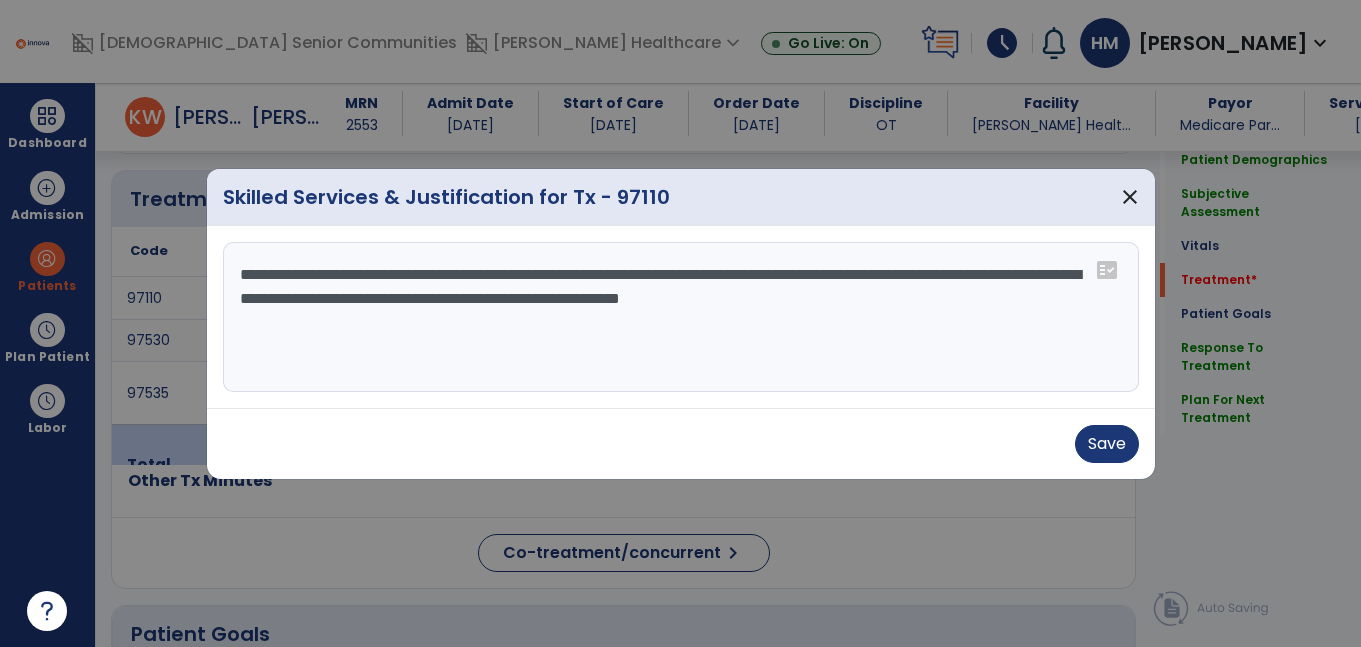 click on "**********" at bounding box center [681, 317] 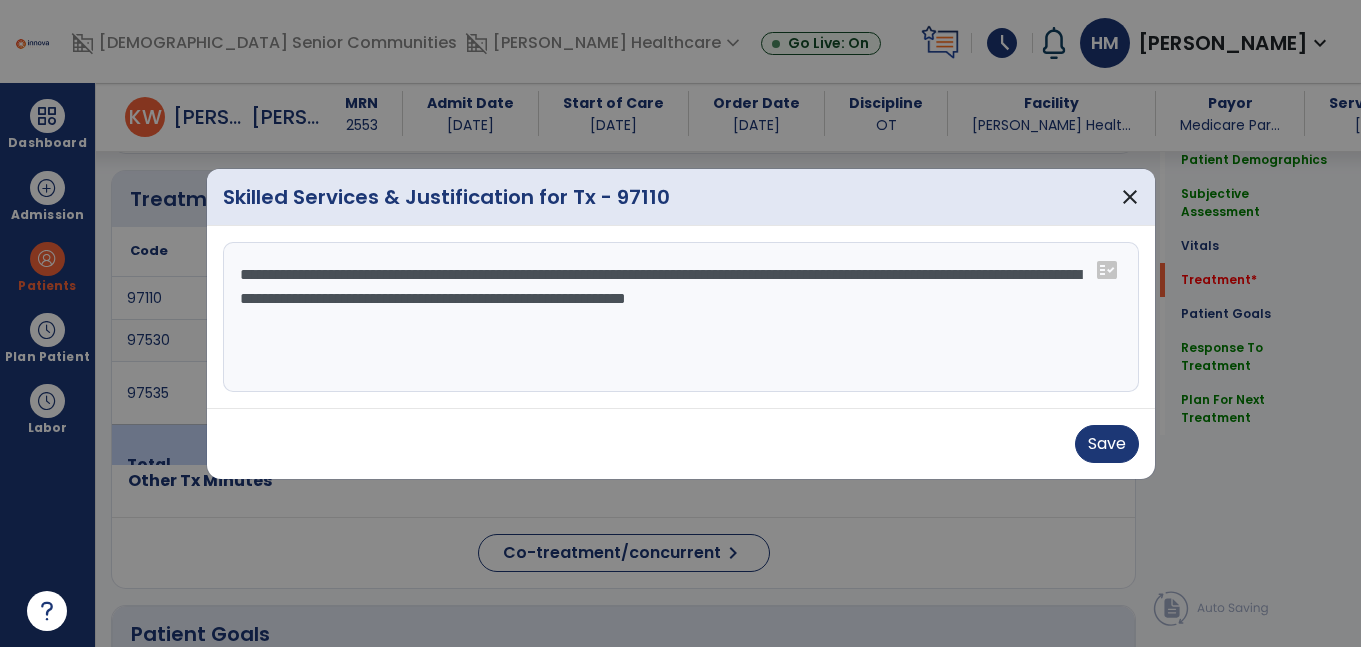 click on "**********" at bounding box center (681, 317) 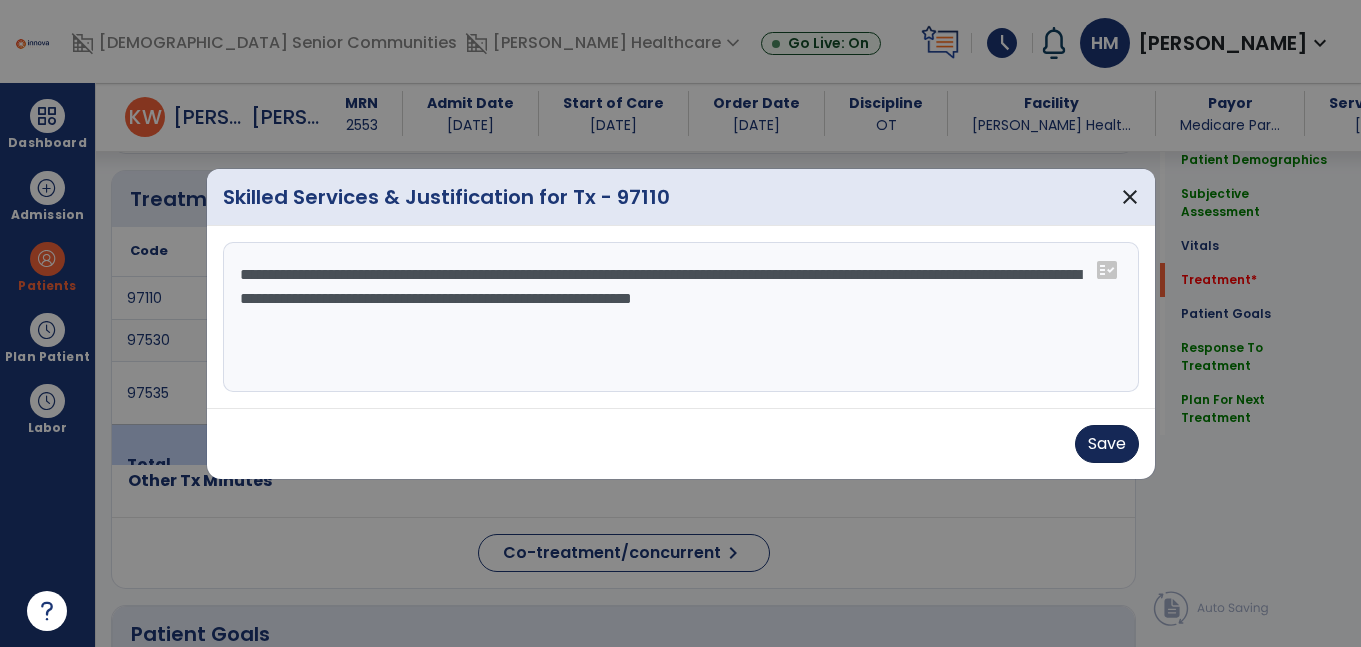 type on "**********" 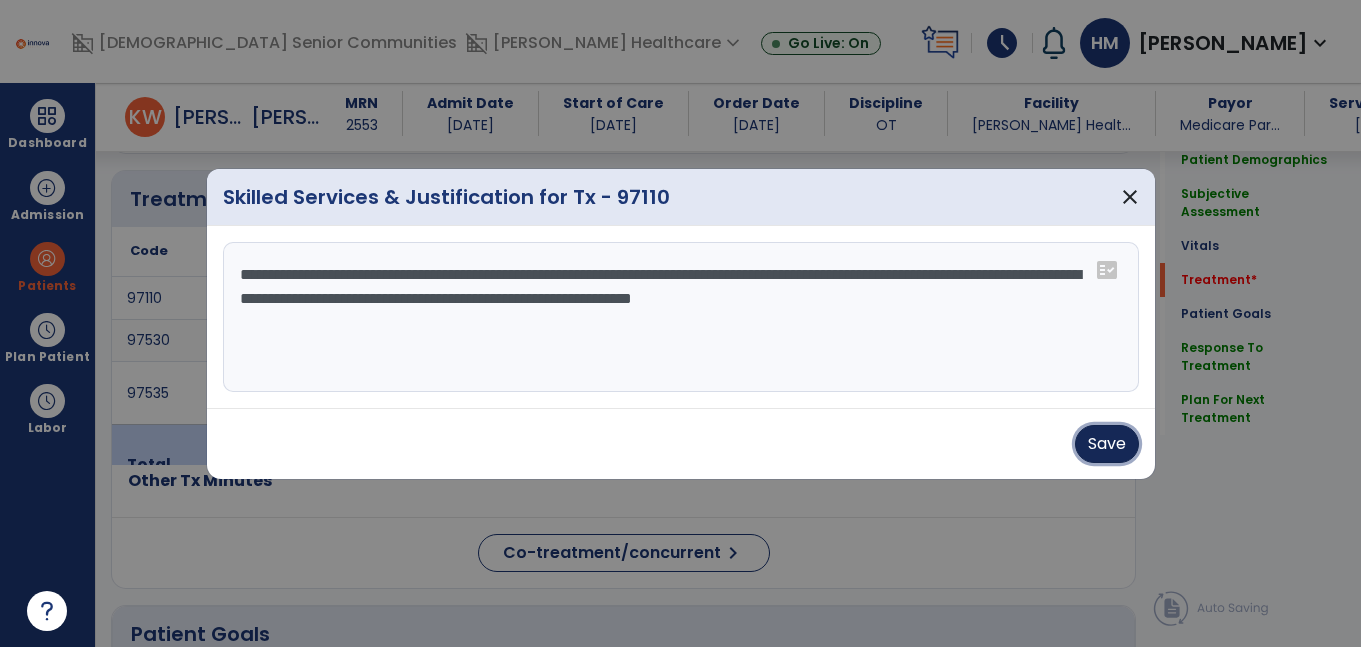 click on "Save" at bounding box center (1107, 444) 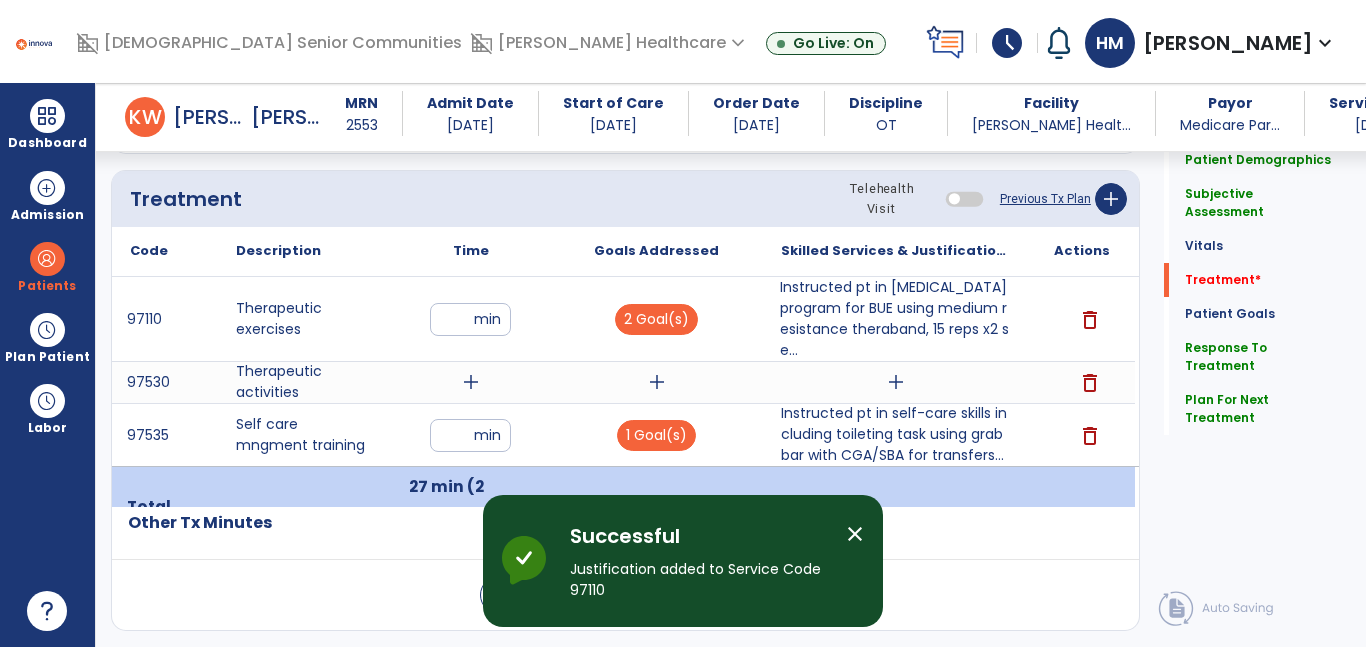 click on "add" at bounding box center [471, 382] 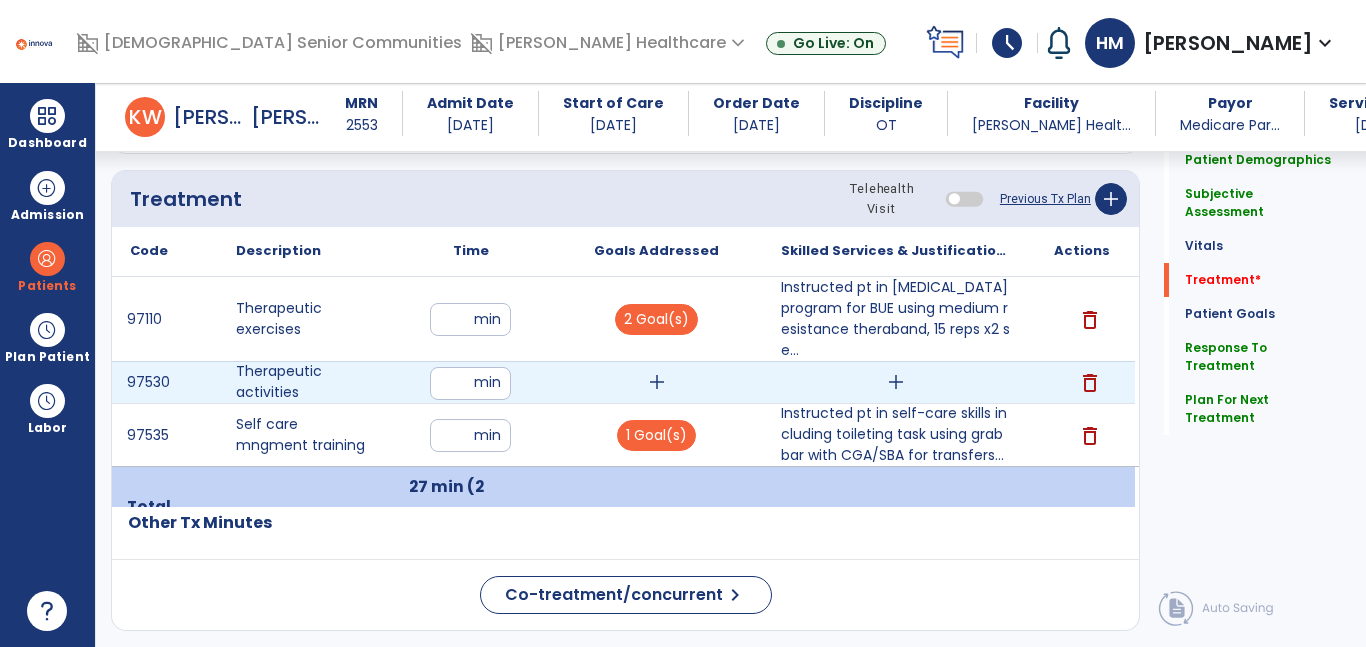 type on "**" 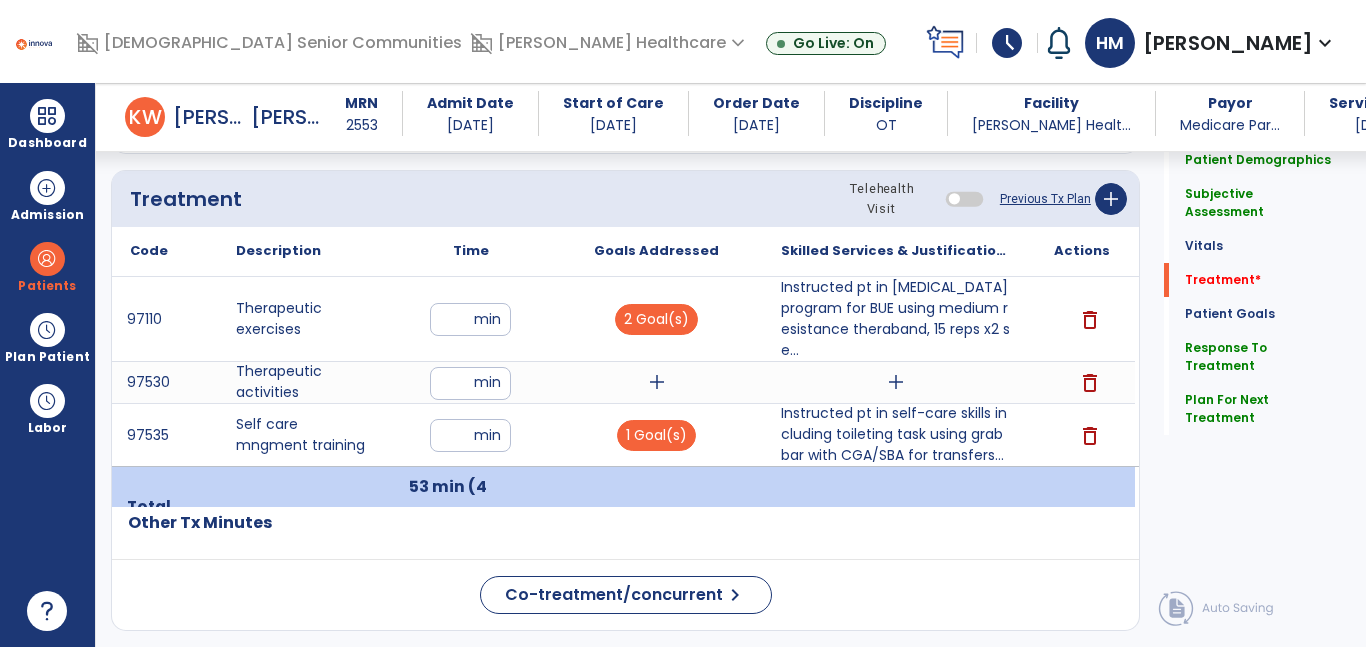 click on "add" at bounding box center [657, 382] 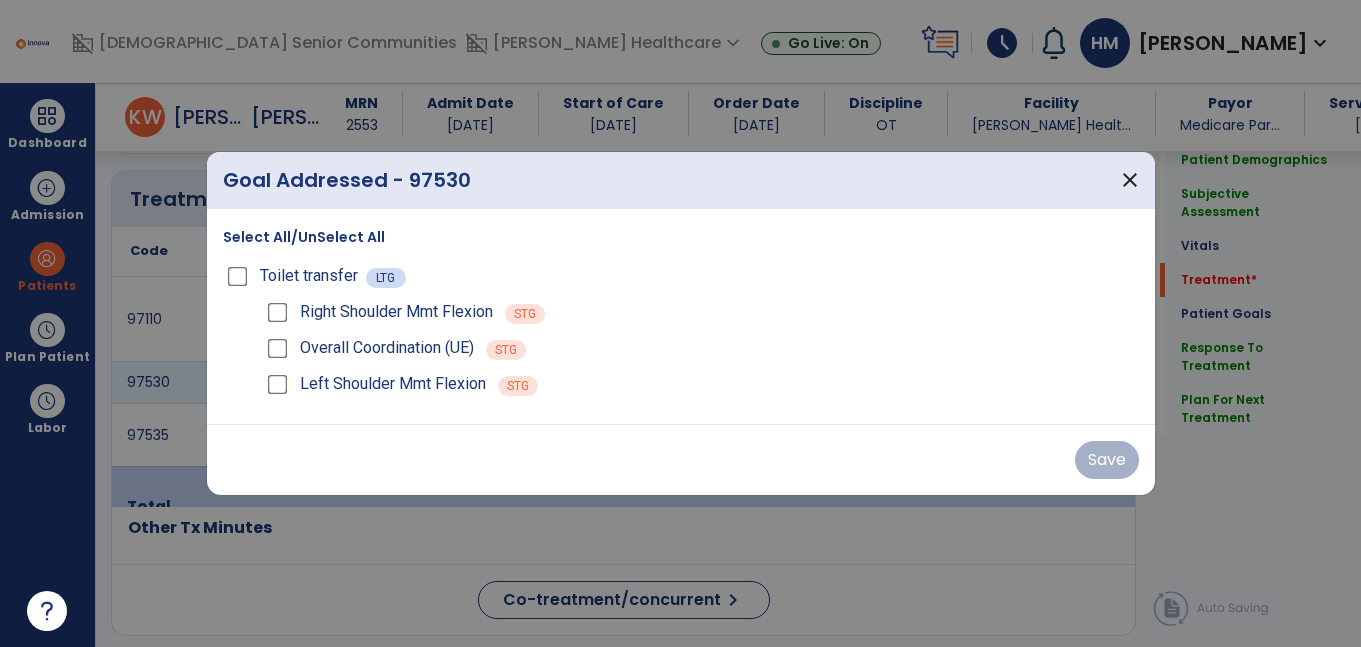scroll, scrollTop: 1119, scrollLeft: 0, axis: vertical 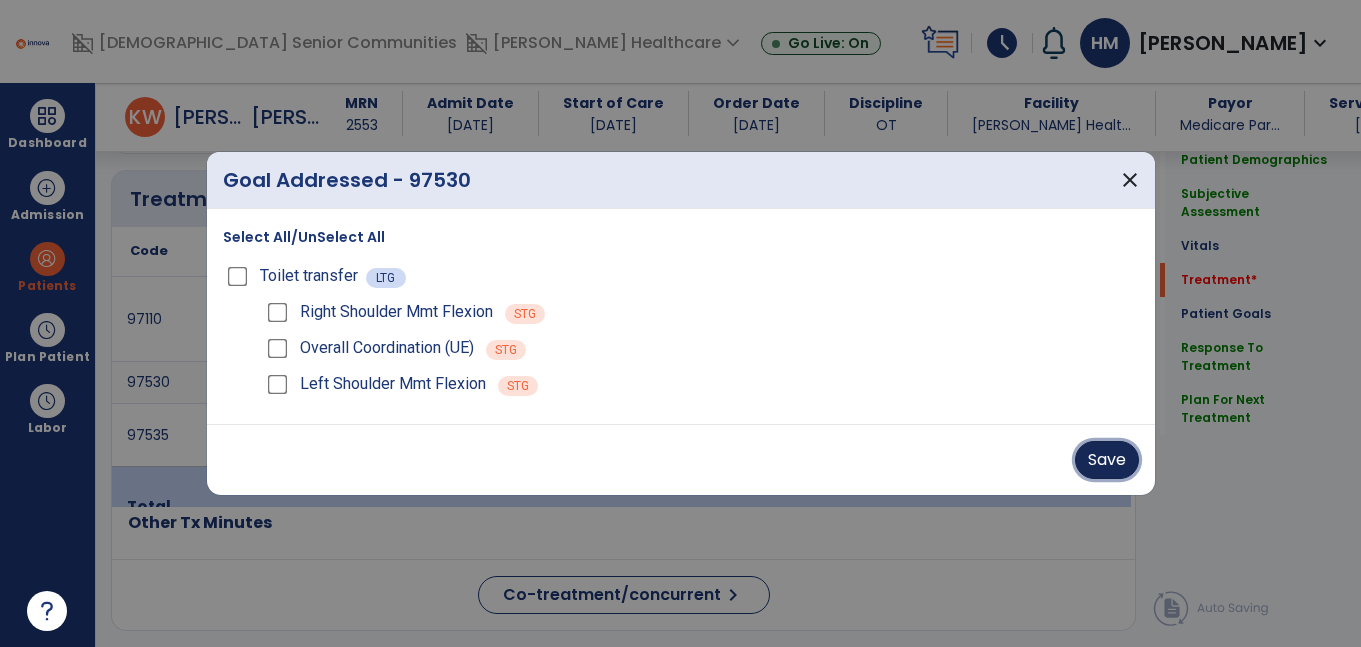 click on "Save" at bounding box center [1107, 460] 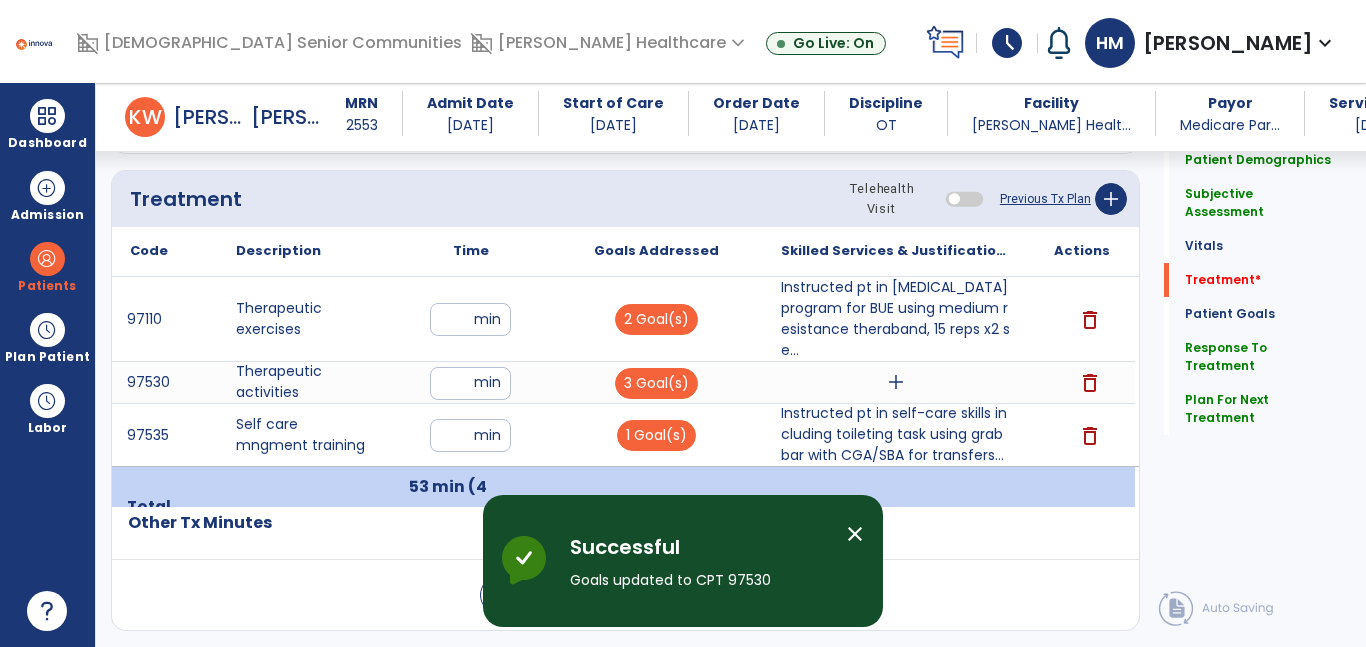 click on "add" at bounding box center [896, 382] 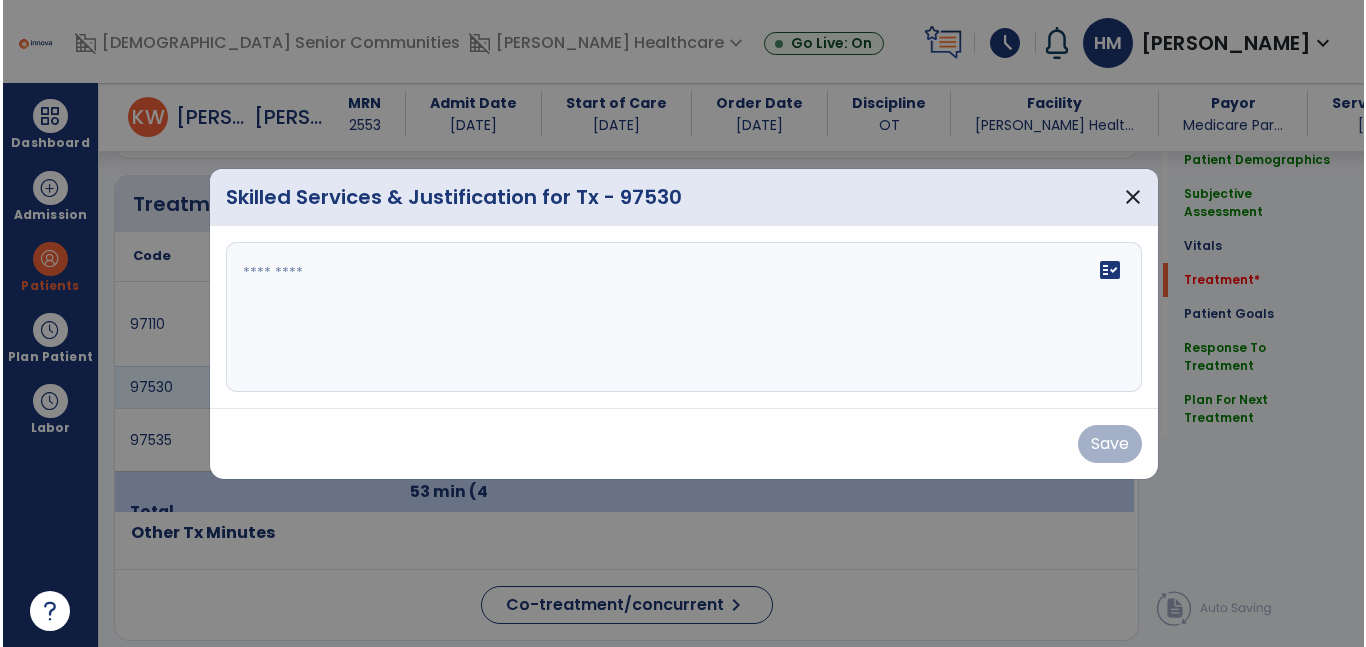 scroll, scrollTop: 1119, scrollLeft: 0, axis: vertical 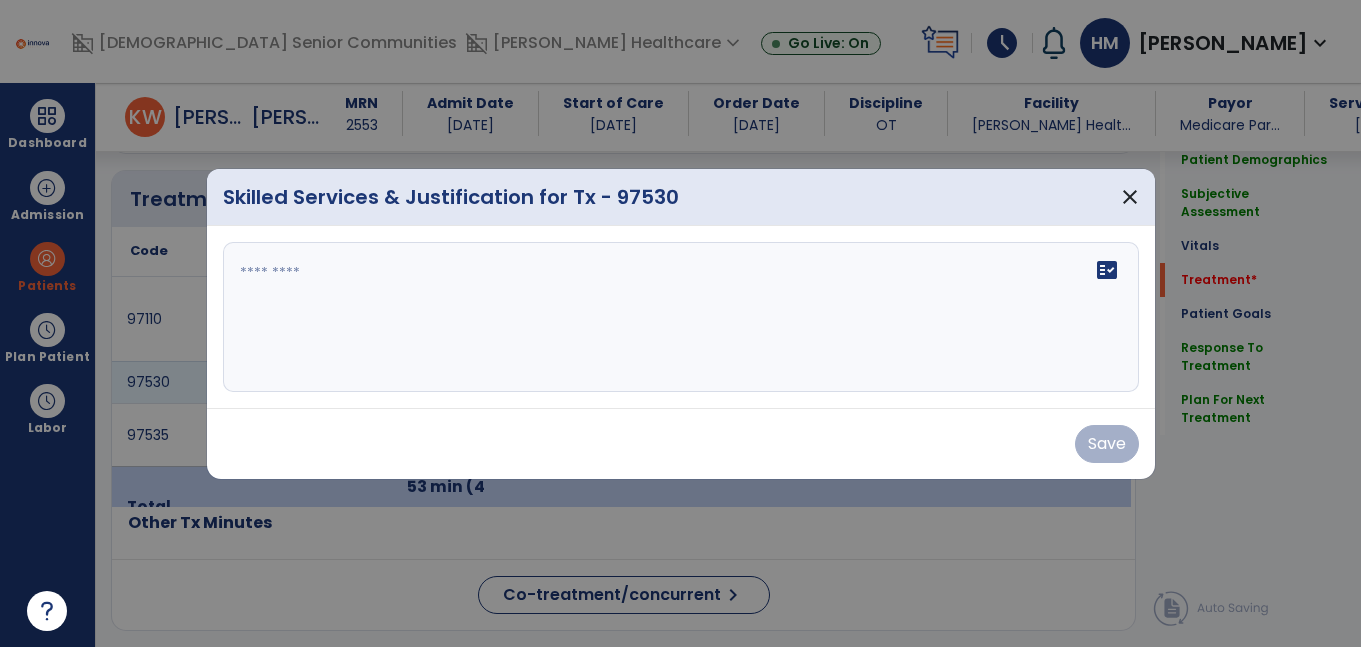 click on "fact_check" at bounding box center [681, 317] 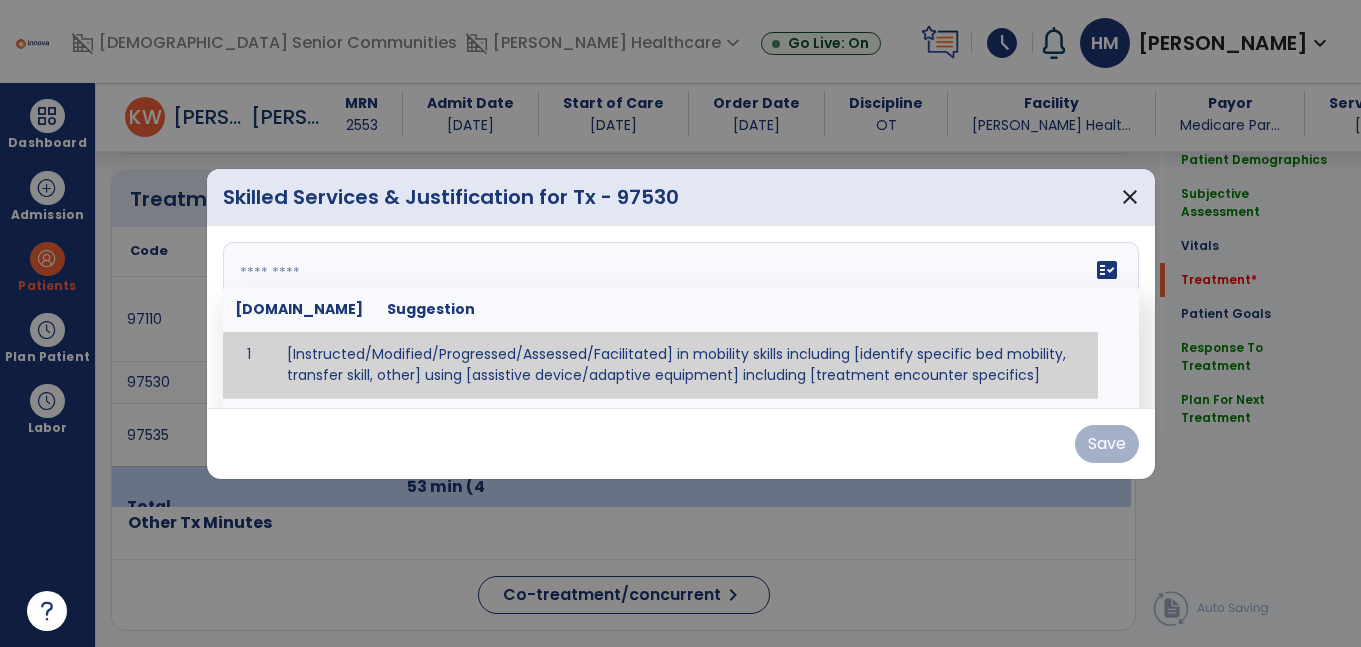 paste on "**********" 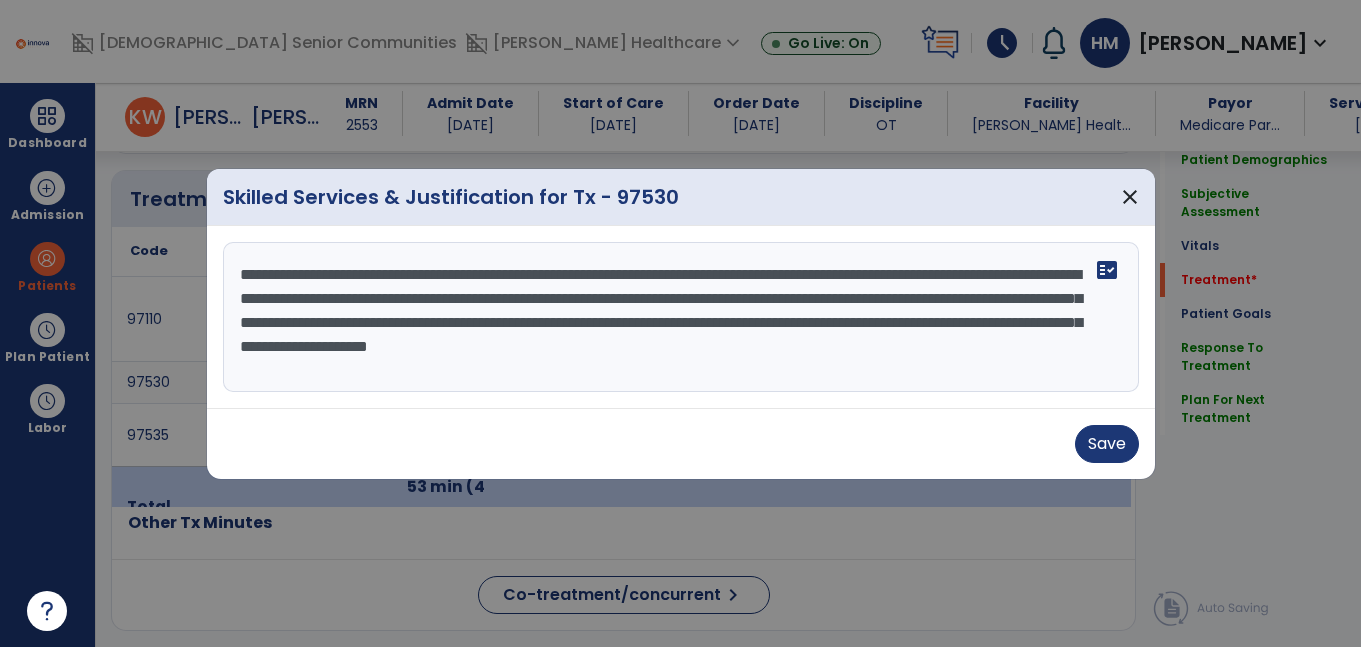 click on "**********" at bounding box center (681, 317) 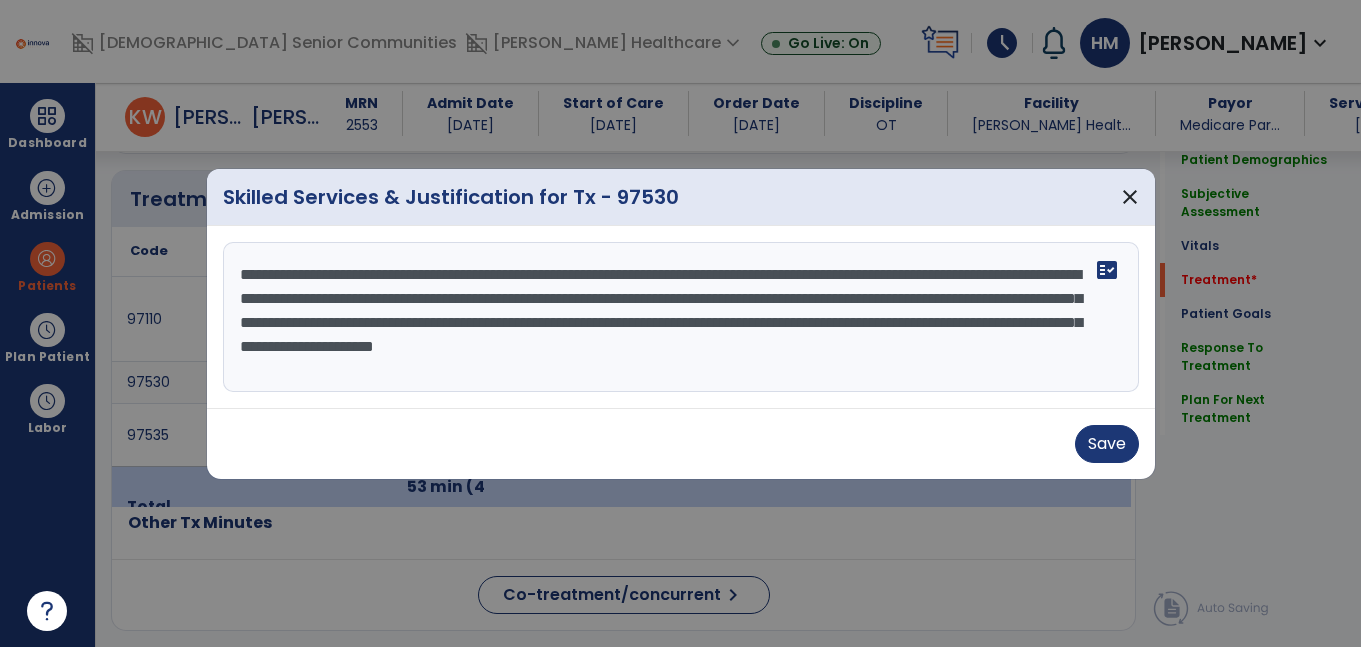 click on "**********" at bounding box center (681, 317) 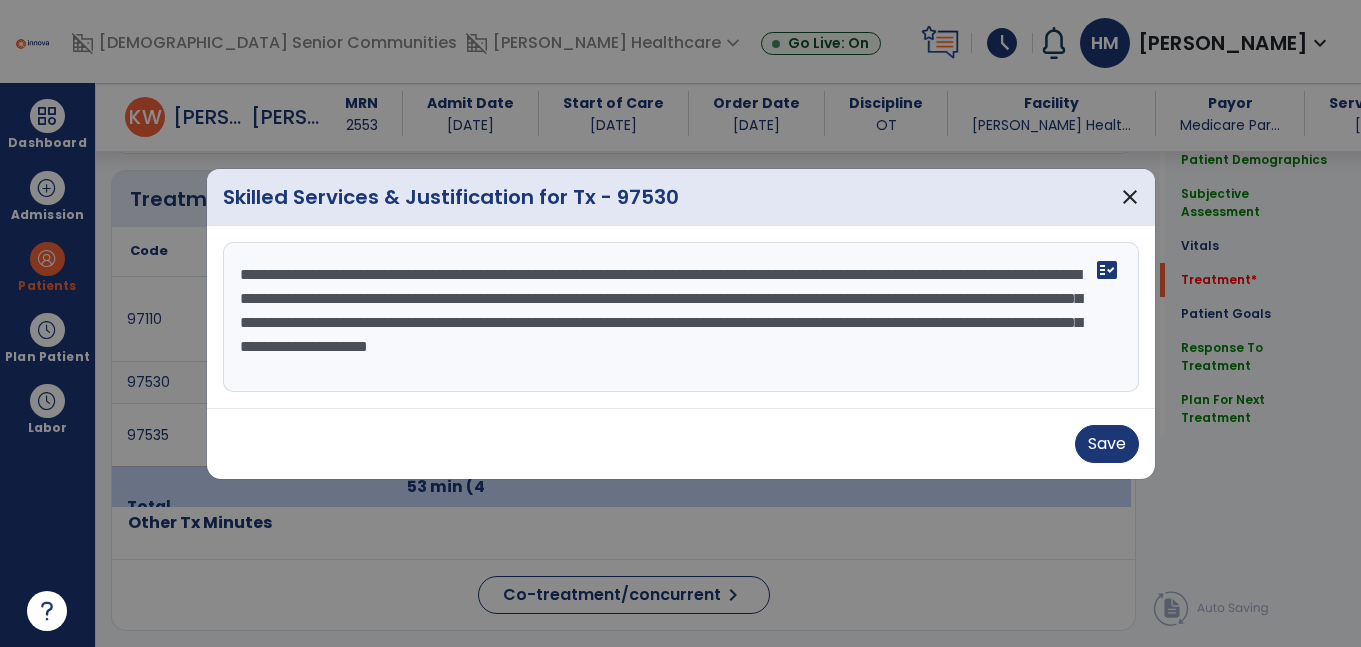 drag, startPoint x: 238, startPoint y: 325, endPoint x: 380, endPoint y: 321, distance: 142.05632 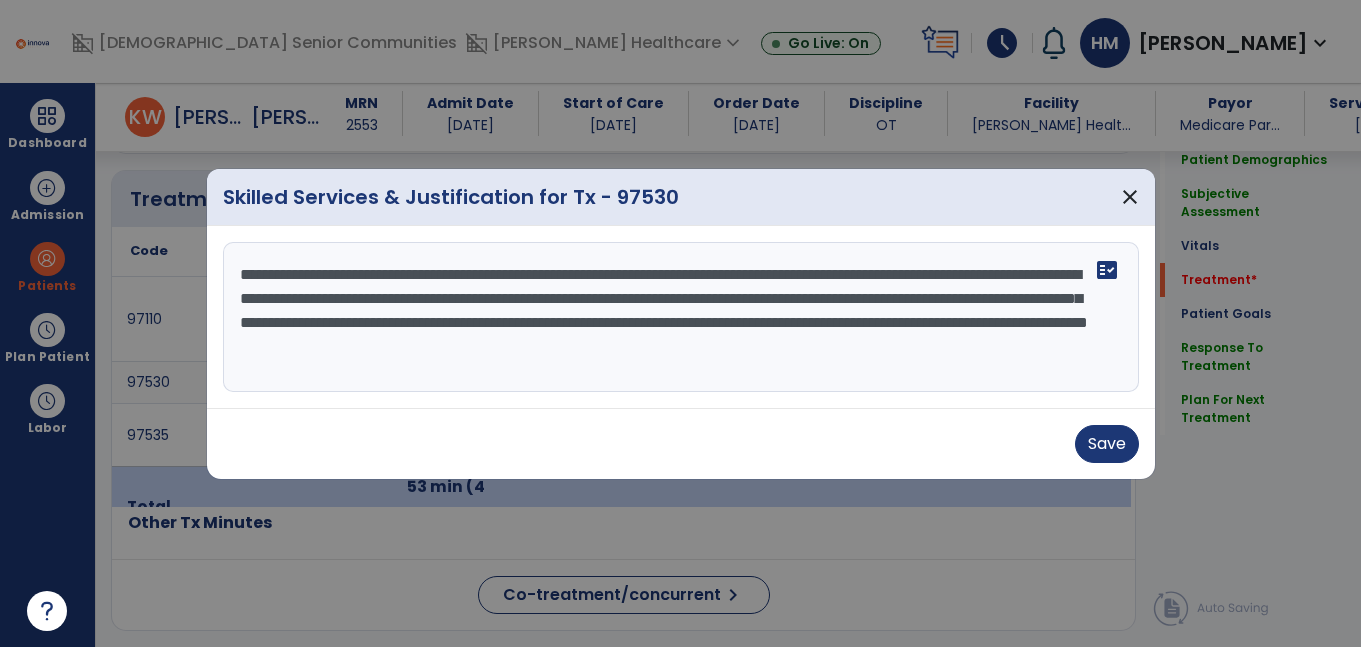 click on "**********" at bounding box center (681, 317) 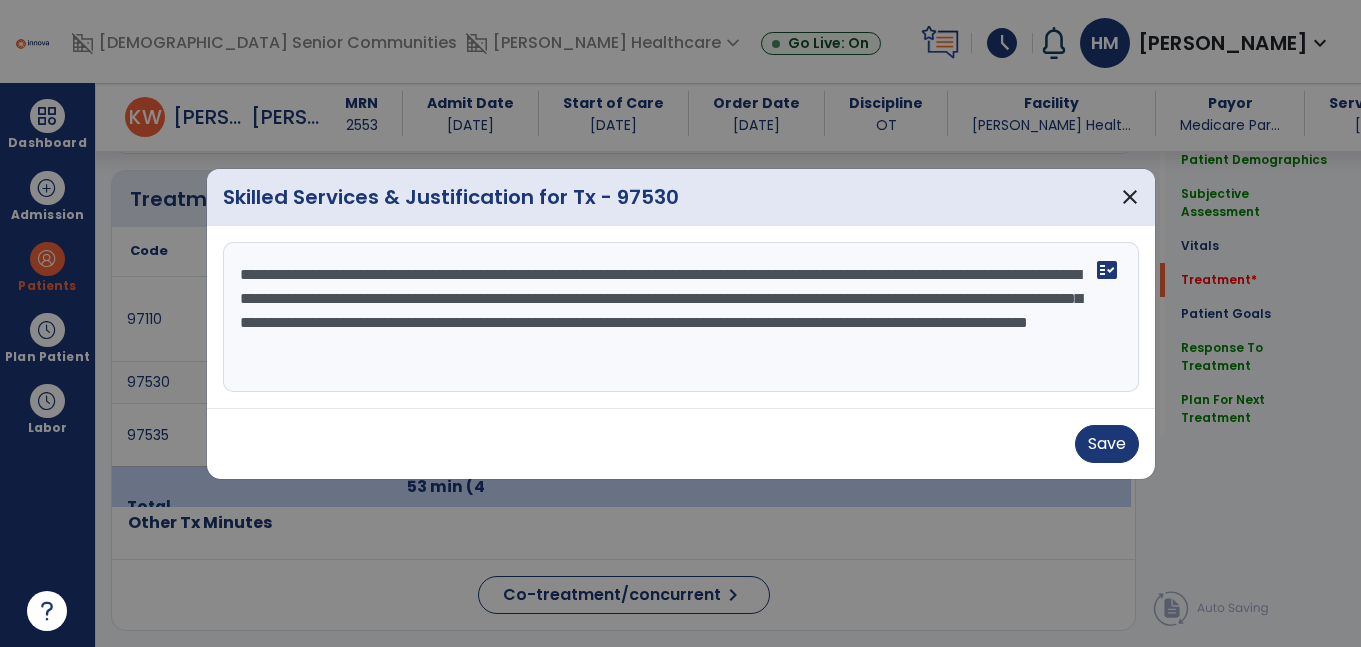 type on "**********" 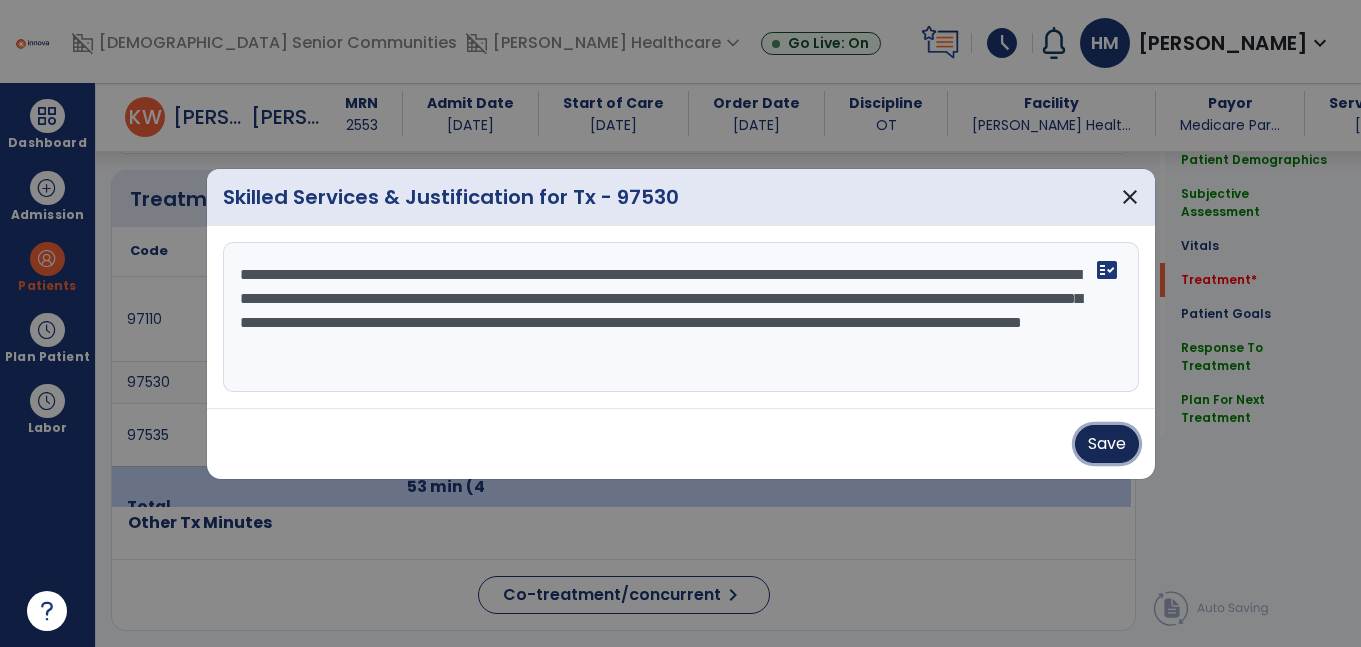 click on "Save" at bounding box center [1107, 444] 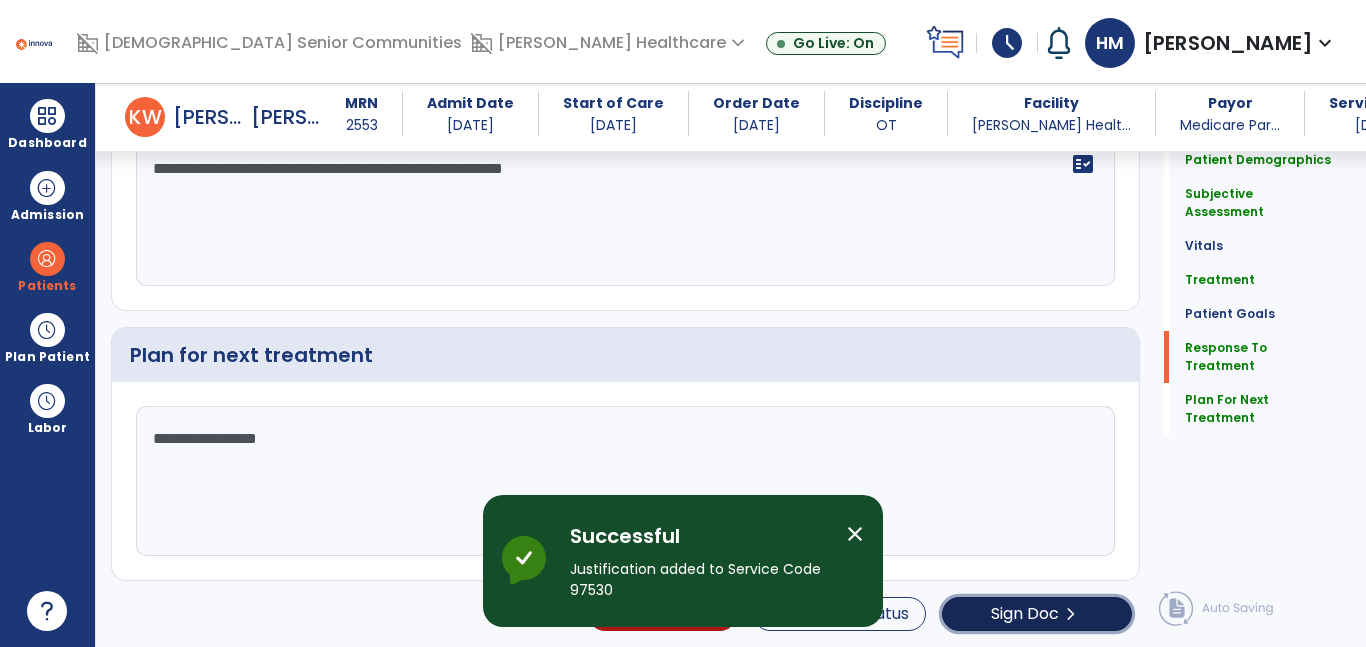 click on "Sign Doc  chevron_right" 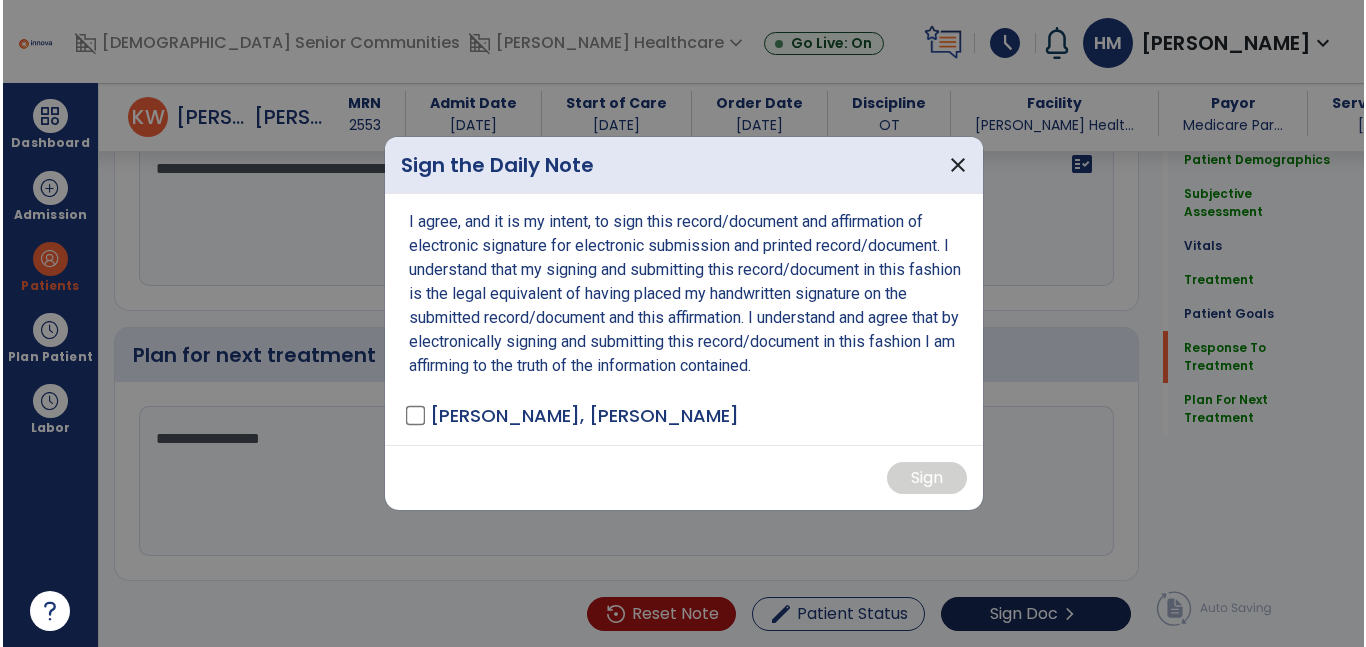 scroll, scrollTop: 2420, scrollLeft: 0, axis: vertical 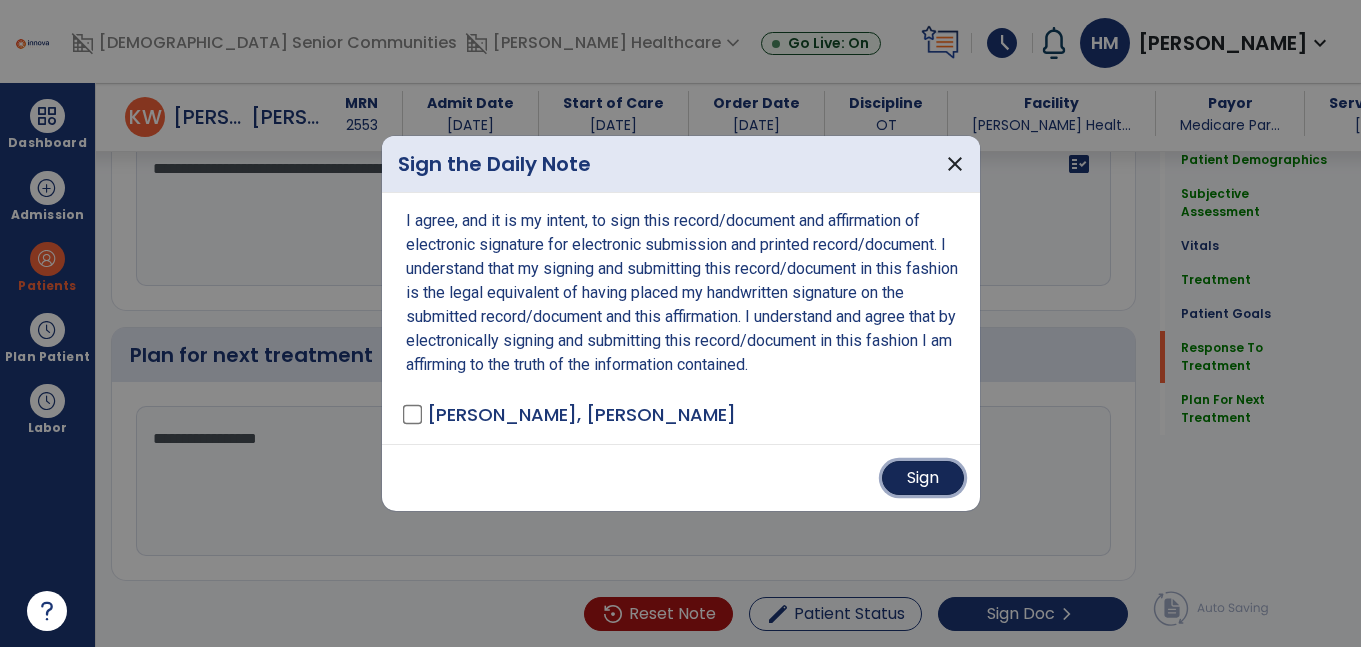 click on "Sign" at bounding box center [923, 478] 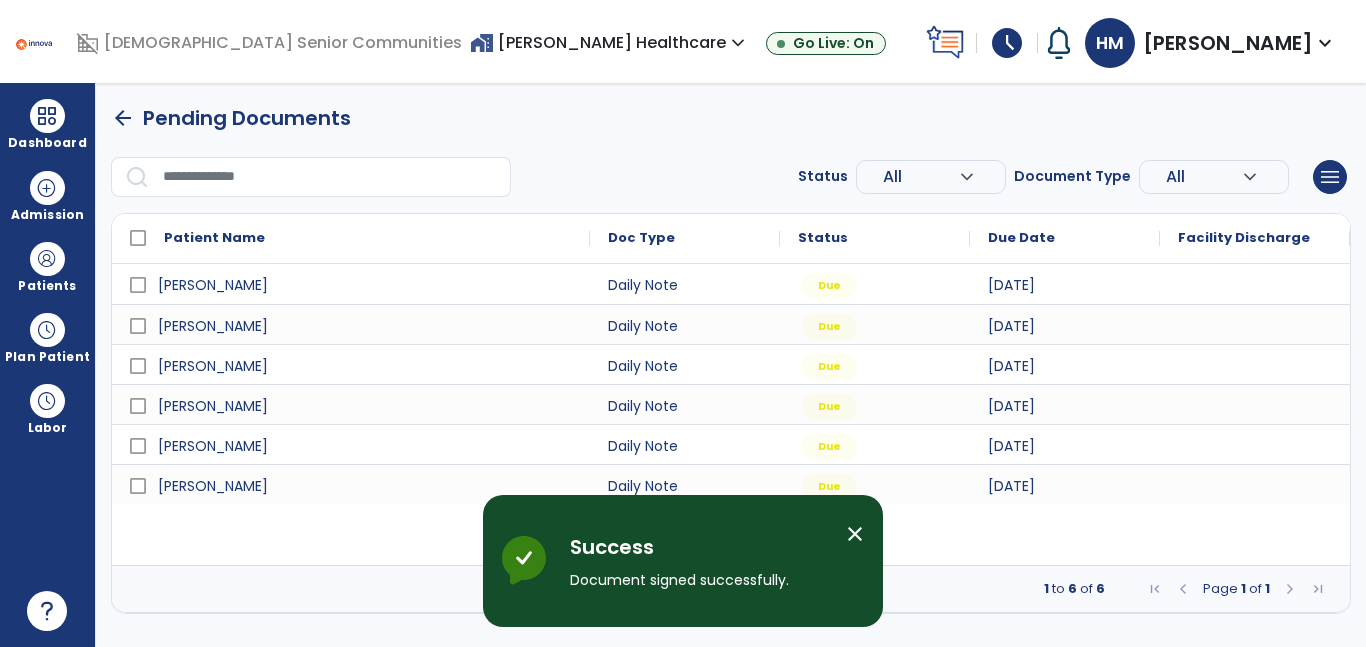 scroll, scrollTop: 0, scrollLeft: 0, axis: both 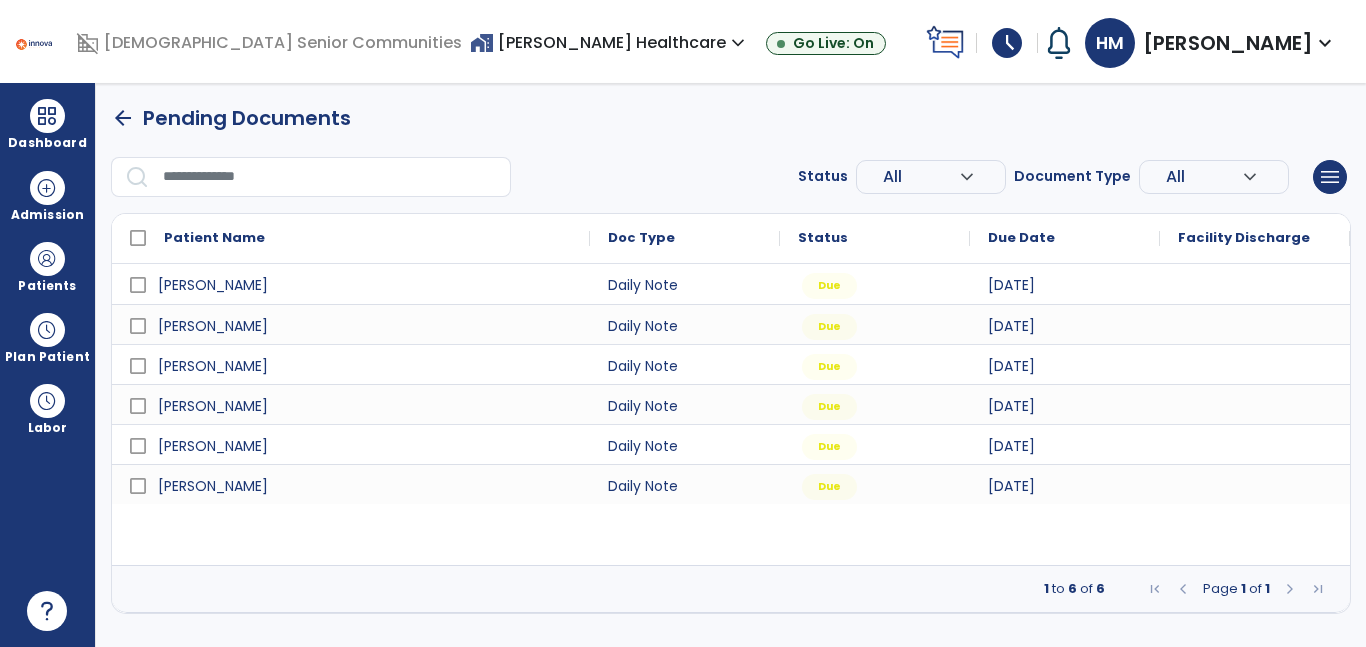 click at bounding box center (1255, 324) 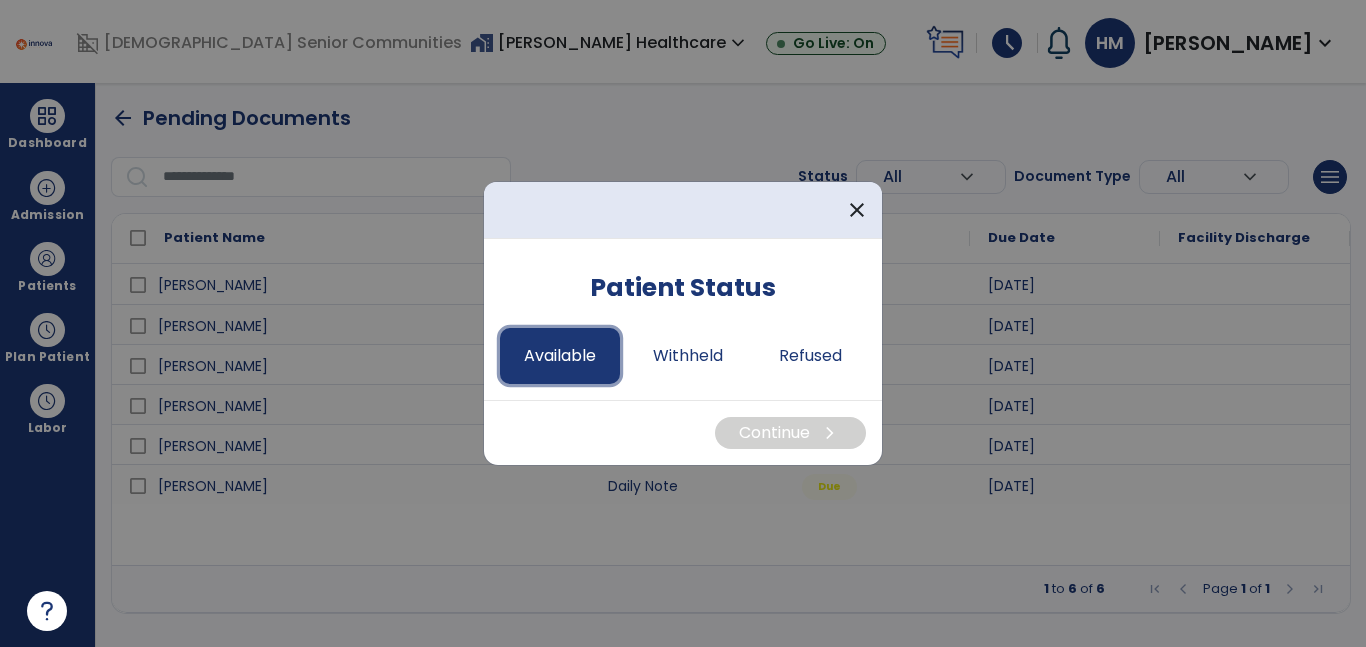 click on "Available" at bounding box center [560, 356] 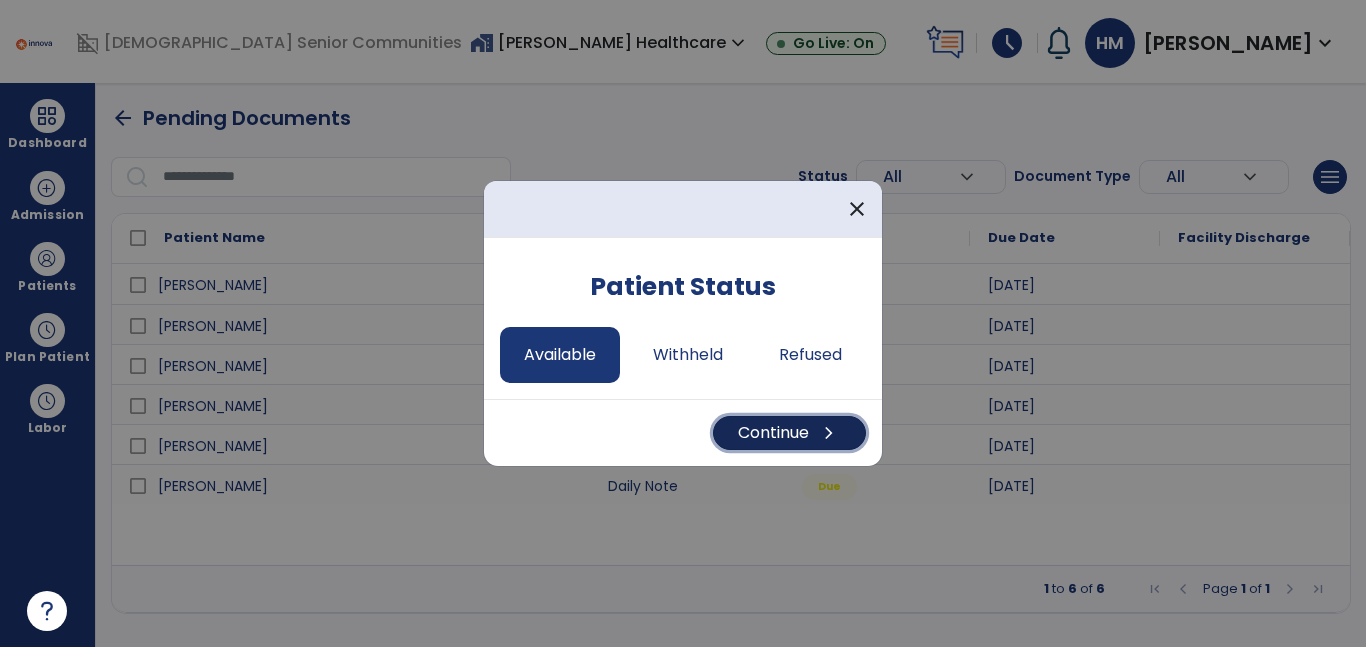 click on "Continue   chevron_right" at bounding box center (789, 433) 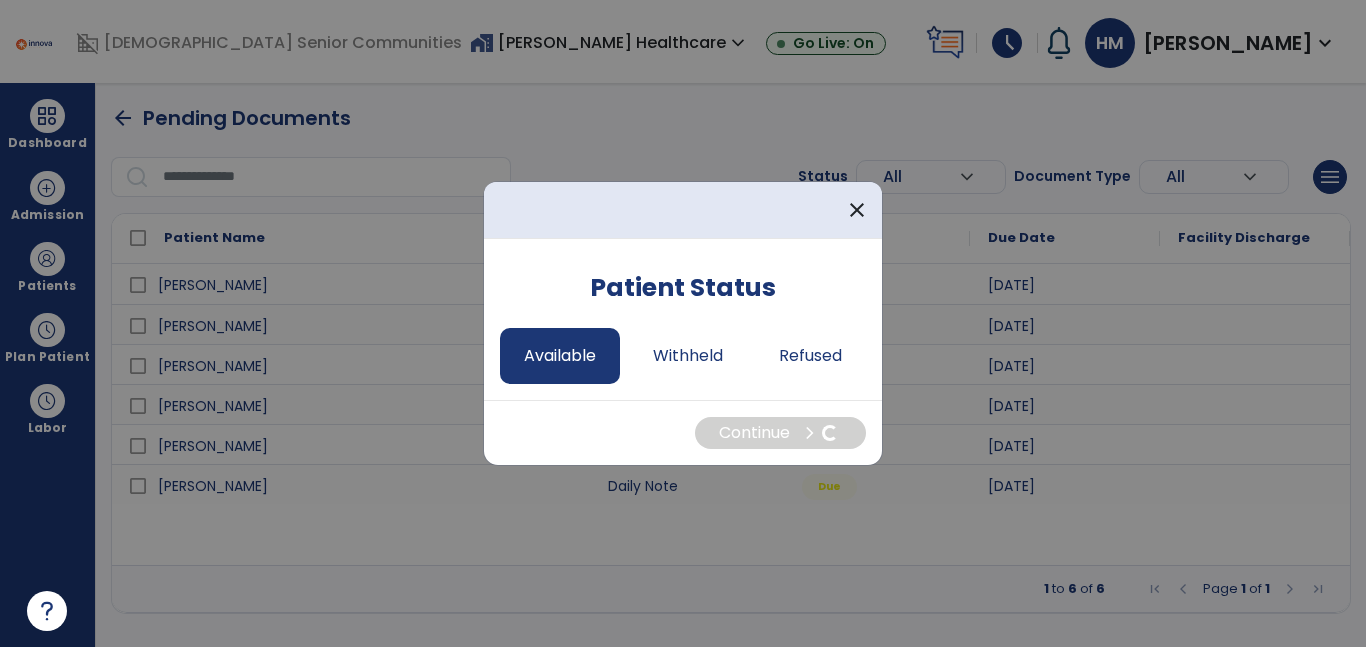 select on "*" 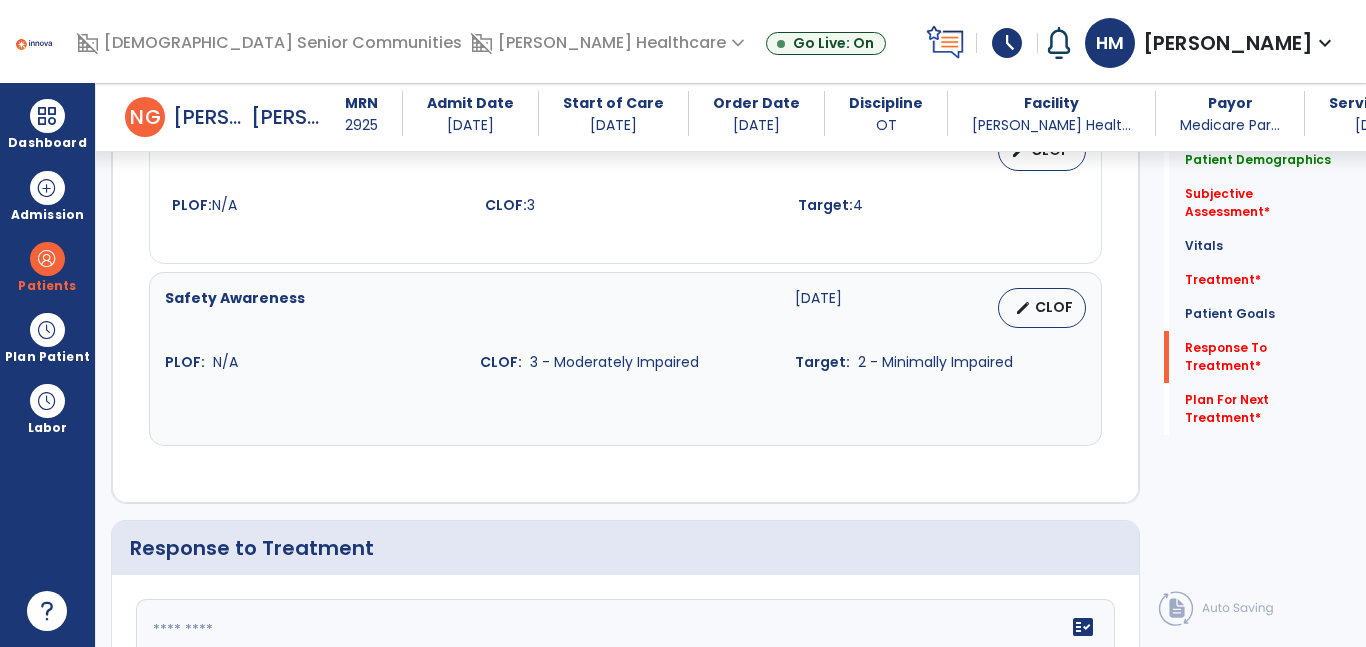 scroll, scrollTop: 2669, scrollLeft: 0, axis: vertical 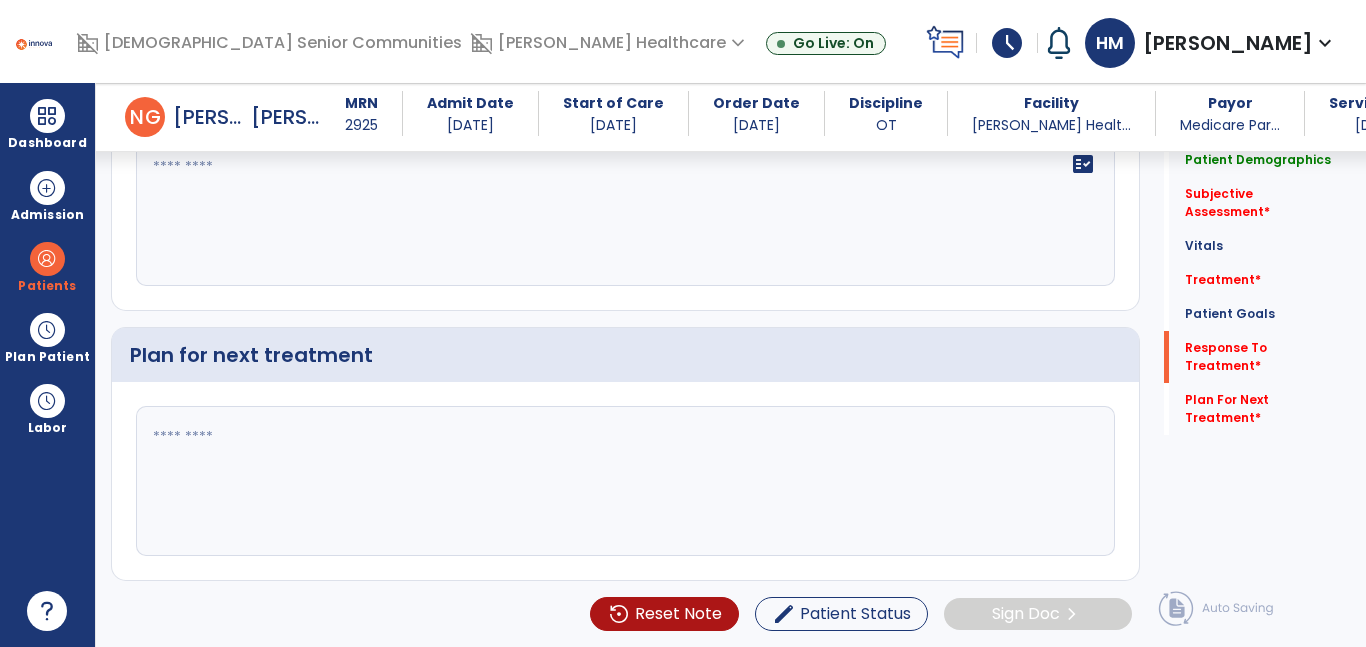 click 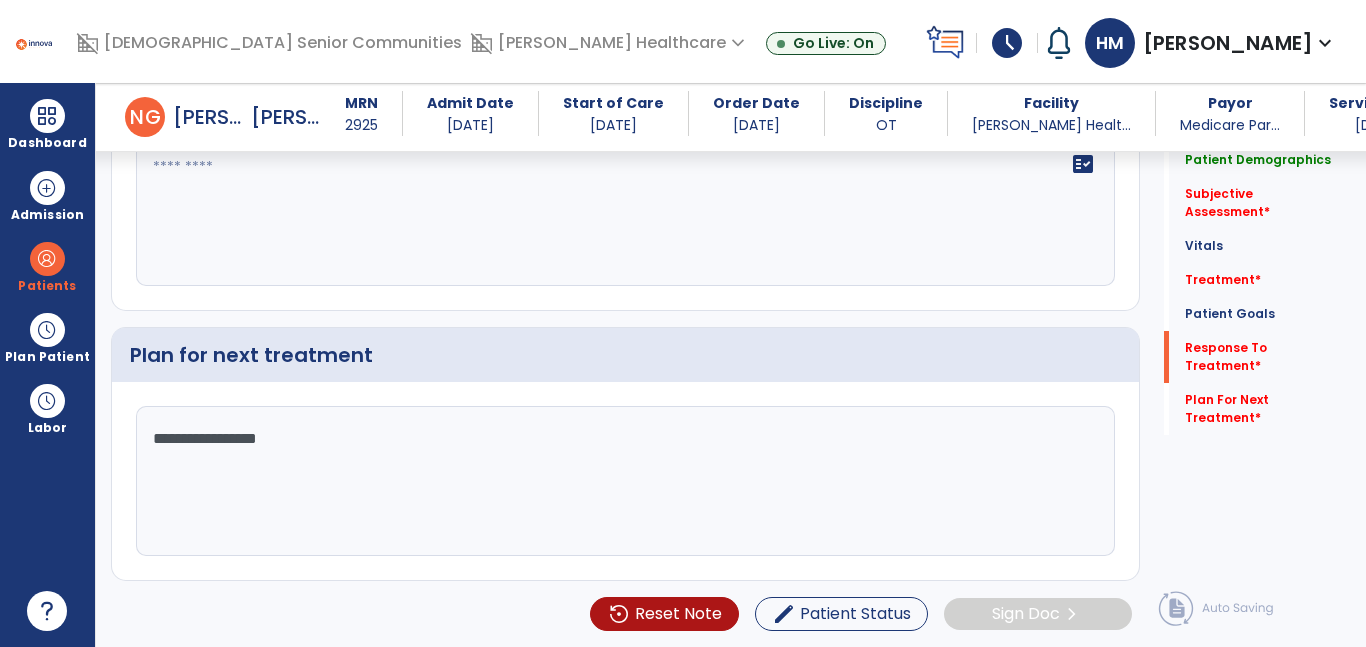 click on "**********" 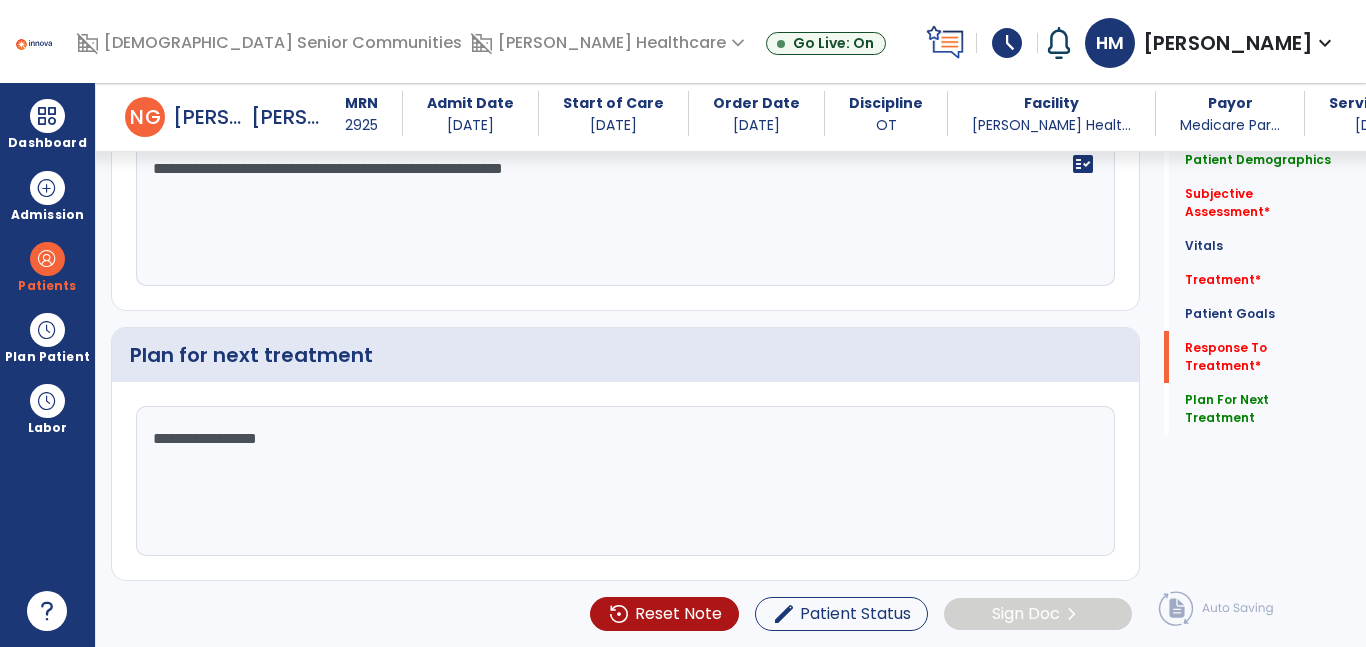 click on "**********" 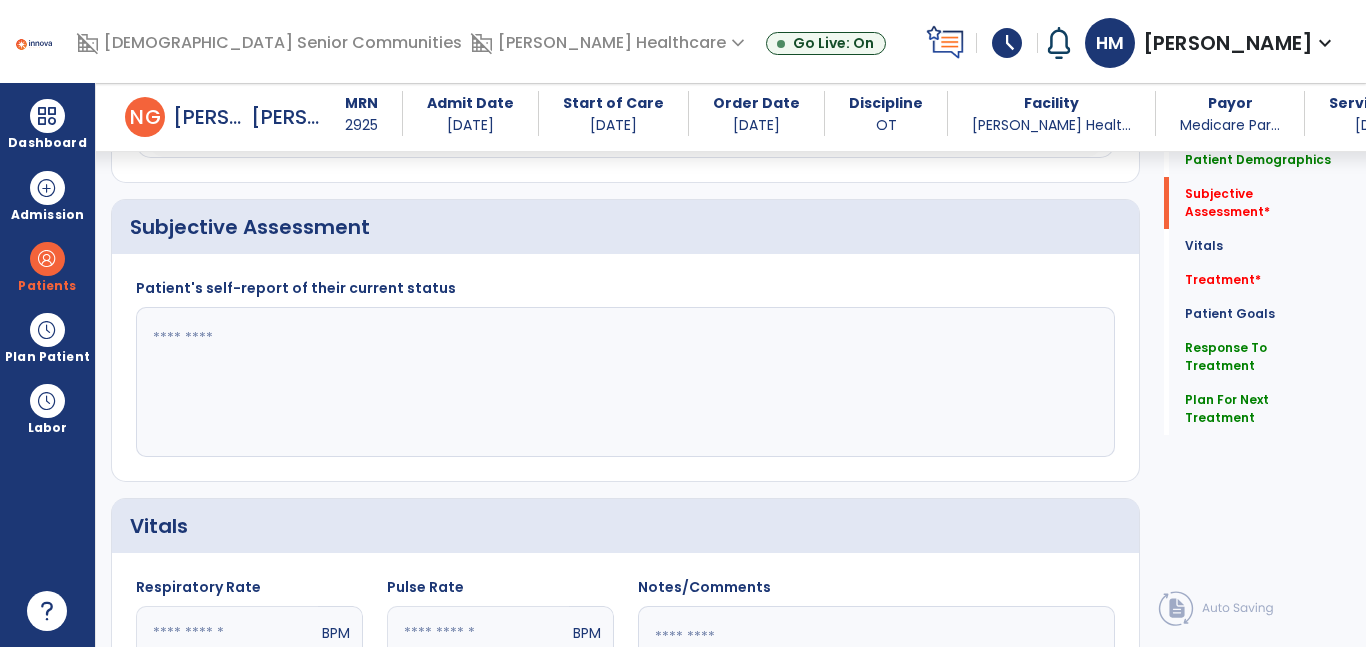 scroll, scrollTop: 371, scrollLeft: 0, axis: vertical 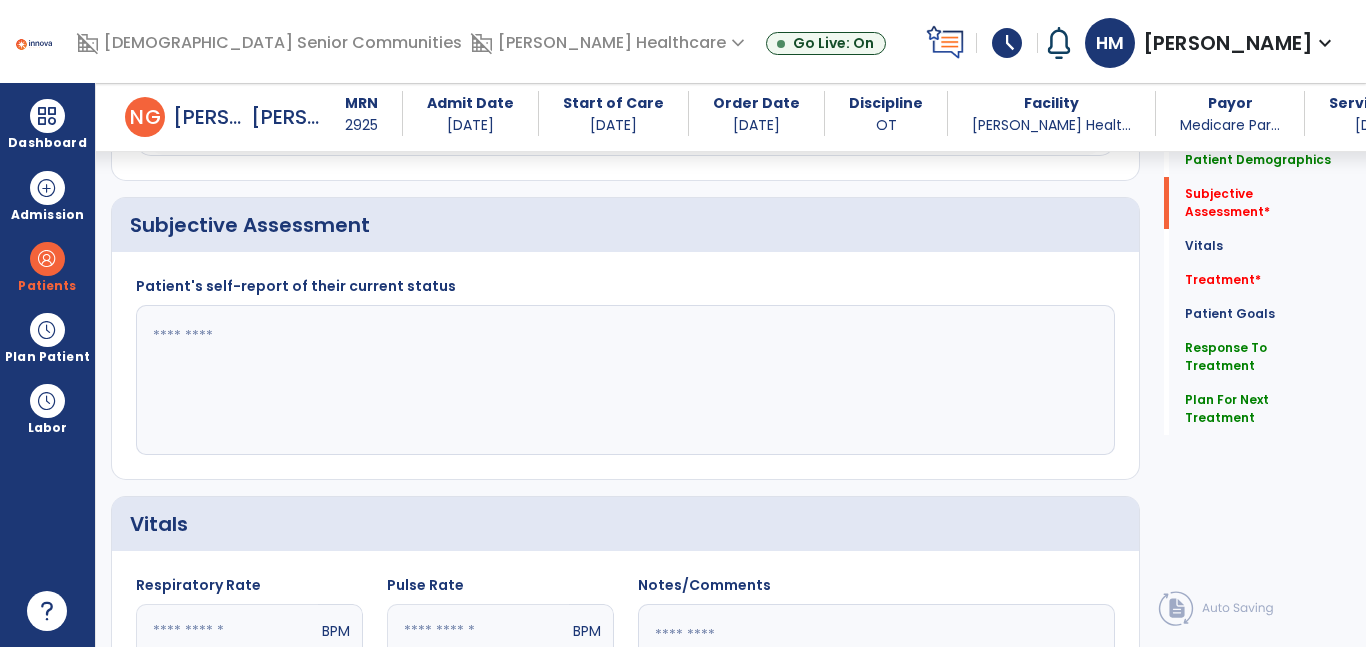 type on "**********" 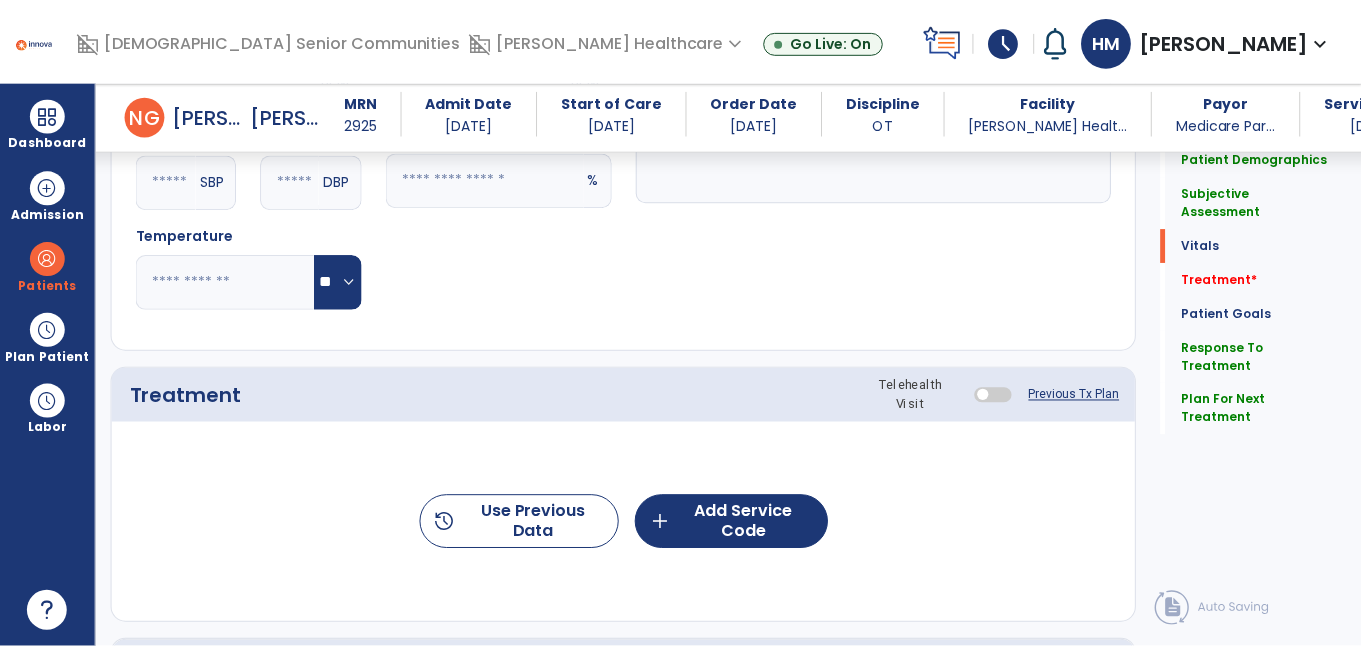 scroll, scrollTop: 926, scrollLeft: 0, axis: vertical 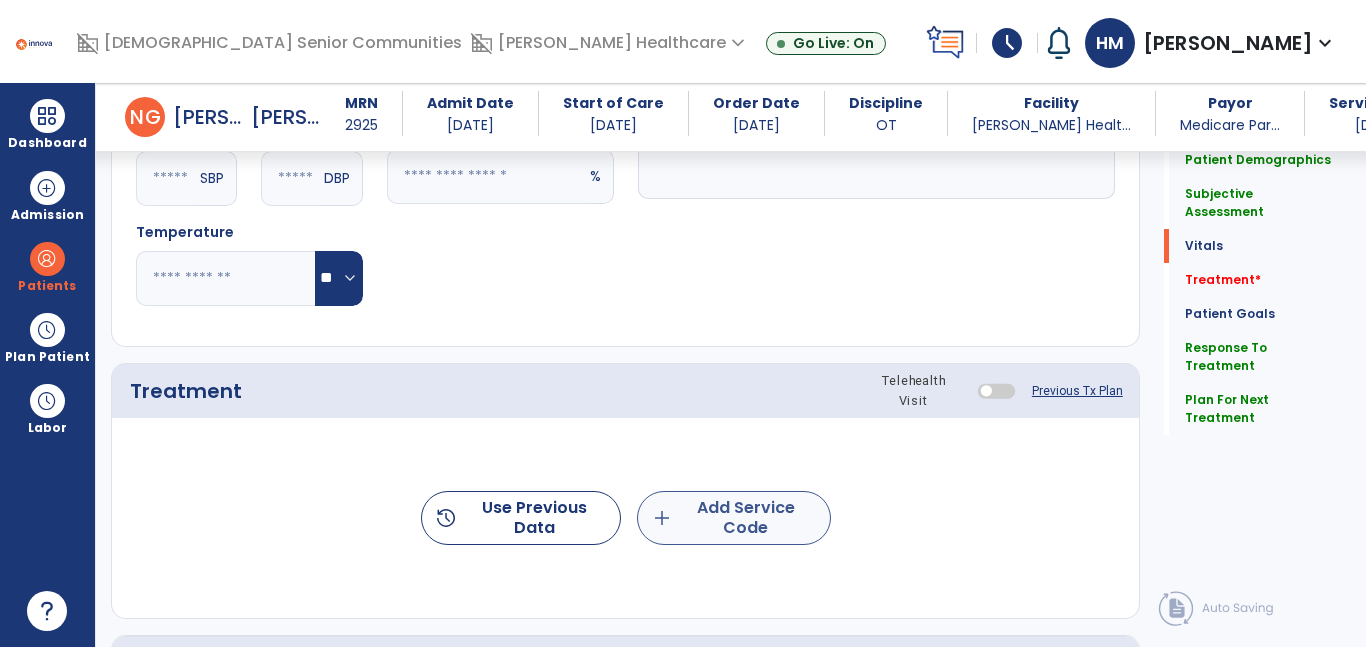 type on "**********" 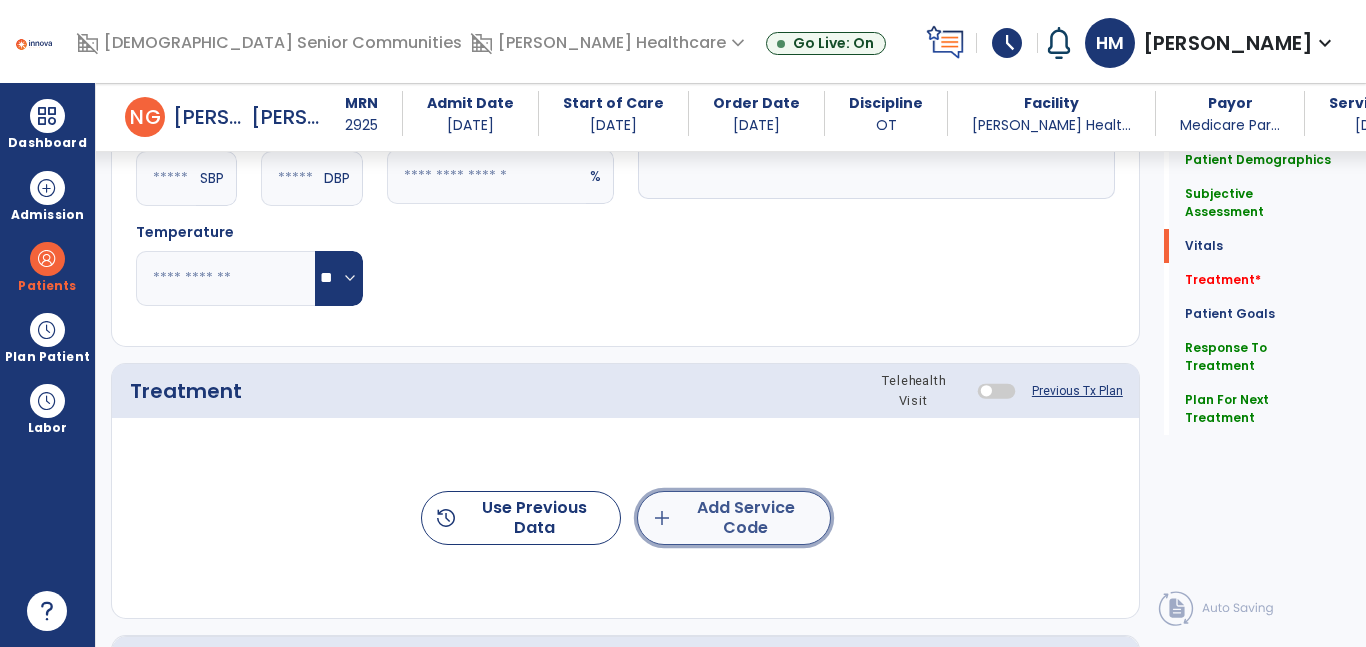 click on "add  Add Service Code" 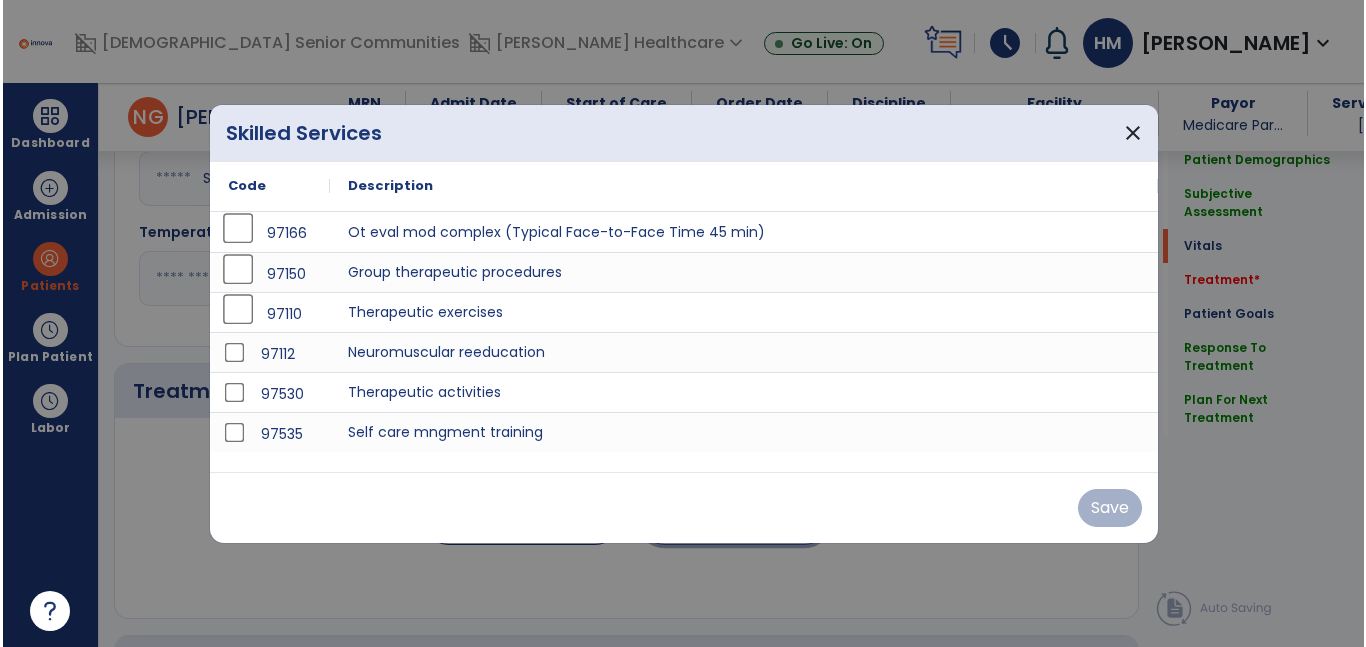 scroll, scrollTop: 926, scrollLeft: 0, axis: vertical 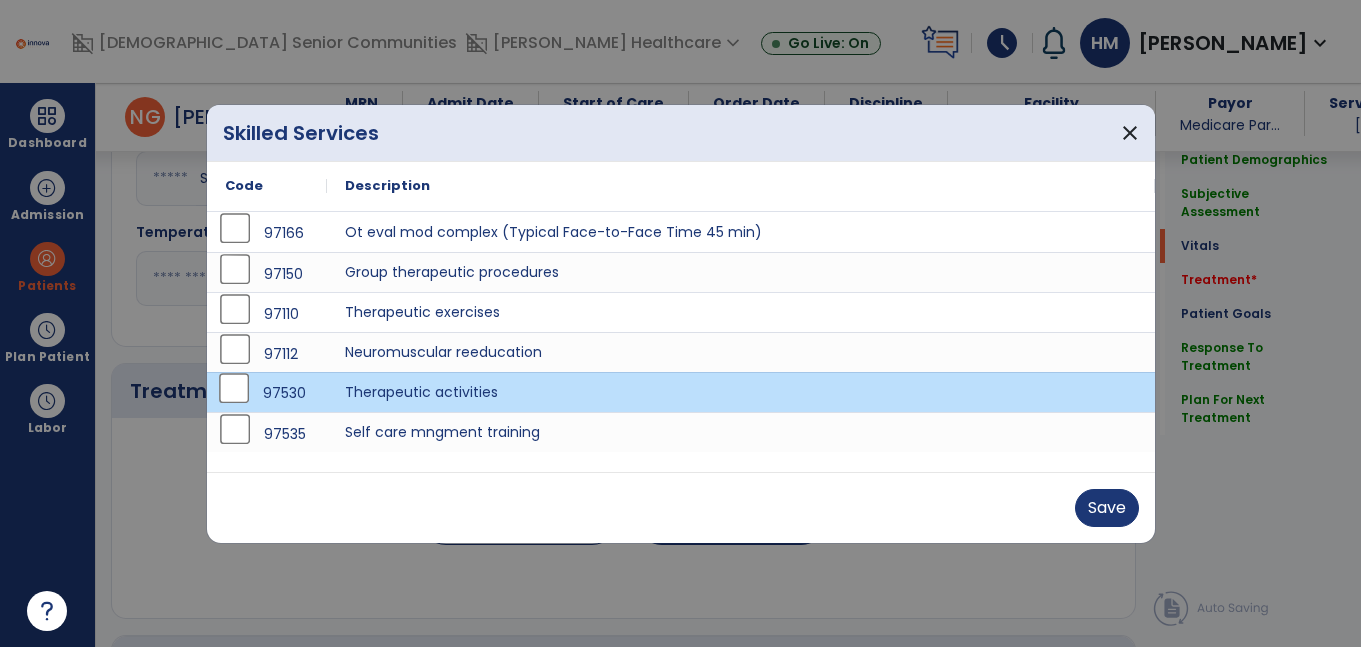 click at bounding box center (680, 323) 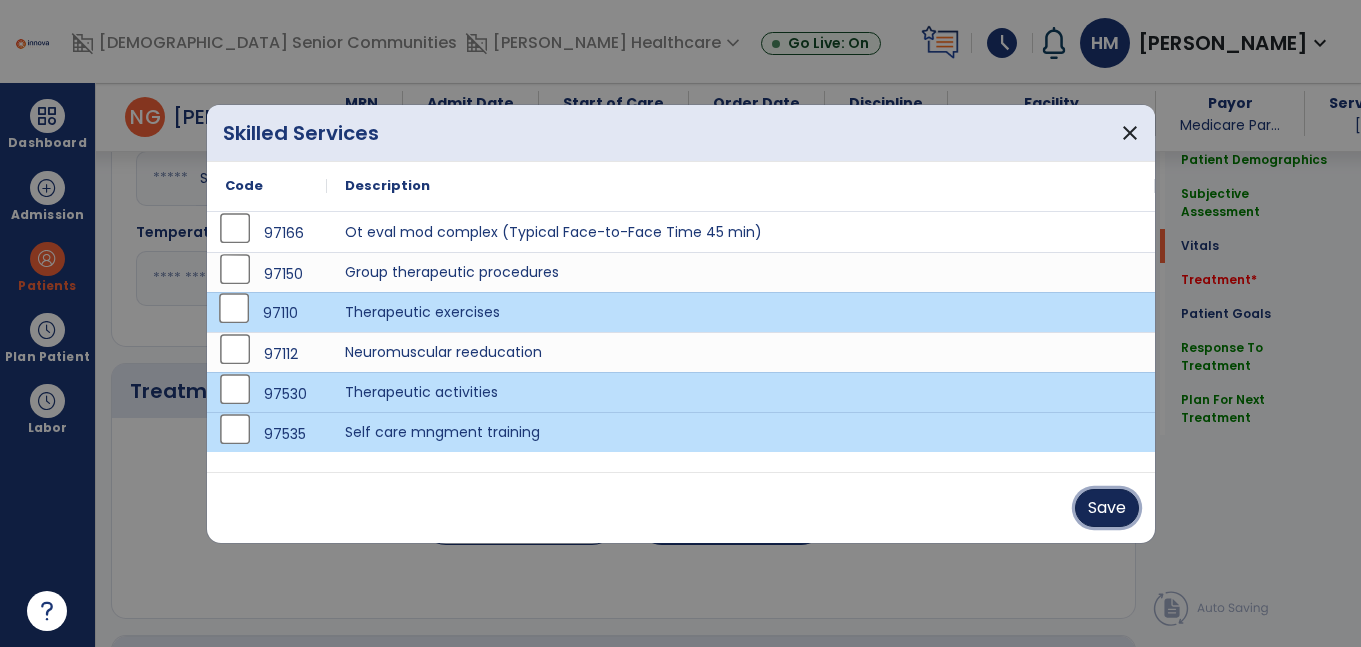 click on "Save" at bounding box center [1107, 508] 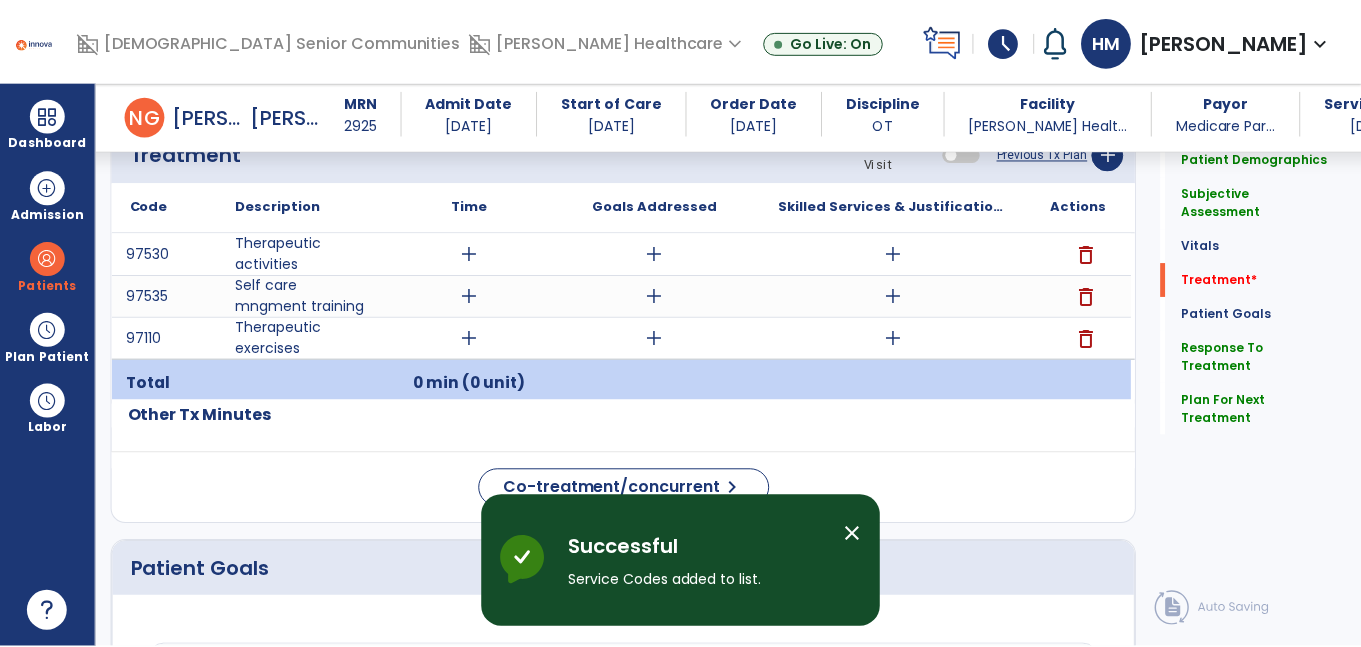 scroll, scrollTop: 1164, scrollLeft: 0, axis: vertical 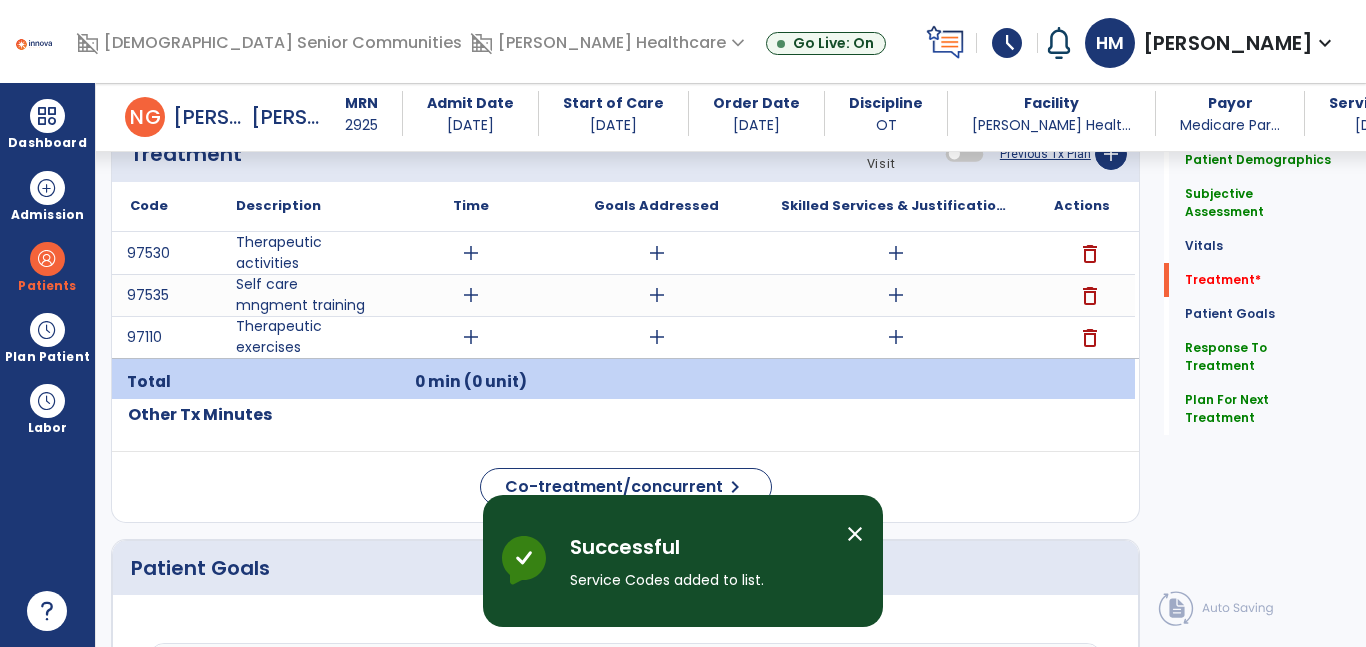 click on "add" at bounding box center [471, 295] 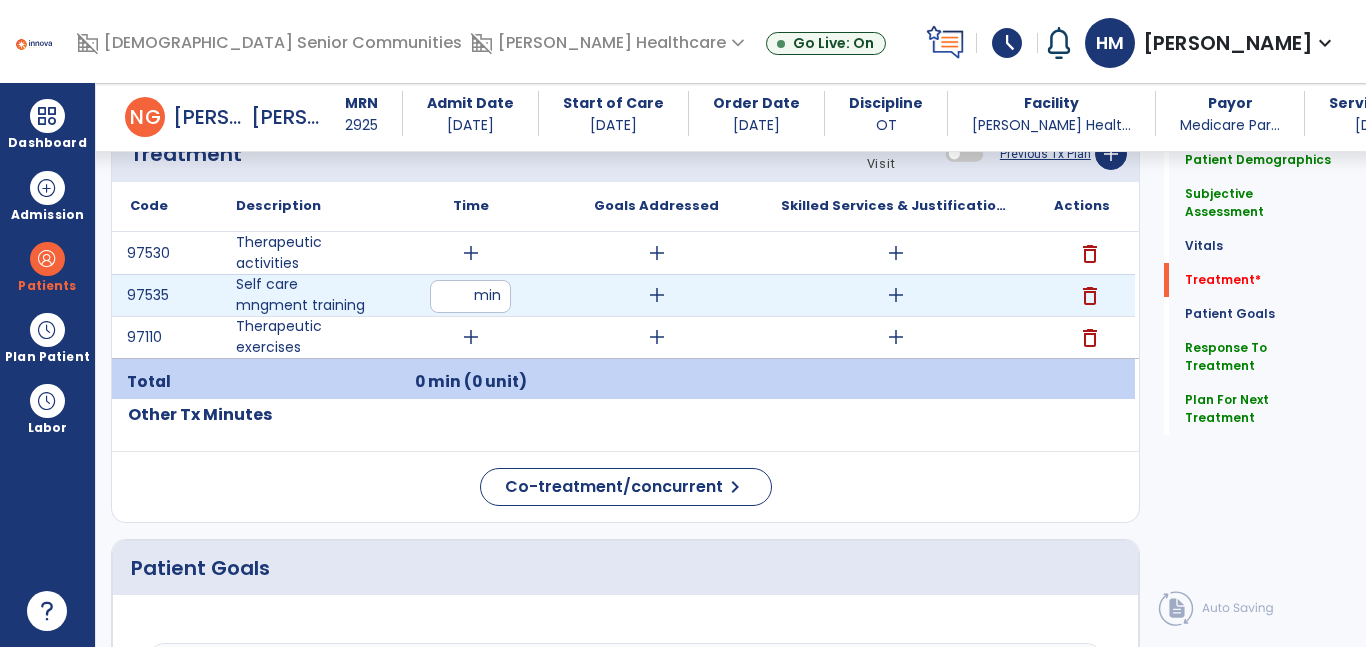 type on "**" 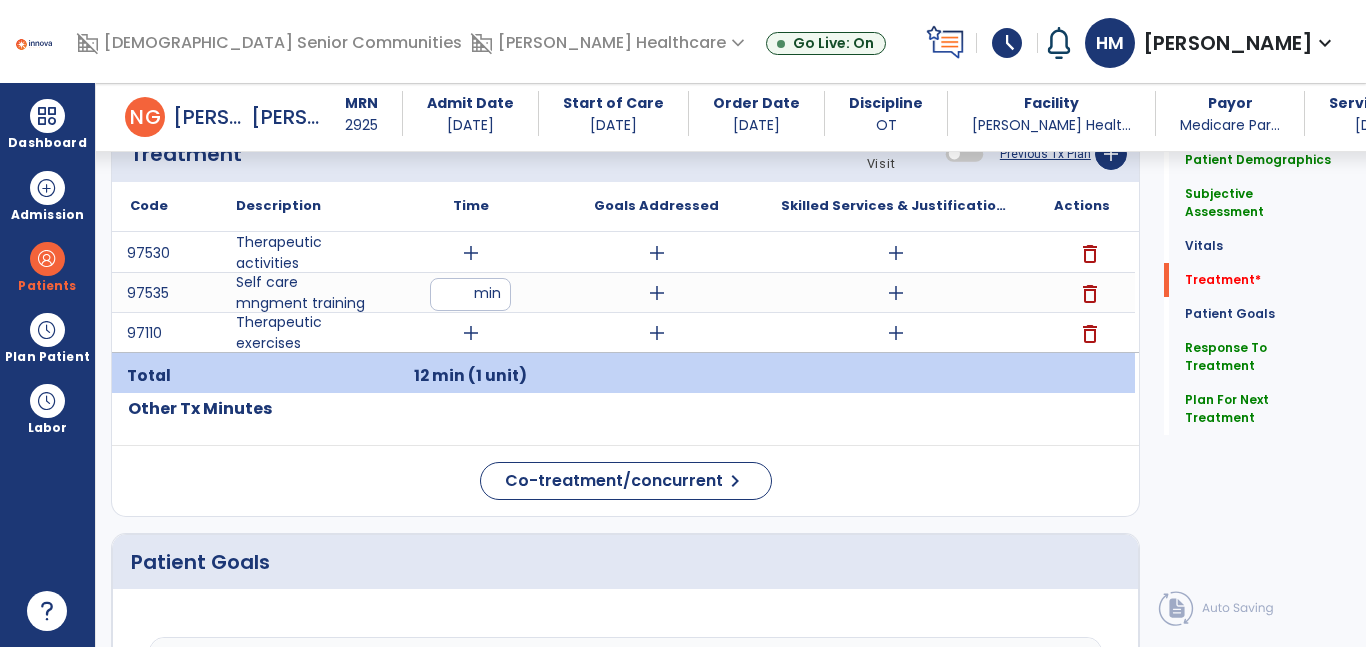 click on "add" at bounding box center (657, 293) 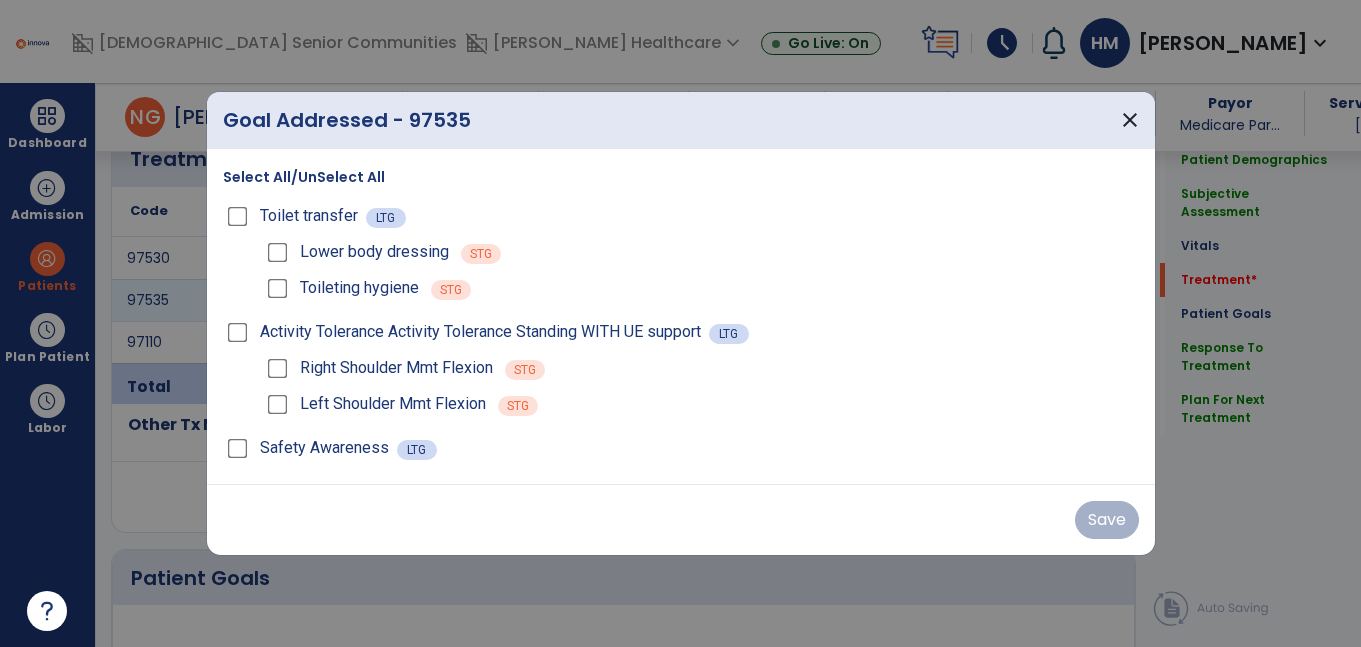 scroll, scrollTop: 1164, scrollLeft: 0, axis: vertical 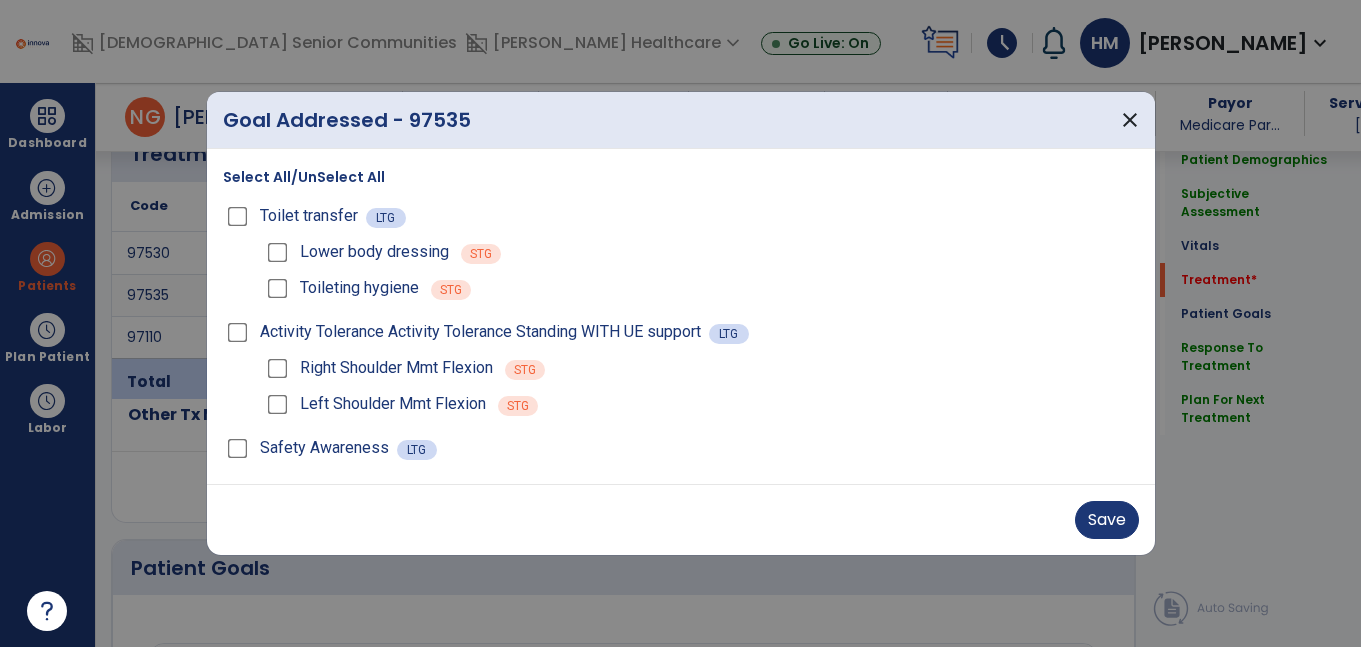 click on "Select All/UnSelect All Toilet transfer  LTG  Lower body dressing  STG  Toileting hygiene  STG  Activity Tolerance  Activity Tolerance Standing WITH UE support  LTG  Right Shoulder Mmt Flexion  STG  Left Shoulder Mmt Flexion  STG  Safety Awareness  LTG" at bounding box center (681, 316) 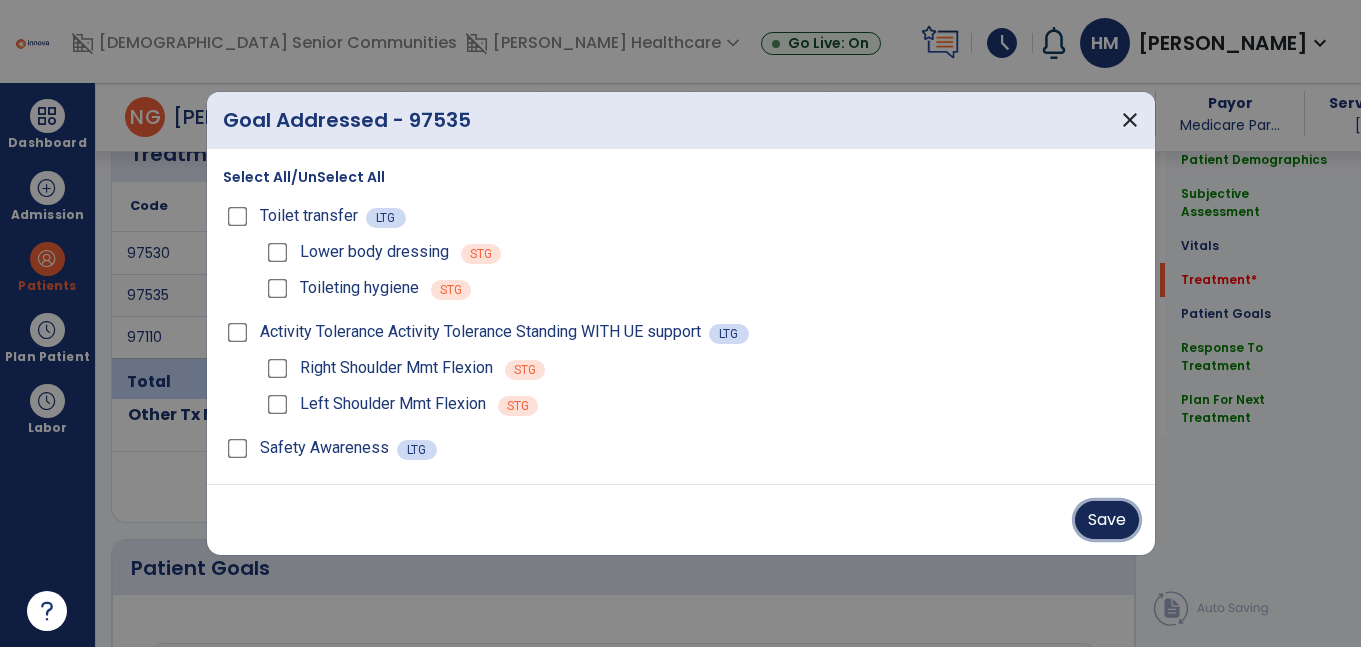 click on "Save" at bounding box center [1107, 520] 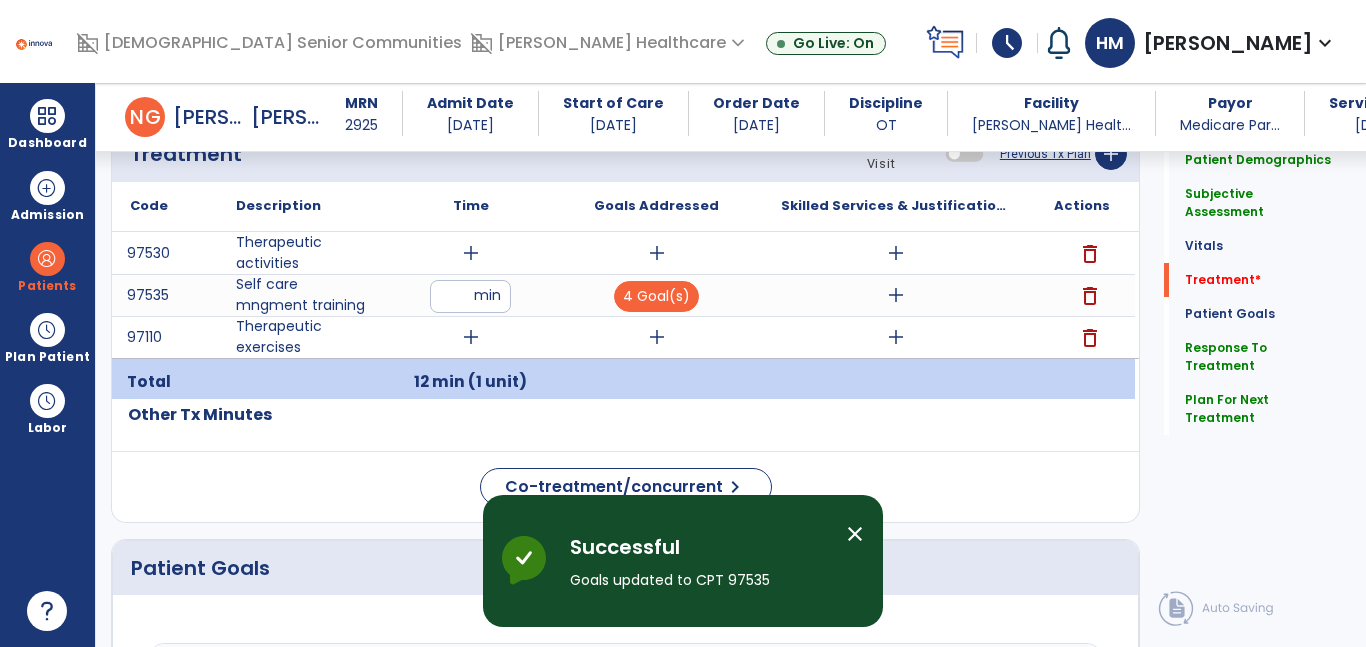click on "add" at bounding box center (896, 295) 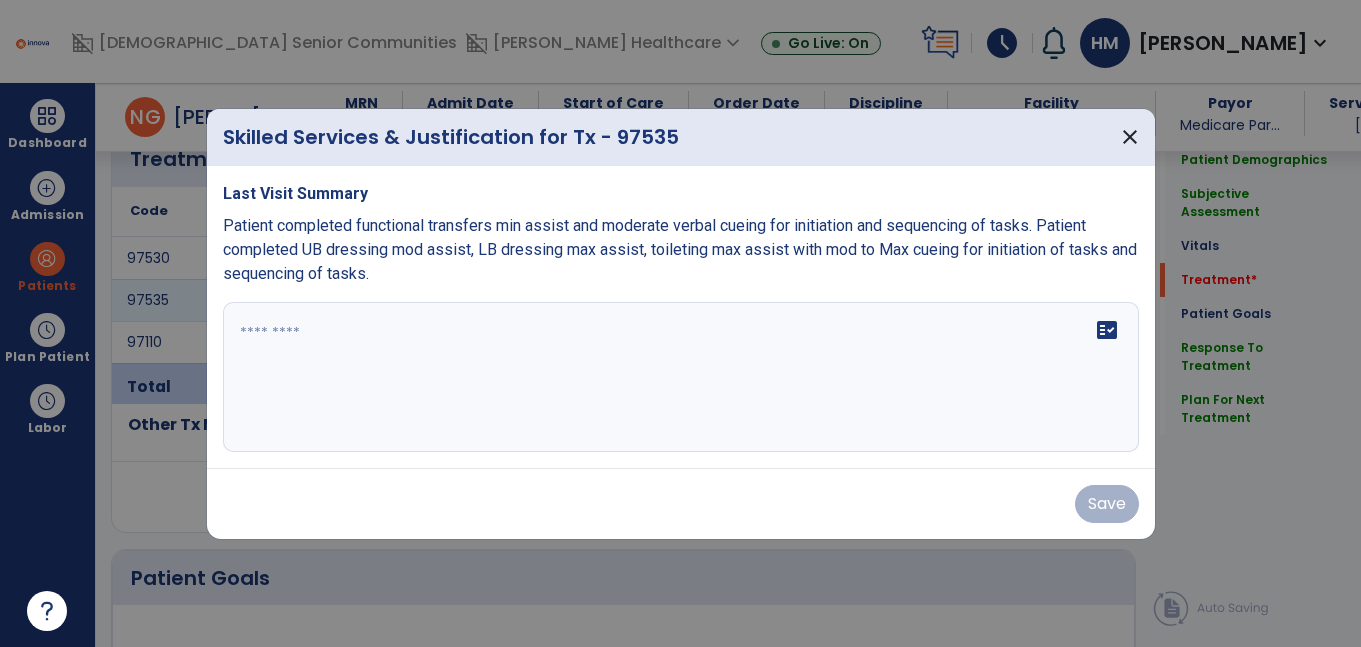scroll, scrollTop: 1164, scrollLeft: 0, axis: vertical 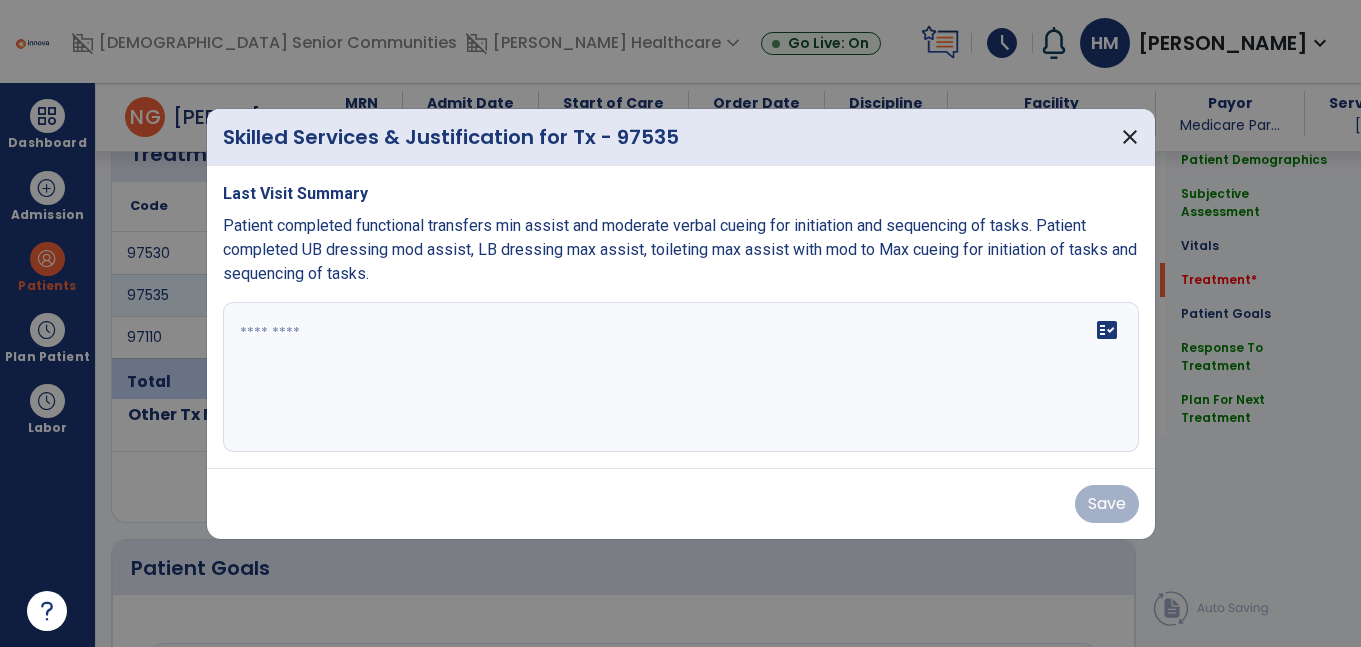 click on "fact_check" at bounding box center [681, 377] 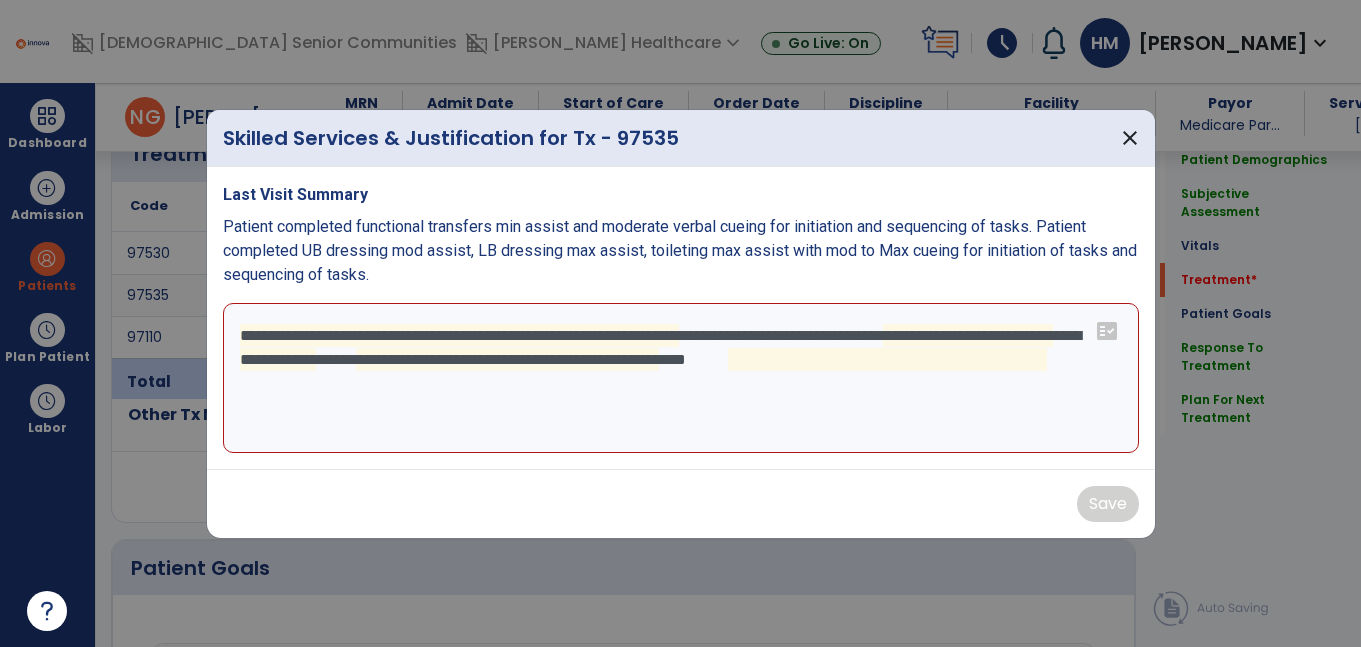click on "**********" at bounding box center (681, 378) 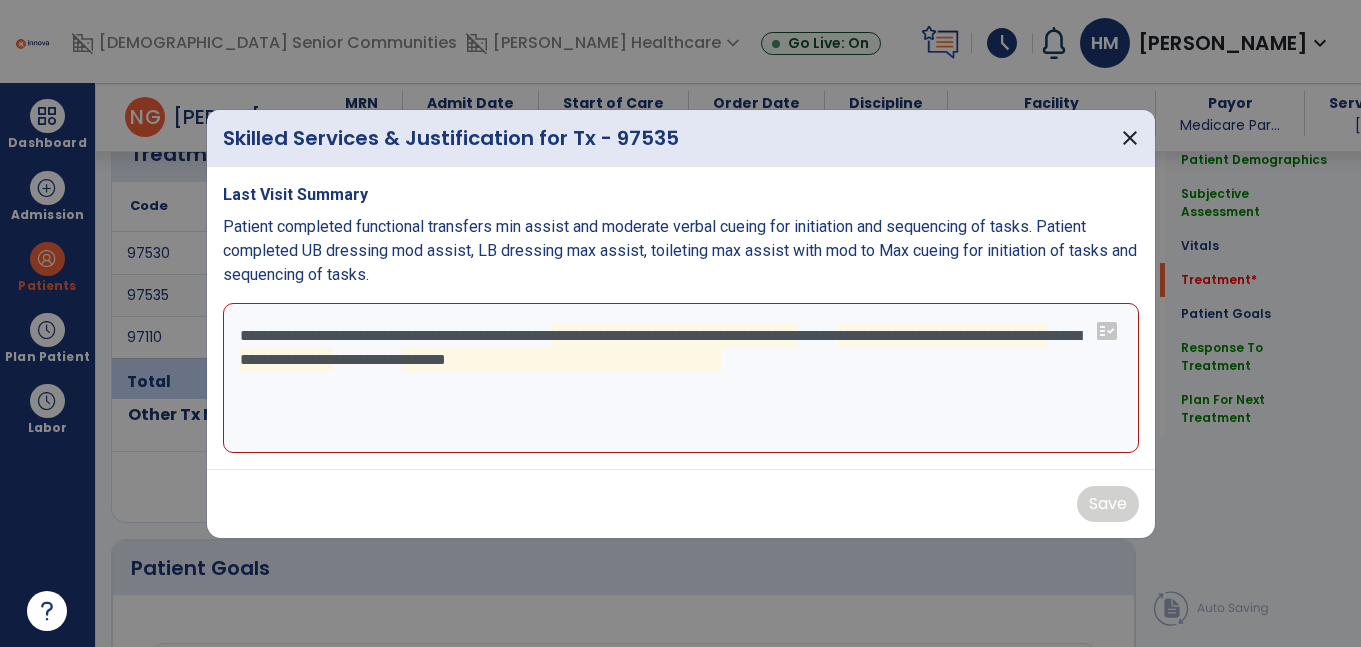 click on "**********" at bounding box center [681, 378] 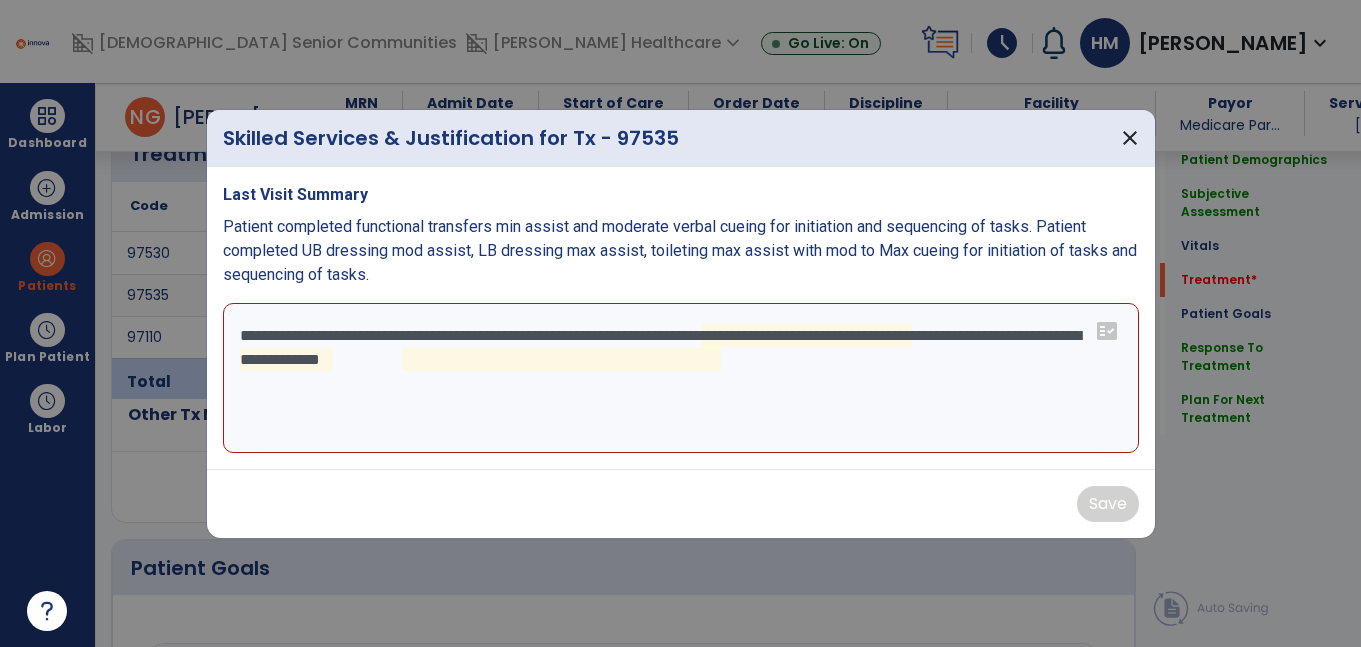 click on "**********" at bounding box center (681, 378) 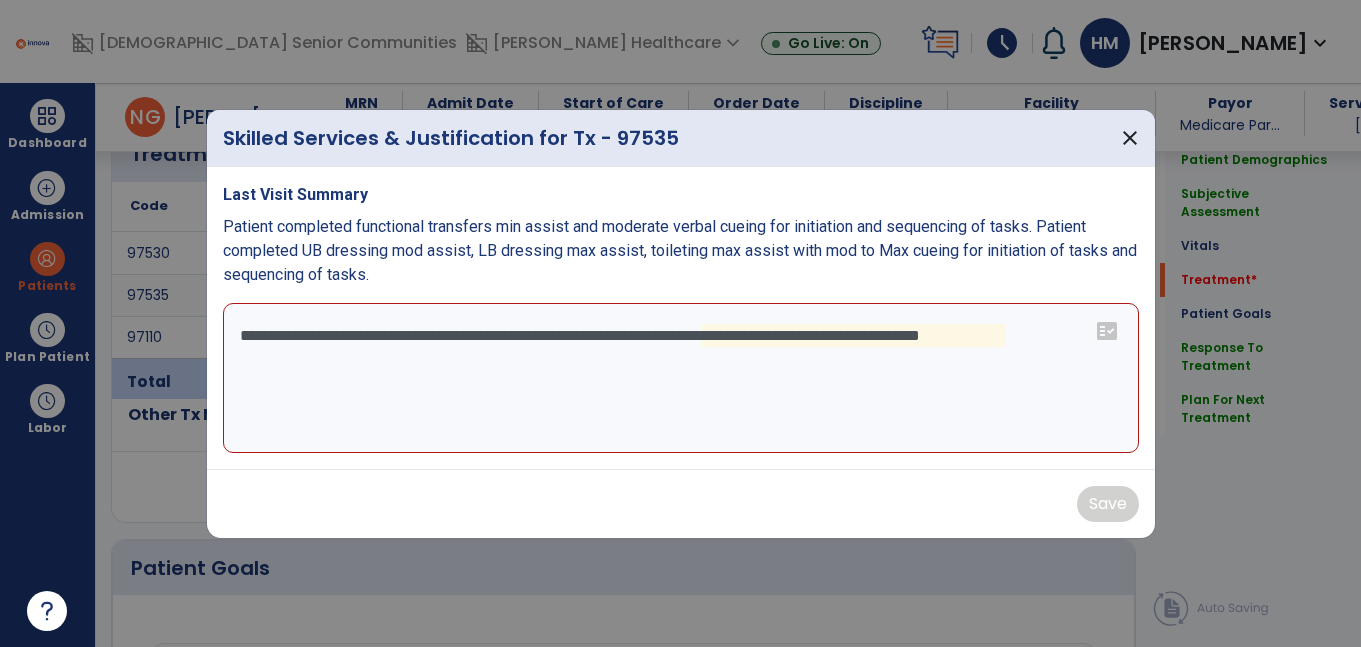 click on "**********" at bounding box center (681, 378) 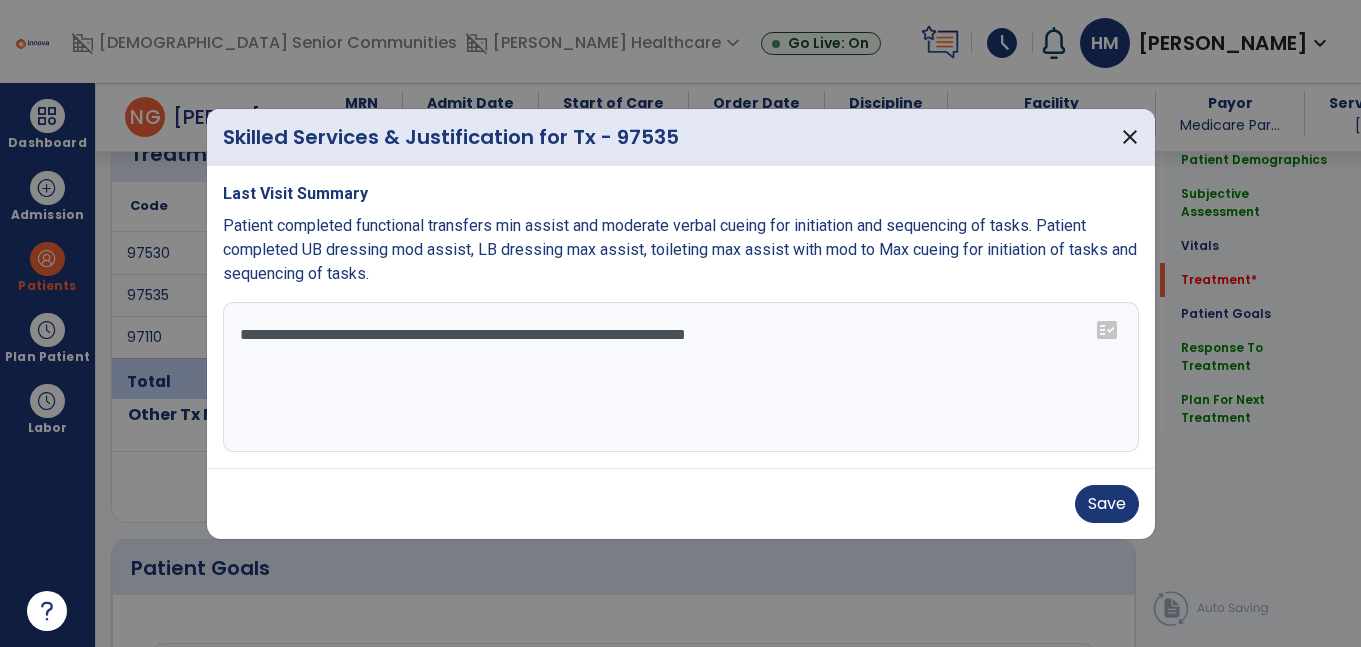 click on "**********" at bounding box center [681, 377] 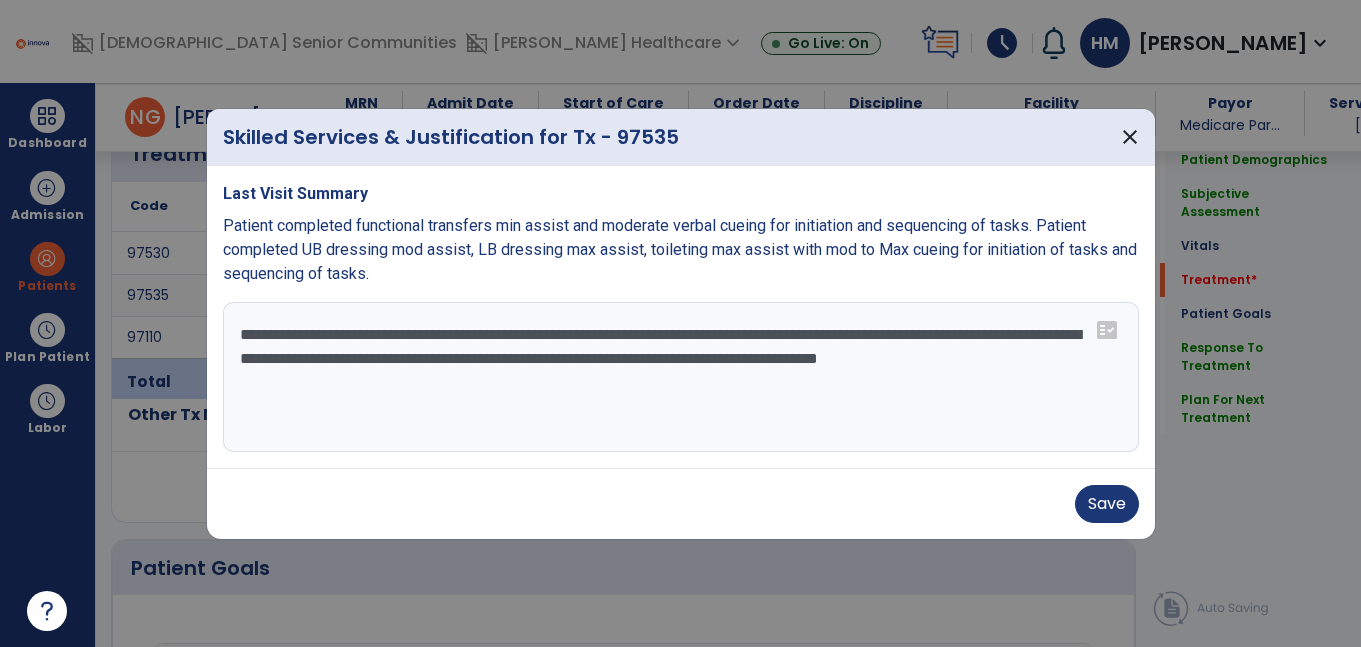 click on "**********" at bounding box center [681, 377] 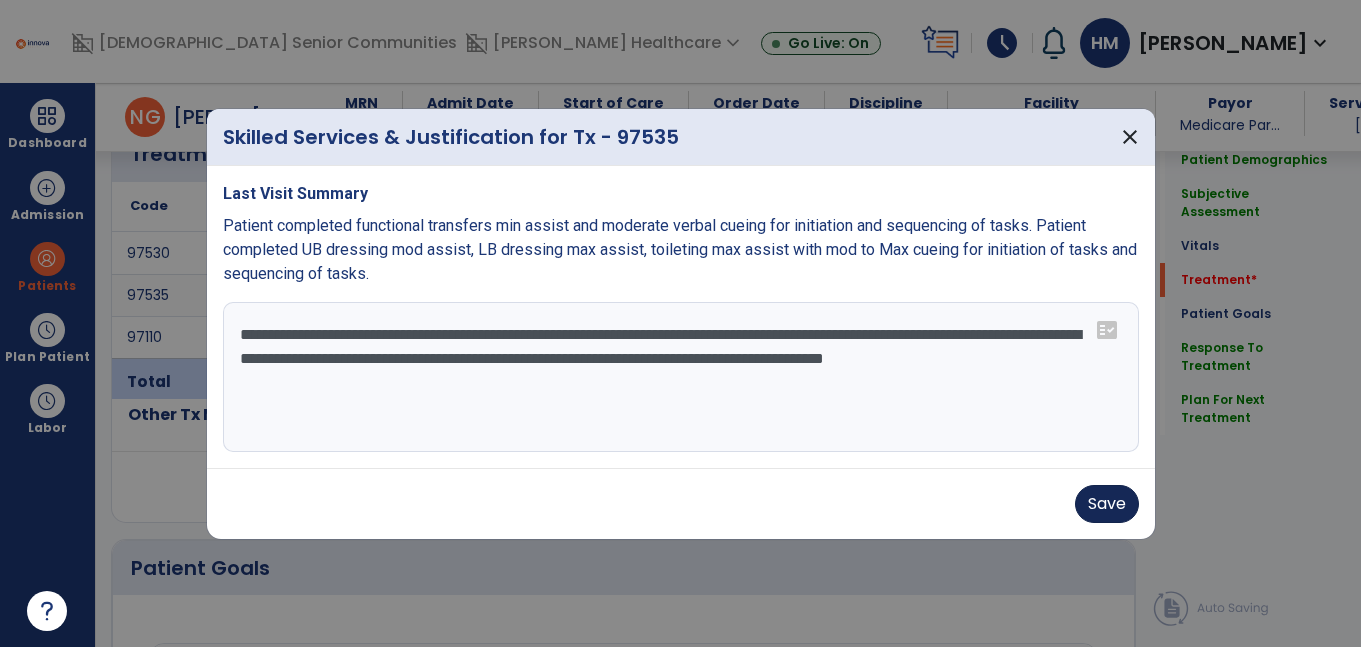 type on "**********" 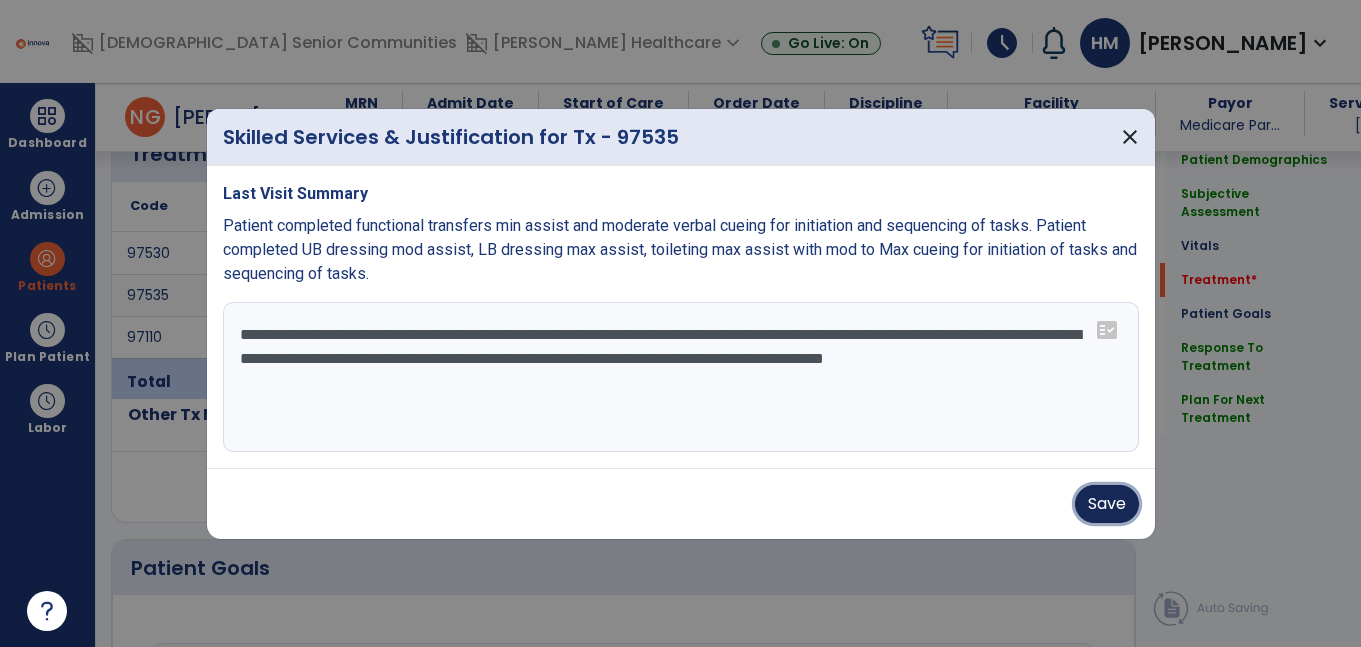 click on "Save" at bounding box center (1107, 504) 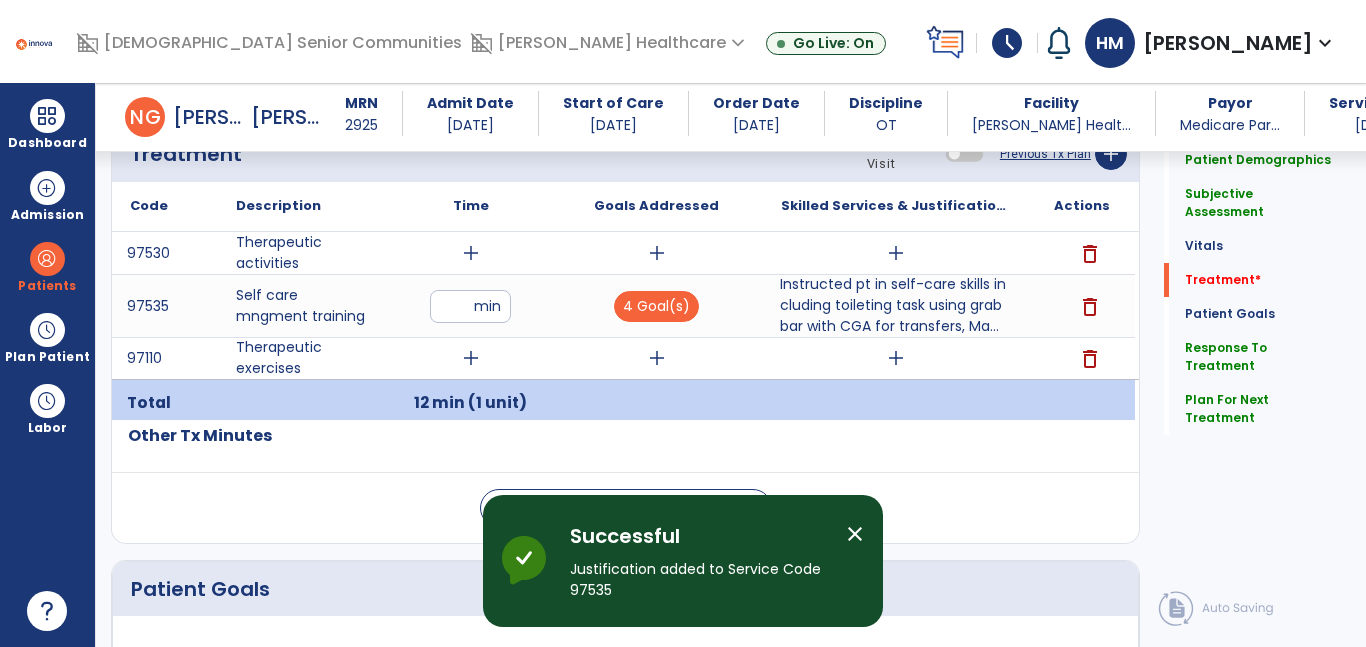 click on "add" at bounding box center (471, 358) 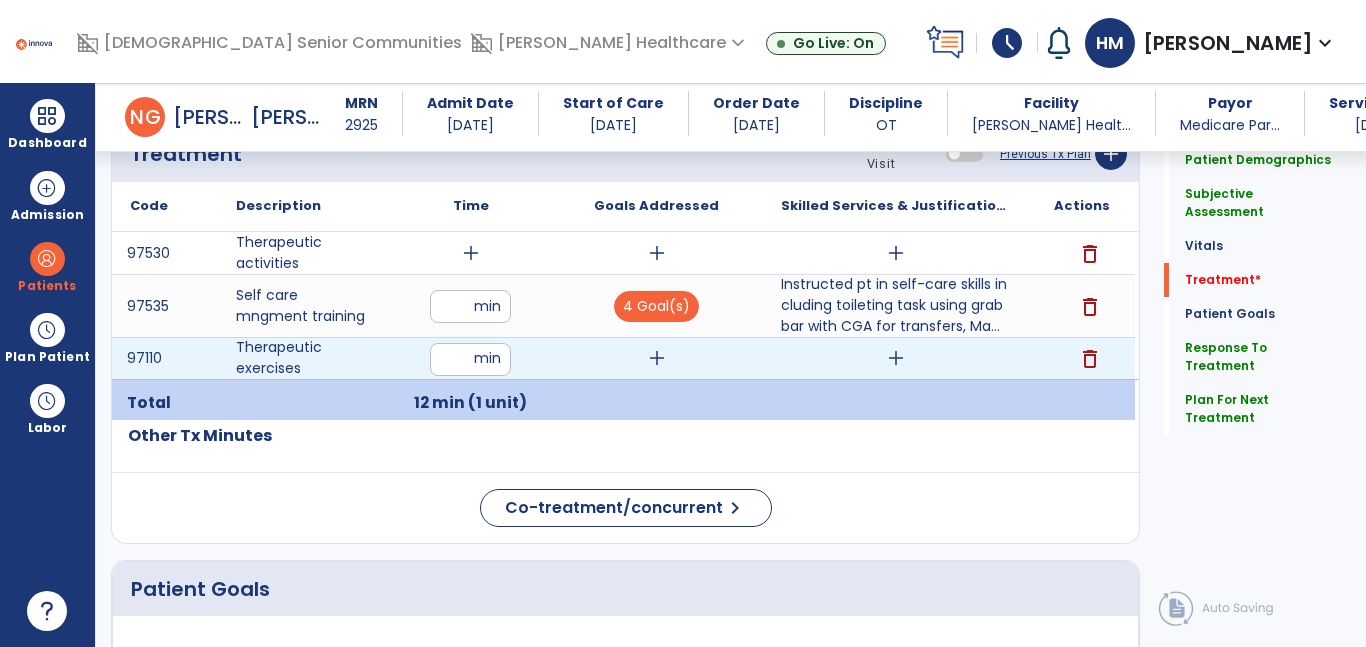 type on "**" 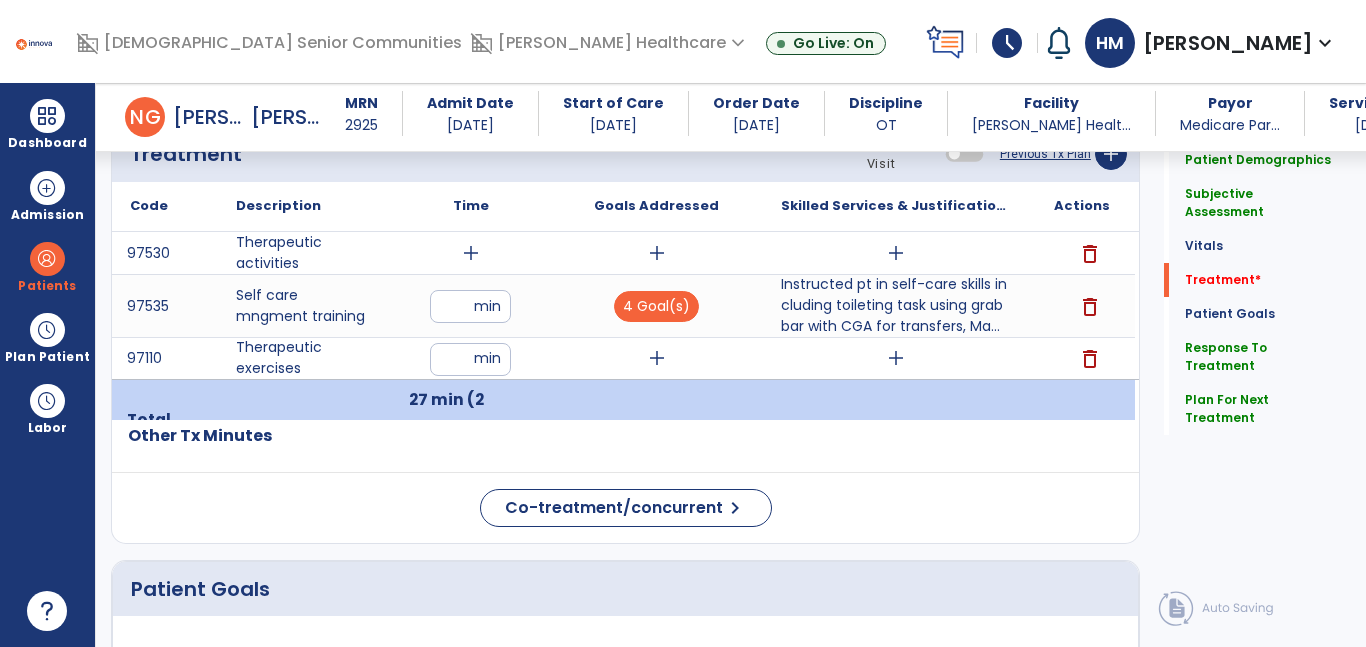 click on "add" at bounding box center (657, 358) 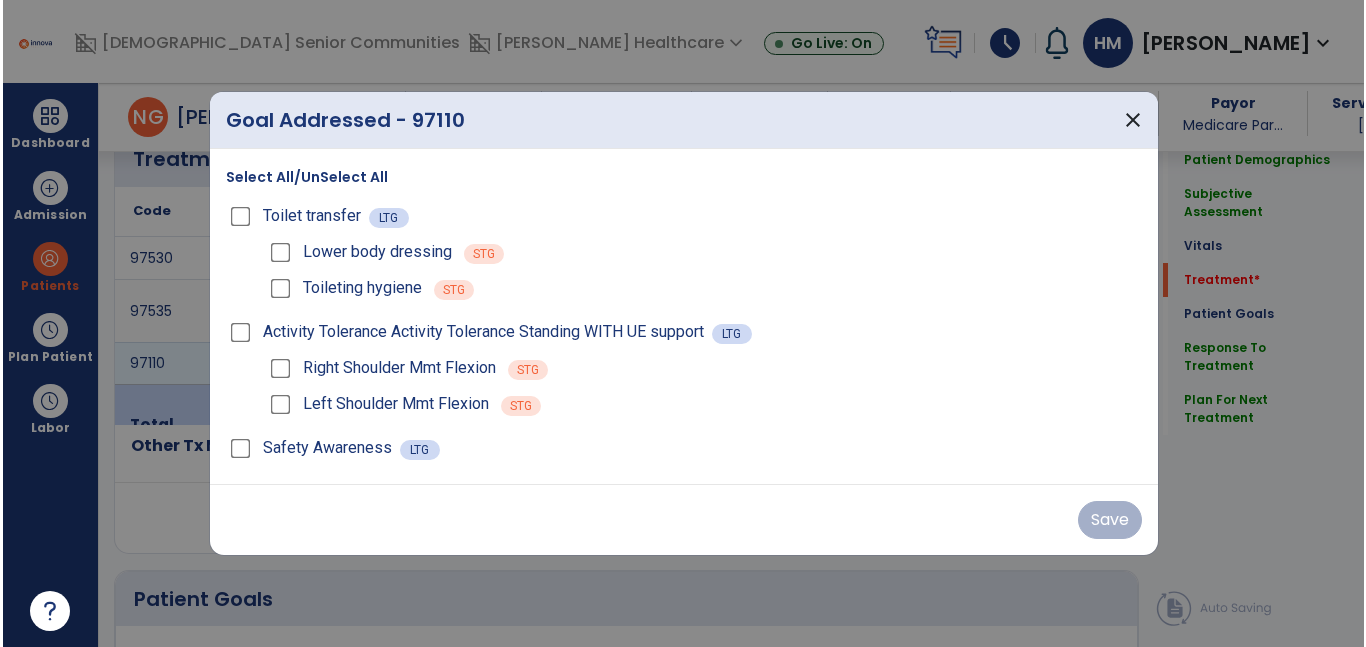 scroll, scrollTop: 1164, scrollLeft: 0, axis: vertical 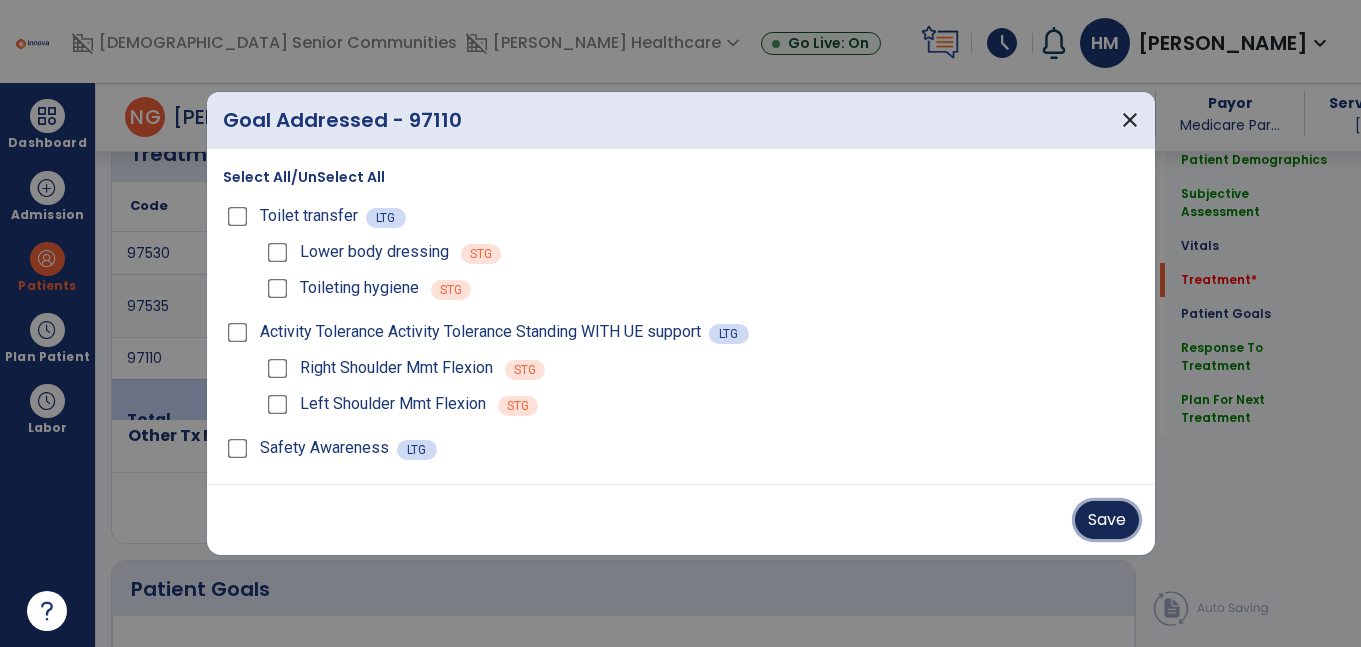 click on "Save" at bounding box center [1107, 520] 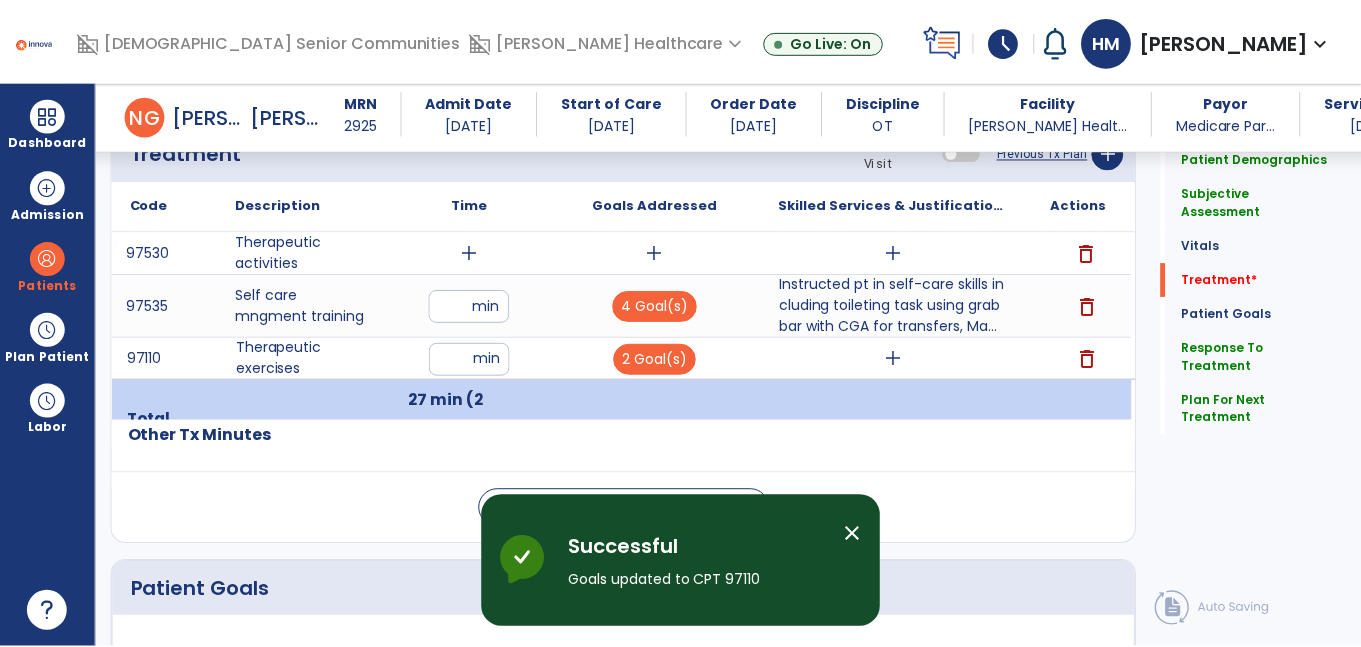 scroll, scrollTop: 1165, scrollLeft: 0, axis: vertical 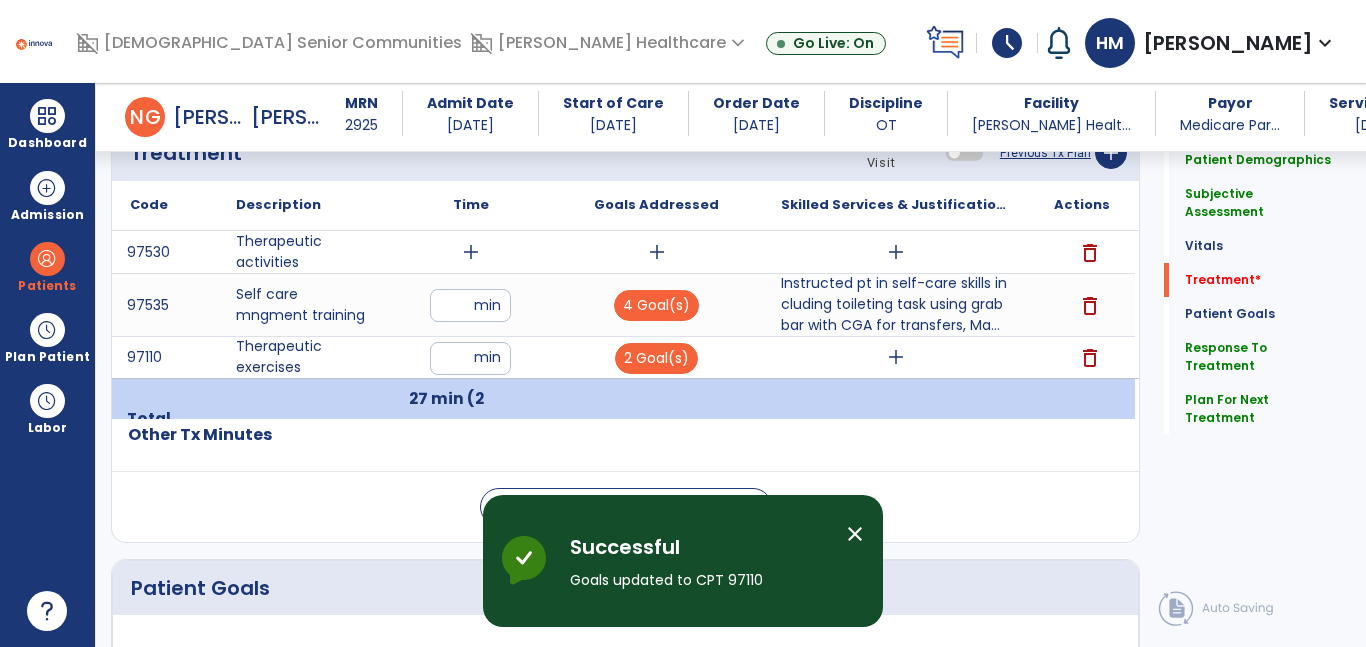 click on "add" at bounding box center [896, 357] 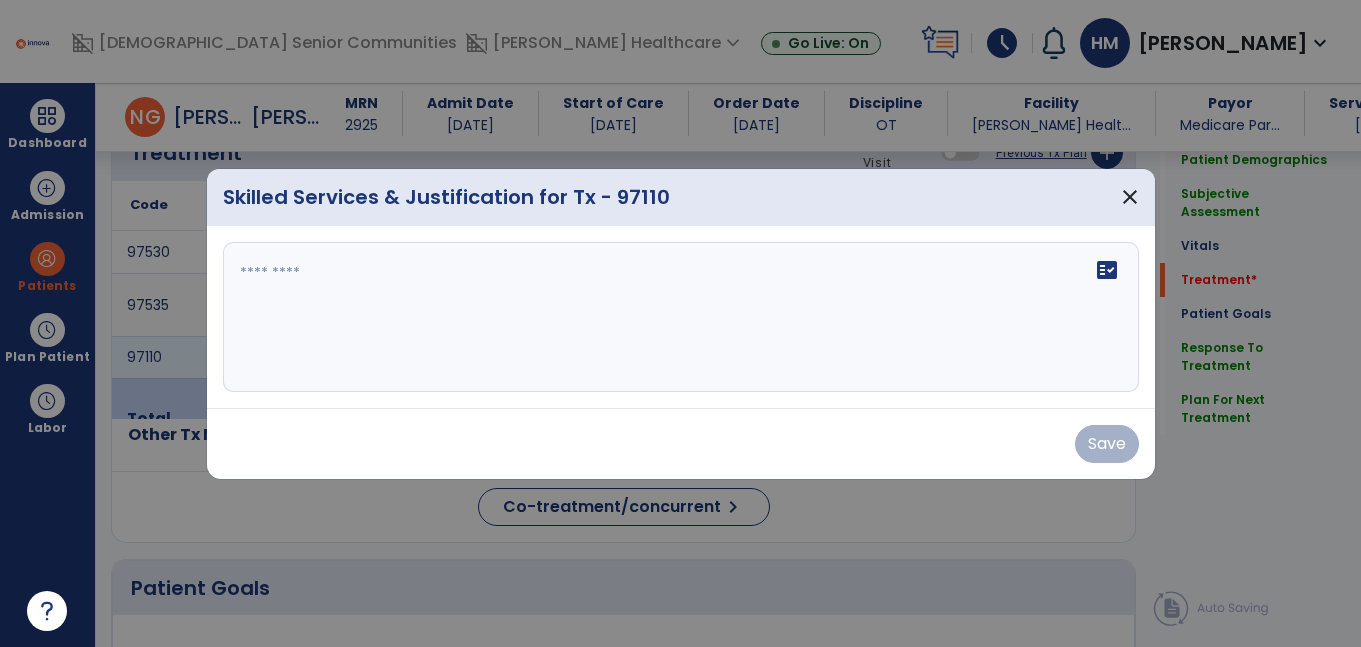 scroll, scrollTop: 1165, scrollLeft: 0, axis: vertical 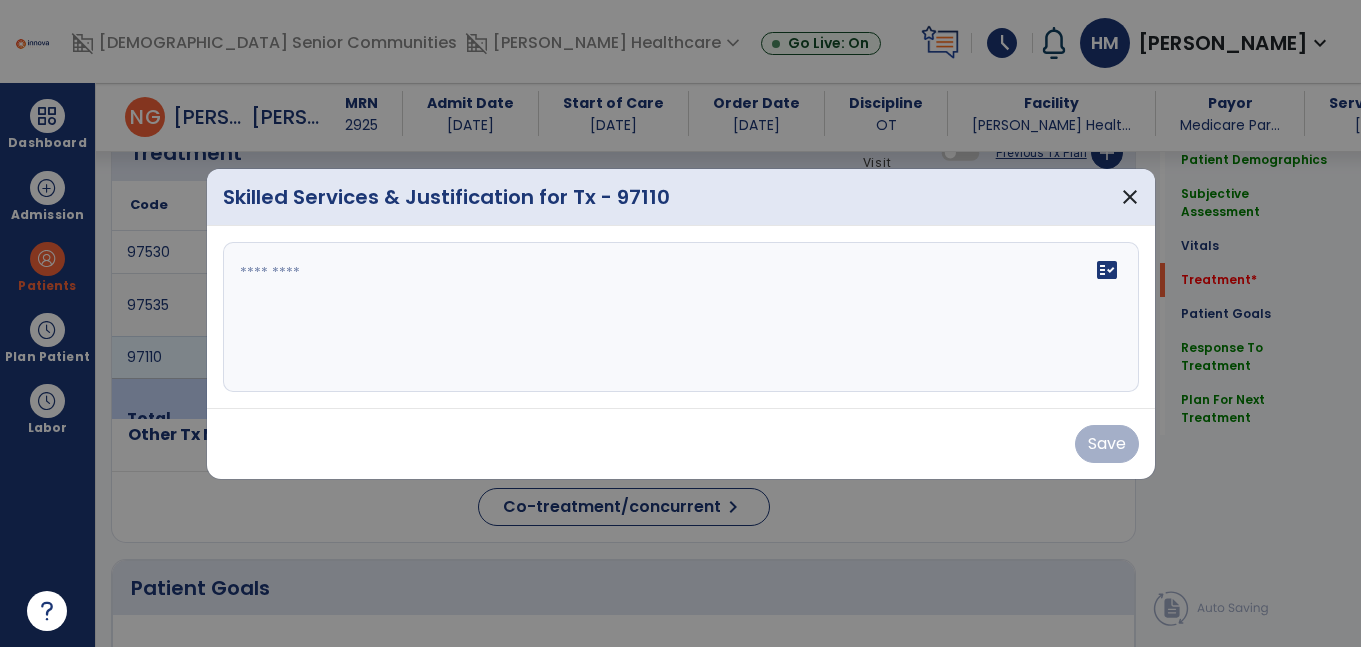 click on "fact_check" at bounding box center (681, 317) 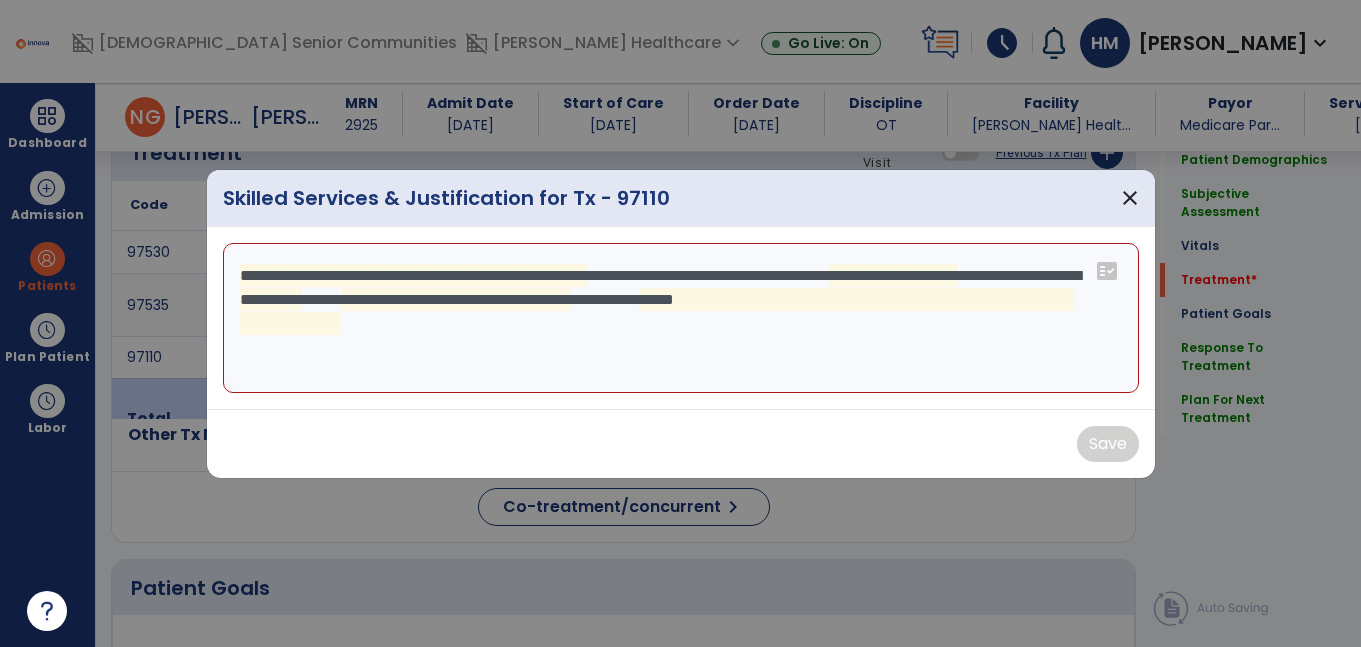 click on "**********" at bounding box center [681, 318] 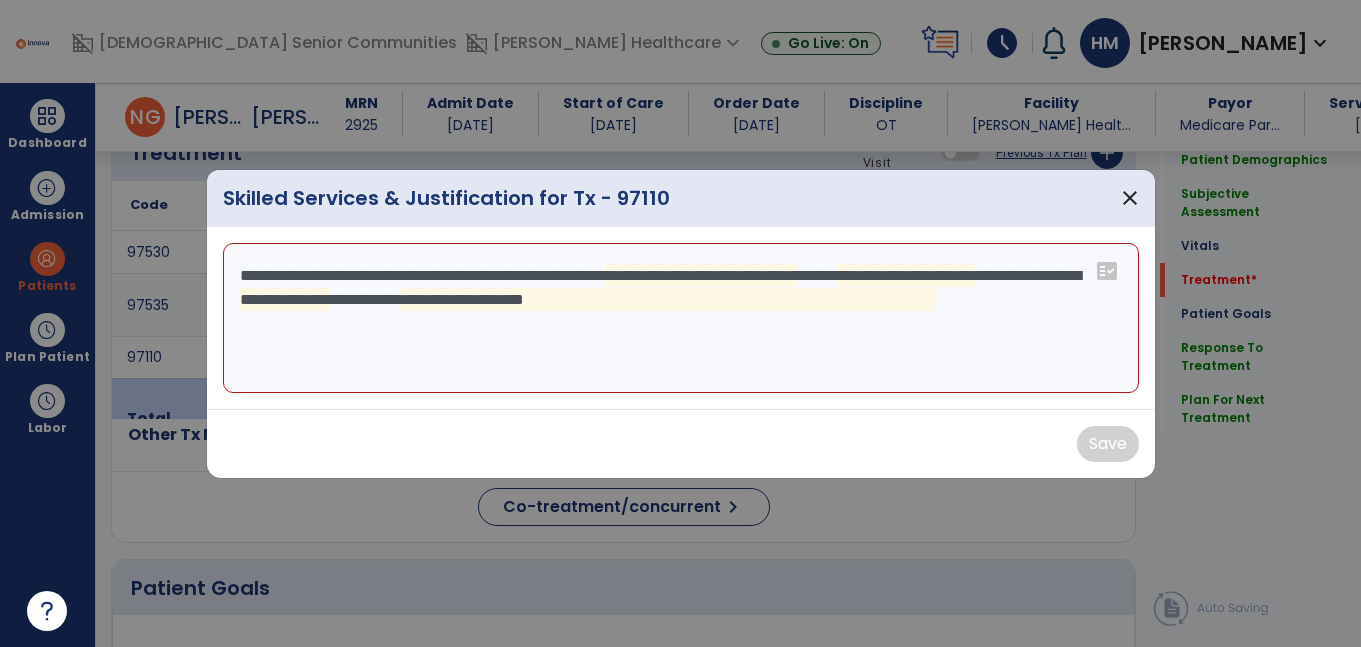 click on "**********" at bounding box center [681, 318] 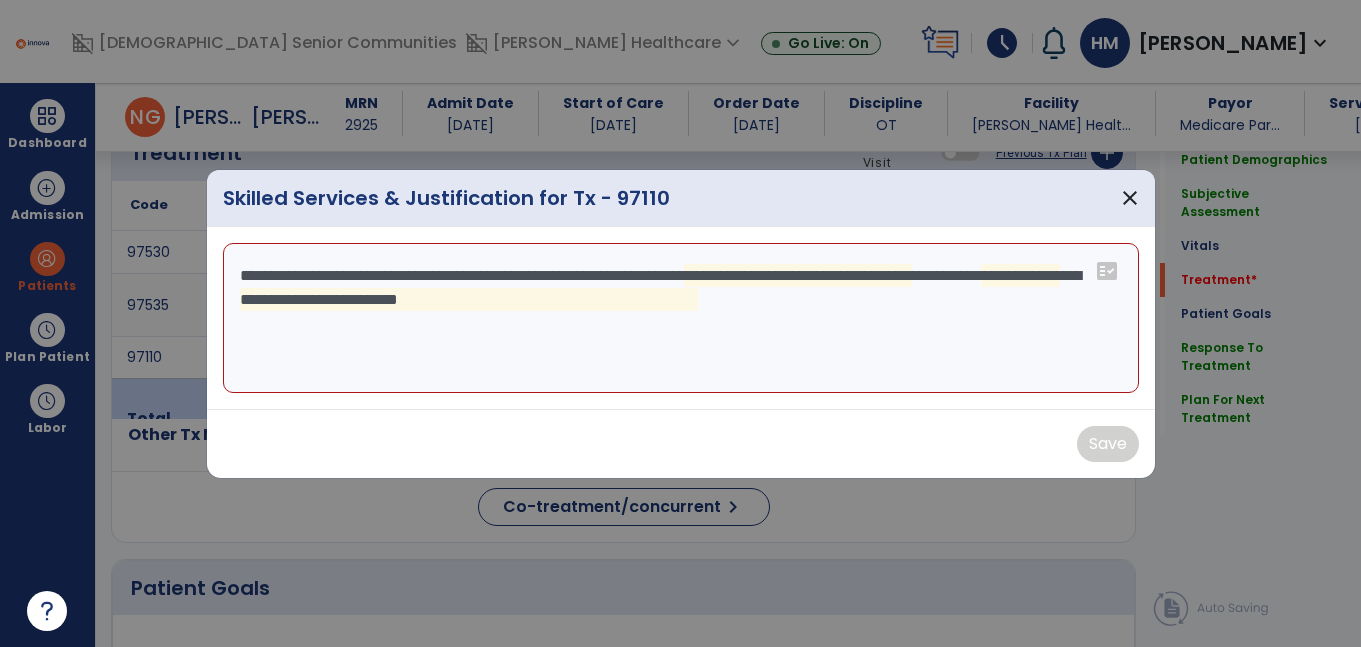 click on "**********" at bounding box center (681, 318) 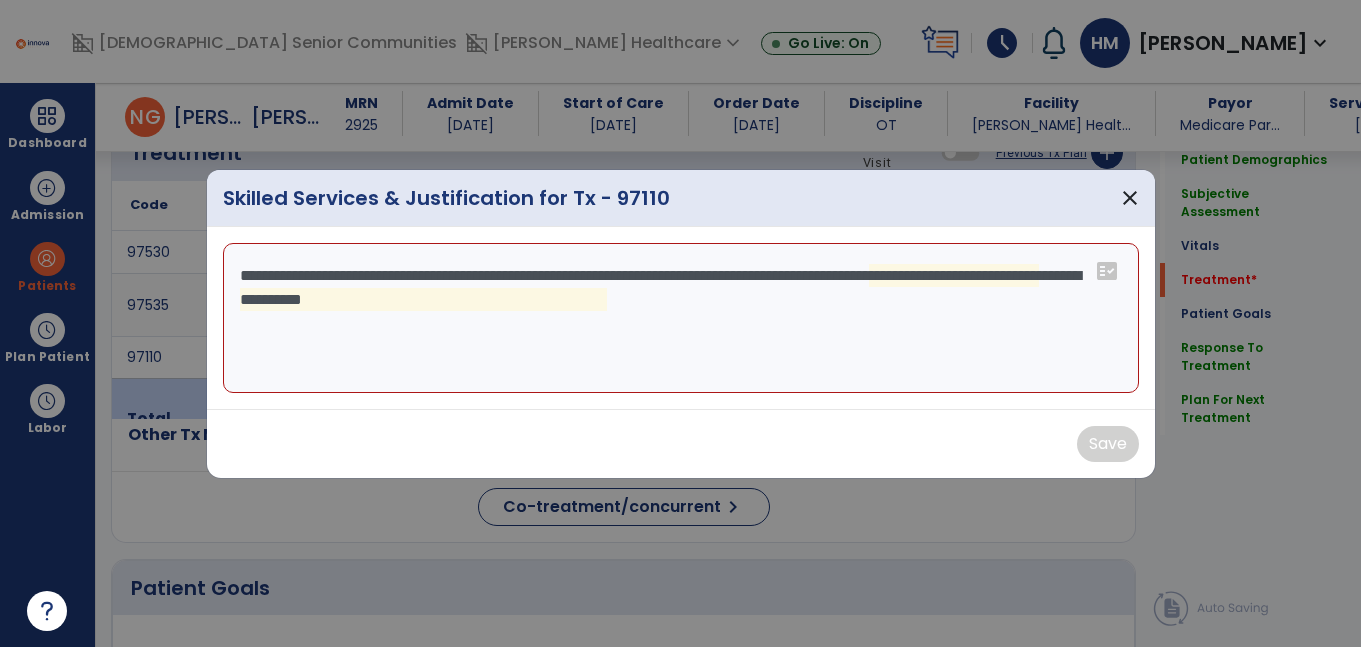 click on "**********" at bounding box center (681, 318) 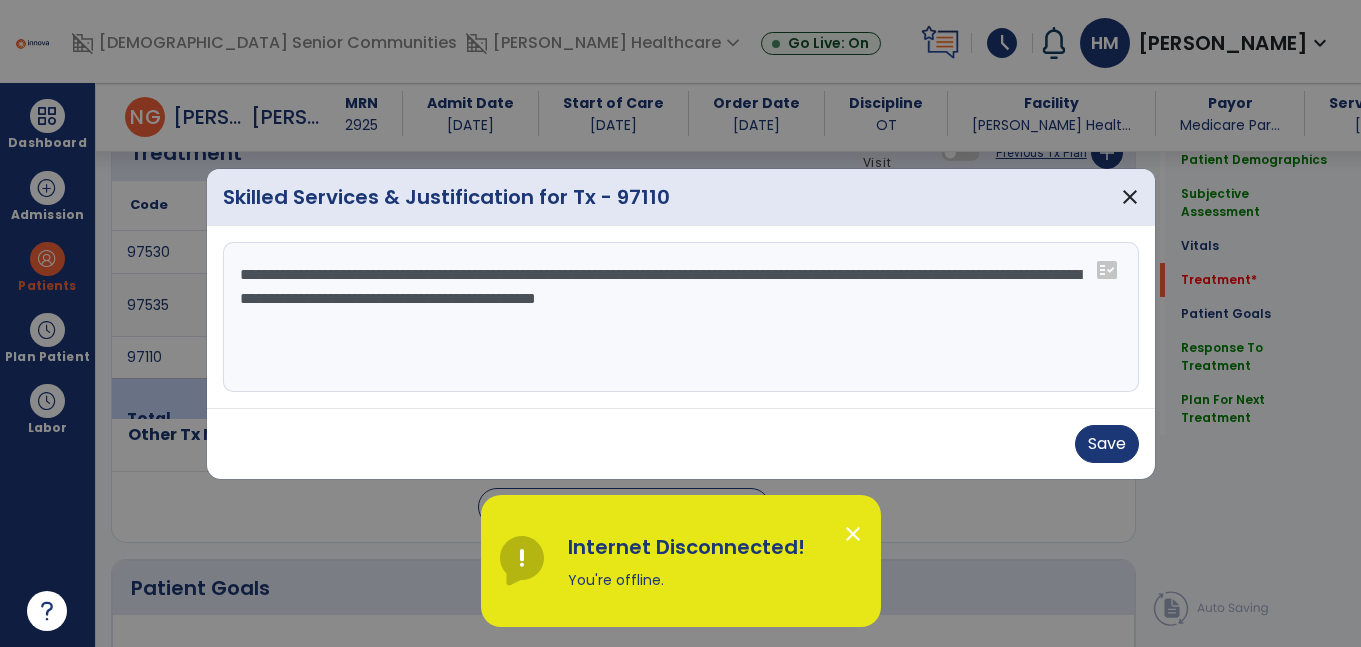 click on "**********" at bounding box center (681, 317) 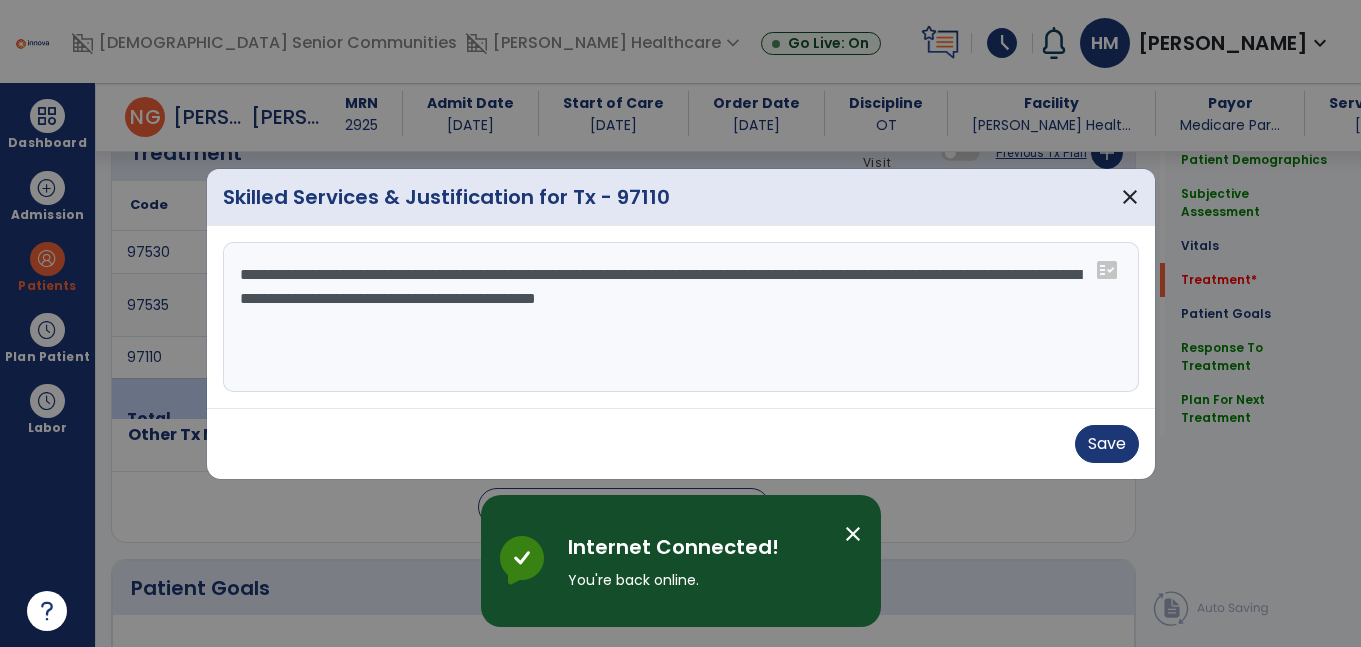 click on "**********" at bounding box center [681, 317] 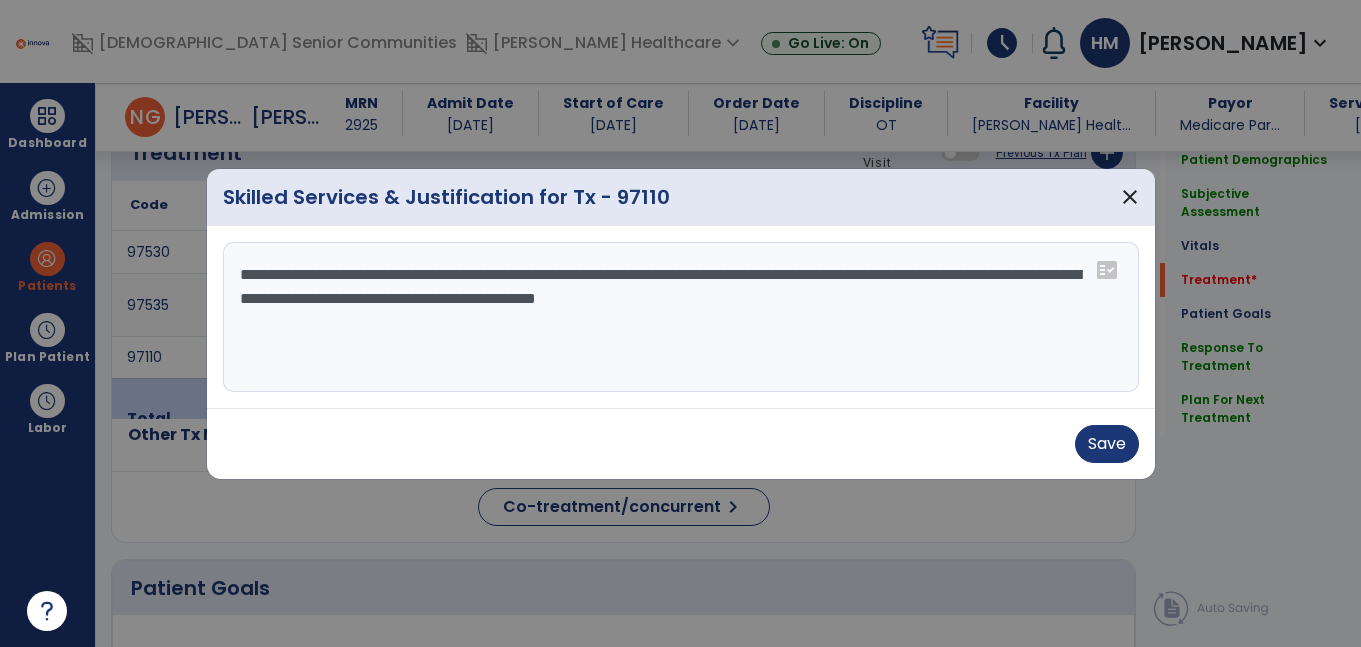 click on "**********" at bounding box center (681, 317) 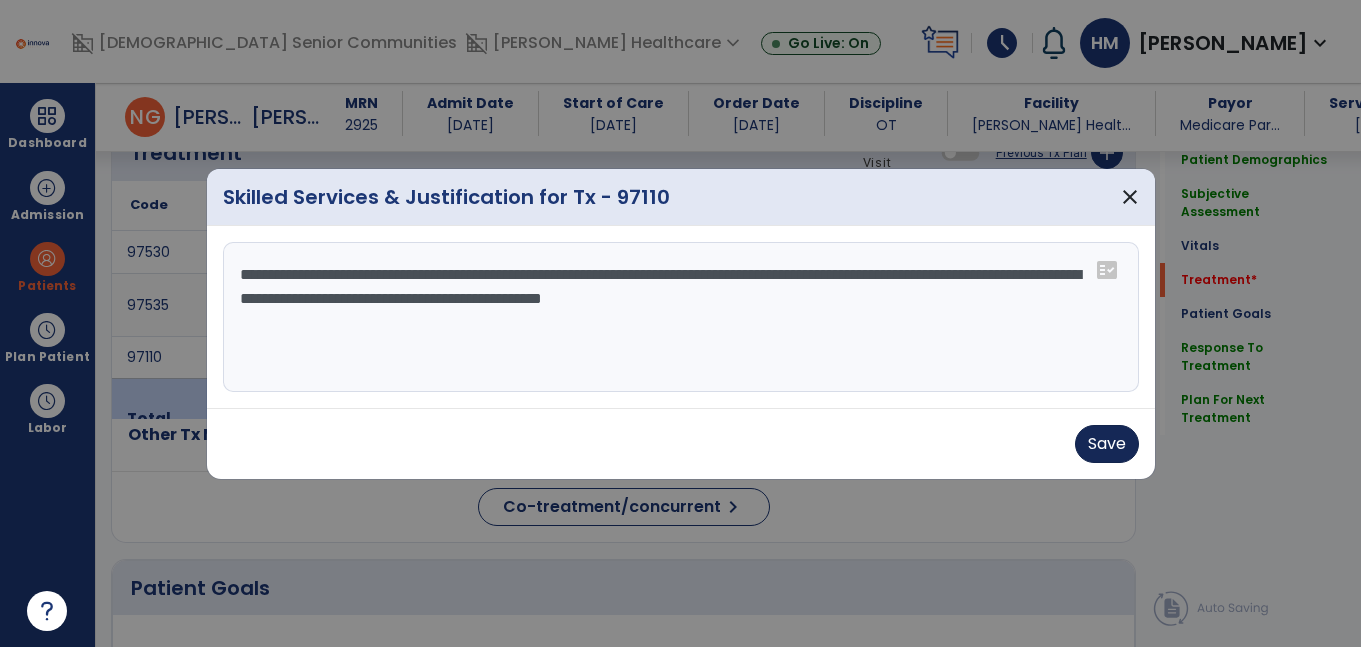 type on "**********" 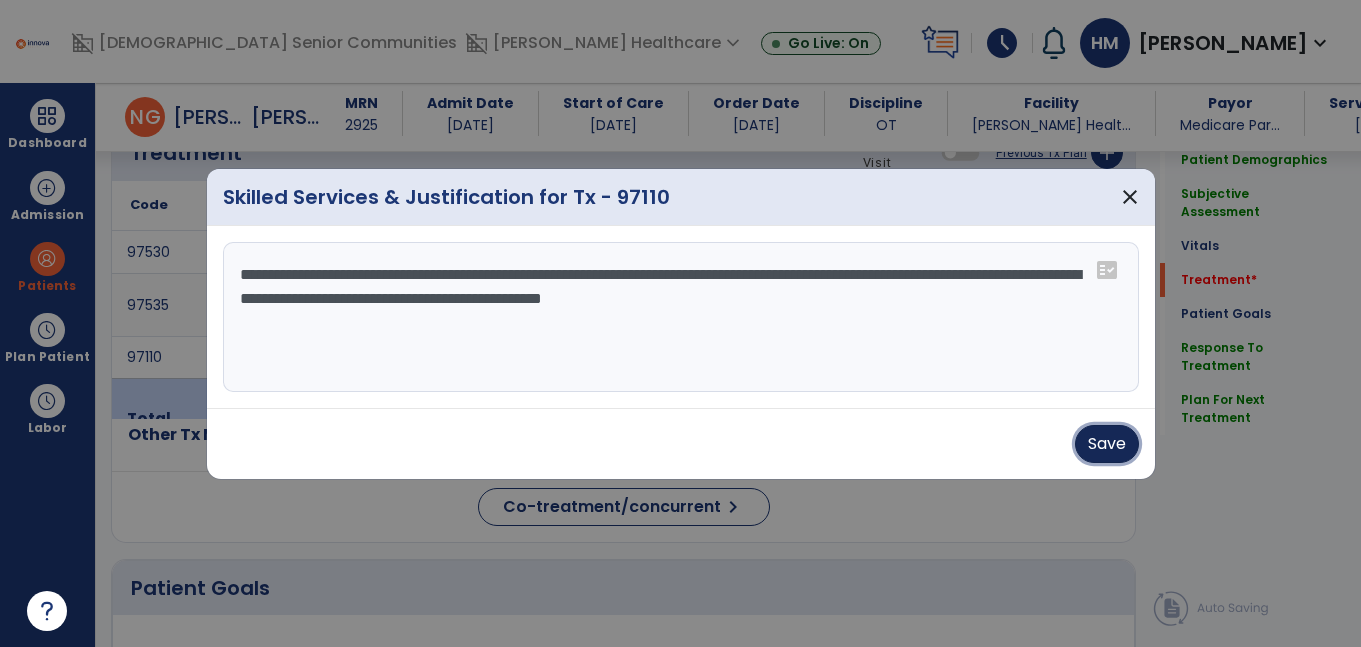 click on "Save" at bounding box center [1107, 444] 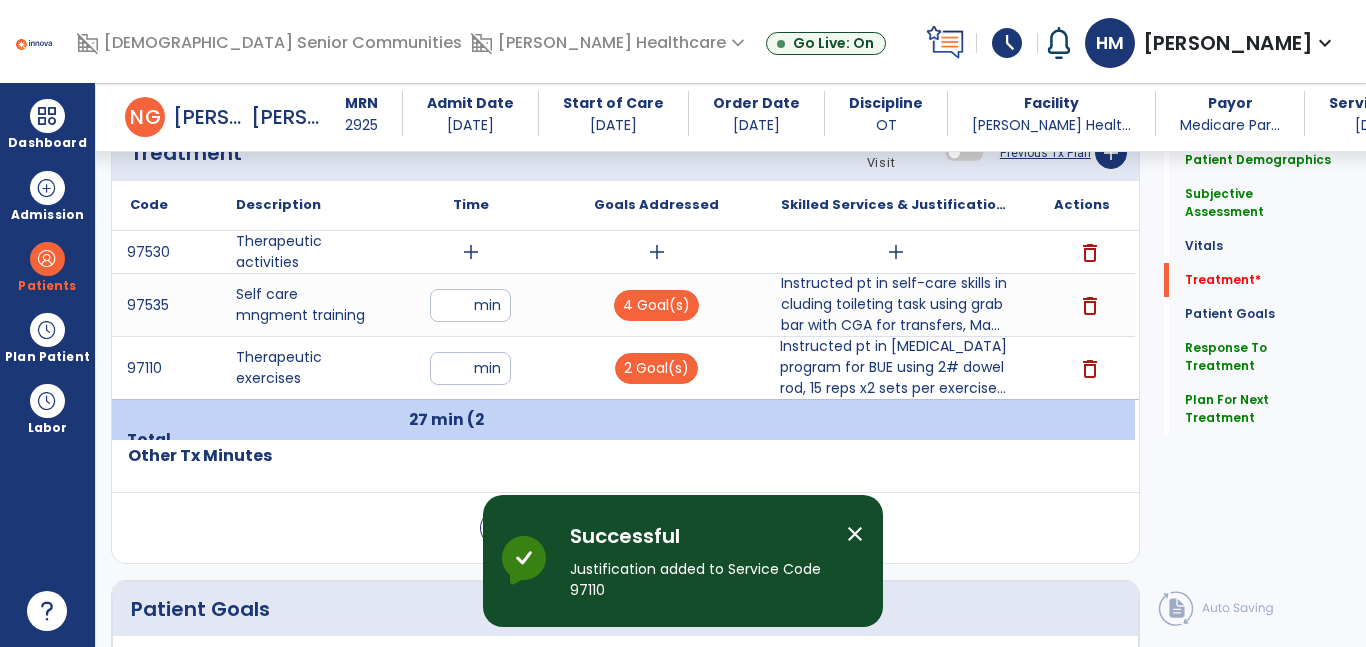 click on "add" at bounding box center (471, 252) 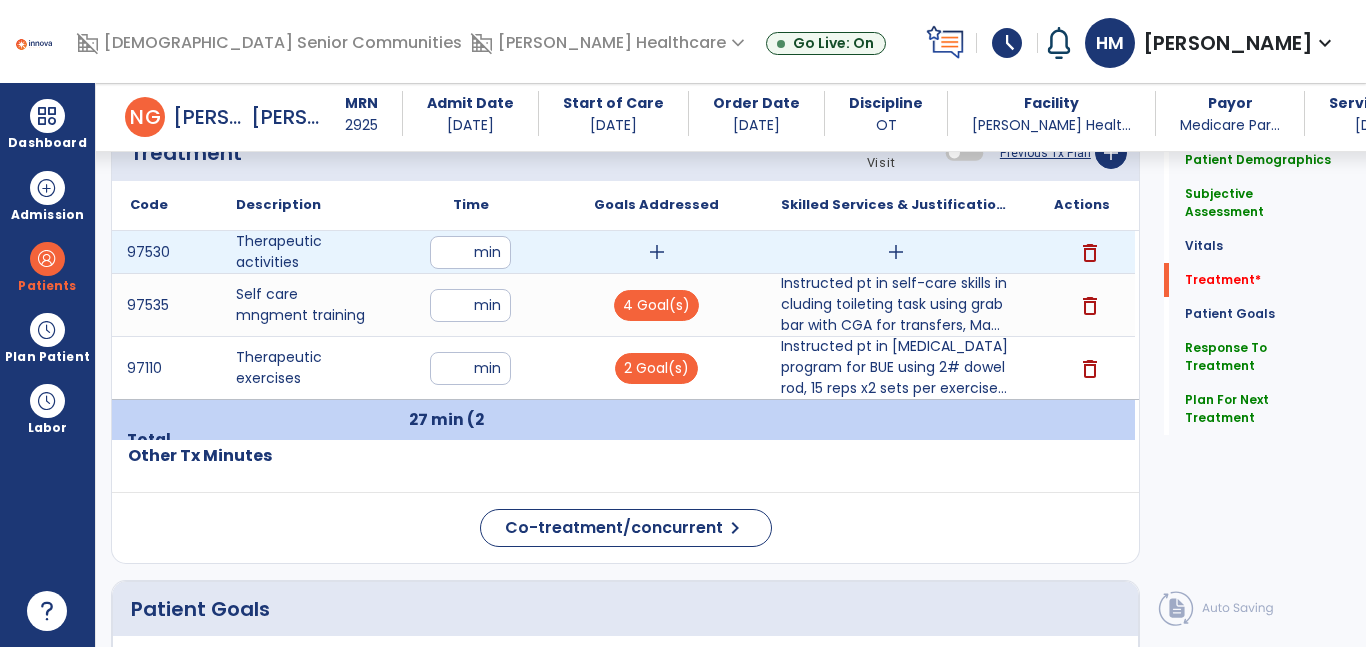 type on "**" 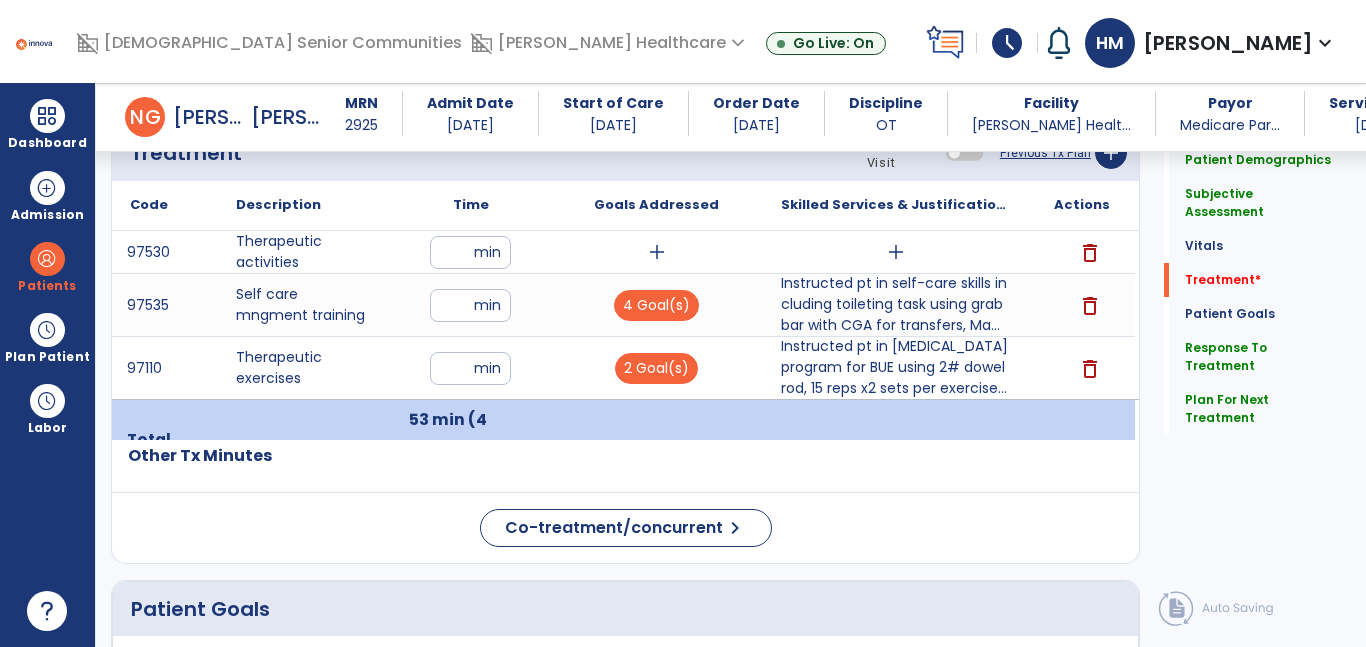 click on "add" at bounding box center (657, 252) 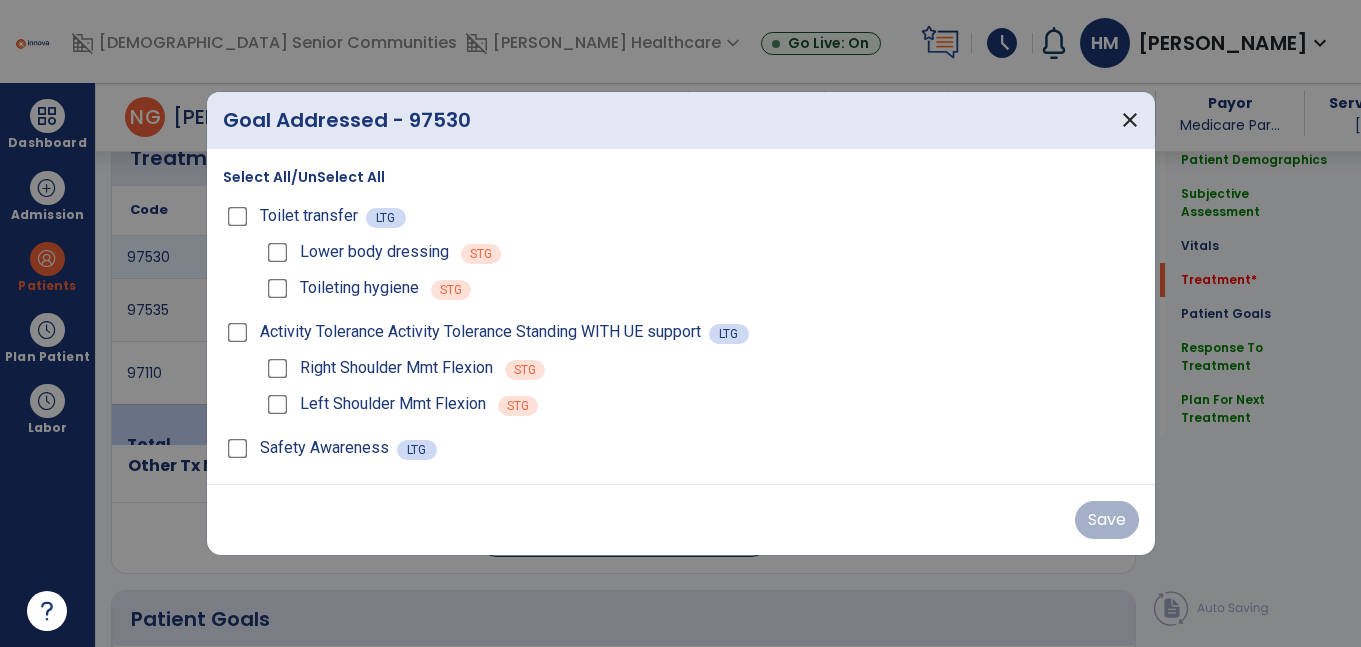 scroll, scrollTop: 1165, scrollLeft: 0, axis: vertical 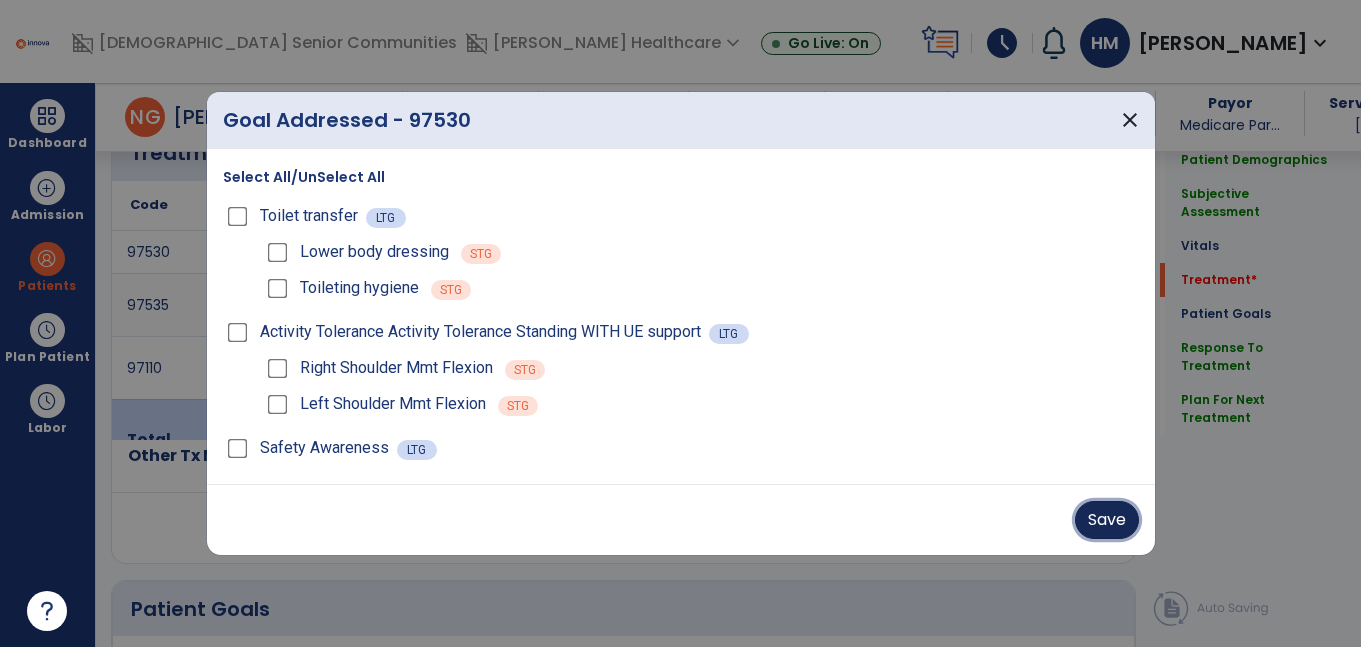 click on "Save" at bounding box center [1107, 520] 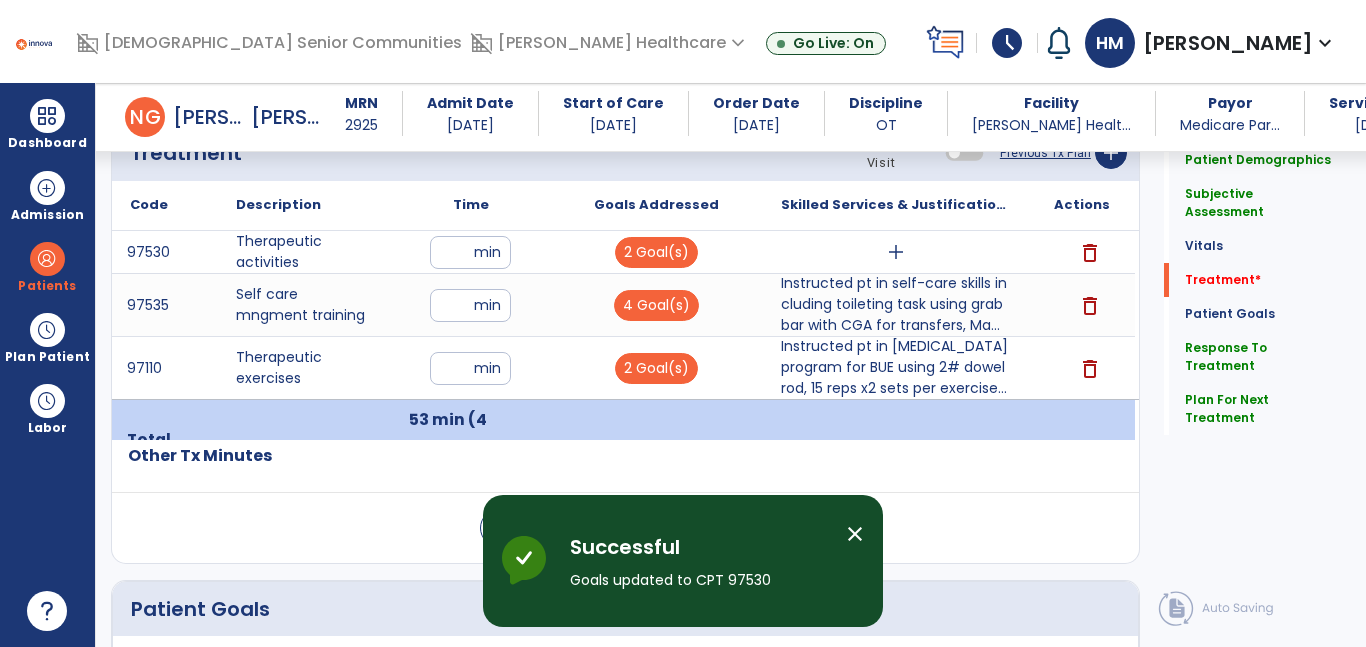 click on "add" at bounding box center [896, 252] 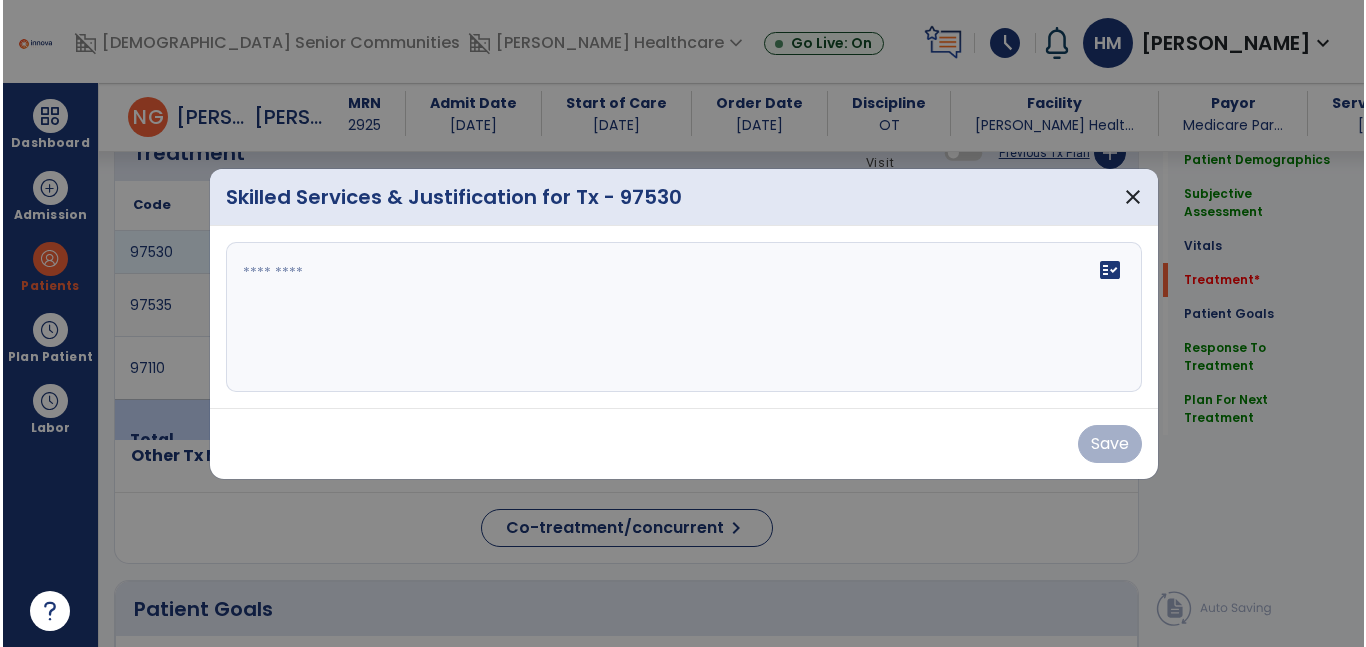 scroll, scrollTop: 1165, scrollLeft: 0, axis: vertical 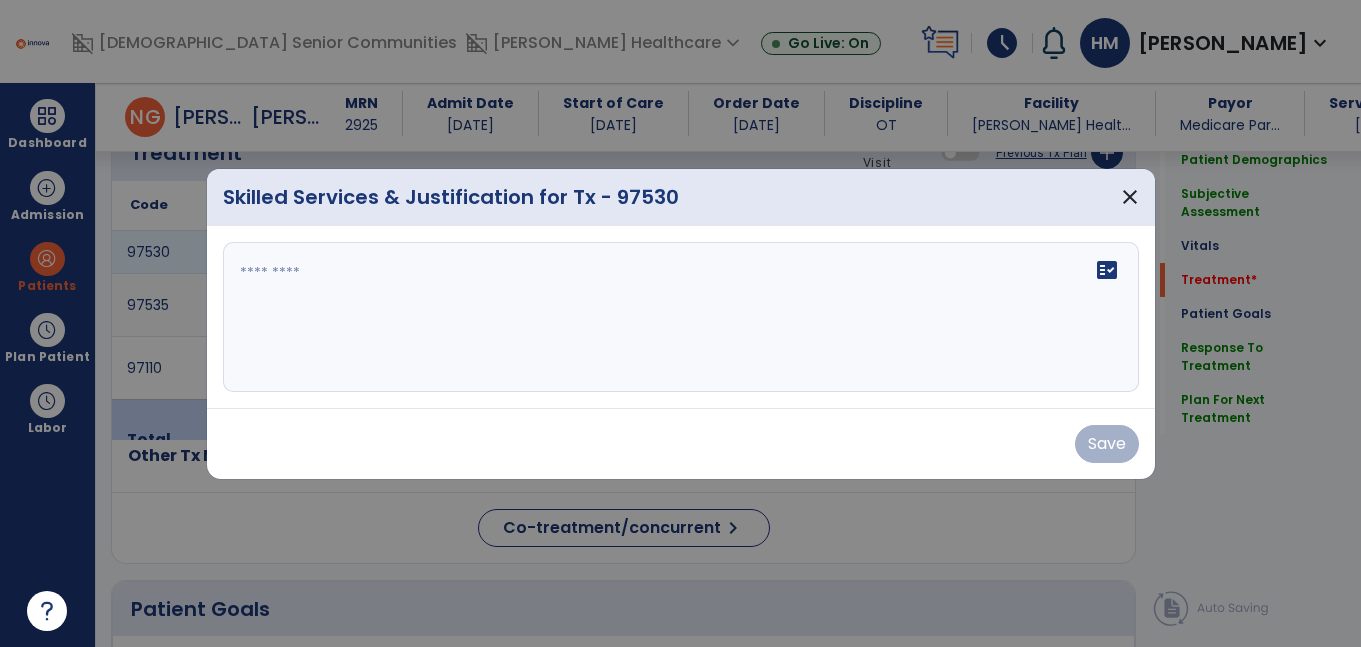 click on "fact_check" at bounding box center [681, 317] 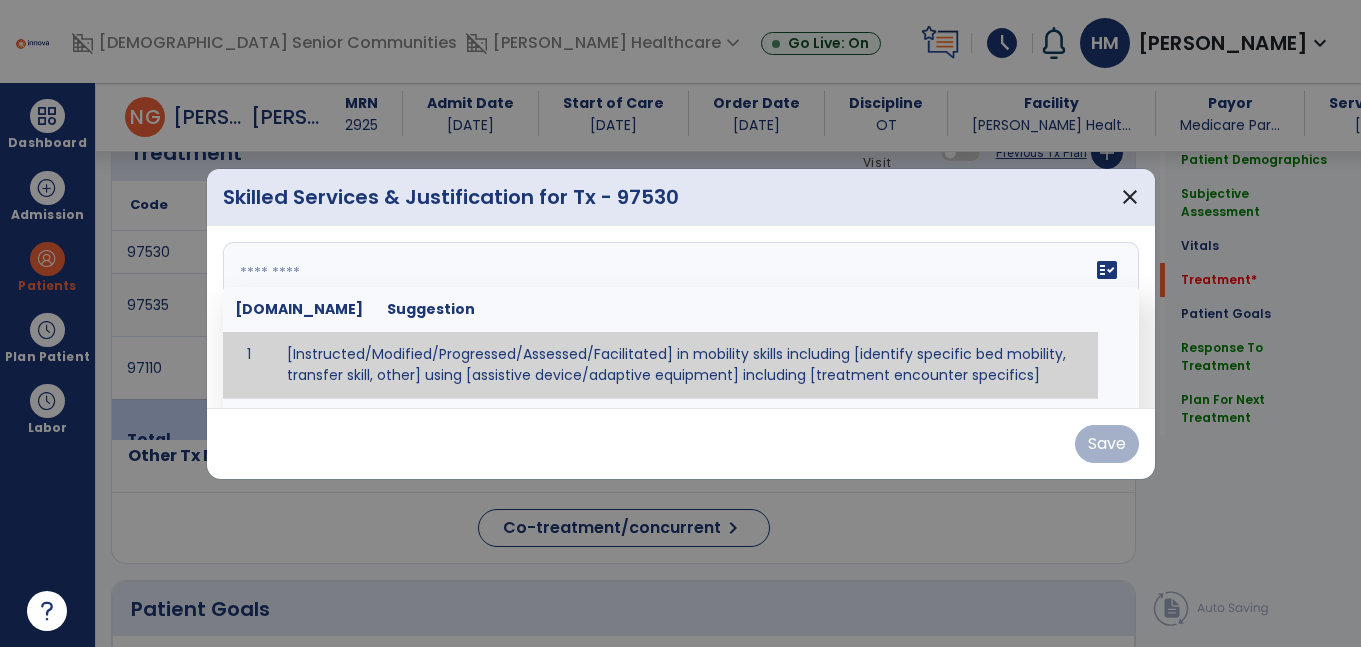 paste on "**********" 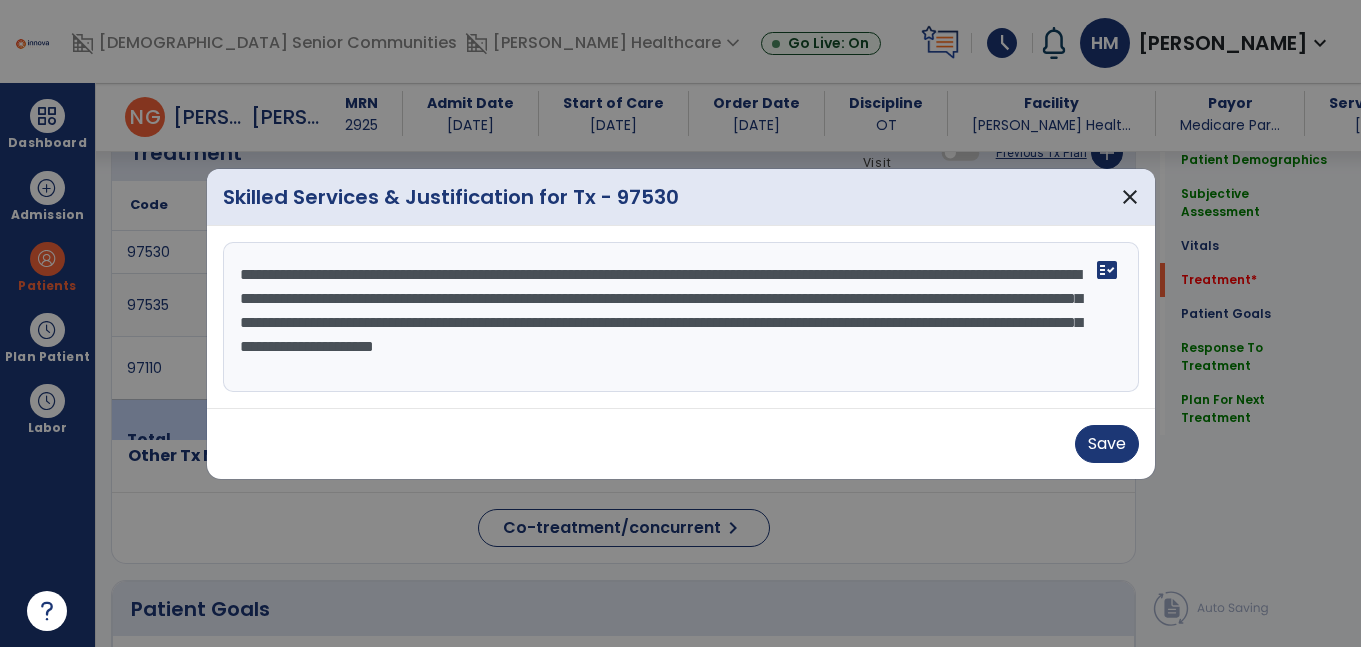 click on "**********" at bounding box center [681, 317] 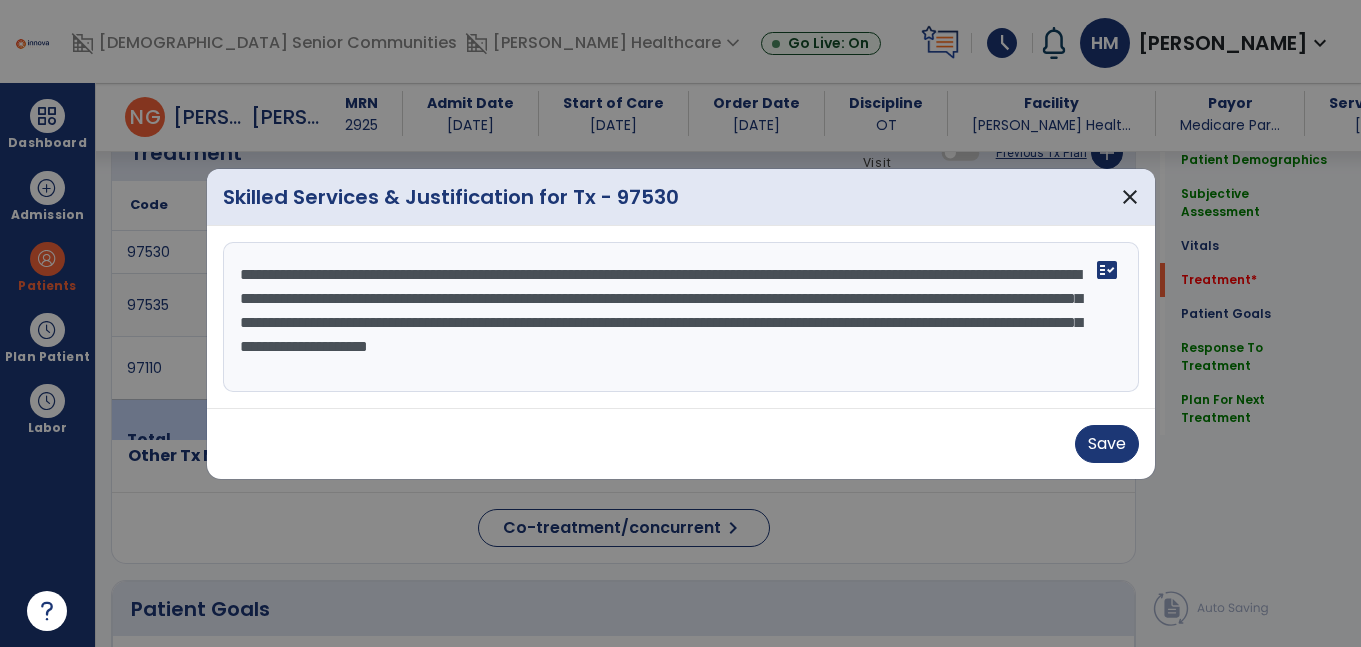 drag, startPoint x: 234, startPoint y: 326, endPoint x: 382, endPoint y: 325, distance: 148.00337 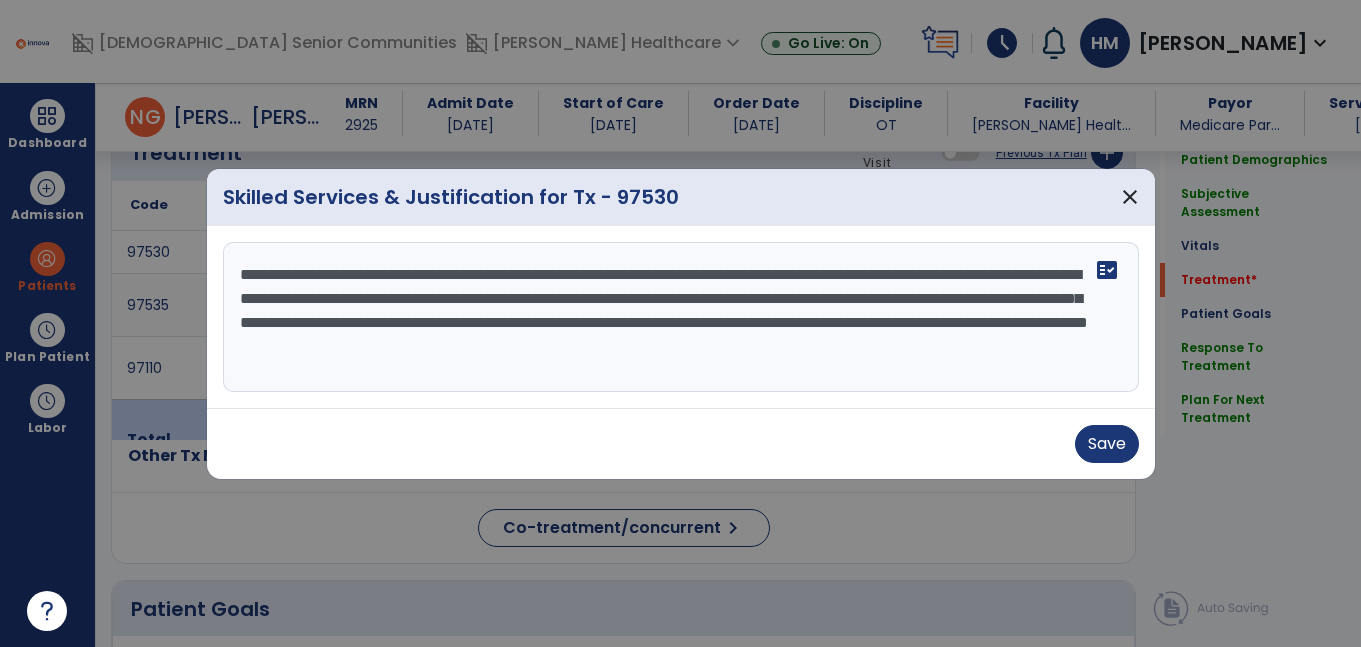 click on "**********" at bounding box center (681, 317) 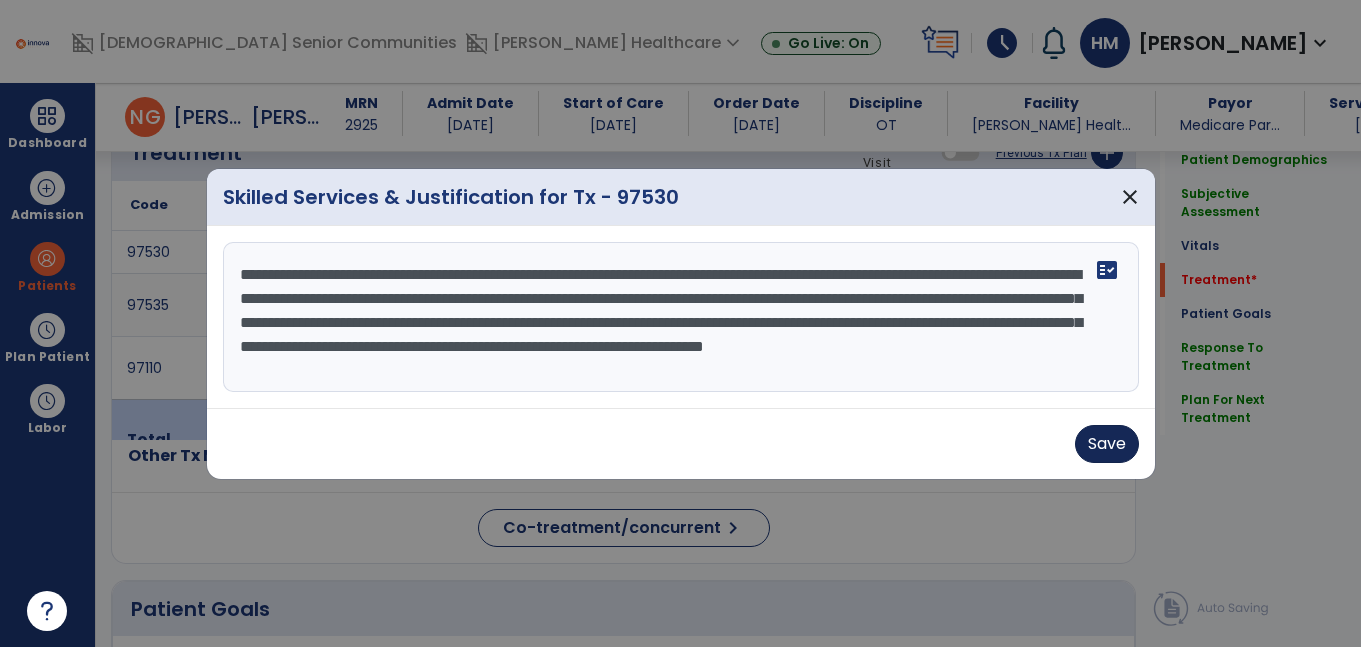 type on "**********" 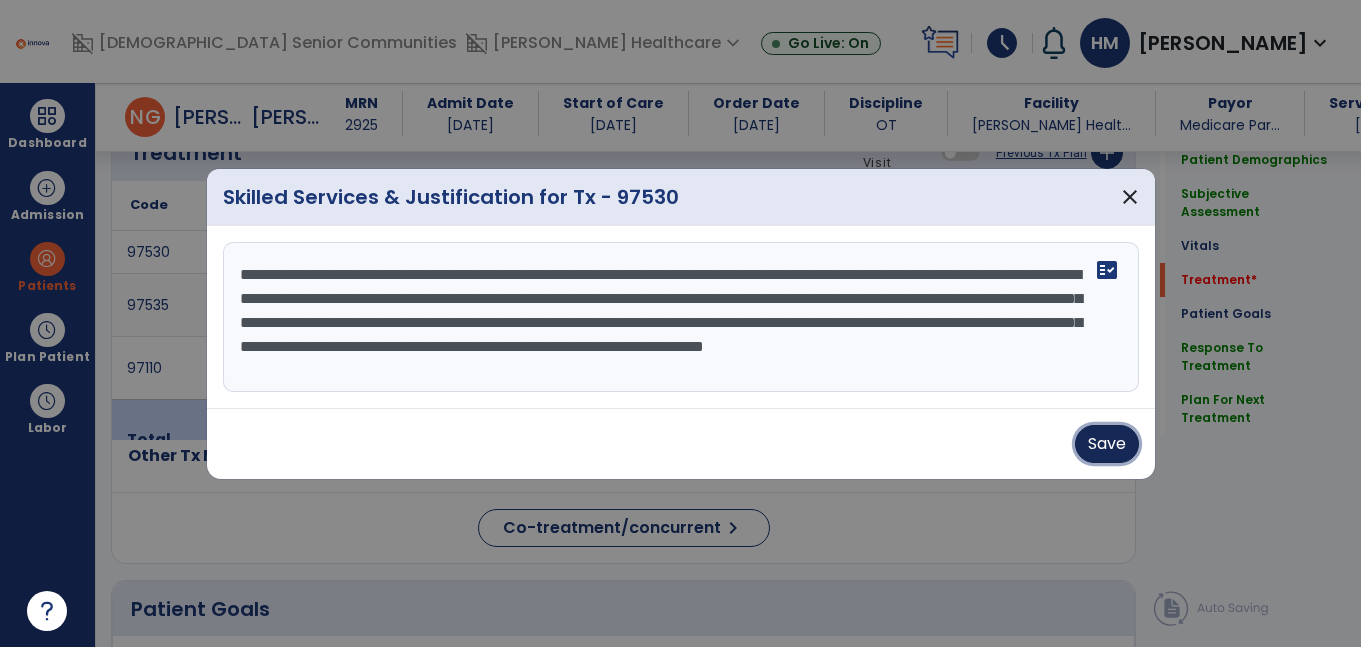 click on "Save" at bounding box center (1107, 444) 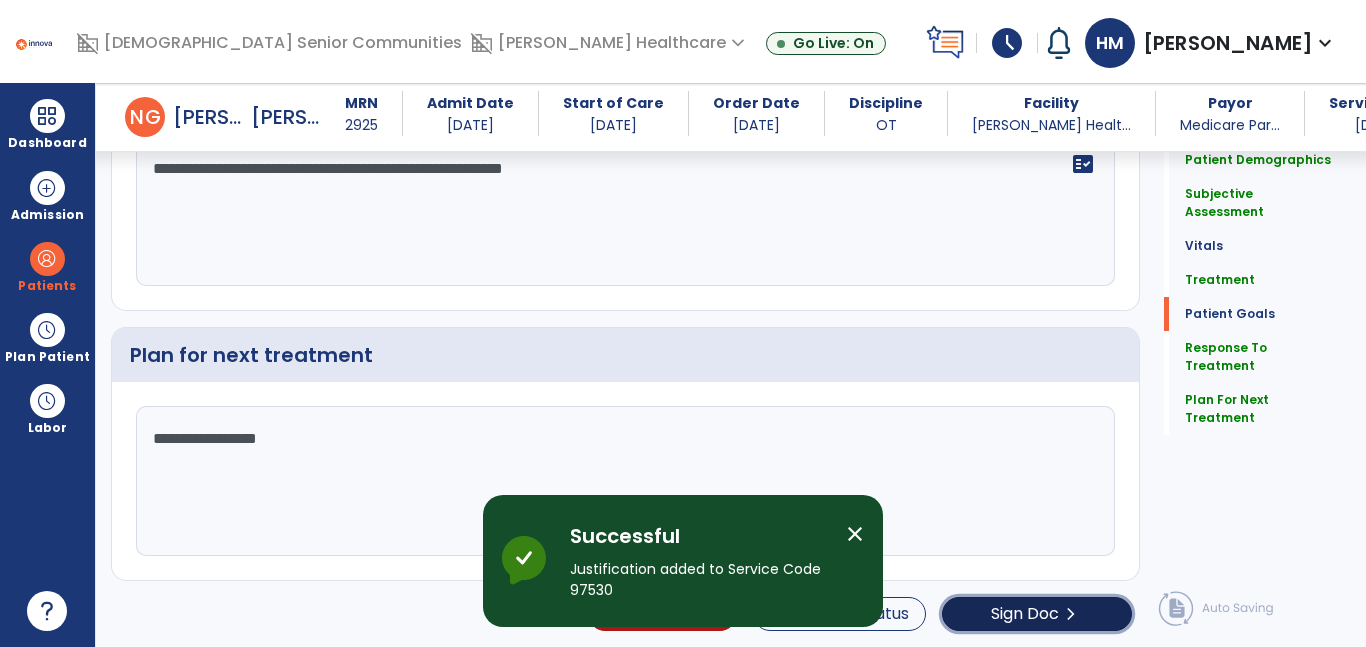 click on "Sign Doc  chevron_right" 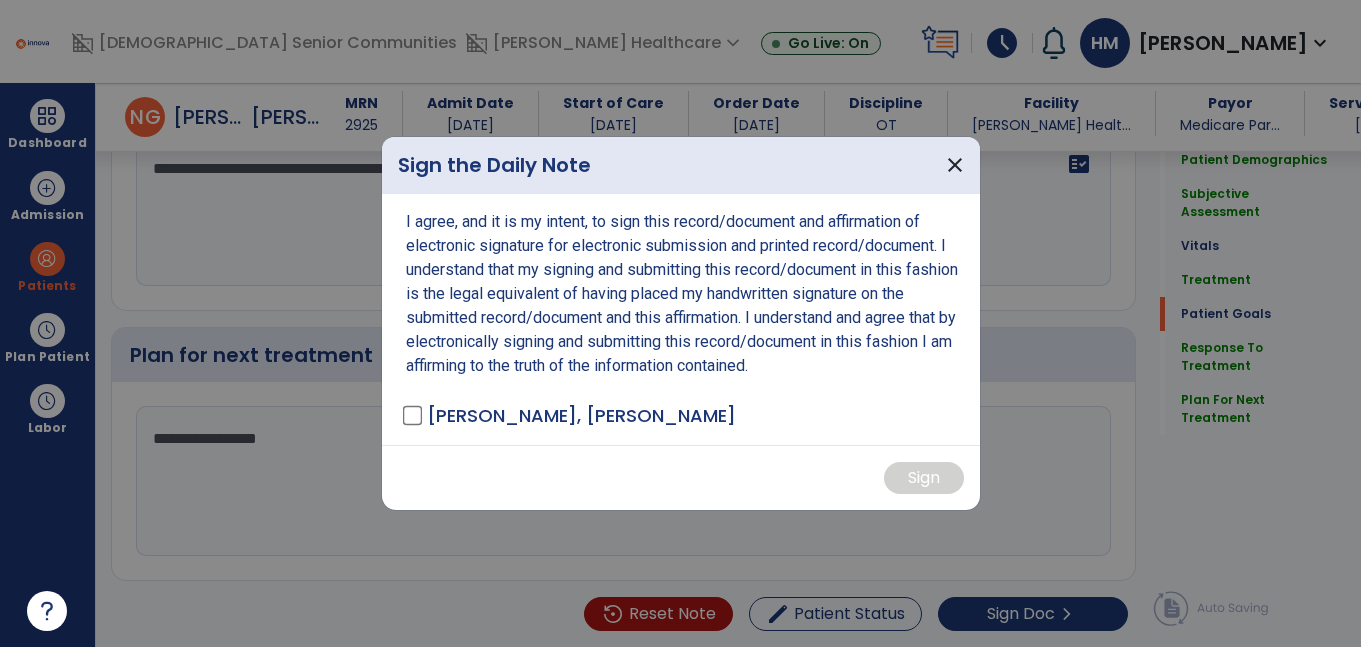 click at bounding box center (680, 323) 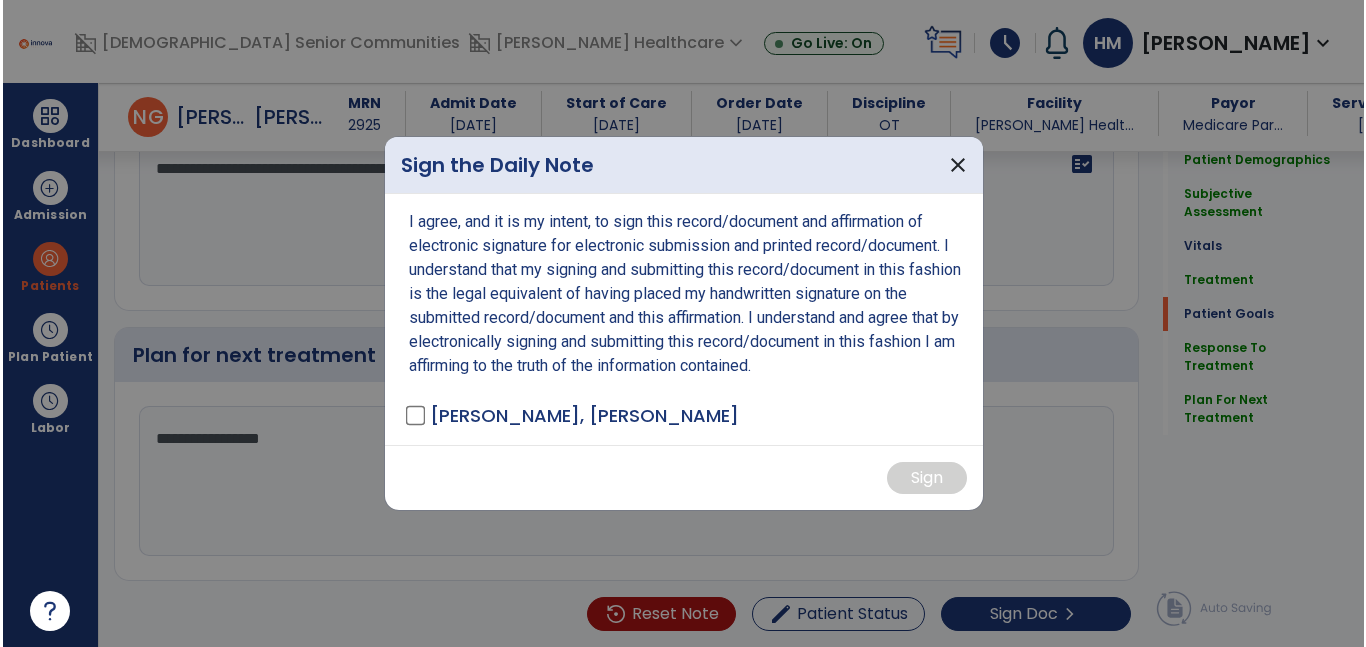 scroll, scrollTop: 2874, scrollLeft: 0, axis: vertical 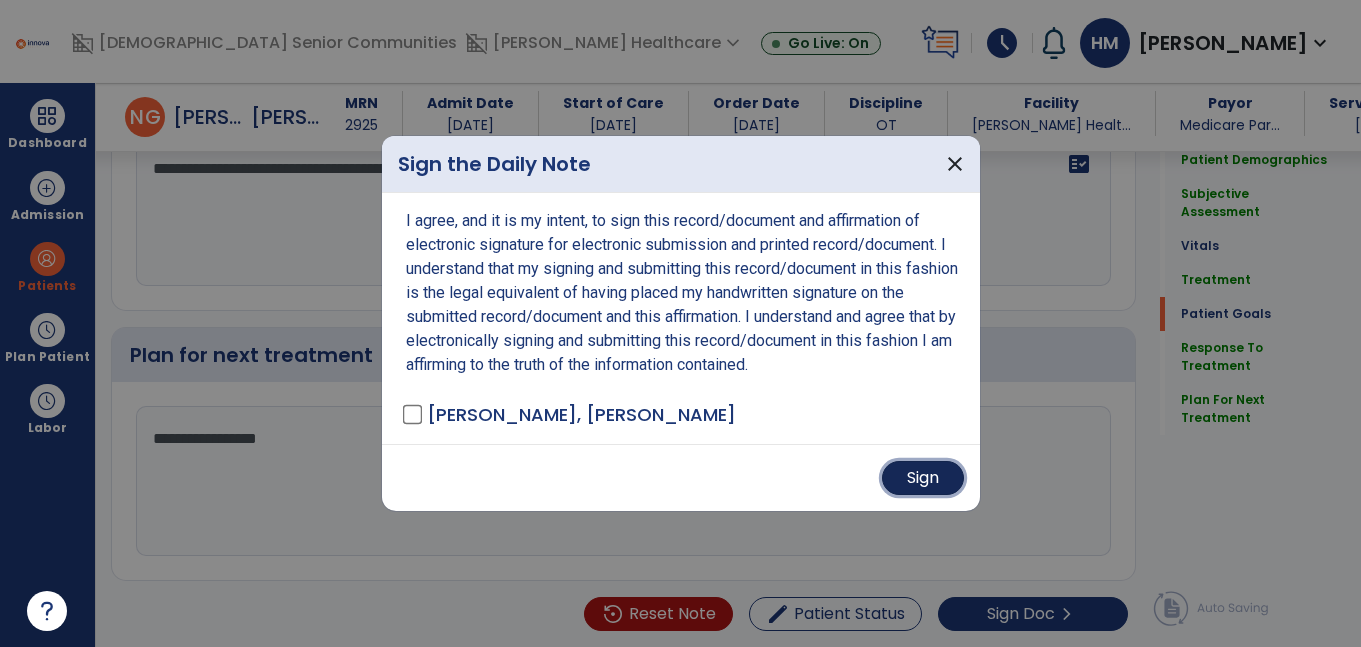 click on "Sign" at bounding box center (923, 478) 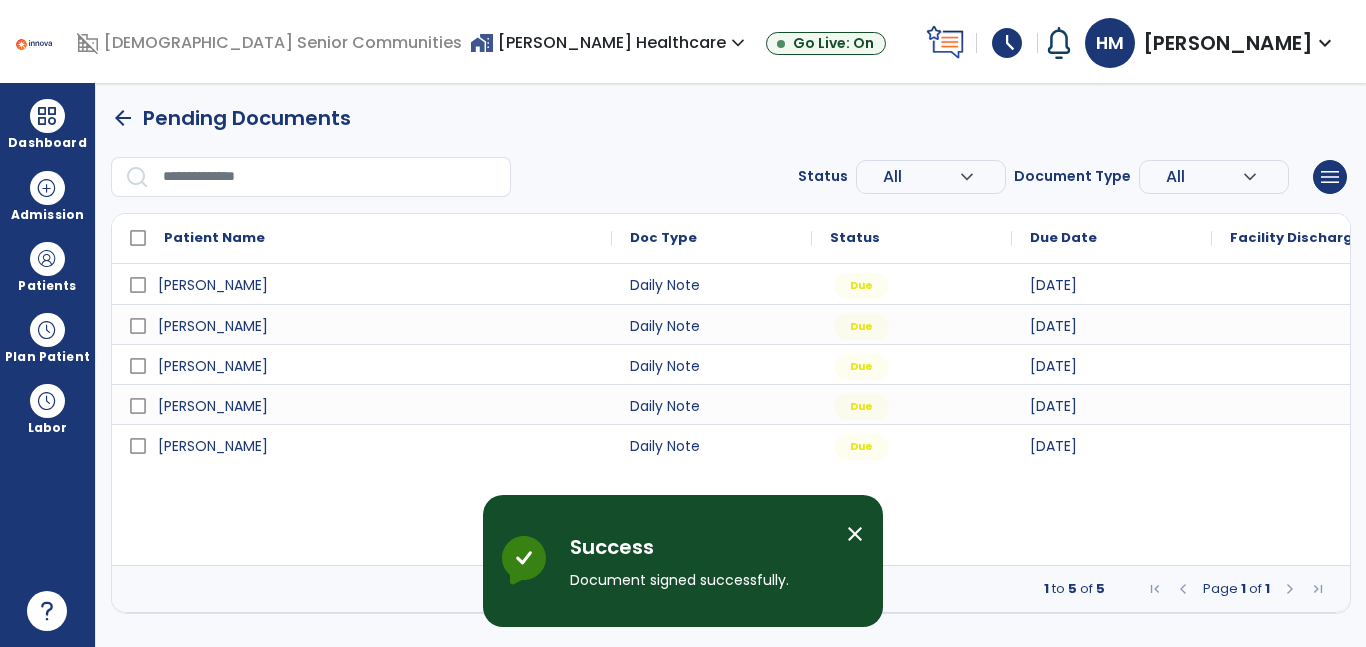 scroll, scrollTop: 0, scrollLeft: 0, axis: both 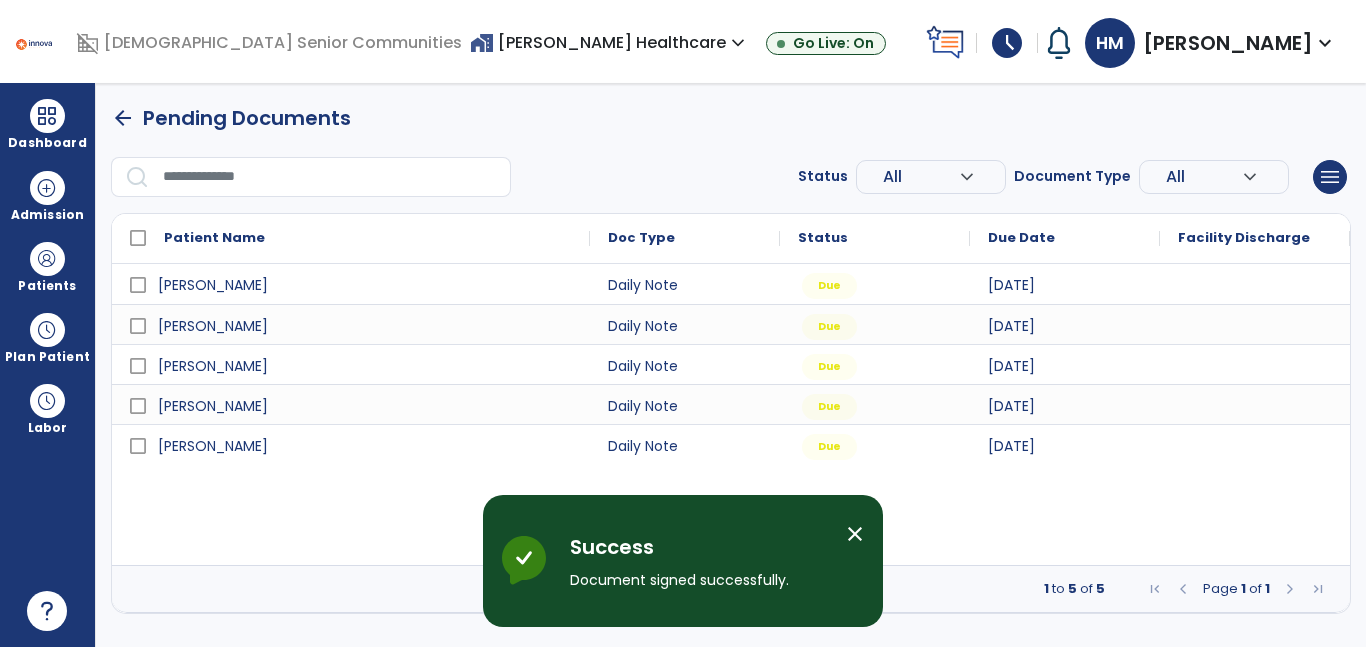 click at bounding box center (1255, 404) 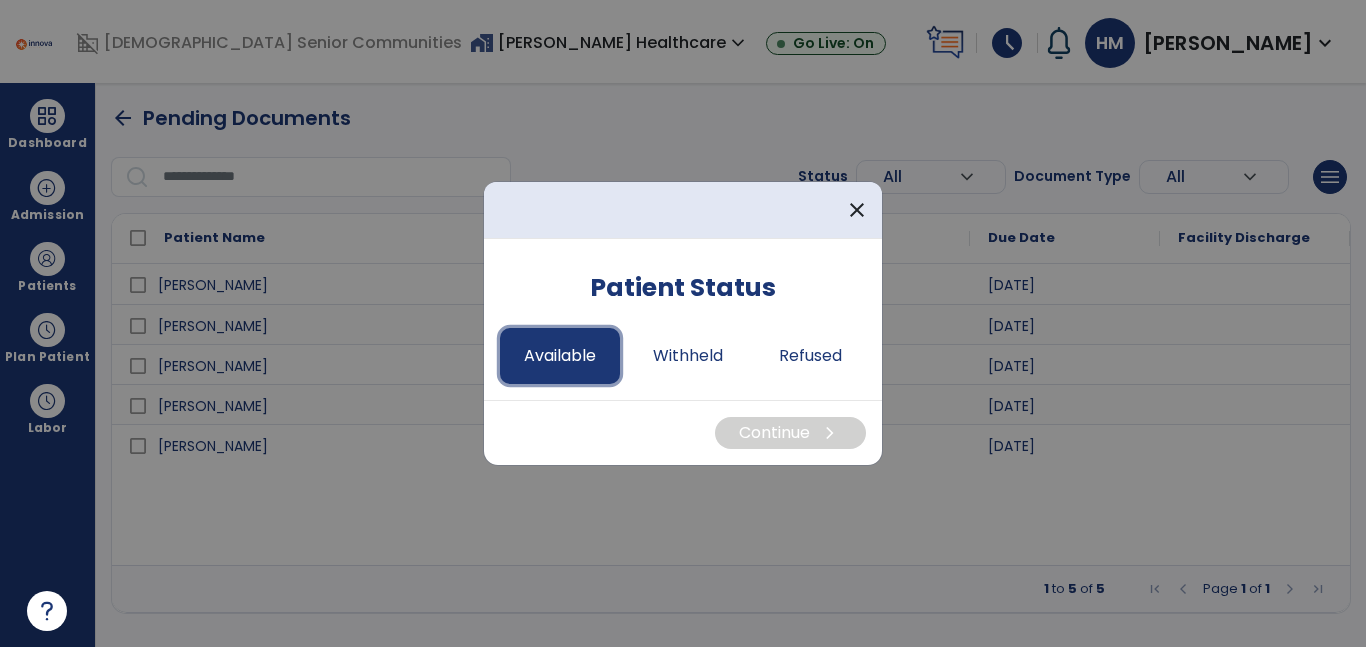 click on "Available" at bounding box center [560, 356] 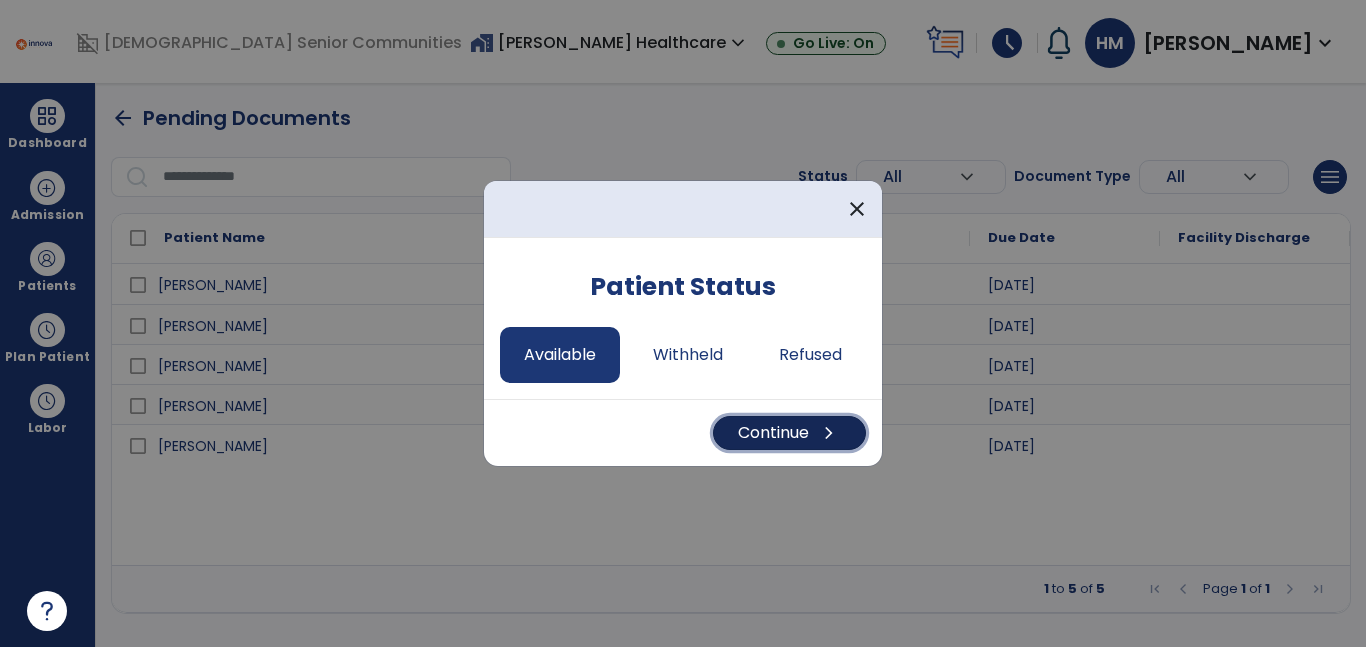 click on "Continue   chevron_right" at bounding box center [789, 433] 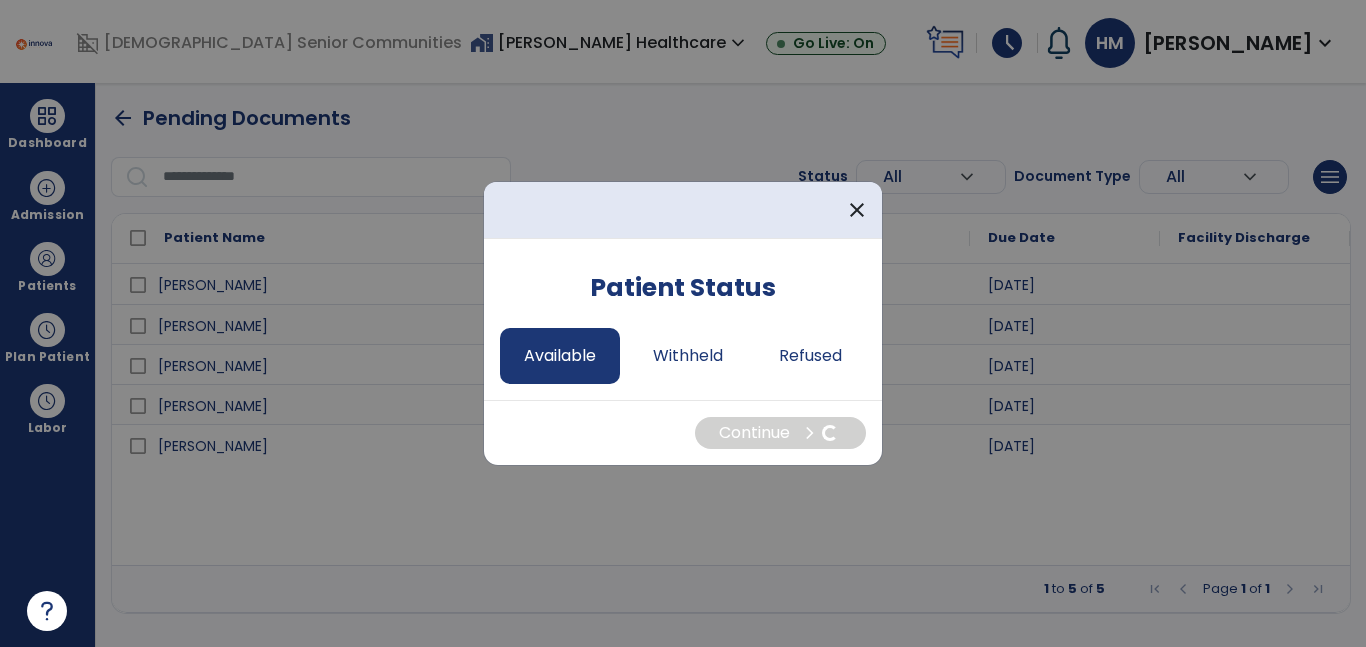 select on "*" 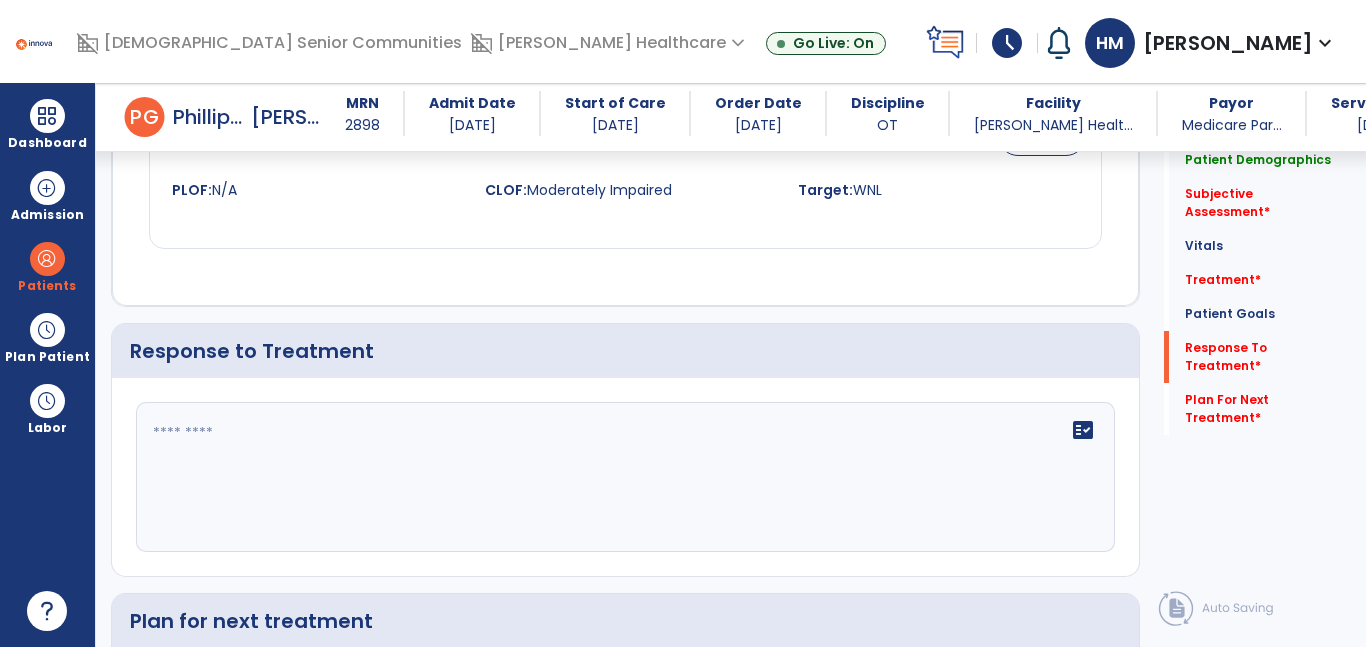 scroll, scrollTop: 2466, scrollLeft: 0, axis: vertical 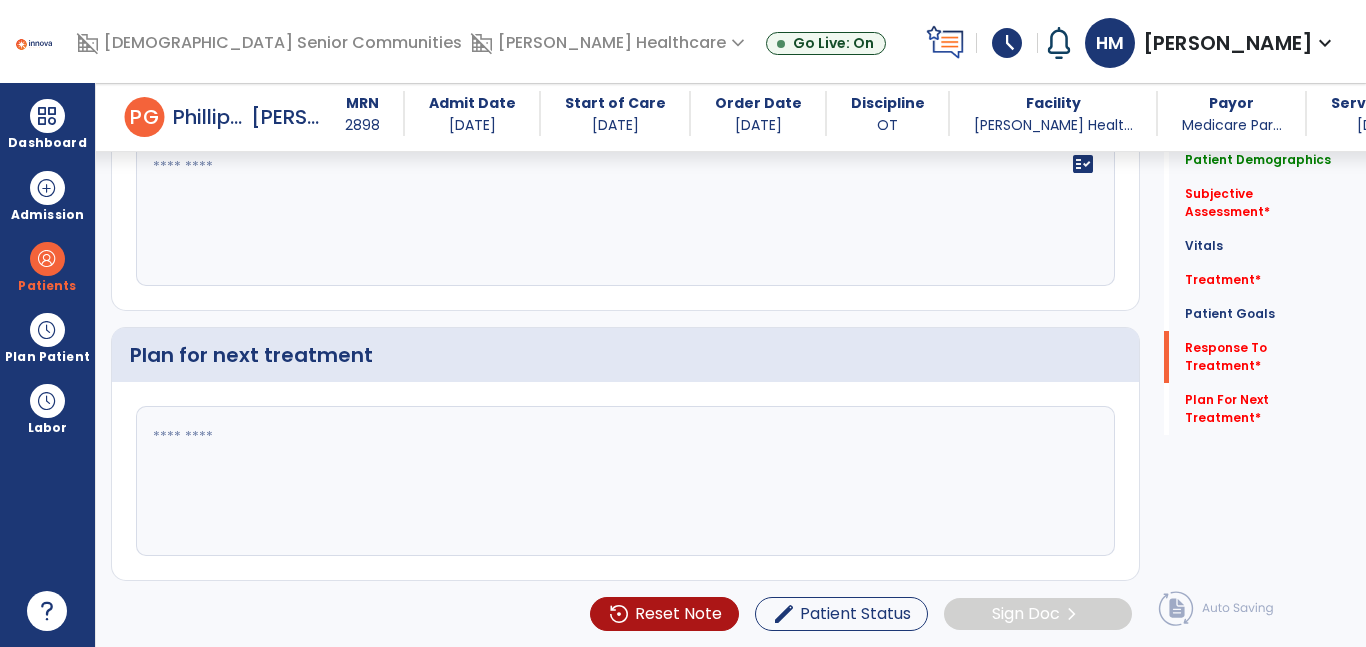 click 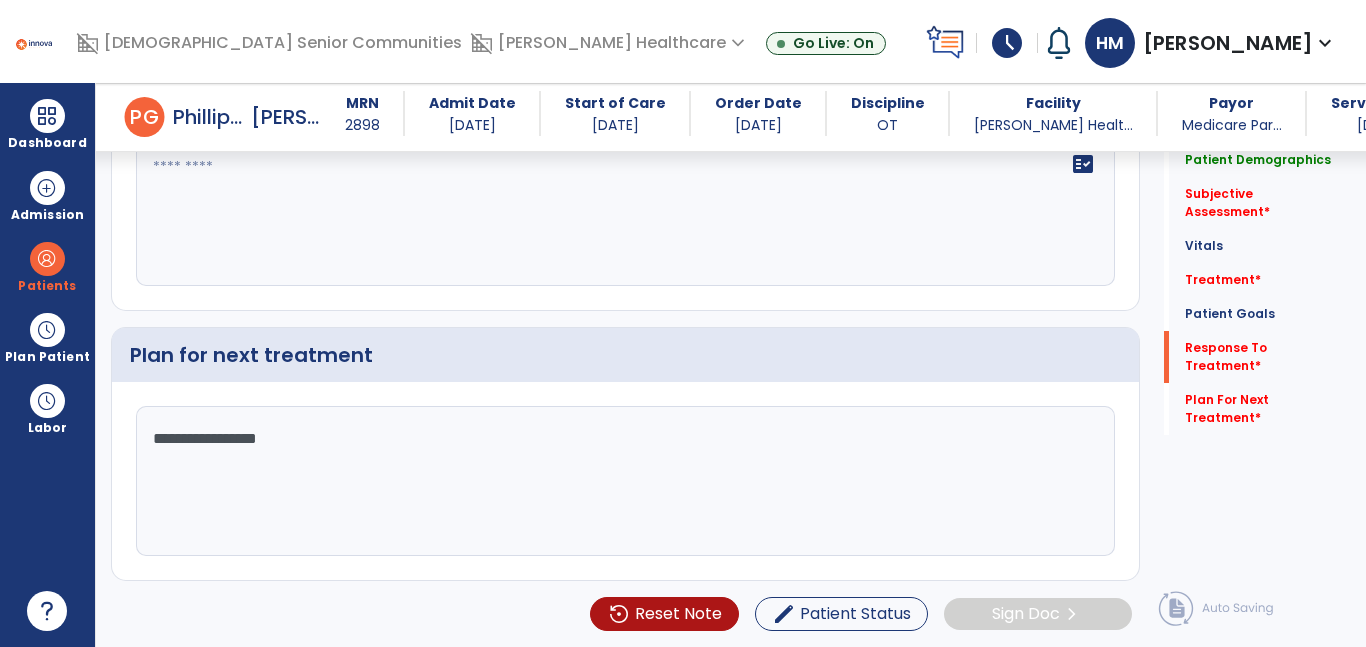 type on "**********" 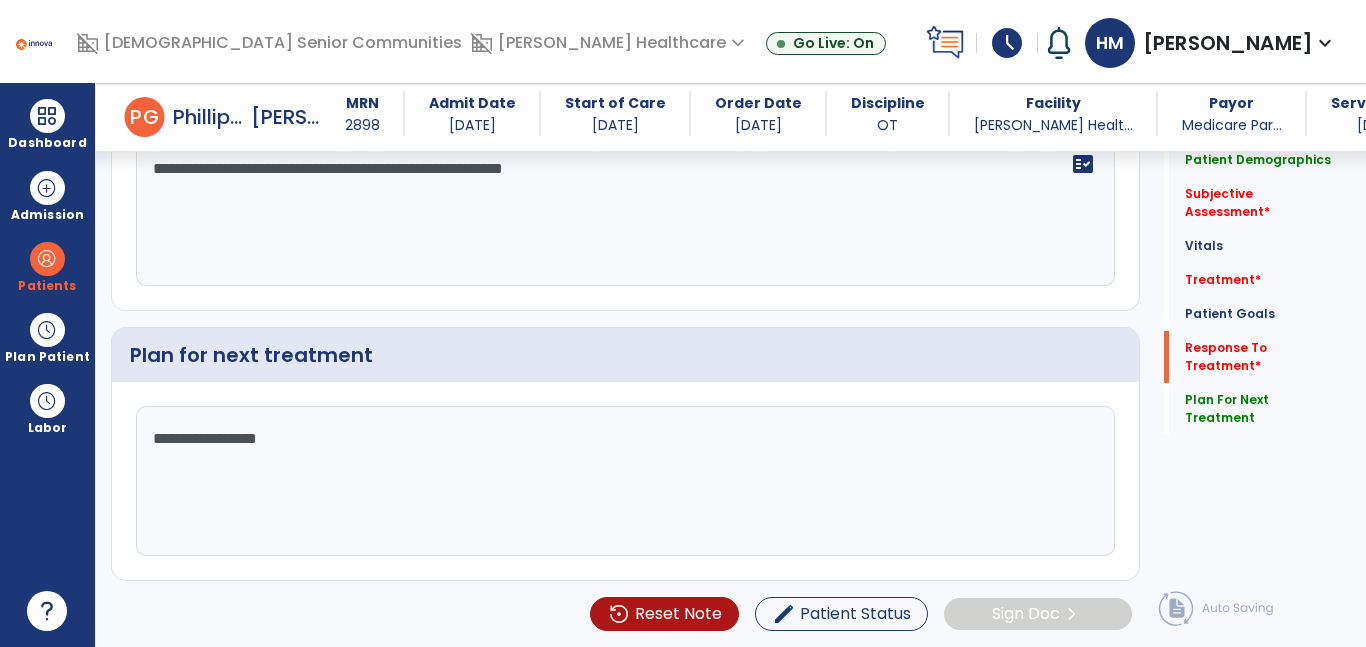 click on "**********" 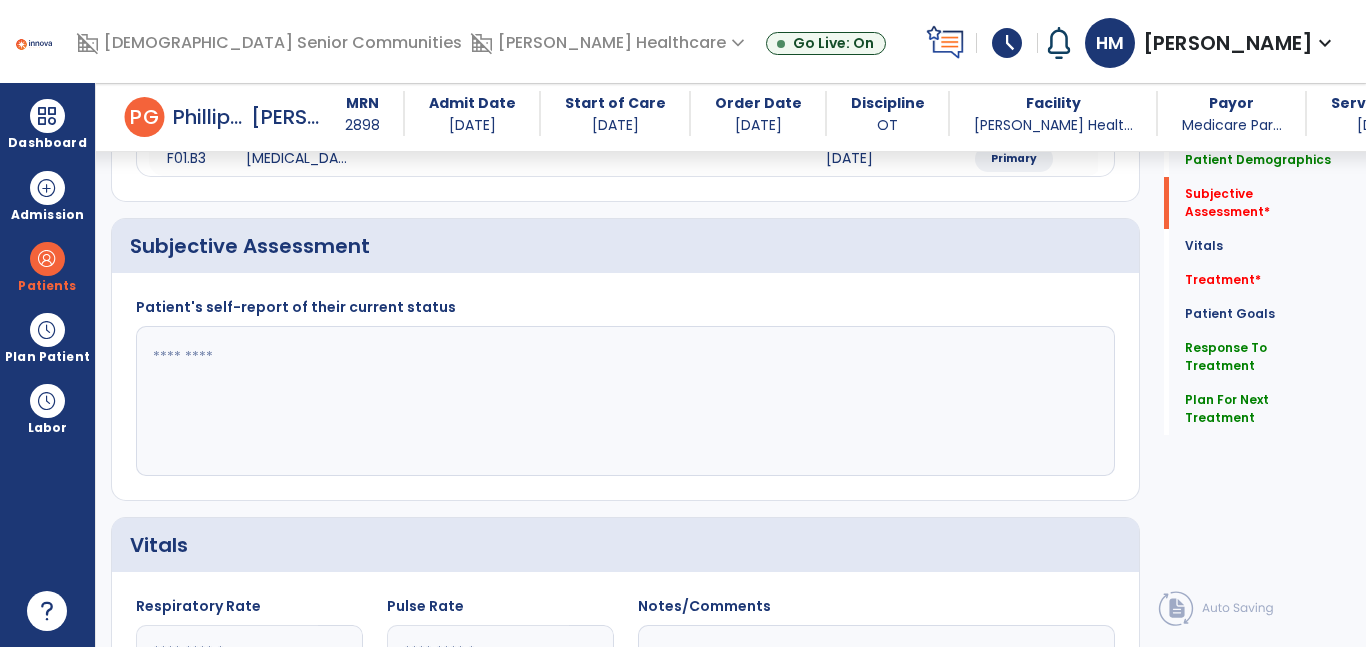 scroll, scrollTop: 354, scrollLeft: 0, axis: vertical 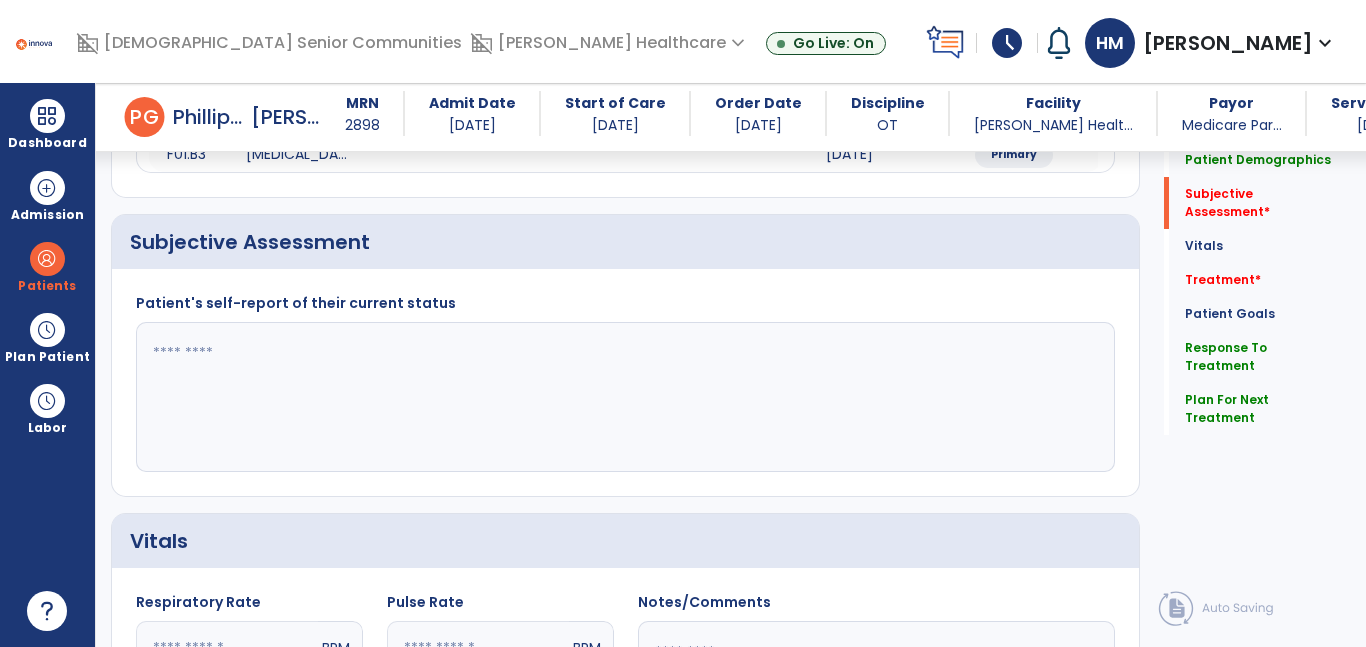 type on "**********" 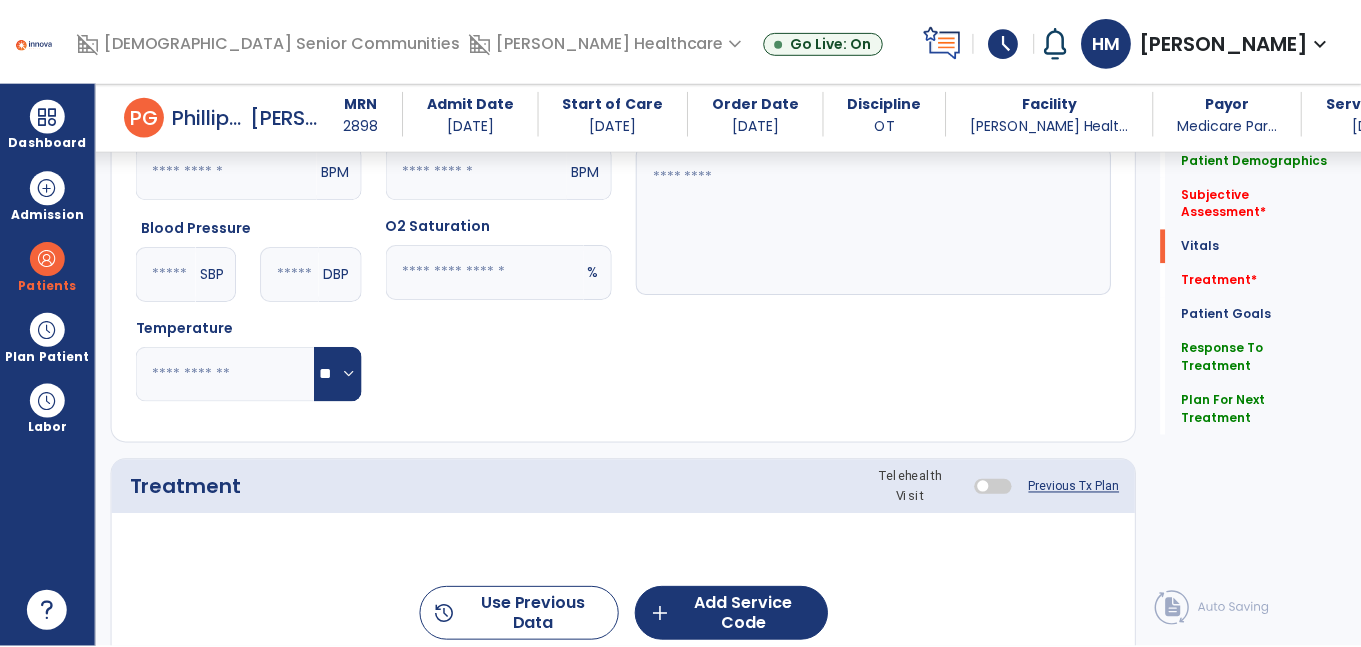 scroll, scrollTop: 843, scrollLeft: 0, axis: vertical 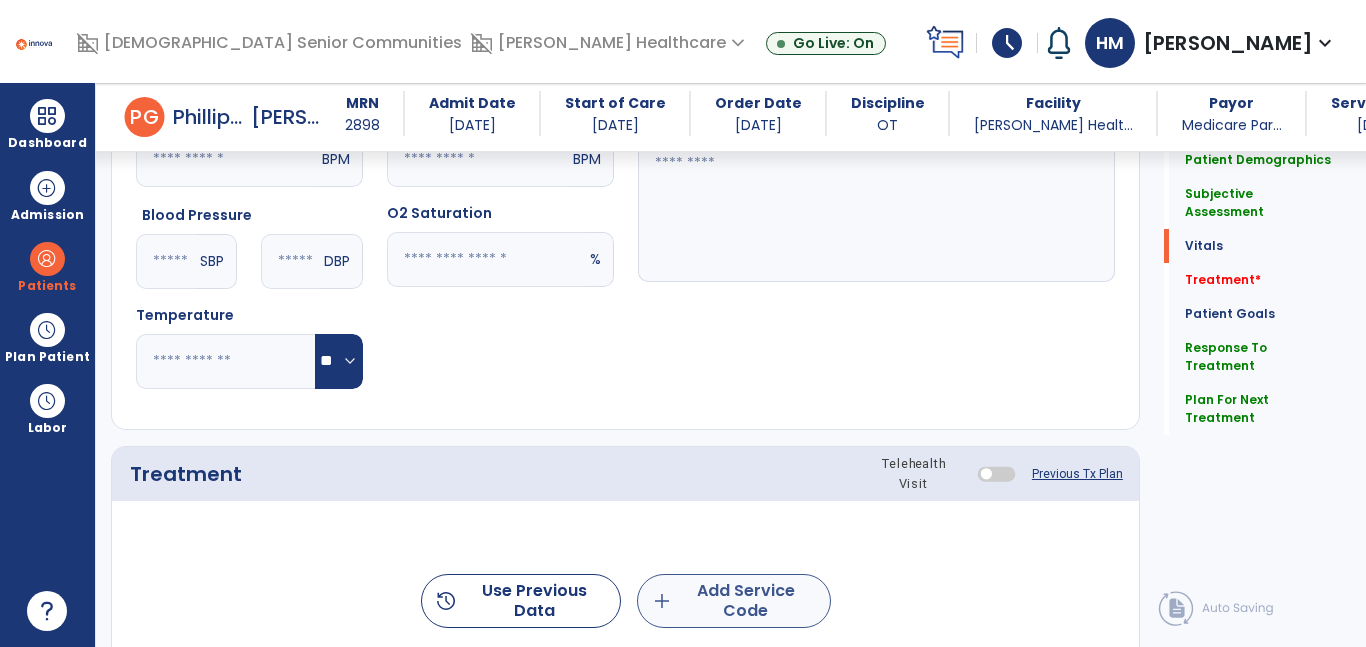type on "**********" 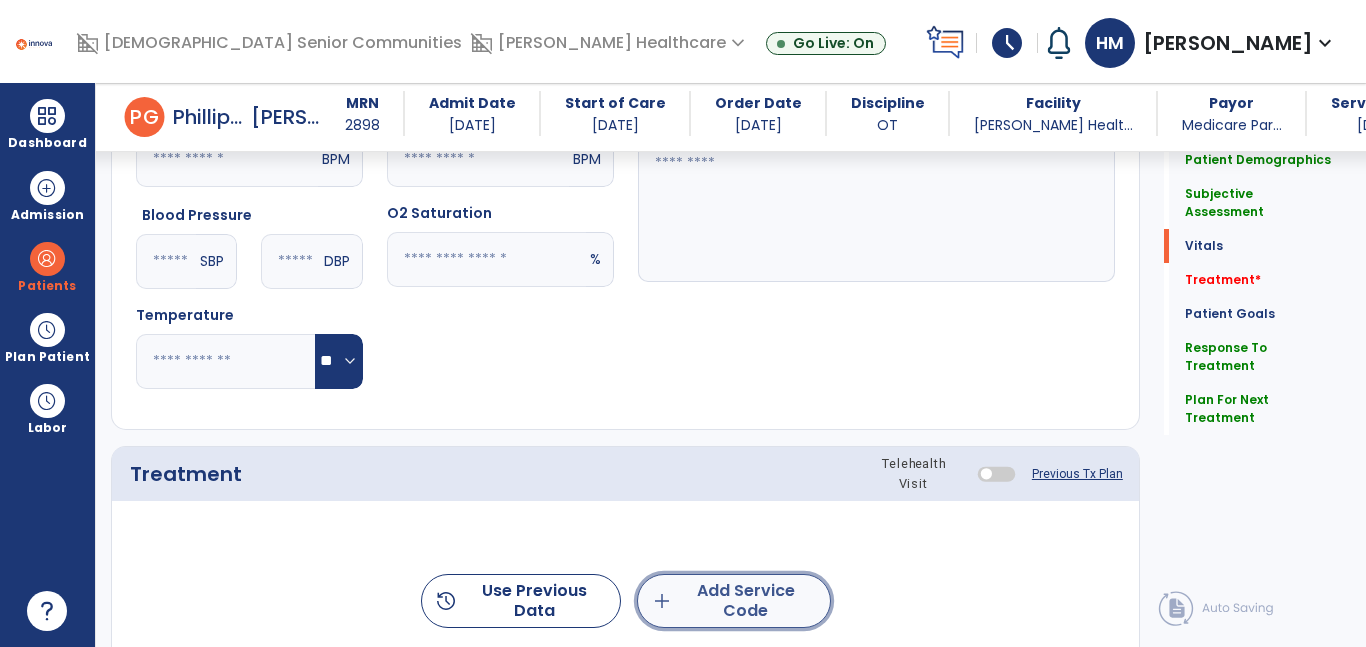 click on "add" 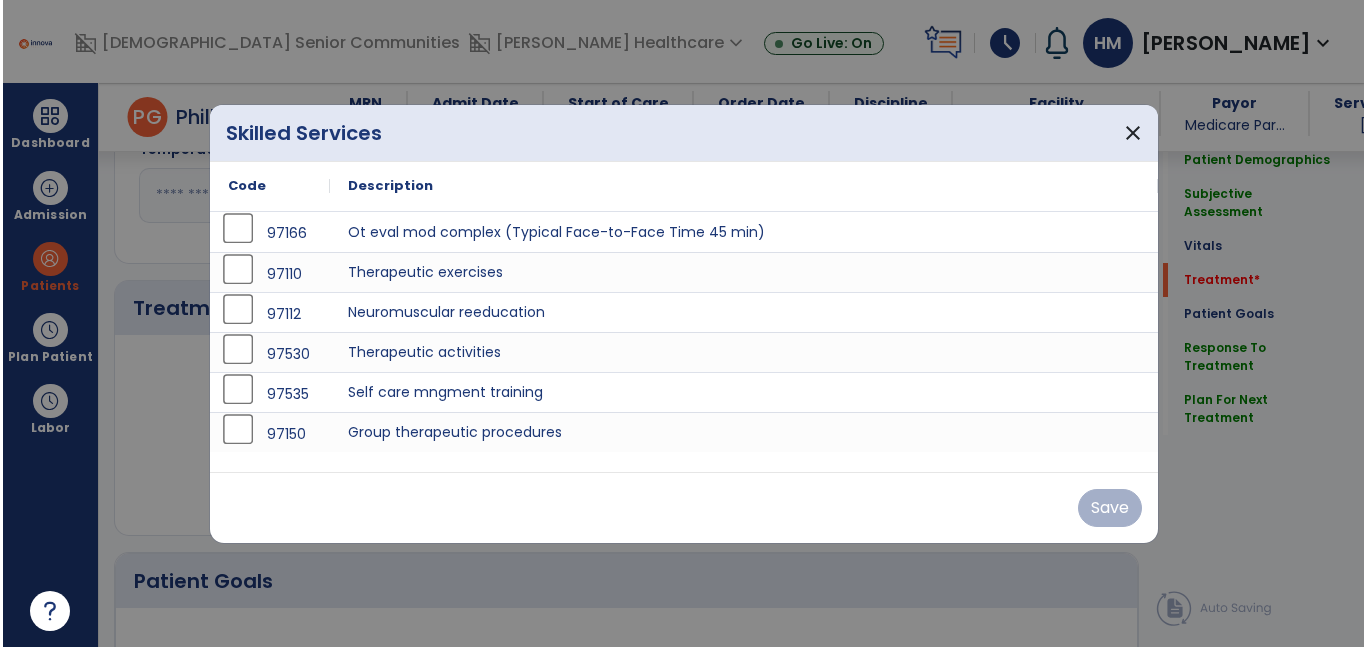 scroll, scrollTop: 1004, scrollLeft: 0, axis: vertical 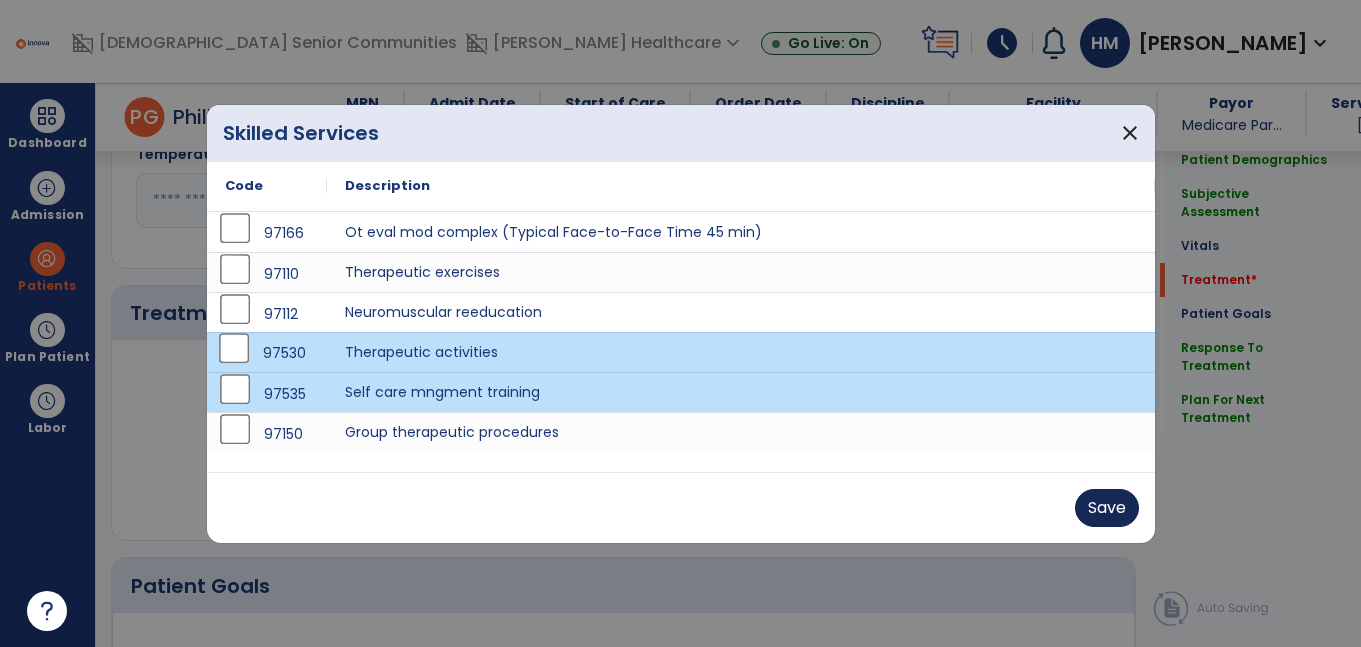click on "Save" at bounding box center [1107, 508] 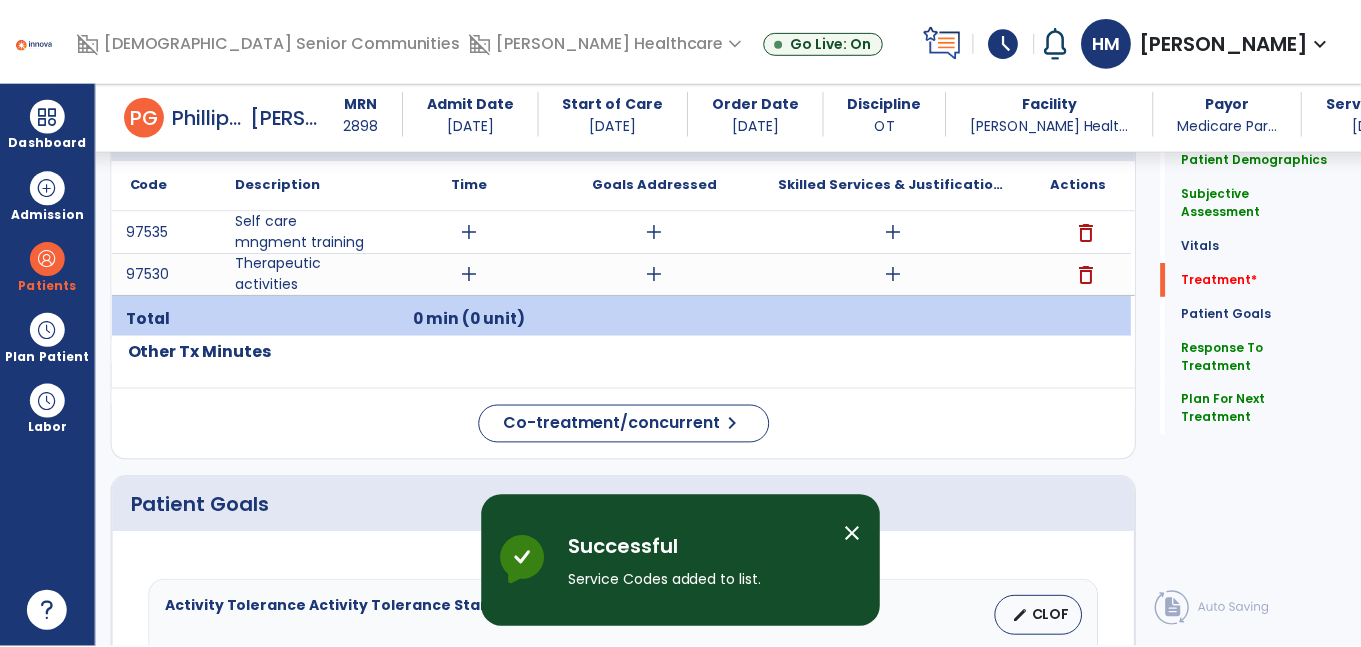 scroll, scrollTop: 1189, scrollLeft: 0, axis: vertical 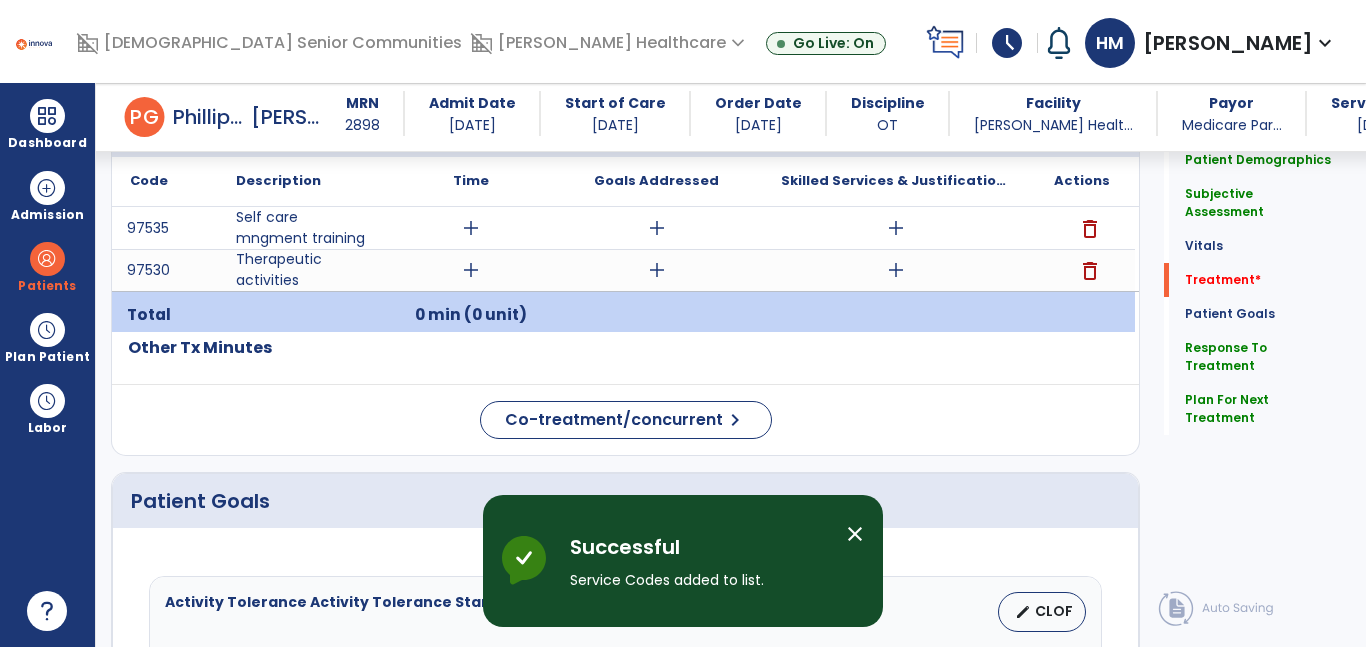 click on "add" at bounding box center [471, 228] 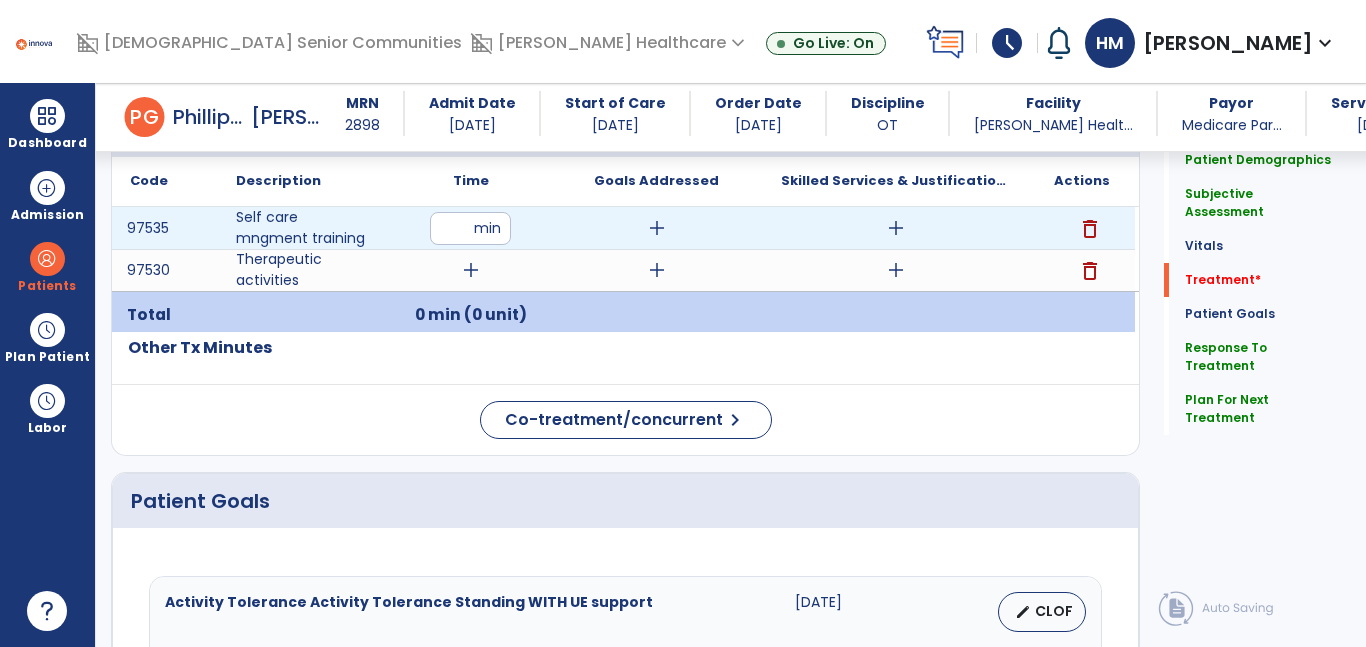 type on "**" 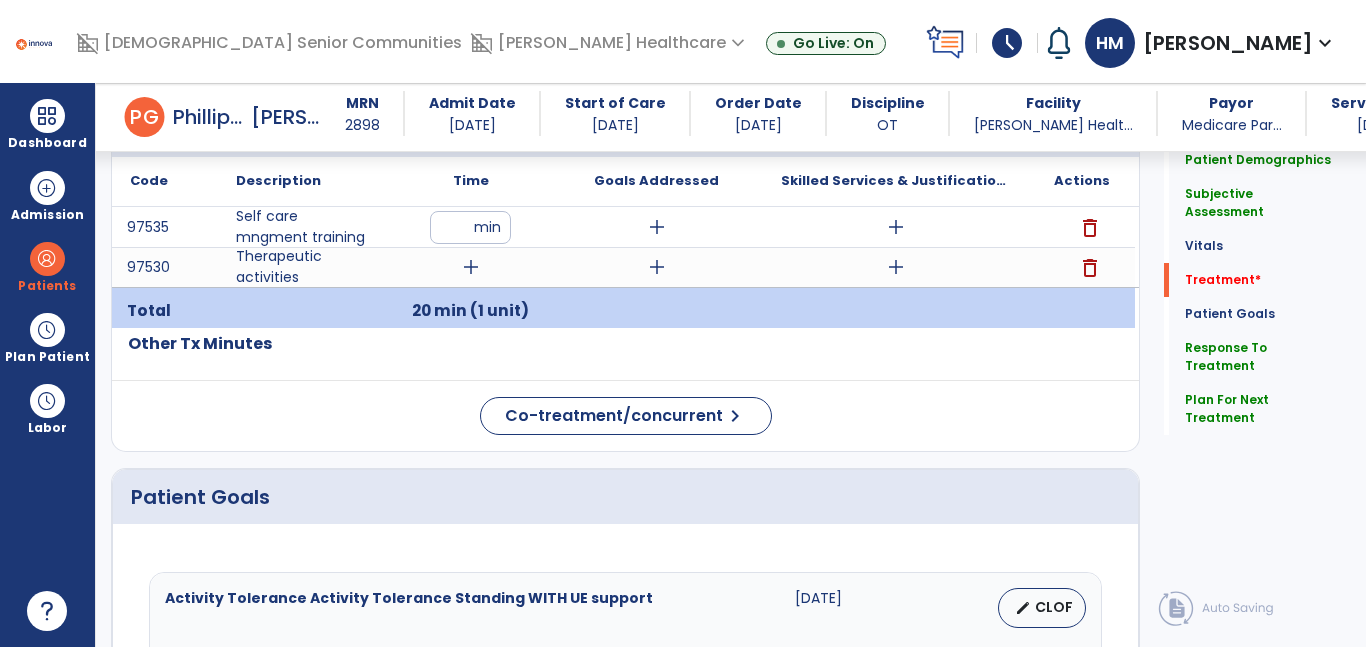click on "add" at bounding box center (657, 227) 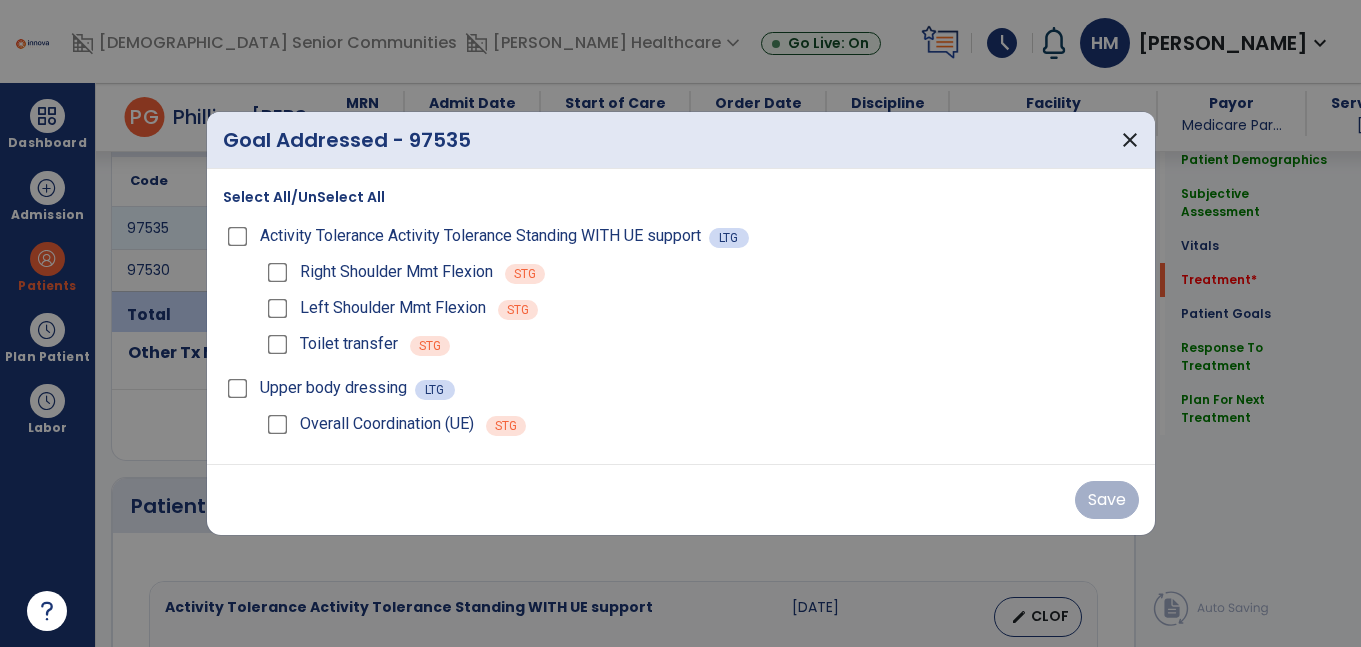 scroll, scrollTop: 1189, scrollLeft: 0, axis: vertical 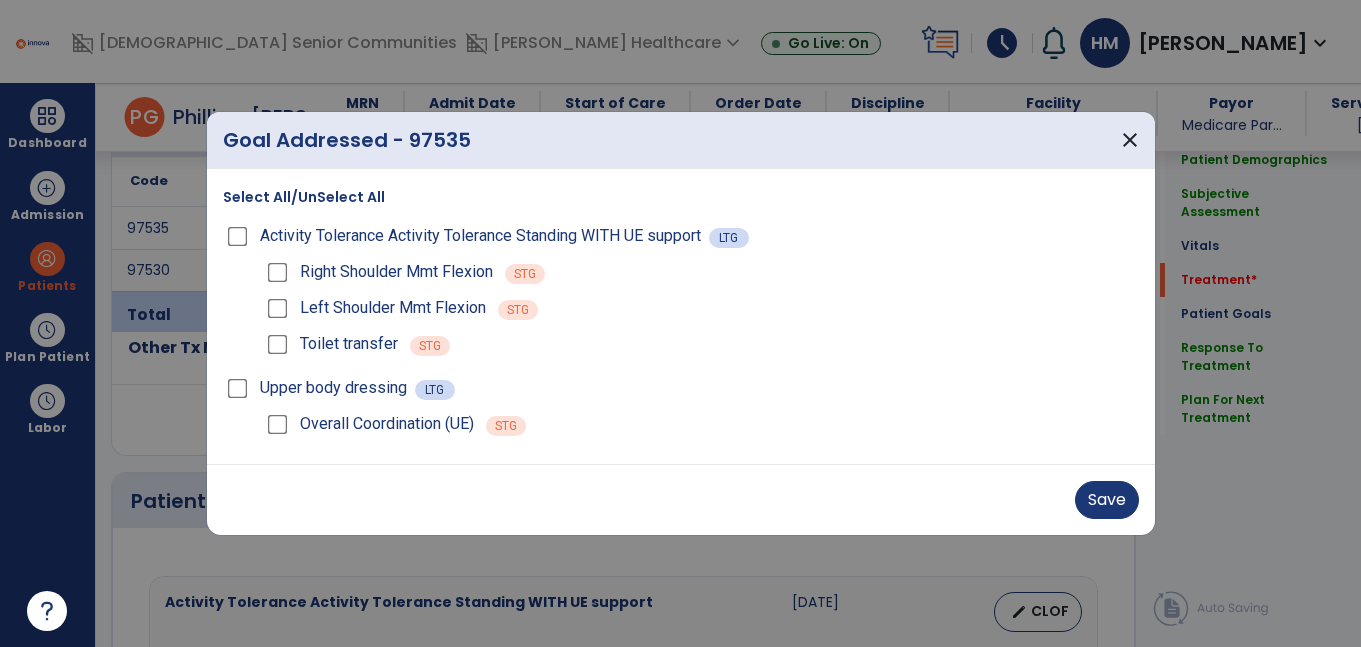 click on "Left Shoulder Mmt Flexion" at bounding box center [393, 308] 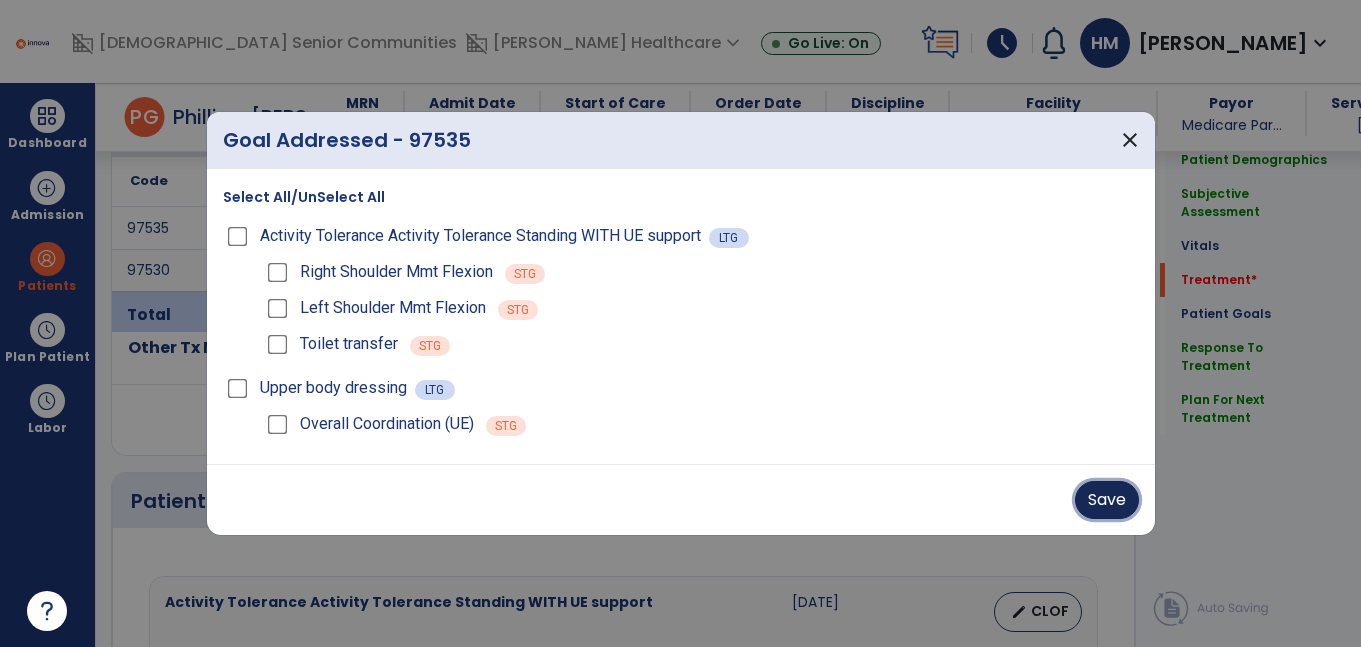 click on "Save" at bounding box center (1107, 500) 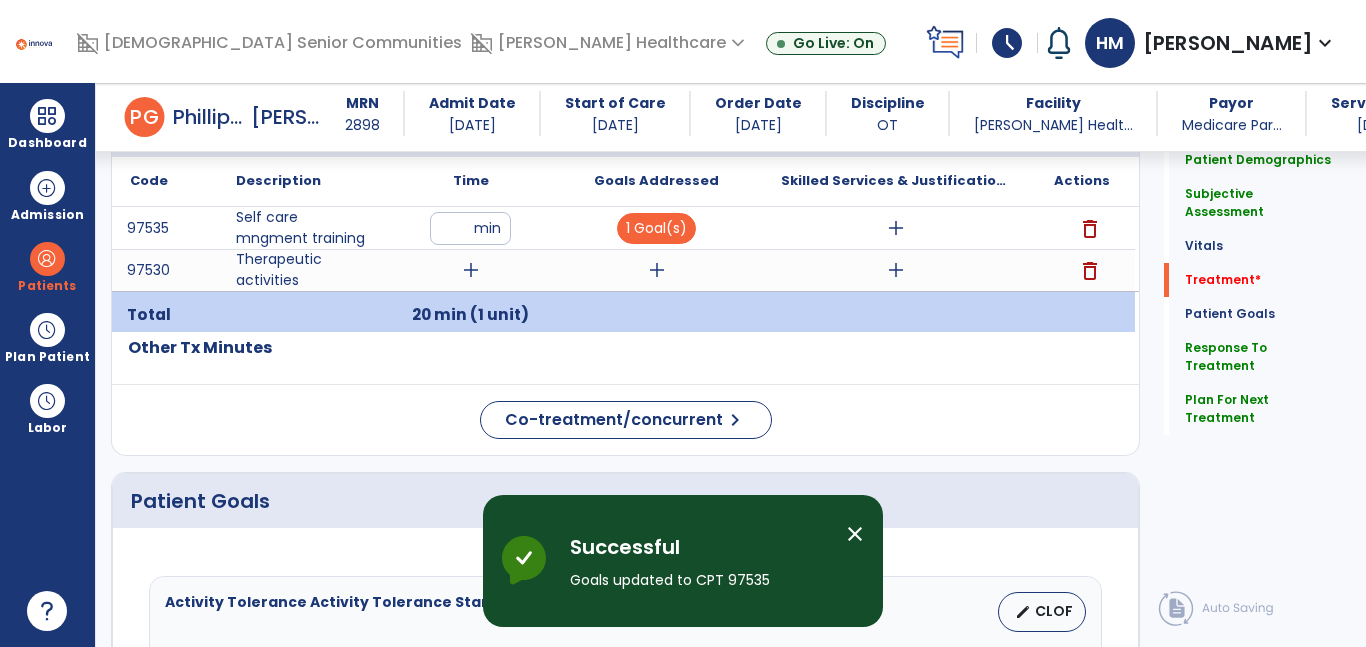 click on "add" at bounding box center (896, 228) 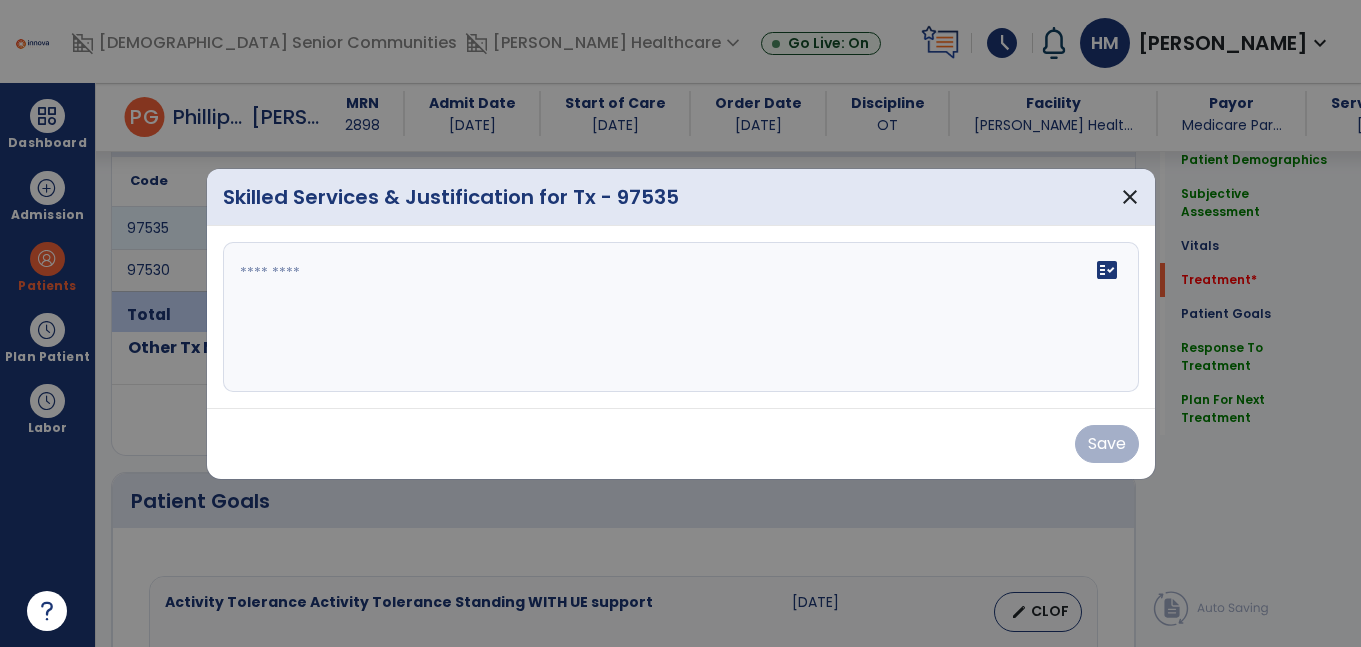 scroll, scrollTop: 1189, scrollLeft: 0, axis: vertical 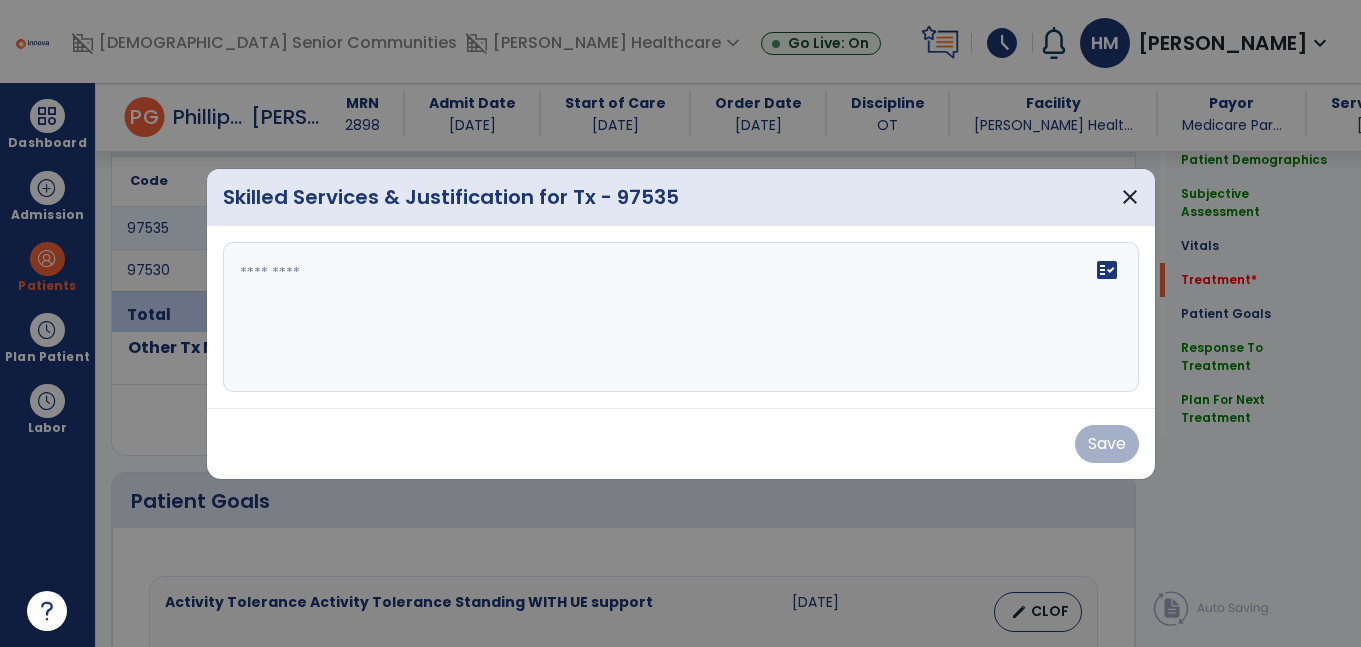 click on "fact_check" at bounding box center [681, 317] 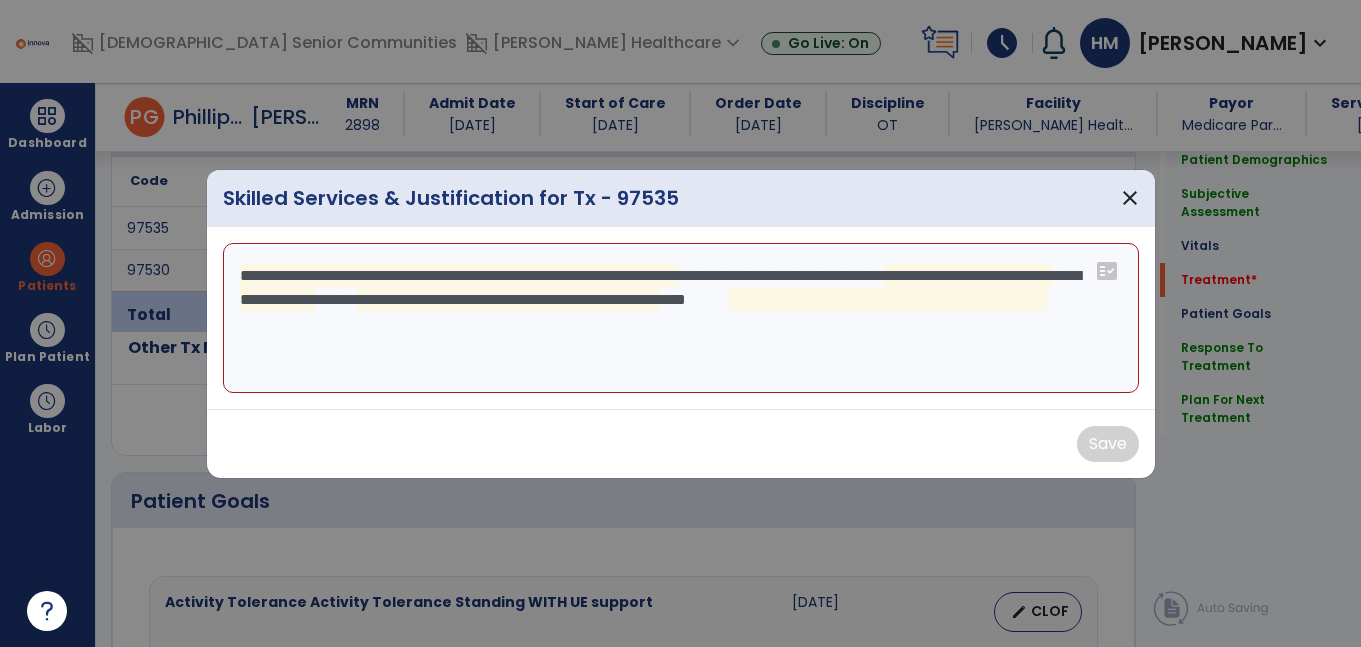 click on "**********" at bounding box center [681, 318] 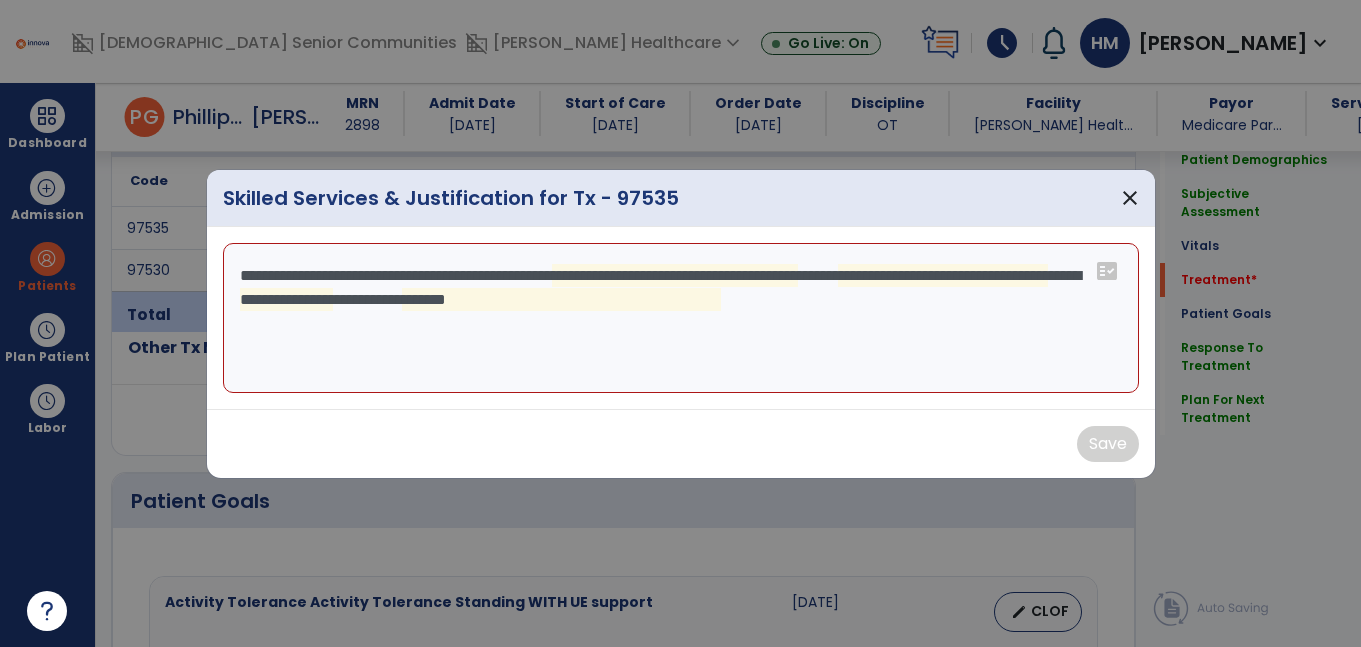 click on "**********" at bounding box center (681, 318) 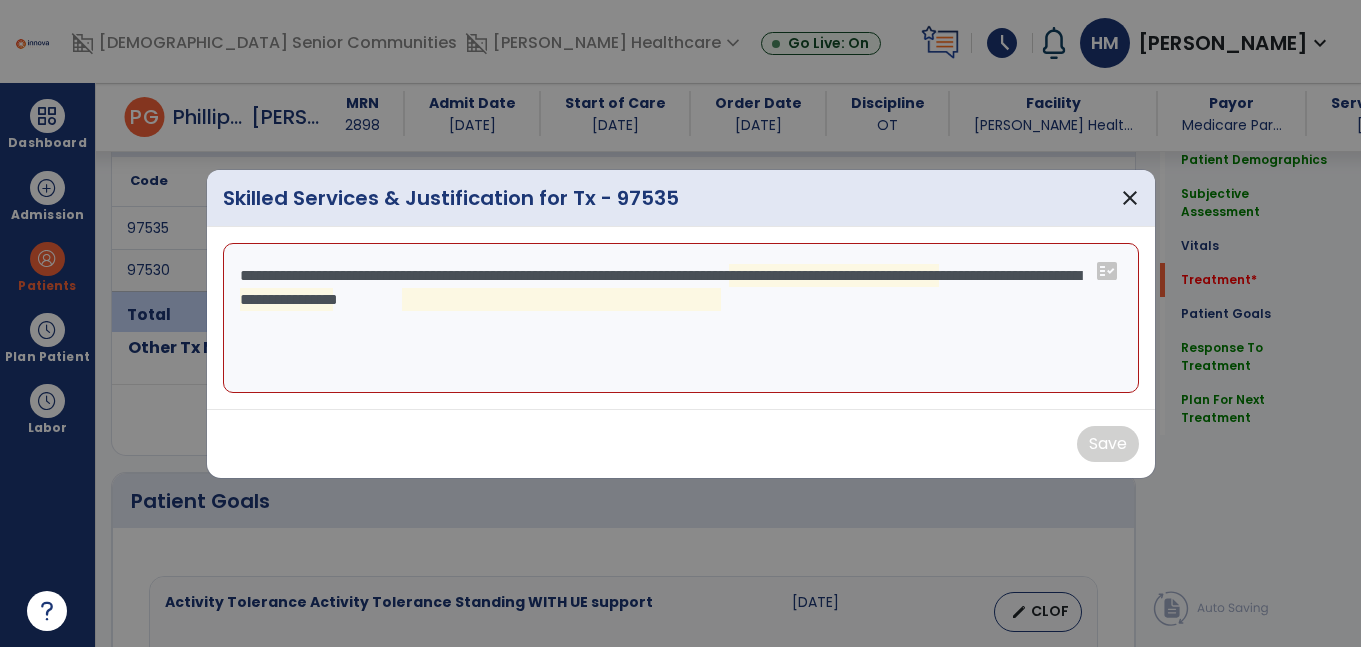 click on "**********" at bounding box center [681, 318] 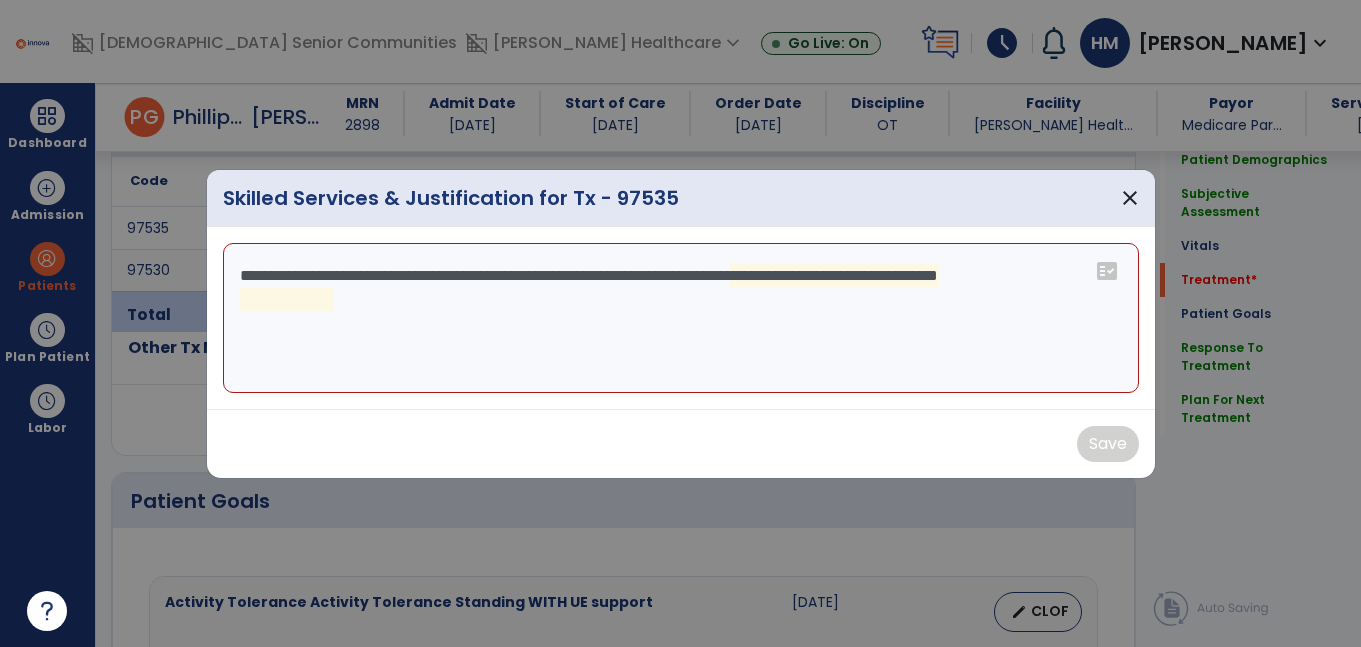 click on "**********" at bounding box center [681, 318] 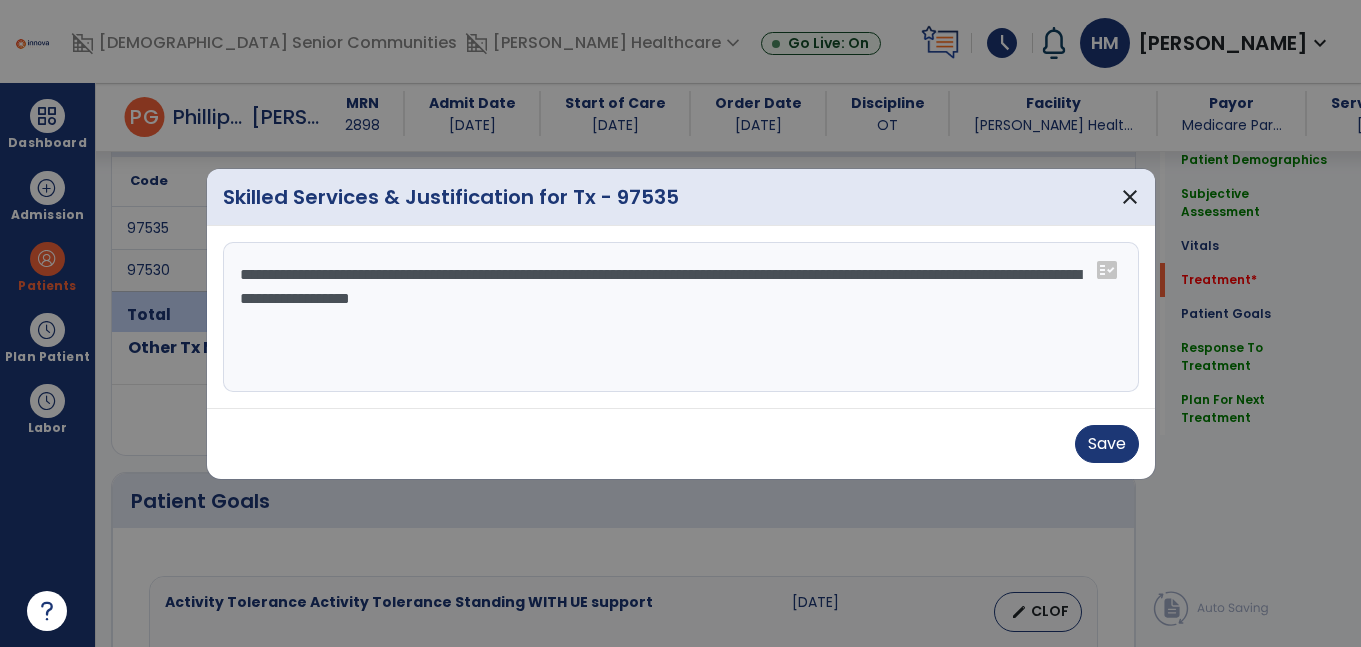 click on "**********" at bounding box center (681, 317) 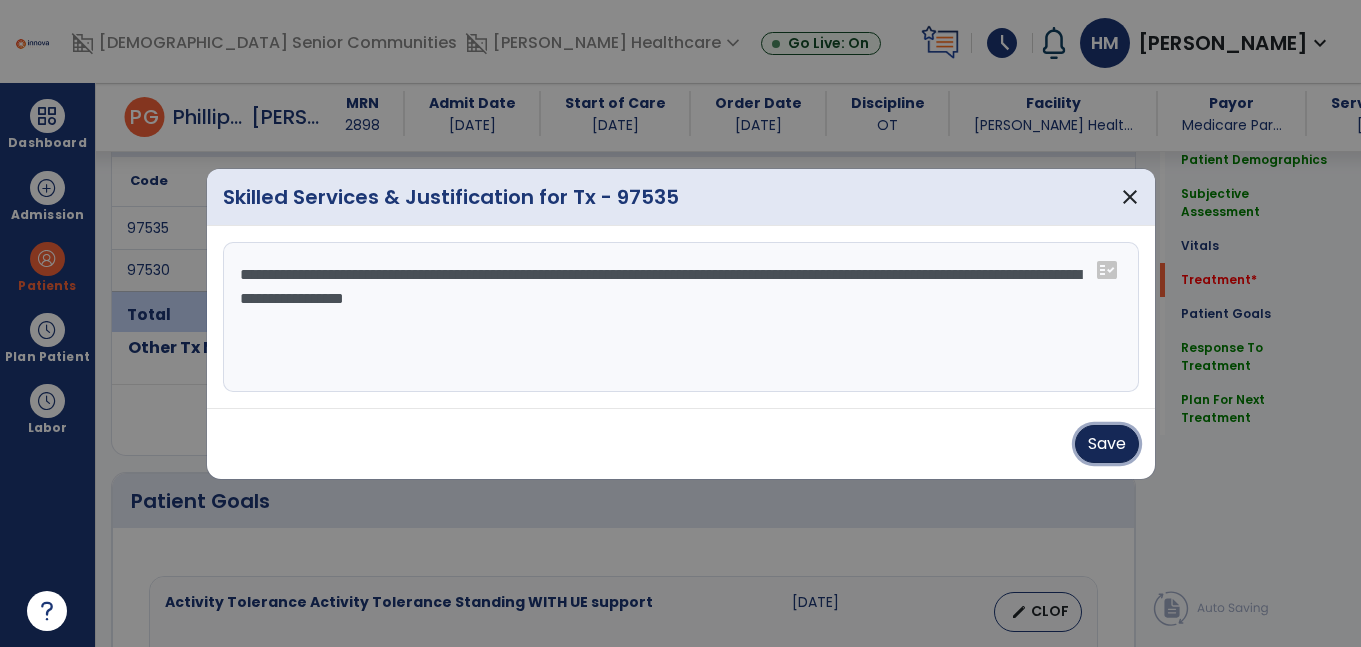 click on "Save" at bounding box center (1107, 444) 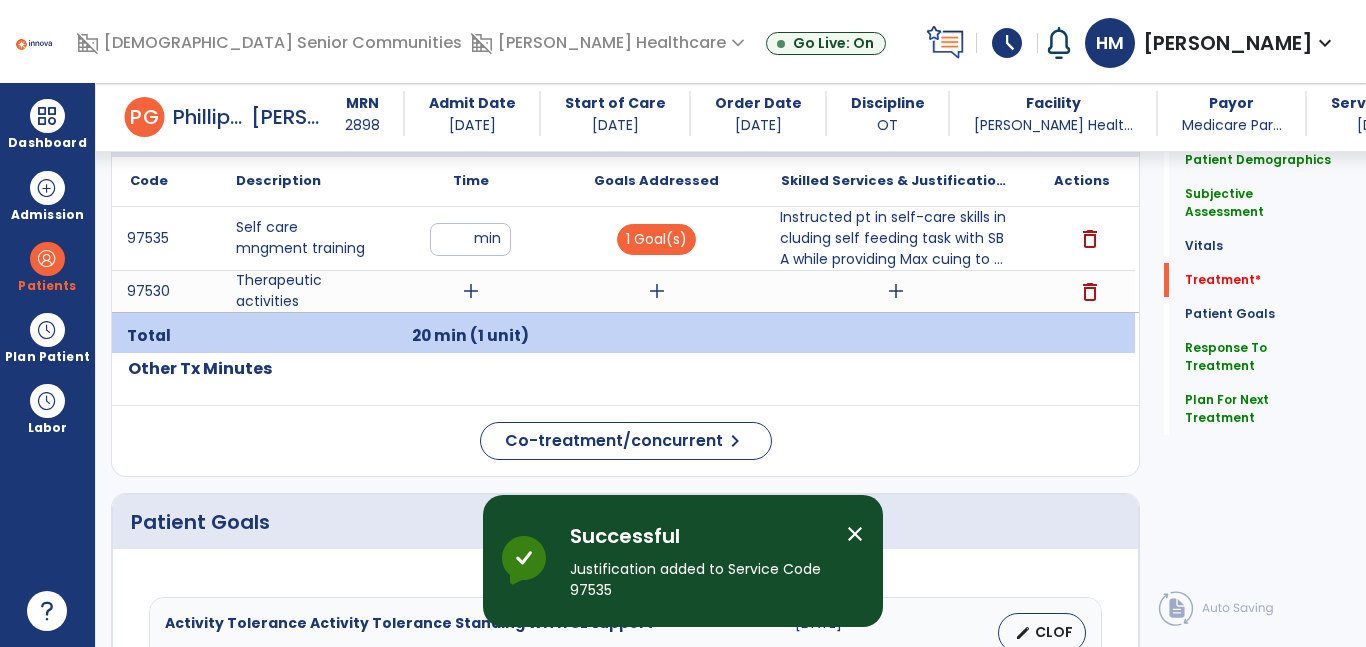 click on "add" at bounding box center (471, 291) 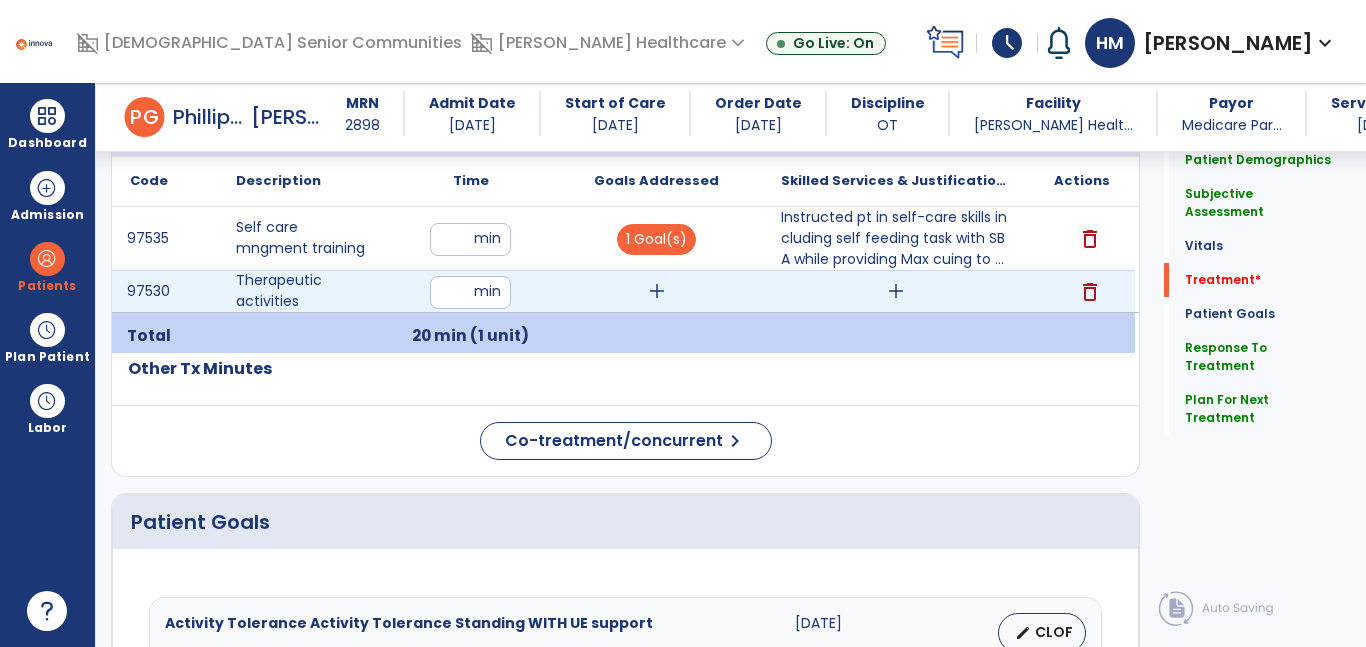 type on "**" 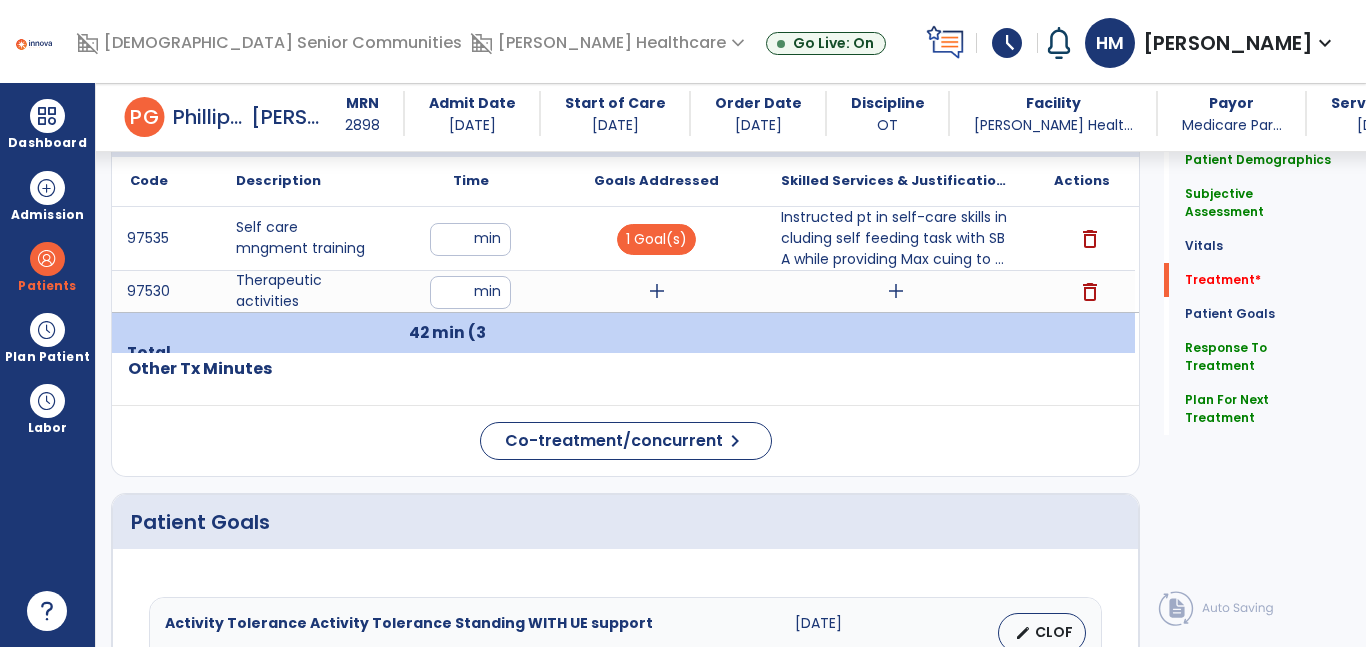 click on "add" at bounding box center (656, 291) 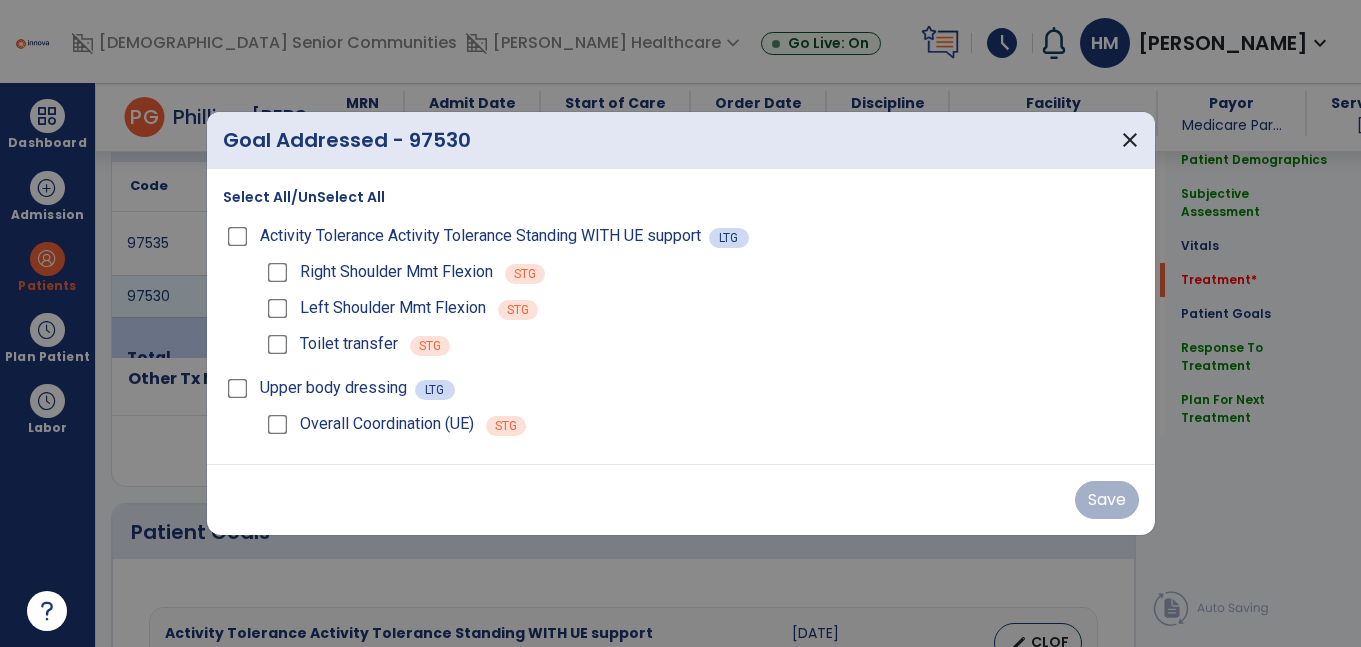scroll, scrollTop: 1189, scrollLeft: 0, axis: vertical 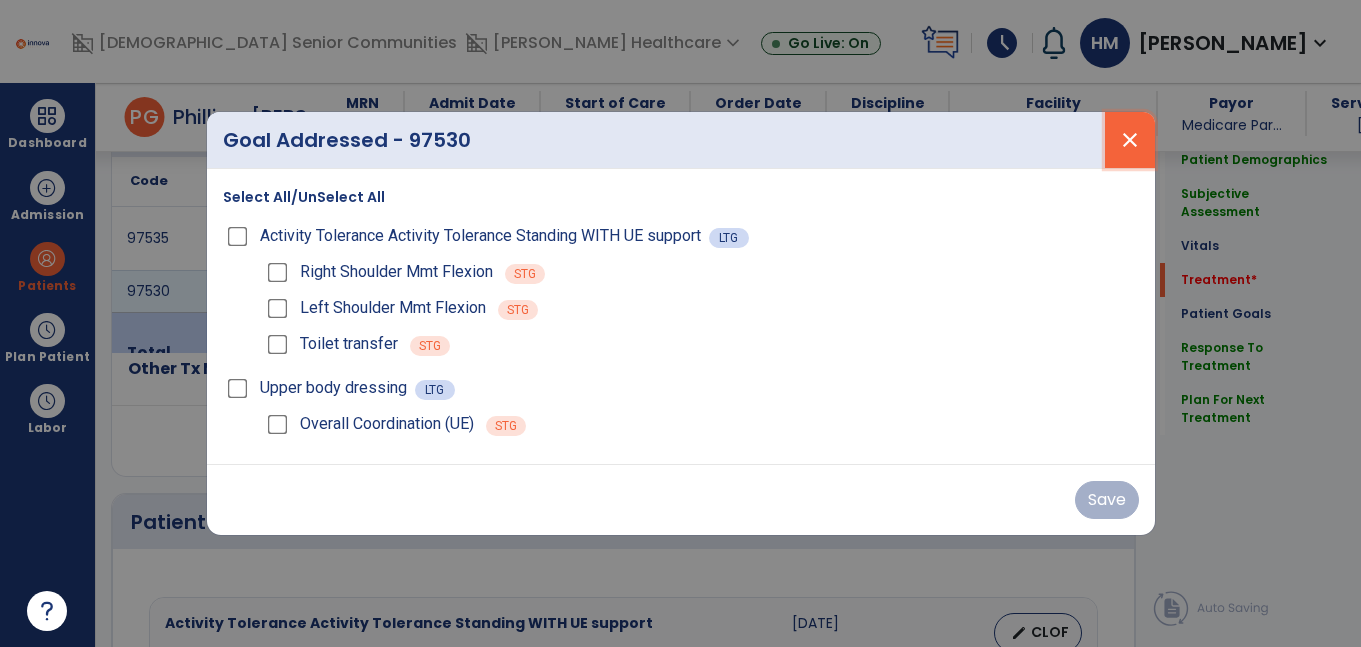 click on "close" at bounding box center [1130, 140] 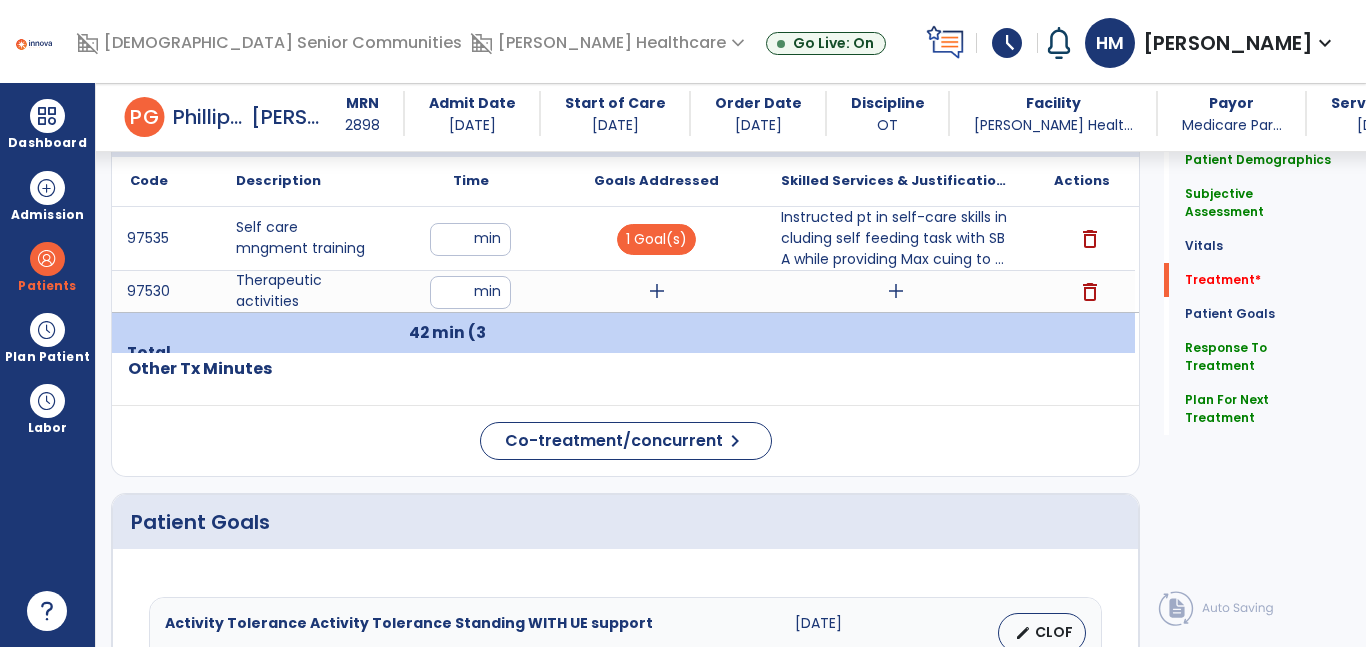 click on "**" at bounding box center (470, 239) 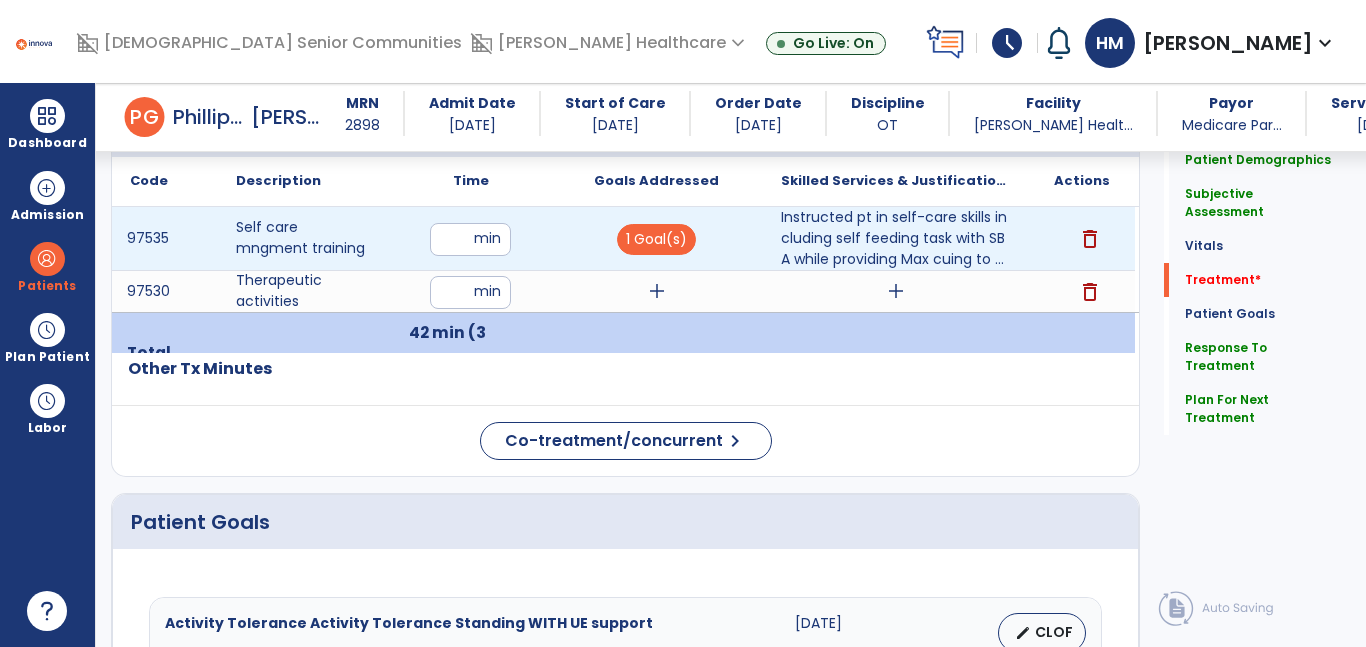 type on "*" 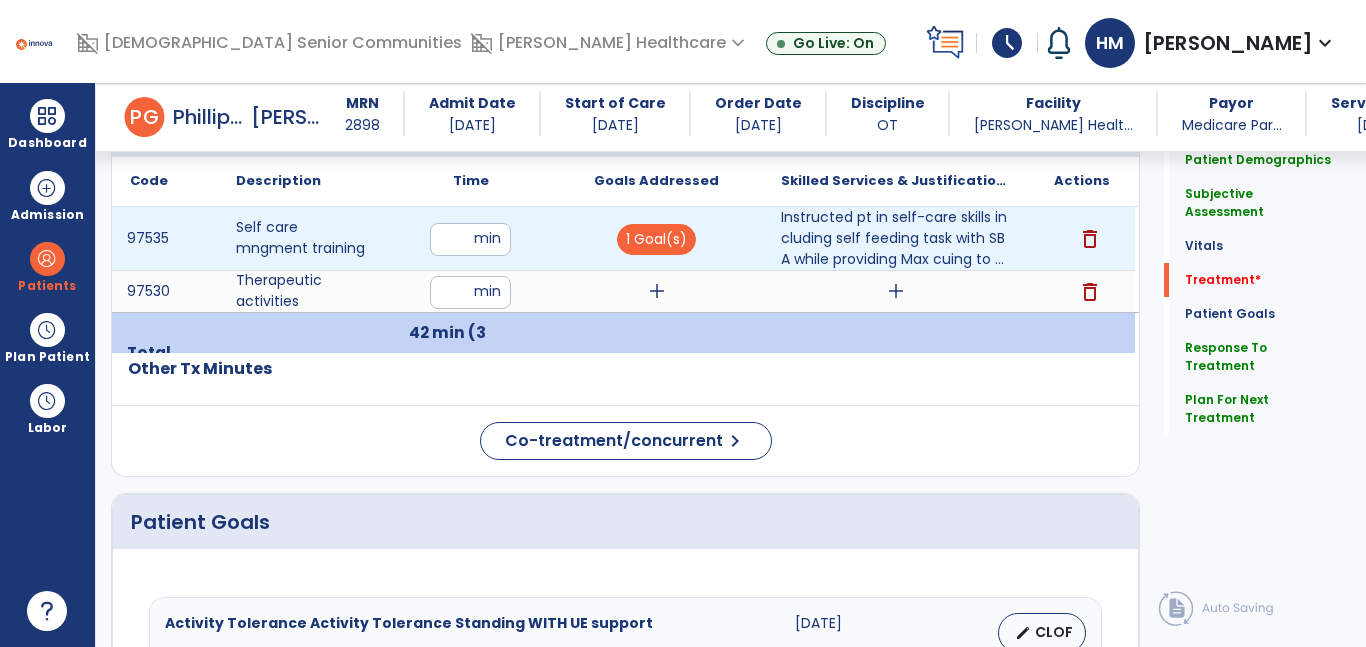type on "**" 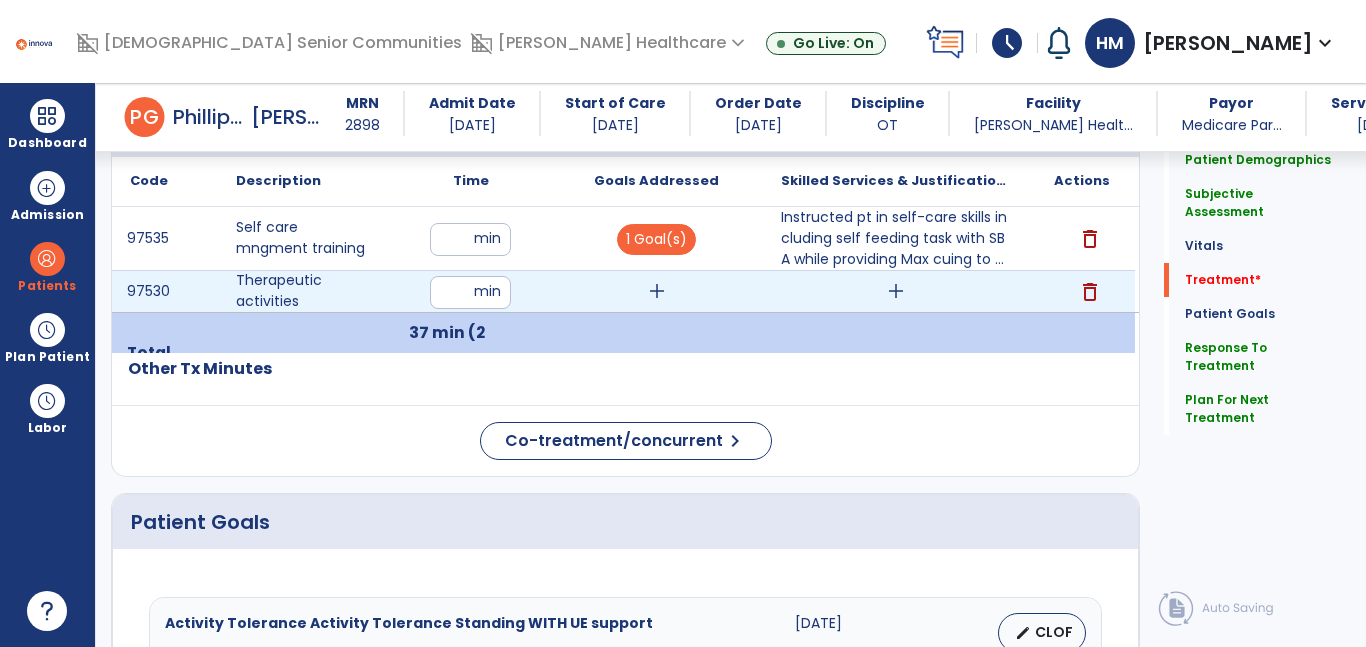 click on "**" at bounding box center [470, 292] 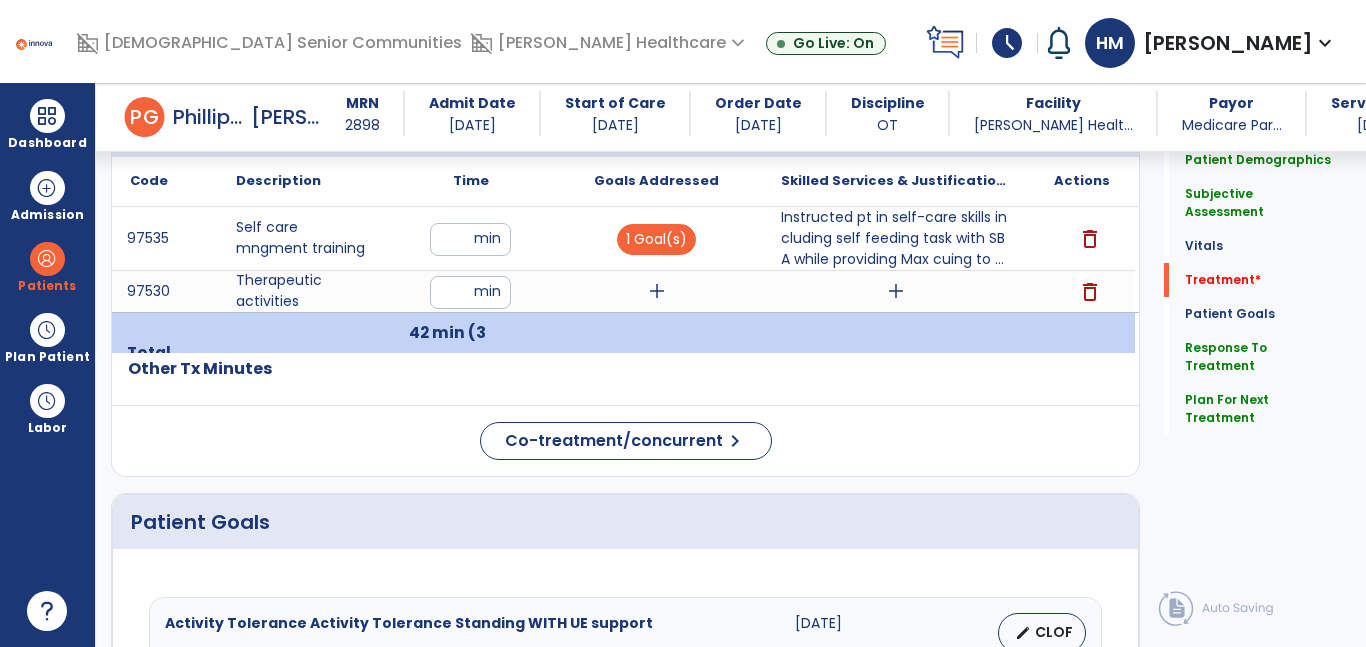 click on "add" at bounding box center (657, 291) 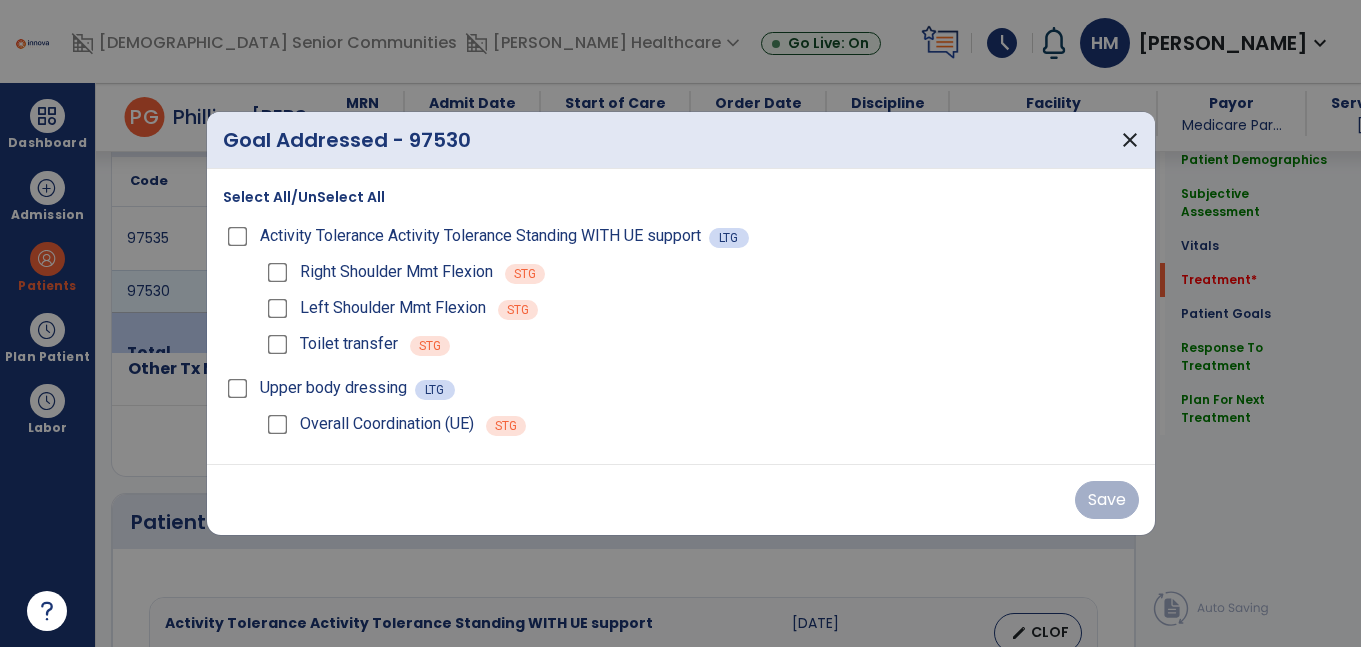 scroll, scrollTop: 1189, scrollLeft: 0, axis: vertical 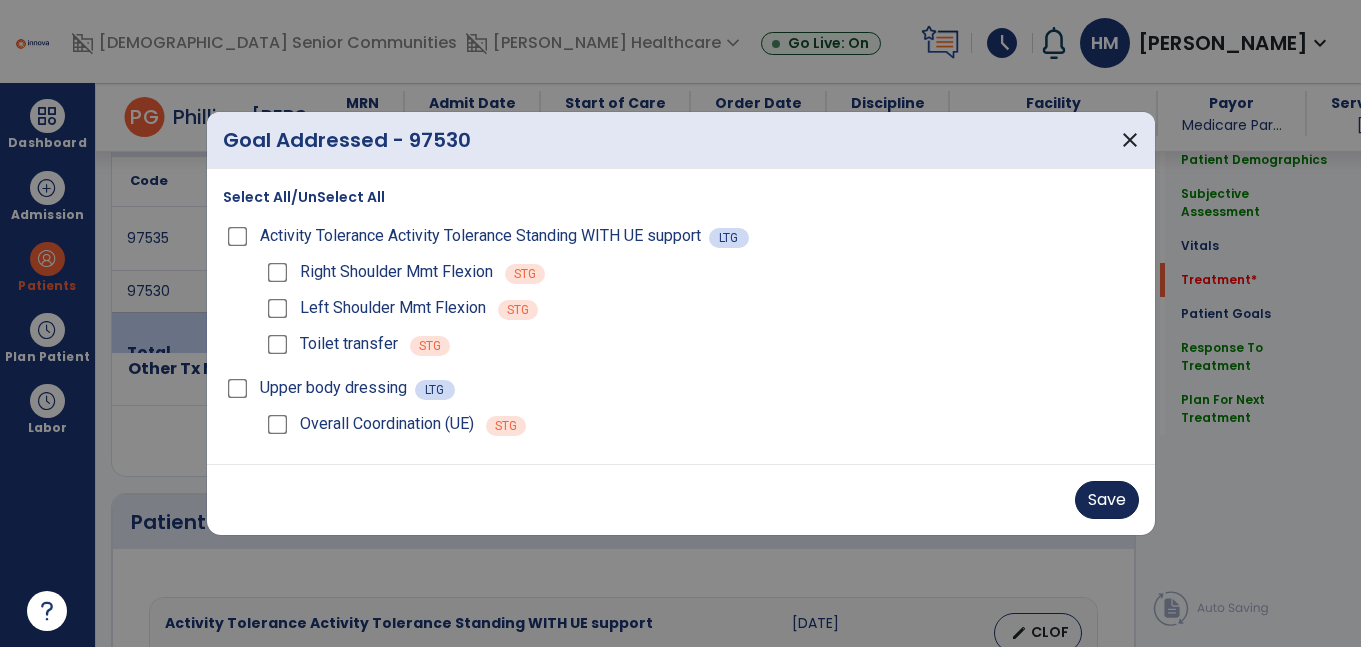 click on "Save" at bounding box center [1107, 500] 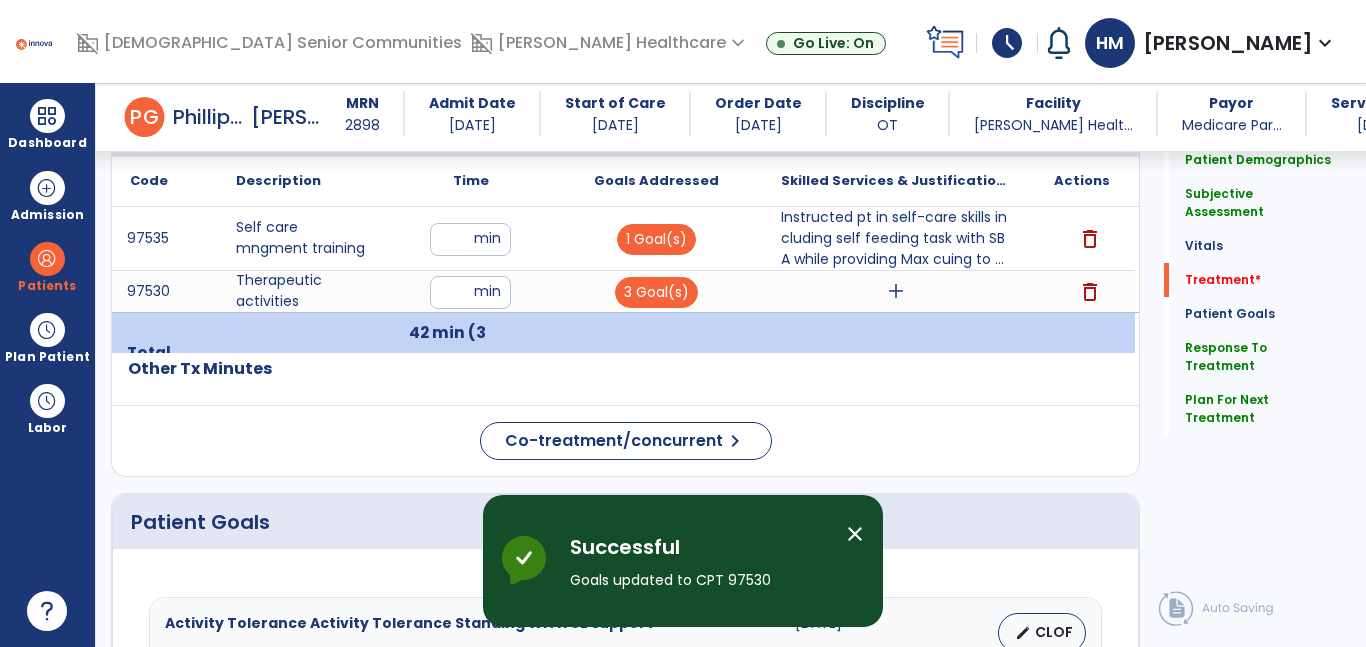 click on "add" at bounding box center (896, 291) 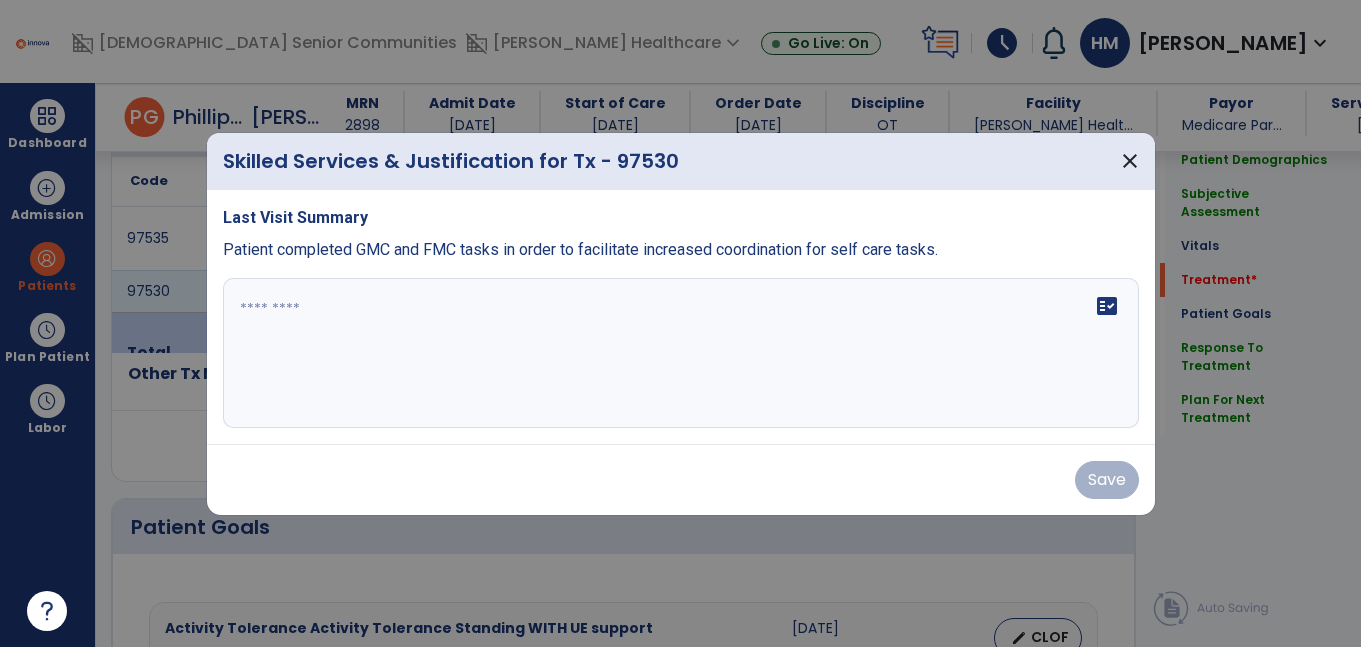 click at bounding box center [681, 353] 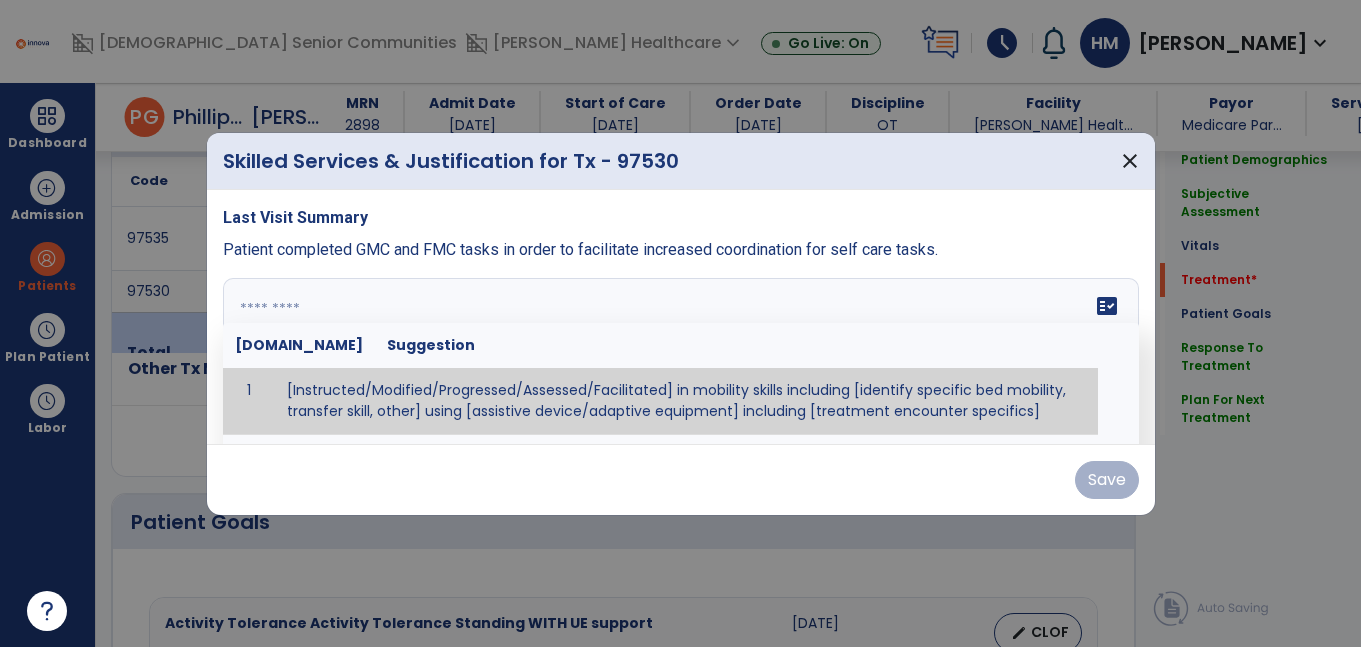 paste on "**********" 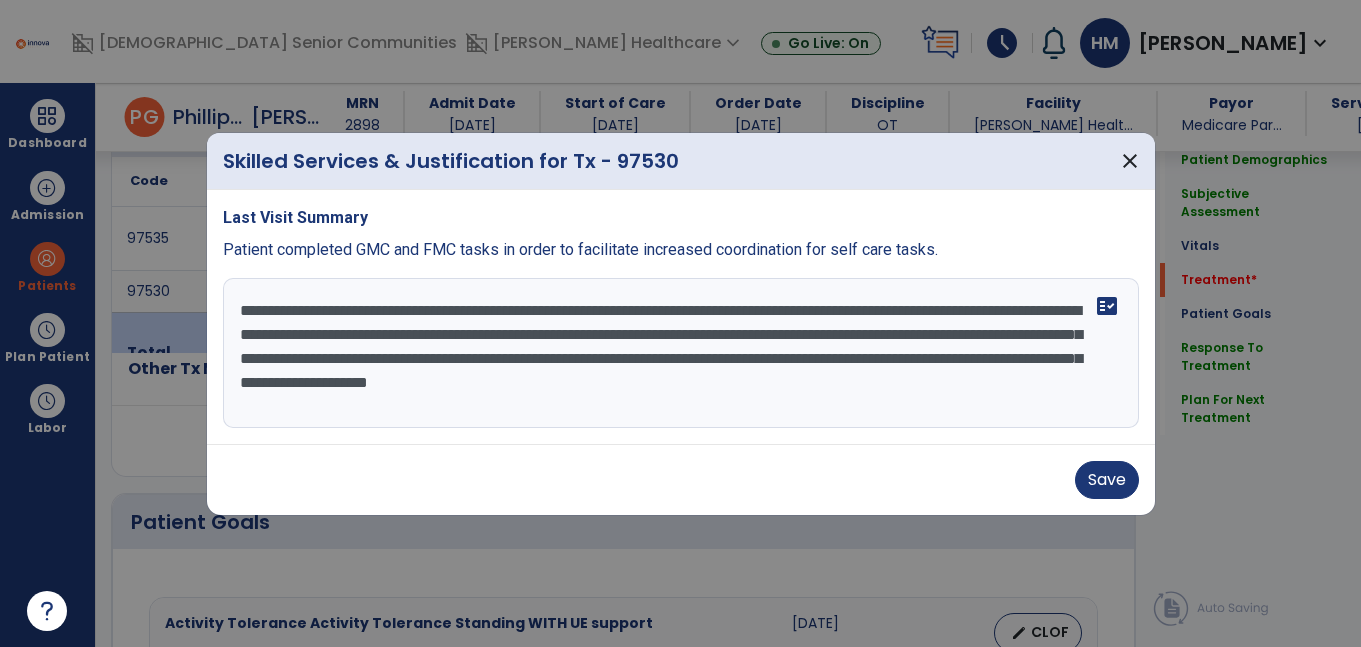 click on "**********" at bounding box center [681, 353] 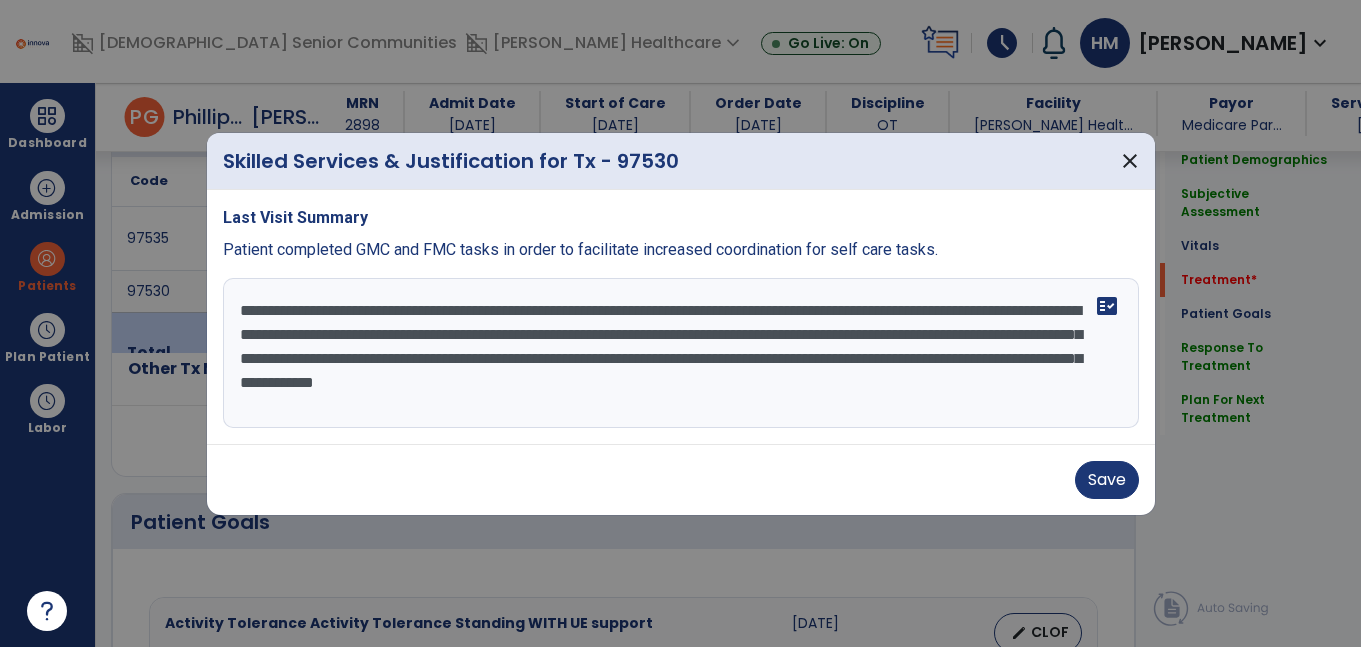 paste on "**********" 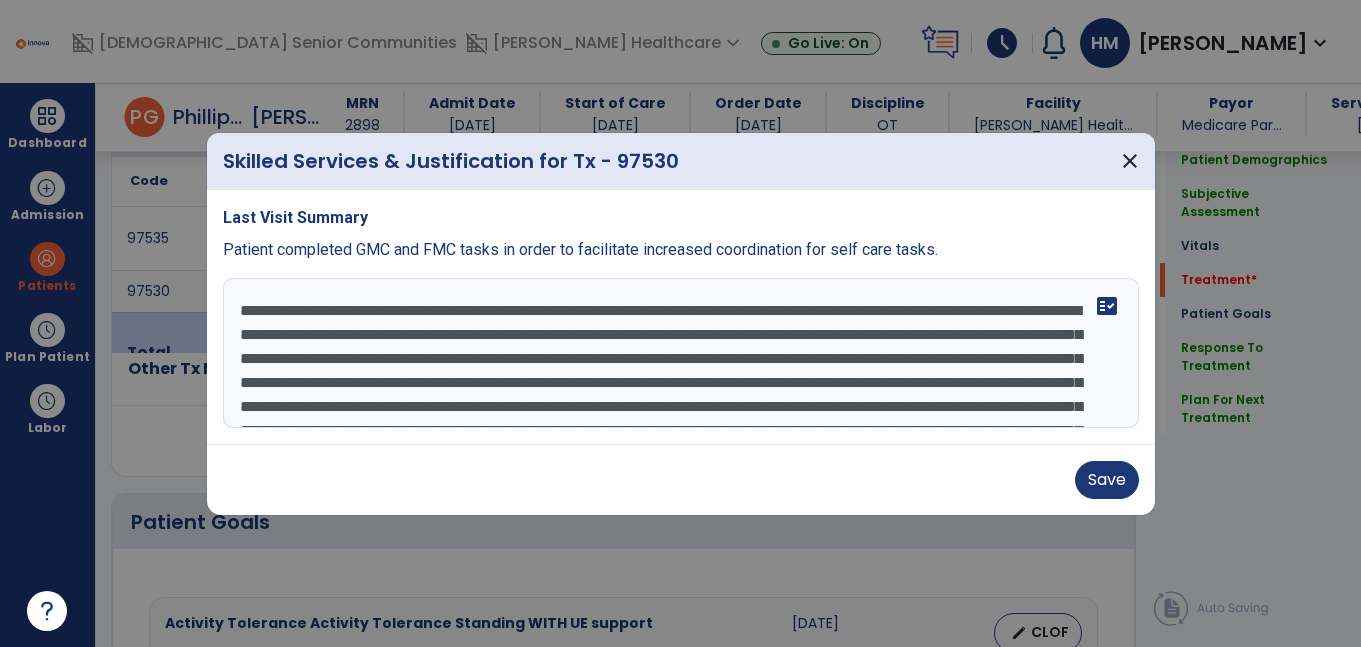 scroll, scrollTop: 16, scrollLeft: 0, axis: vertical 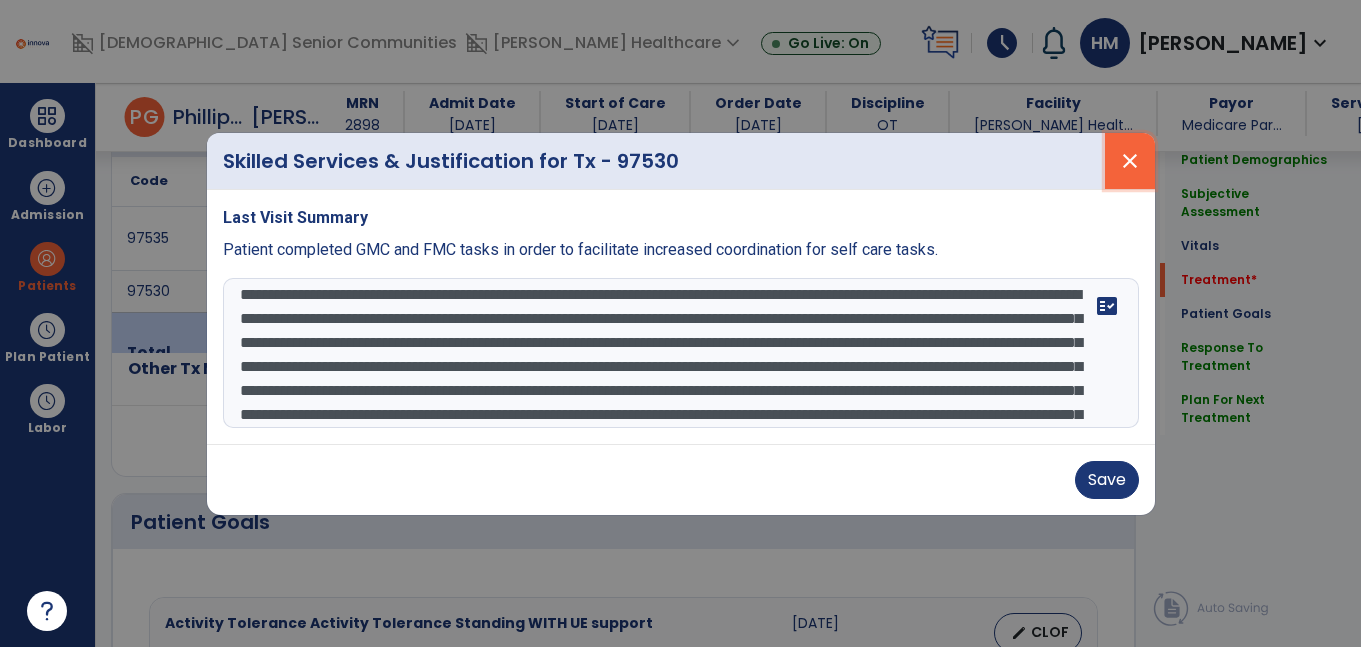 click on "close" at bounding box center (1130, 161) 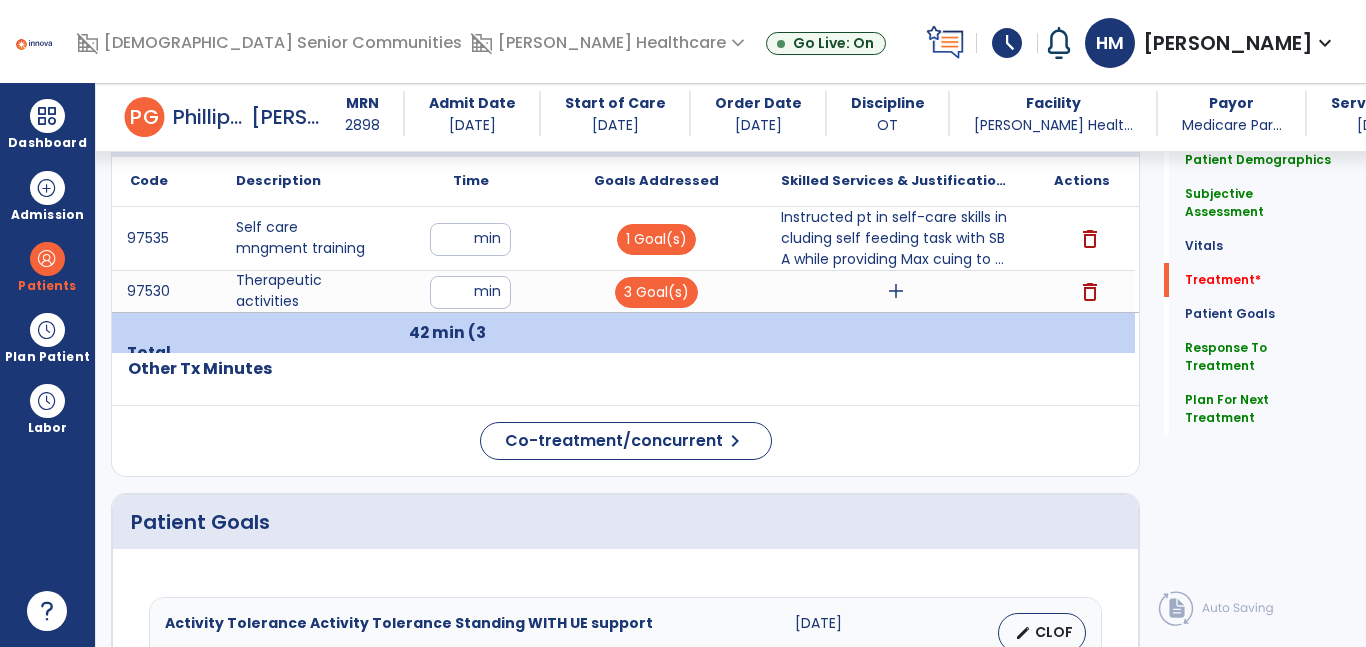 click on "add" at bounding box center (896, 291) 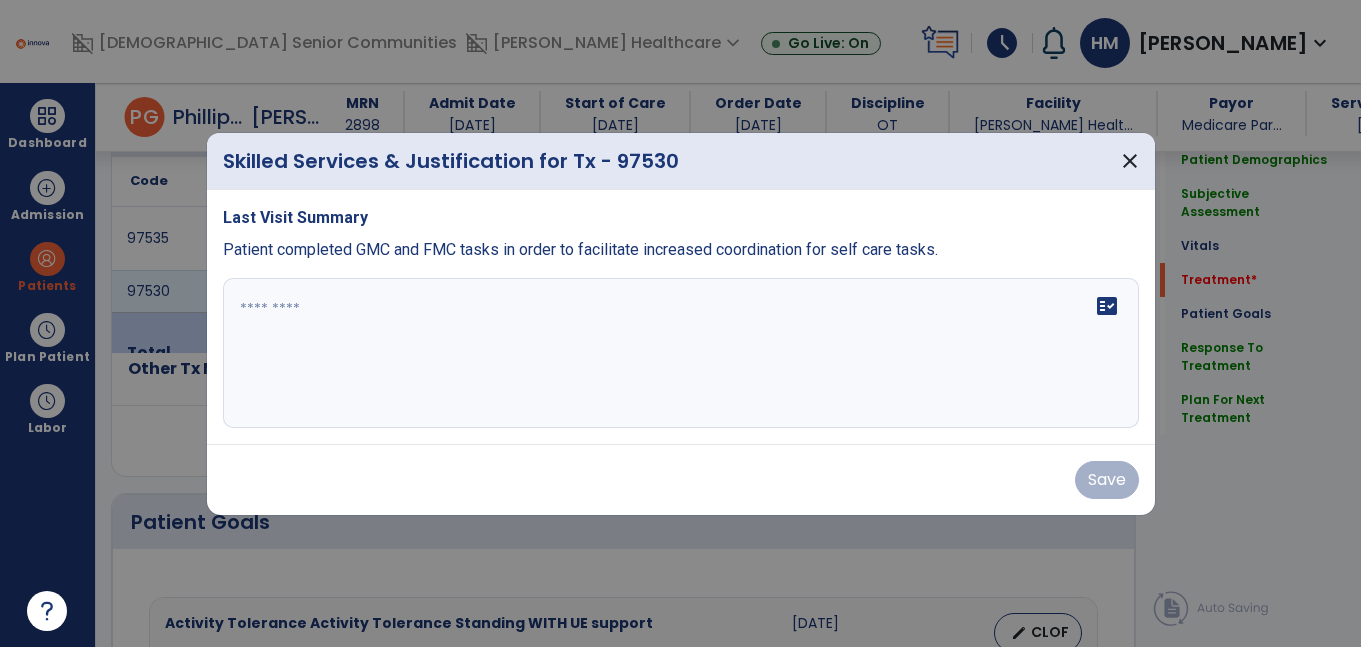 click at bounding box center [681, 353] 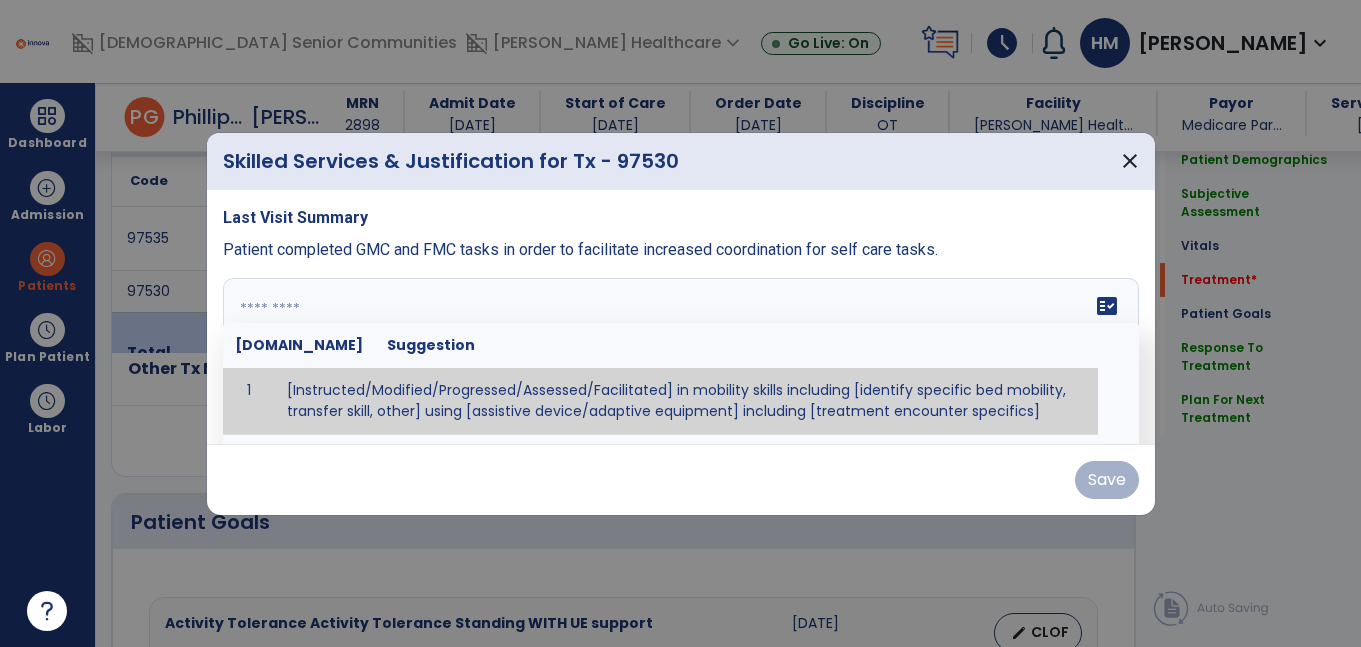 paste on "**********" 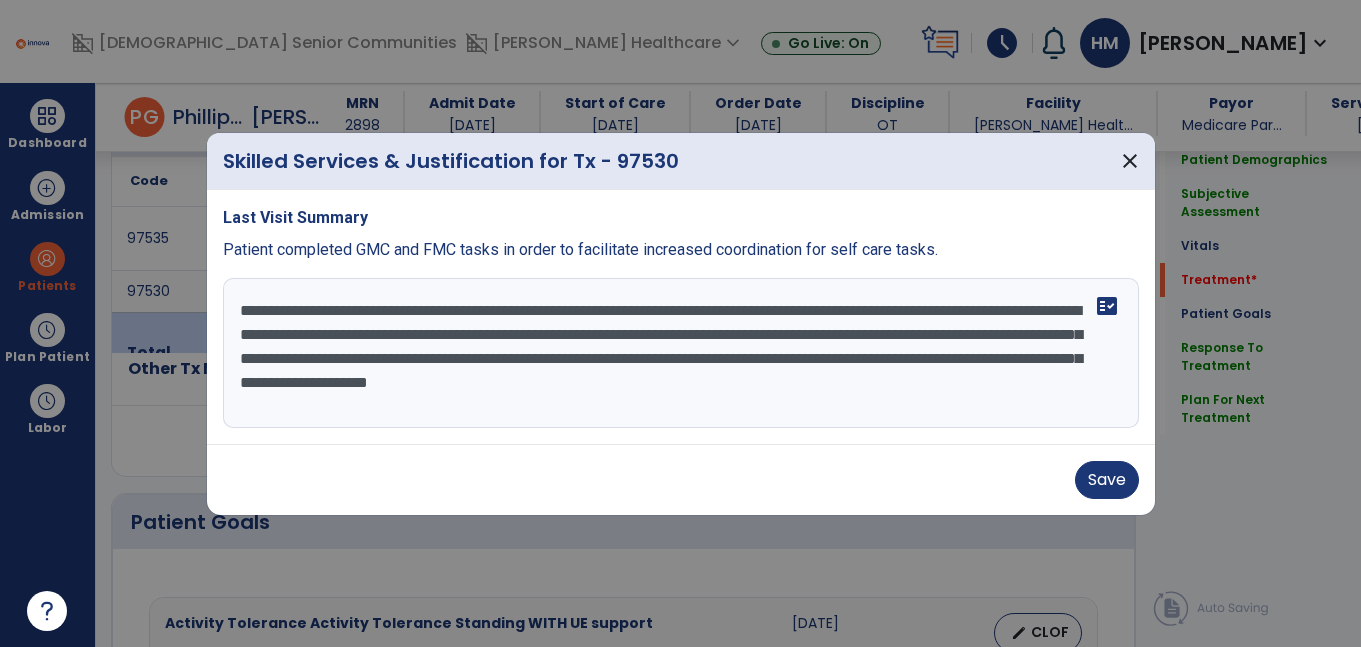 click on "**********" at bounding box center (681, 353) 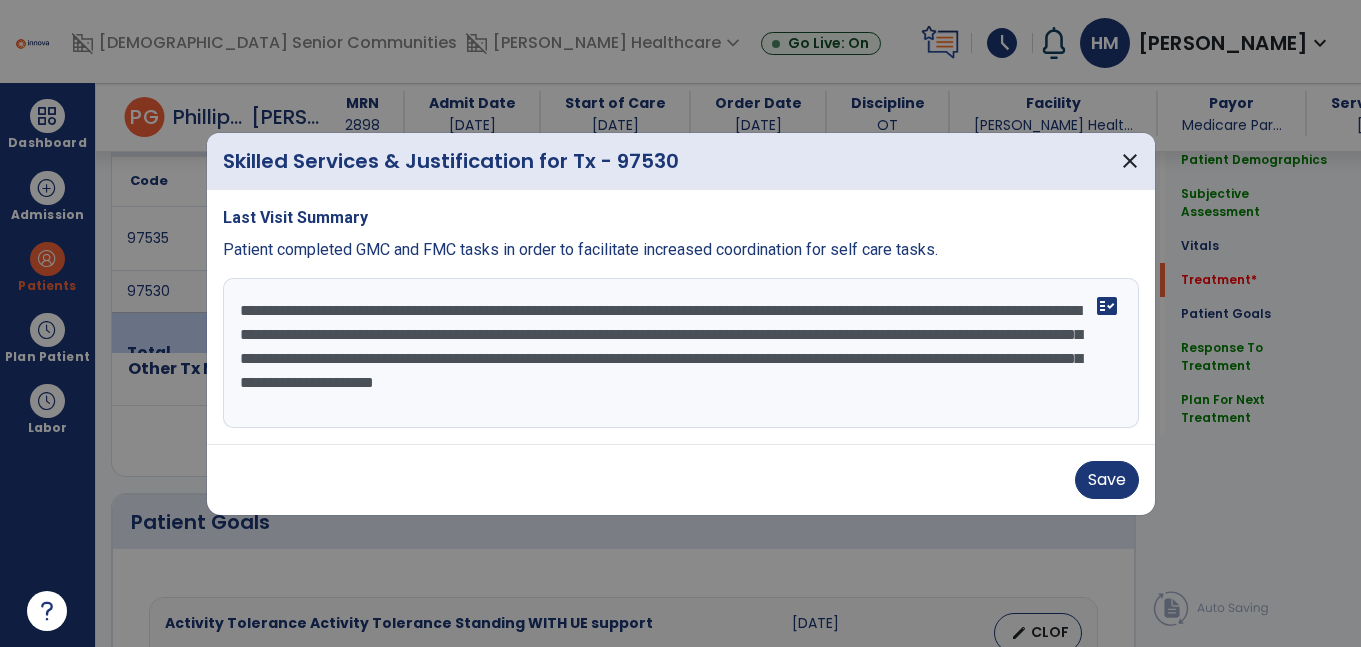 drag, startPoint x: 653, startPoint y: 337, endPoint x: 931, endPoint y: 334, distance: 278.01617 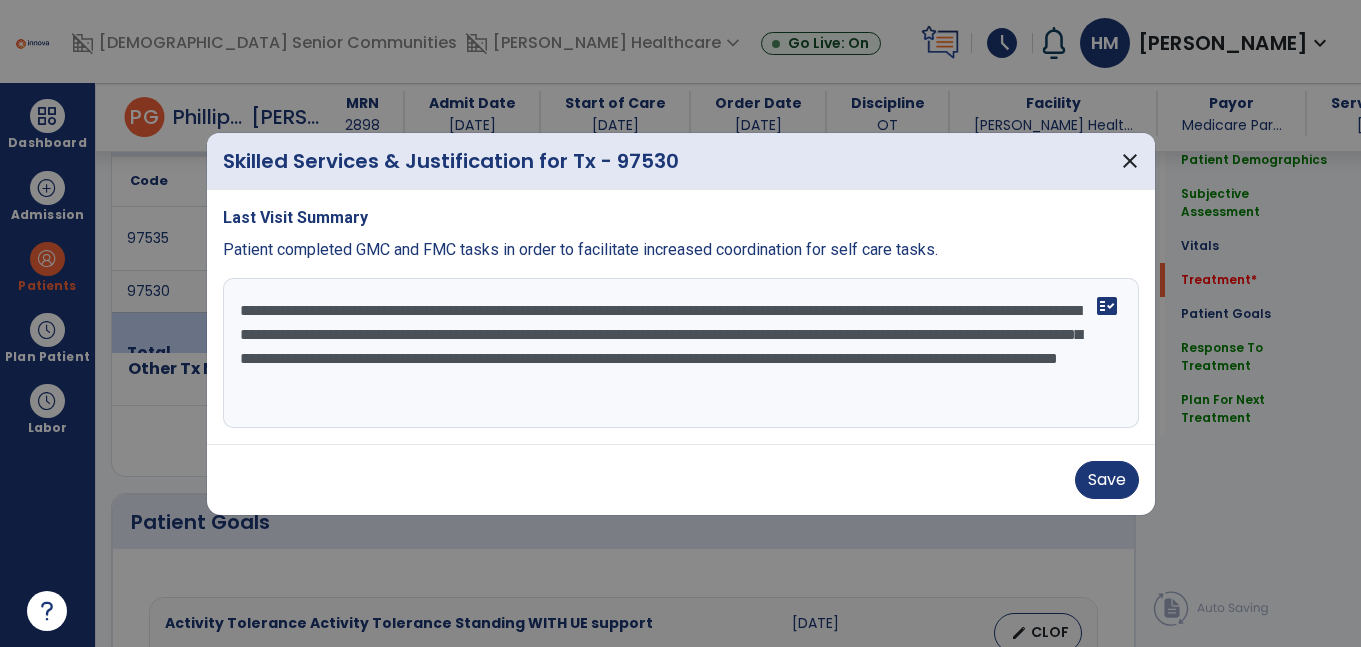drag, startPoint x: 887, startPoint y: 332, endPoint x: 496, endPoint y: 362, distance: 392.1492 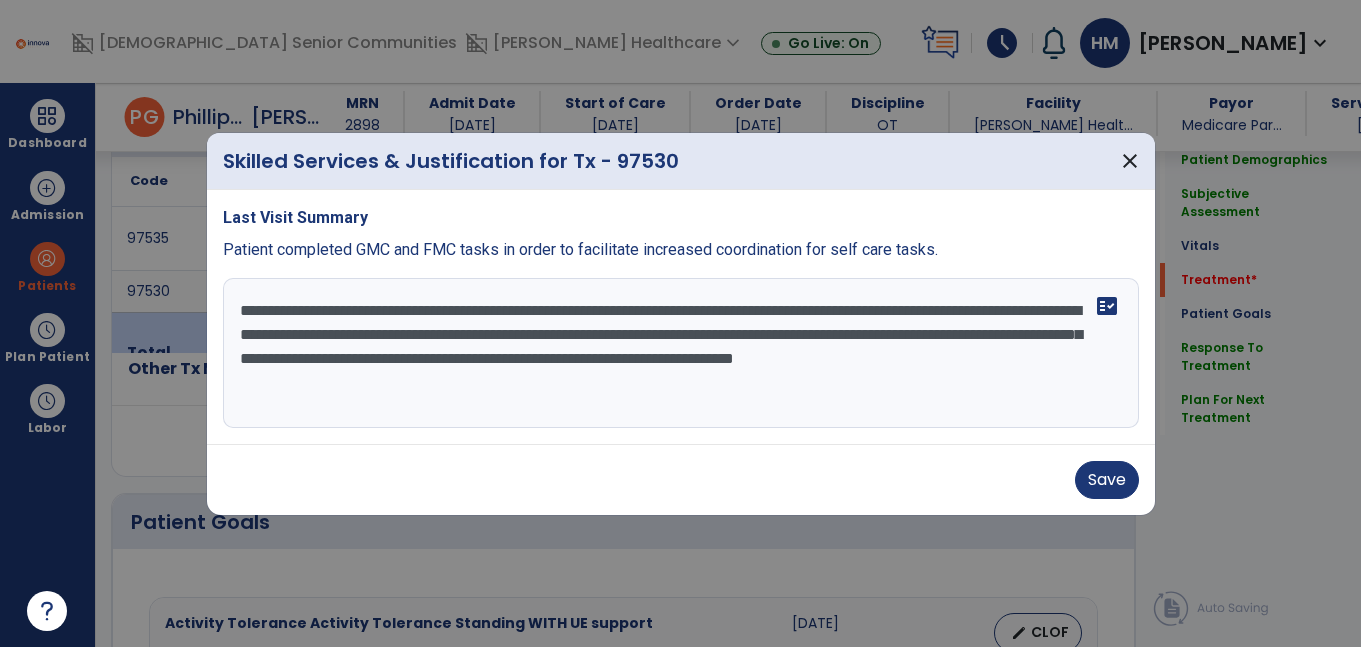 click on "**********" at bounding box center [681, 353] 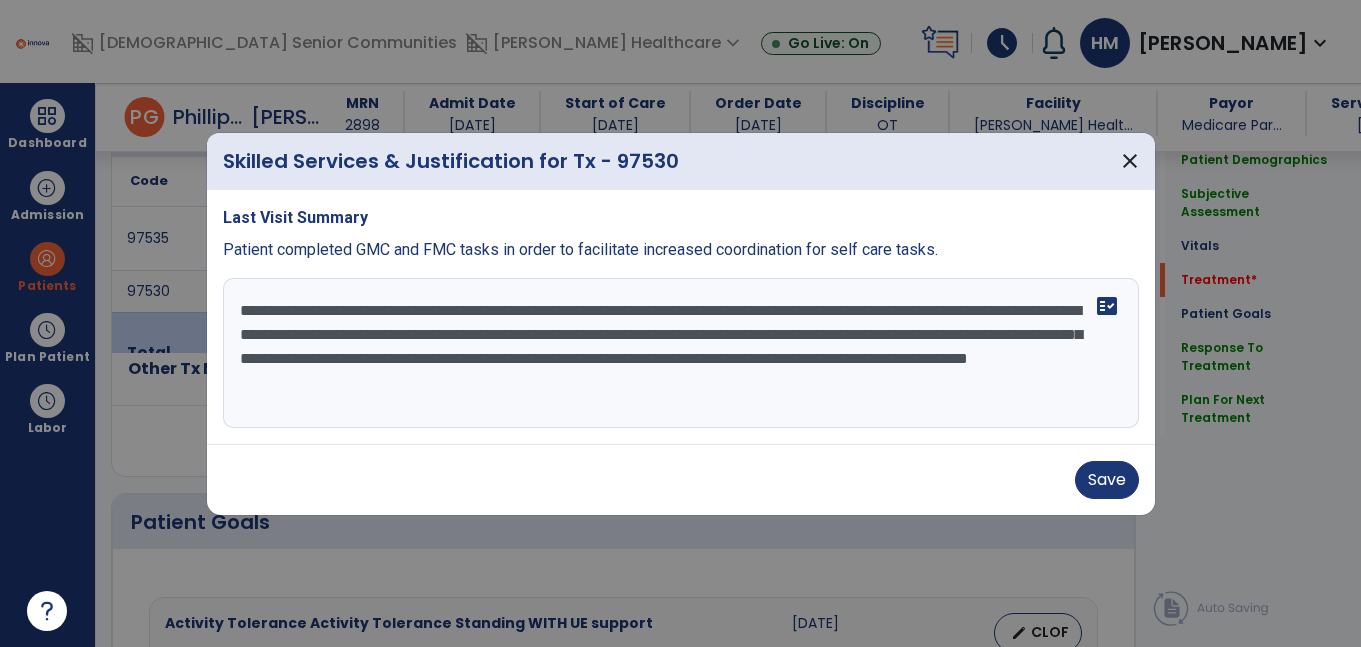 click on "**********" at bounding box center (681, 353) 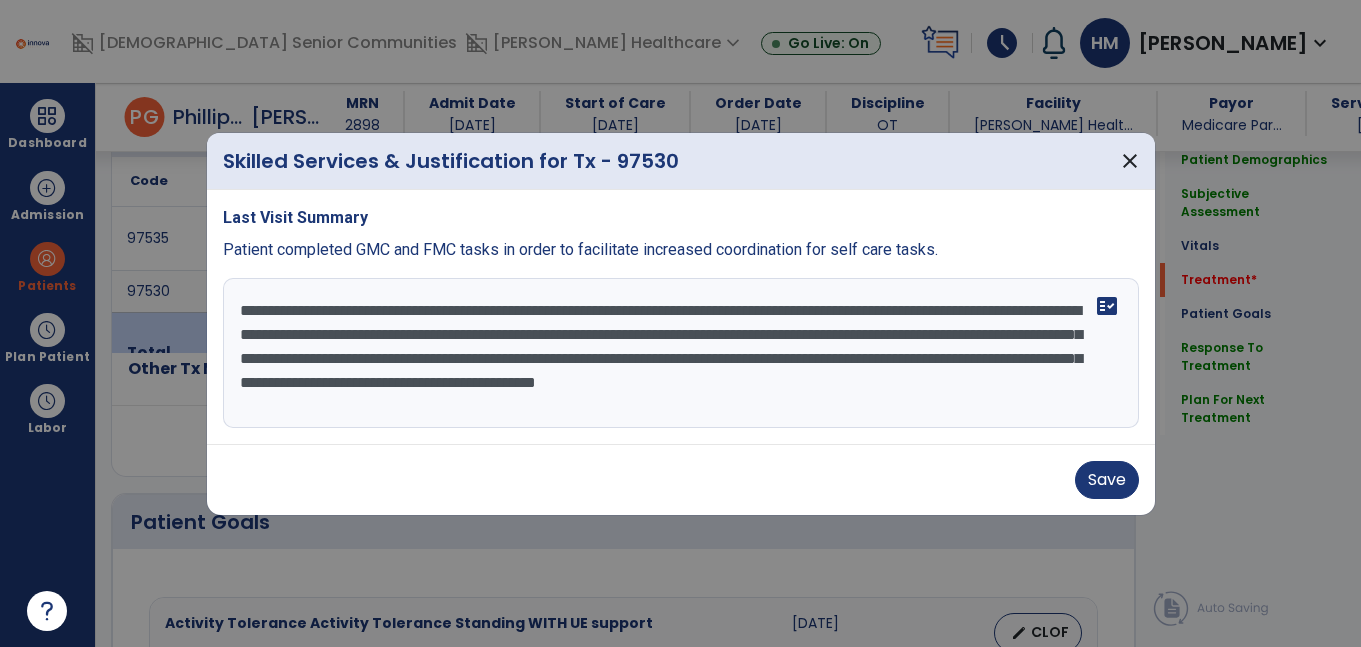 click on "**********" at bounding box center [681, 353] 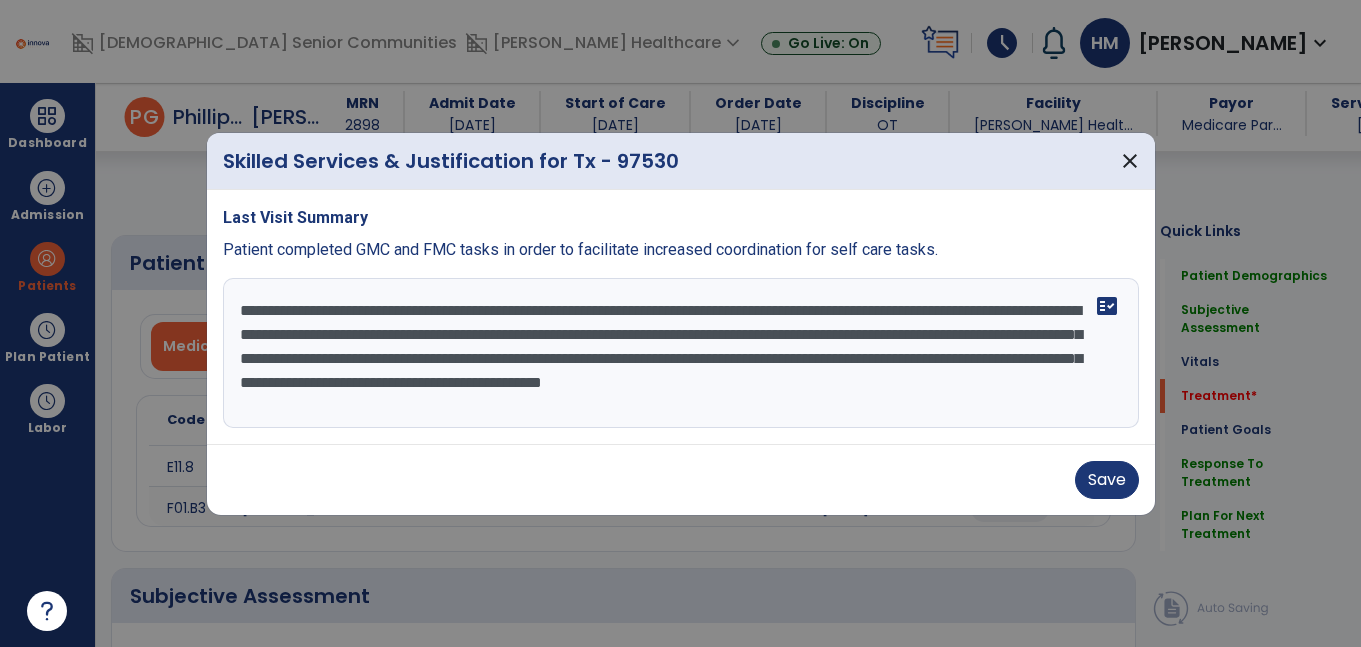 select on "*" 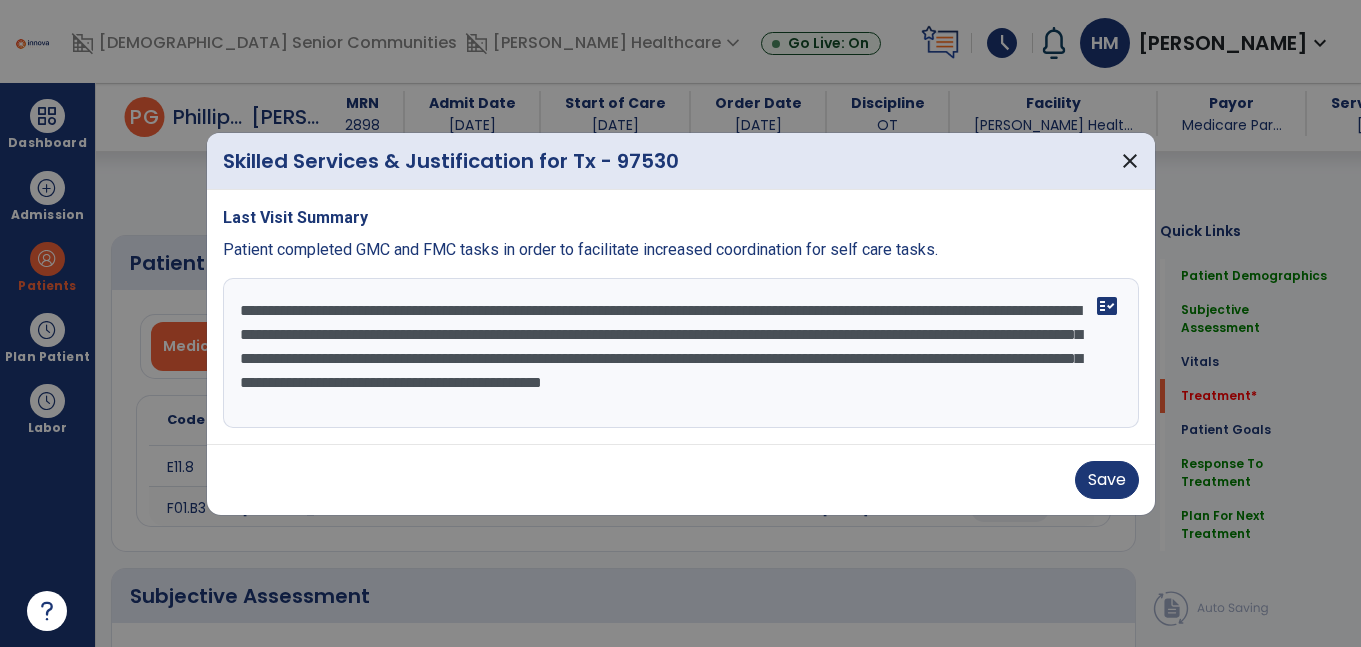 scroll, scrollTop: 0, scrollLeft: 0, axis: both 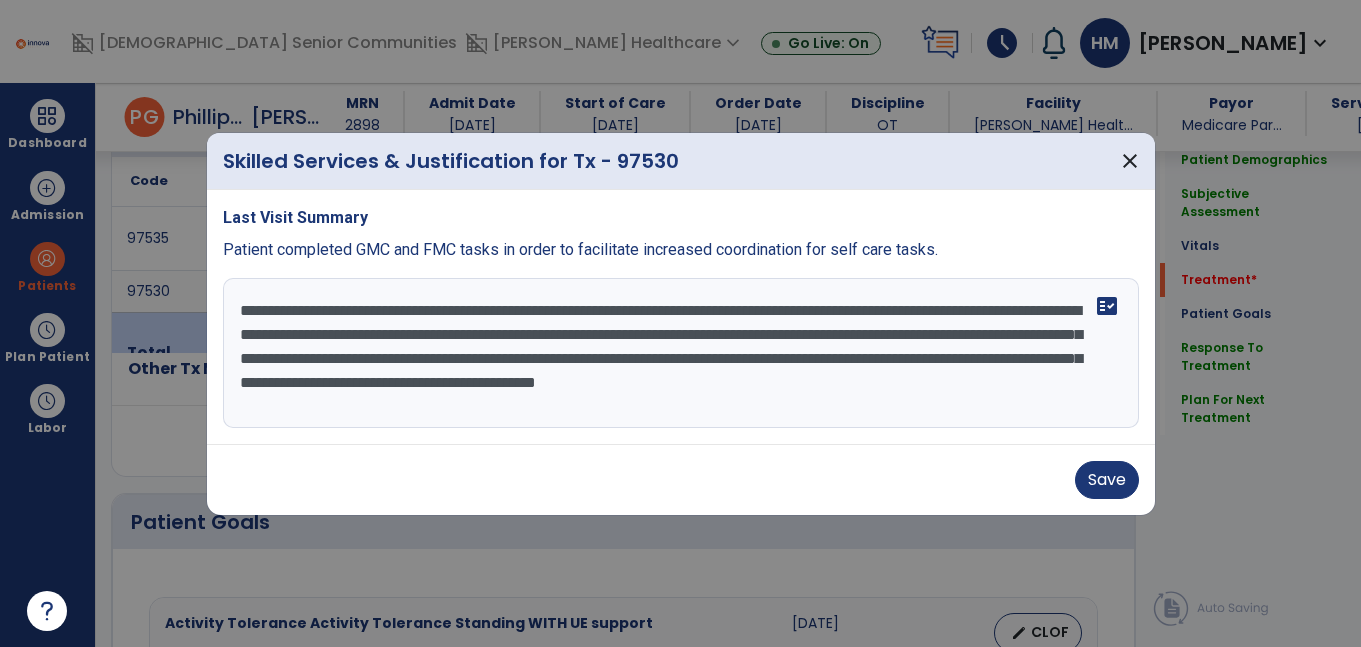 click on "**********" at bounding box center [681, 353] 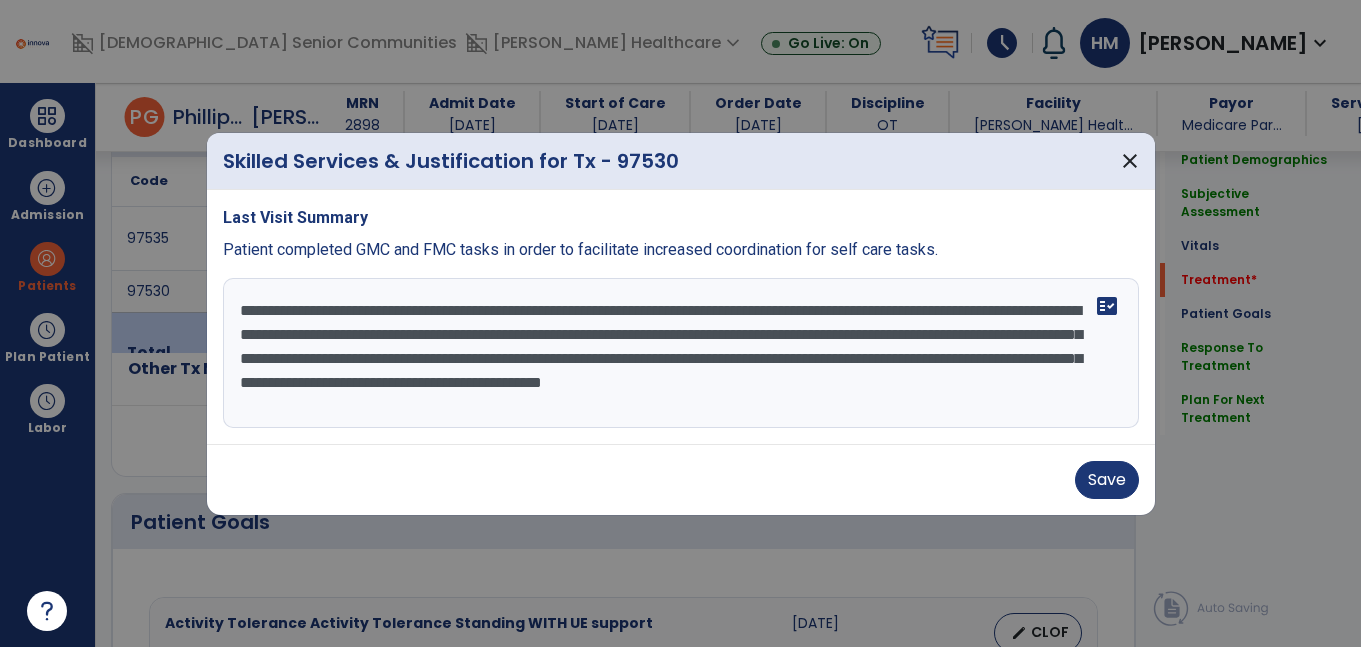 type on "**********" 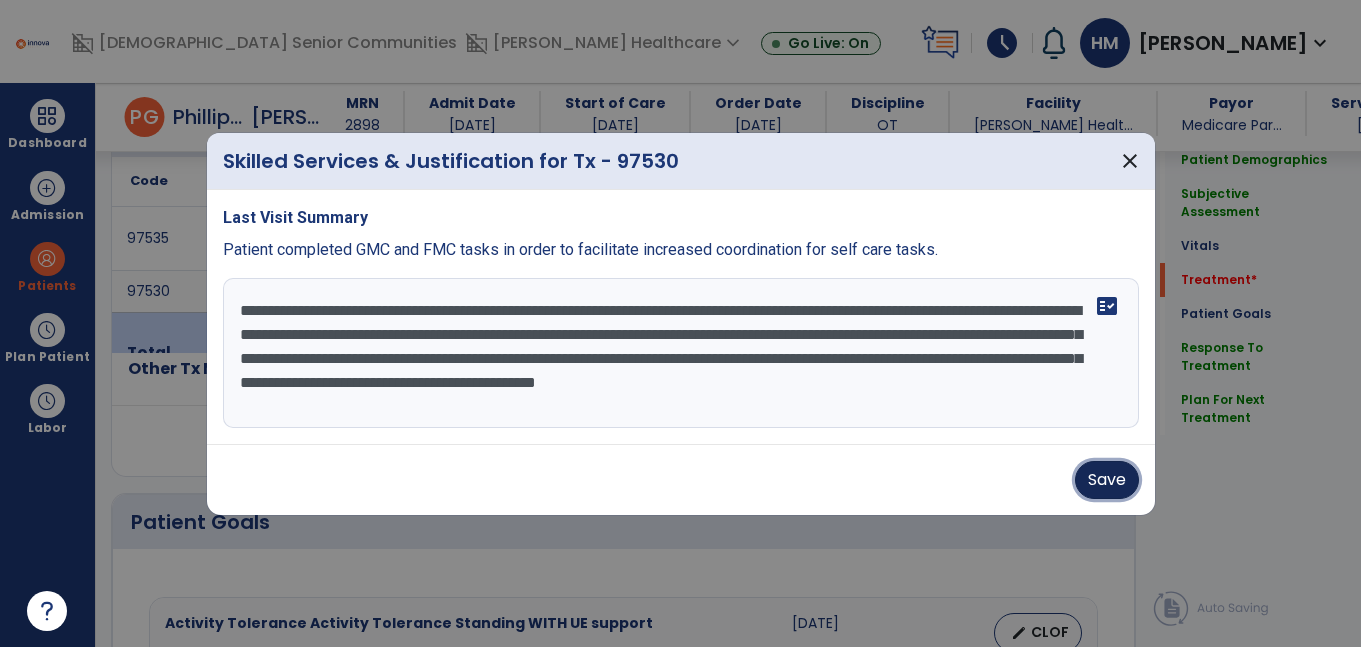 click on "Save" at bounding box center [1107, 480] 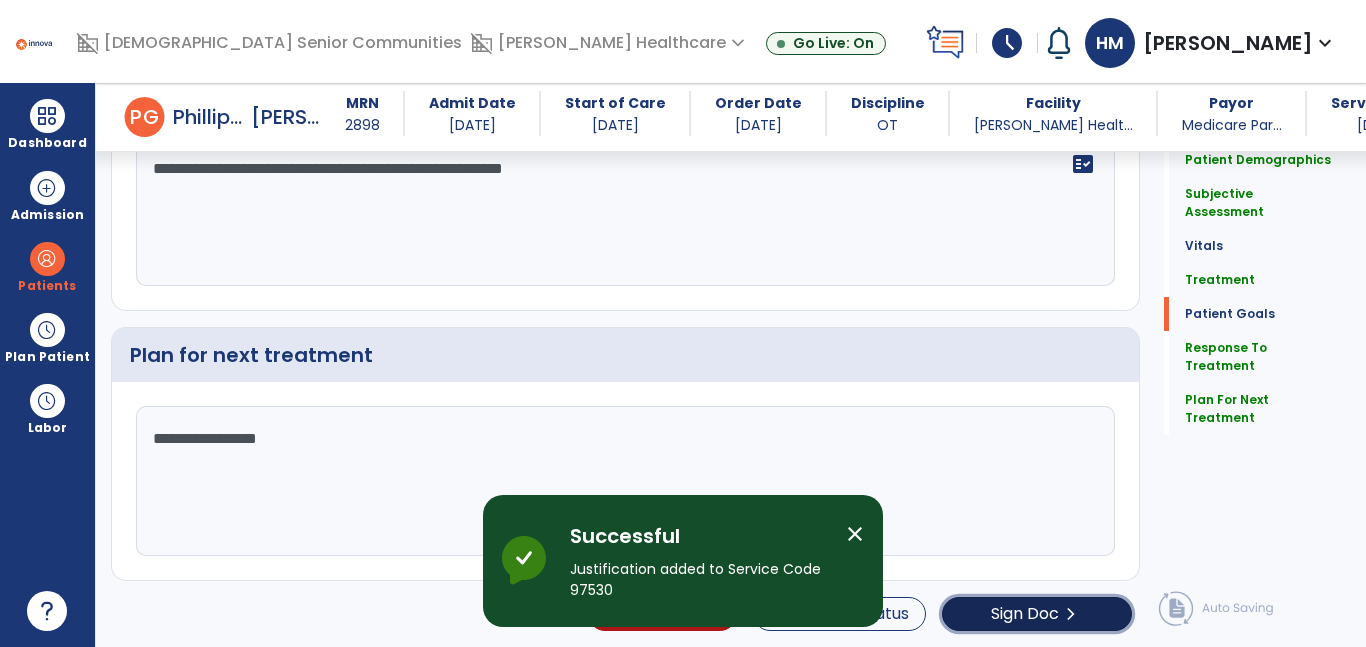 click on "chevron_right" 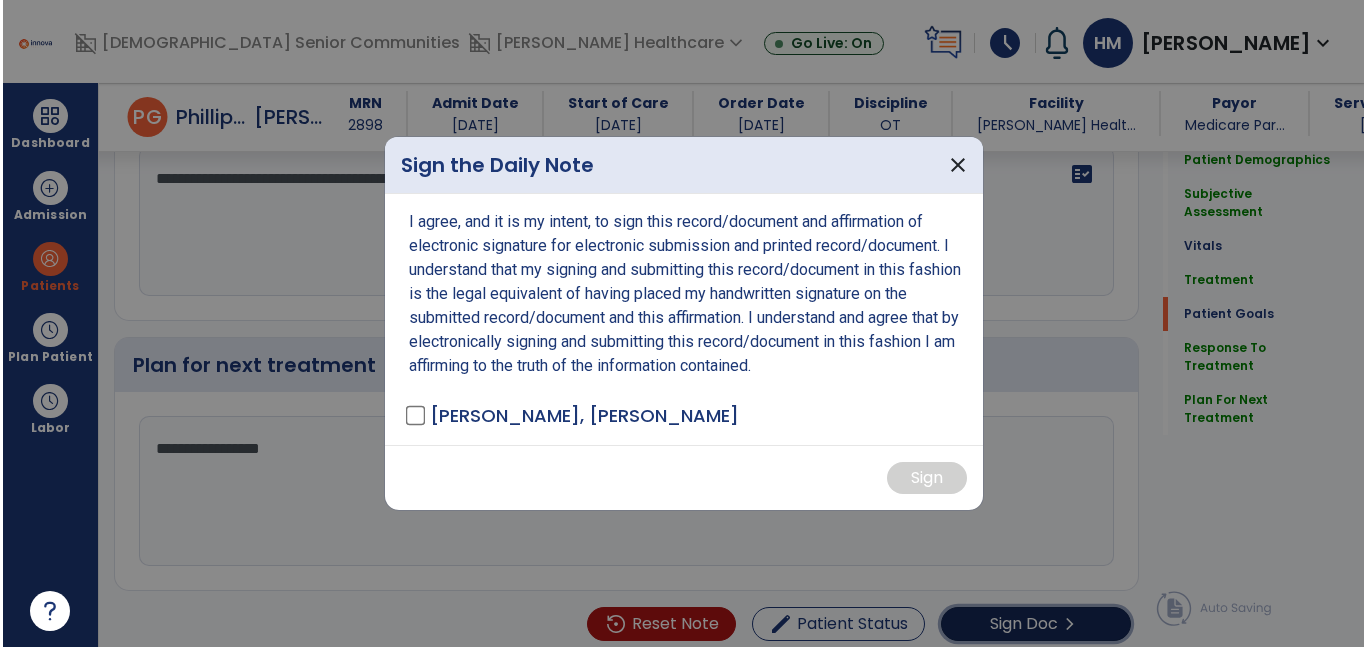 scroll, scrollTop: 2608, scrollLeft: 0, axis: vertical 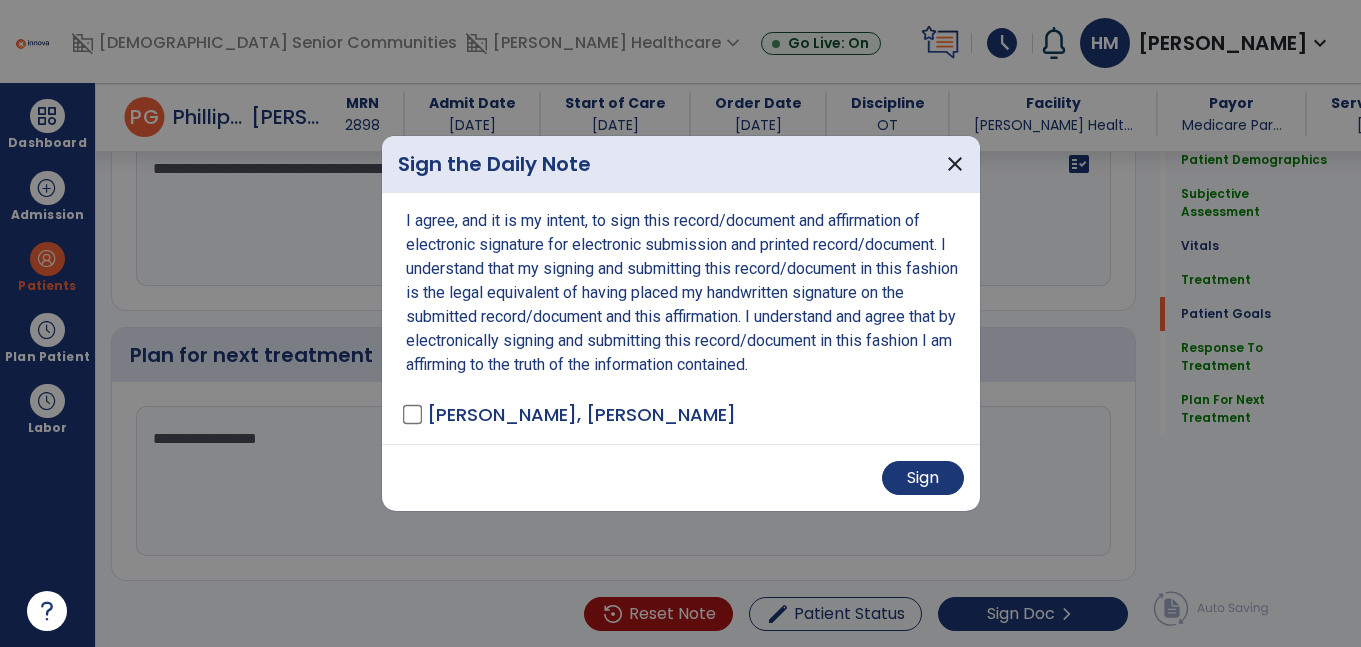 click on "Sign" at bounding box center [681, 477] 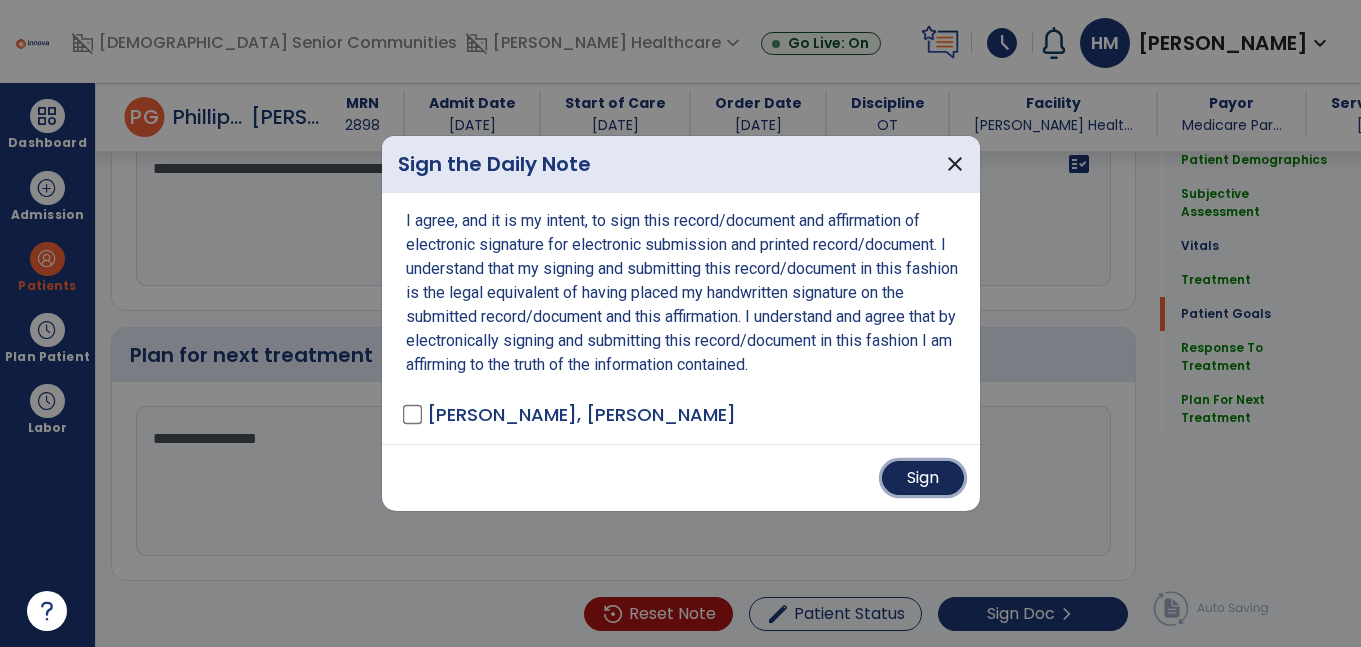 click on "Sign" at bounding box center (923, 478) 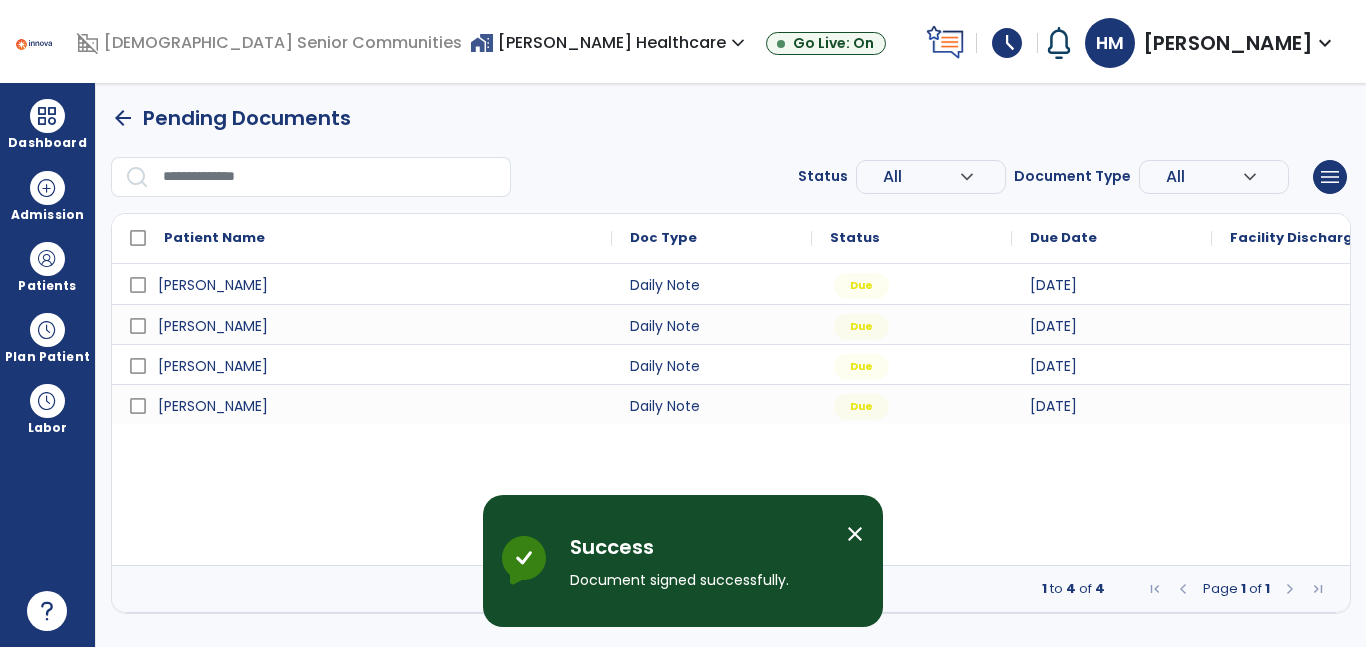 scroll, scrollTop: 0, scrollLeft: 0, axis: both 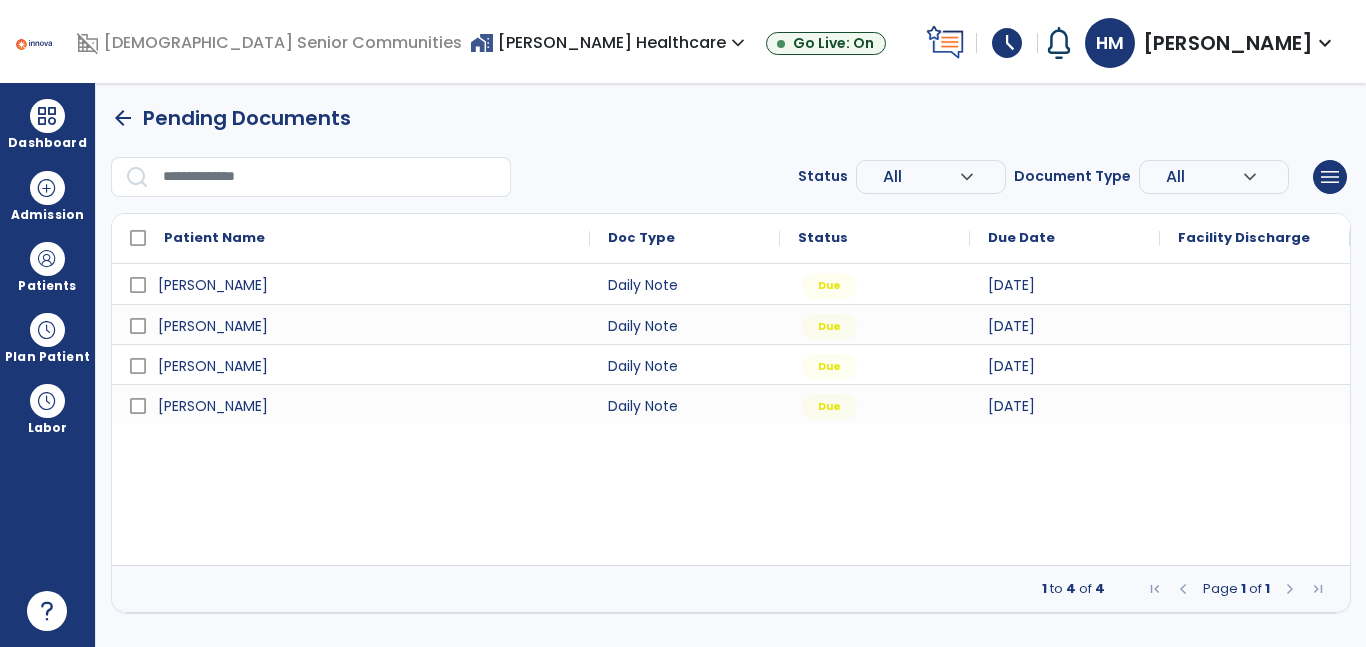 click at bounding box center (1255, 404) 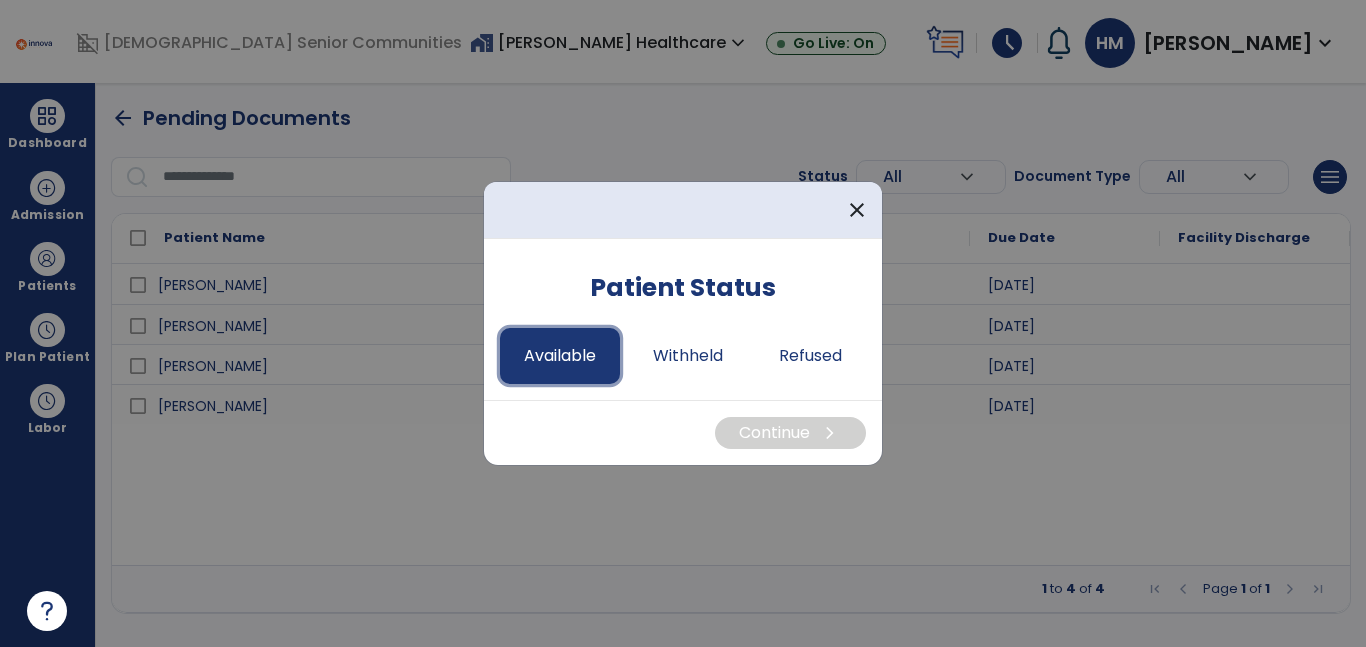click on "Available" at bounding box center (560, 356) 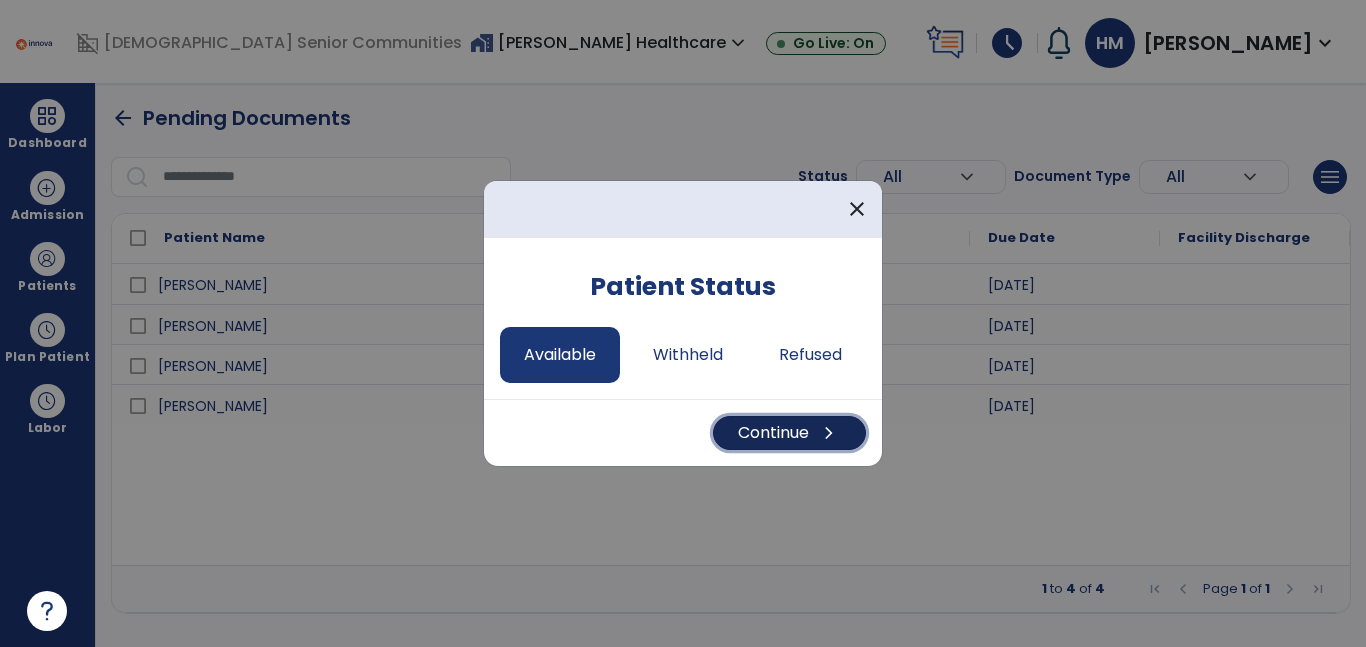 click on "Continue   chevron_right" at bounding box center [789, 433] 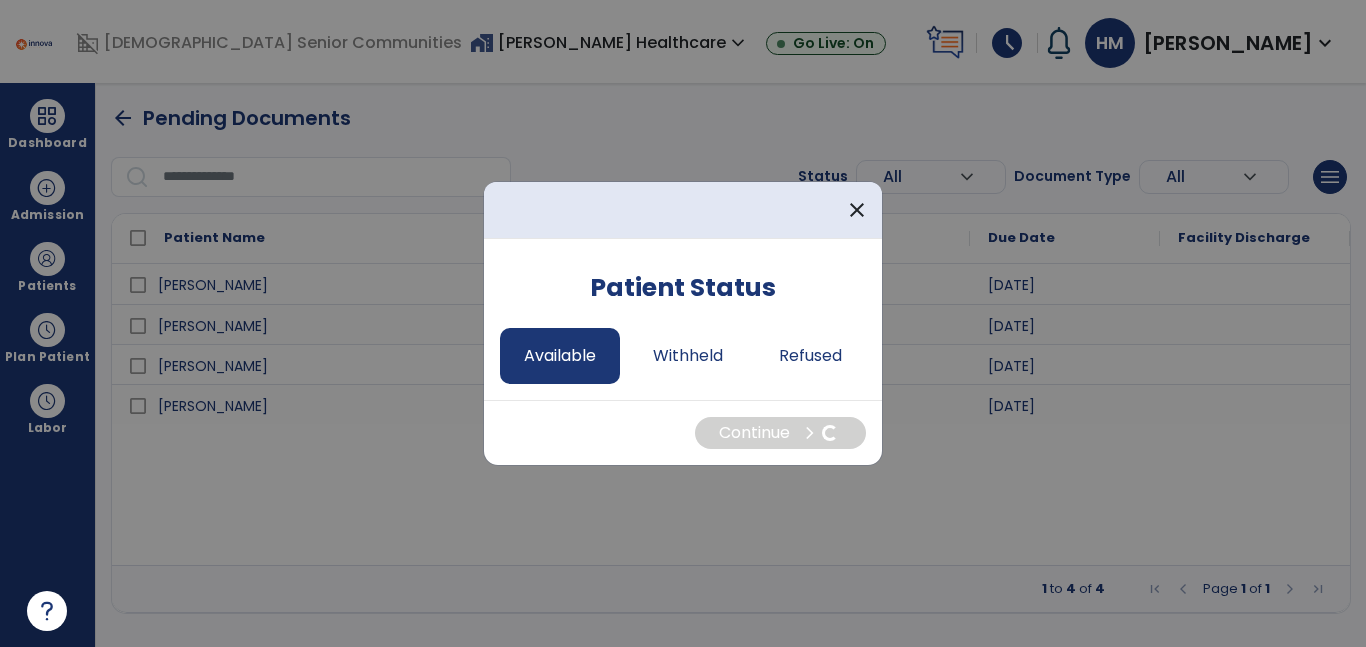 select on "*" 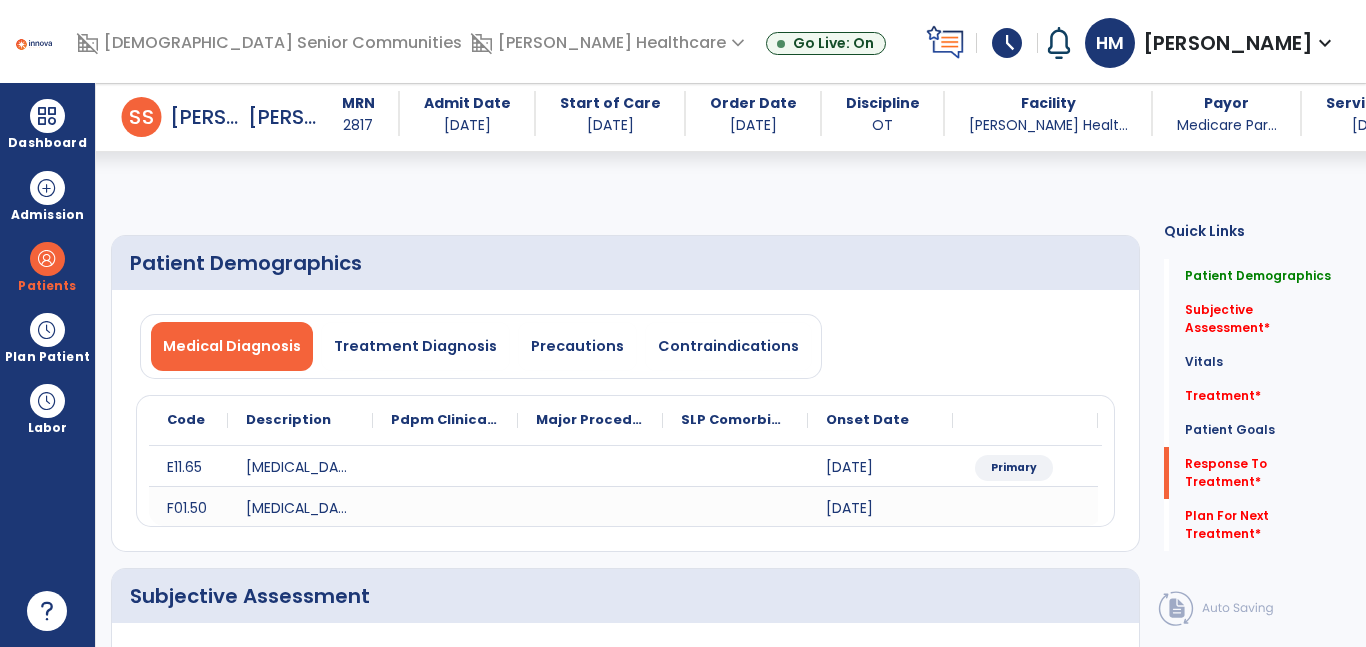scroll, scrollTop: 2254, scrollLeft: 0, axis: vertical 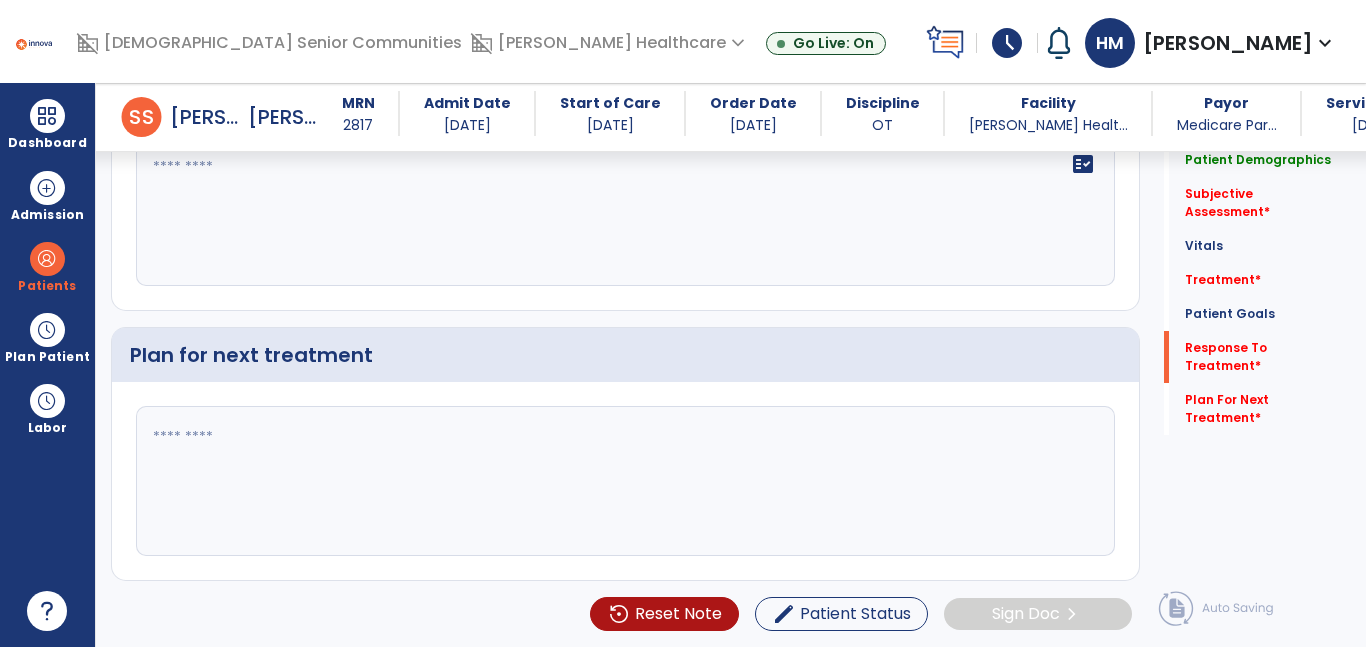 click 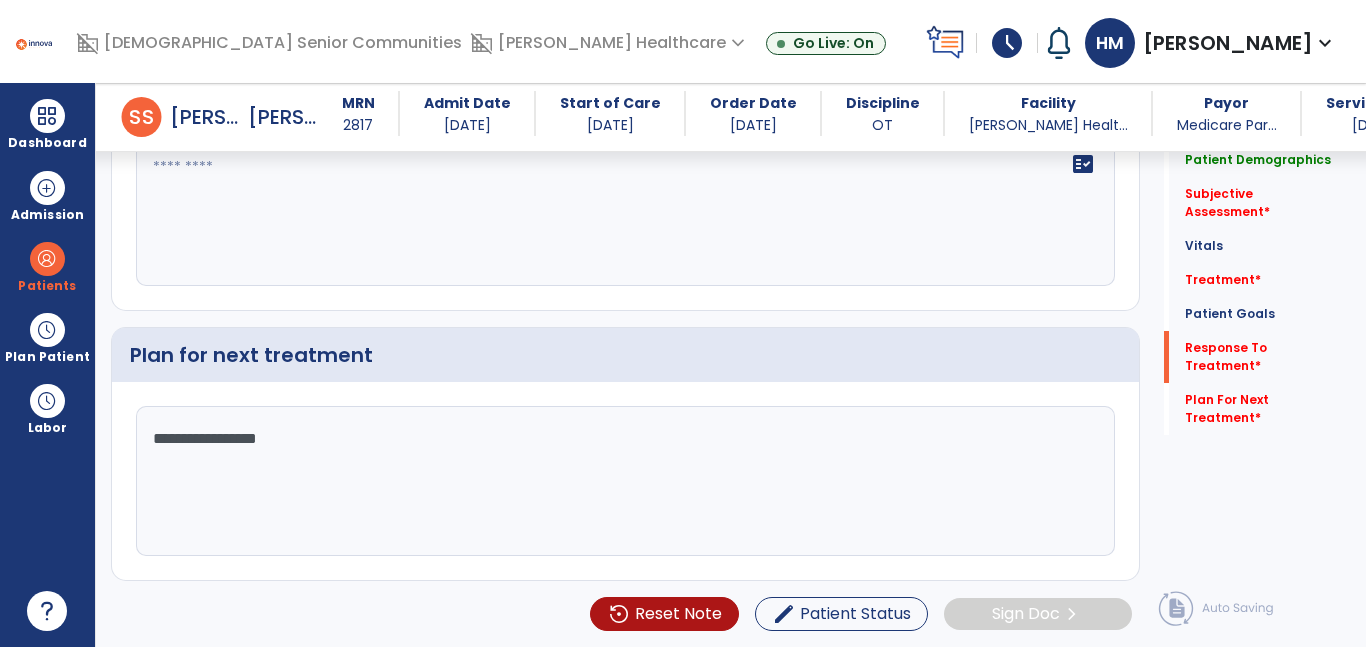 type on "**********" 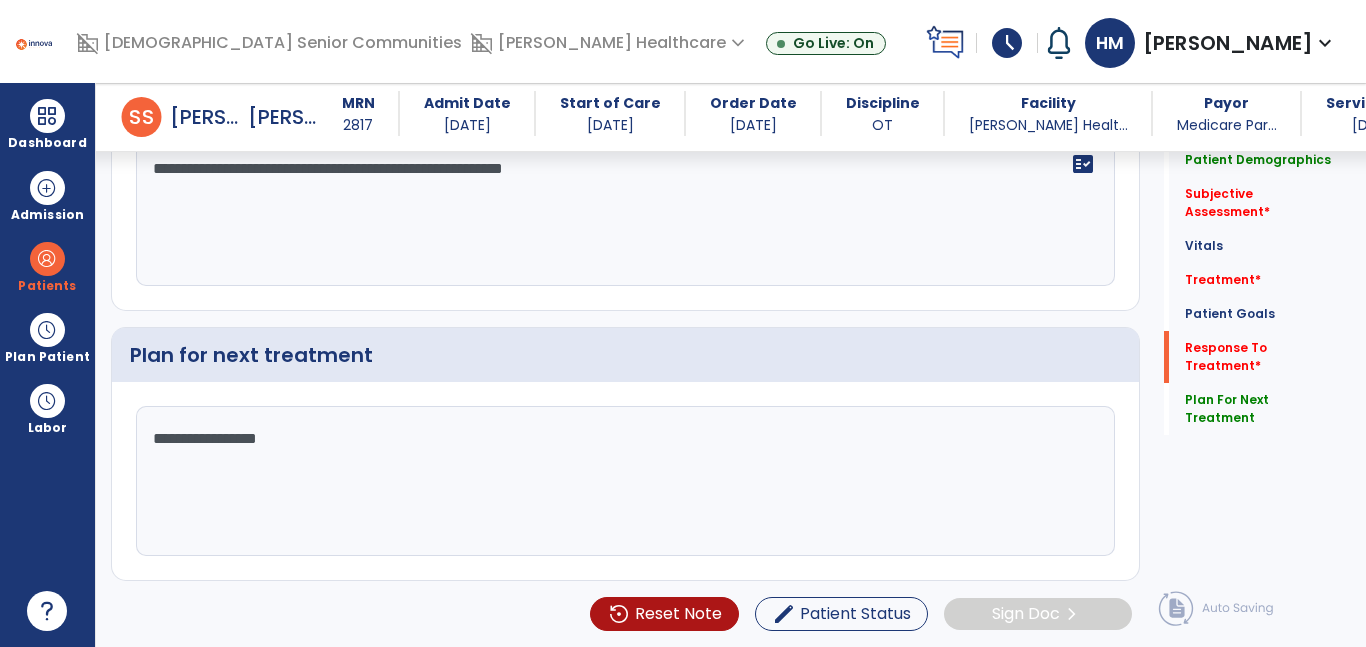 click on "**********" 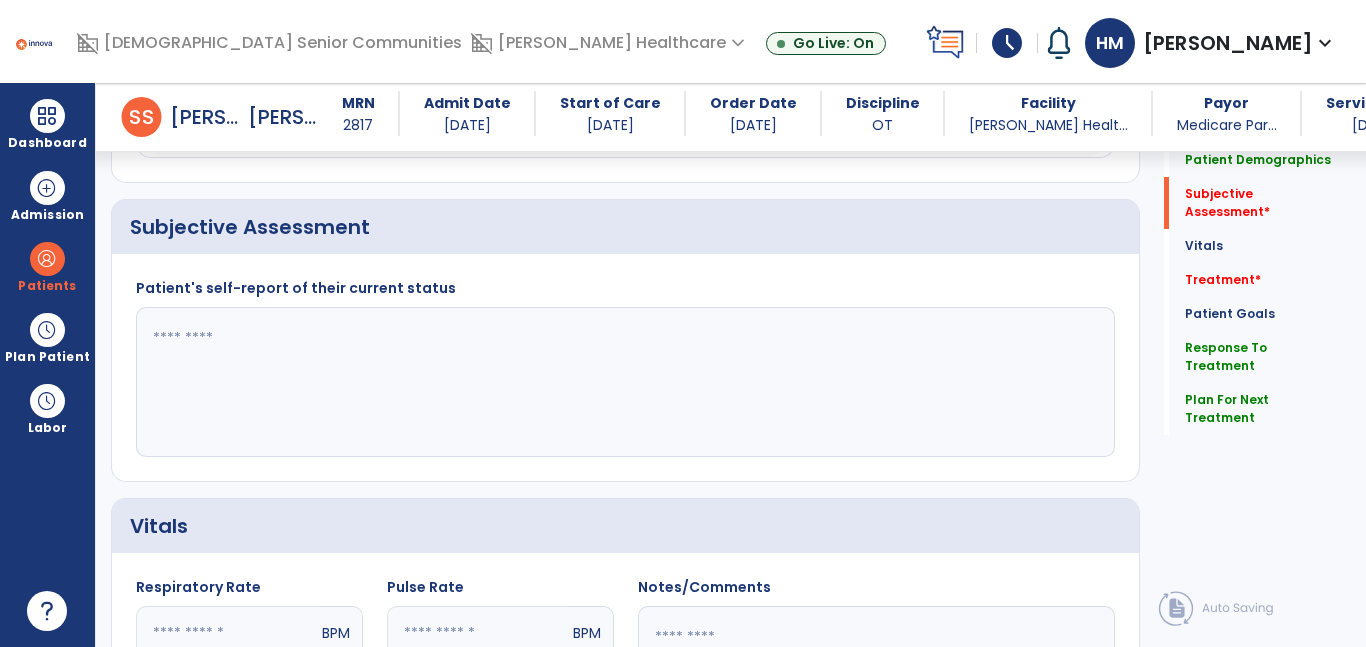 scroll, scrollTop: 384, scrollLeft: 0, axis: vertical 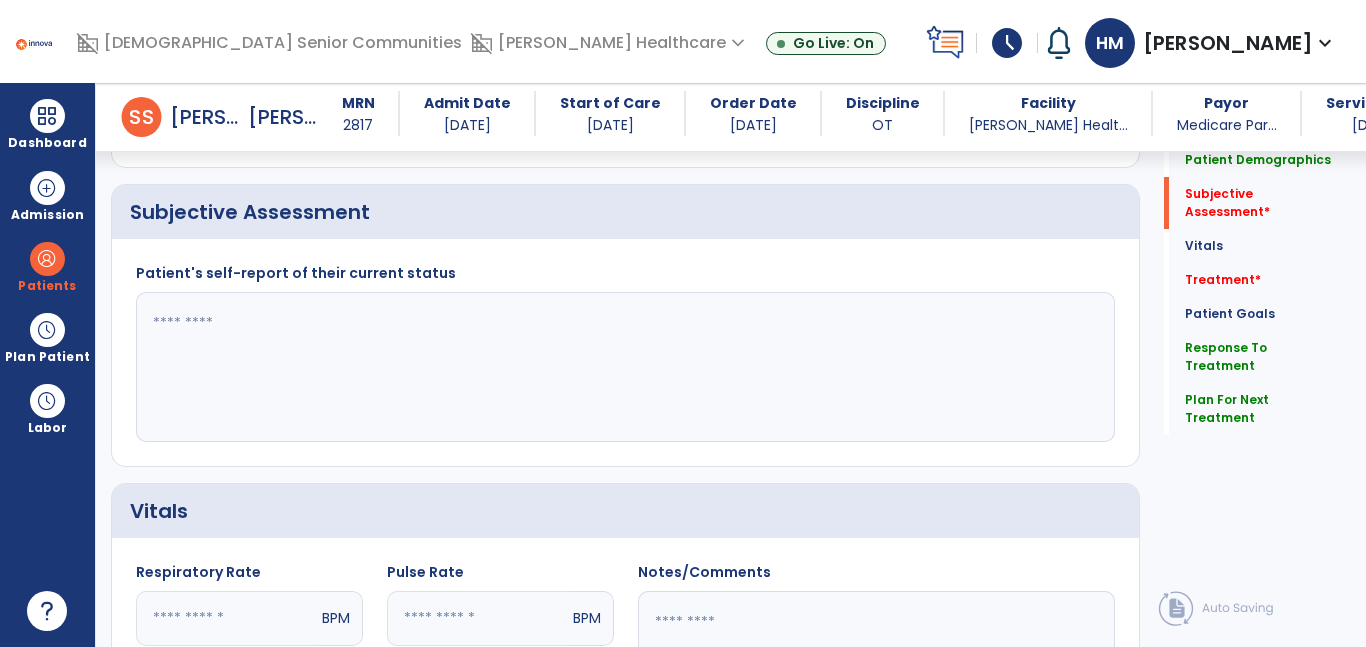 type on "**********" 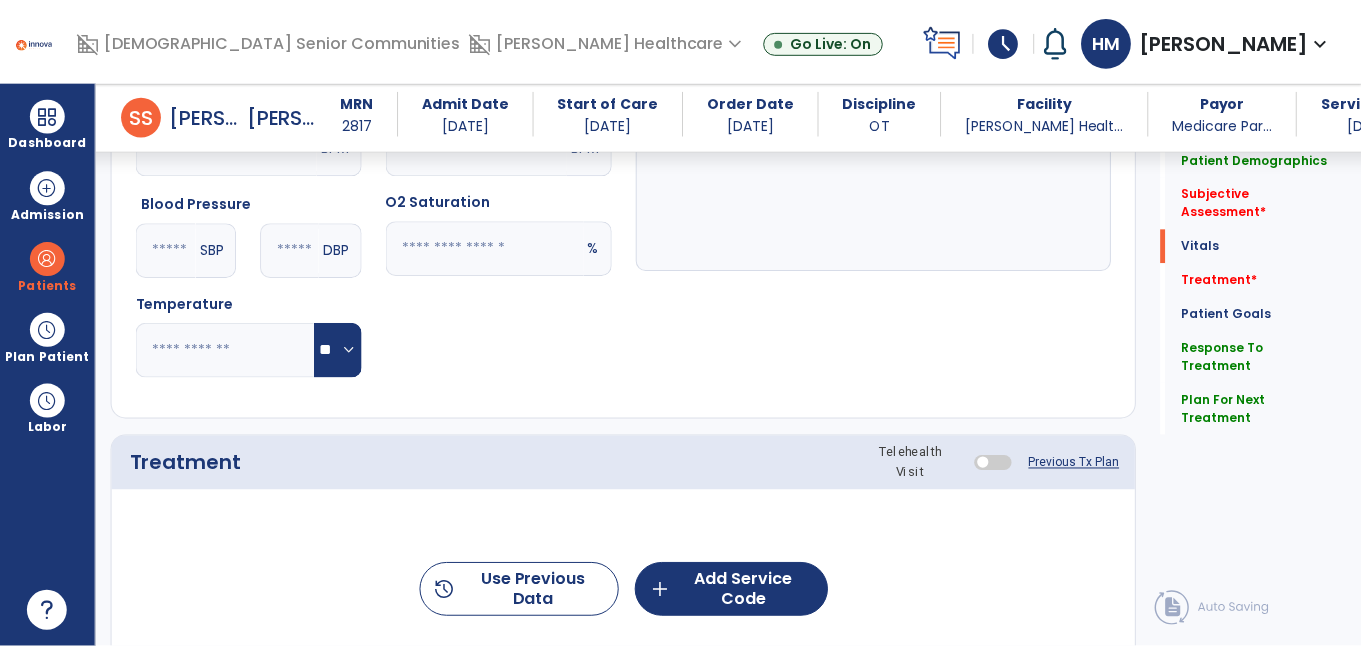 scroll, scrollTop: 859, scrollLeft: 0, axis: vertical 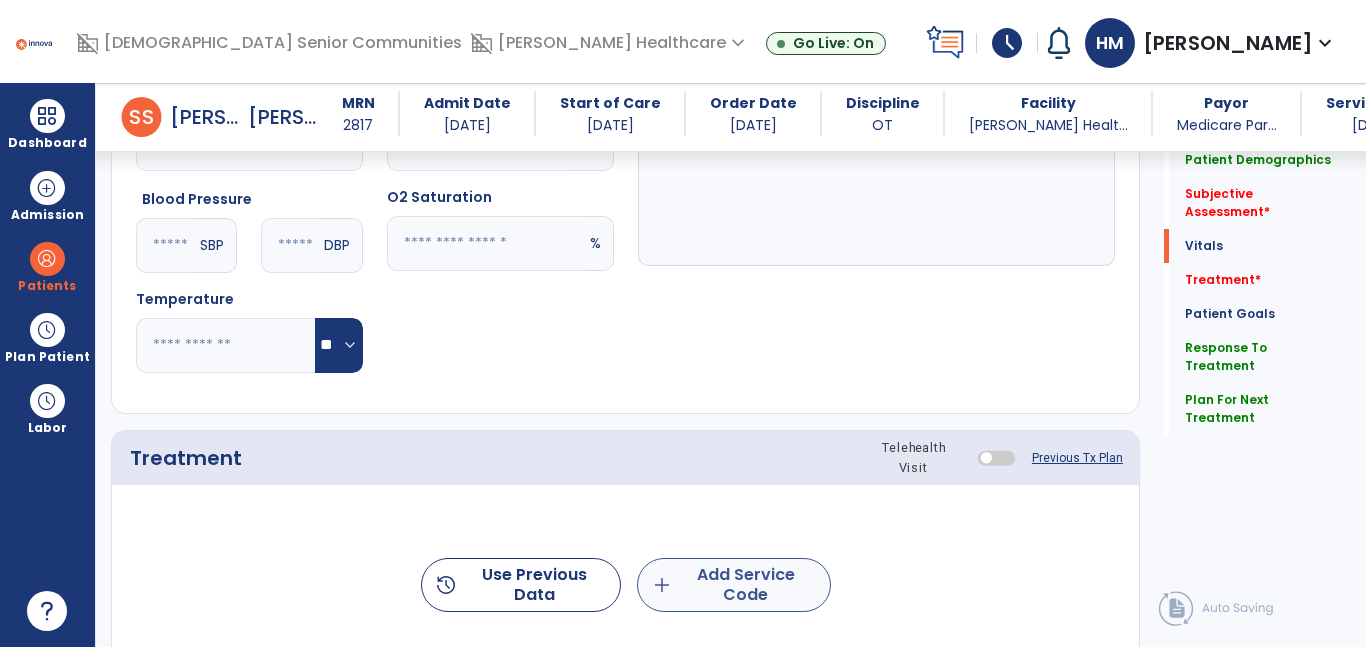 type on "**********" 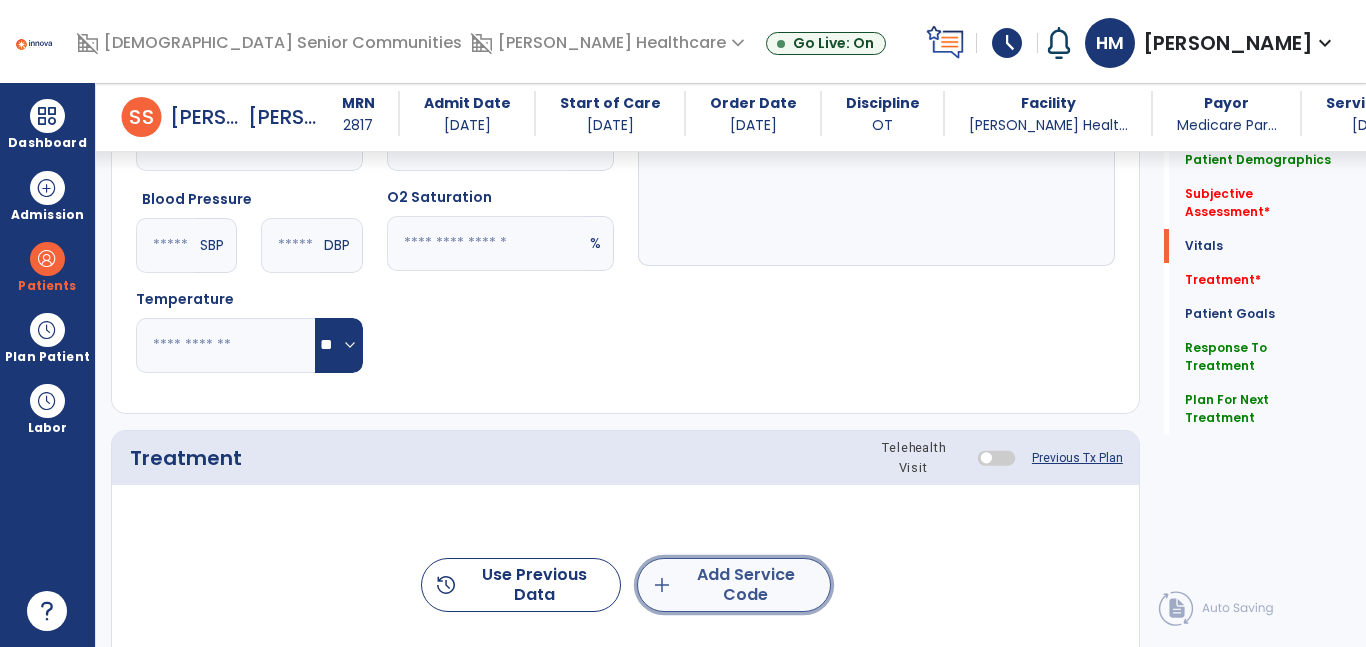 click on "add  Add Service Code" 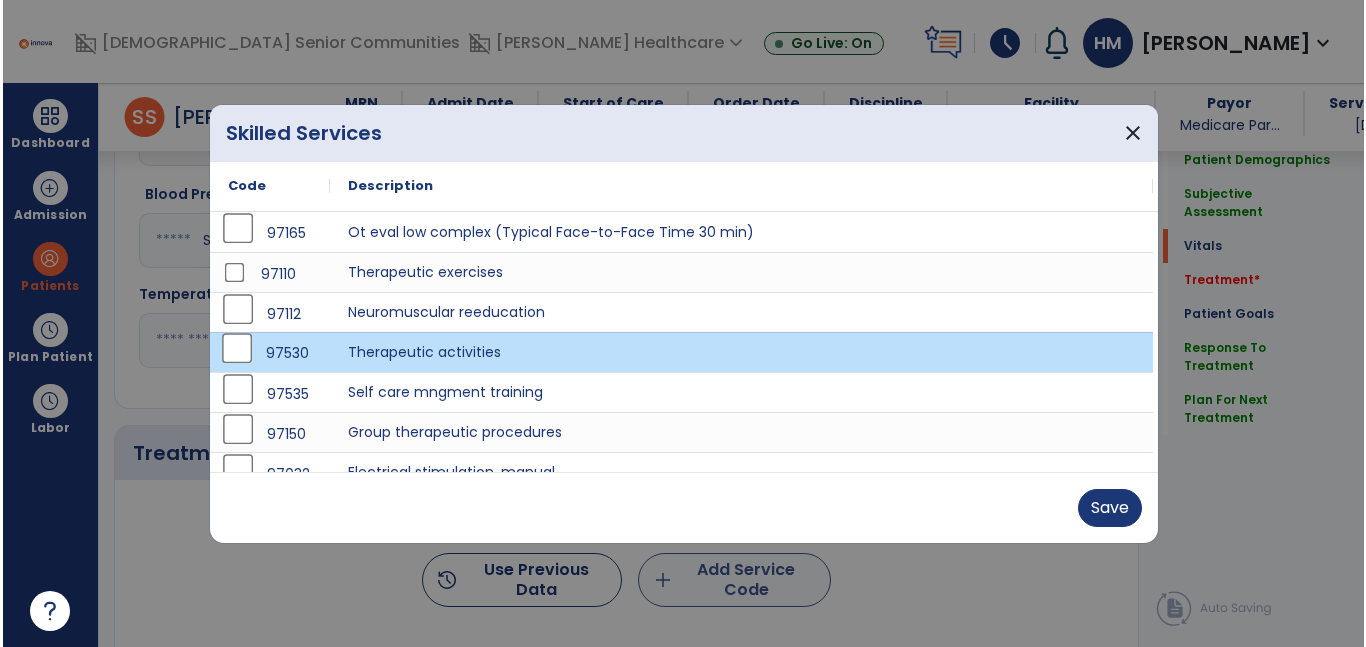 scroll, scrollTop: 859, scrollLeft: 0, axis: vertical 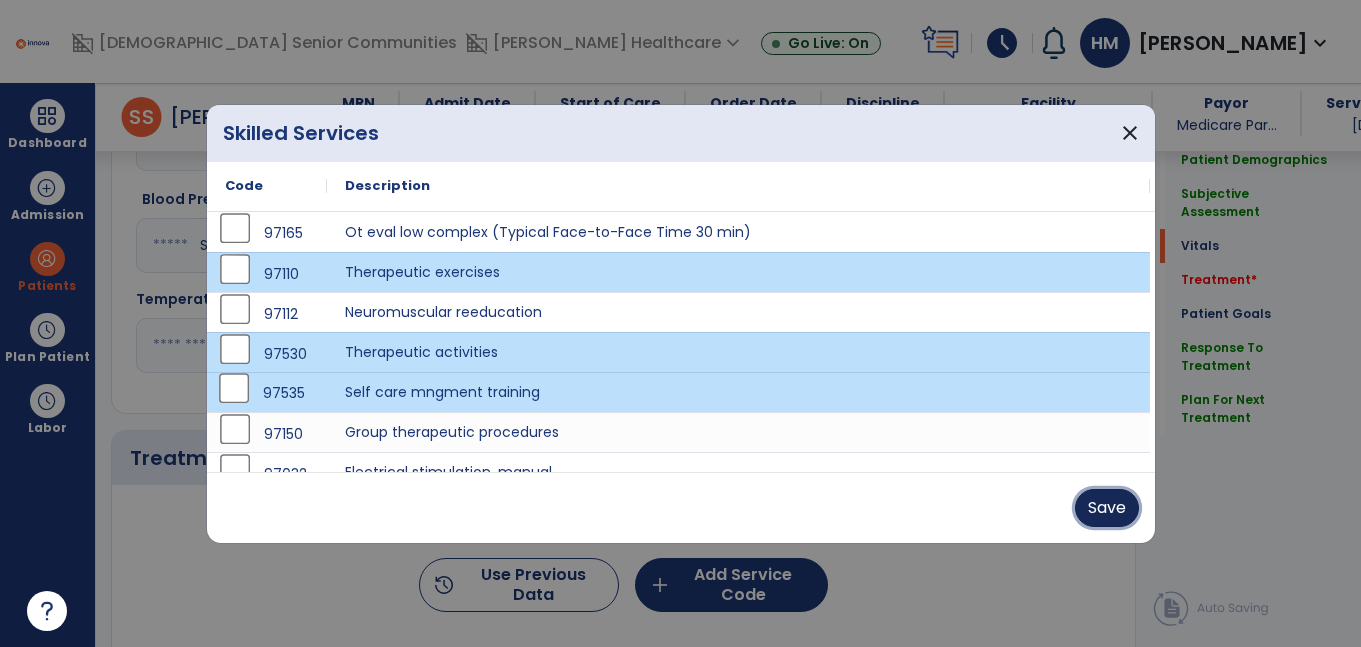 click on "Save" at bounding box center [1107, 508] 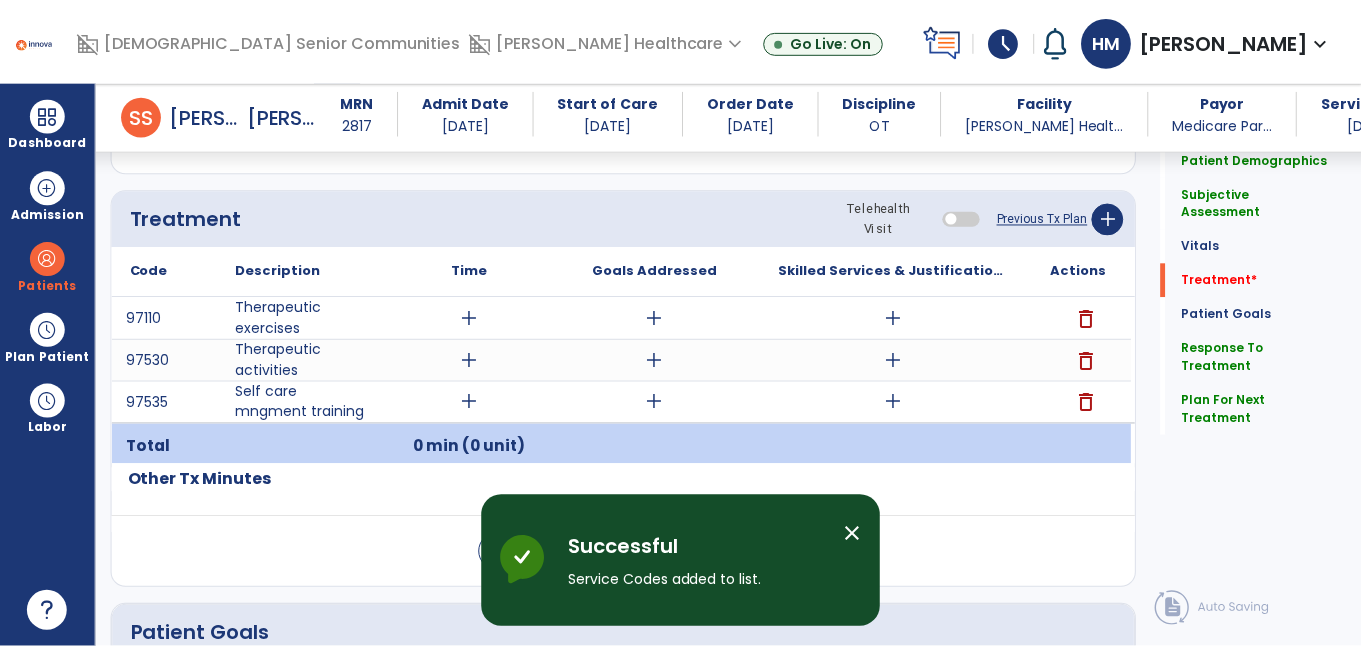 scroll, scrollTop: 1100, scrollLeft: 0, axis: vertical 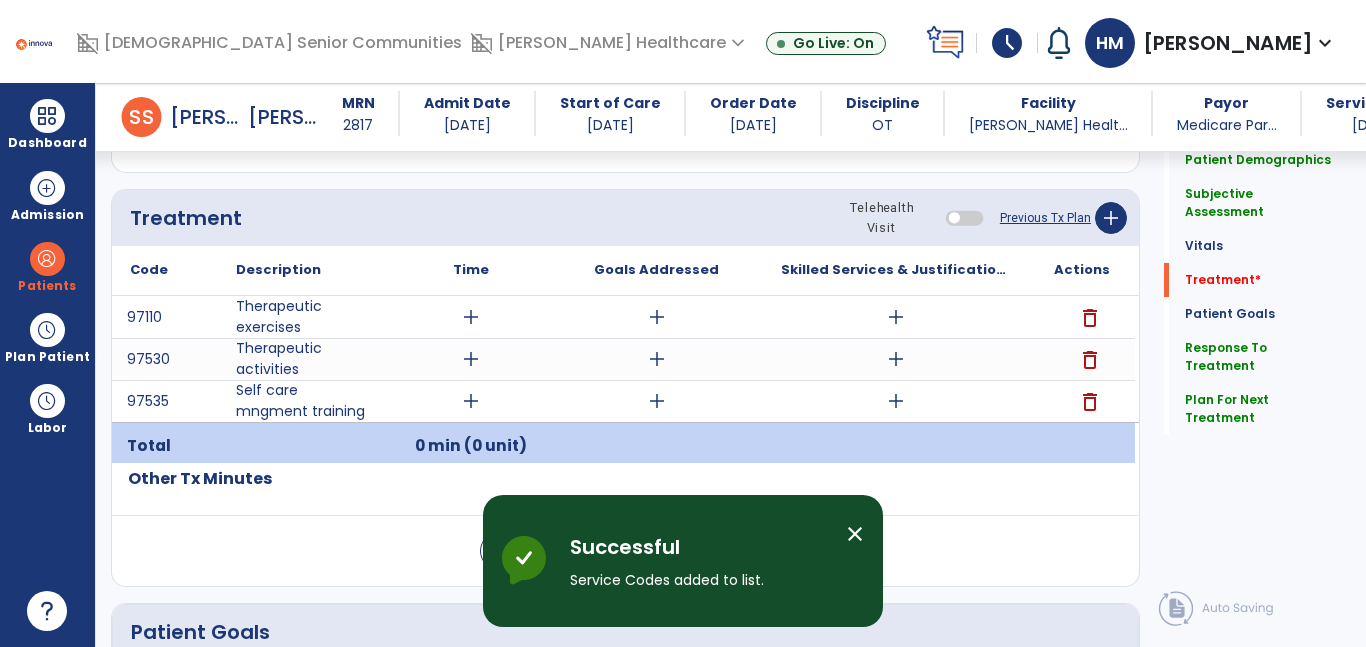 click on "add" at bounding box center (471, 401) 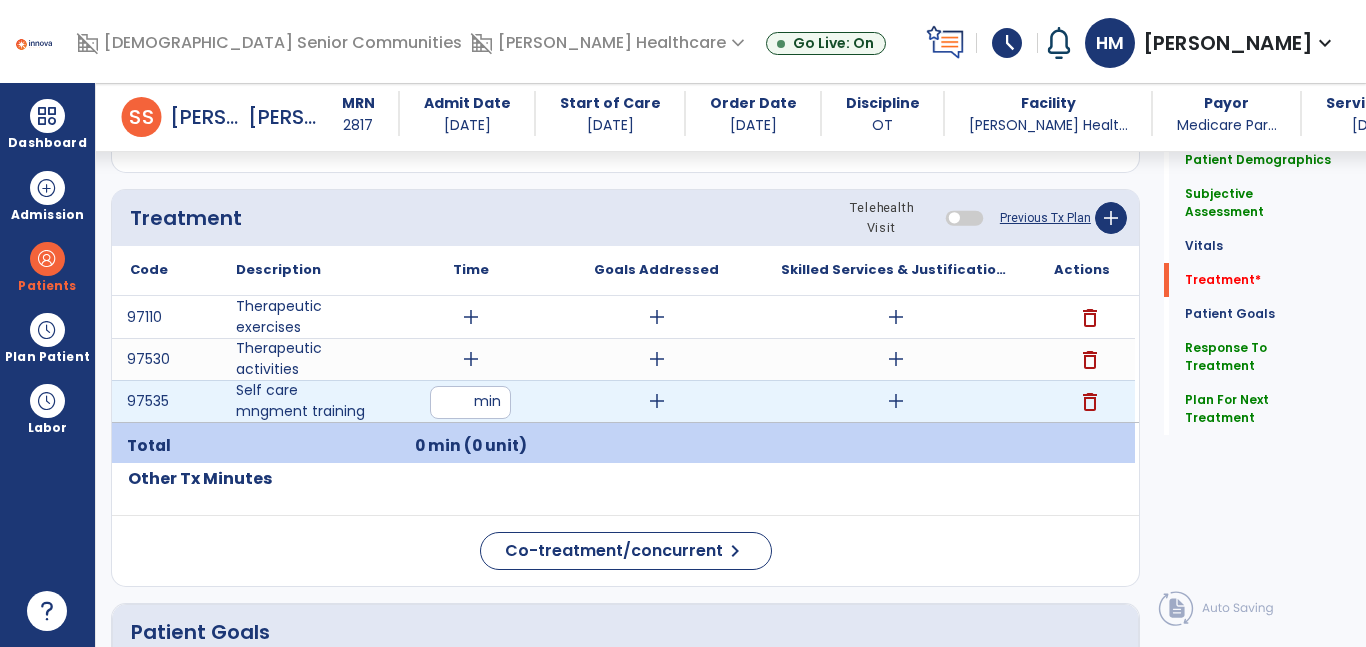 type on "**" 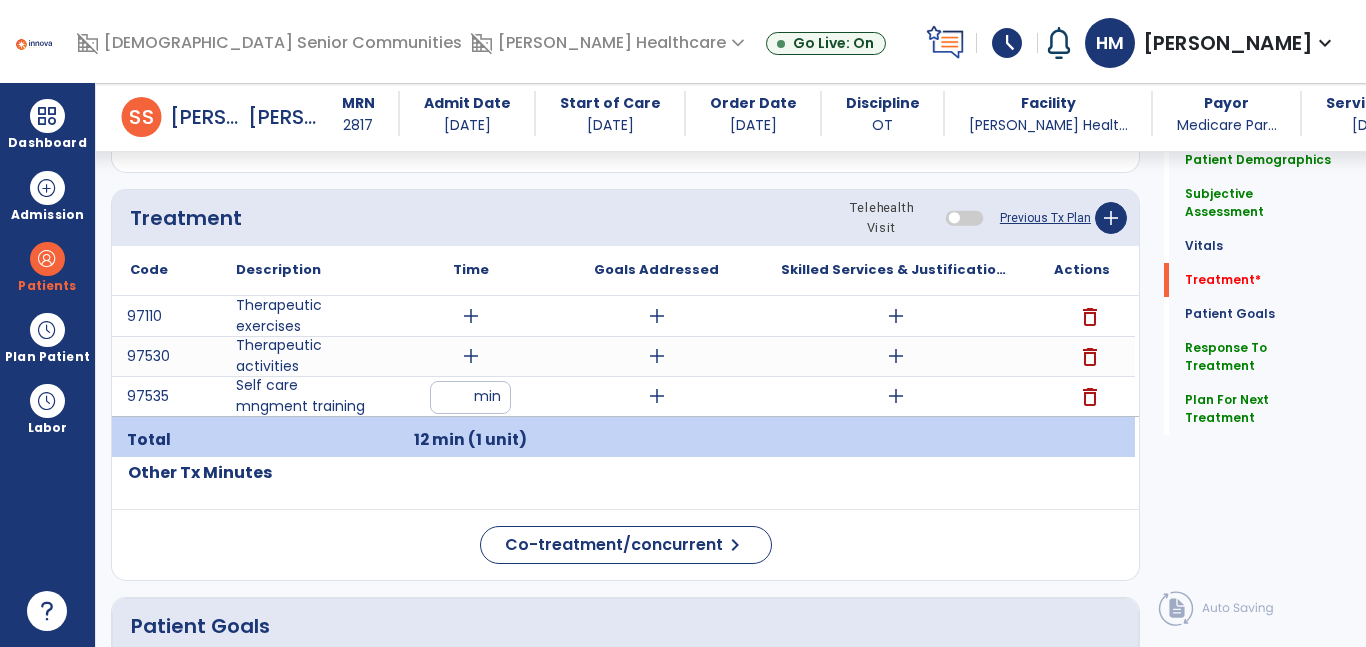 click on "add" at bounding box center [657, 396] 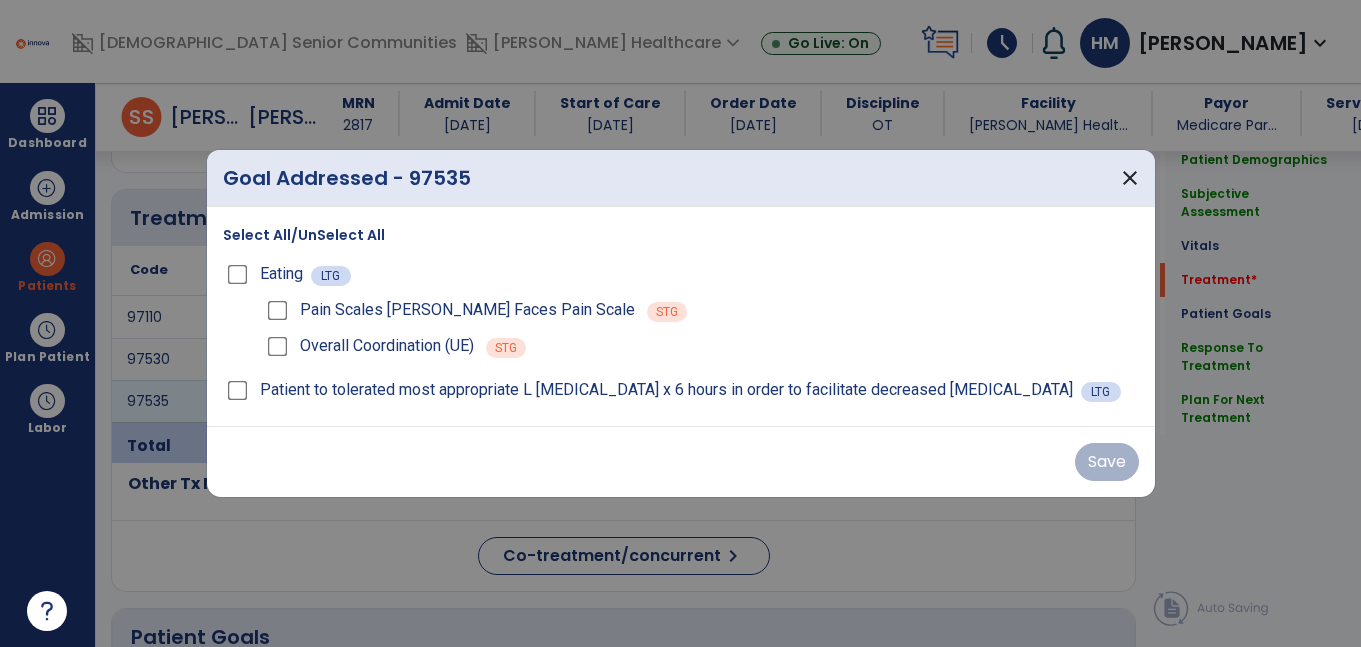 scroll, scrollTop: 1100, scrollLeft: 0, axis: vertical 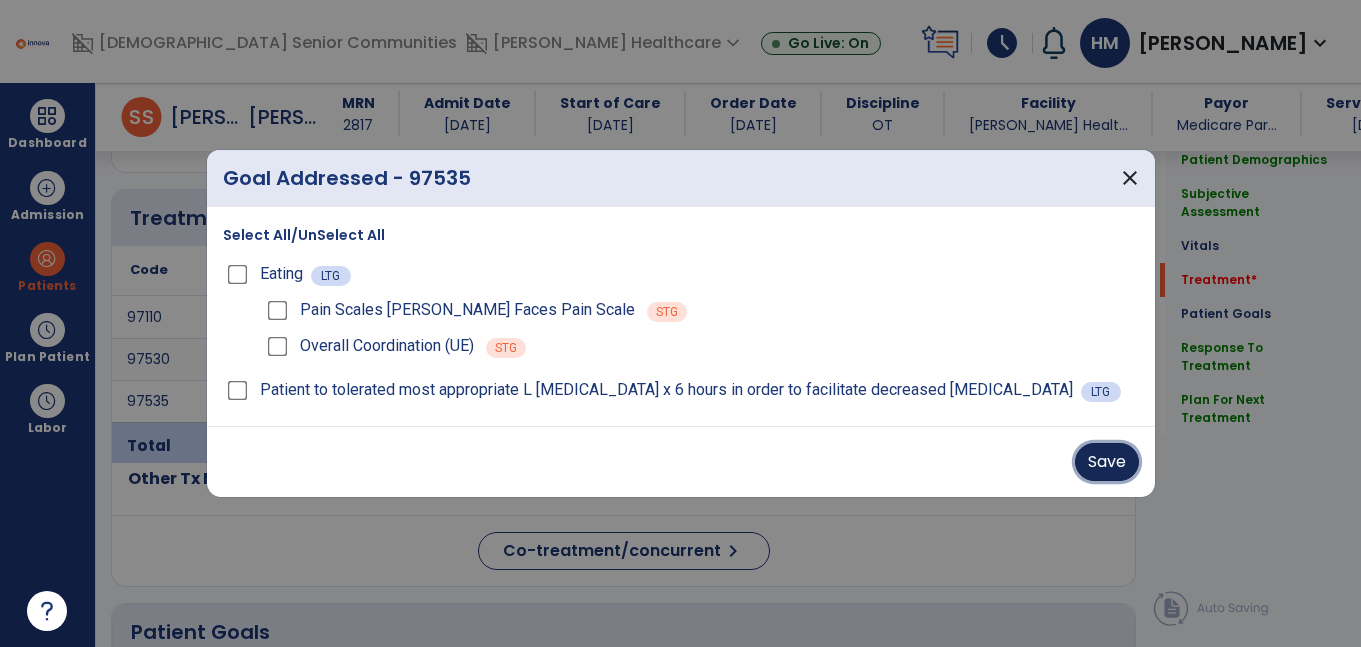 click on "Save" at bounding box center [1107, 462] 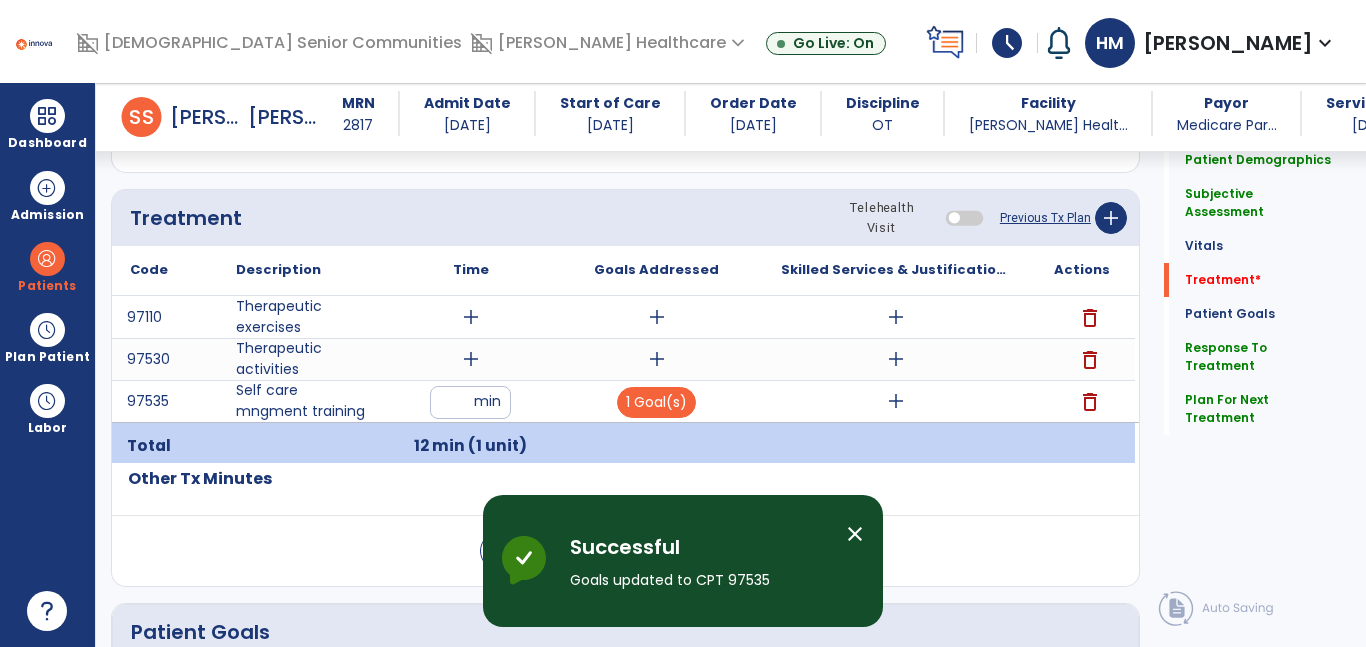 click on "add" at bounding box center [896, 401] 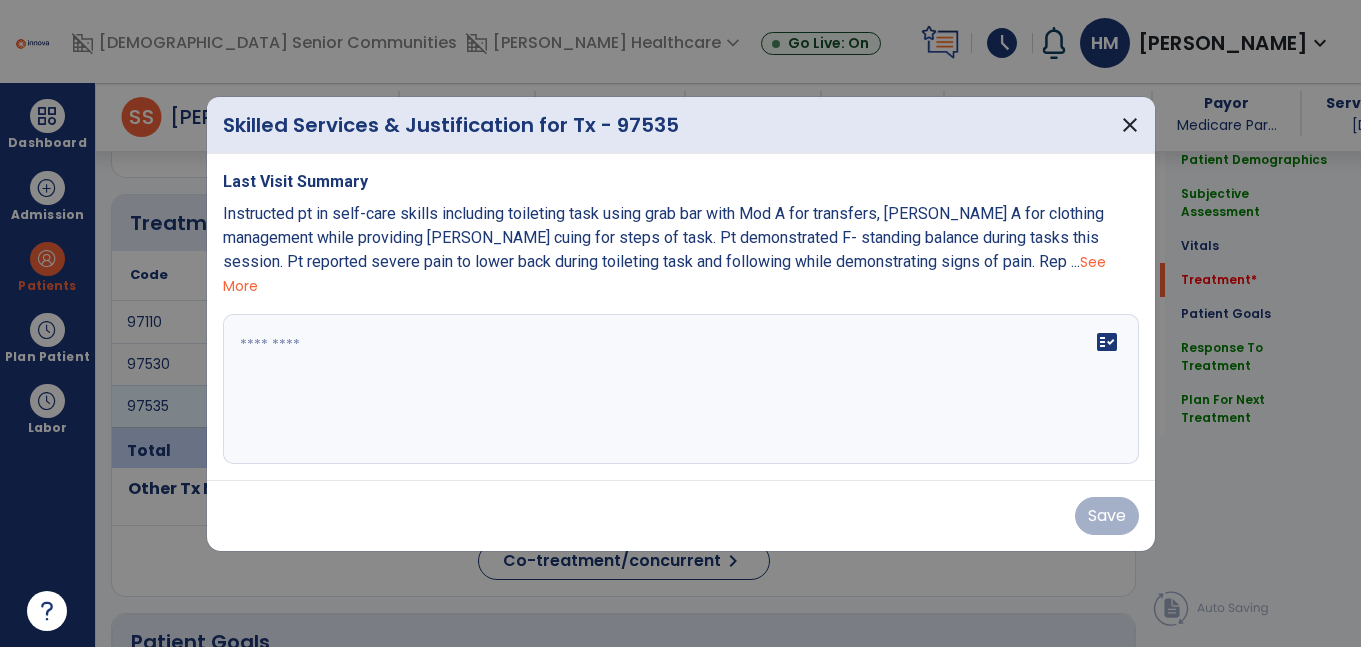 scroll, scrollTop: 1100, scrollLeft: 0, axis: vertical 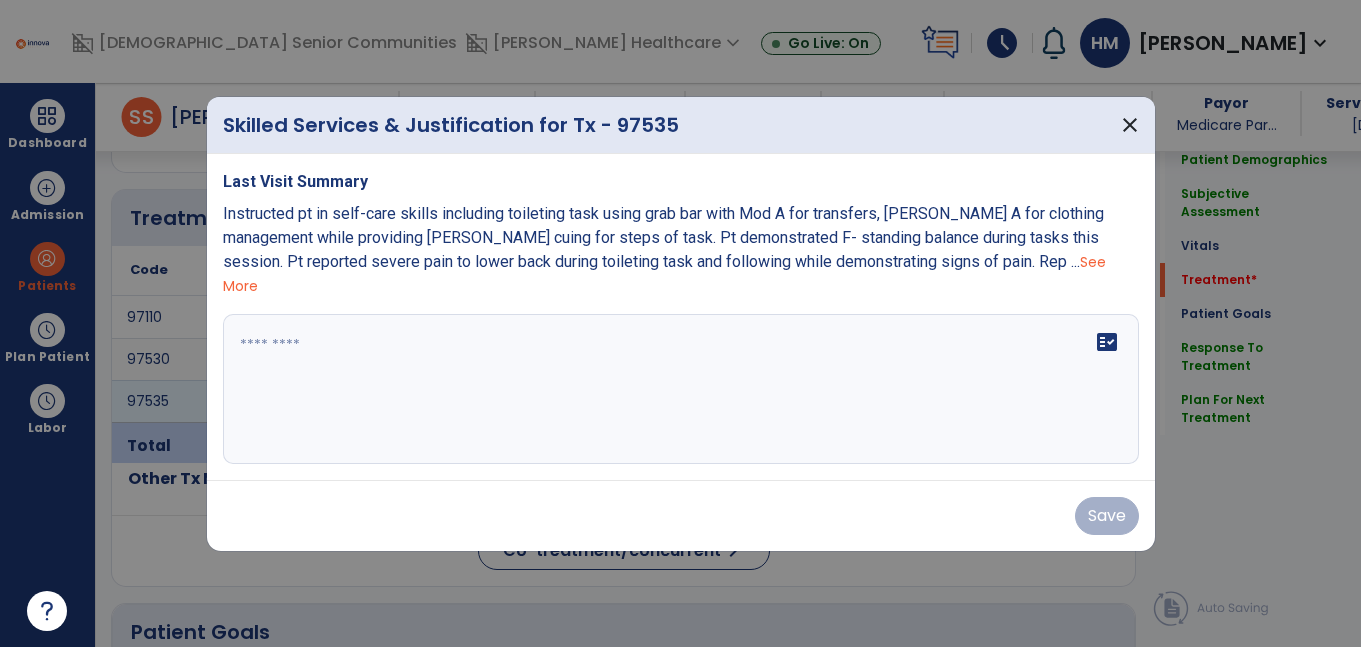 click on "See More" at bounding box center [664, 274] 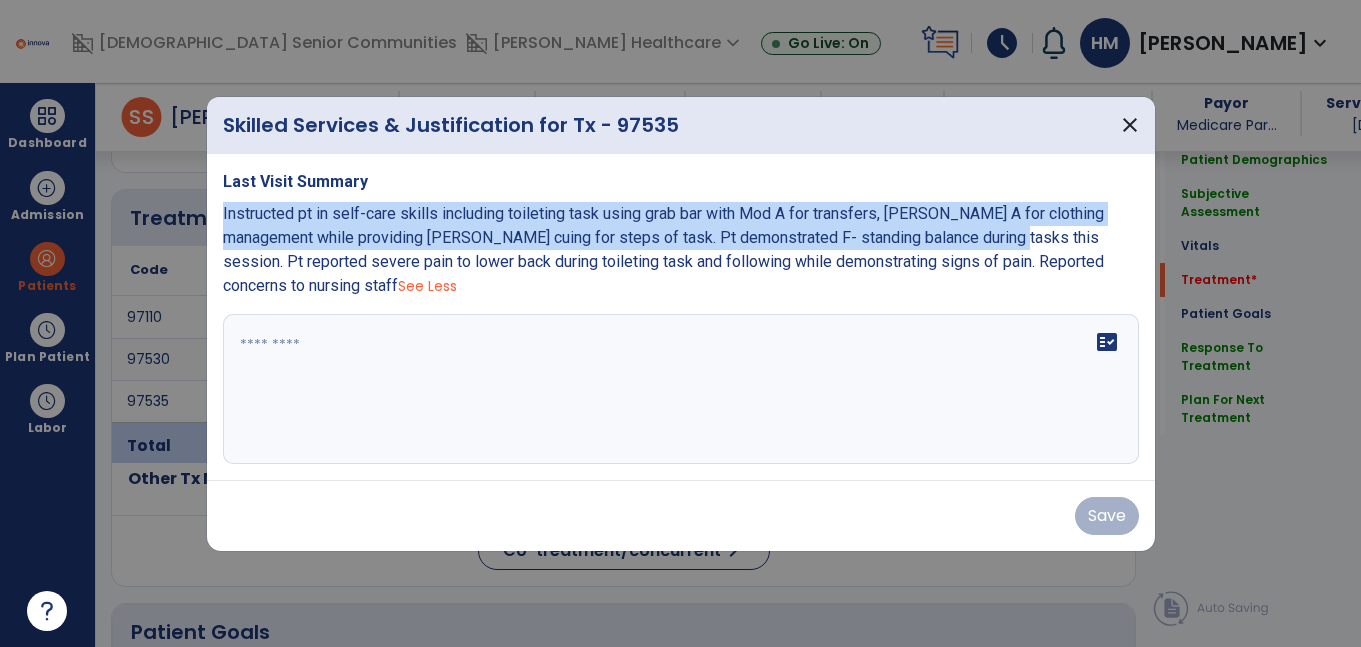 drag, startPoint x: 988, startPoint y: 238, endPoint x: 212, endPoint y: 216, distance: 776.31177 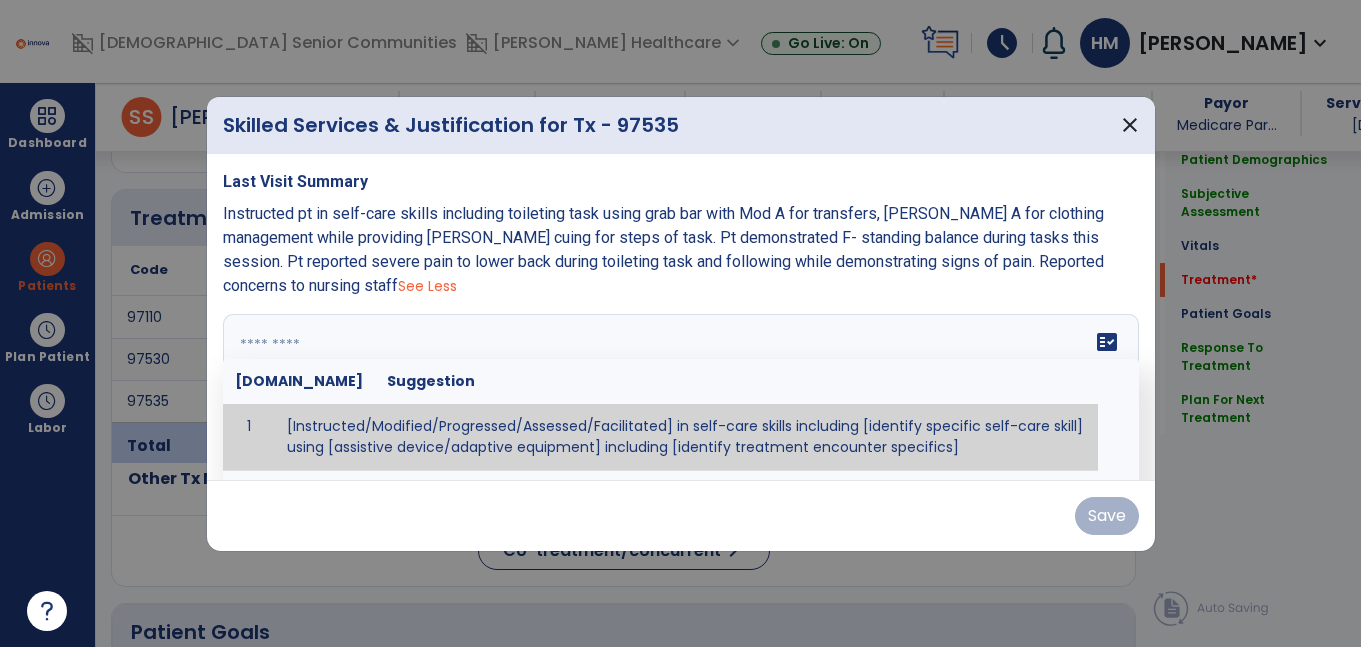 paste on "**********" 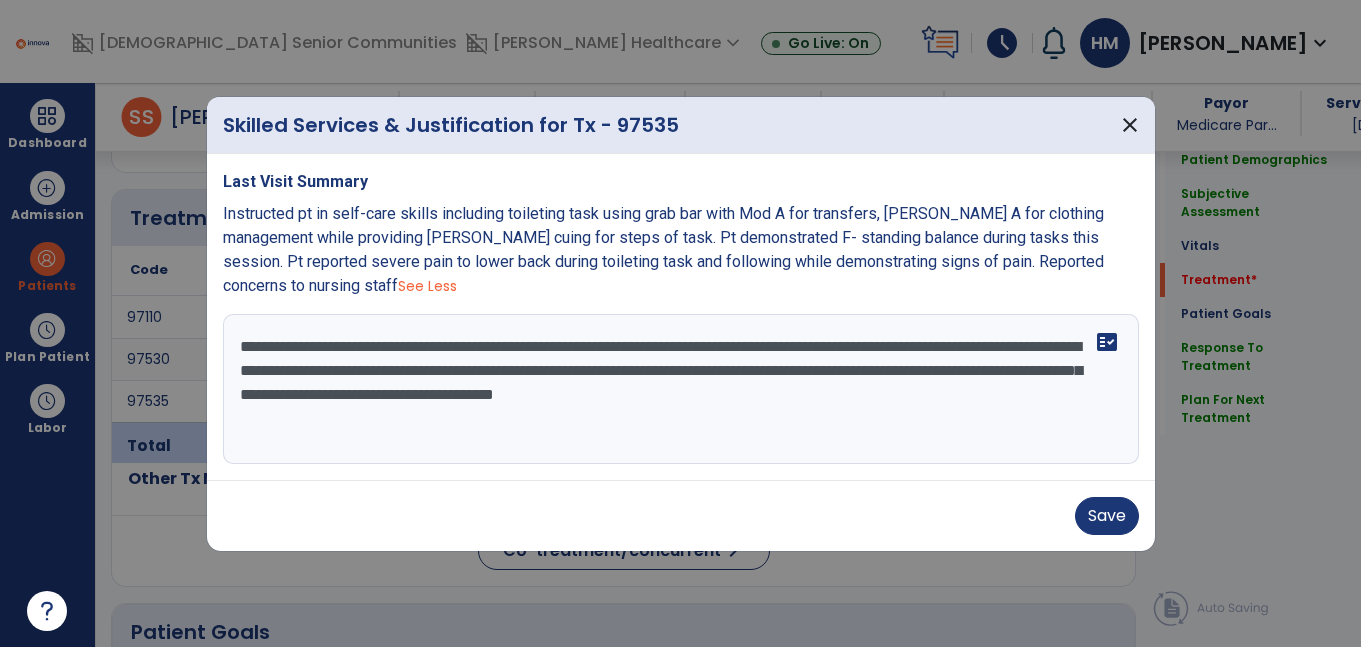 type on "**********" 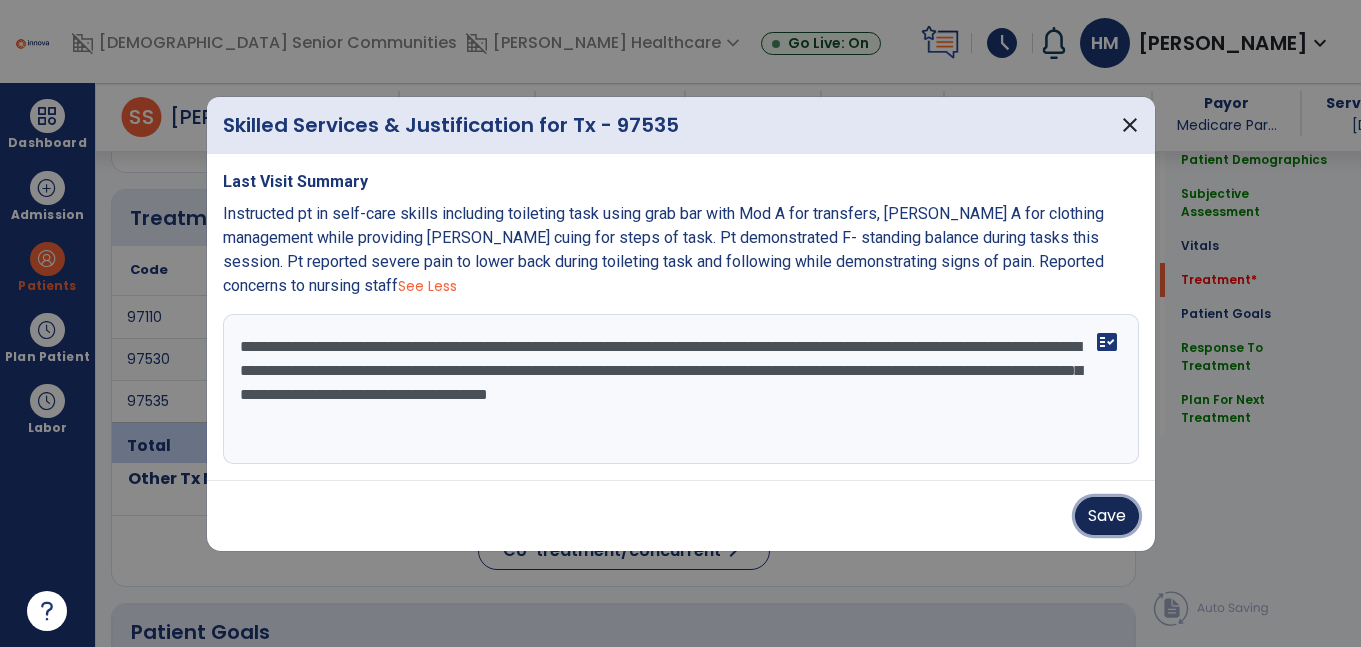 click on "Save" at bounding box center [1107, 516] 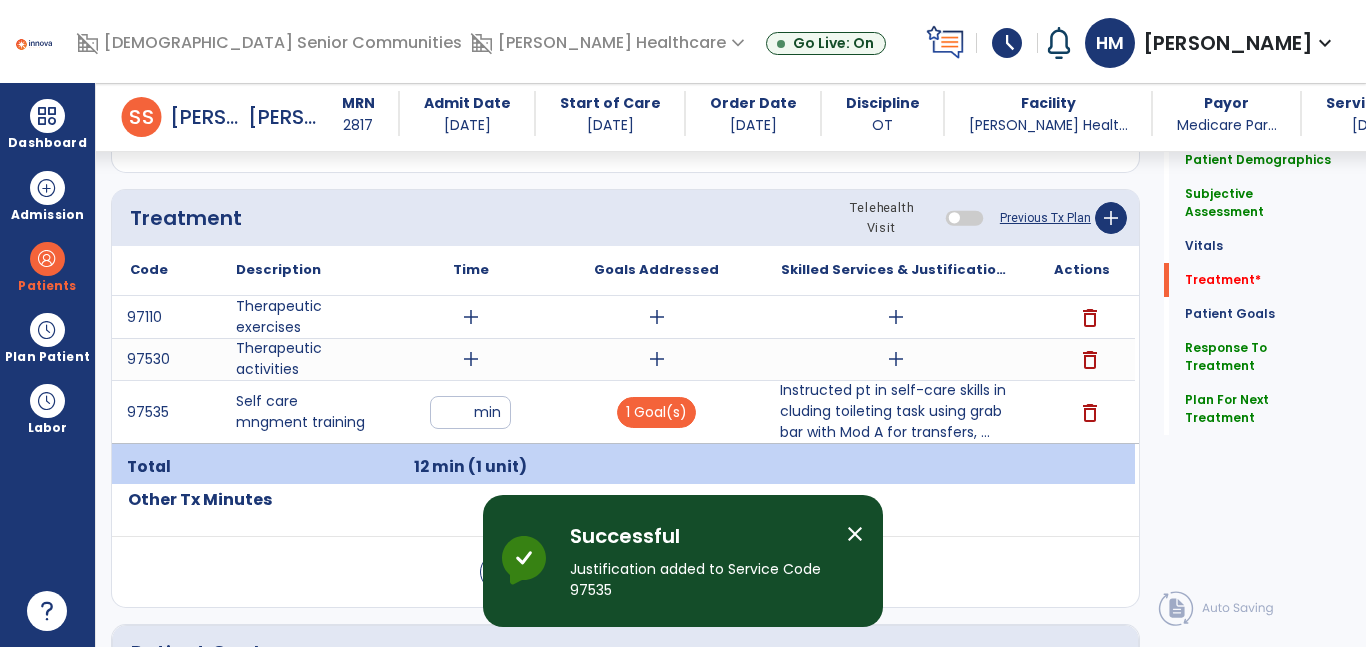 click on "add" at bounding box center (471, 317) 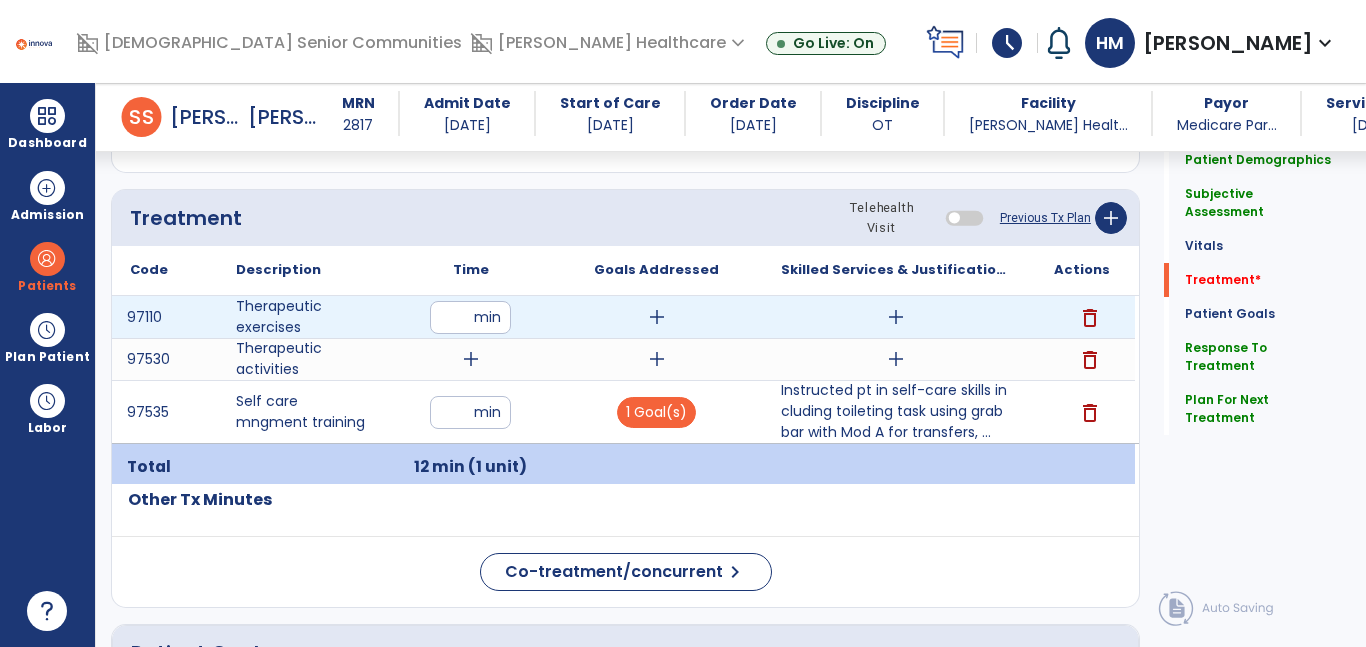 type on "**" 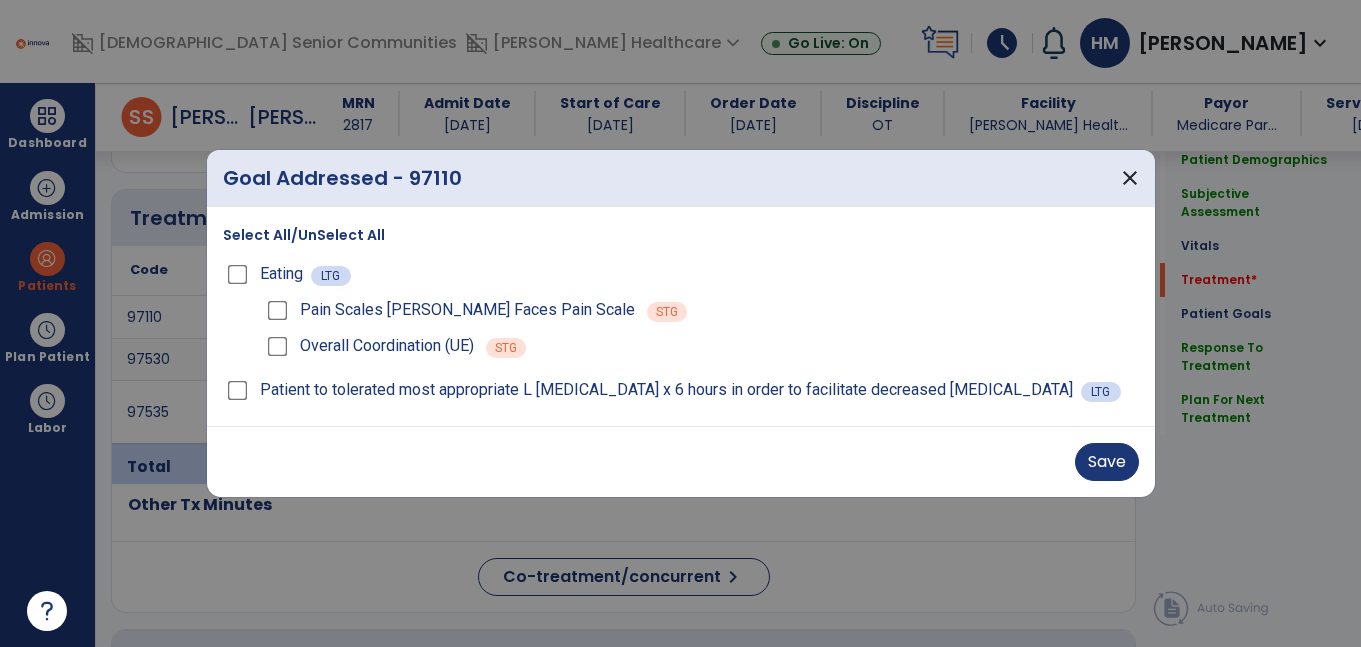 scroll, scrollTop: 1100, scrollLeft: 0, axis: vertical 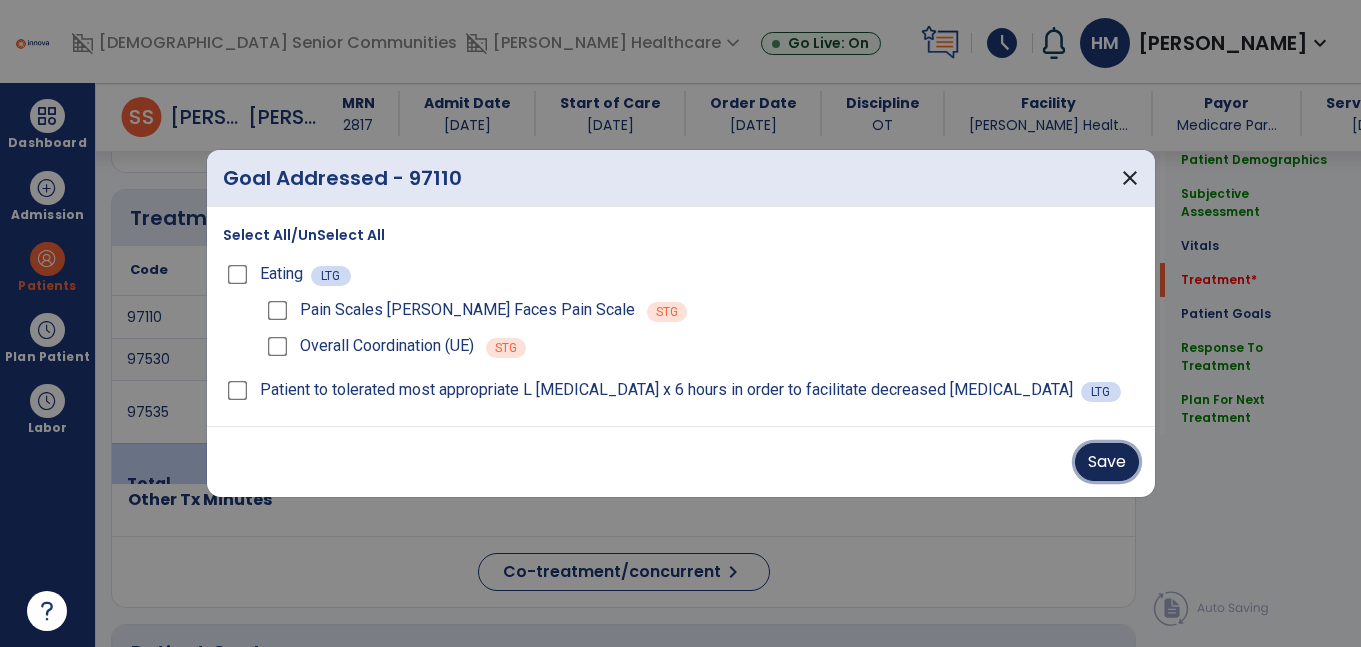 click on "Save" at bounding box center (1107, 462) 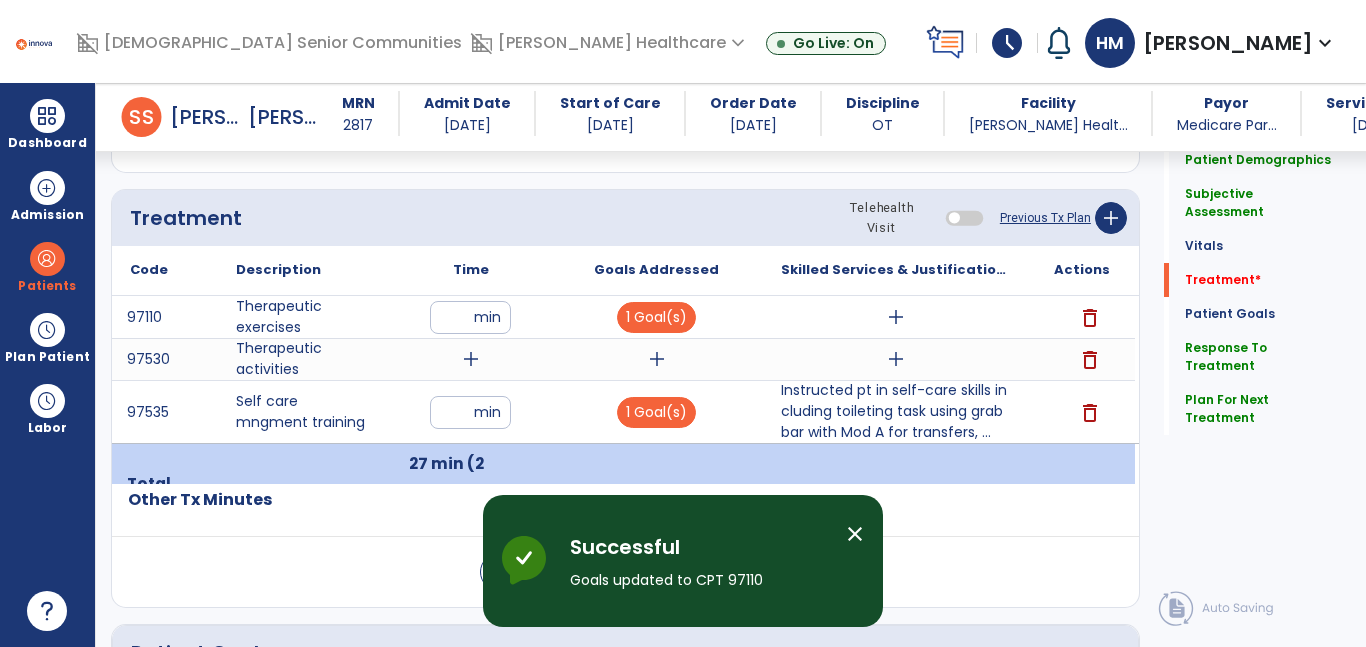 click on "add" at bounding box center [896, 317] 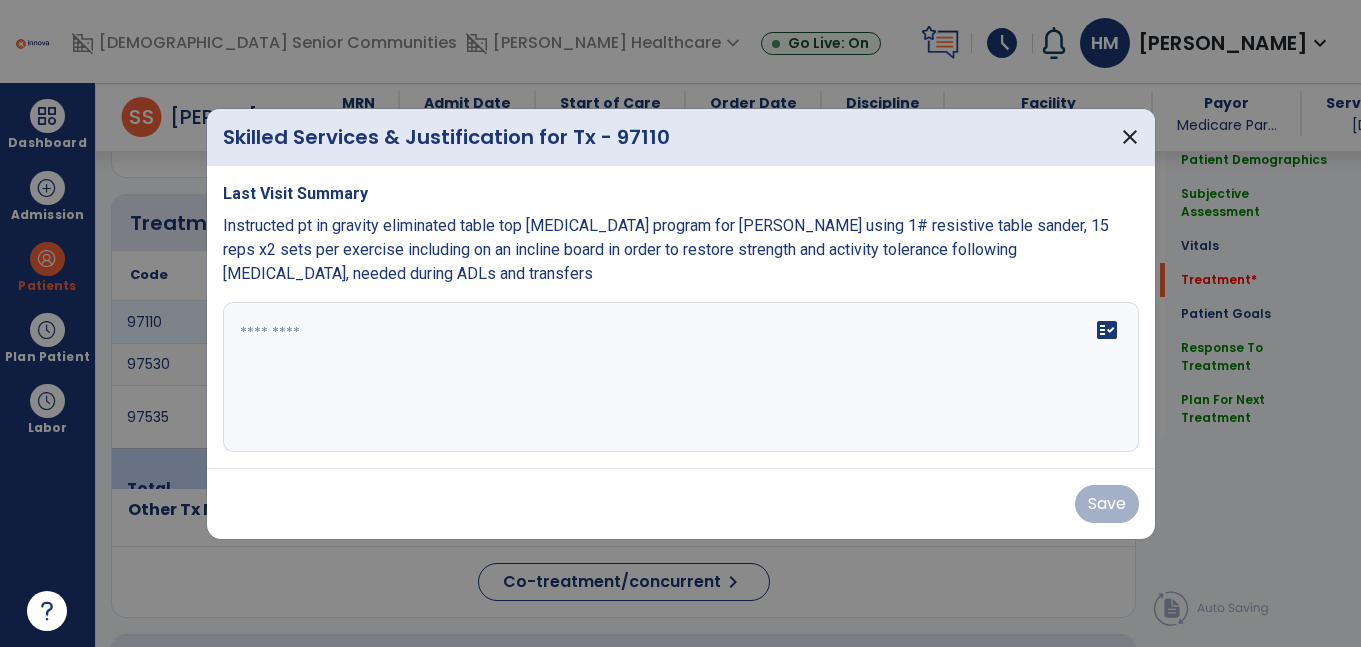 scroll, scrollTop: 1100, scrollLeft: 0, axis: vertical 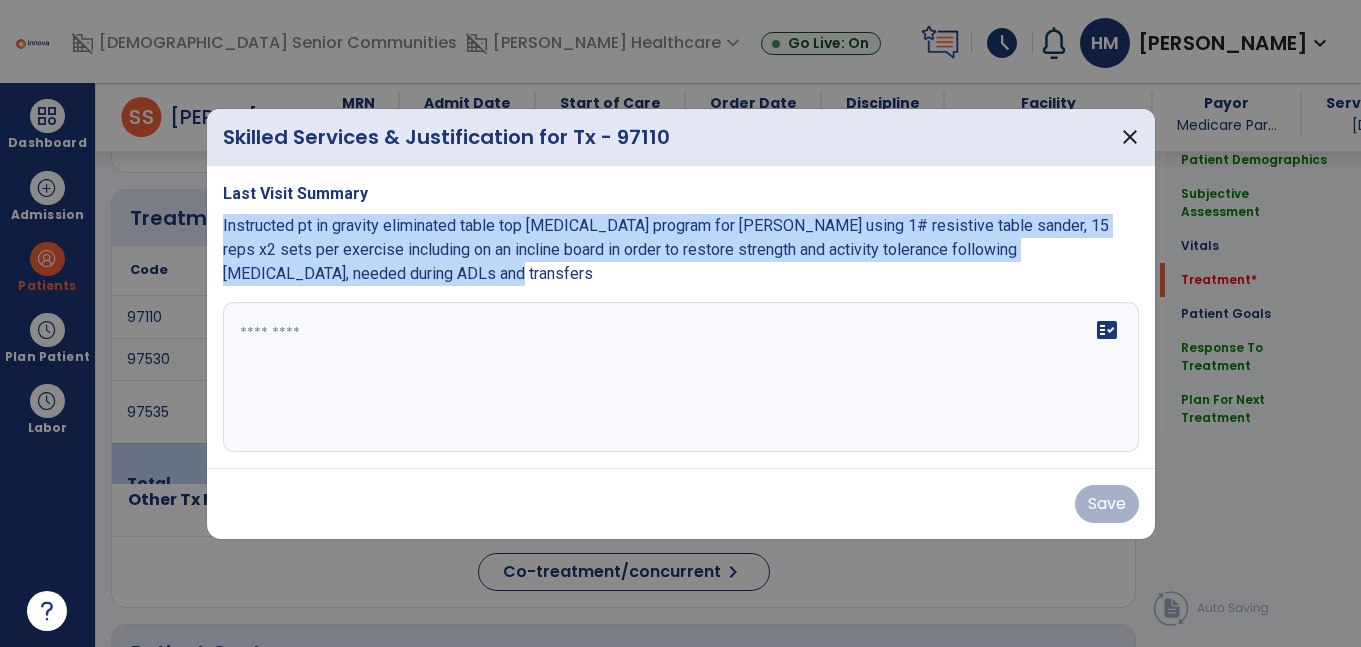 drag, startPoint x: 215, startPoint y: 225, endPoint x: 409, endPoint y: 269, distance: 198.92712 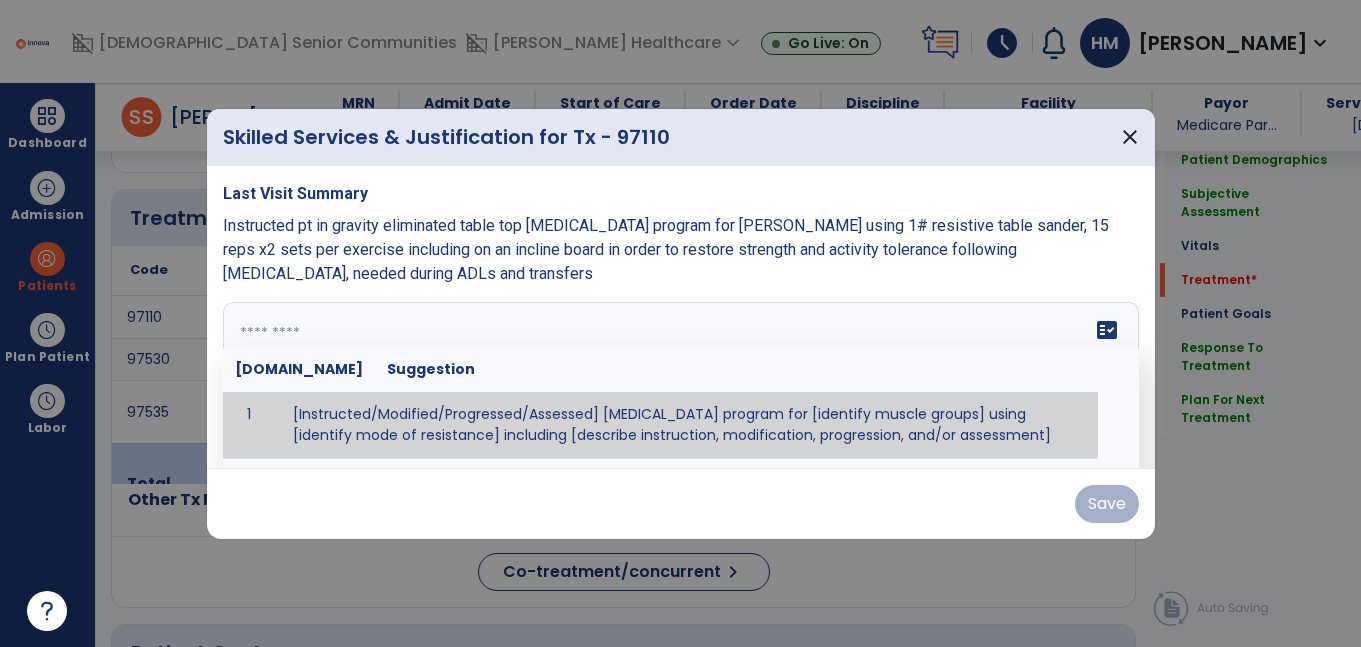 paste on "**********" 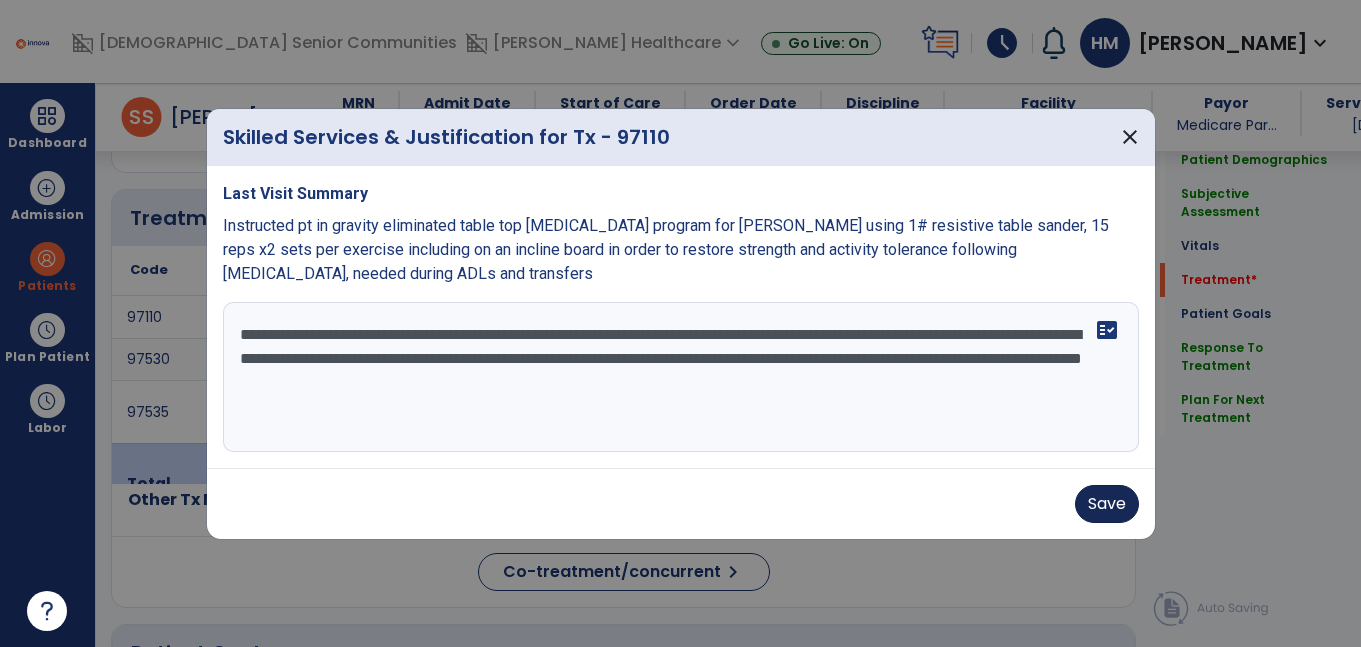 type on "**********" 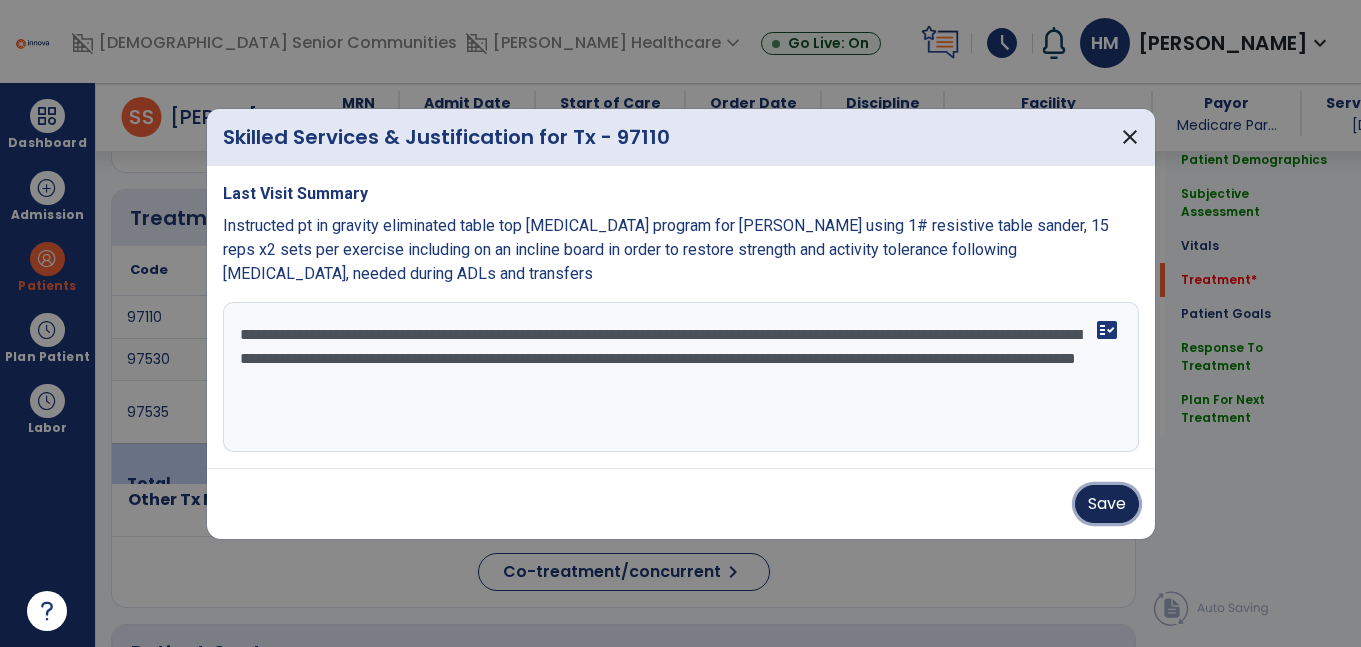click on "Save" at bounding box center [1107, 504] 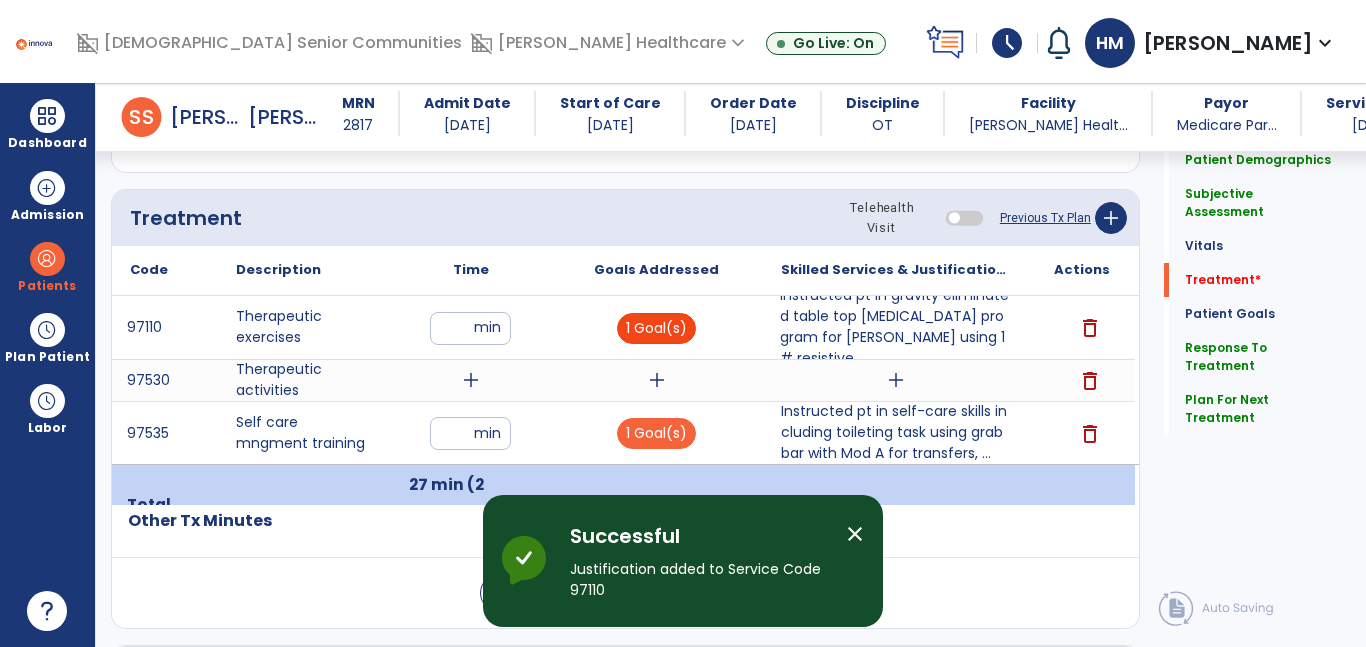 click on "1 Goal(s)" at bounding box center (656, 328) 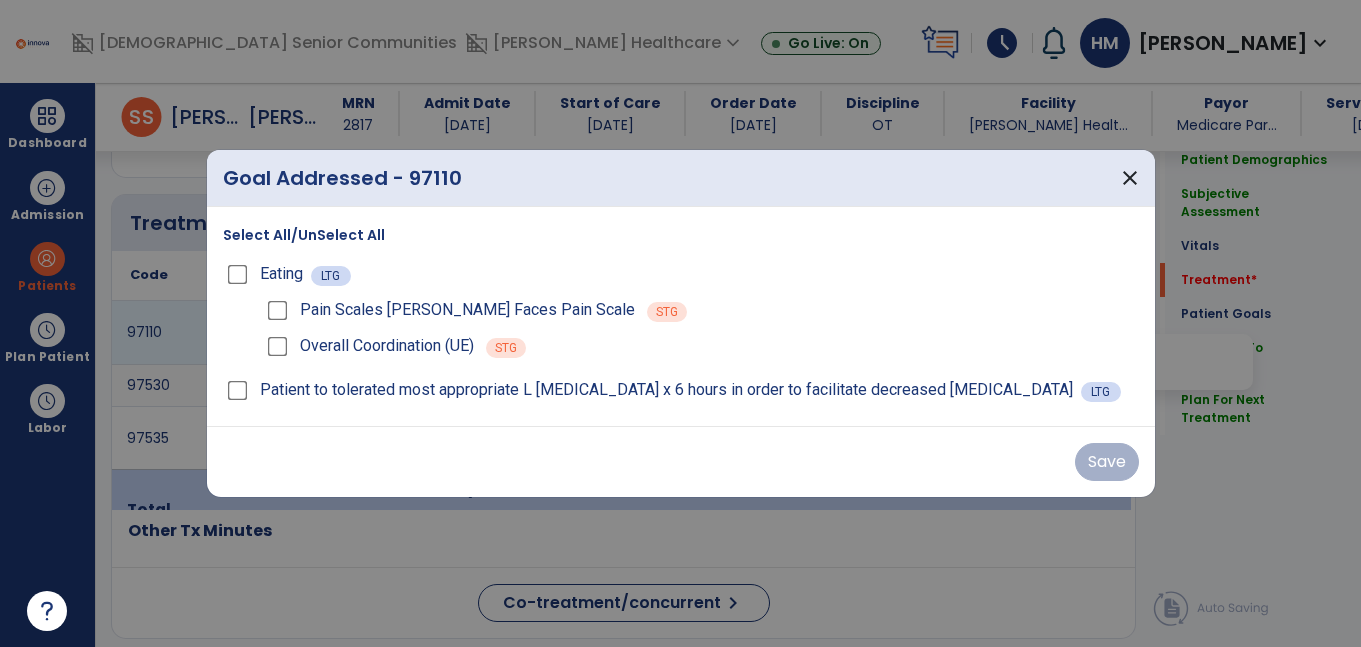 scroll, scrollTop: 1100, scrollLeft: 0, axis: vertical 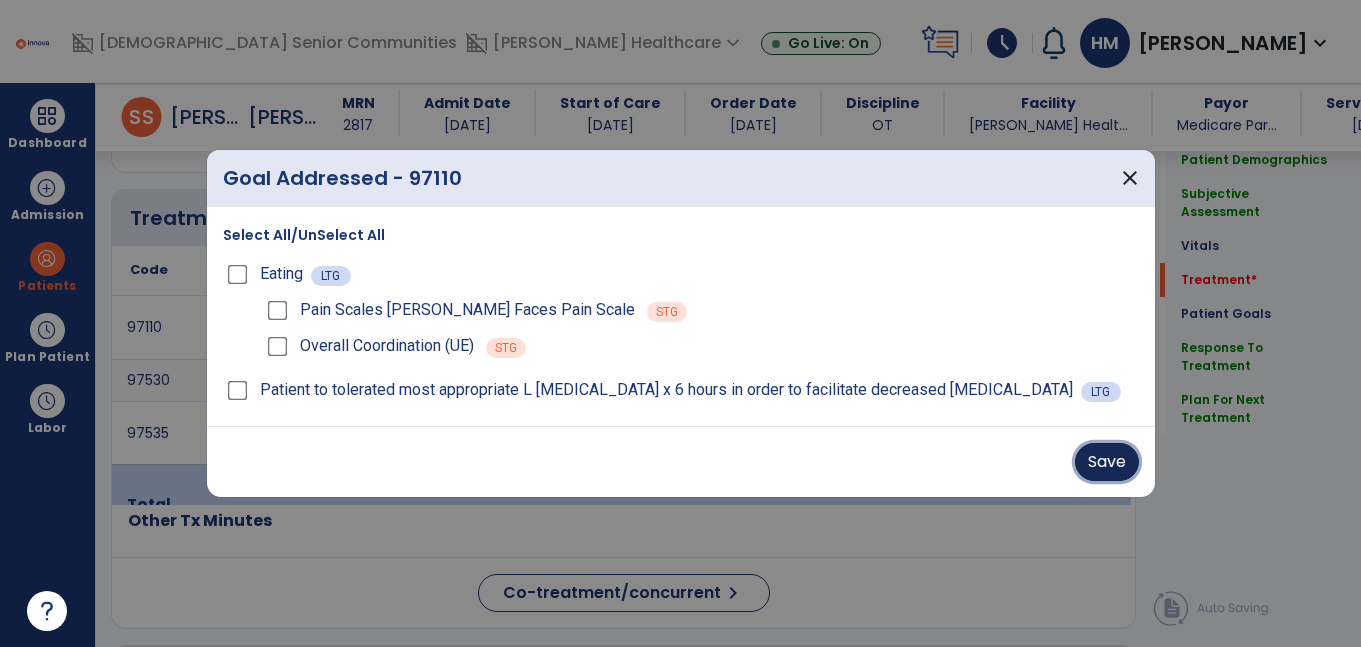 click on "Save" at bounding box center [1107, 462] 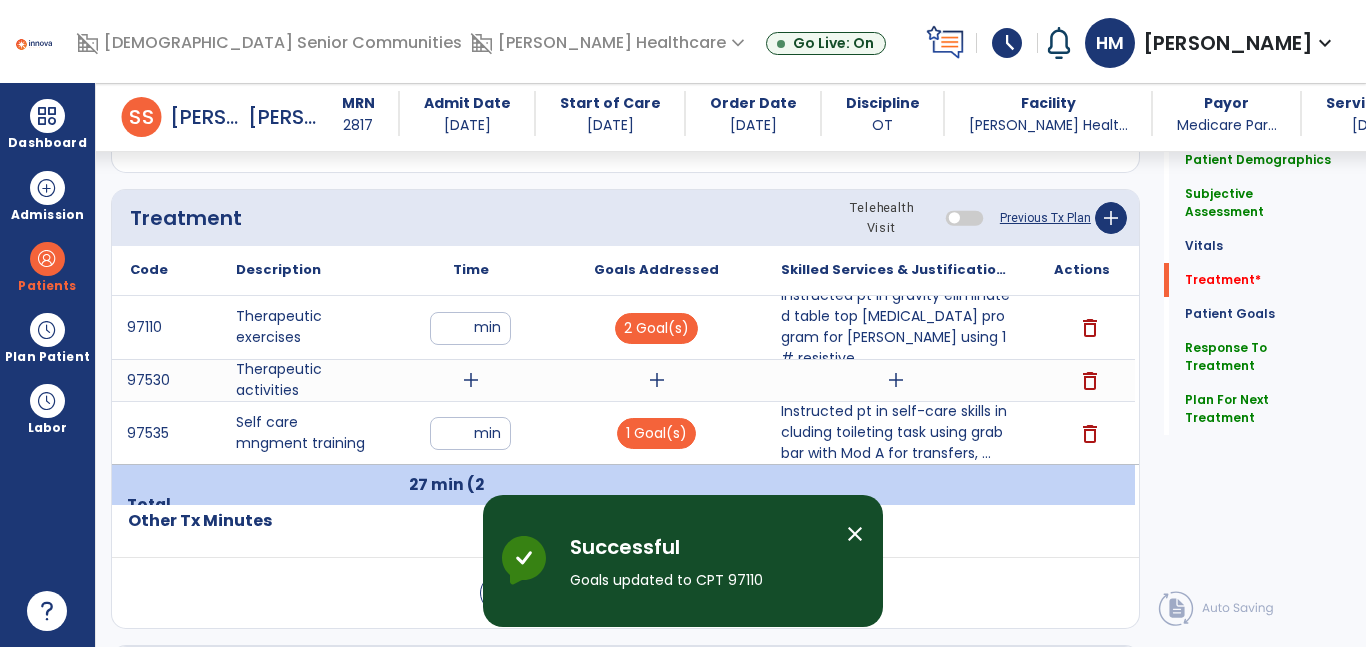 click on "add" at bounding box center [471, 380] 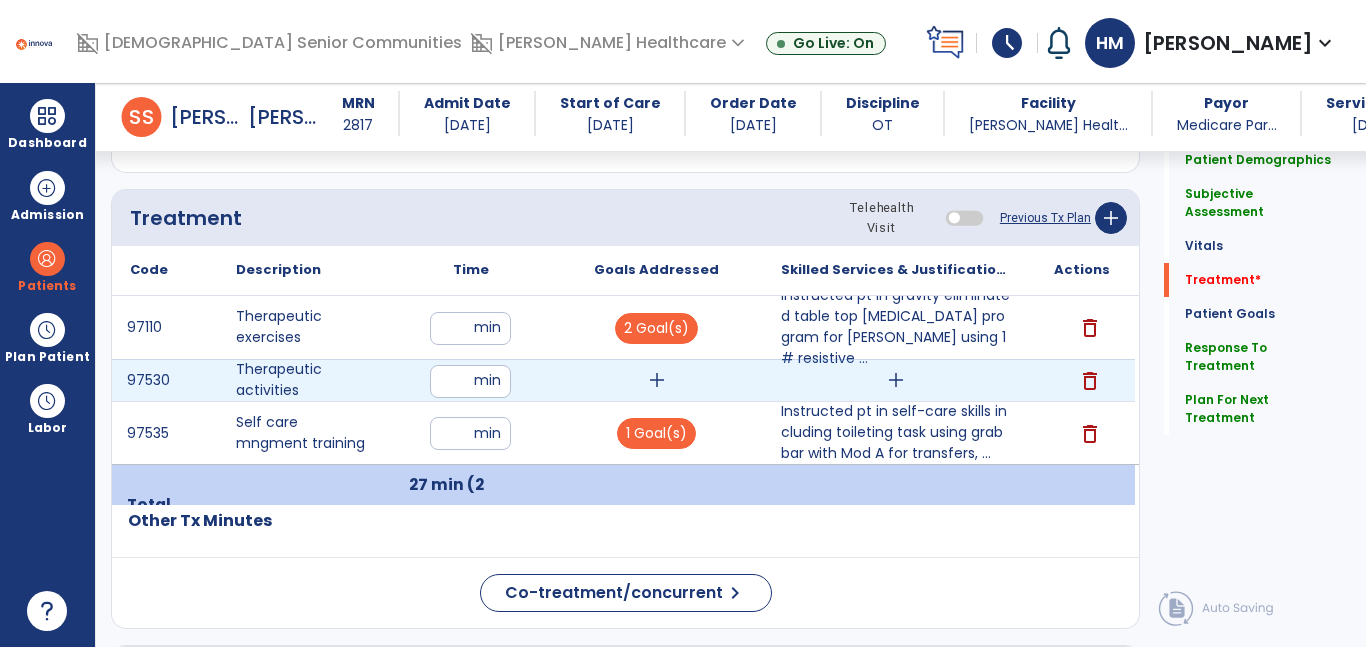 type on "**" 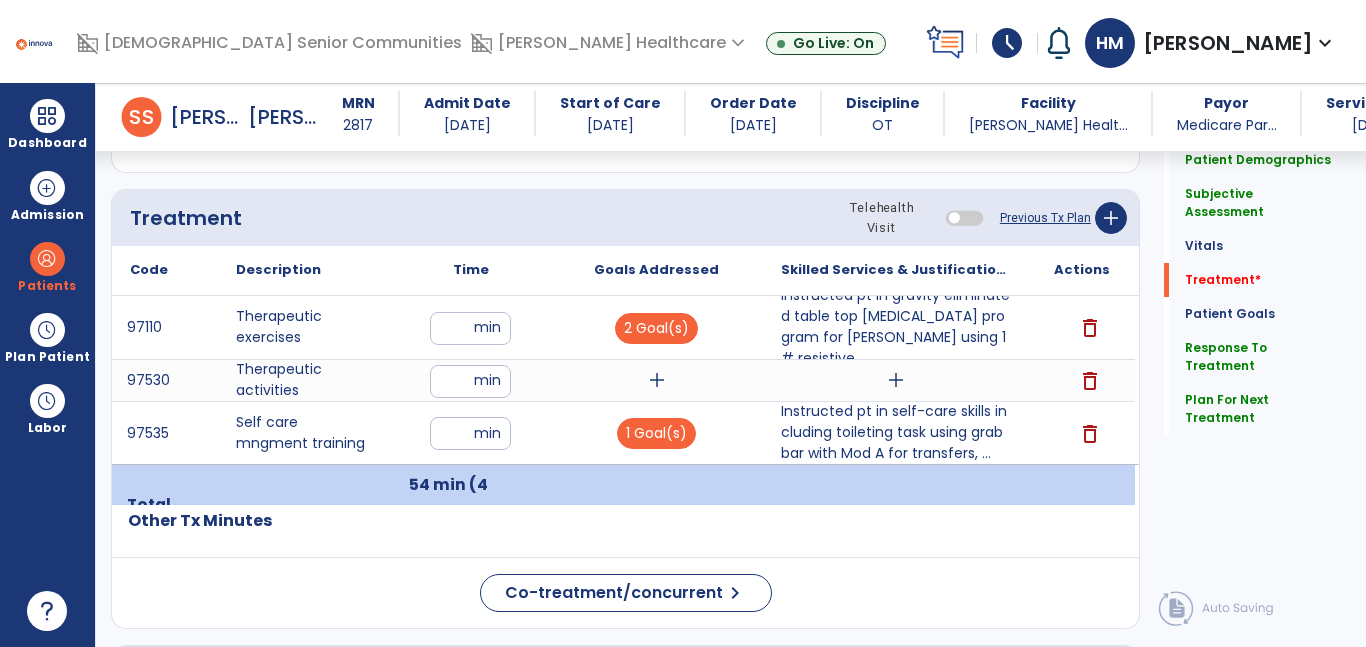 click on "add" at bounding box center (657, 380) 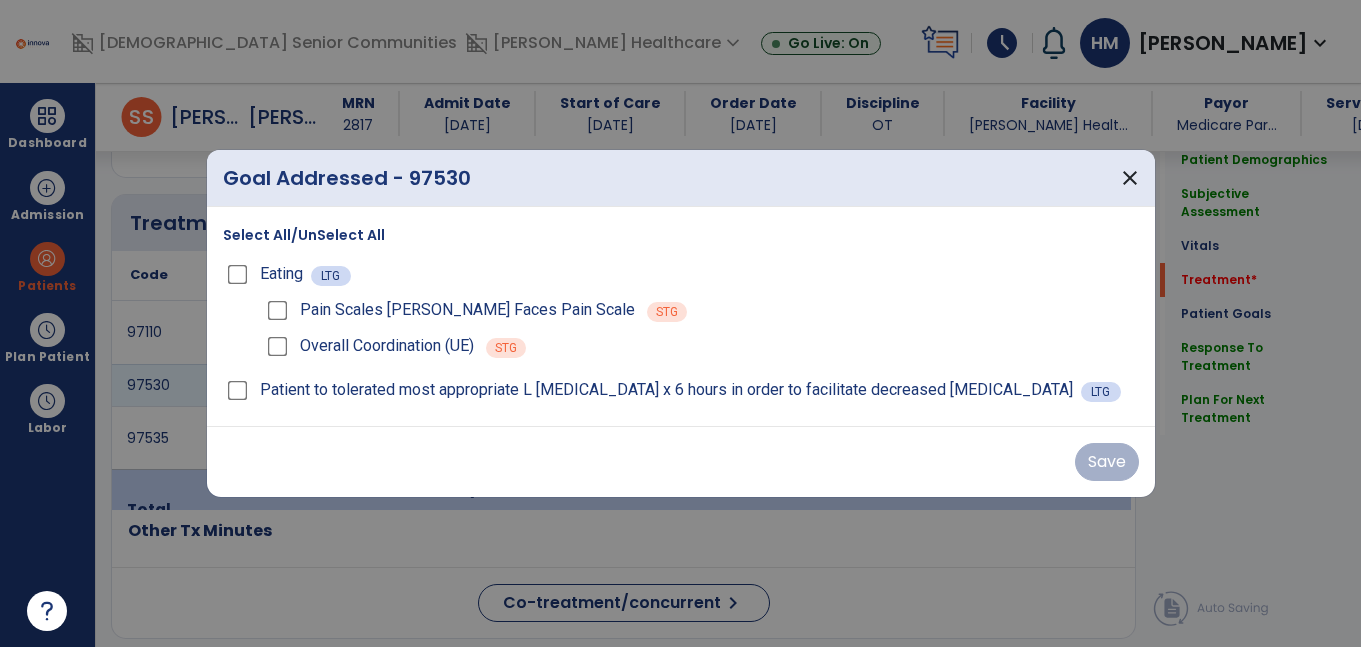 scroll, scrollTop: 1100, scrollLeft: 0, axis: vertical 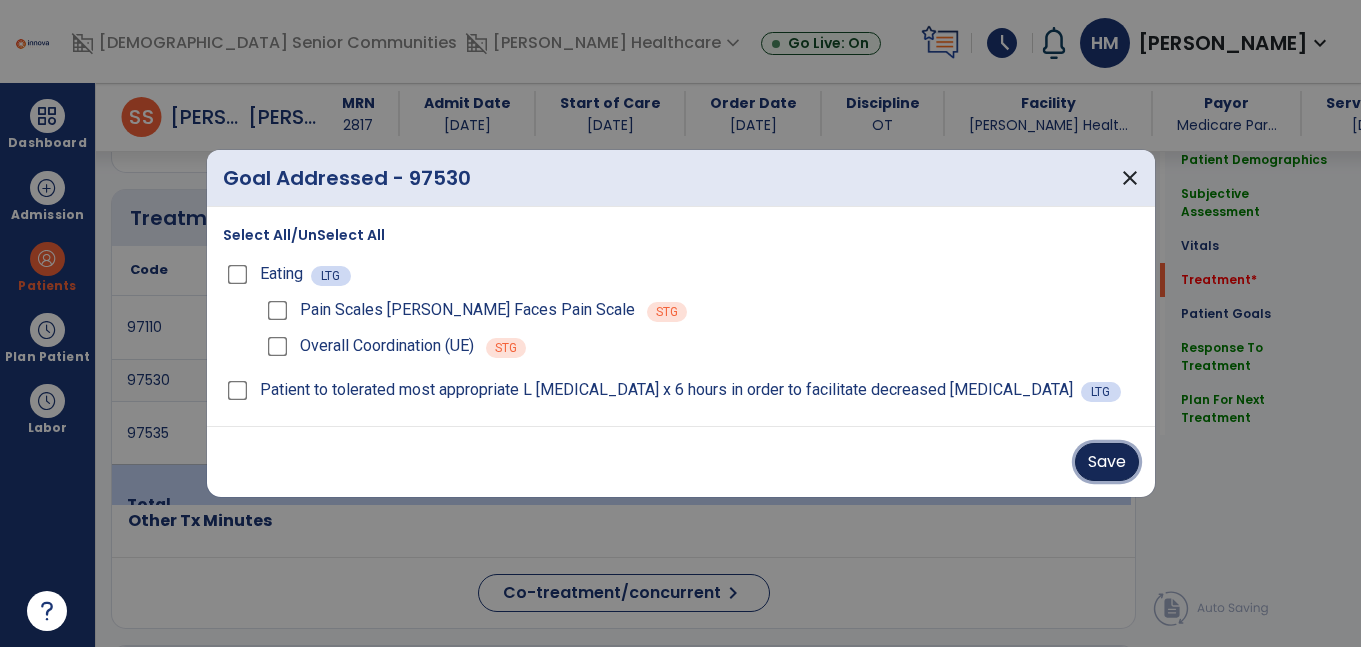 click on "Save" at bounding box center [1107, 462] 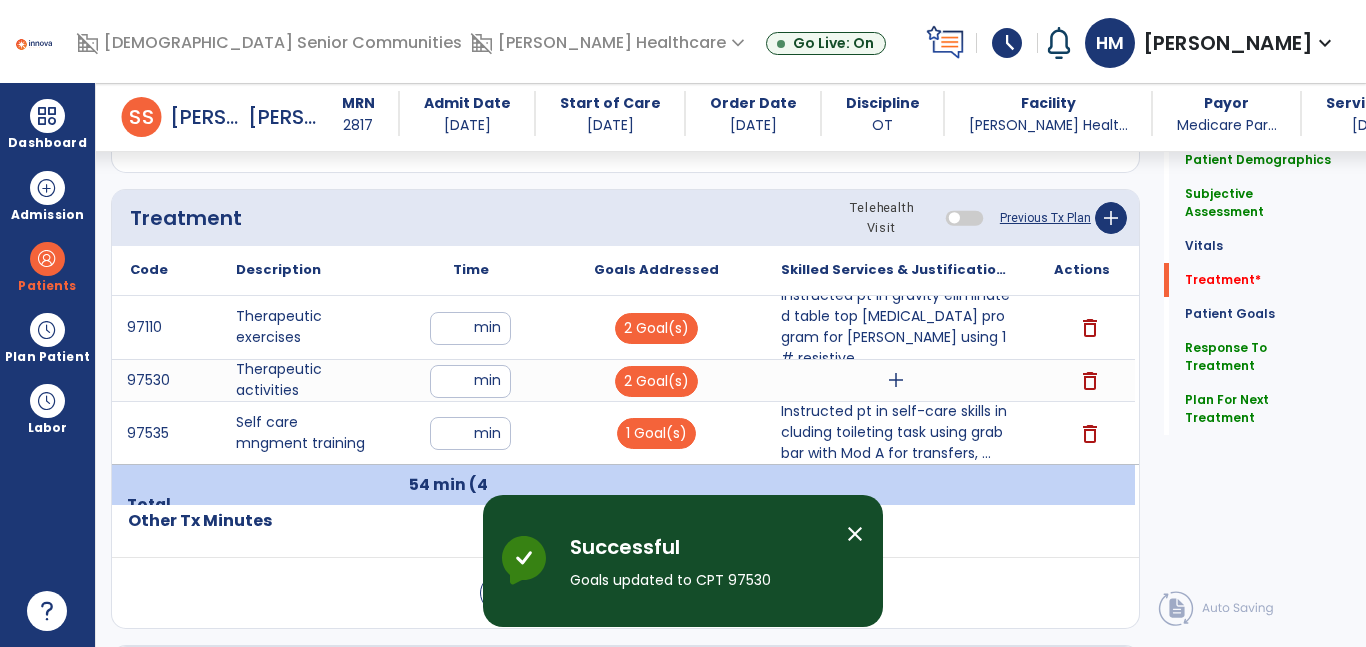 click on "add" at bounding box center (896, 380) 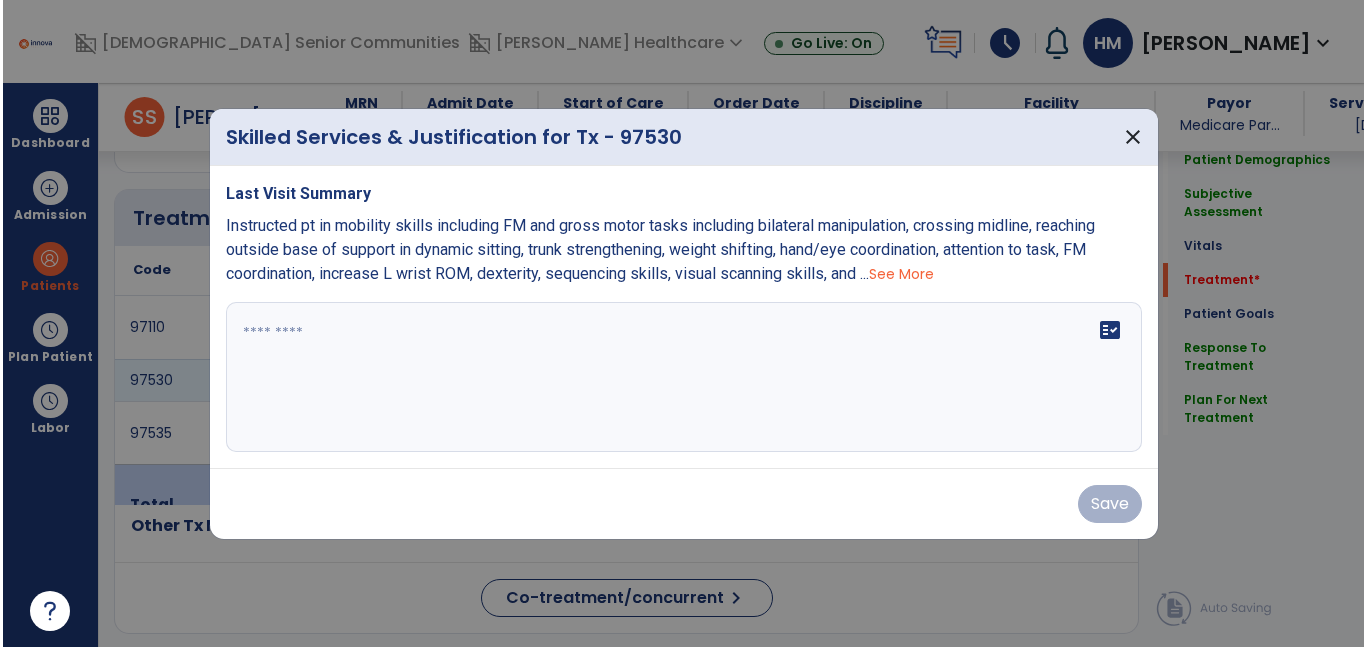 scroll, scrollTop: 1100, scrollLeft: 0, axis: vertical 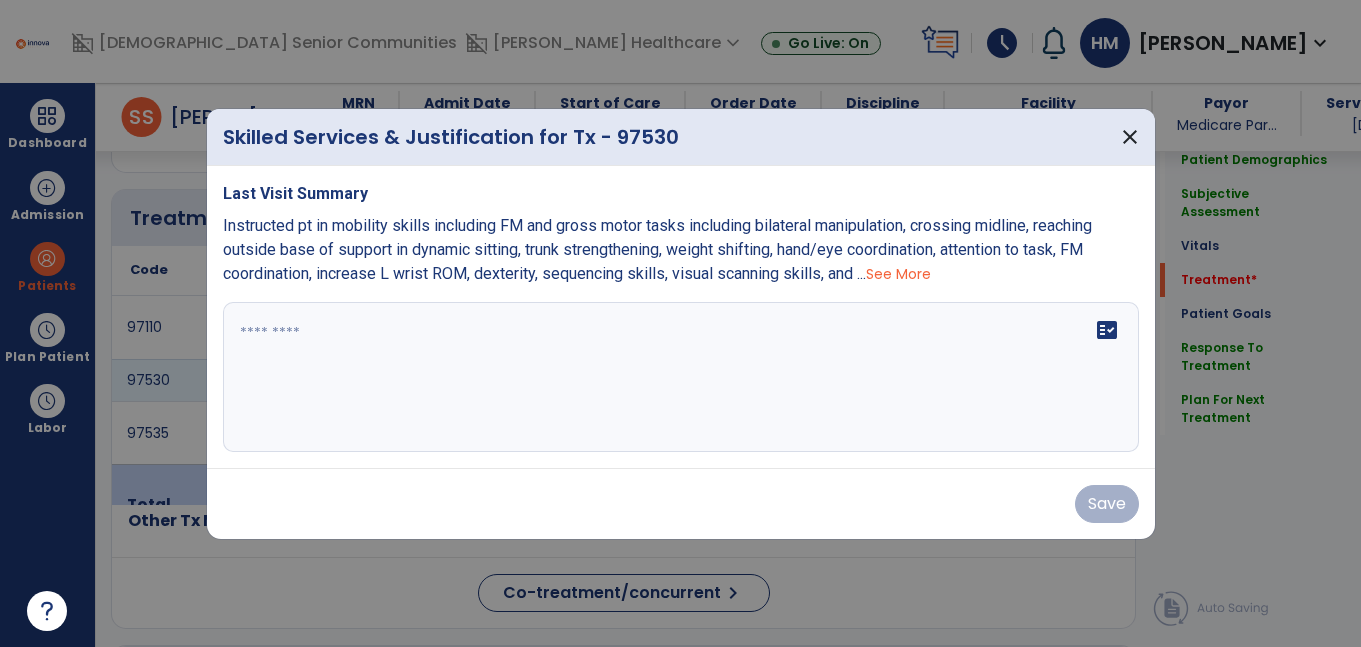 click on "See More" at bounding box center (898, 274) 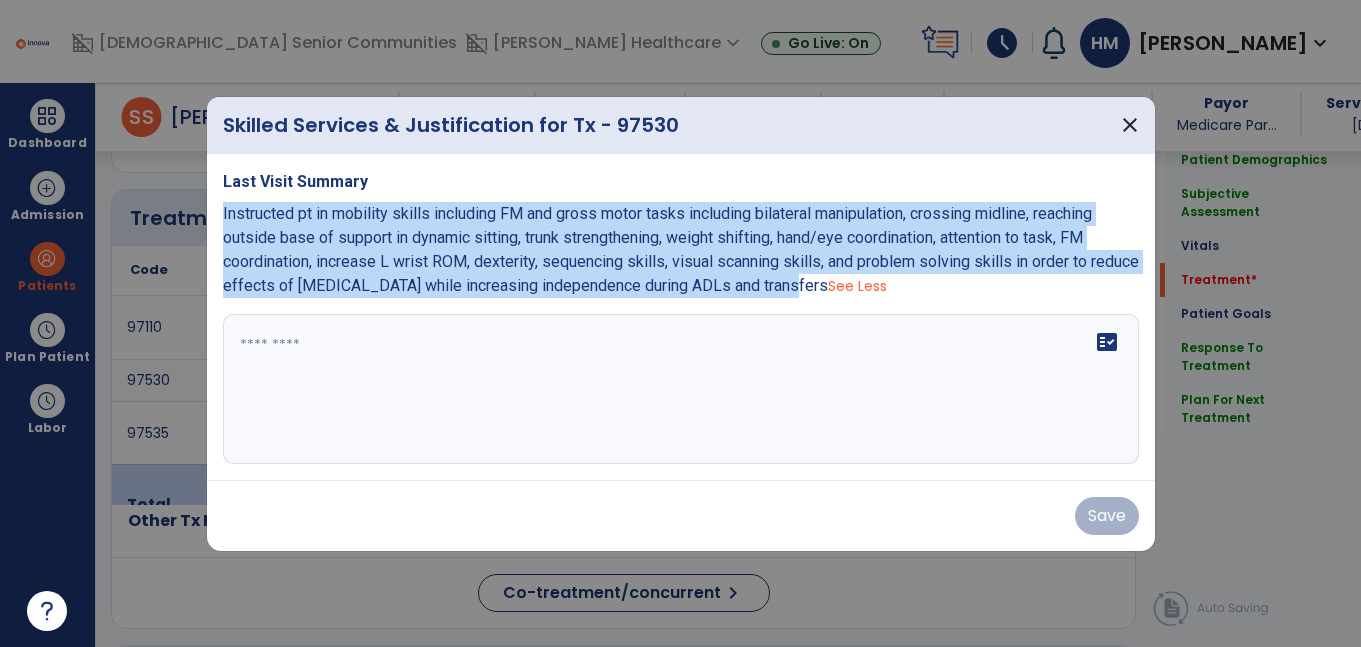 drag, startPoint x: 829, startPoint y: 286, endPoint x: 207, endPoint y: 203, distance: 627.51337 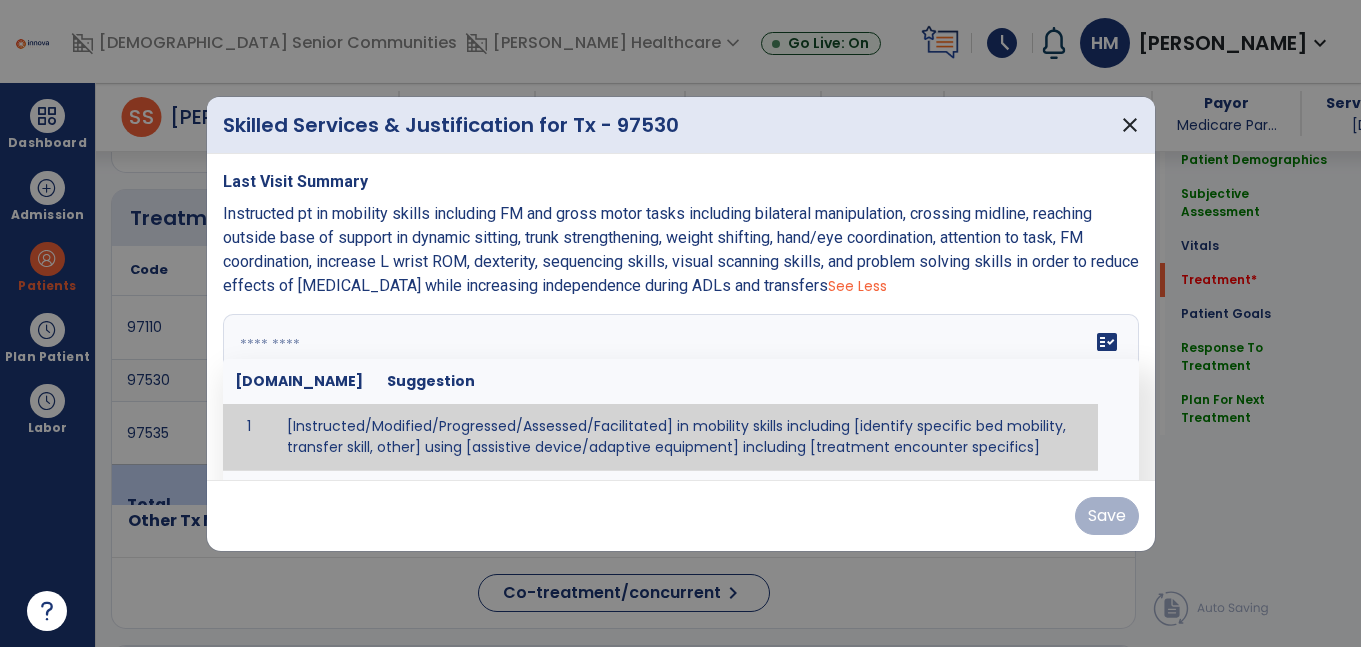 paste on "**********" 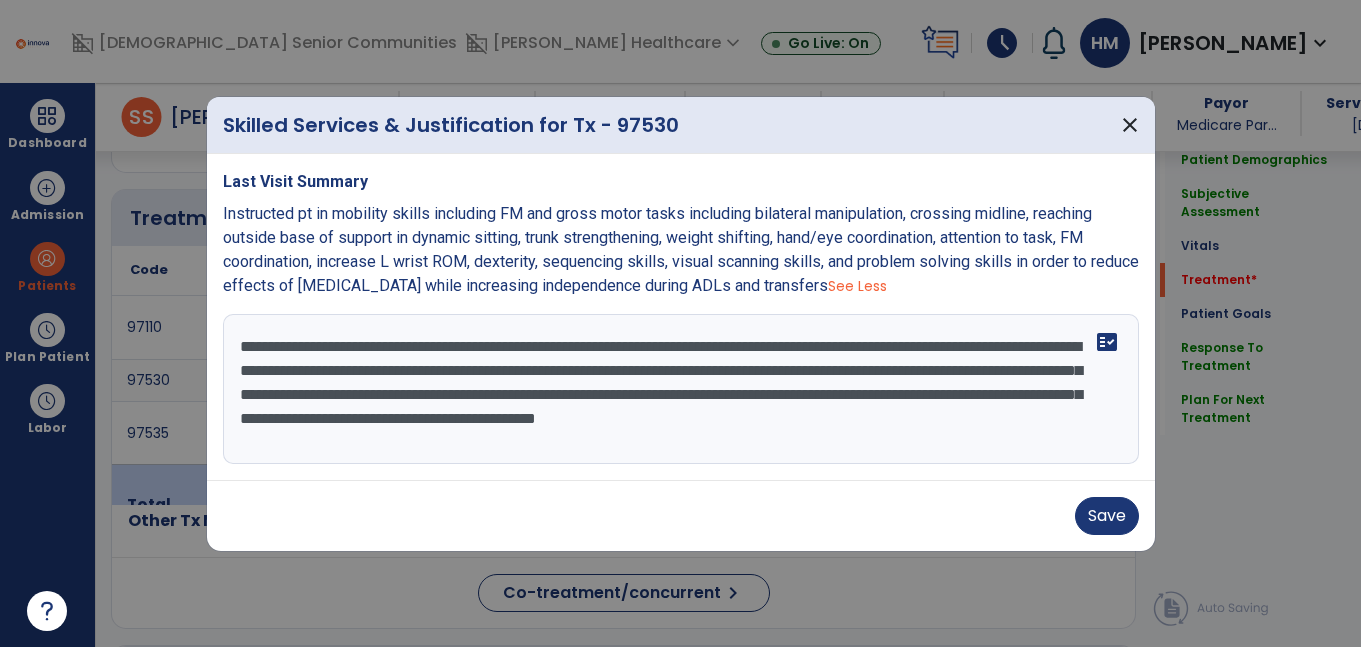 click on "**********" at bounding box center [681, 389] 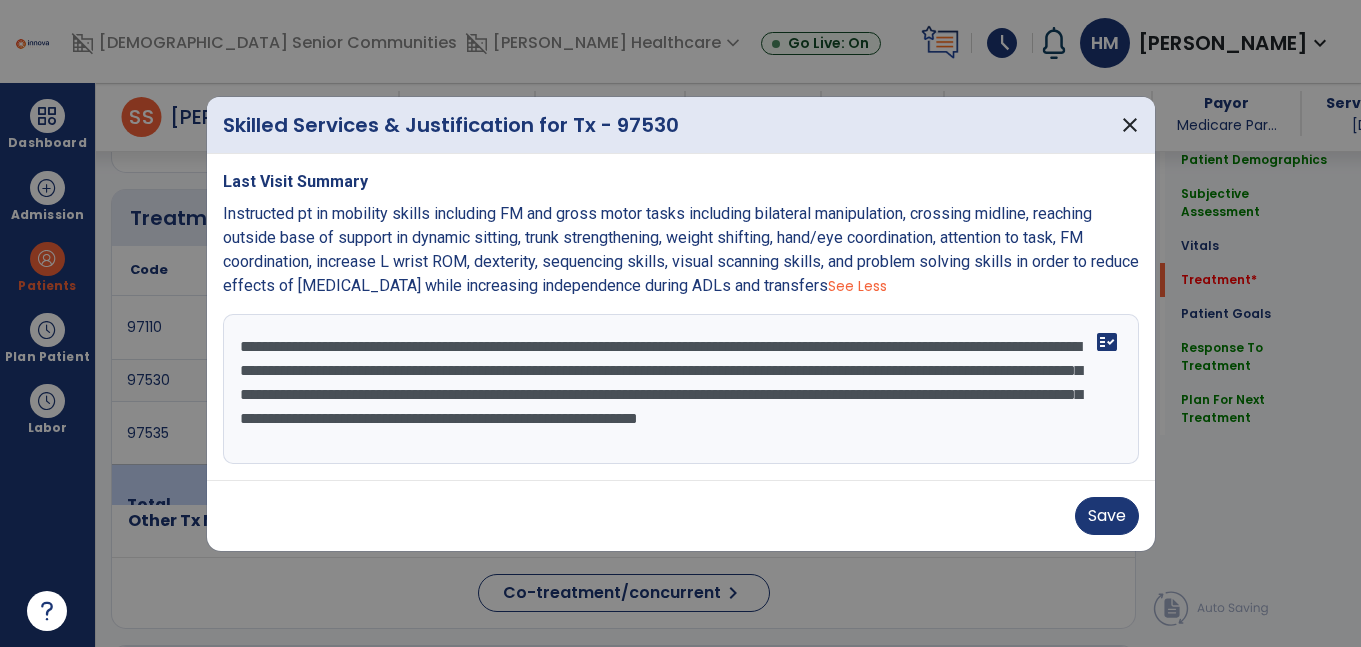 click on "**********" at bounding box center (681, 389) 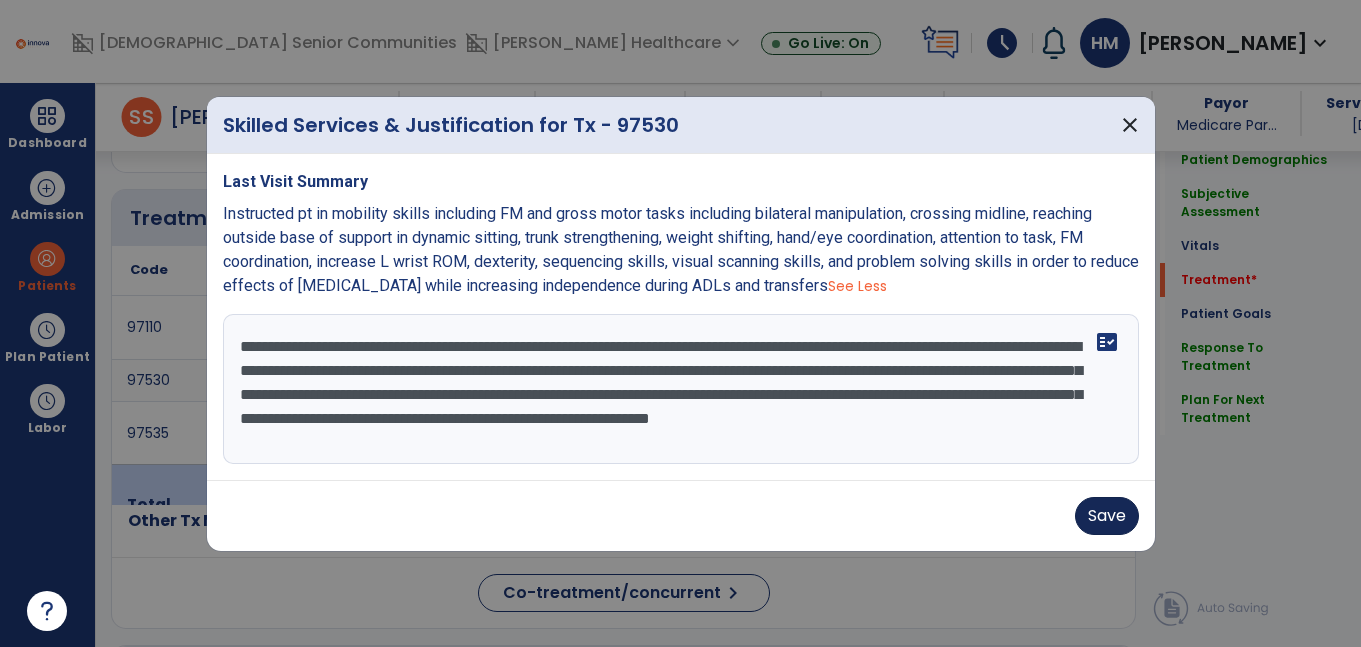 type on "**********" 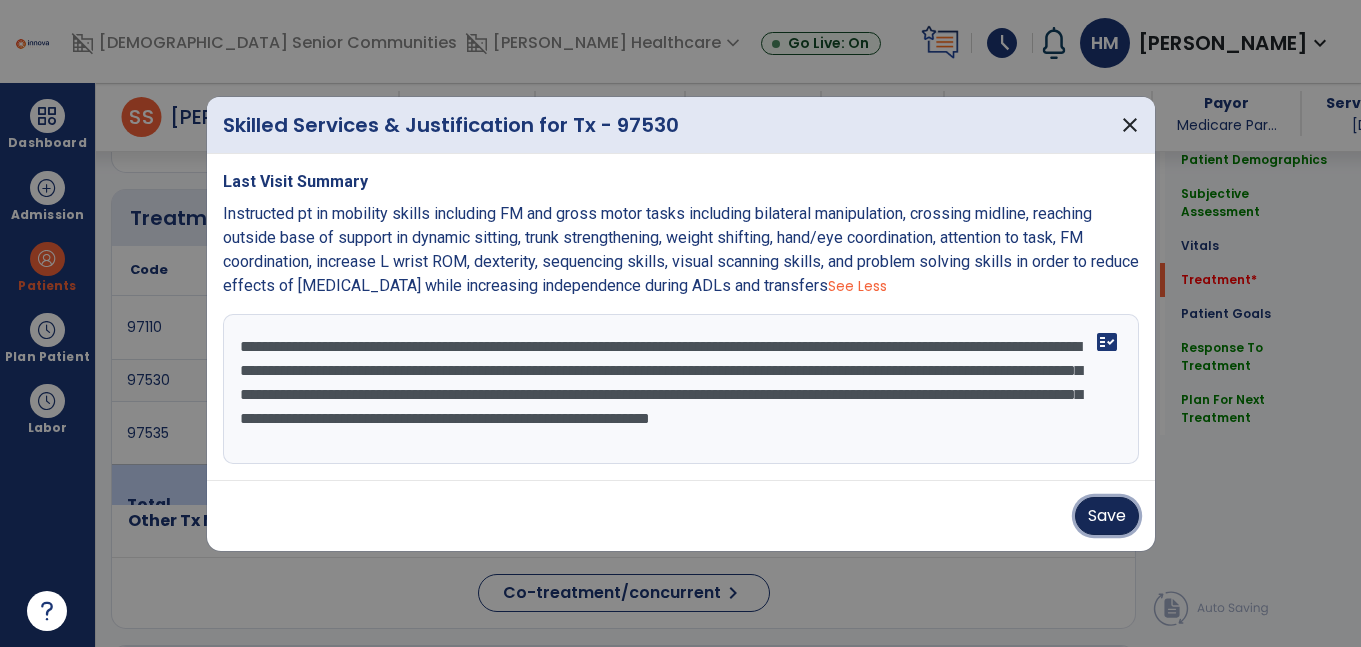 click on "Save" at bounding box center (1107, 516) 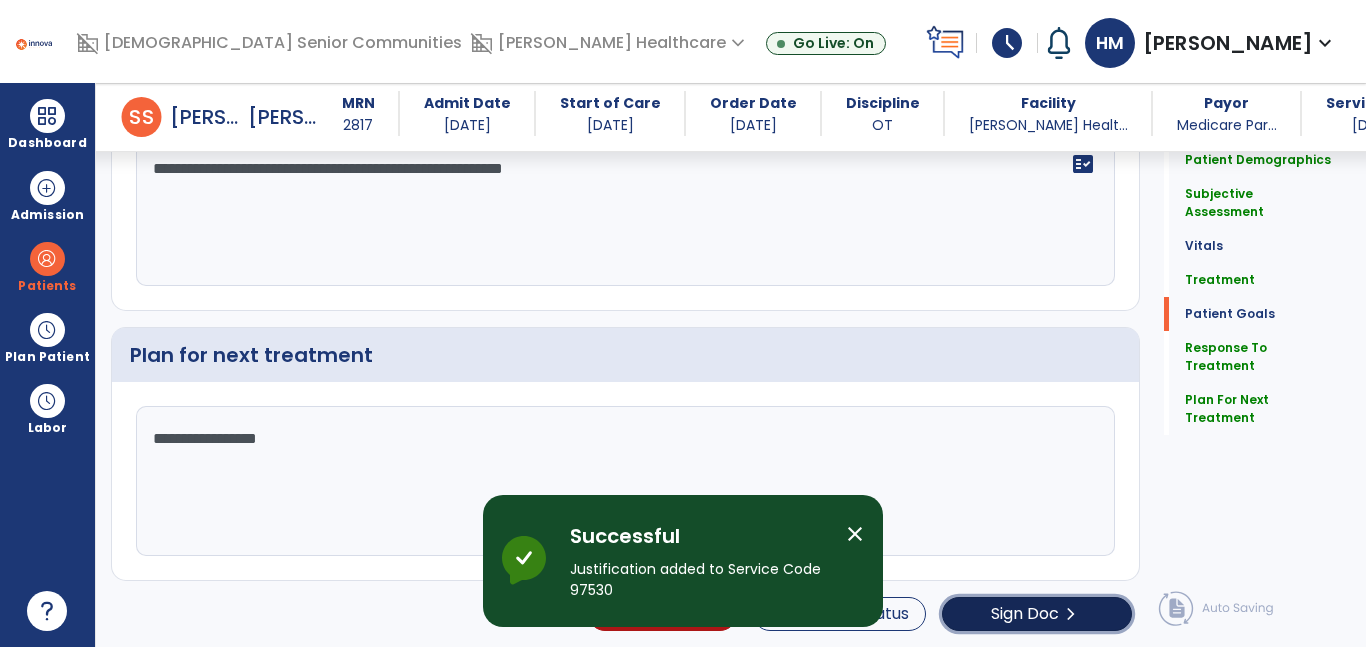click on "Sign Doc" 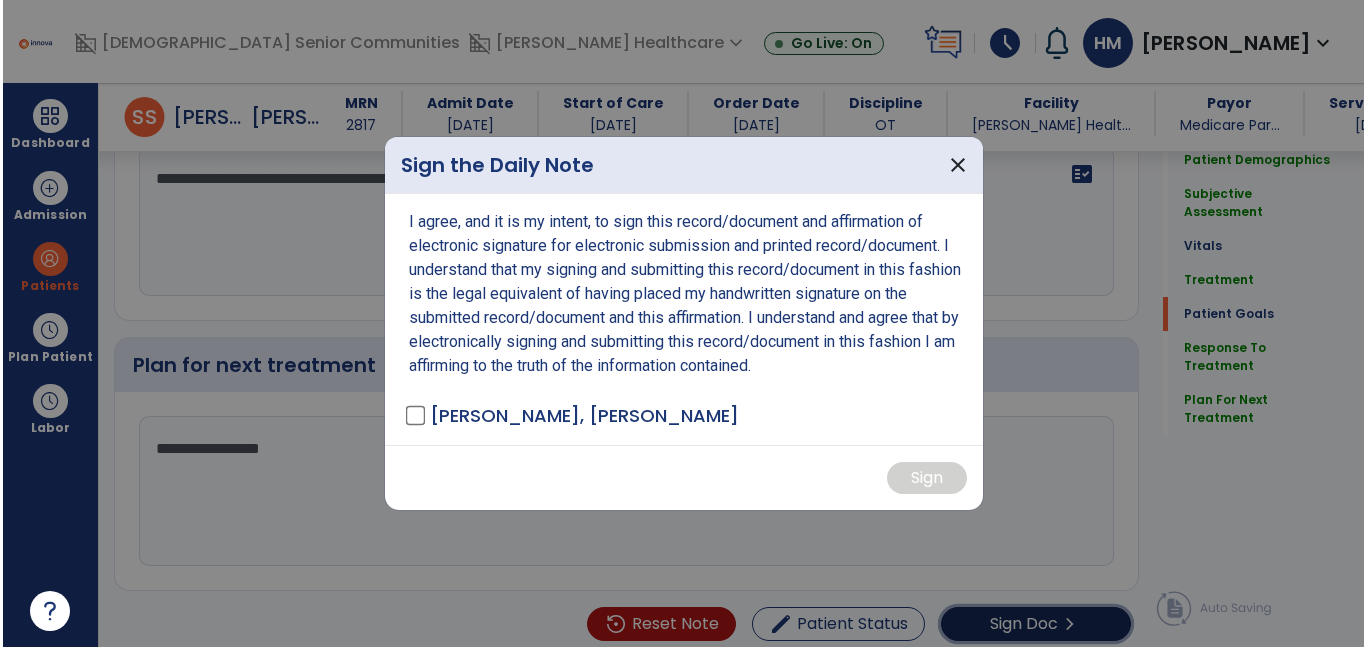 scroll, scrollTop: 2459, scrollLeft: 0, axis: vertical 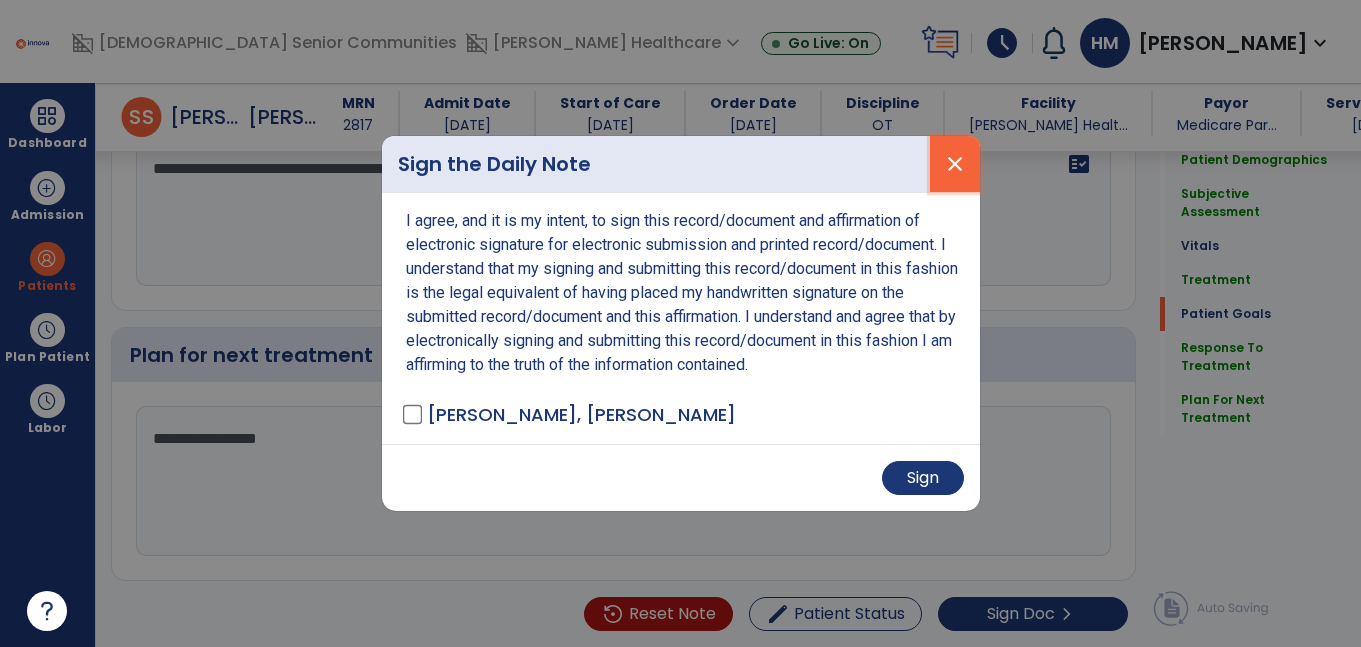 click on "close" at bounding box center (955, 164) 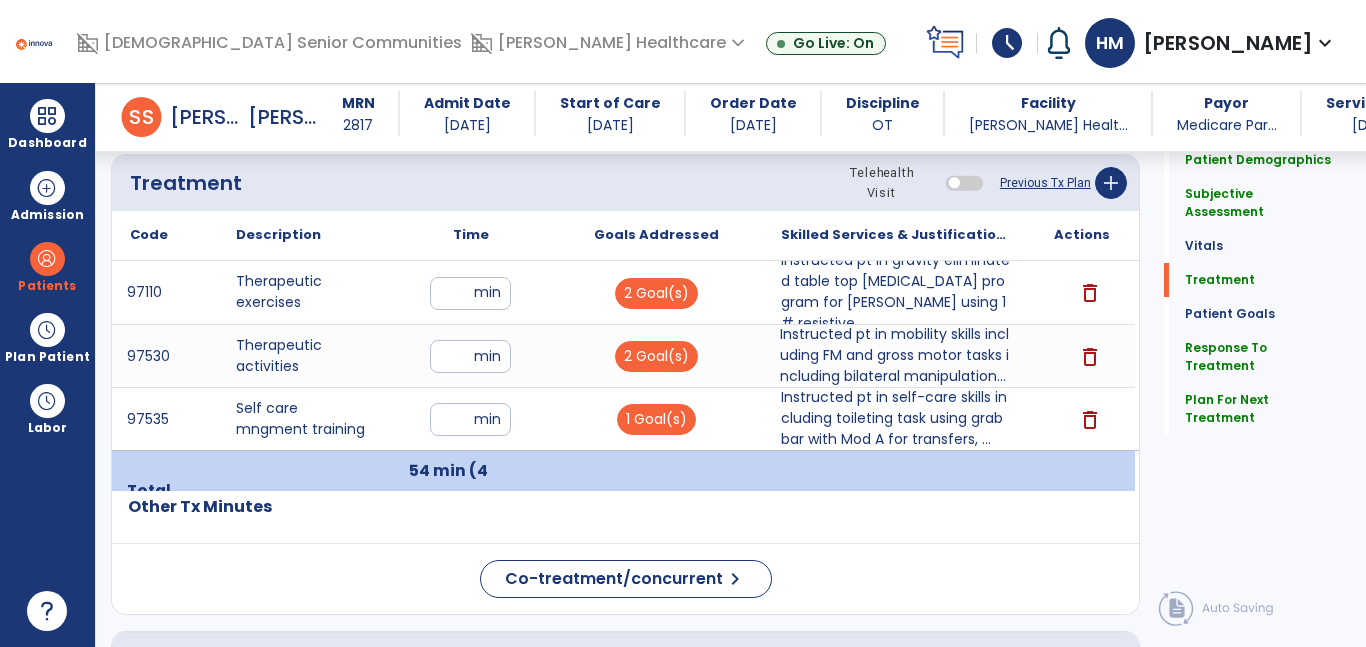 click on "Instructed pt in mobility skills including FM and gross motor tasks including bilateral manipulation..." at bounding box center (896, 355) 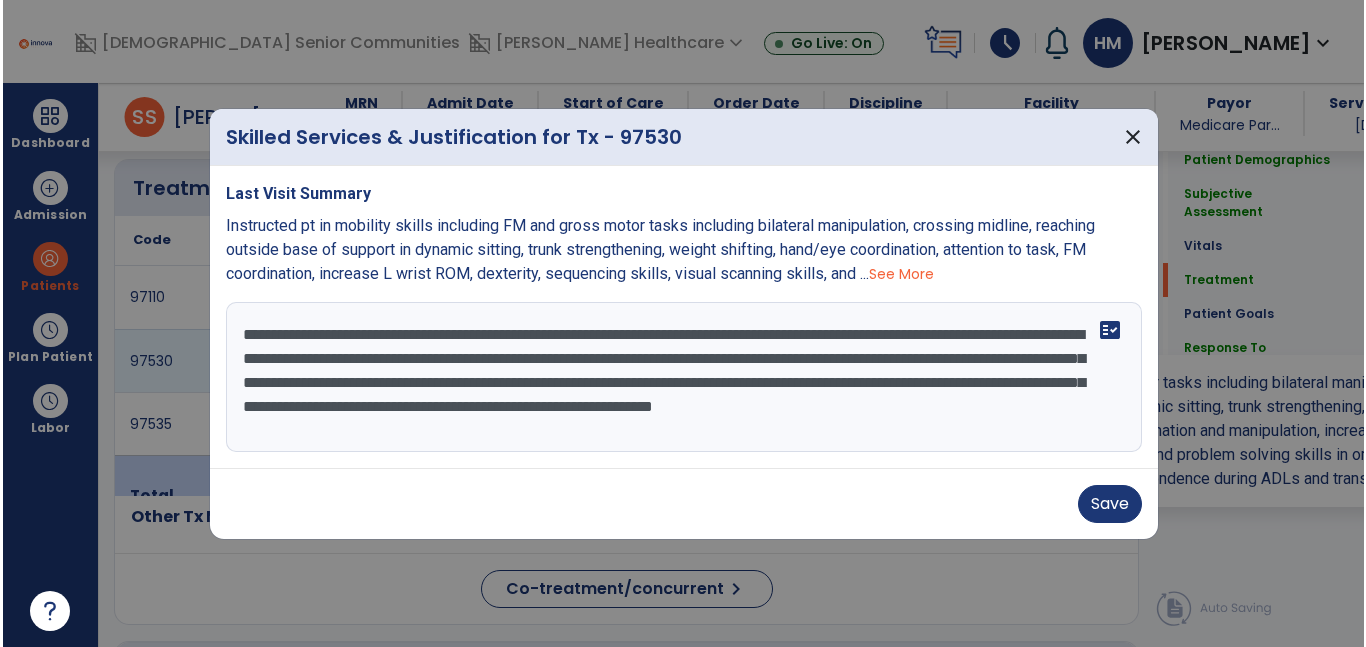 scroll, scrollTop: 1135, scrollLeft: 0, axis: vertical 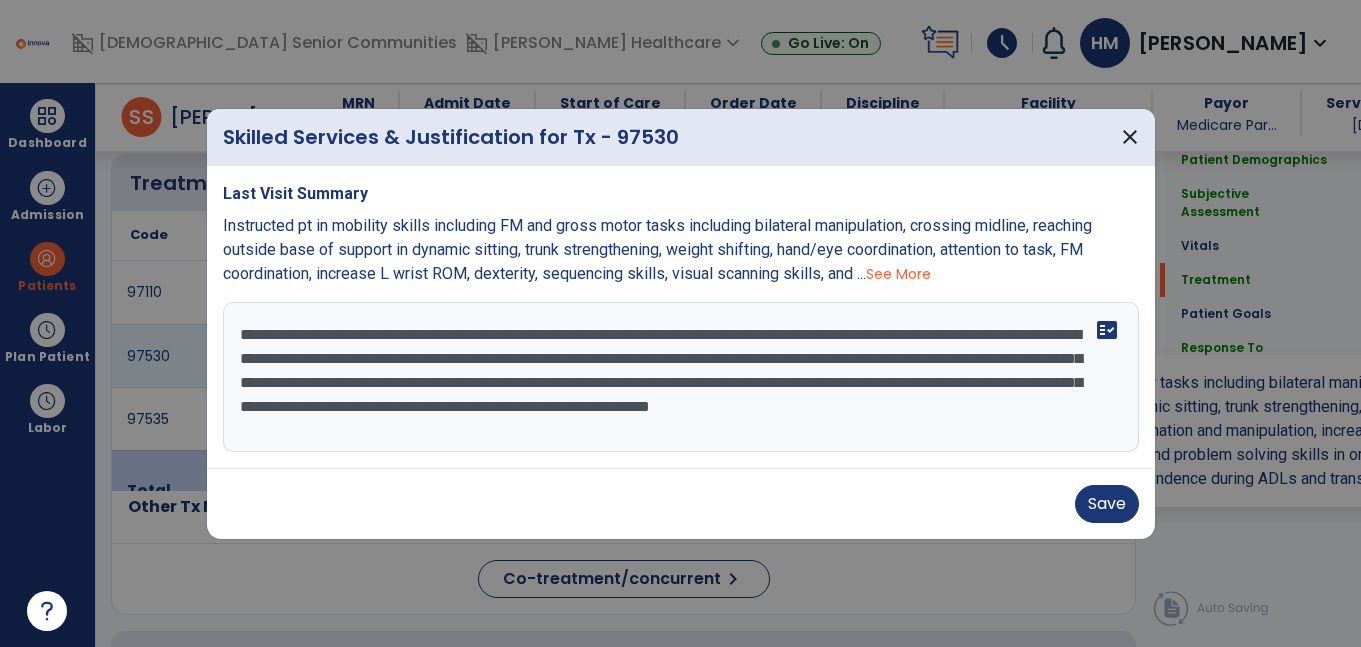 click on "**********" at bounding box center (681, 377) 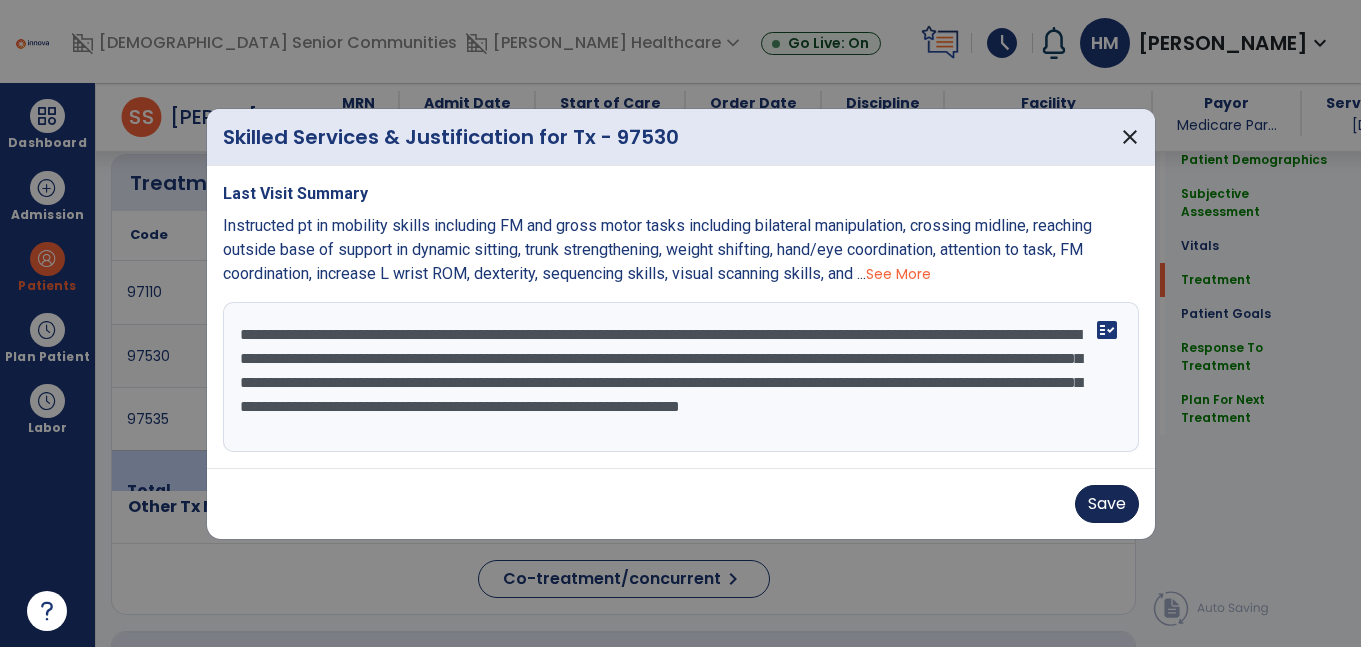 type on "**********" 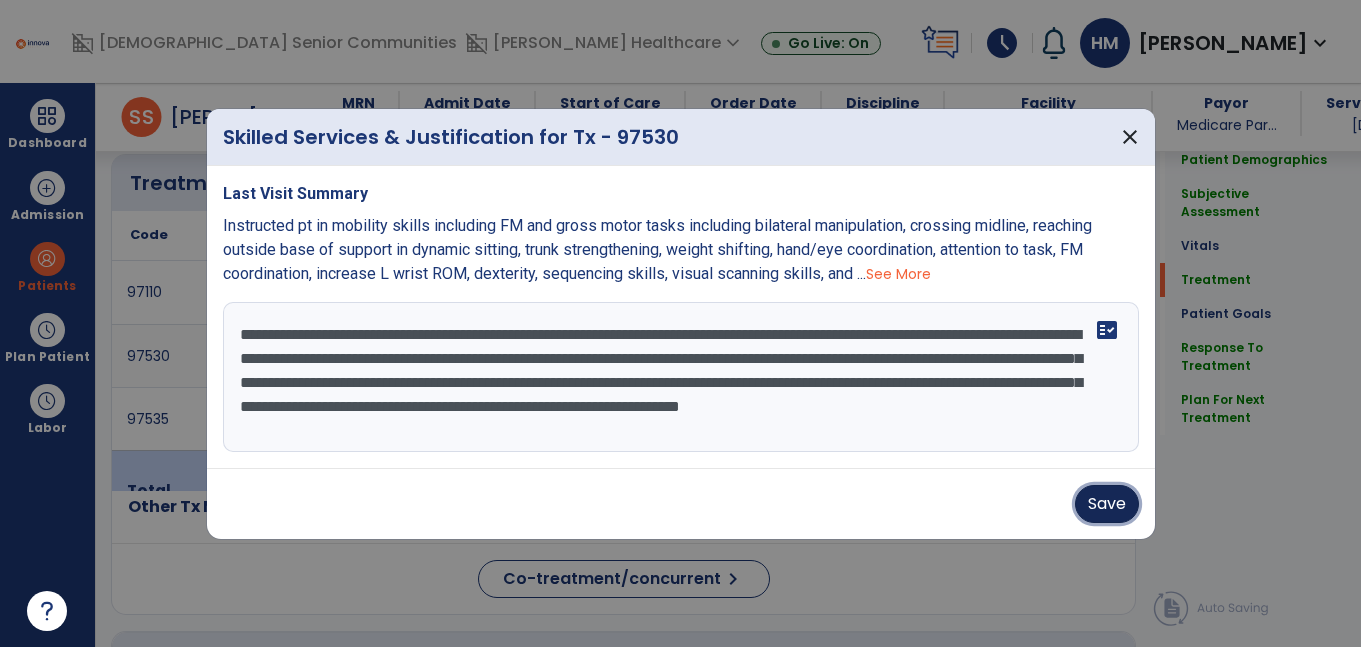 click on "Save" at bounding box center [1107, 504] 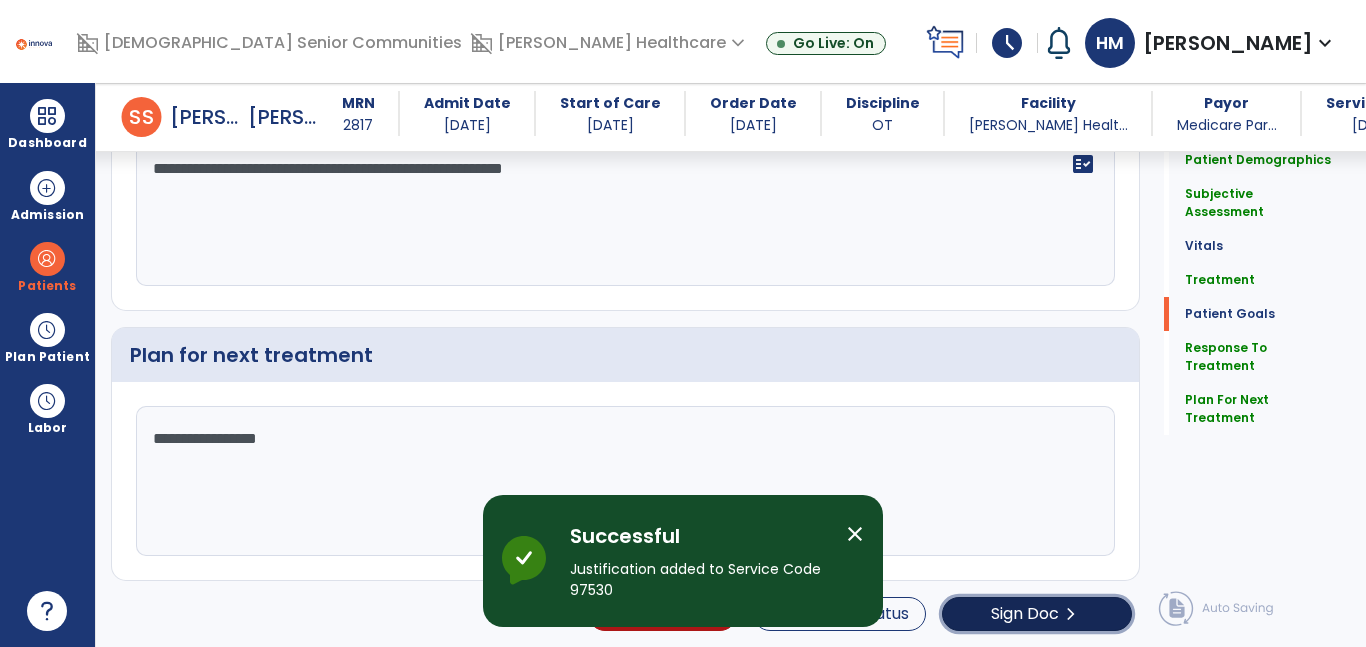 click on "chevron_right" 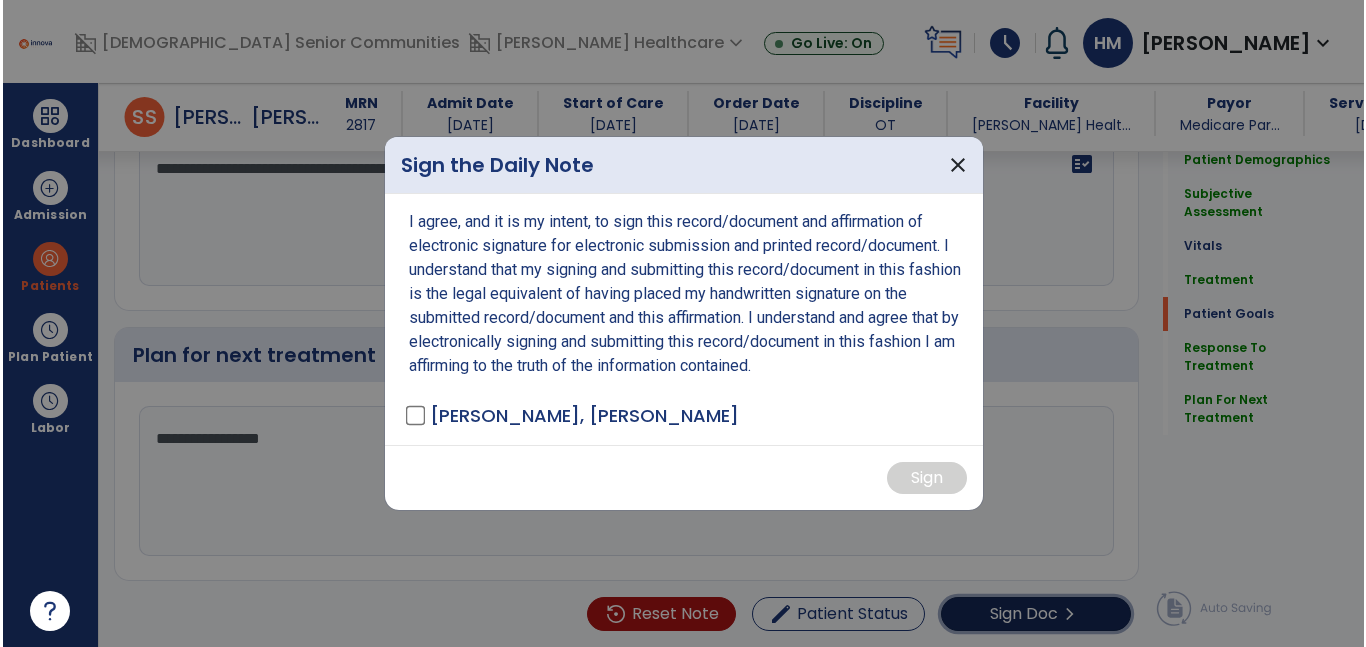 scroll, scrollTop: 2459, scrollLeft: 0, axis: vertical 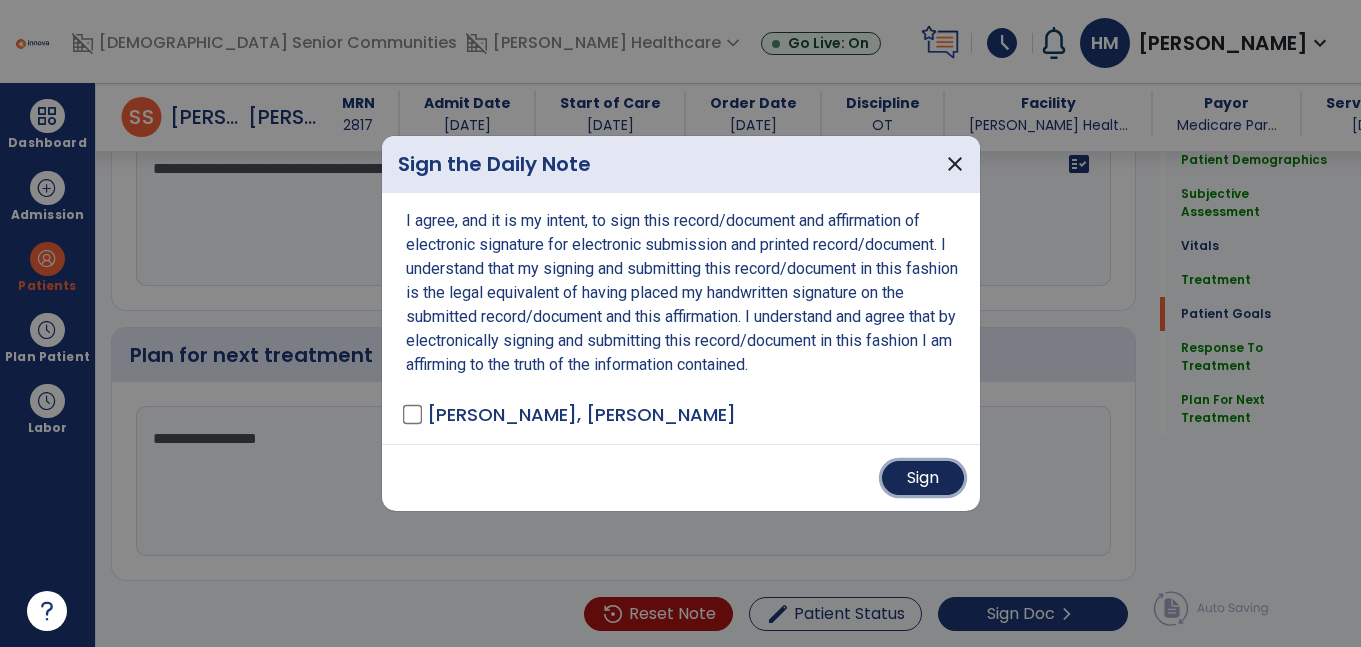 click on "Sign" at bounding box center (923, 478) 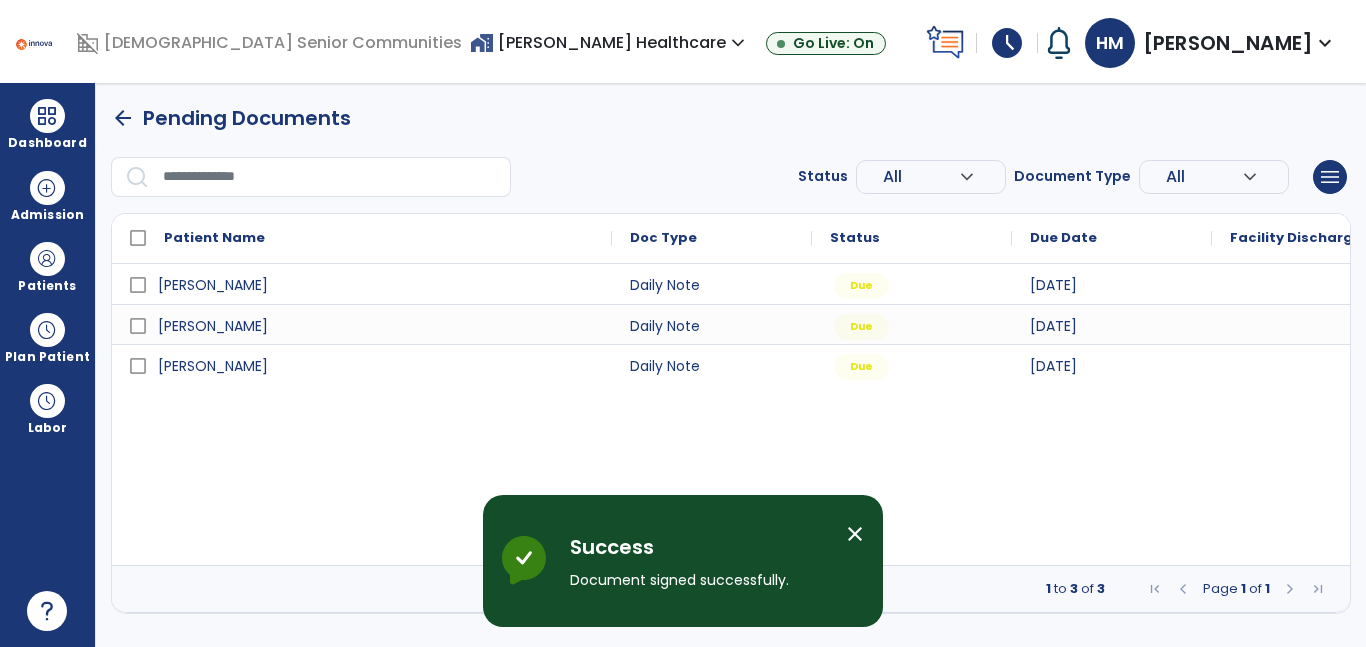 scroll, scrollTop: 0, scrollLeft: 0, axis: both 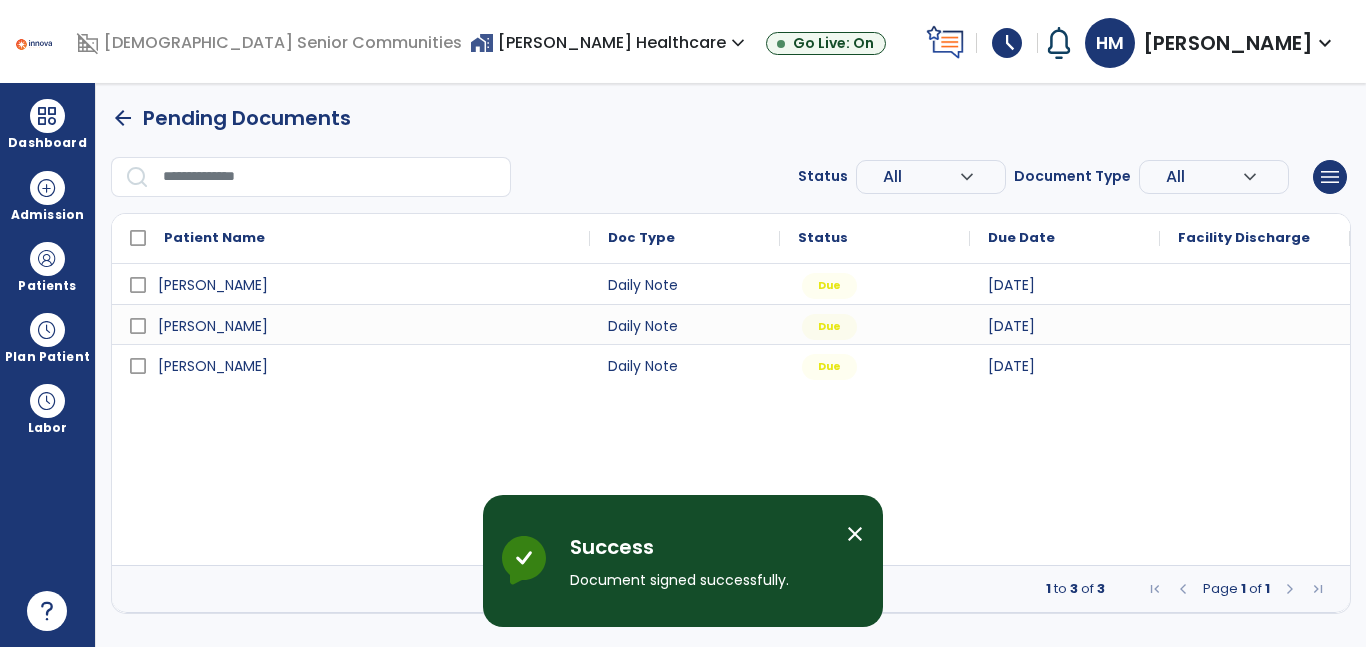 click at bounding box center [1255, 284] 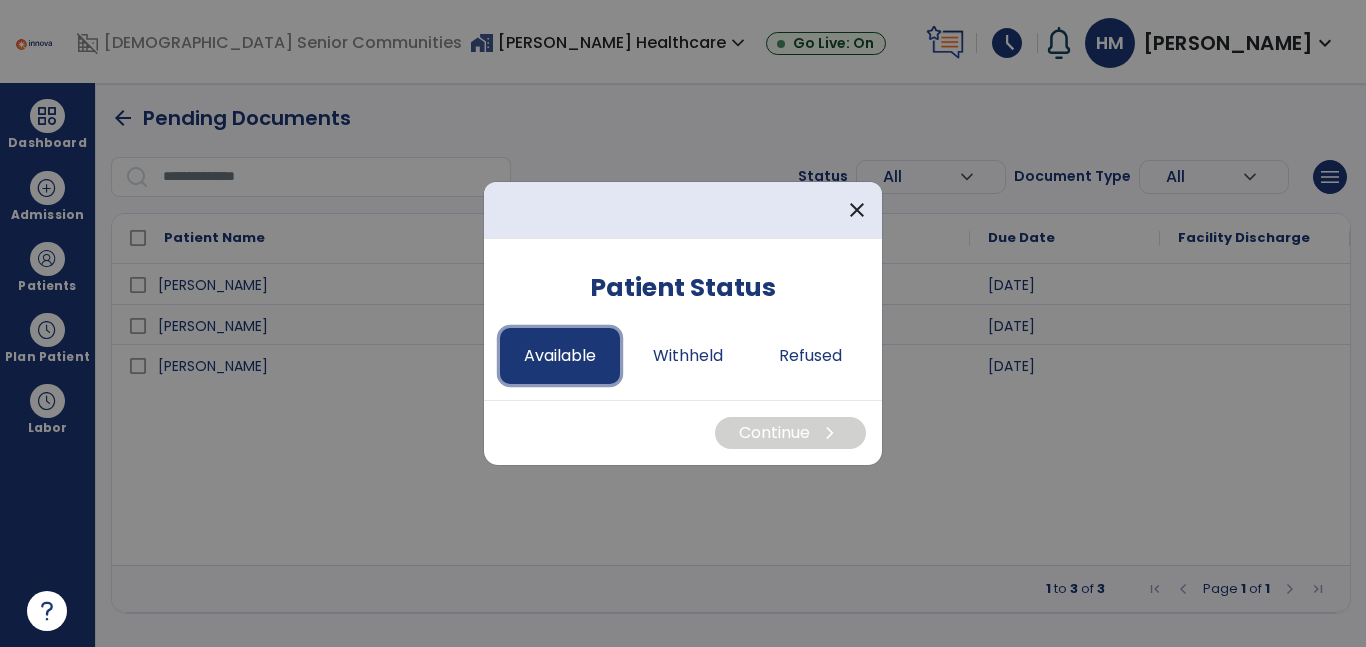 click on "Available" at bounding box center [560, 356] 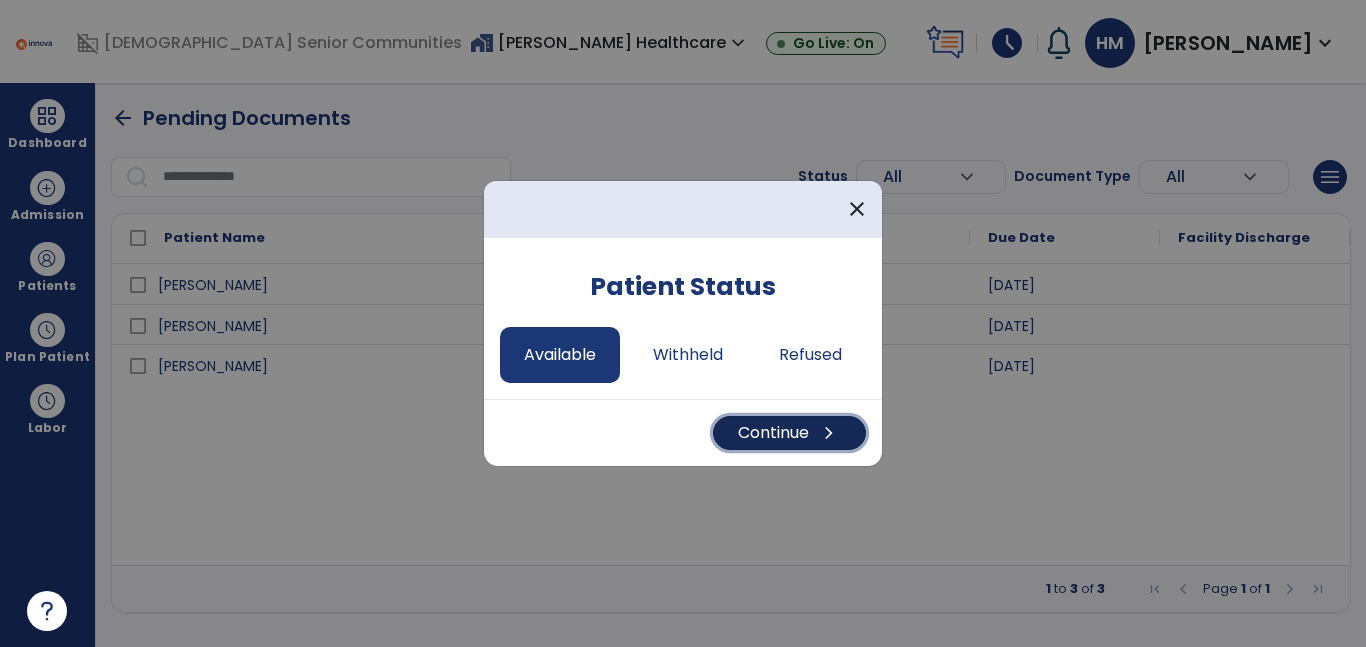click on "Continue   chevron_right" at bounding box center (789, 433) 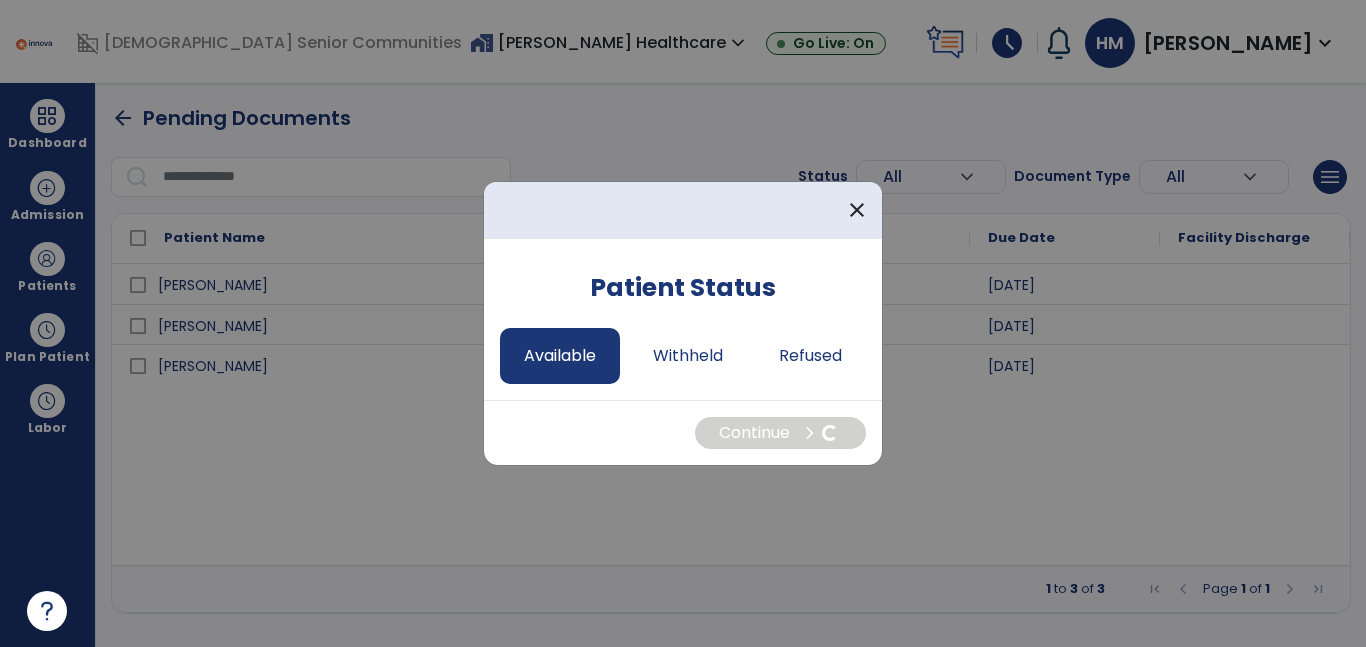select on "*" 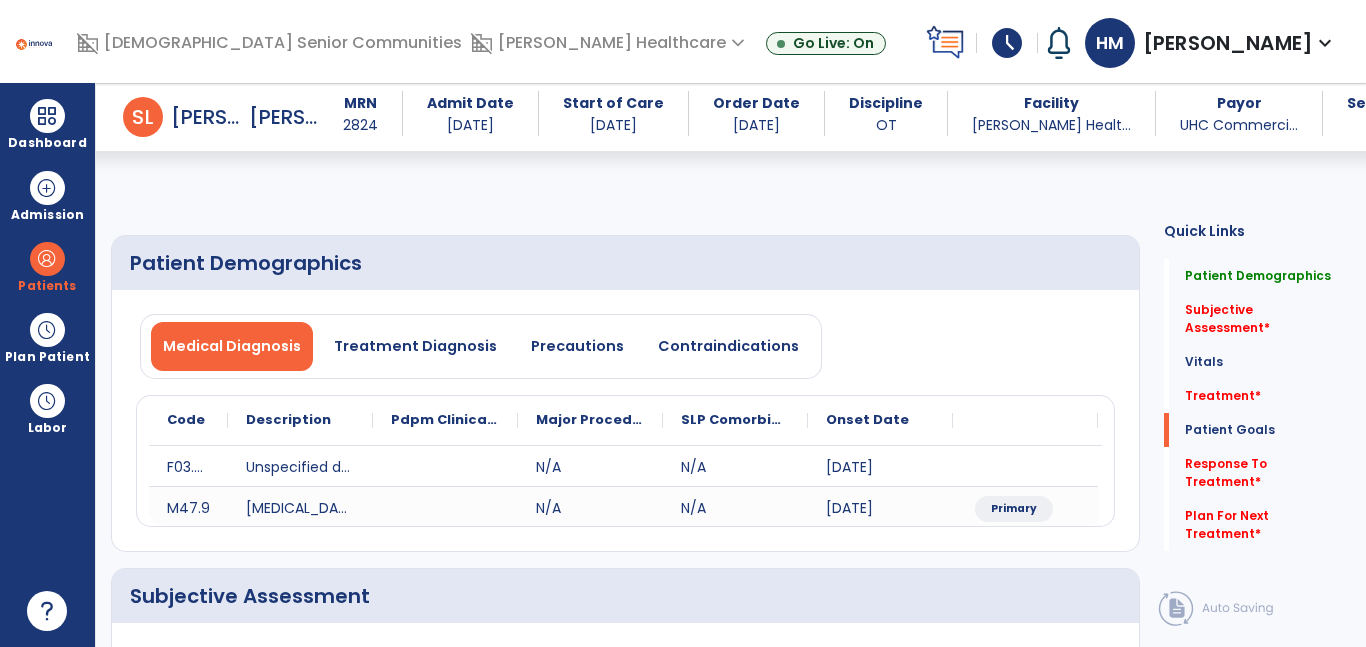 scroll, scrollTop: 2194, scrollLeft: 0, axis: vertical 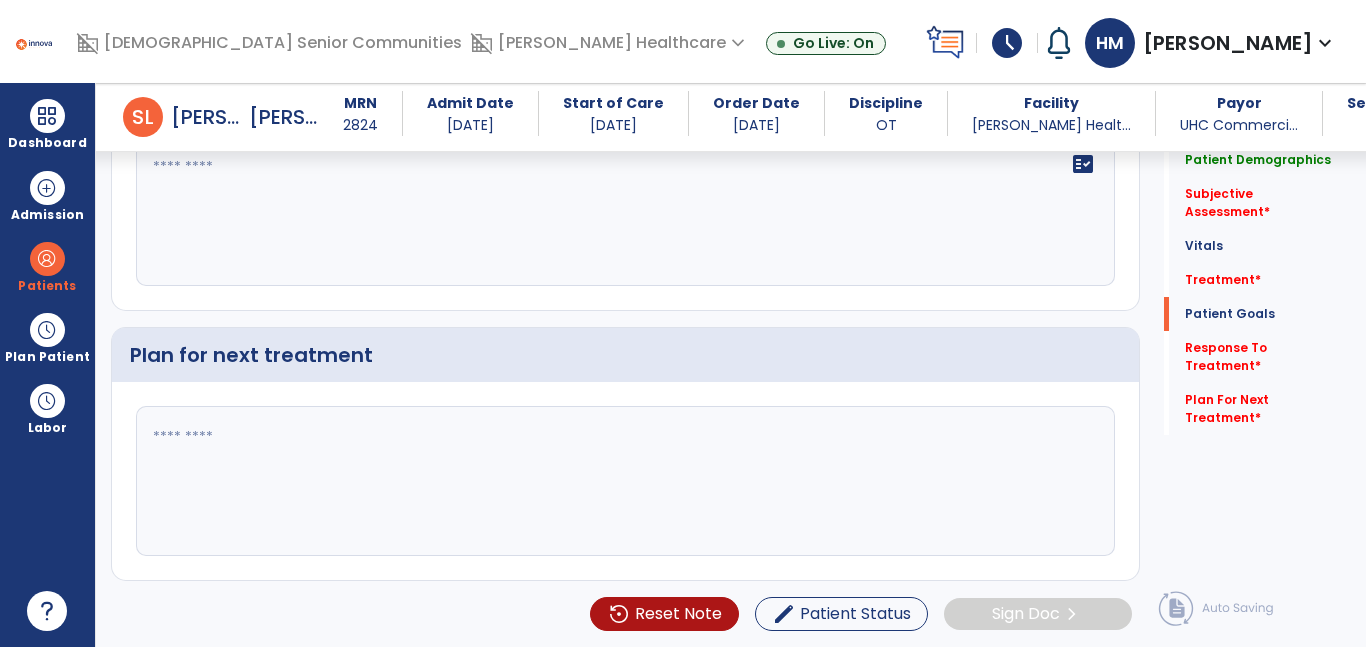 click 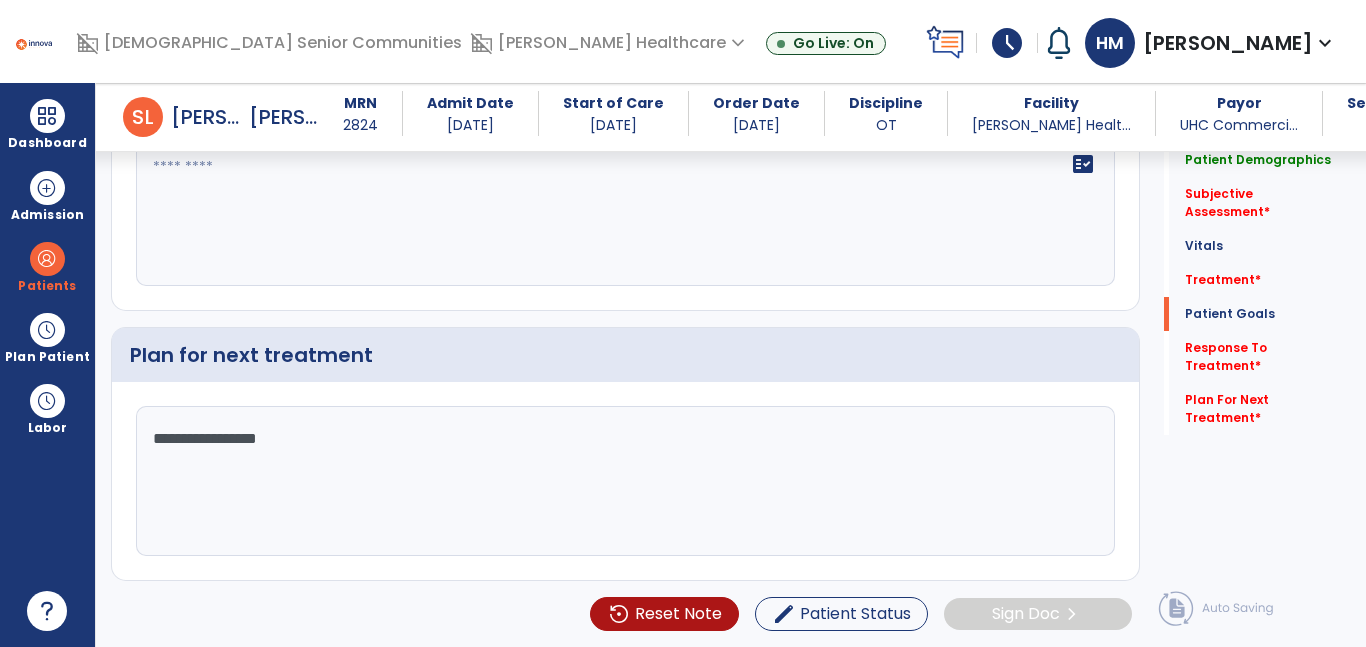 type on "**********" 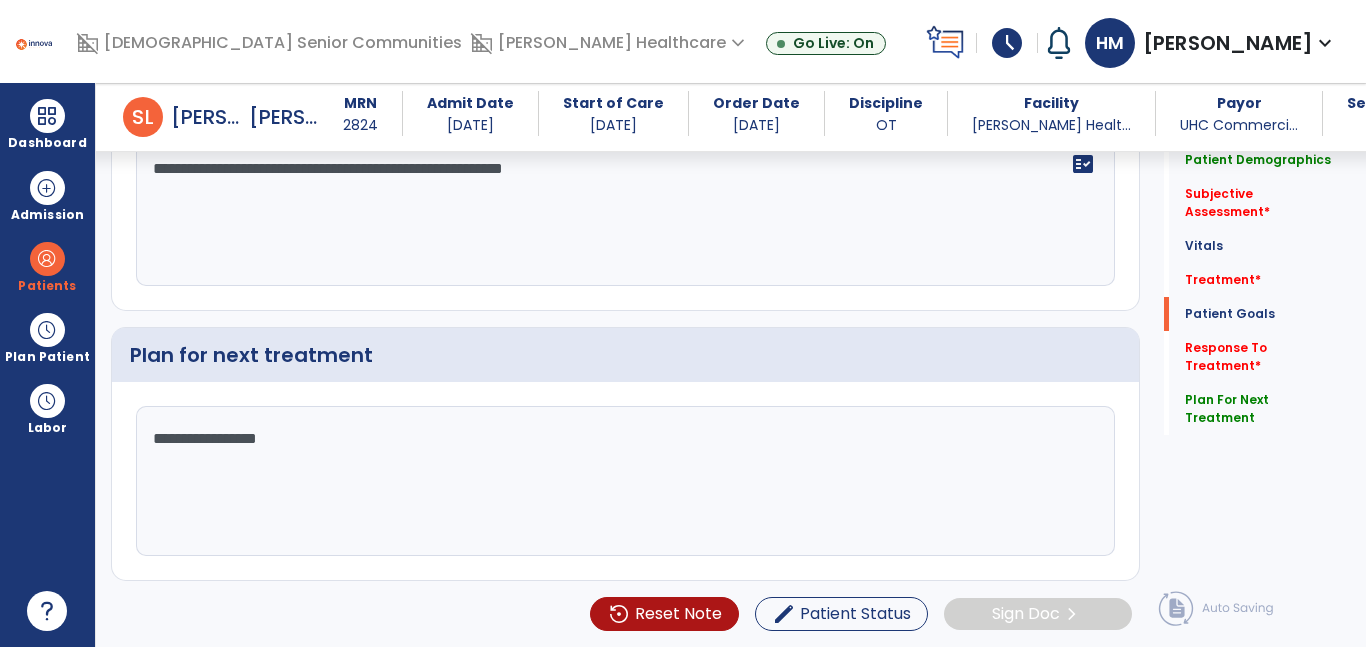 click on "**********" 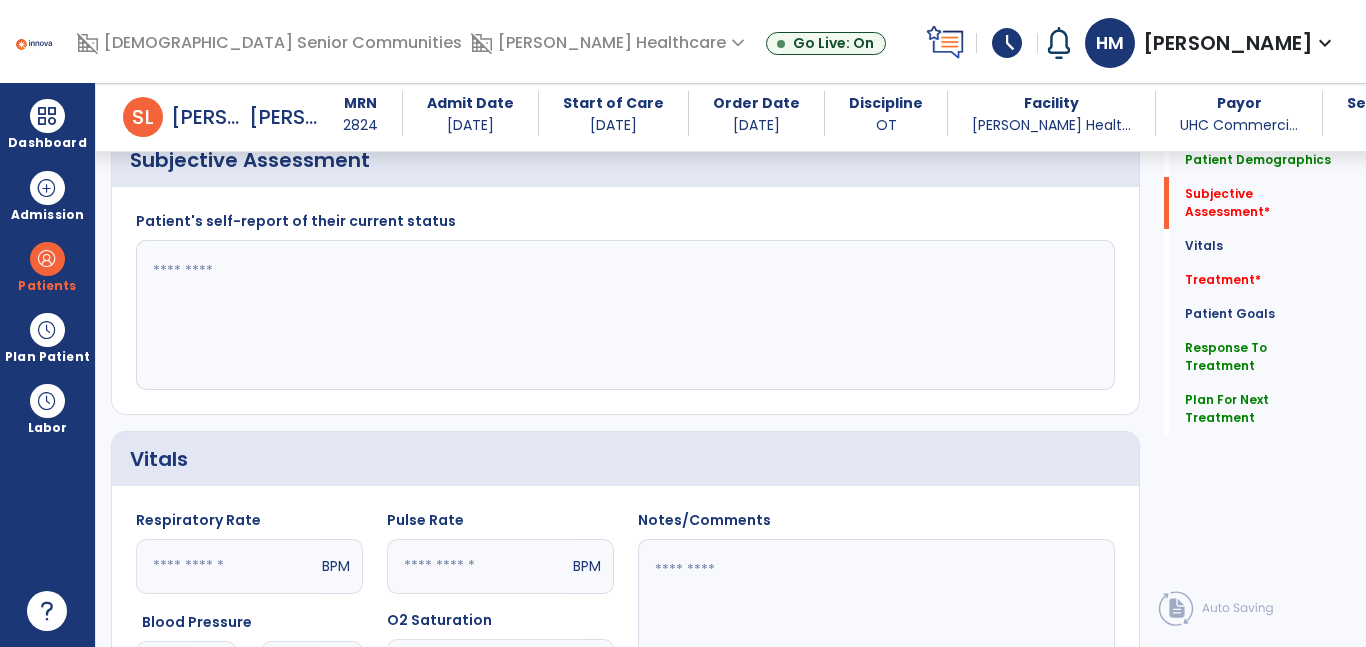 scroll, scrollTop: 437, scrollLeft: 0, axis: vertical 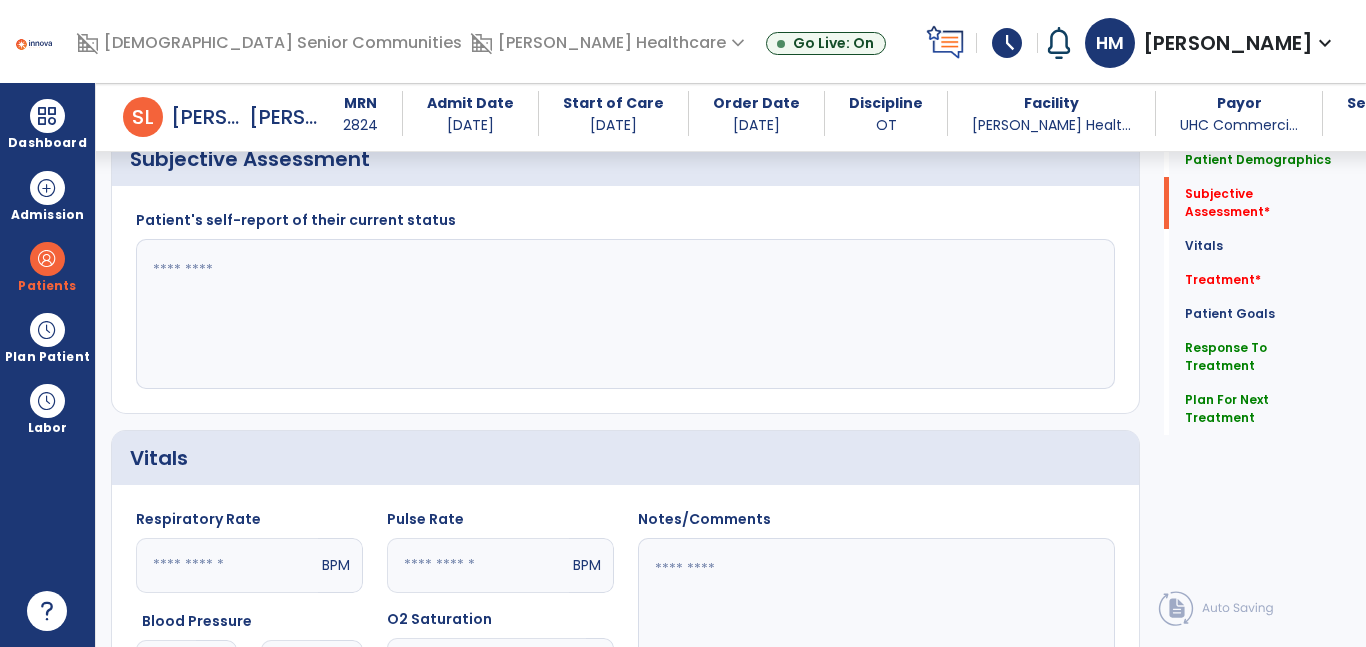 type on "**********" 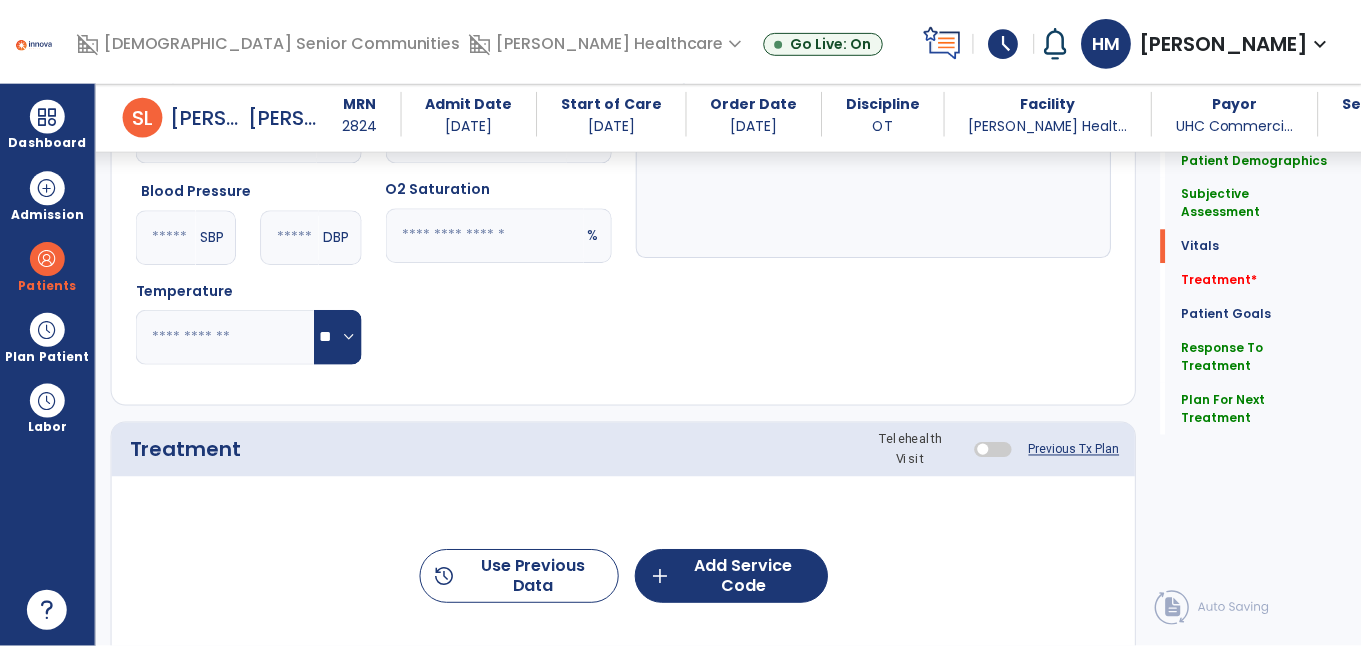 scroll, scrollTop: 884, scrollLeft: 0, axis: vertical 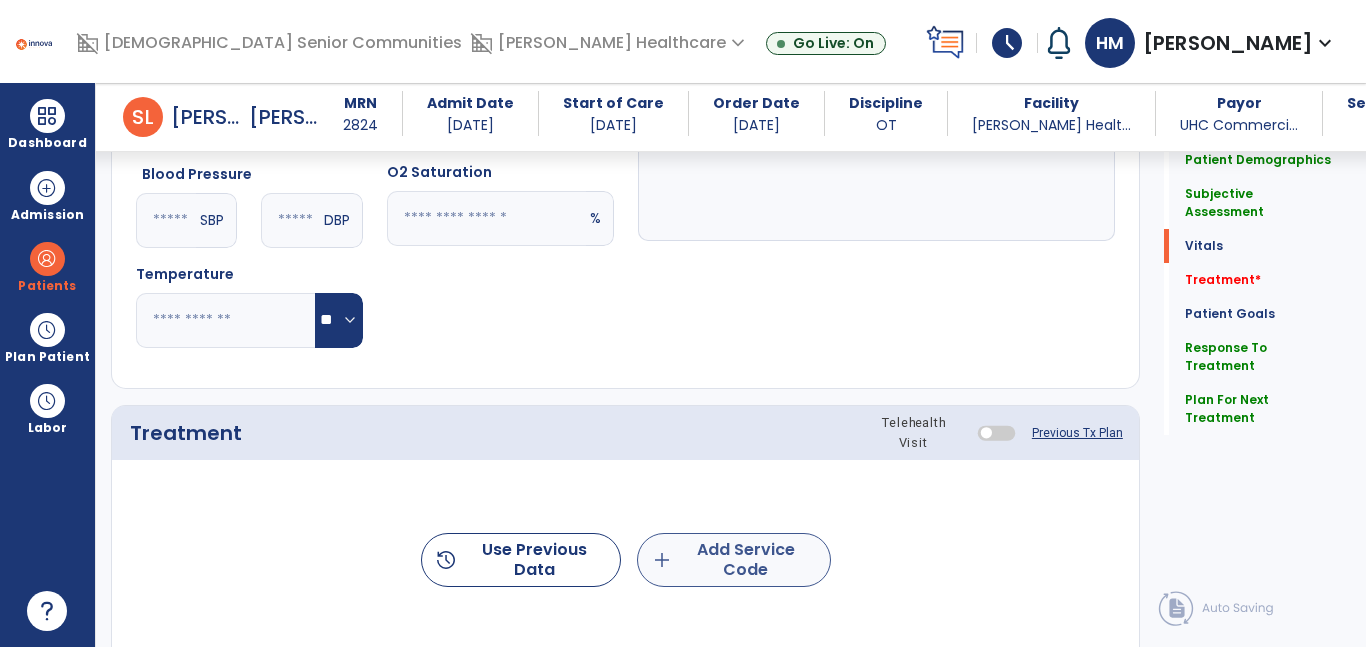 type on "**********" 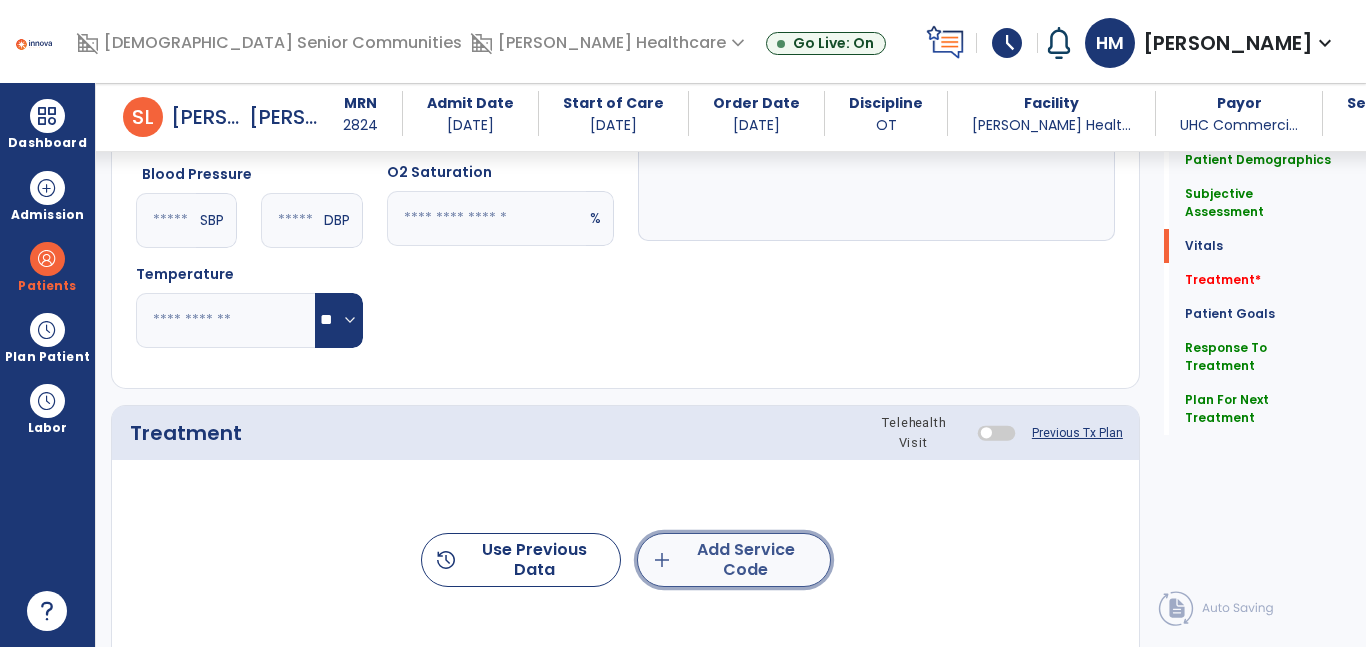 click on "add  Add Service Code" 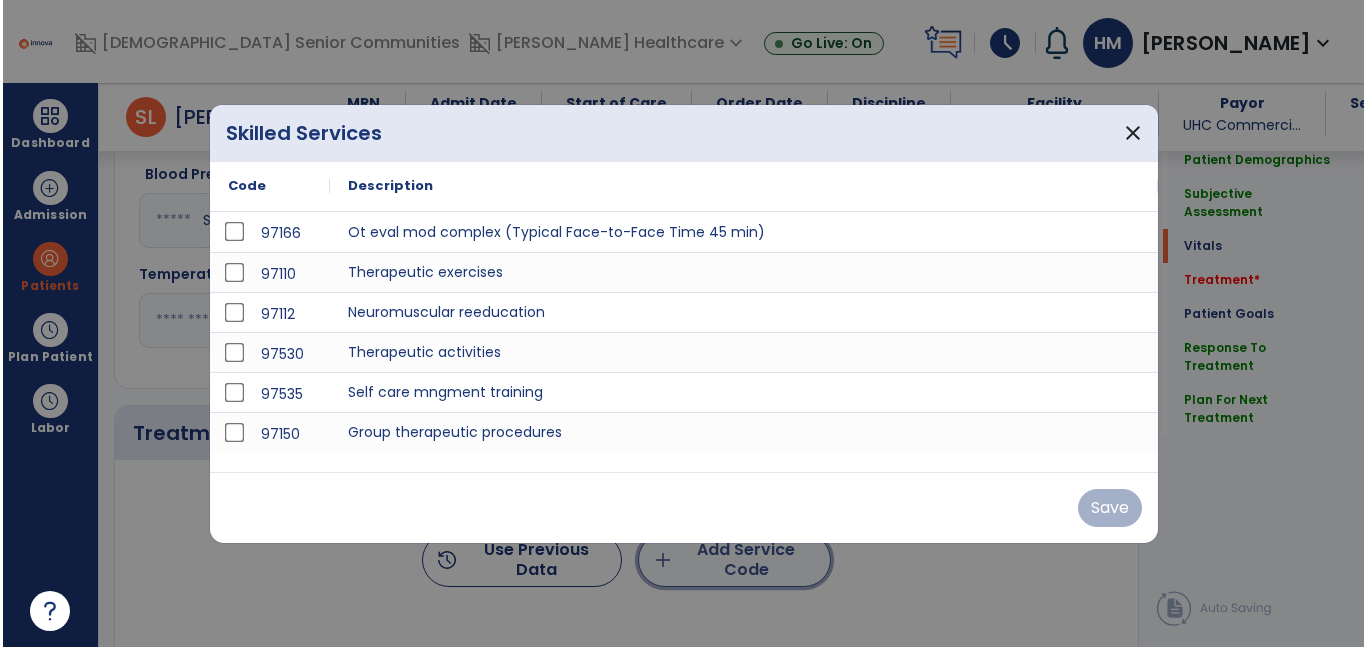 scroll, scrollTop: 884, scrollLeft: 0, axis: vertical 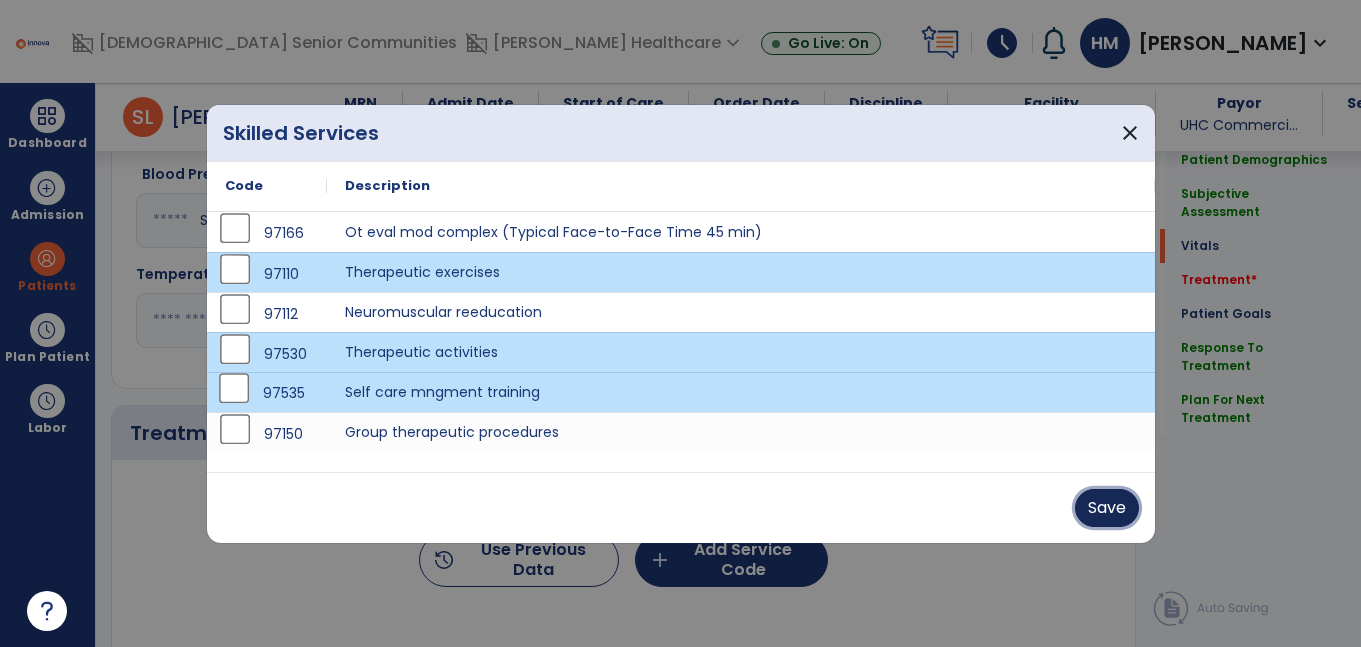 click on "Save" at bounding box center (1107, 508) 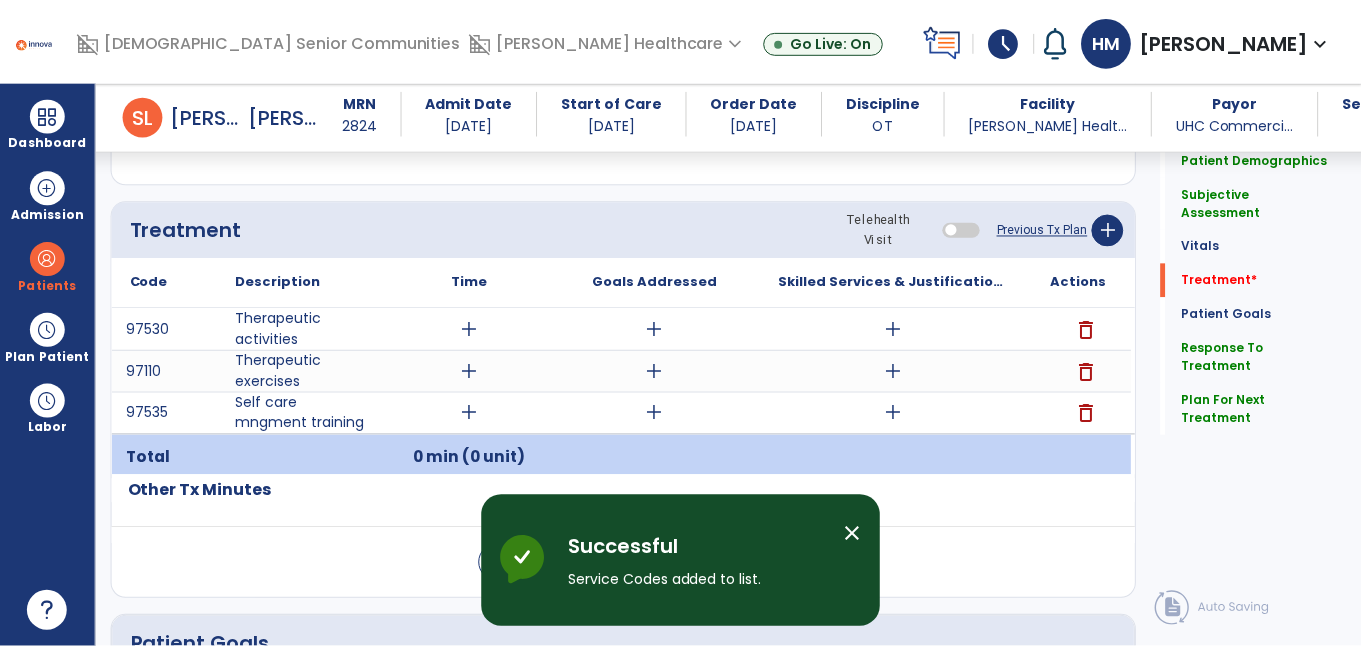 scroll, scrollTop: 1087, scrollLeft: 0, axis: vertical 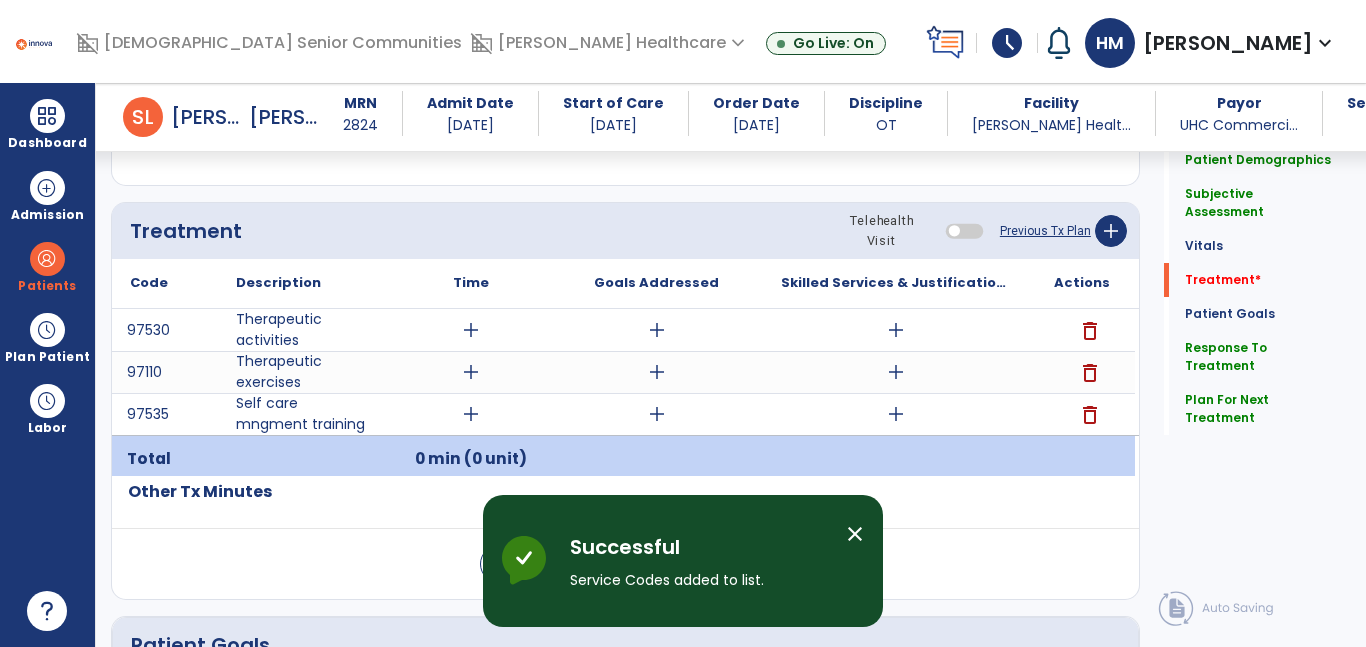 click on "add" at bounding box center [471, 414] 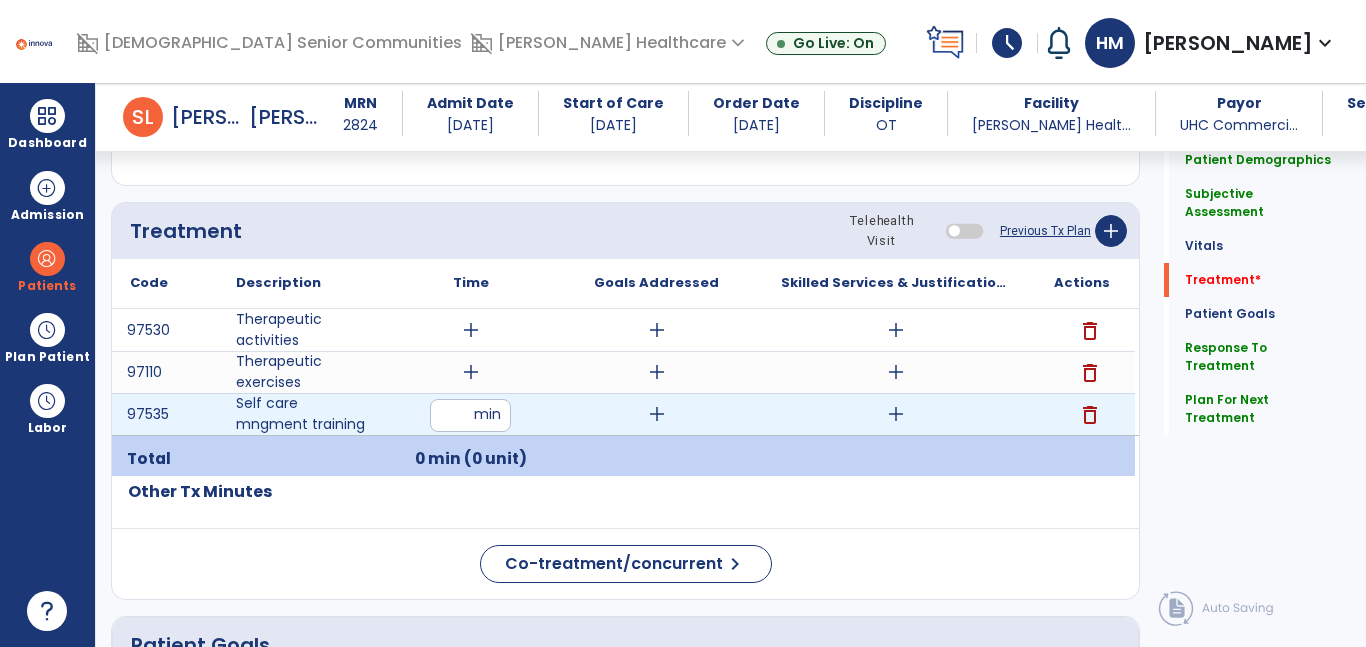 type on "**" 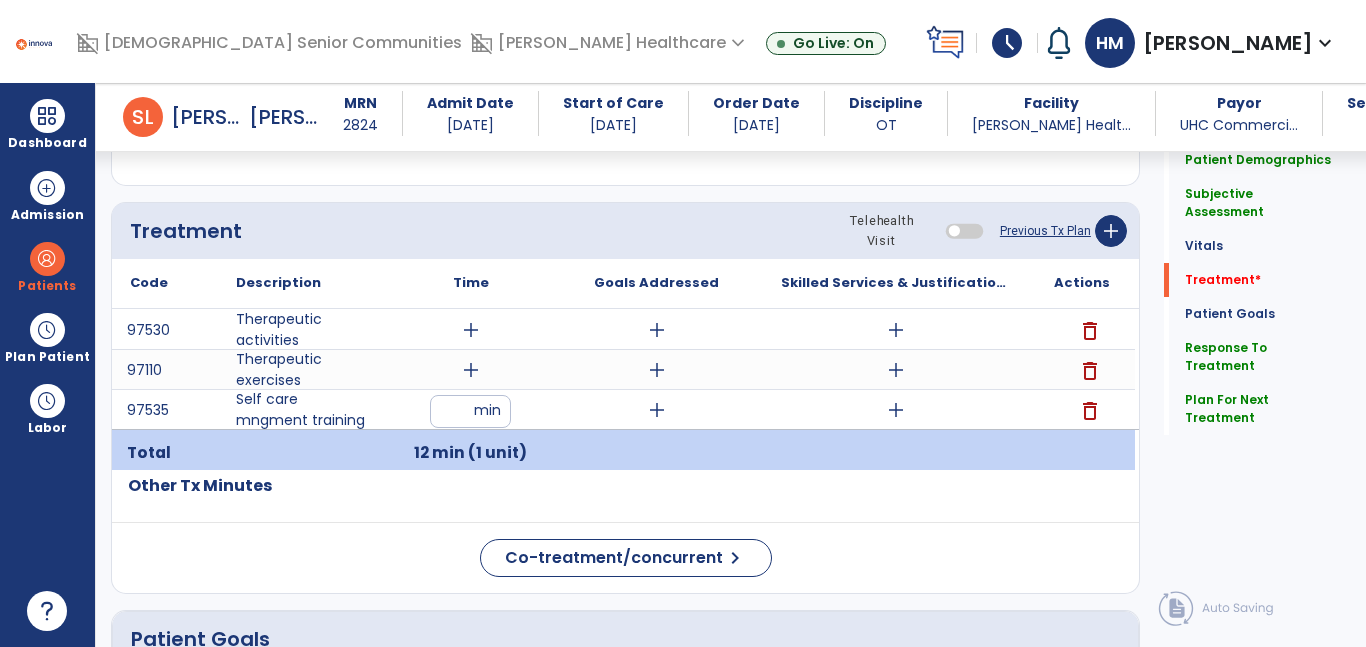 click on "add" at bounding box center [656, 410] 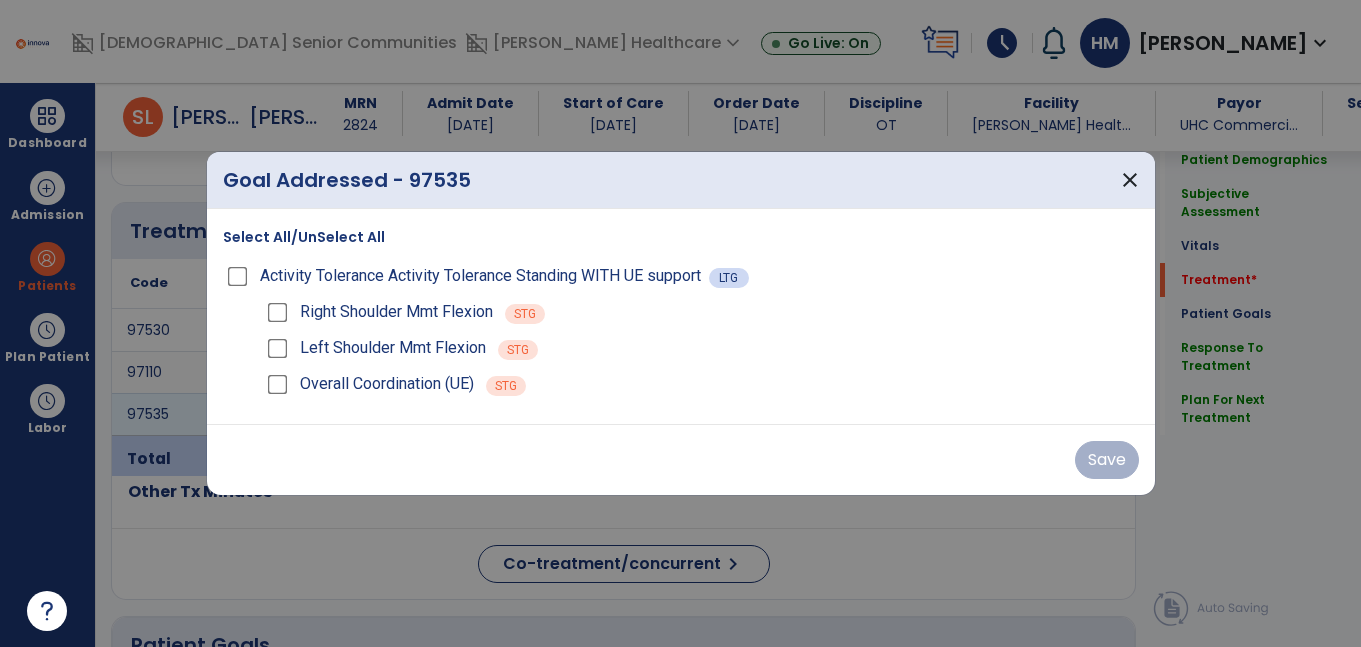 scroll, scrollTop: 1087, scrollLeft: 0, axis: vertical 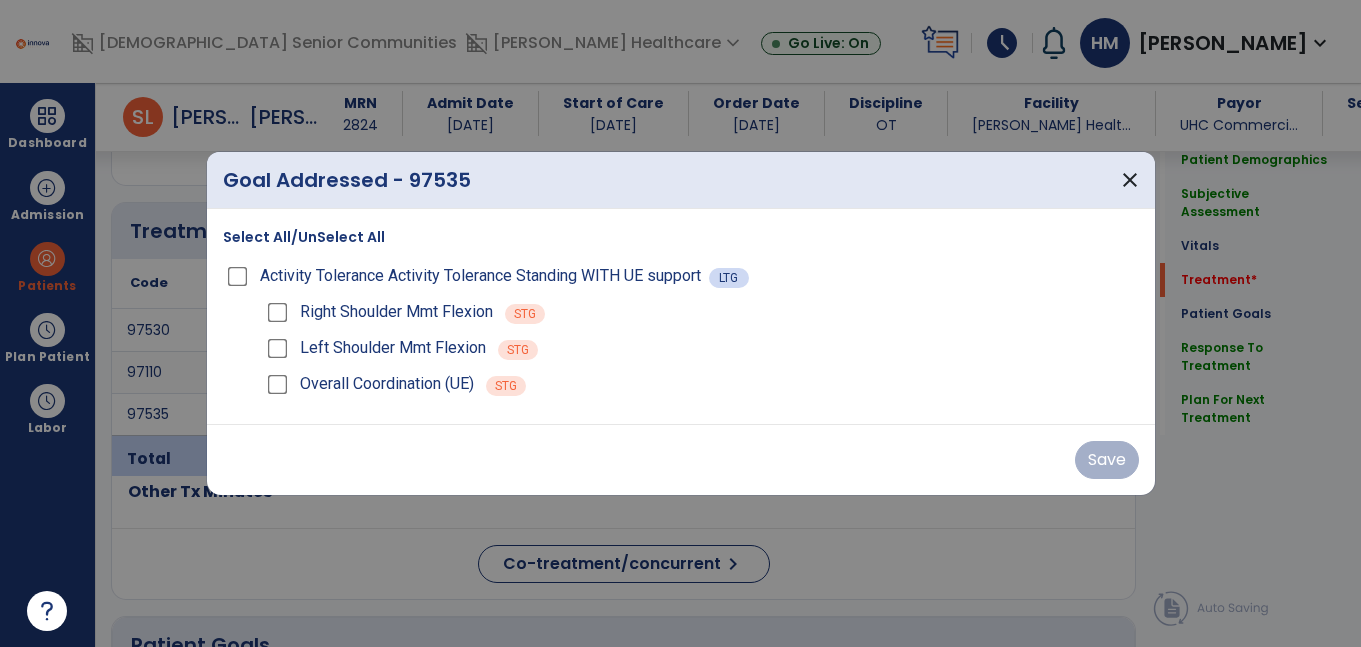 click on "Select All/UnSelect All Activity Tolerance  Activity Tolerance Standing WITH UE support  LTG  Right Shoulder Mmt Flexion  STG  Left Shoulder Mmt Flexion  STG  Overall Coordination (UE)  STG" at bounding box center [681, 316] 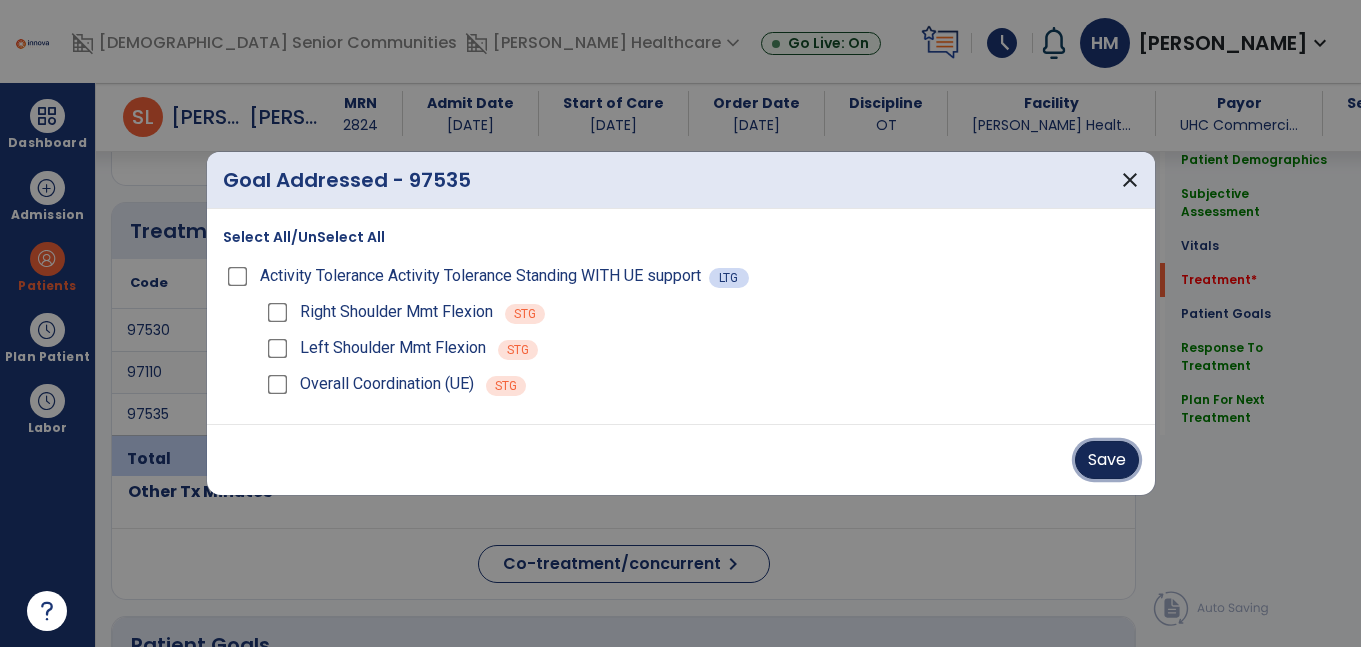 click on "Save" at bounding box center (1107, 460) 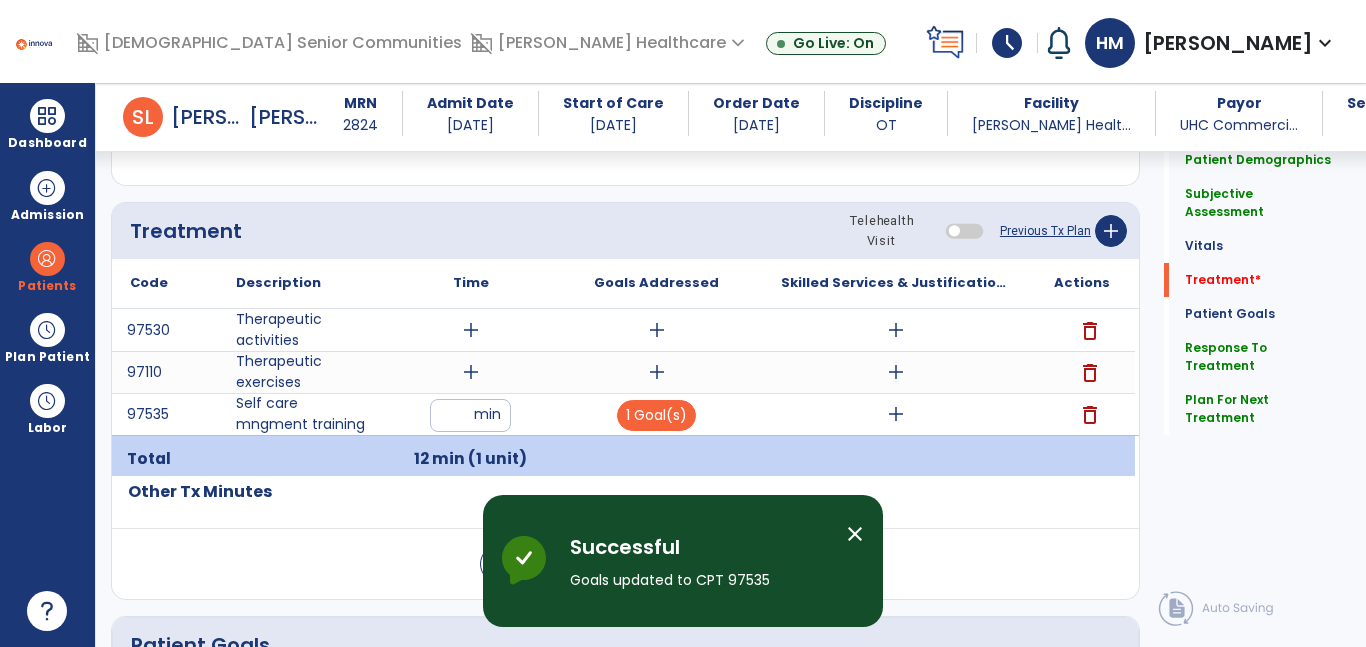click on "add" at bounding box center (896, 414) 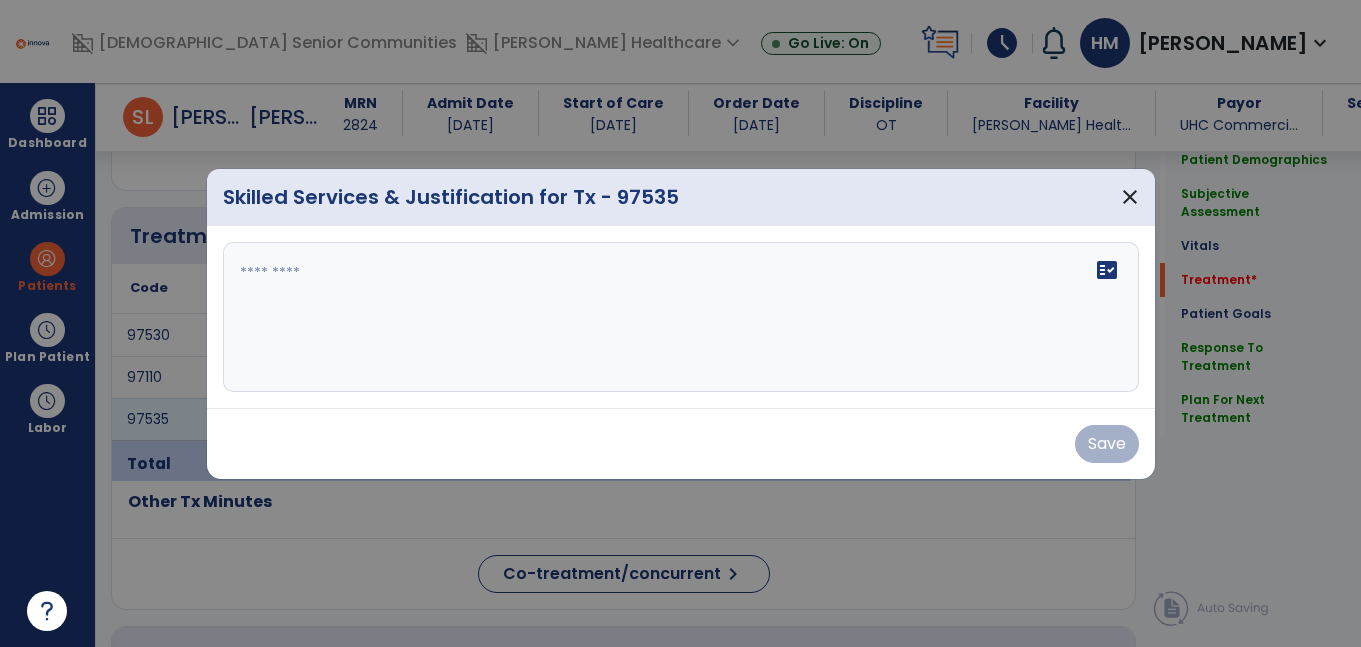 scroll, scrollTop: 1087, scrollLeft: 0, axis: vertical 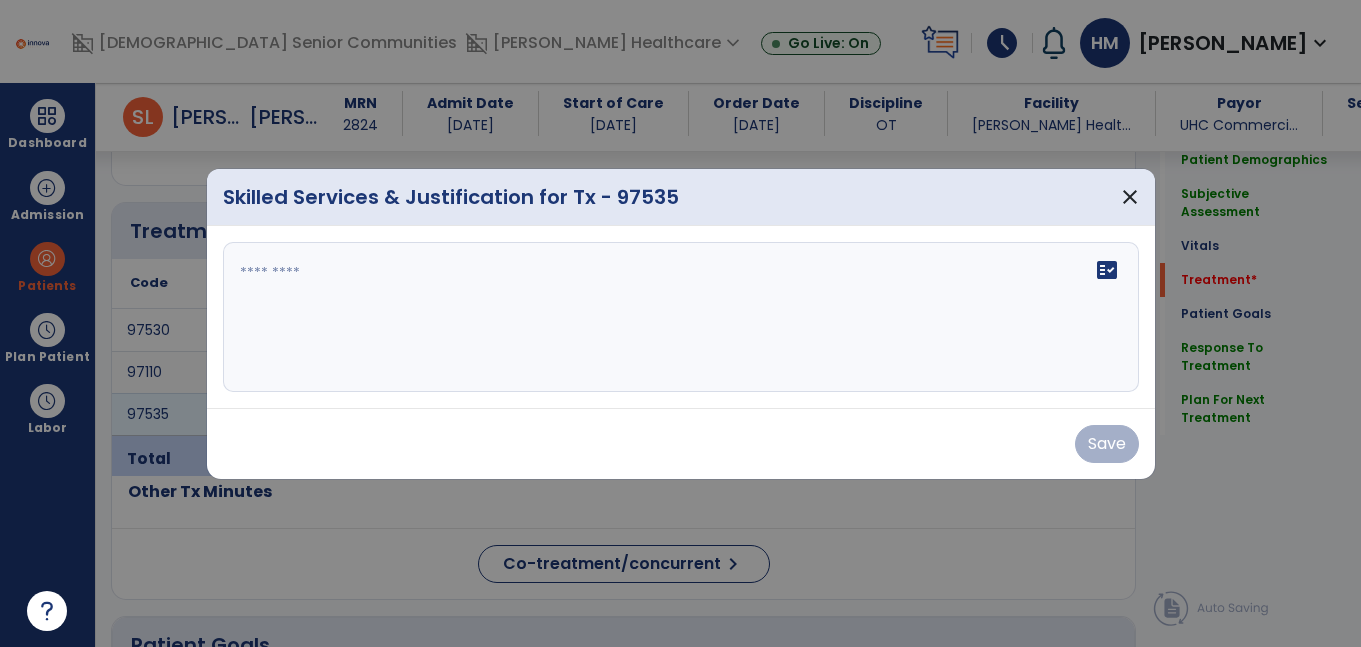 click on "fact_check" at bounding box center [681, 317] 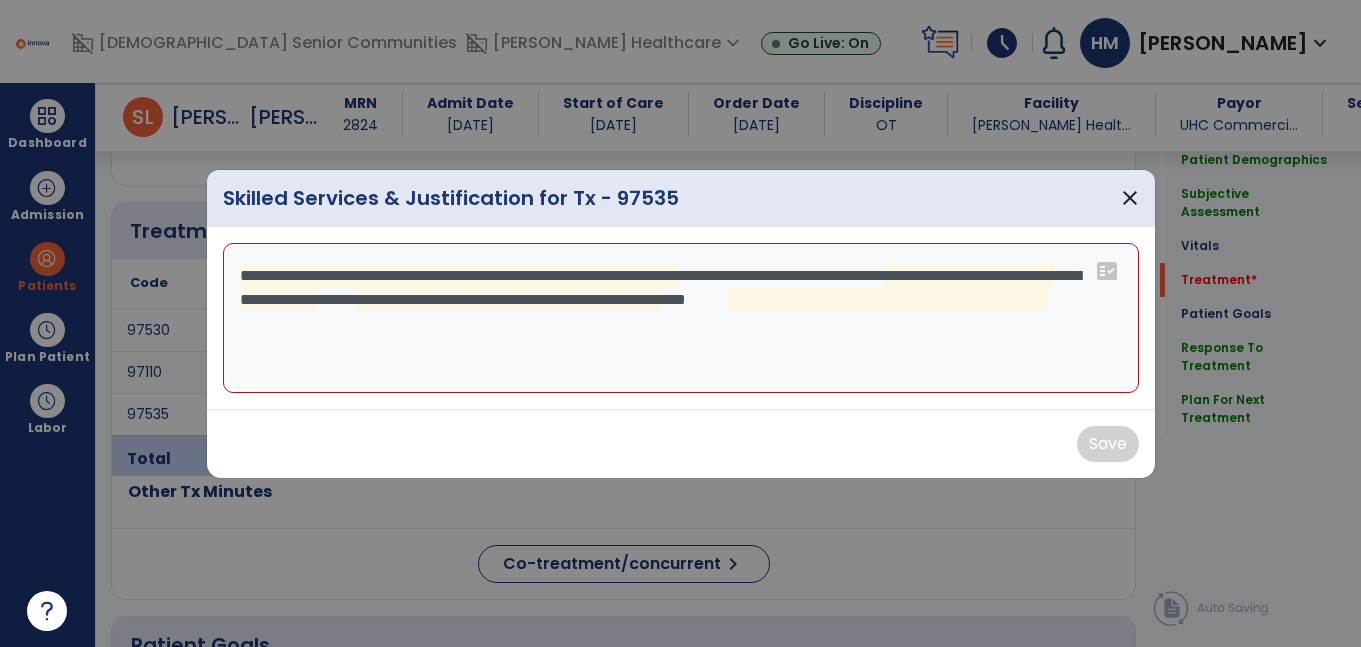 click on "**********" at bounding box center (681, 318) 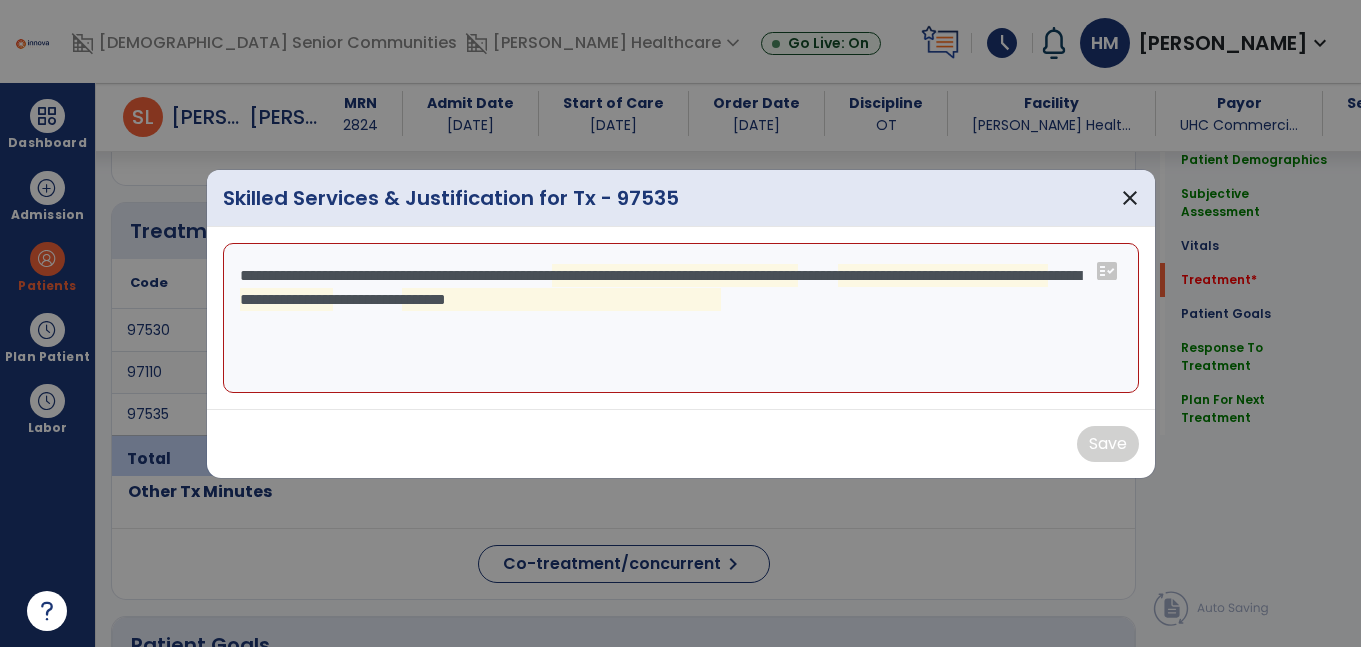 click on "**********" at bounding box center (681, 318) 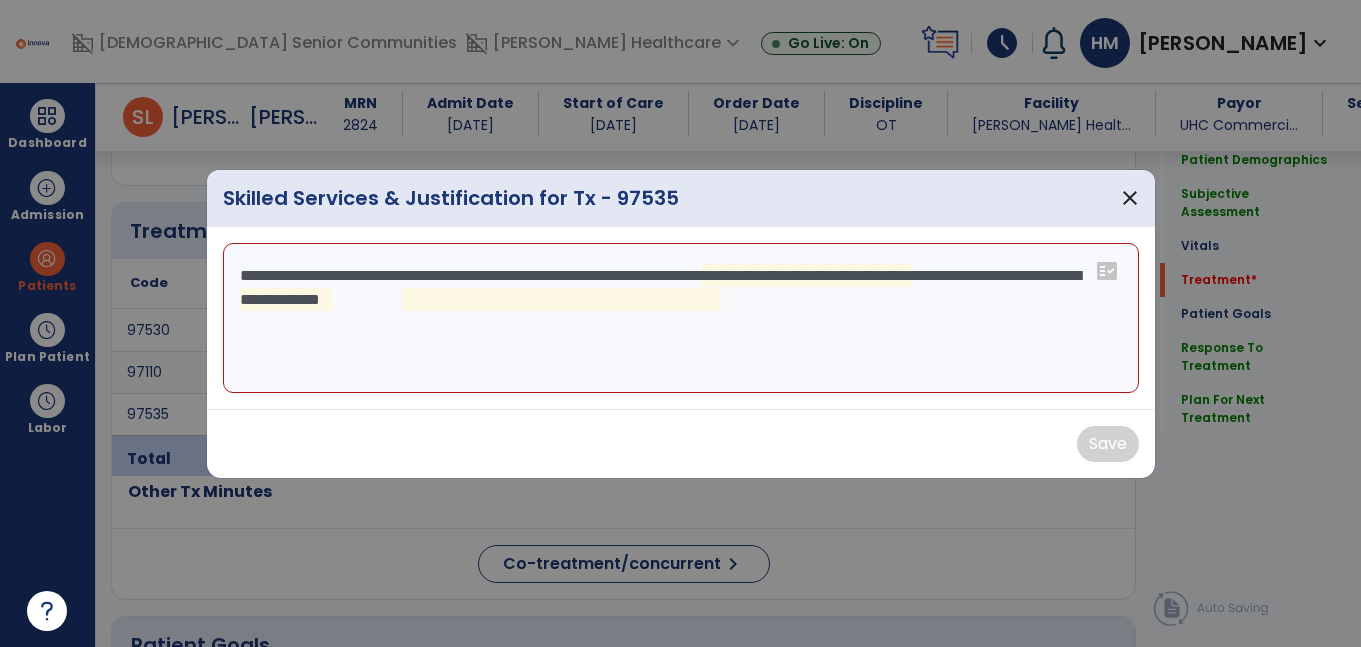 click on "**********" at bounding box center [681, 318] 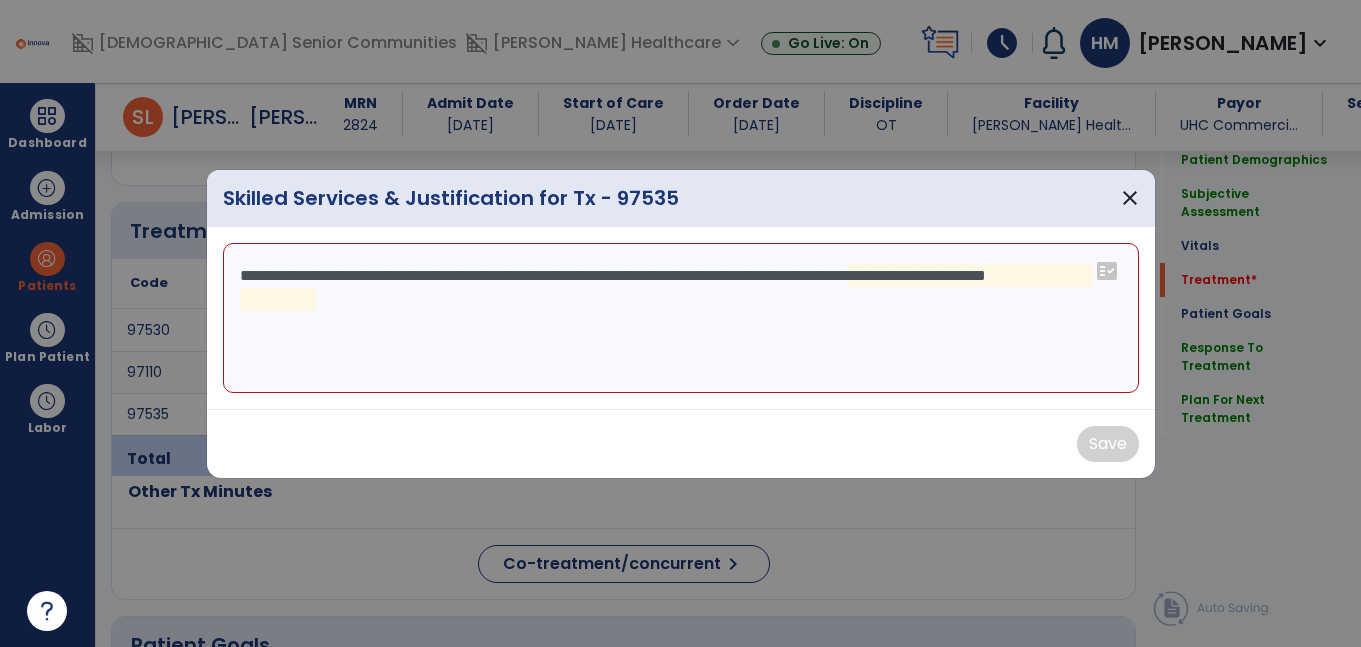 click on "**********" at bounding box center (681, 318) 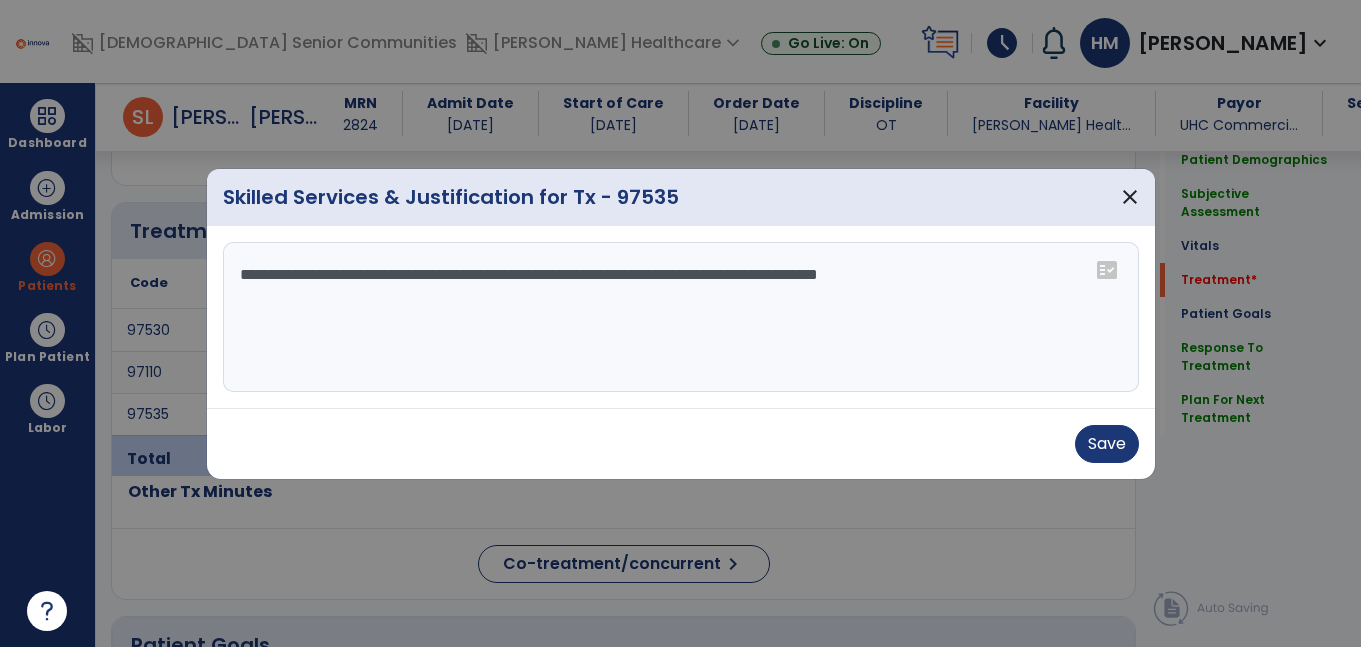 click on "**********" at bounding box center [681, 317] 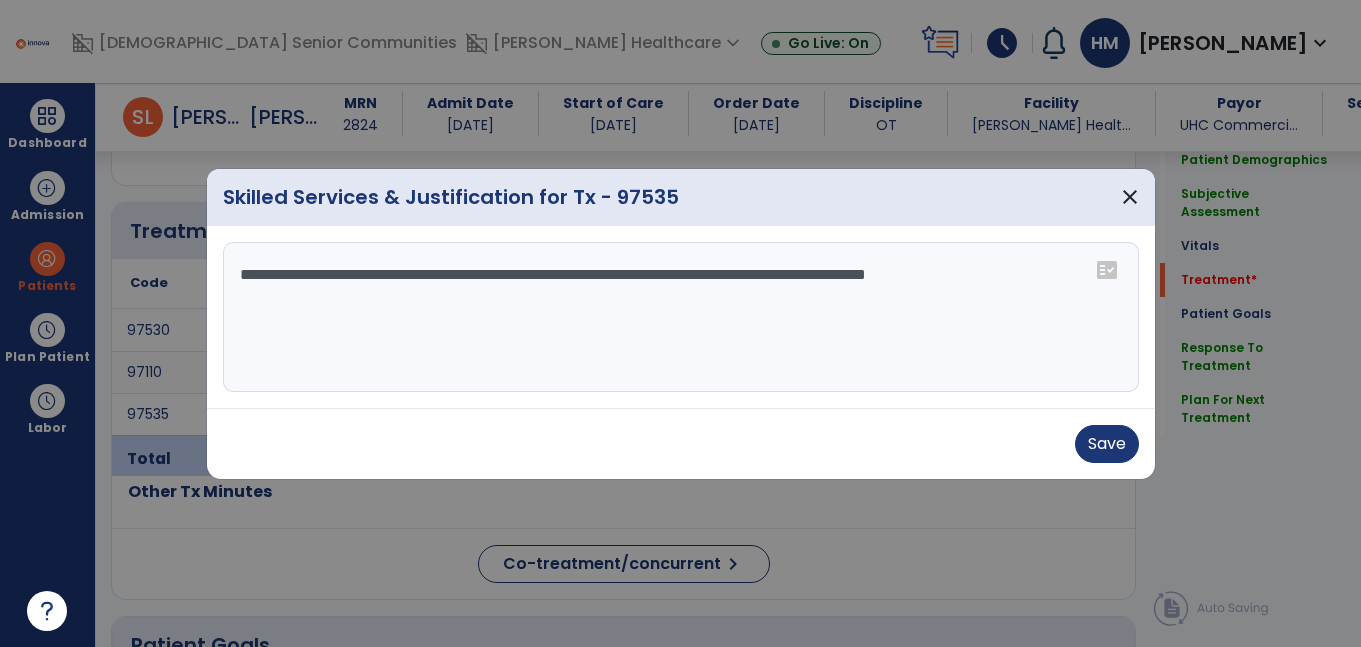 click on "**********" at bounding box center (681, 317) 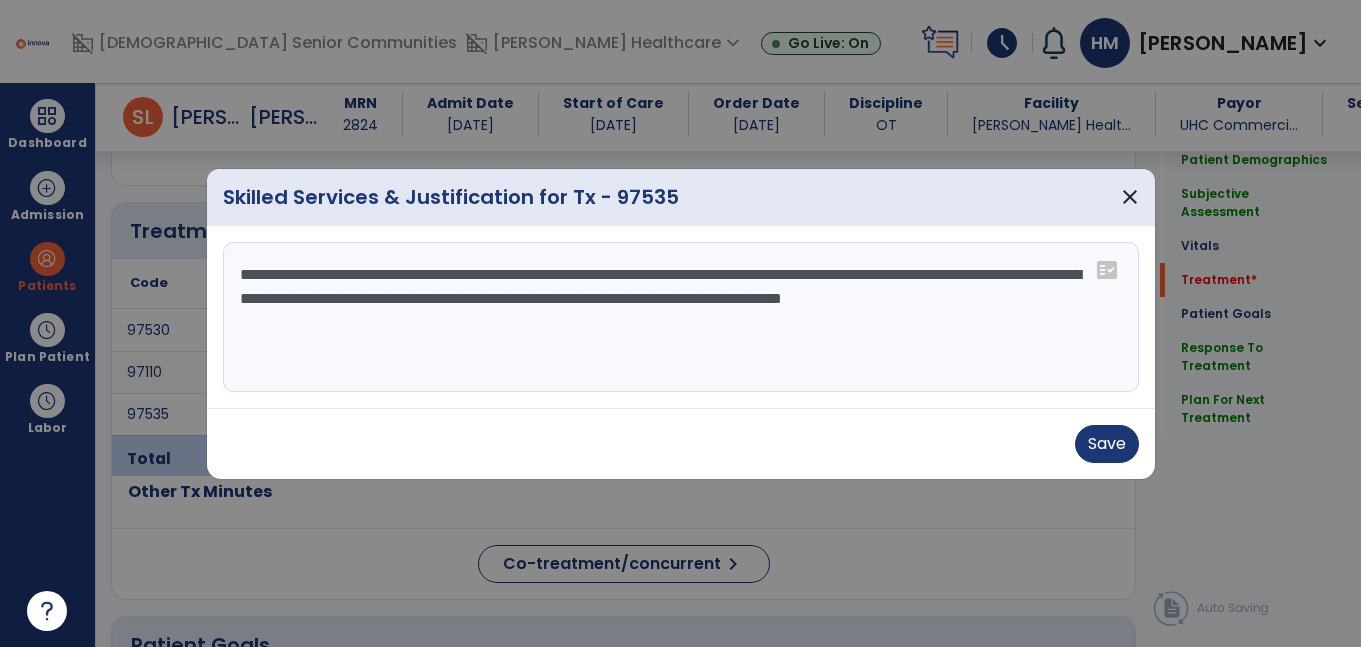 click on "**********" at bounding box center [681, 317] 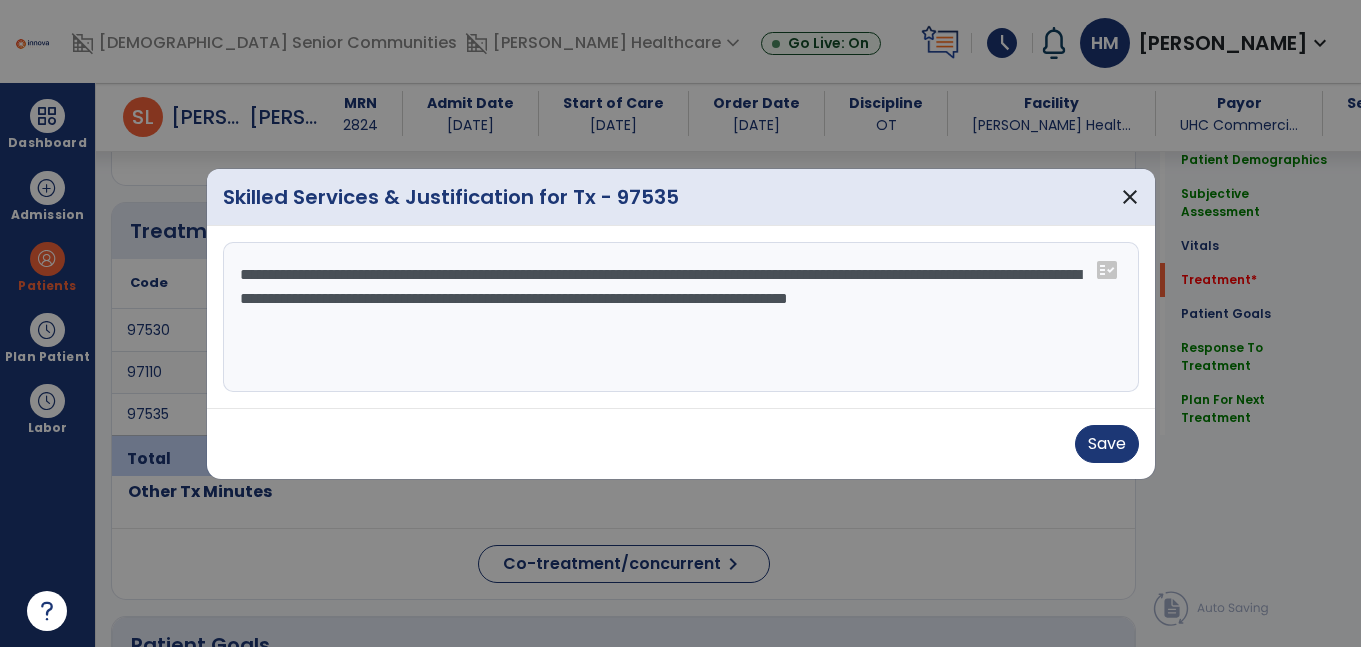 click on "**********" at bounding box center [681, 317] 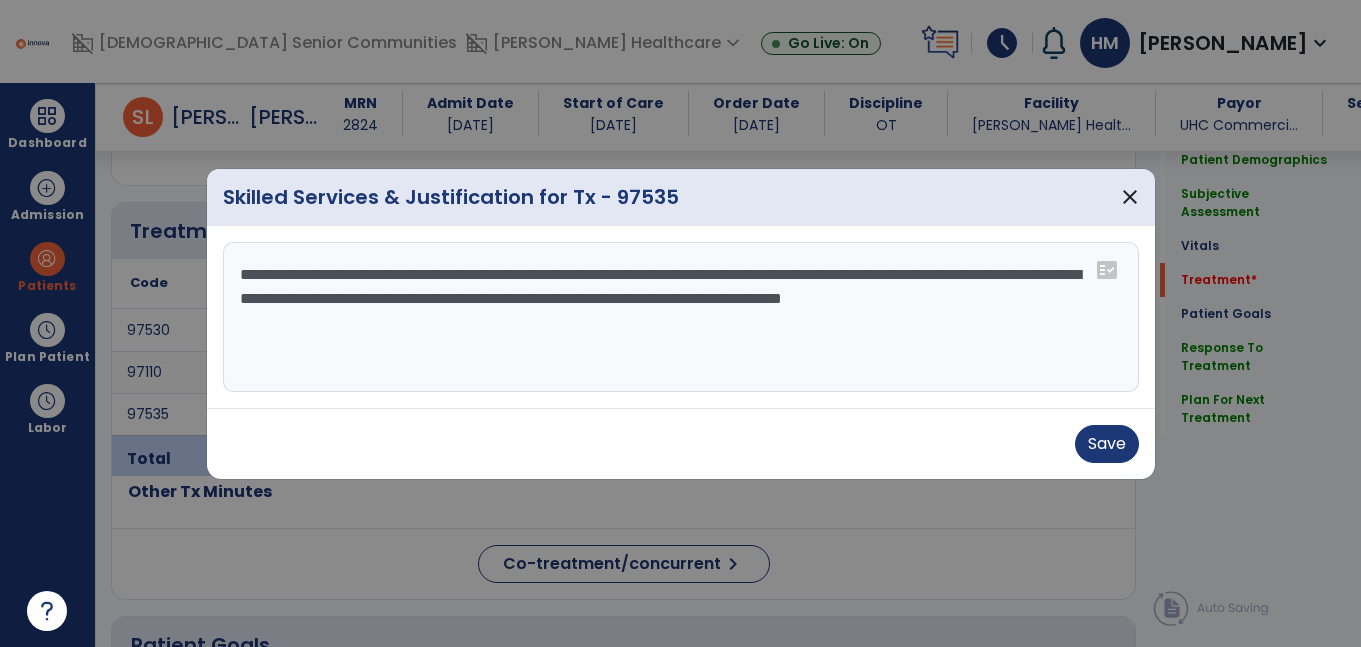 type on "**********" 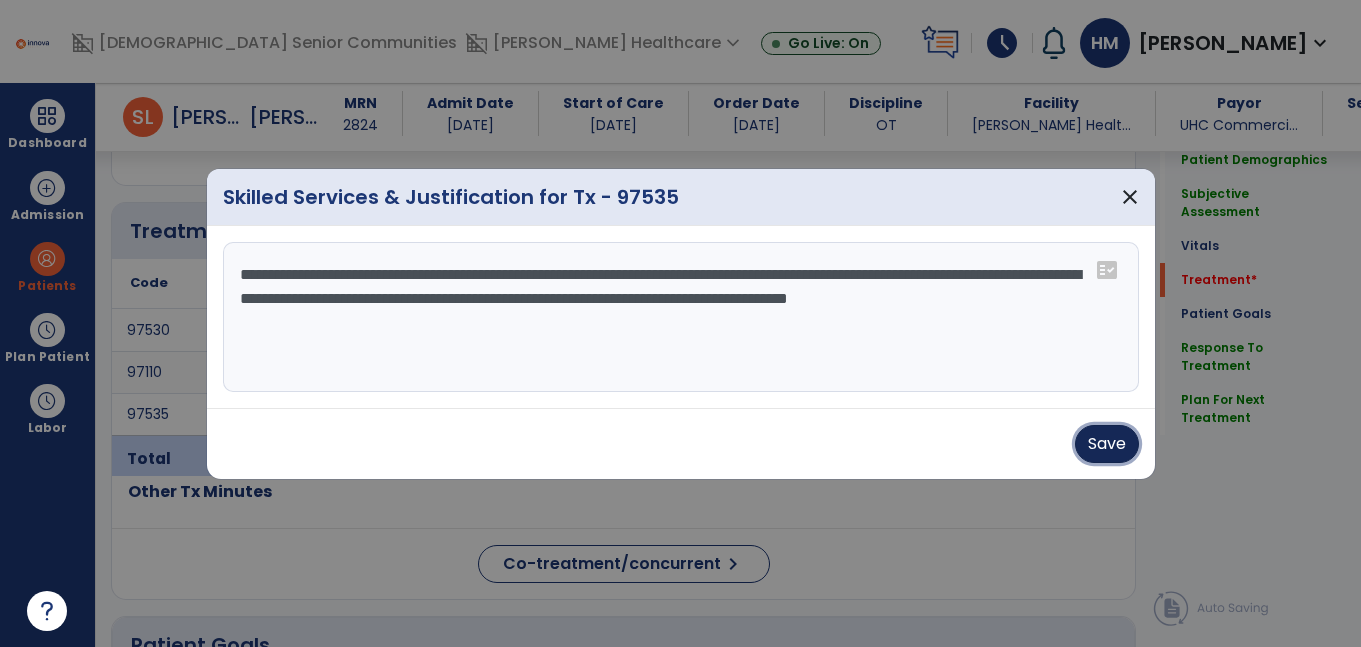 click on "Save" at bounding box center [1107, 444] 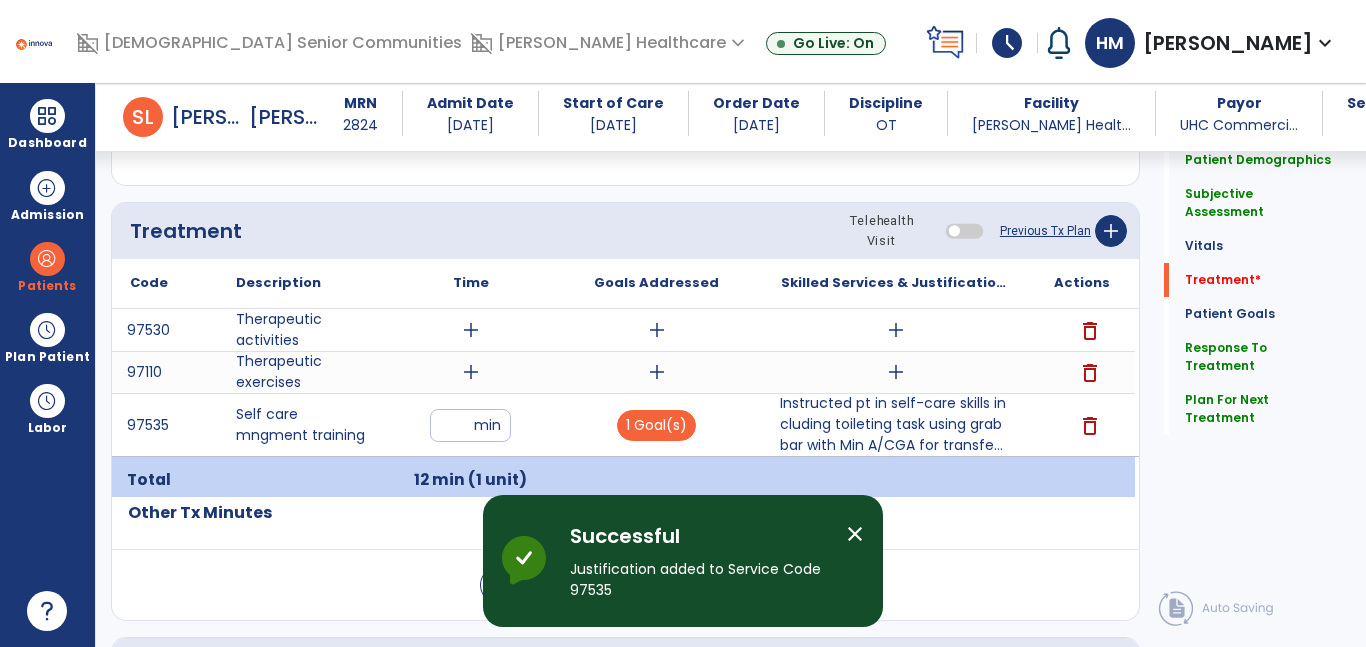 click on "add" at bounding box center [471, 372] 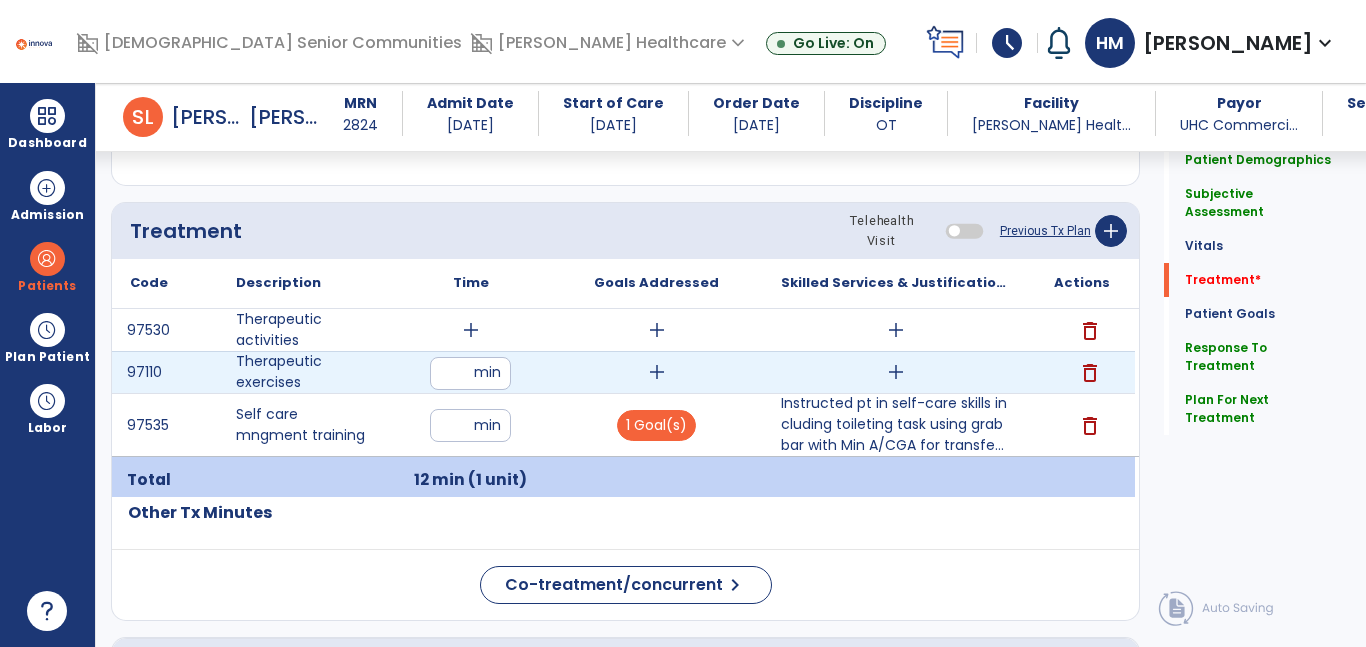 type on "**" 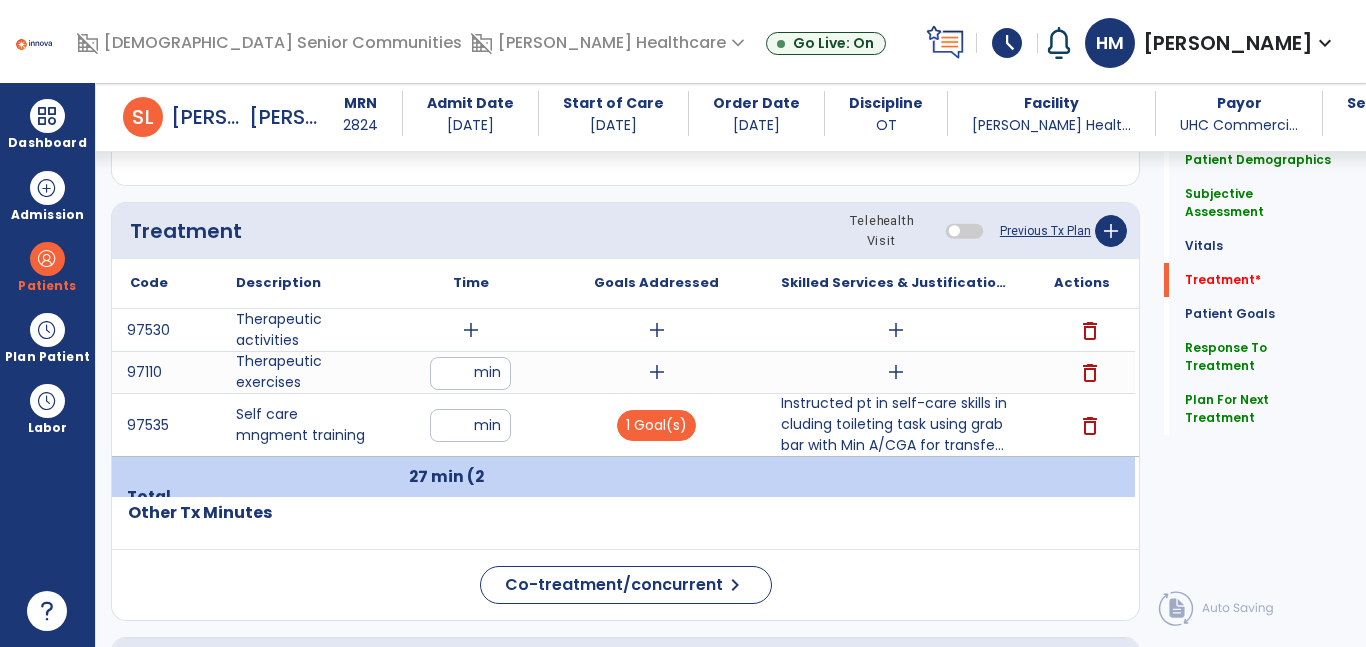 click on "add" at bounding box center [656, 372] 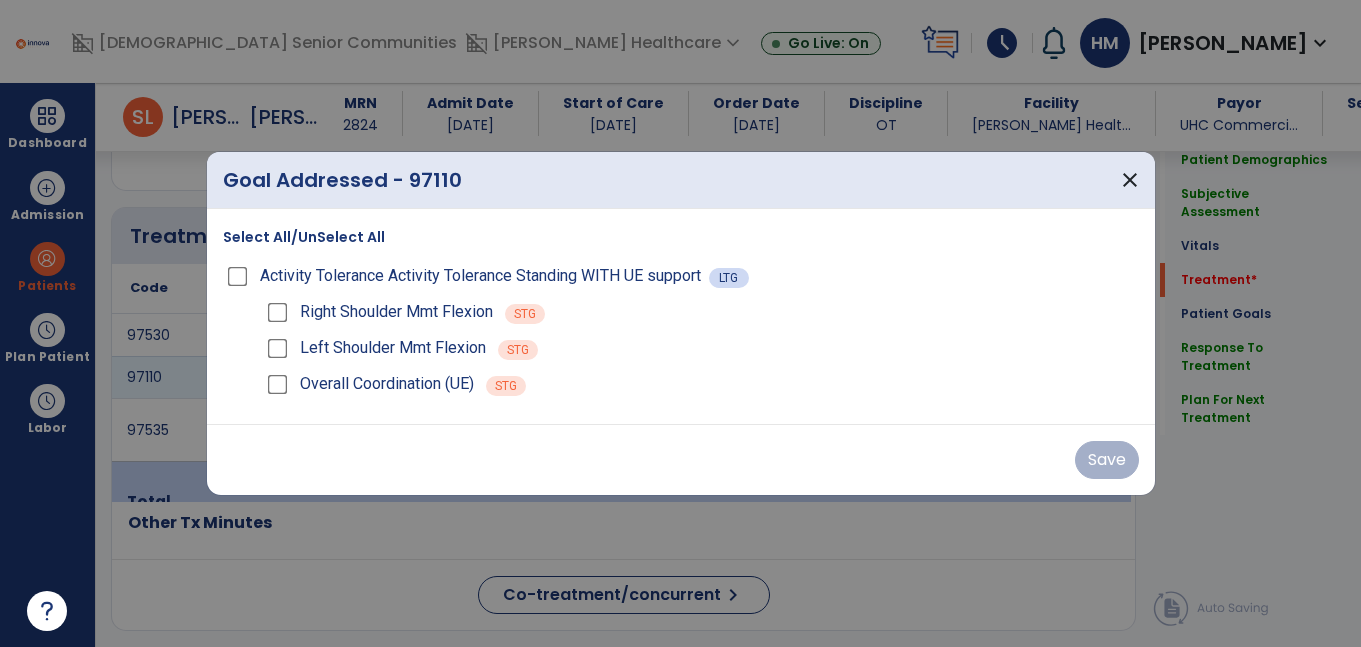 scroll, scrollTop: 1087, scrollLeft: 0, axis: vertical 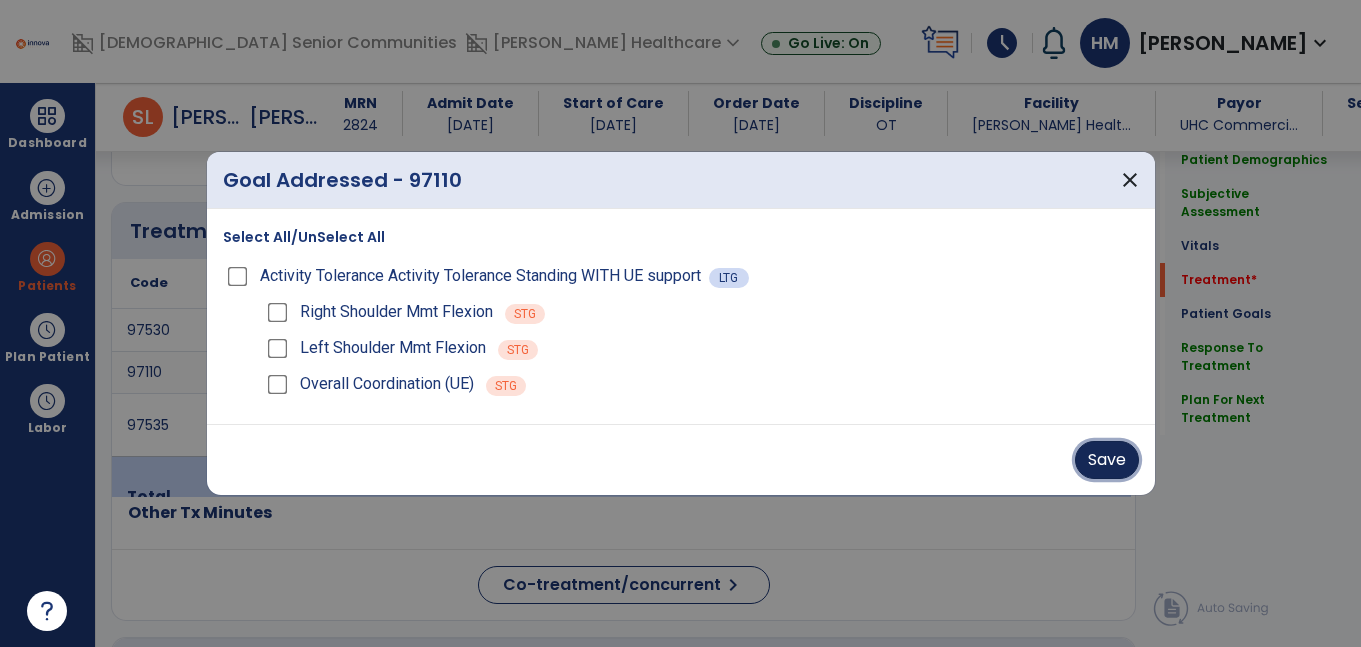 click on "Save" at bounding box center [1107, 460] 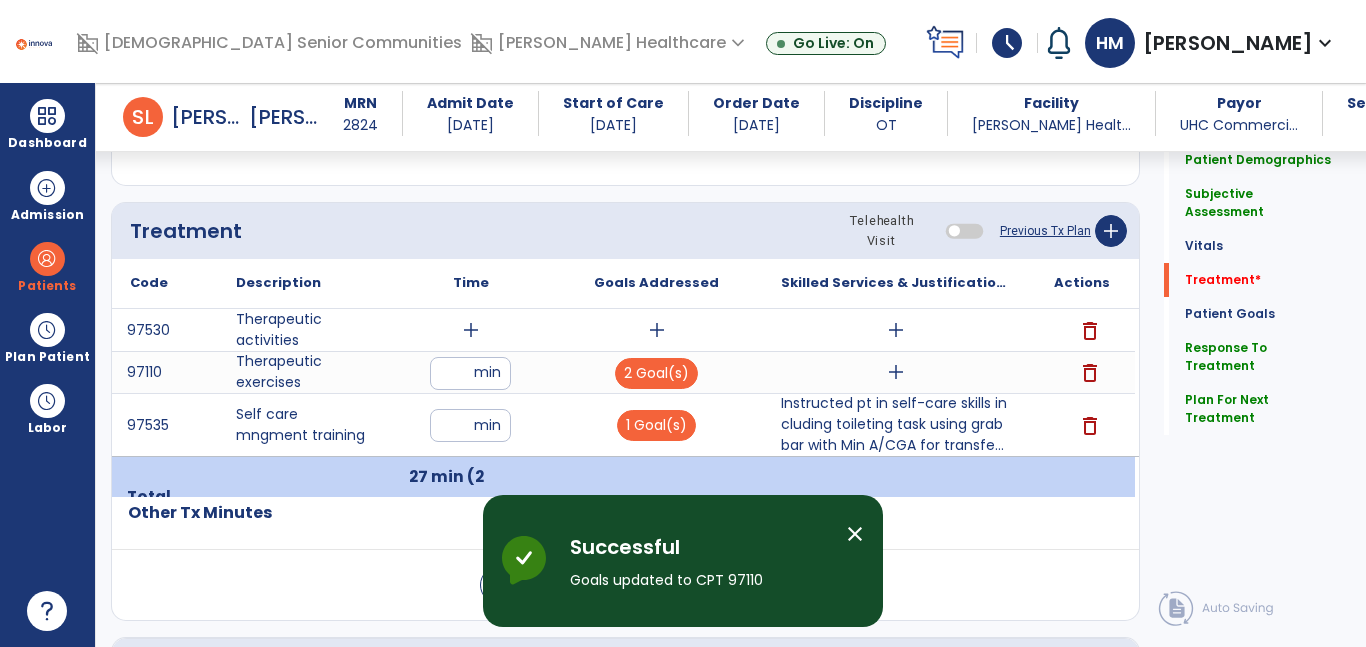 click on "add" at bounding box center (896, 372) 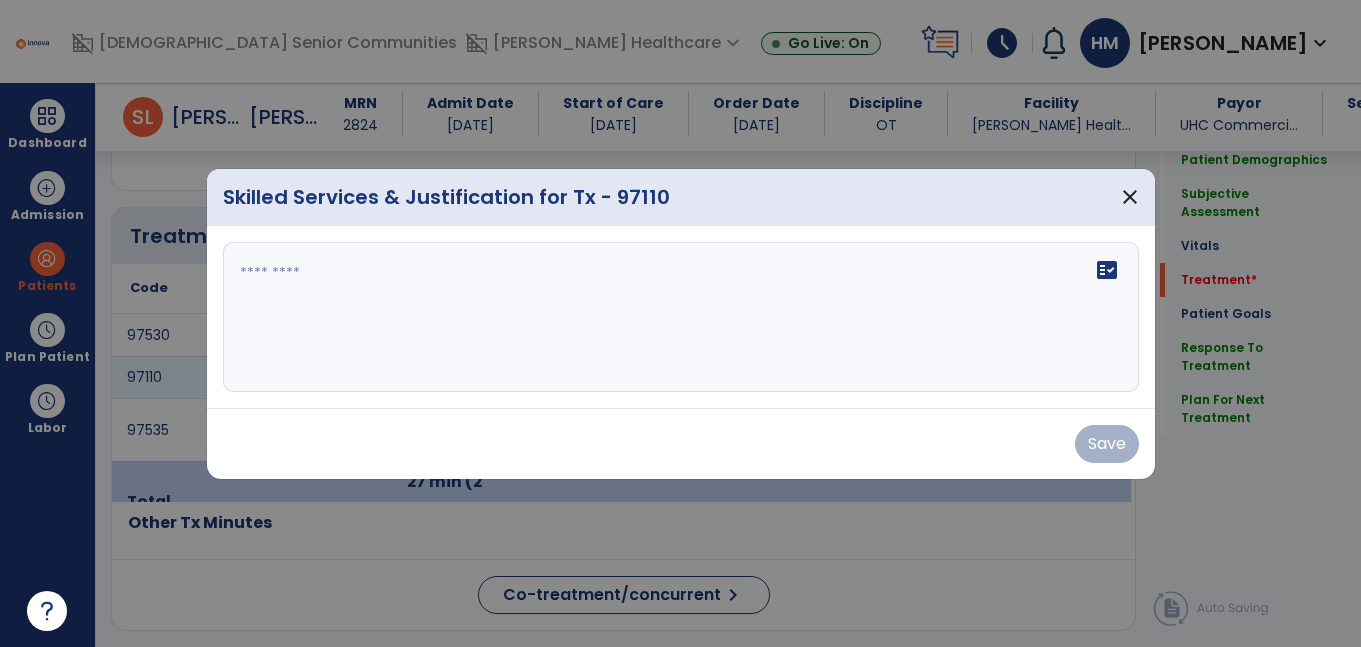 scroll, scrollTop: 1087, scrollLeft: 0, axis: vertical 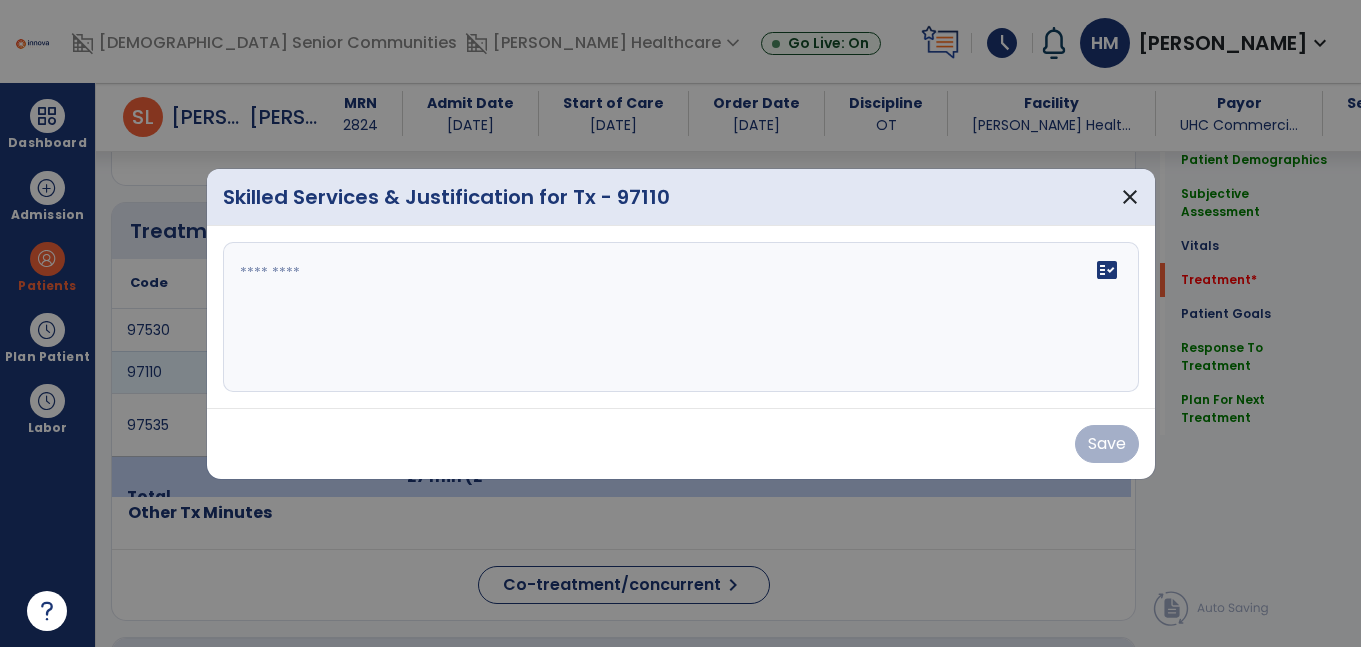 click on "fact_check" at bounding box center [681, 317] 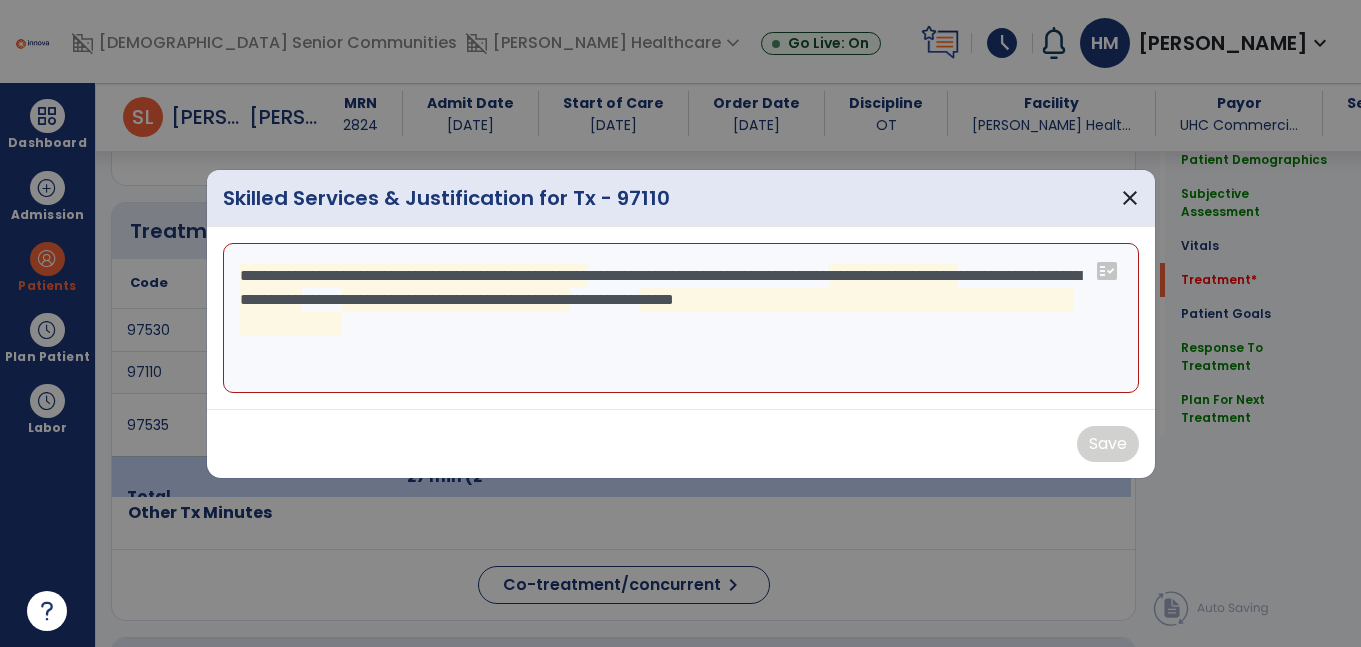 click on "**********" at bounding box center (681, 318) 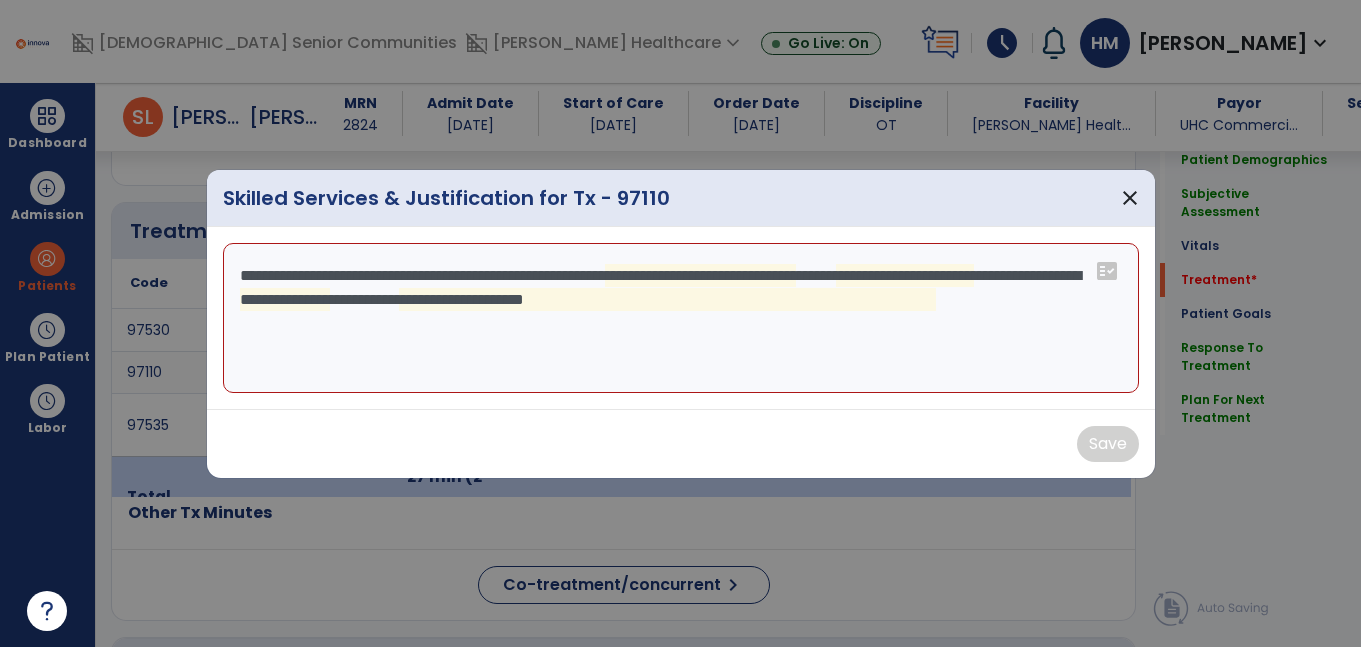 click on "**********" at bounding box center (681, 318) 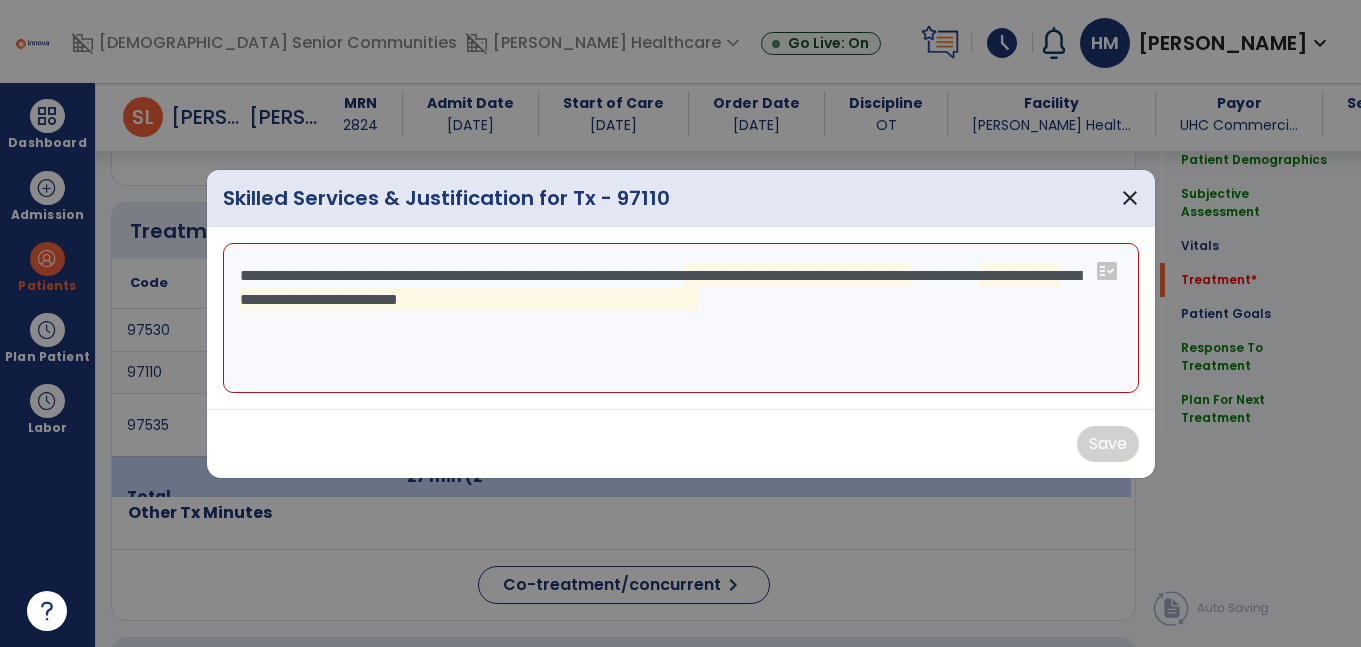 click on "**********" at bounding box center (681, 318) 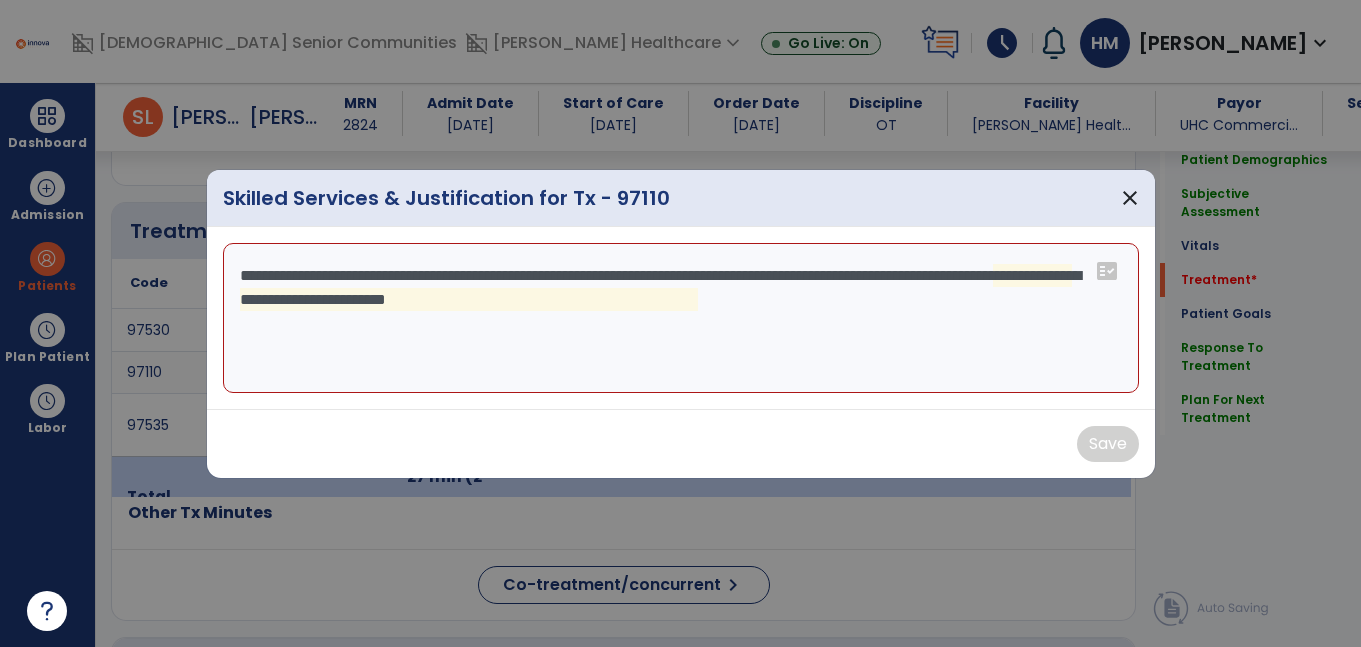 click on "**********" at bounding box center [681, 318] 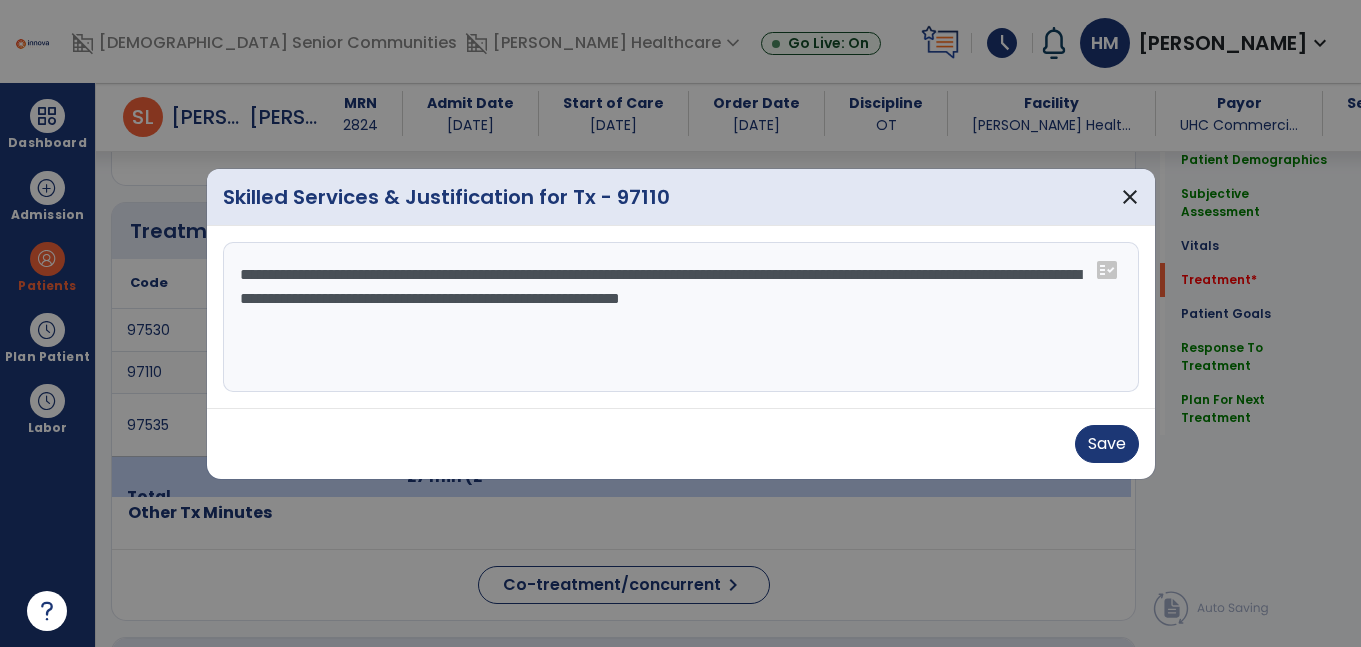 click on "**********" at bounding box center (681, 317) 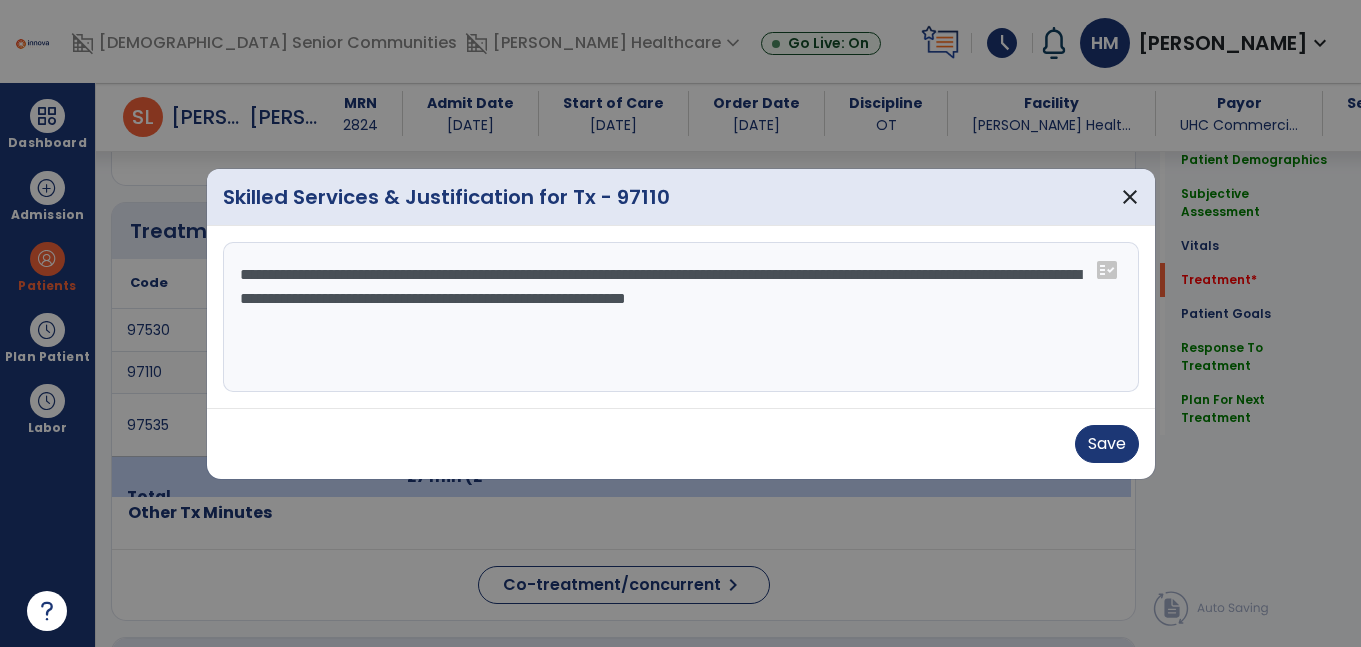click on "**********" at bounding box center (681, 317) 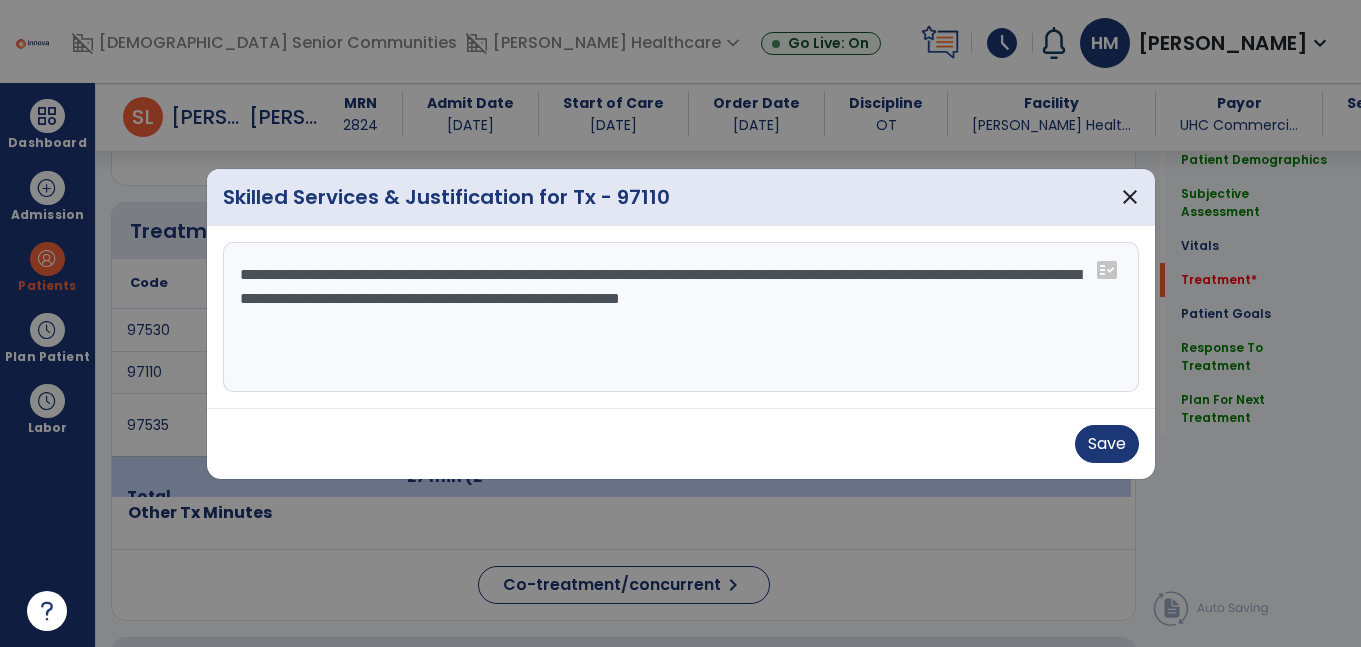 click on "**********" at bounding box center (681, 317) 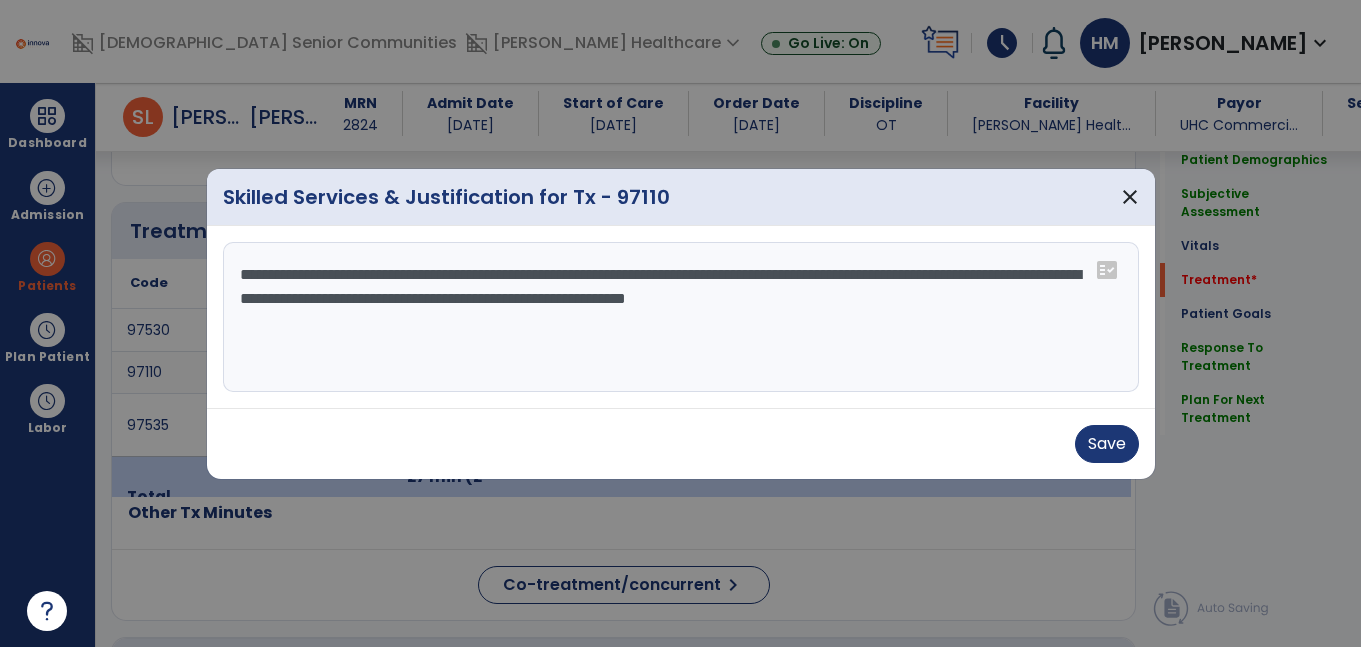 click on "**********" at bounding box center [681, 317] 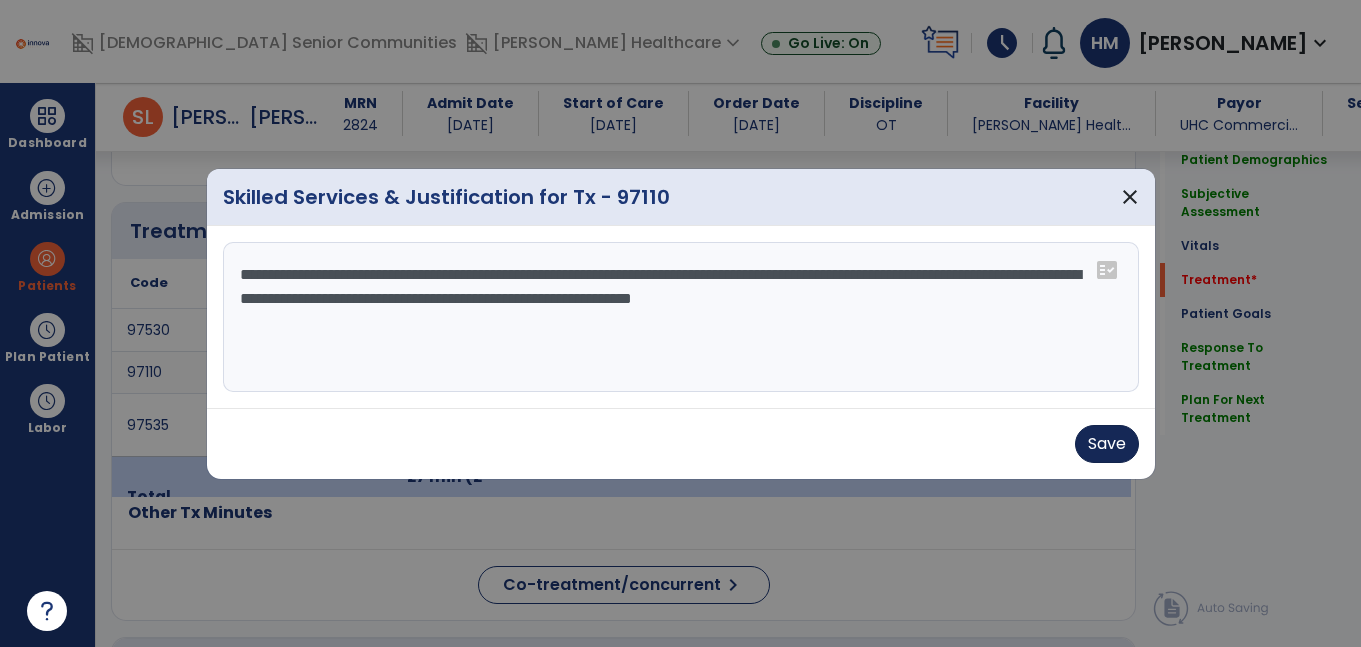 type on "**********" 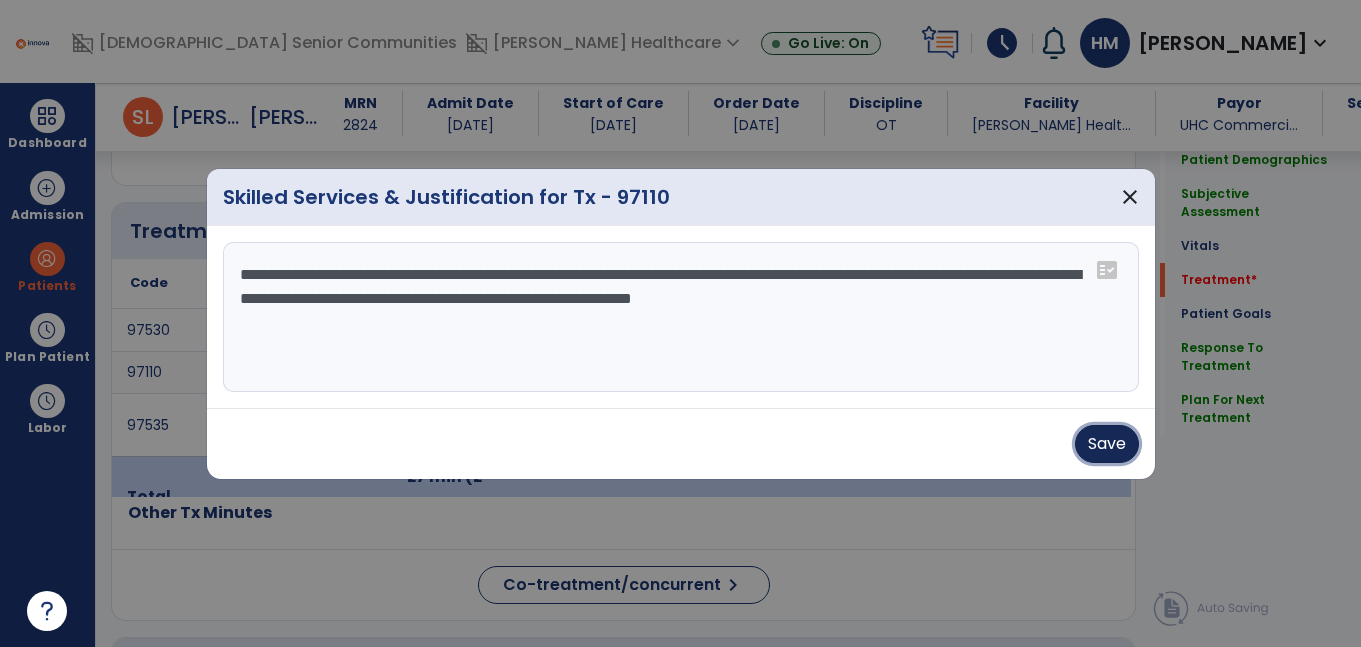 click on "Save" at bounding box center (1107, 444) 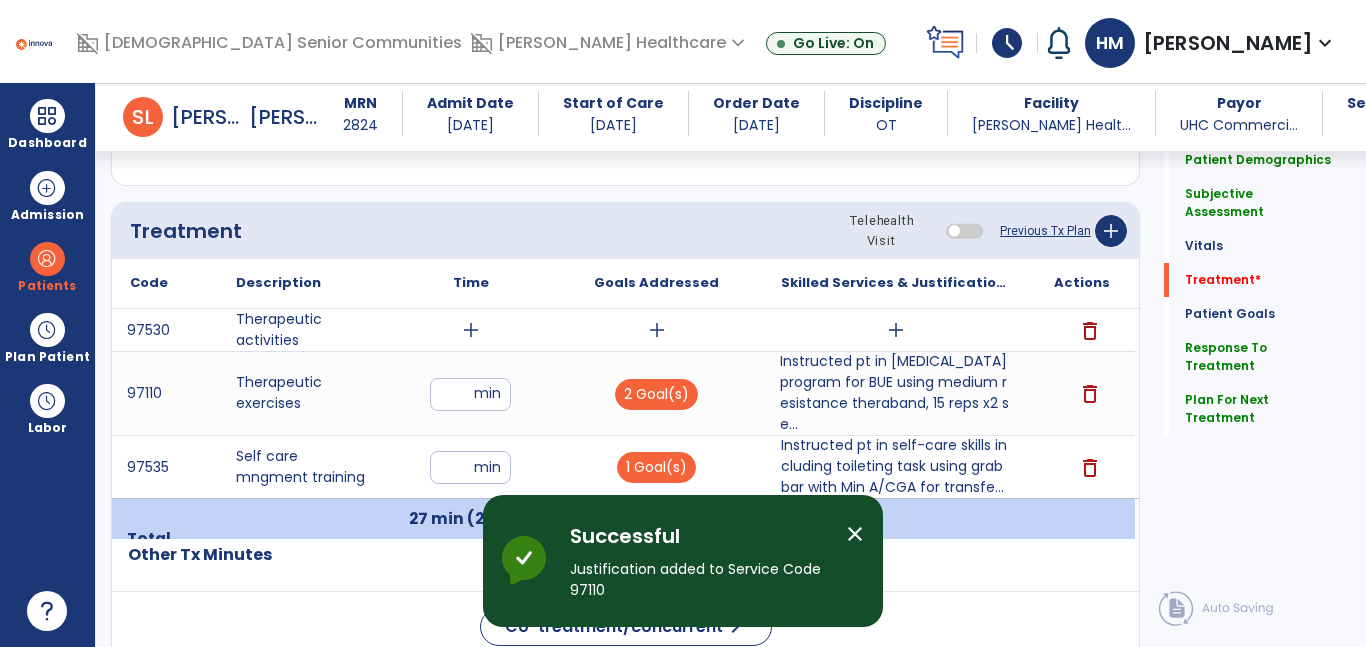 click on "add" at bounding box center [471, 330] 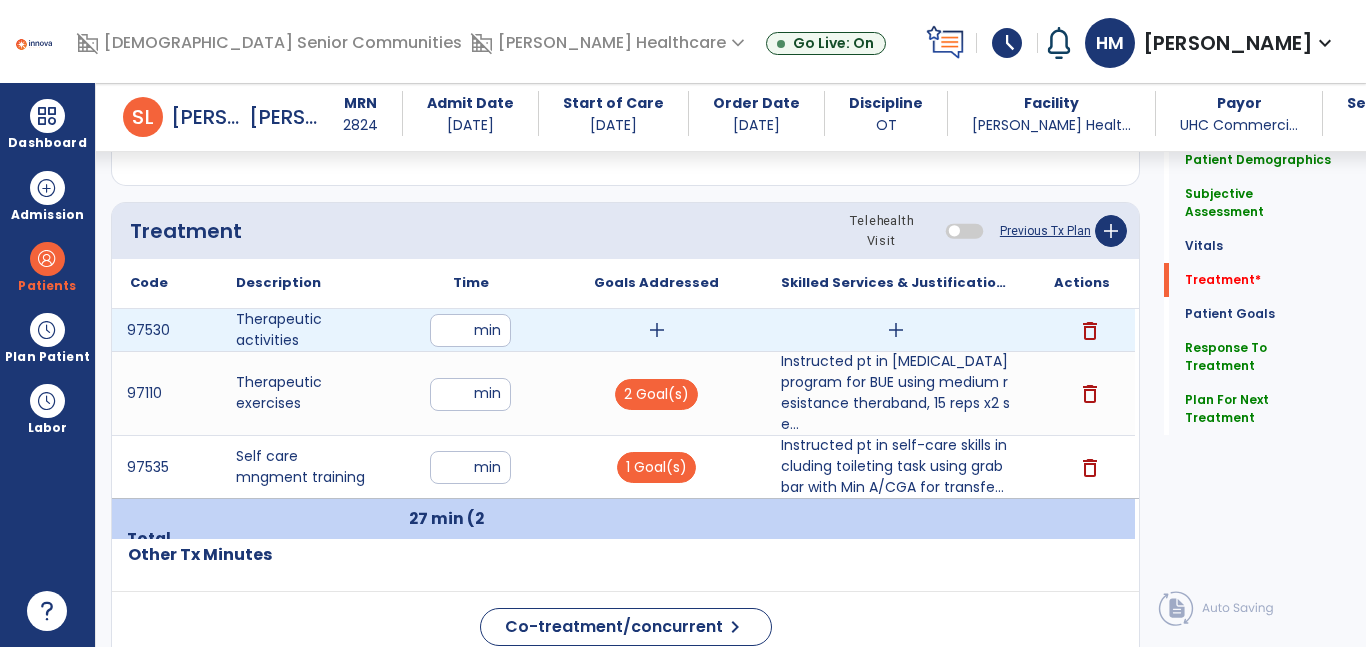 type on "**" 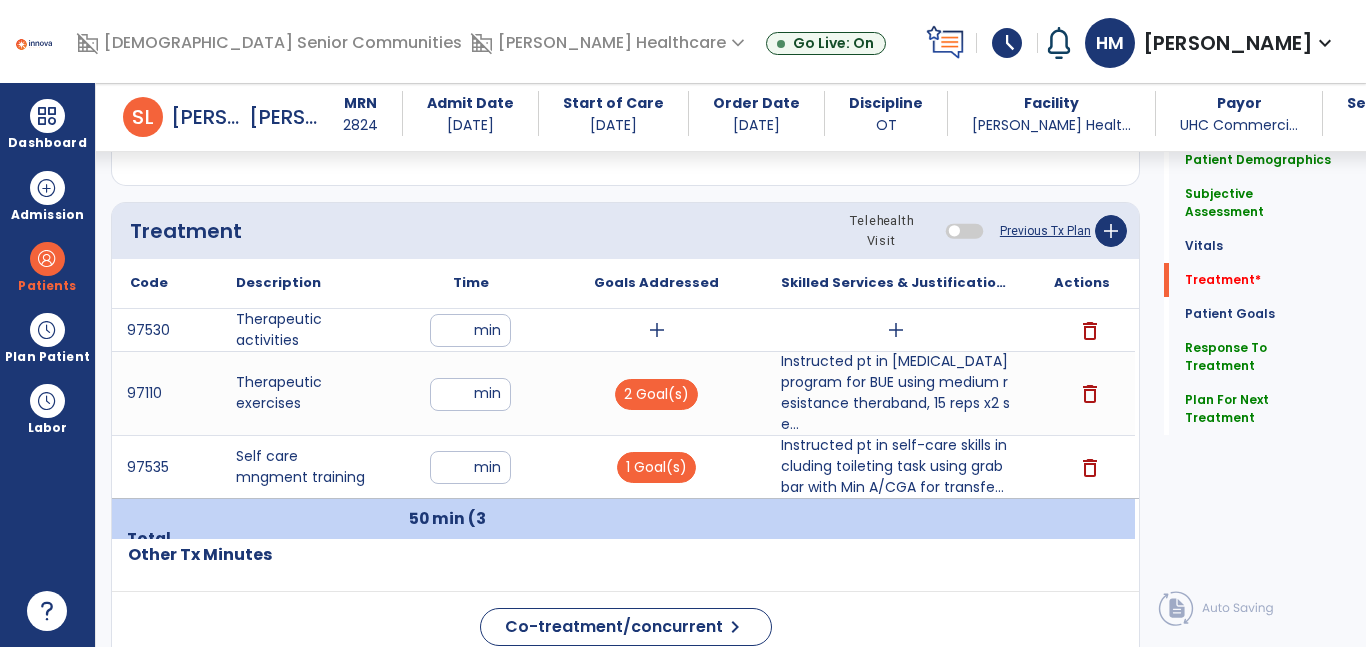 click on "add" at bounding box center [656, 330] 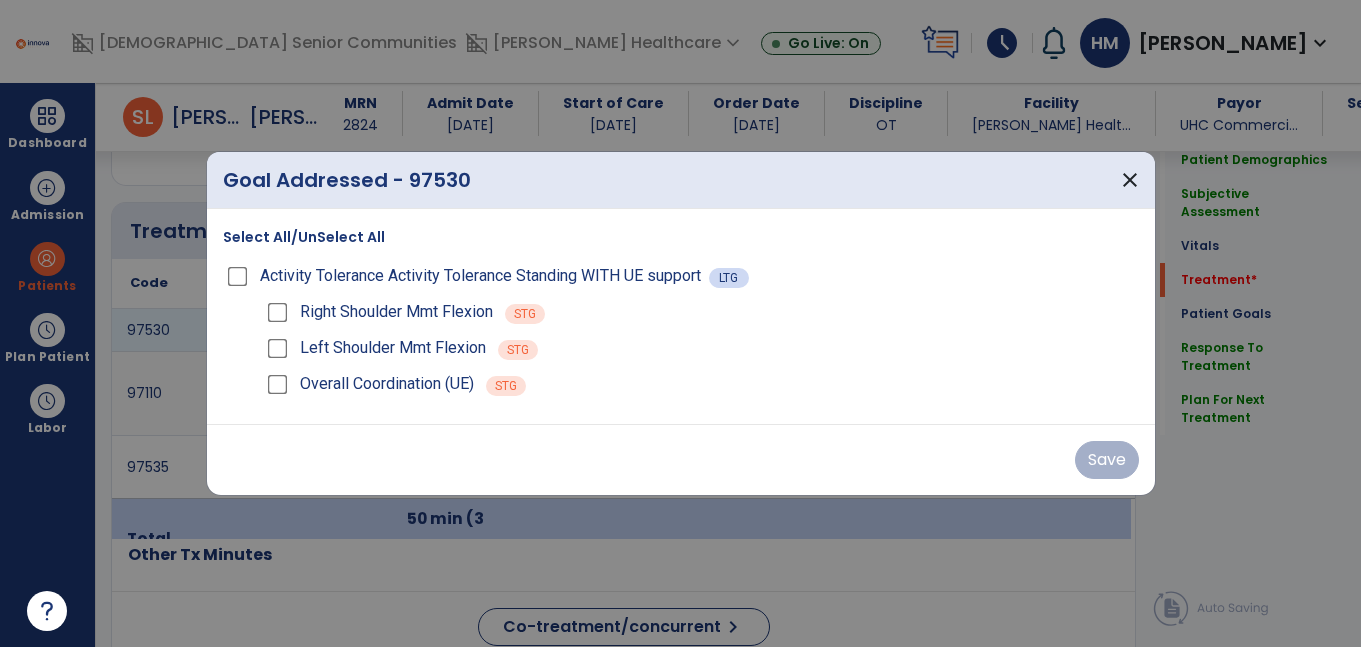 scroll, scrollTop: 1087, scrollLeft: 0, axis: vertical 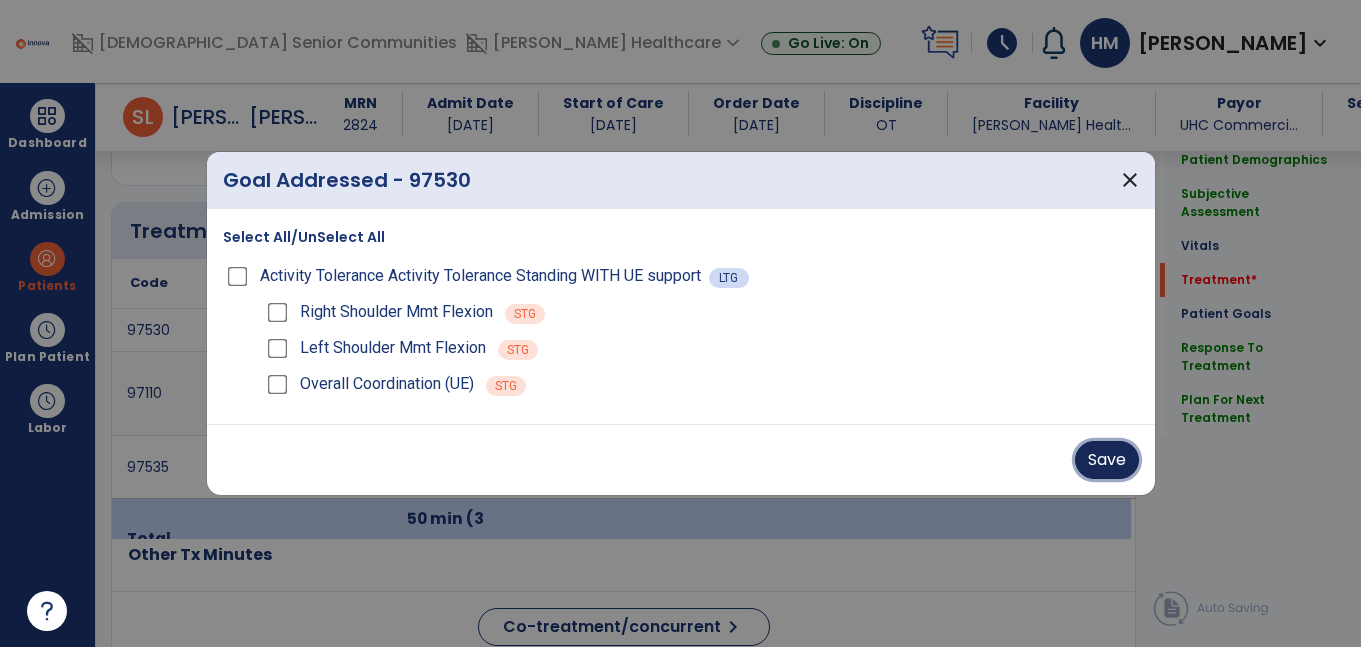 click on "Save" at bounding box center [1107, 460] 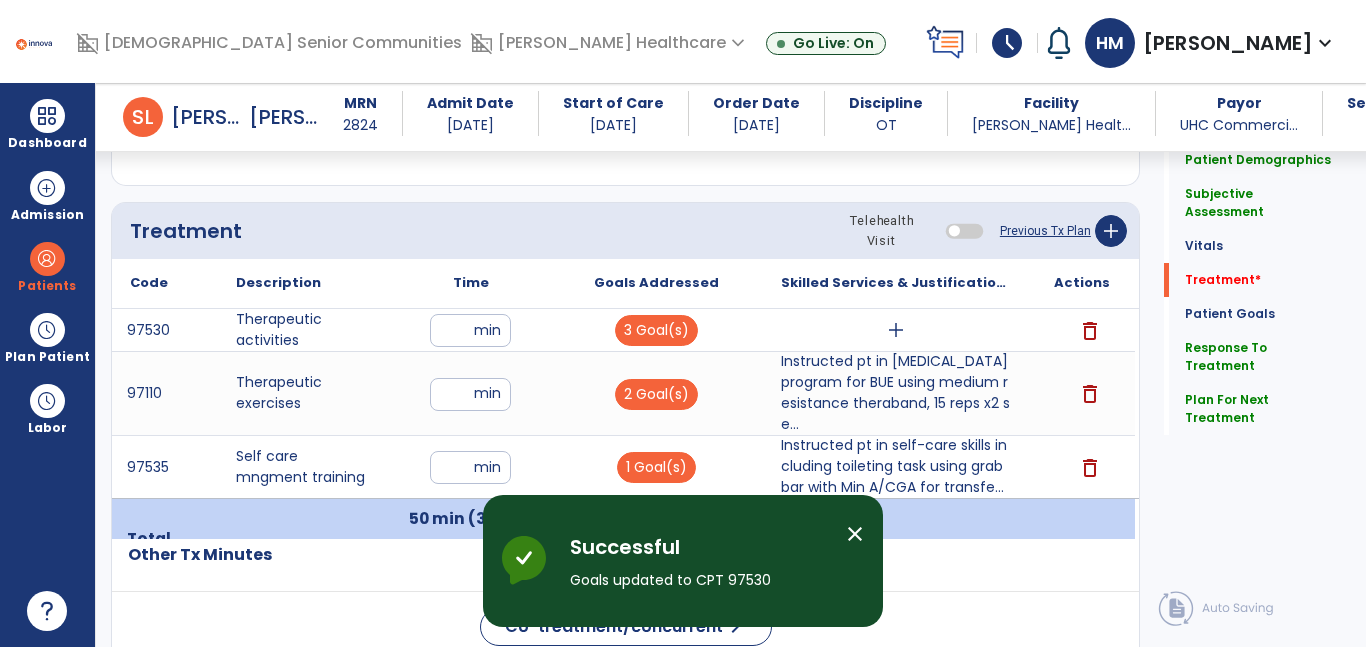click on "add" at bounding box center (896, 330) 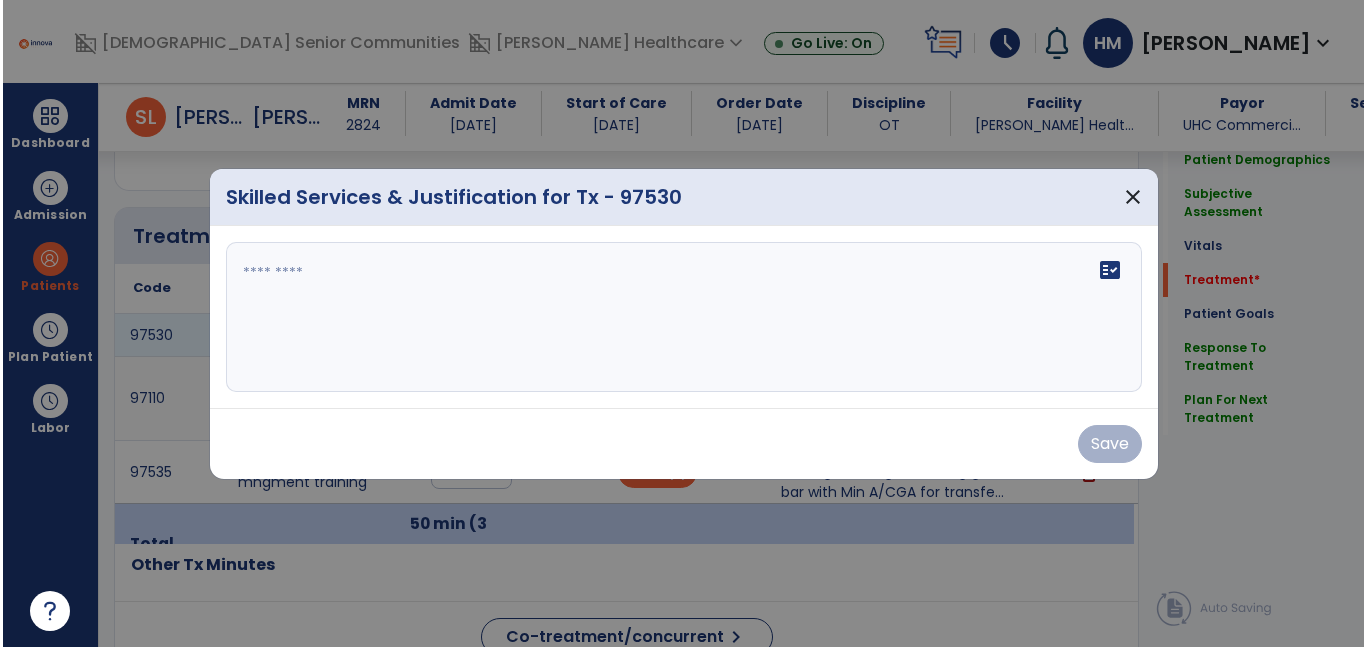 scroll, scrollTop: 1087, scrollLeft: 0, axis: vertical 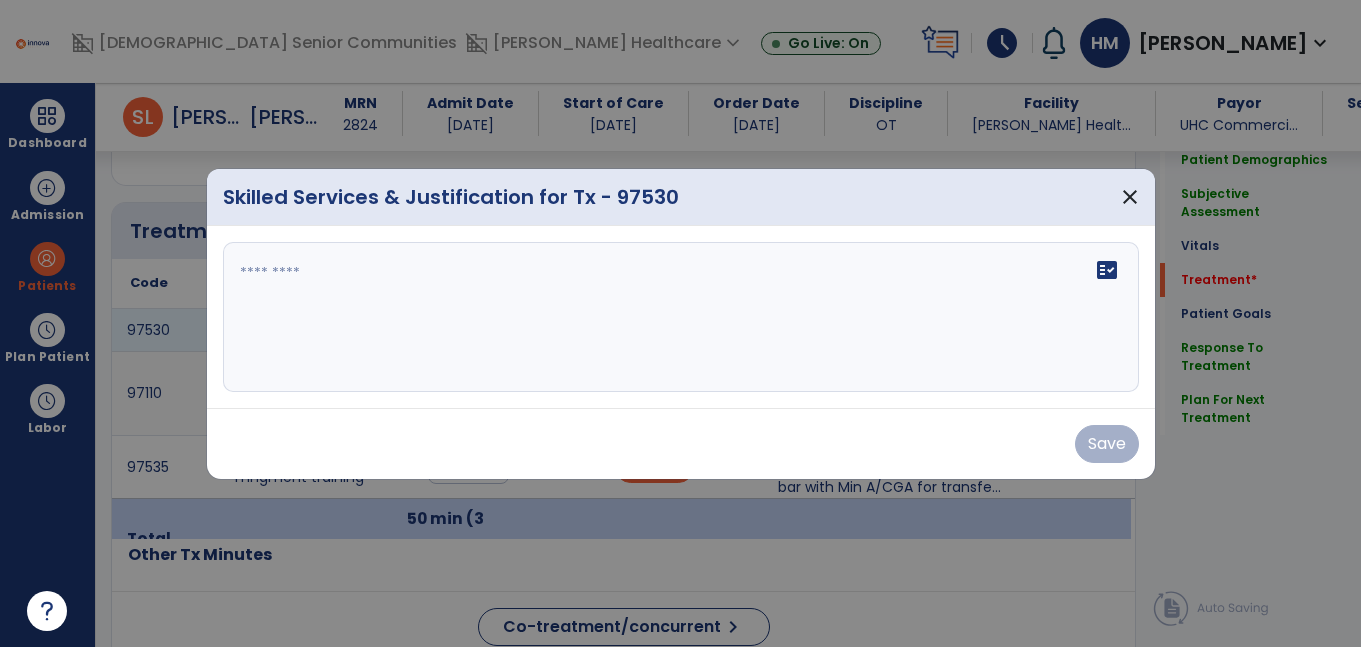 click at bounding box center [681, 317] 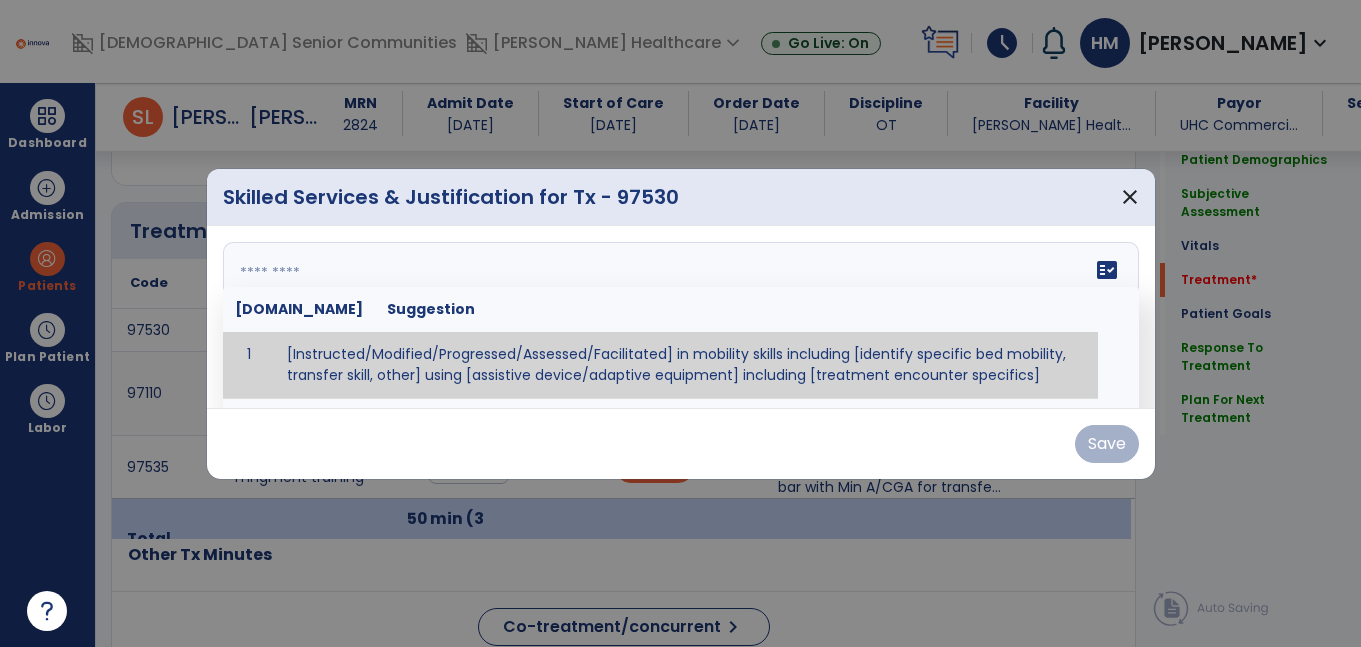paste on "**********" 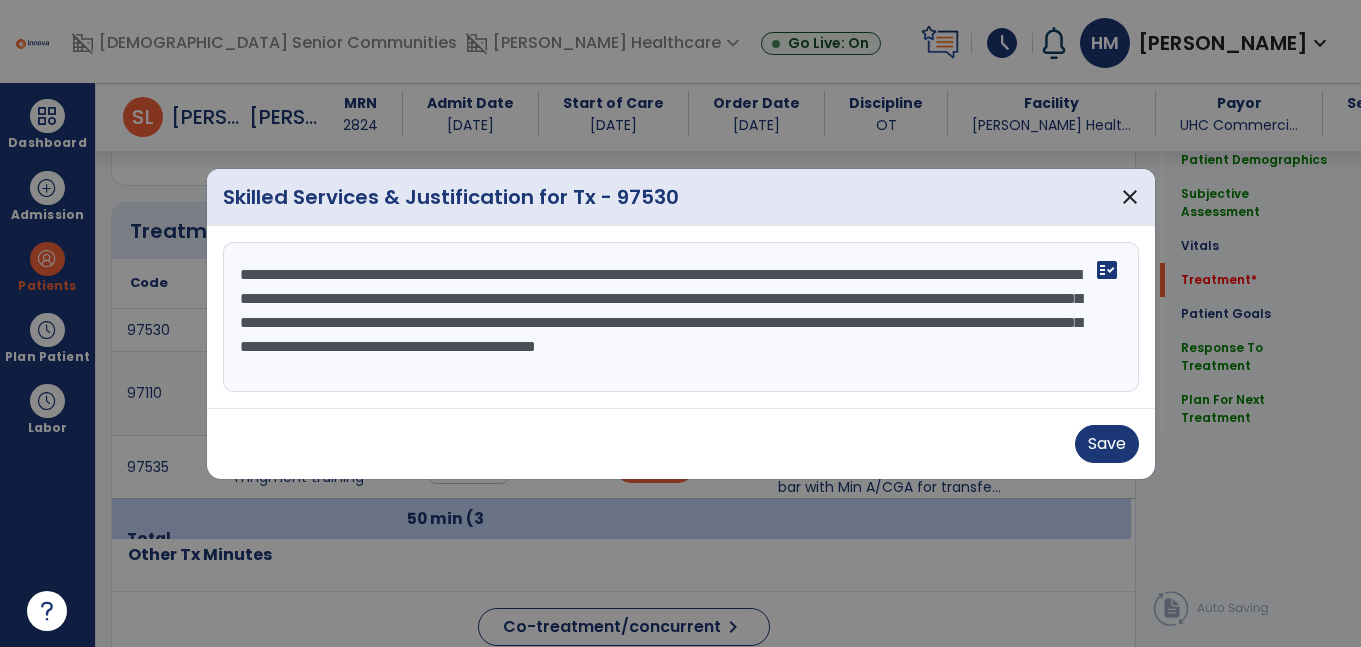click on "**********" at bounding box center [681, 317] 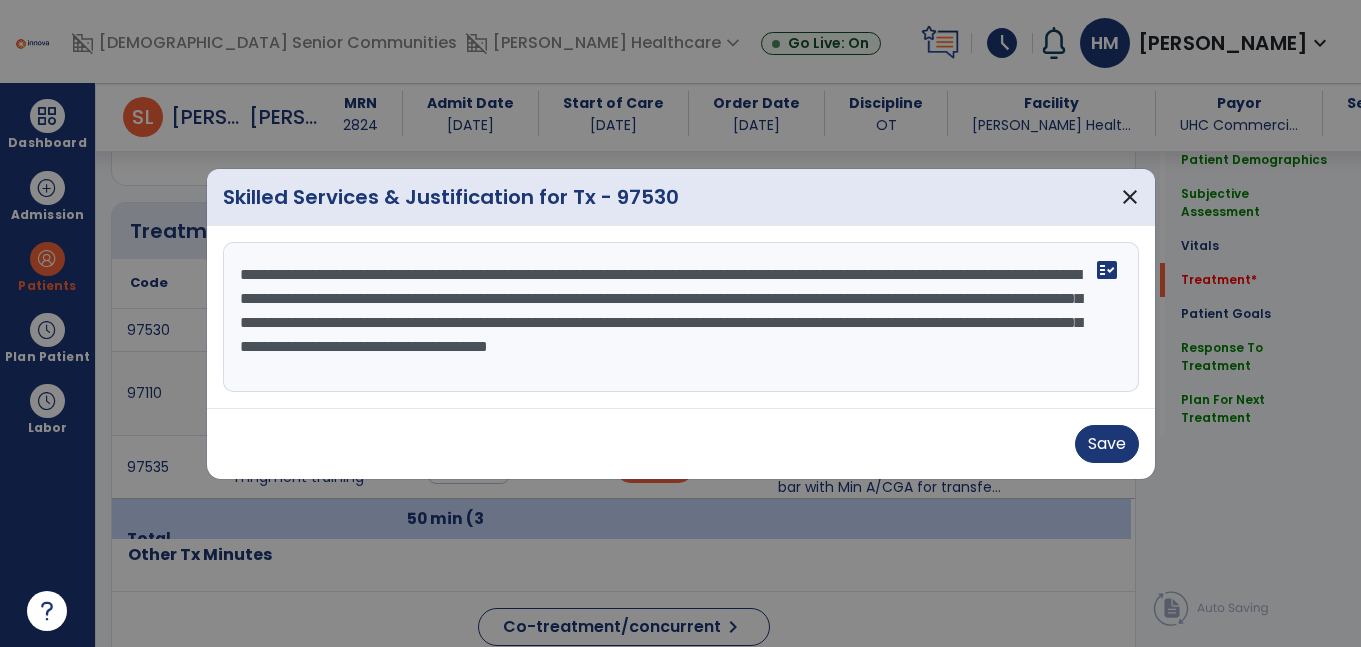 drag, startPoint x: 707, startPoint y: 322, endPoint x: 877, endPoint y: 333, distance: 170.35551 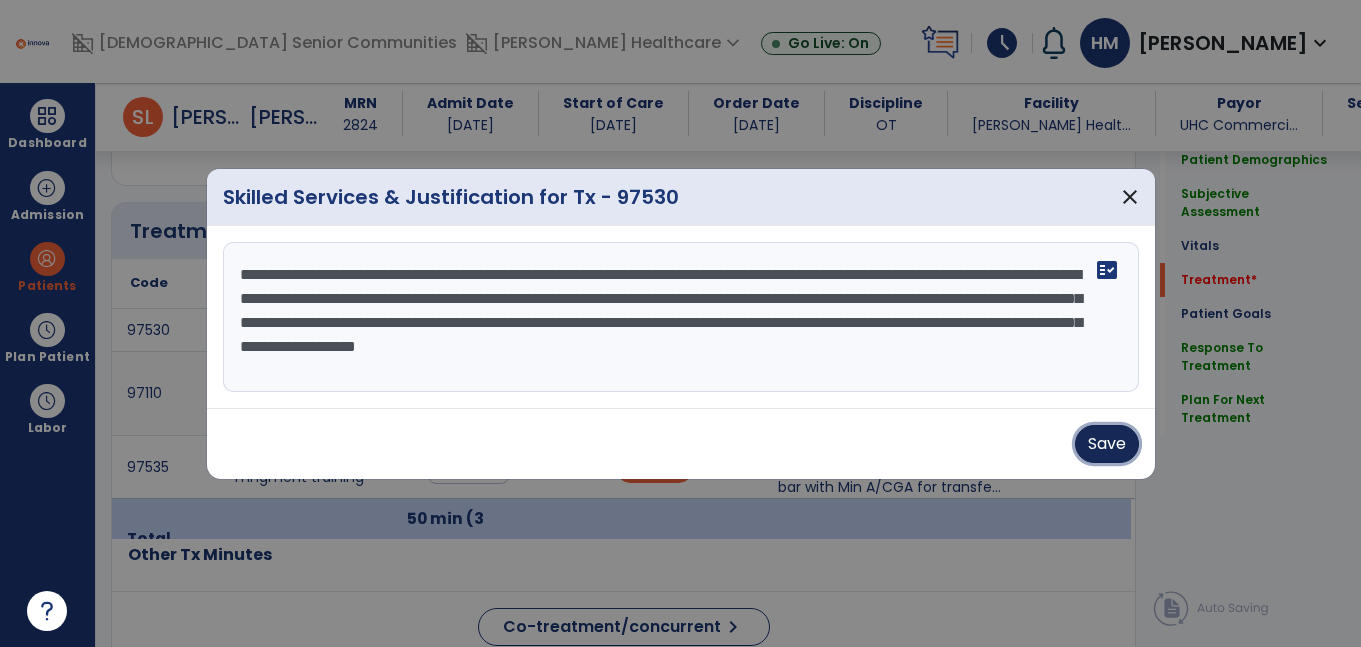 click on "Save" at bounding box center [1107, 444] 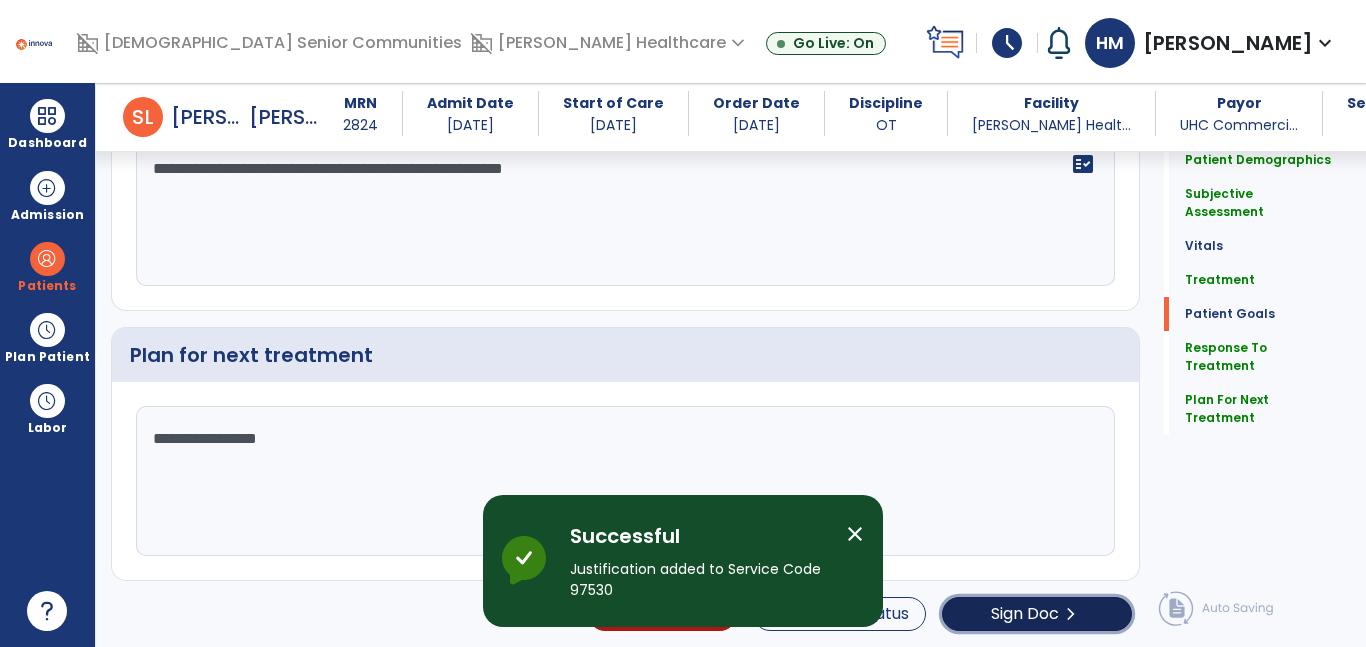 click on "chevron_right" 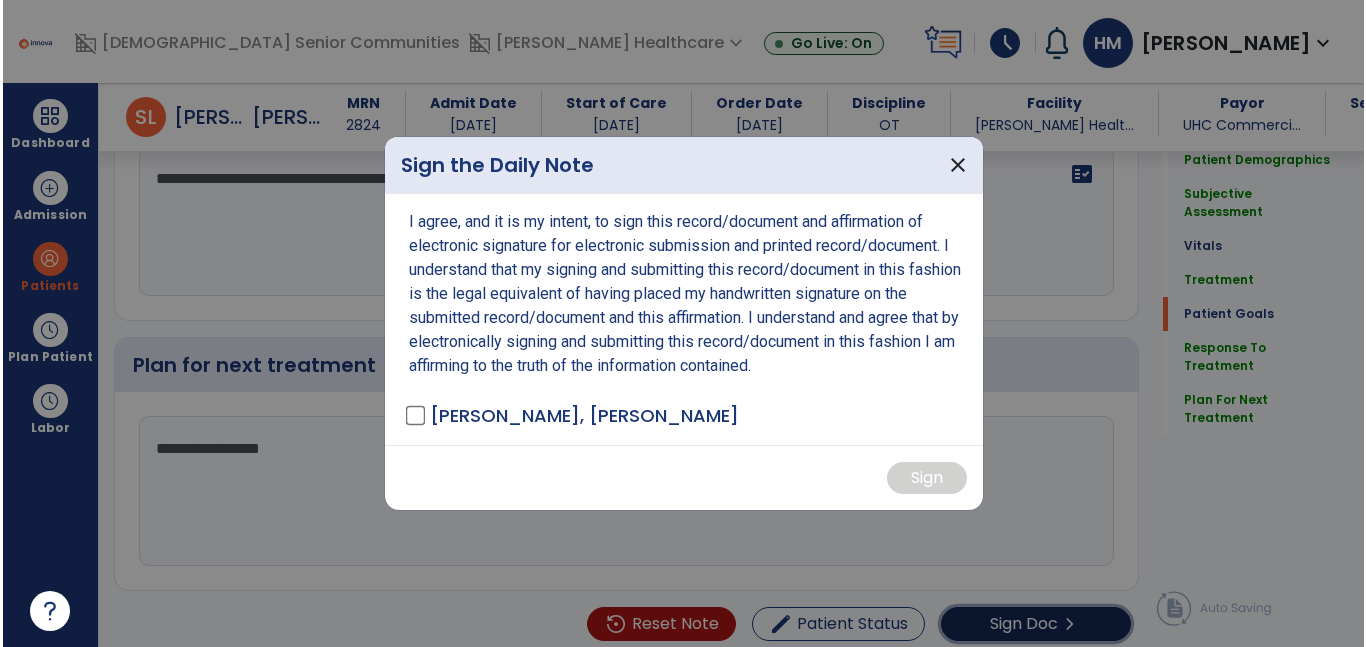 scroll, scrollTop: 2420, scrollLeft: 0, axis: vertical 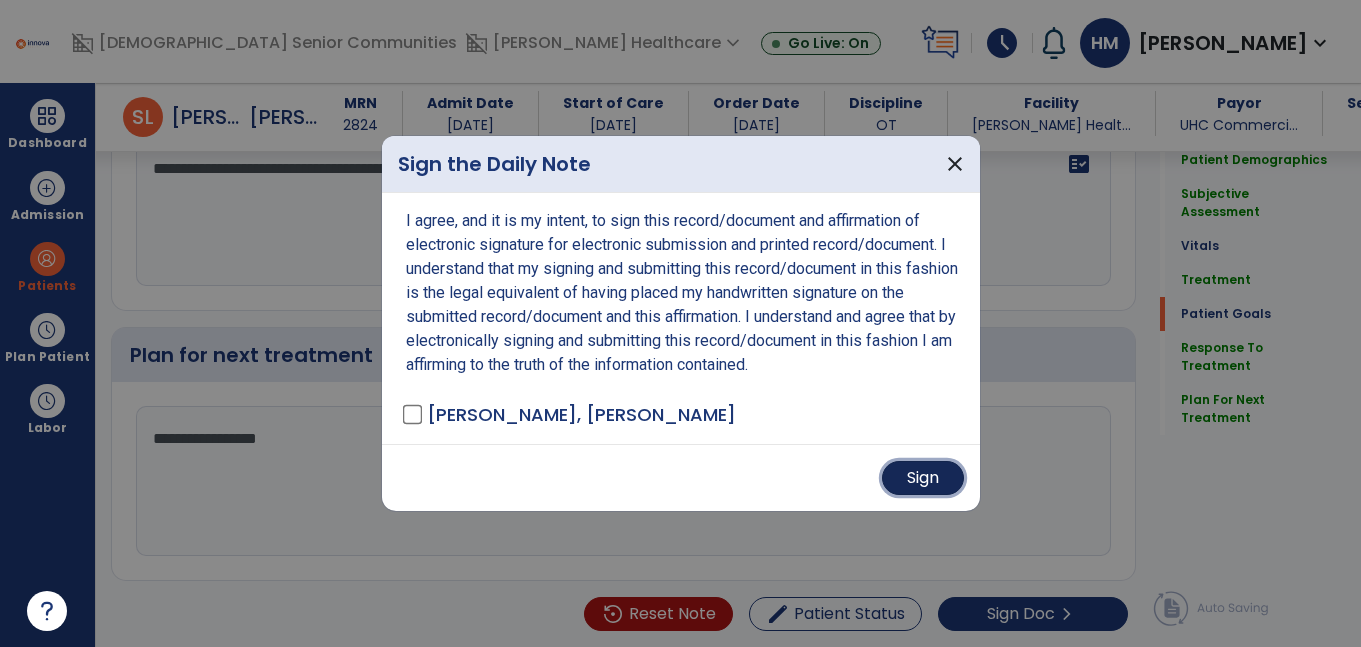 click on "Sign" at bounding box center (923, 478) 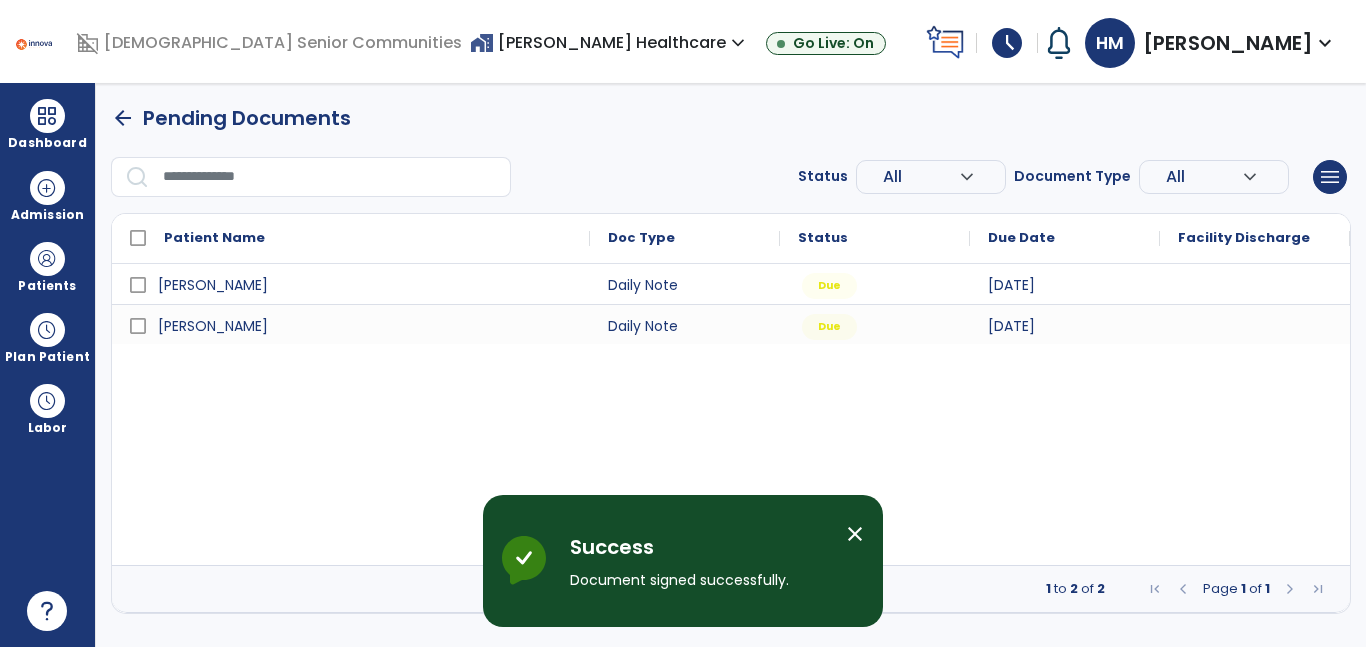 scroll, scrollTop: 0, scrollLeft: 0, axis: both 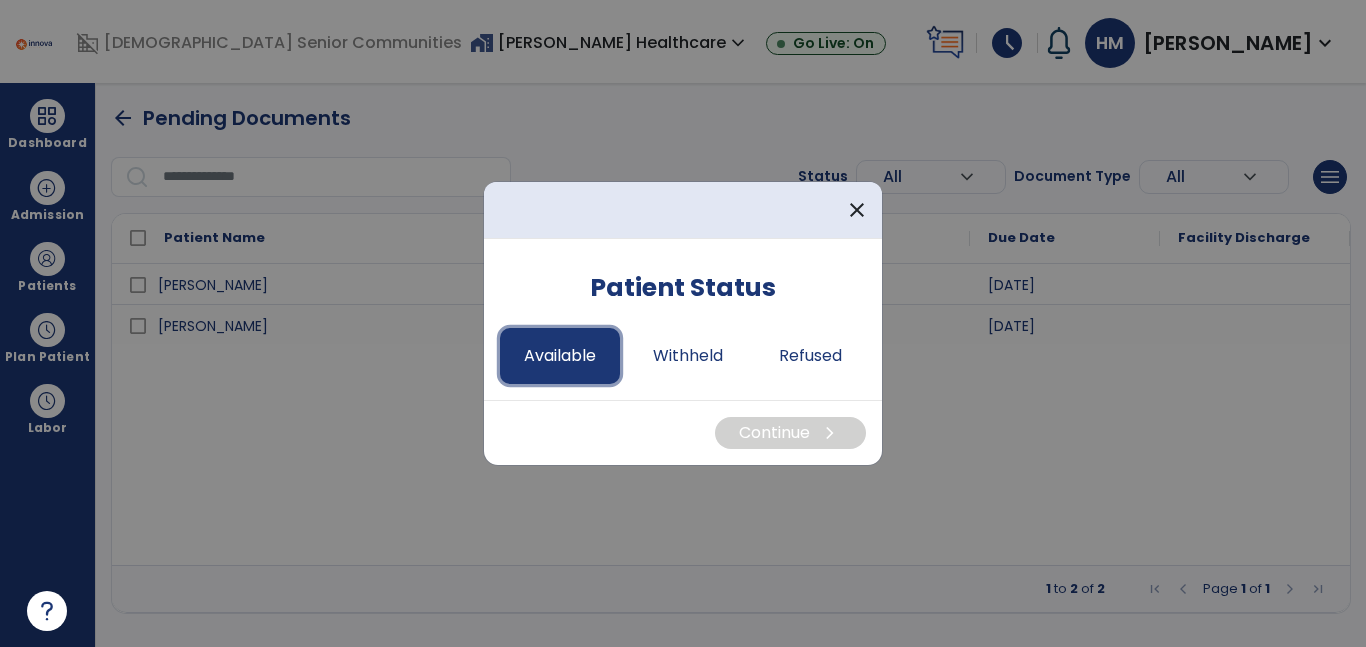 click on "Available" at bounding box center (560, 356) 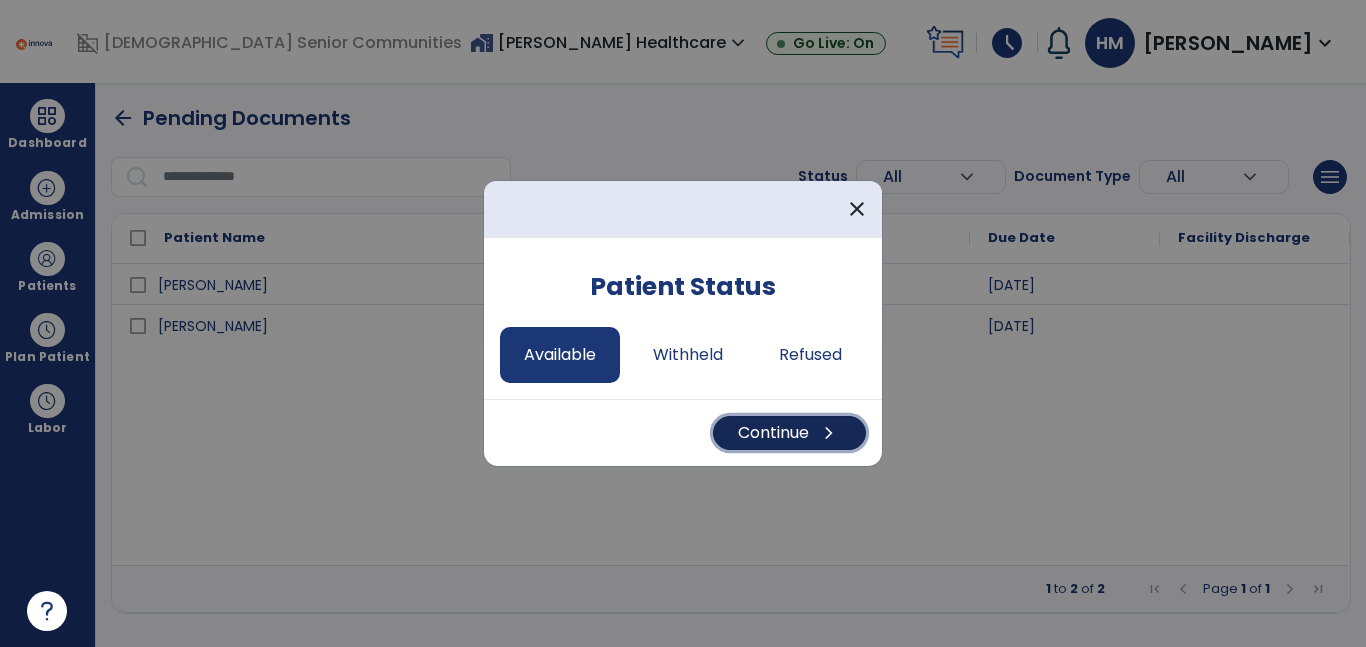 click on "Continue   chevron_right" at bounding box center (789, 433) 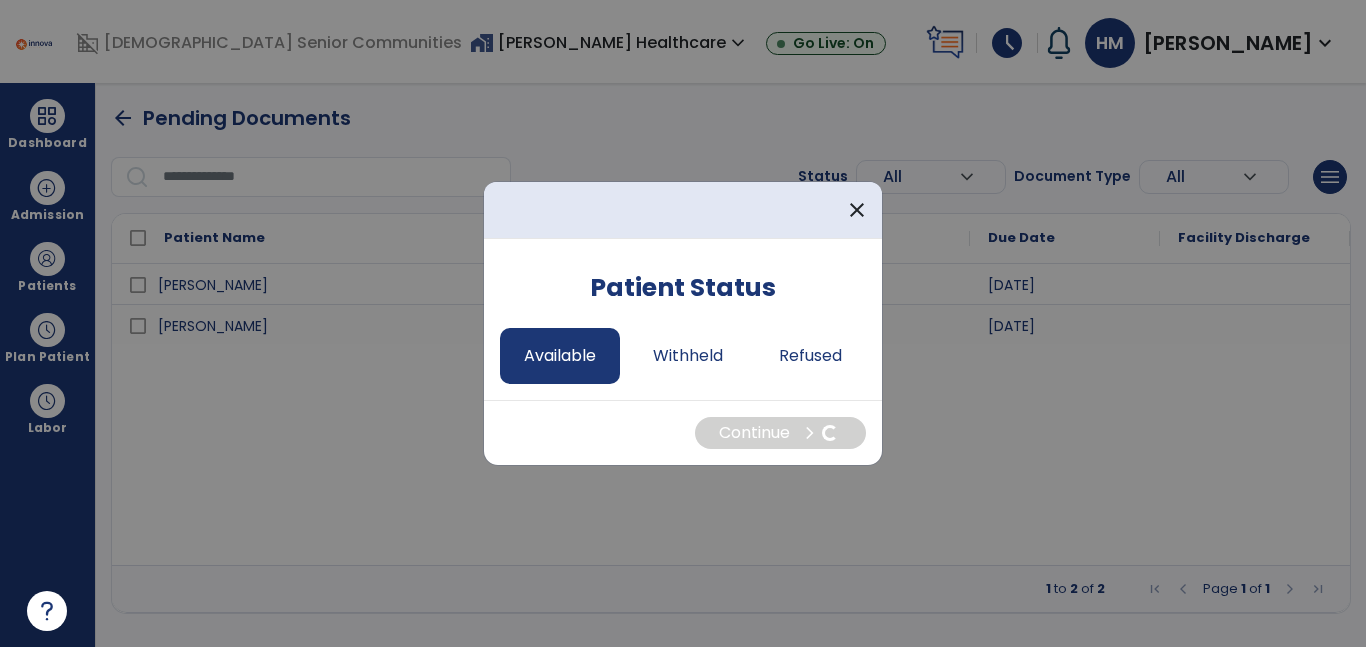 select on "*" 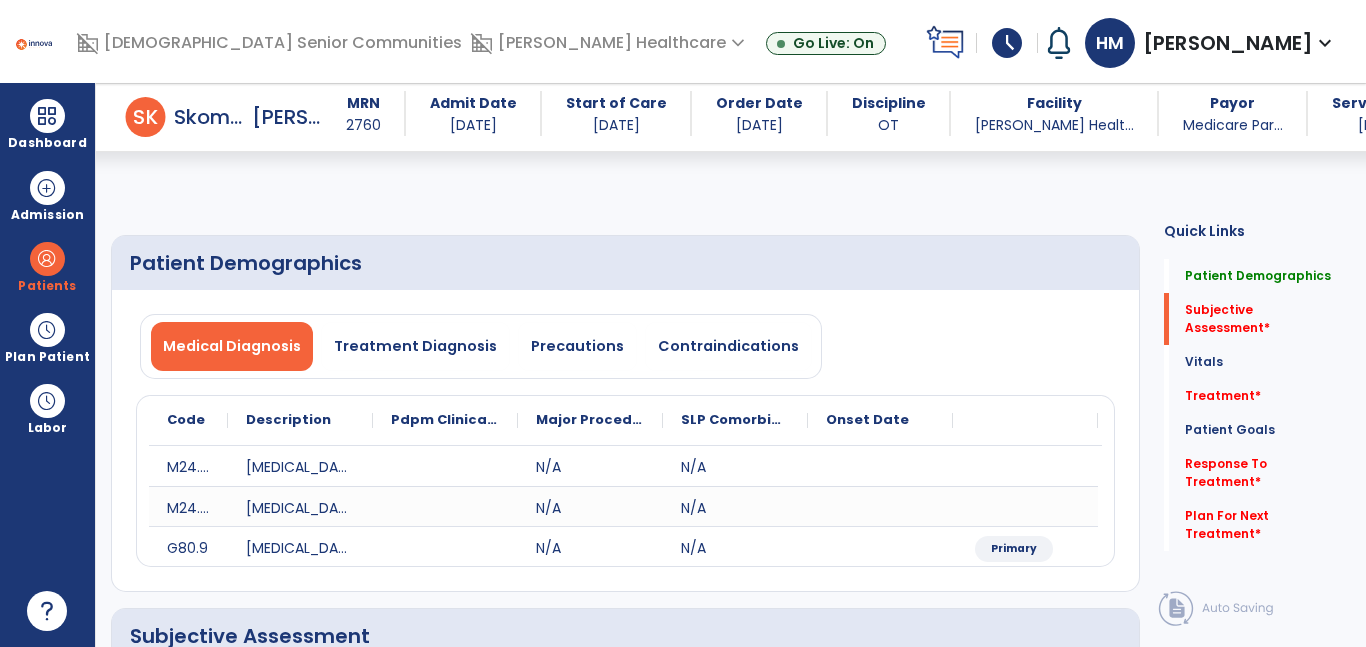 scroll, scrollTop: 2009, scrollLeft: 0, axis: vertical 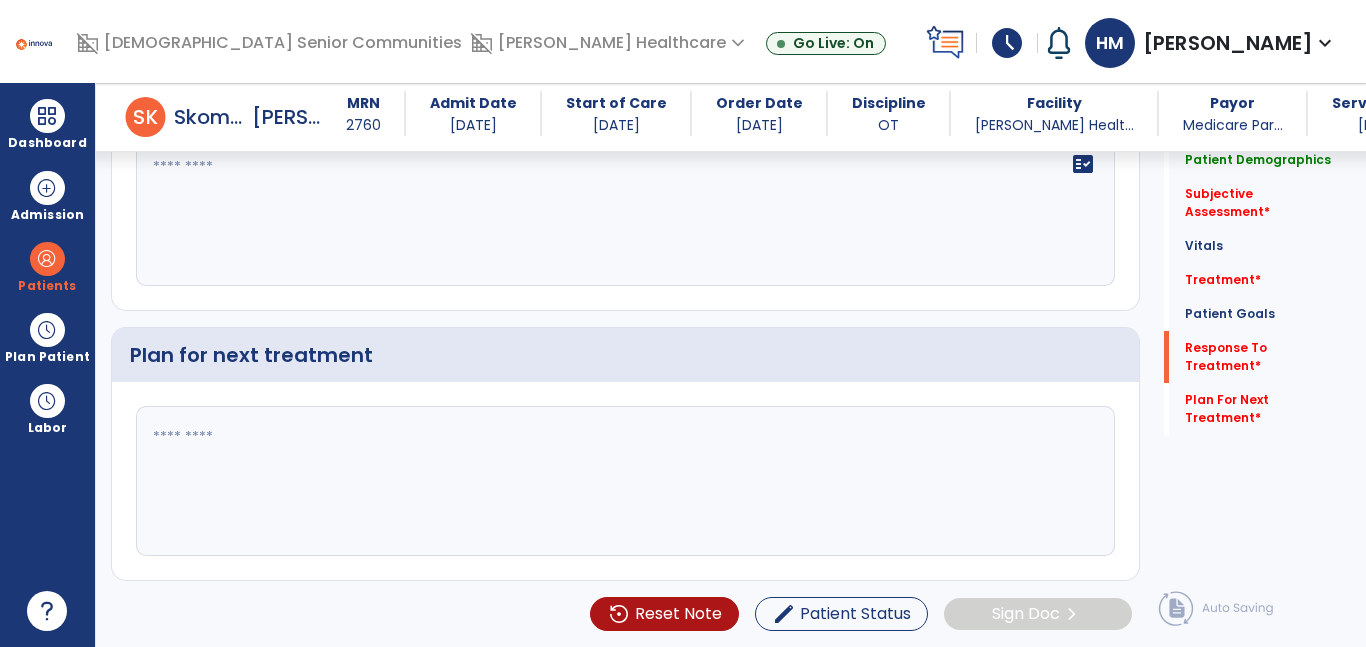 click 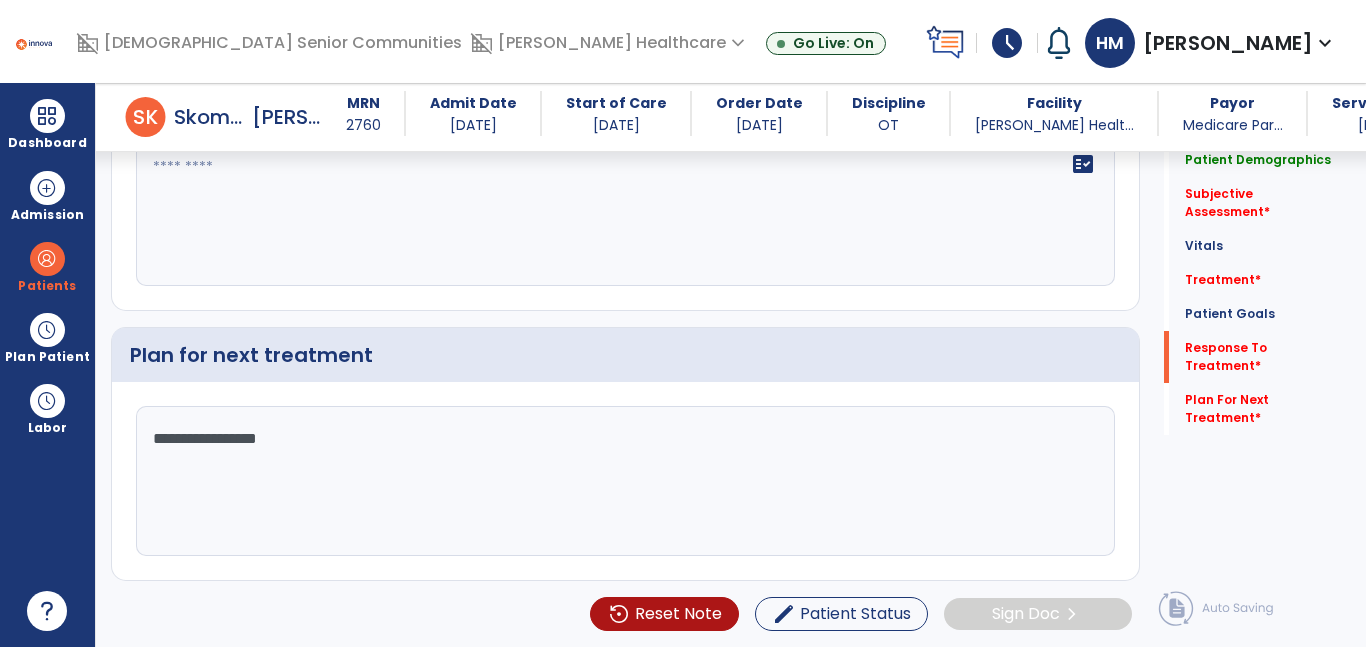 type on "**********" 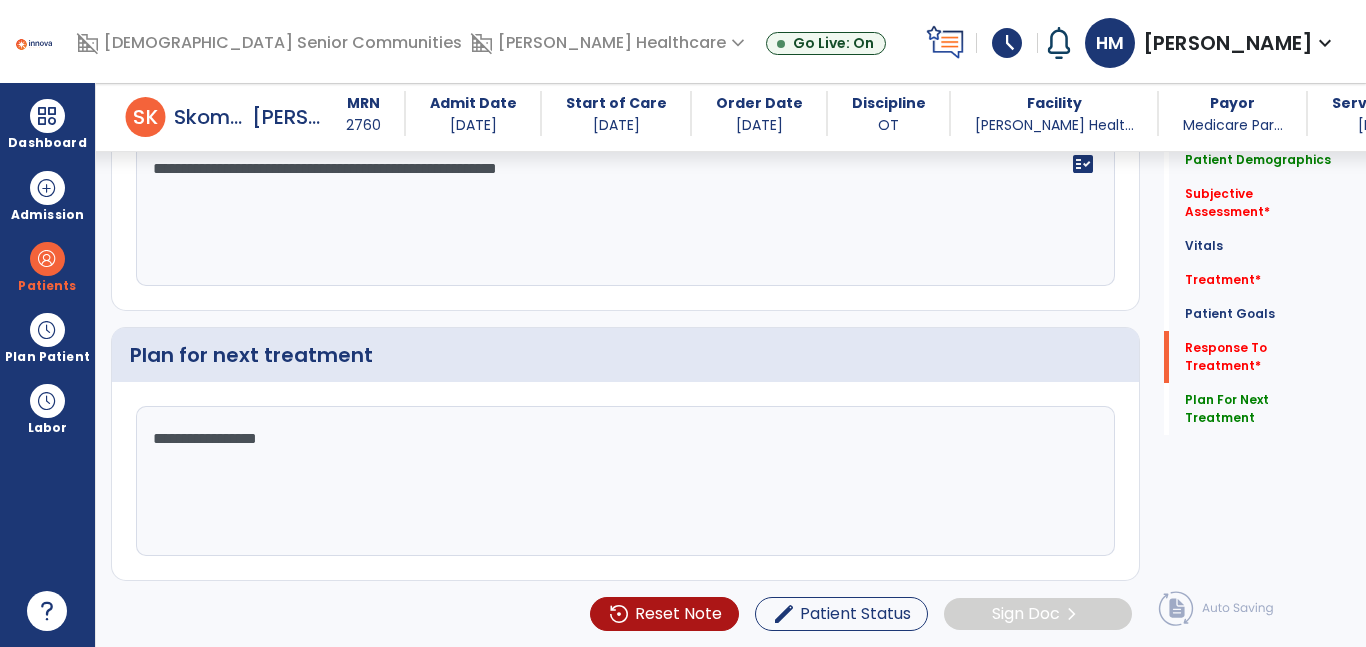 click on "**********" 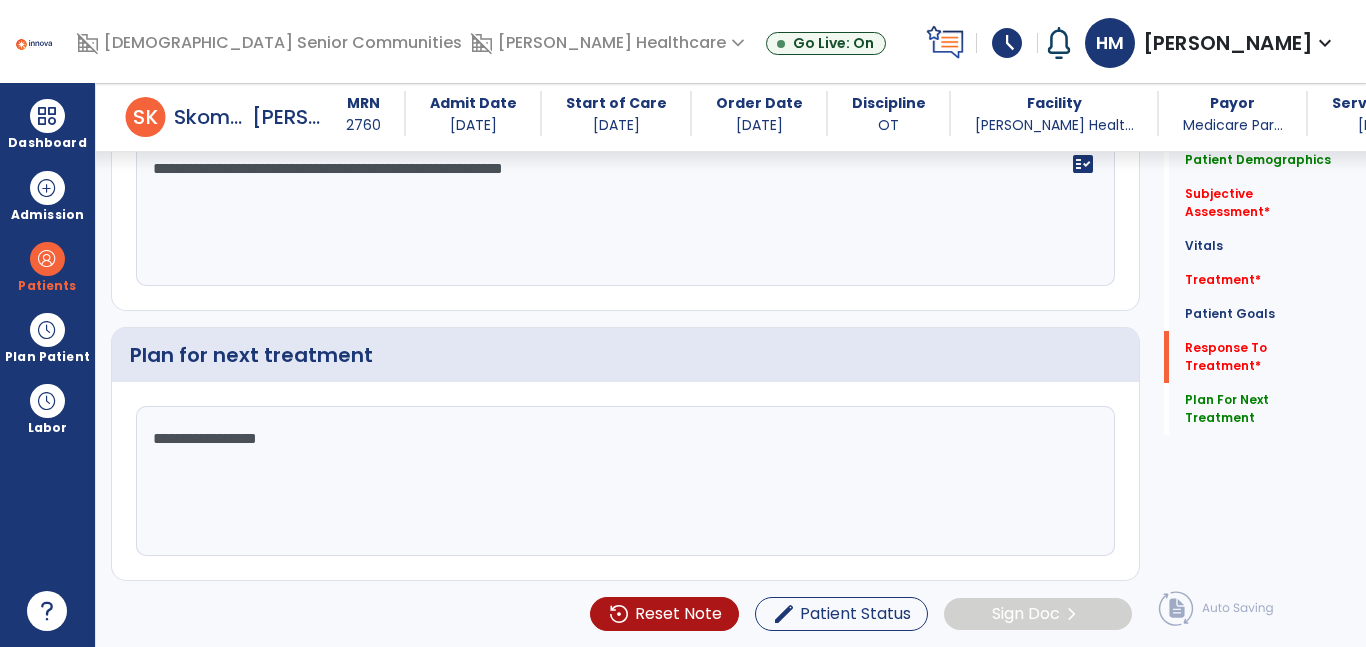 click on "**********" 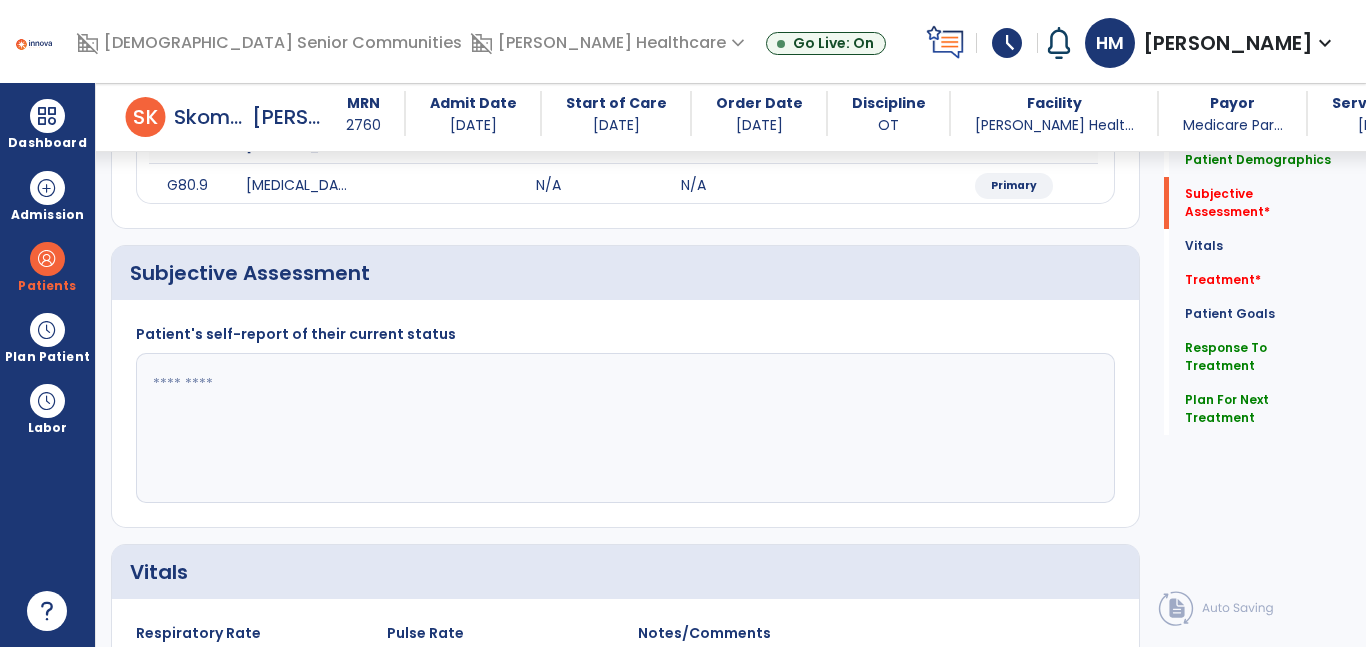 scroll, scrollTop: 366, scrollLeft: 0, axis: vertical 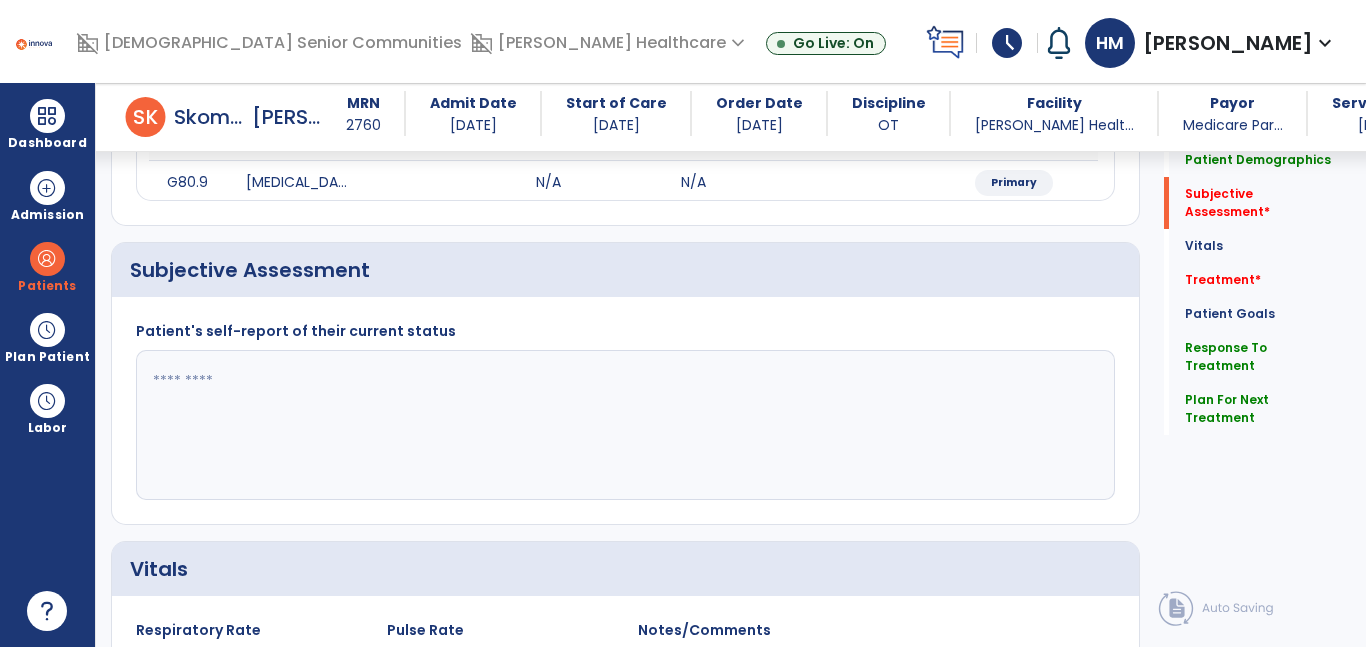 type on "**********" 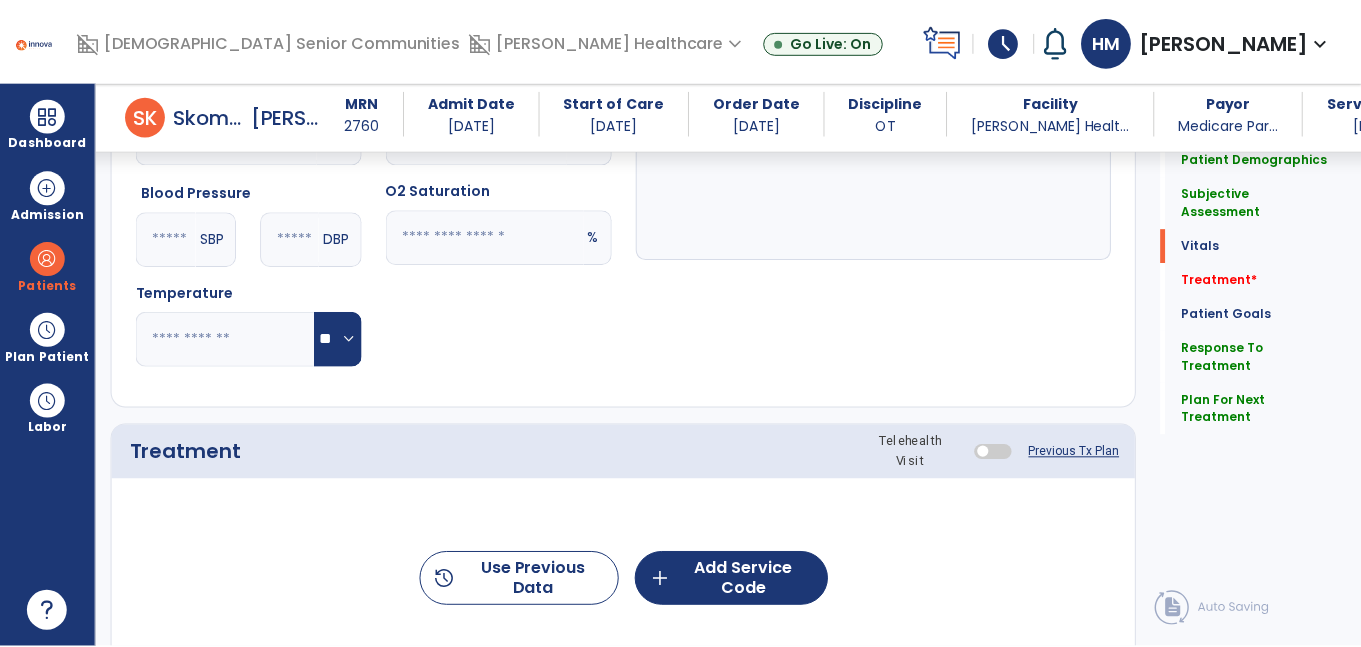 scroll, scrollTop: 907, scrollLeft: 0, axis: vertical 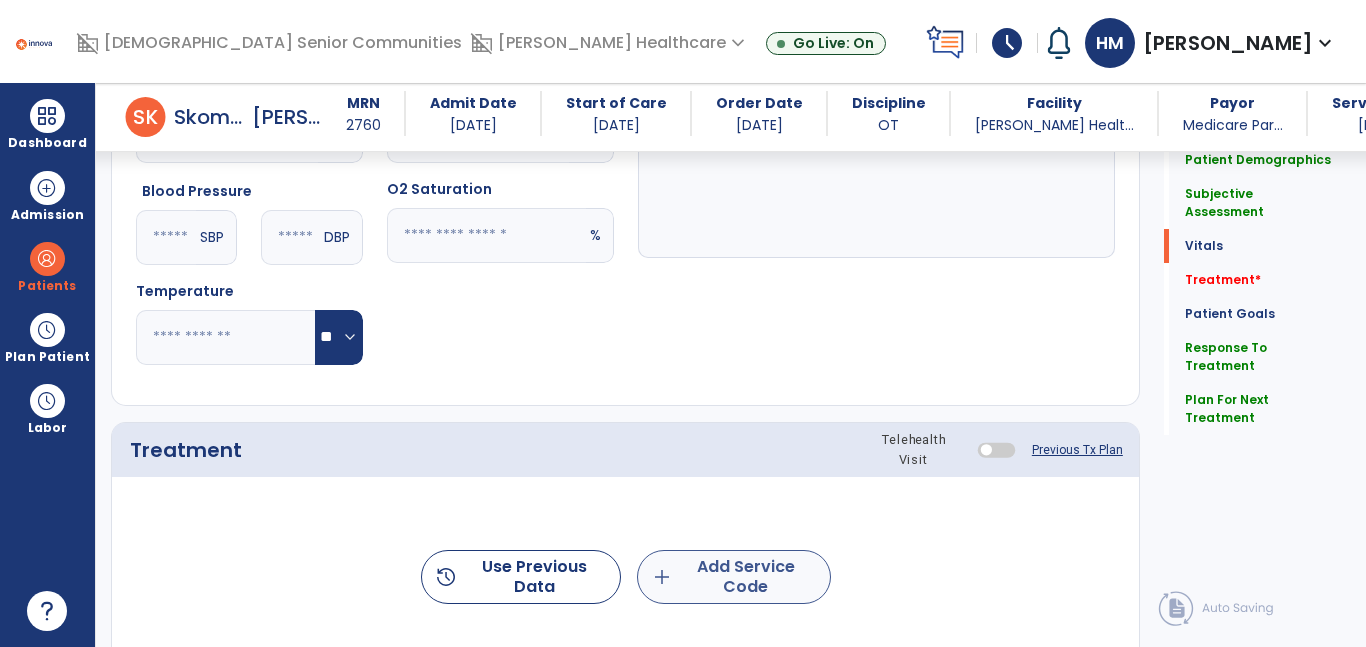 type on "**********" 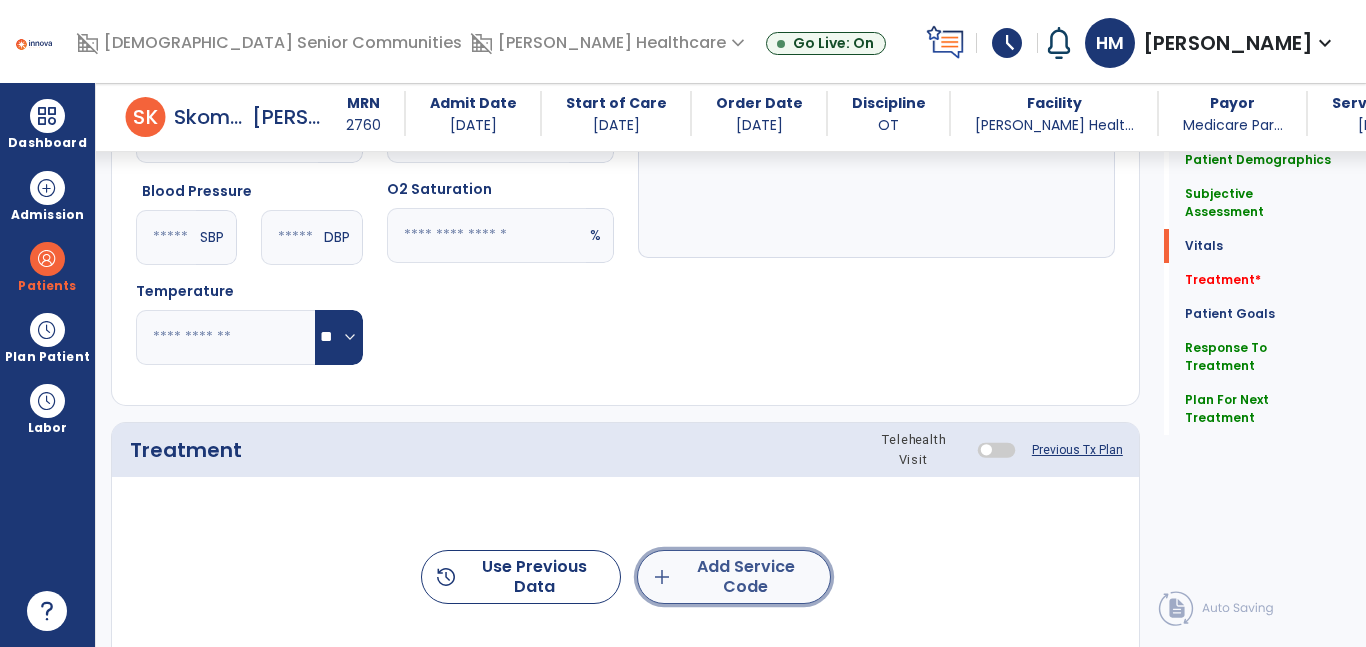 click on "add  Add Service Code" 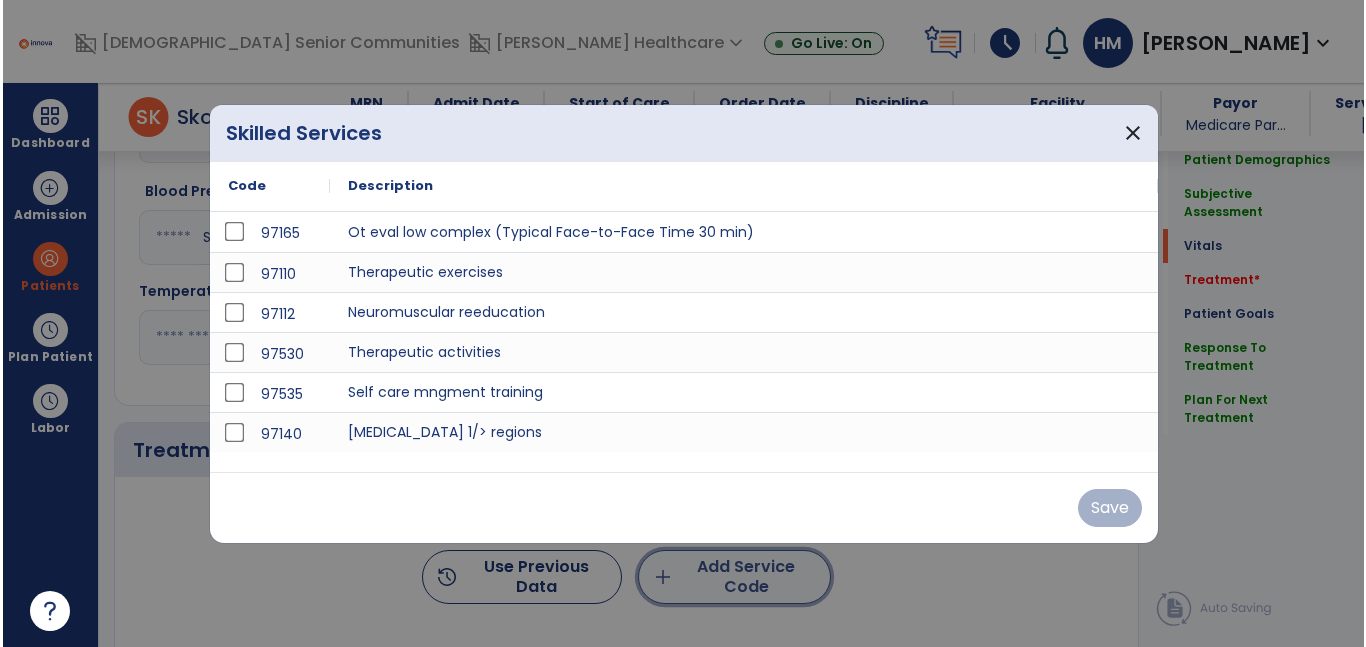 scroll, scrollTop: 907, scrollLeft: 0, axis: vertical 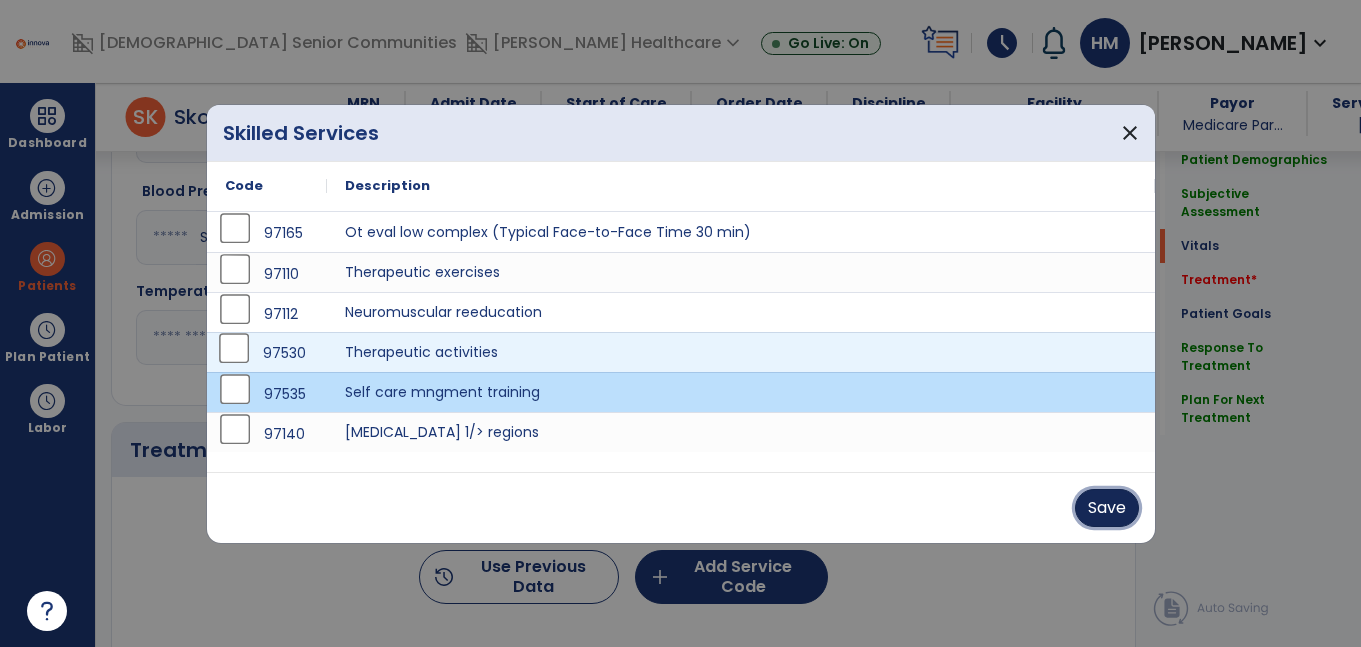 click on "Save" at bounding box center (1107, 508) 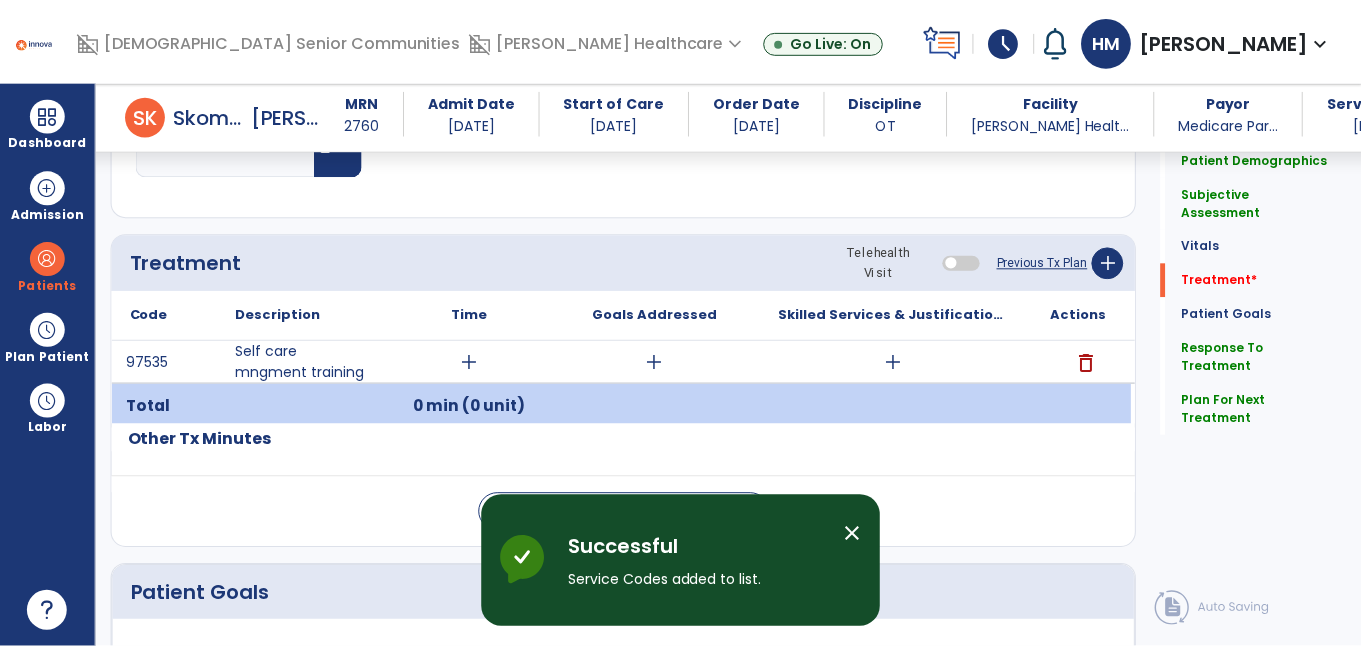 scroll, scrollTop: 1099, scrollLeft: 0, axis: vertical 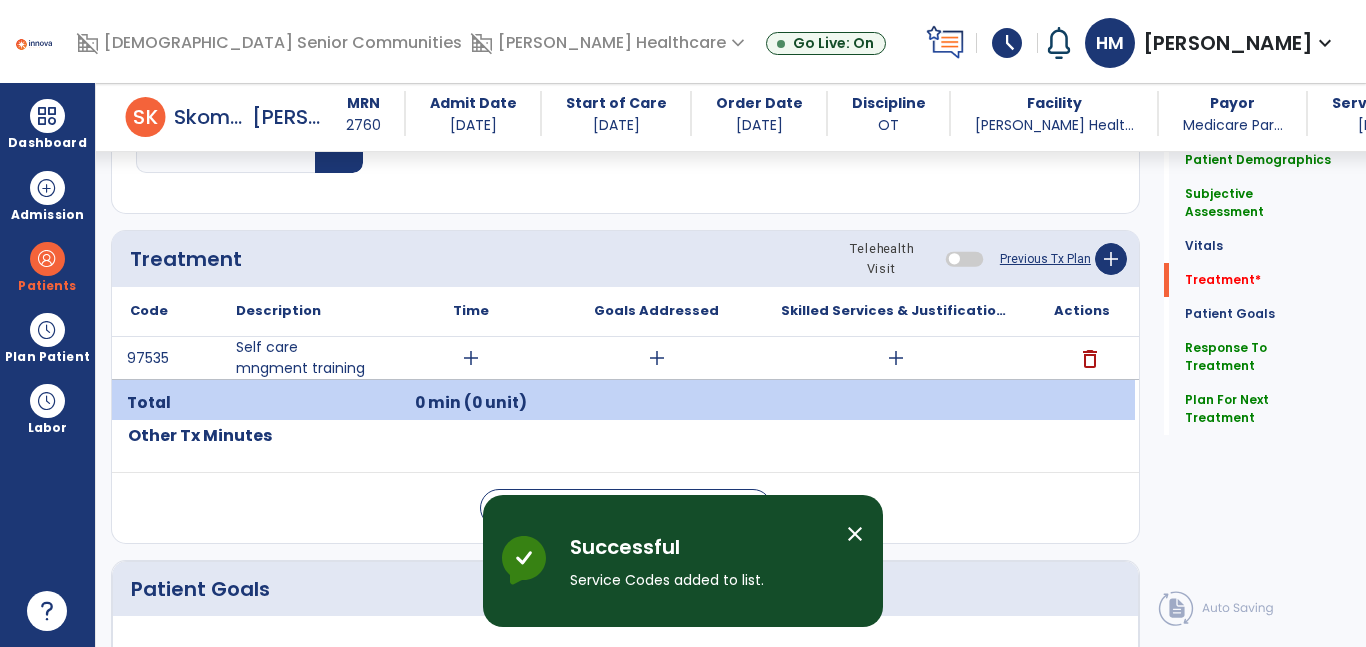 click on "add" at bounding box center [471, 358] 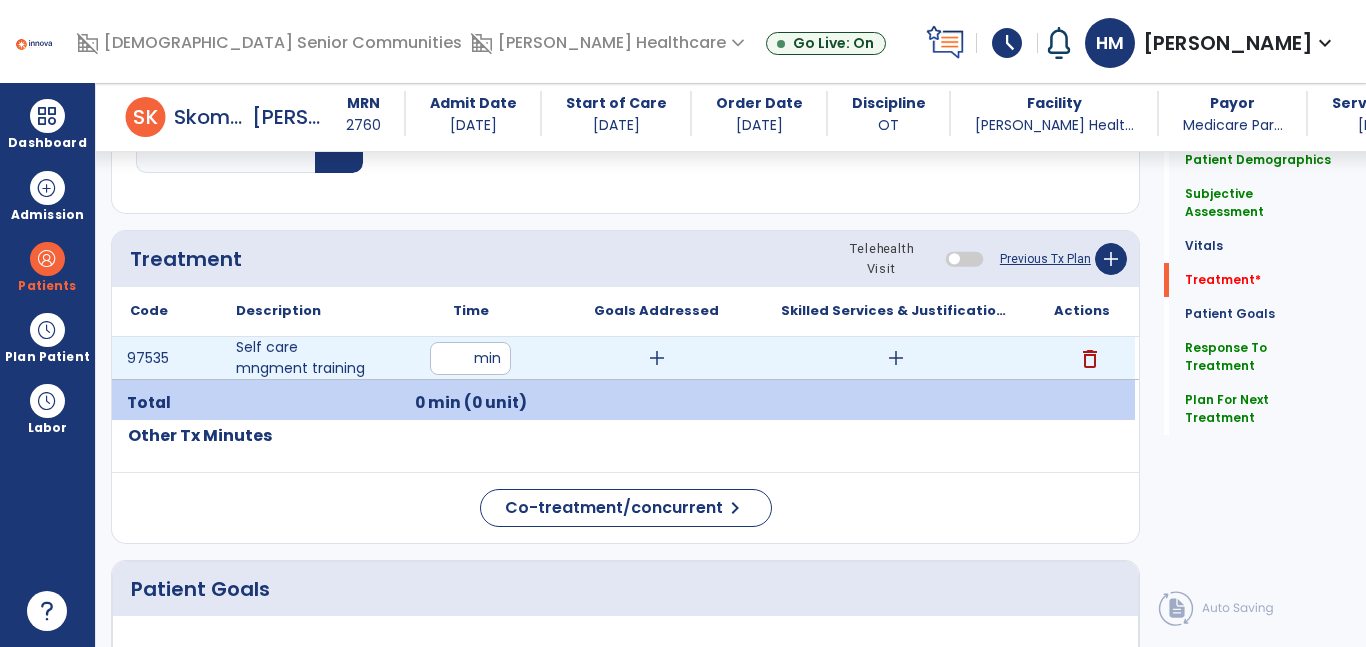 type on "**" 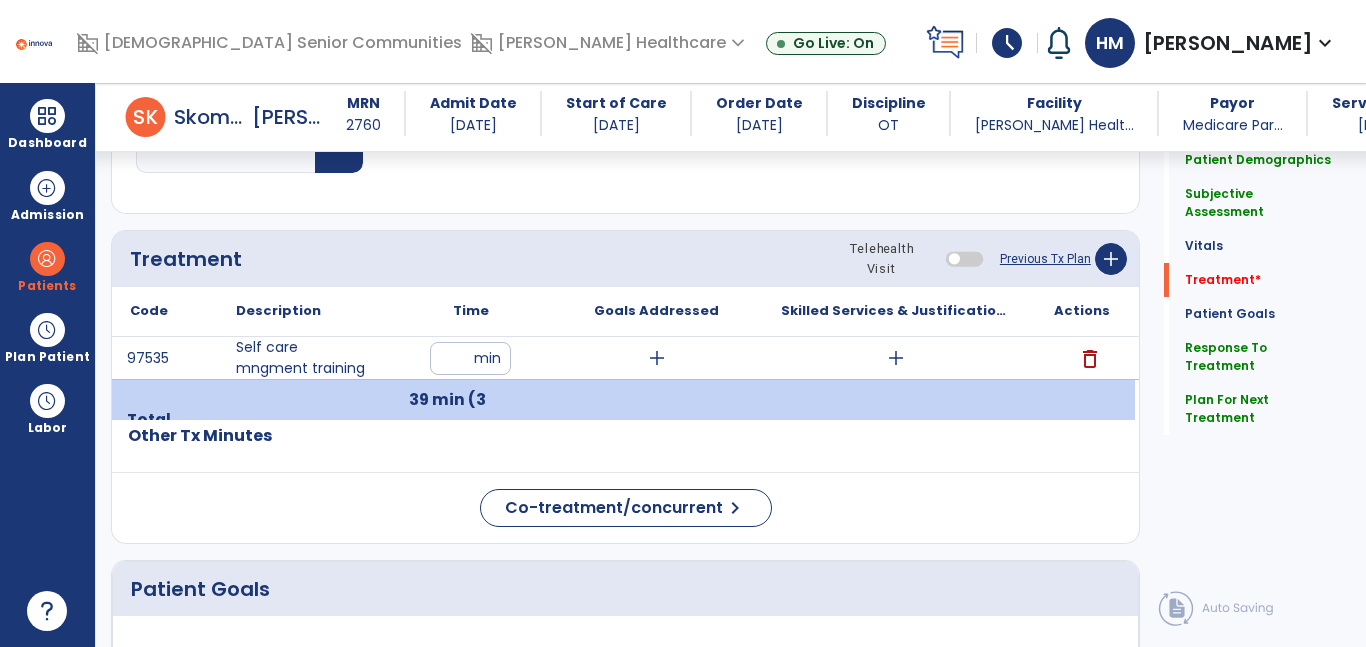 click on "add" at bounding box center (657, 358) 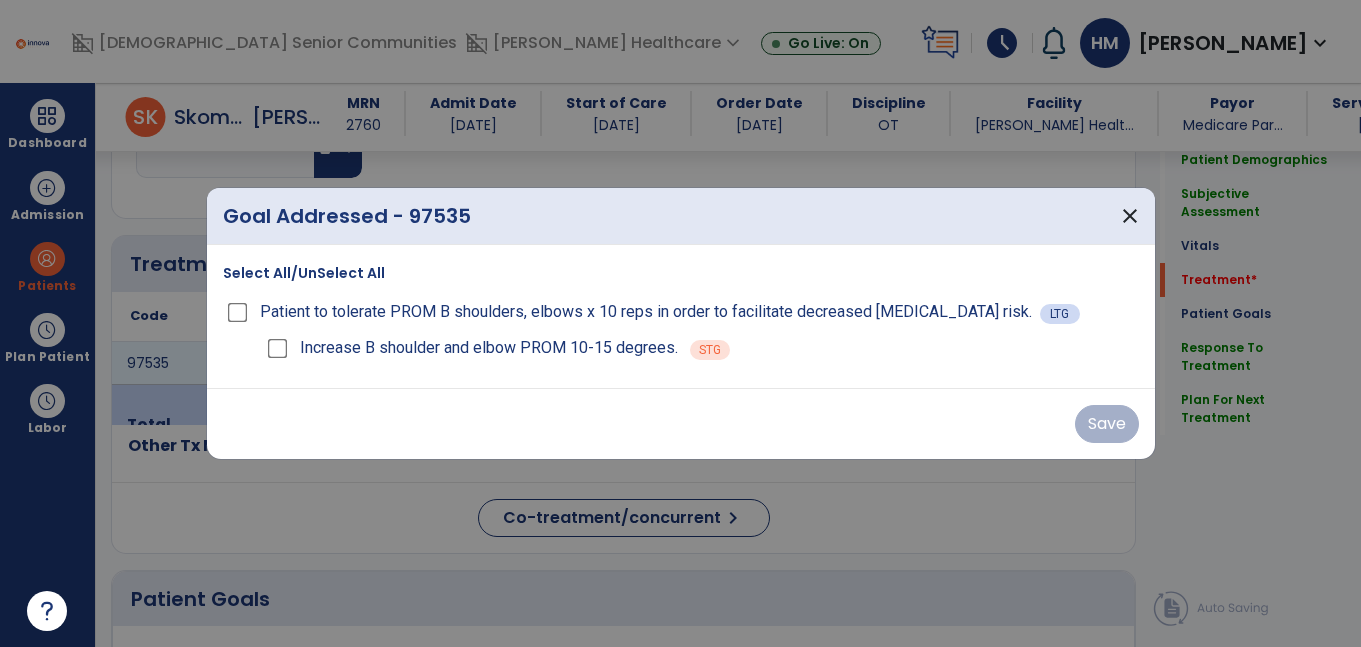 scroll, scrollTop: 1099, scrollLeft: 0, axis: vertical 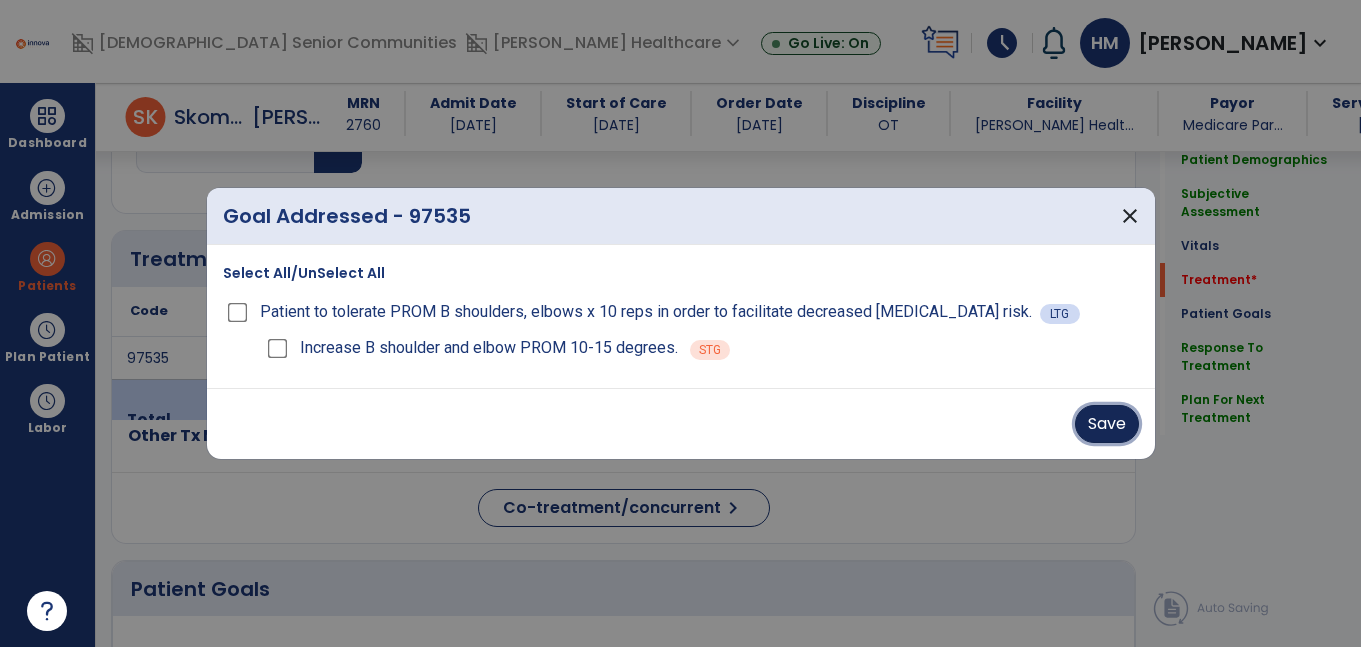 click on "Save" at bounding box center [1107, 424] 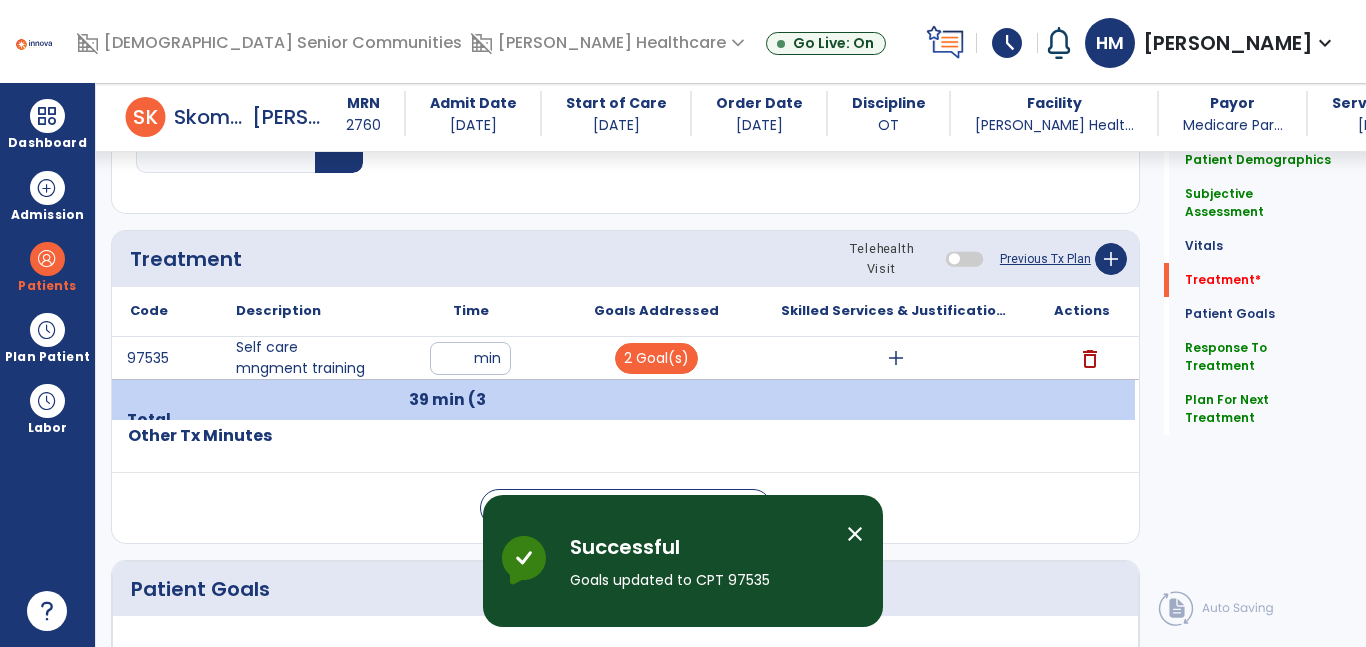 click on "add" at bounding box center (896, 358) 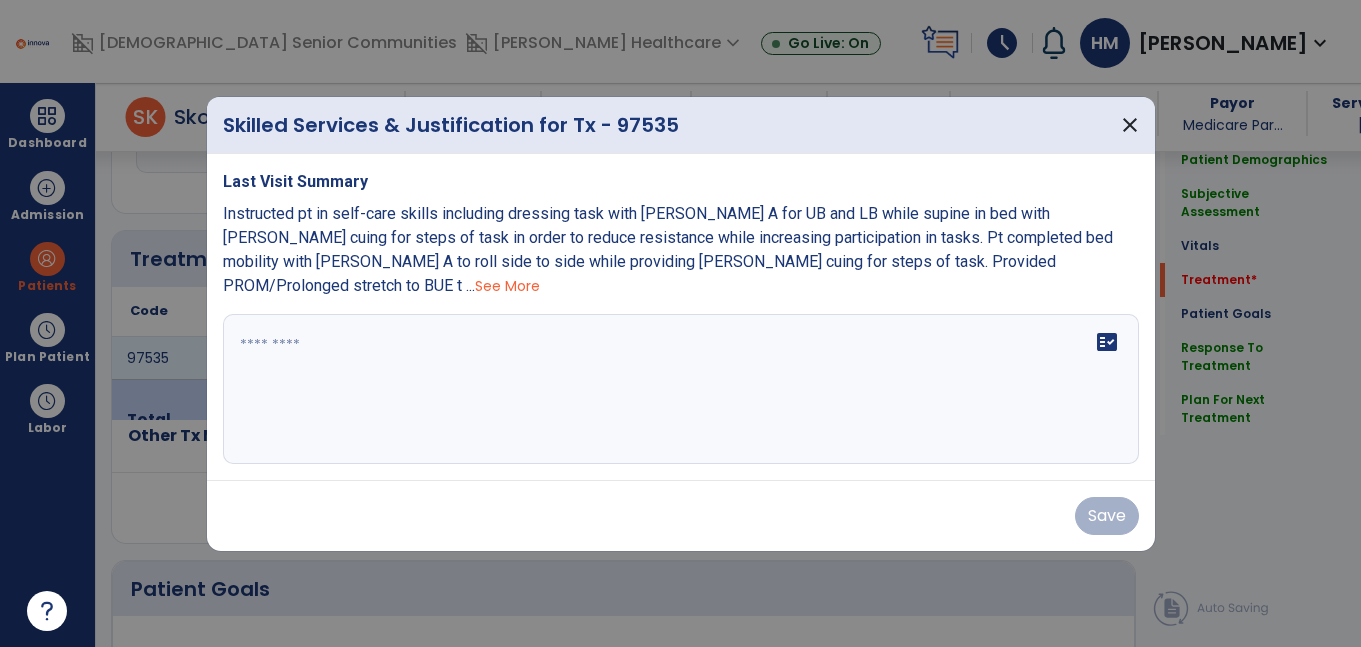 scroll, scrollTop: 1099, scrollLeft: 0, axis: vertical 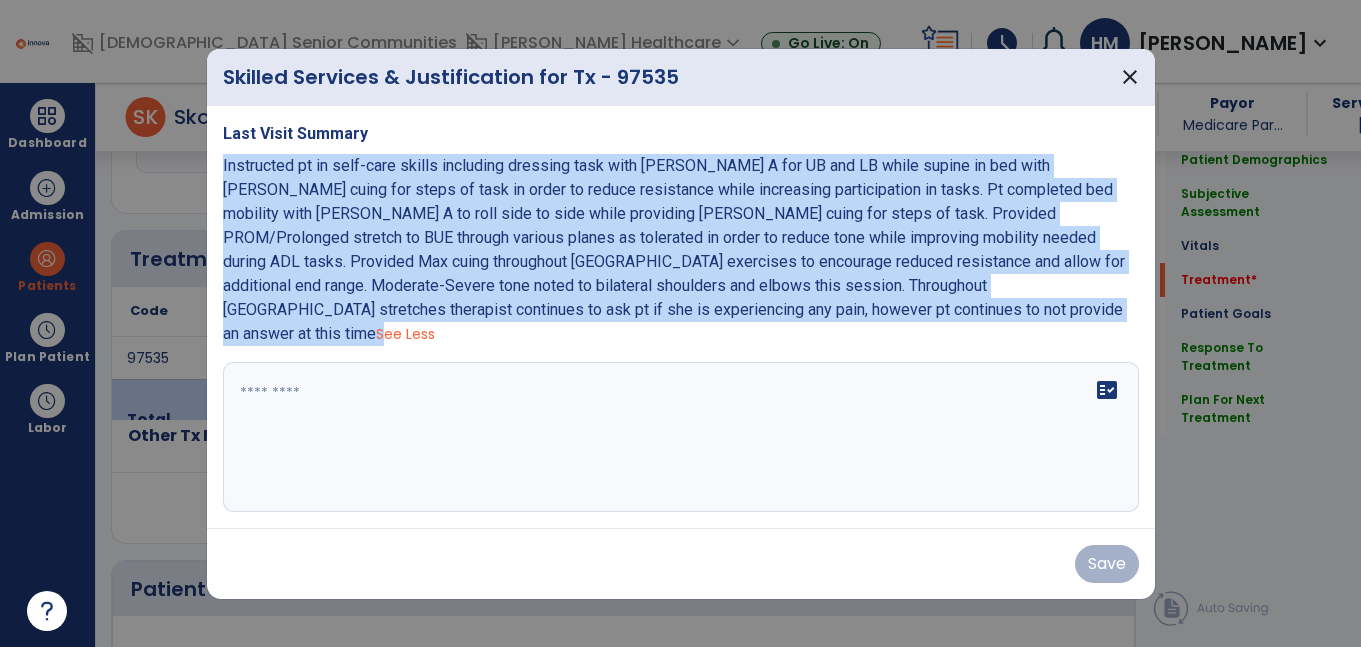 drag, startPoint x: 219, startPoint y: 170, endPoint x: 439, endPoint y: 314, distance: 262.93726 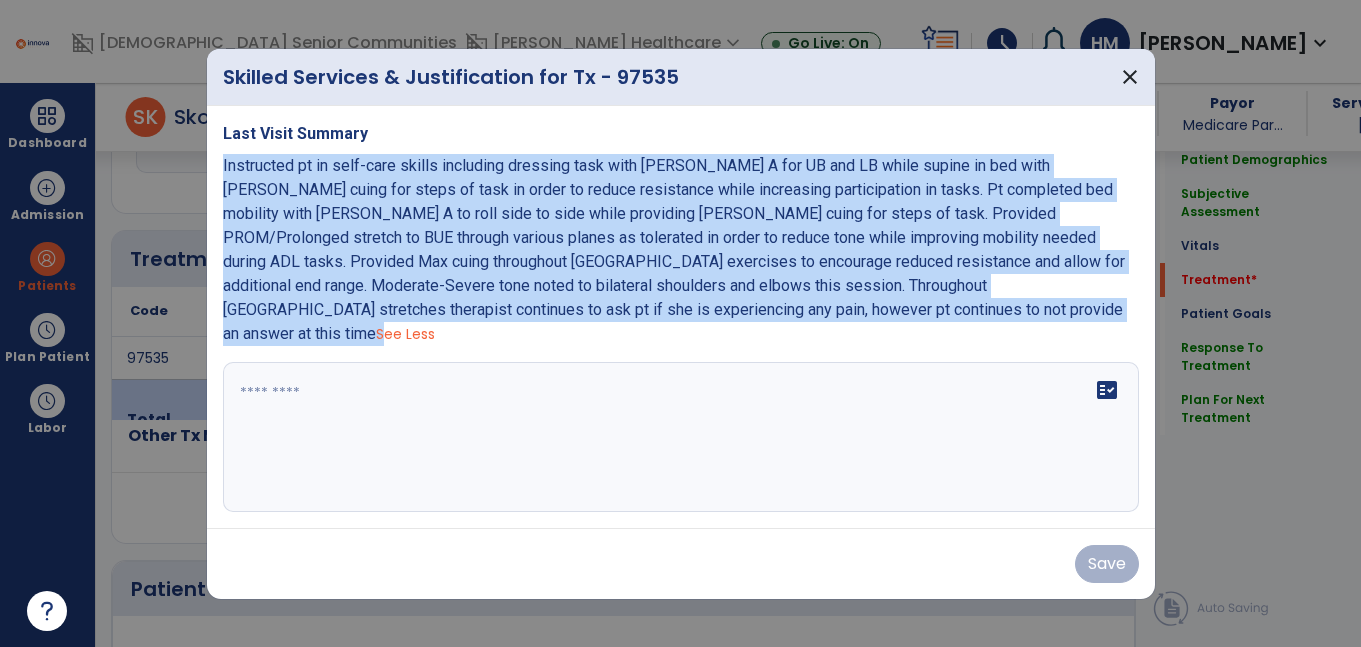 click on "Last Visit Summary Instructed pt in self-care skills including dressing task with [PERSON_NAME] A for UB and LB while supine in bed with [PERSON_NAME] cuing for steps of task in order to reduce resistance while increasing participation in tasks. Pt completed bed mobility with [PERSON_NAME] A to roll side to side while providing [PERSON_NAME] cuing for steps of task. Provided PROM/Prolonged stretch to BUE through various planes as tolerated in order to reduce tone while improving mobility needed during ADL tasks. Provided Max cuing throughout [GEOGRAPHIC_DATA] exercises to encourage reduced resistance and allow for additional end range. Moderate-Severe tone noted to bilateral shoulders and elbows this session. Throughout [GEOGRAPHIC_DATA] stretches therapist continues to ask pt if she is experiencing any pain, however pt continues to not provide an answer at this time  See Less   fact_check" at bounding box center [681, 317] 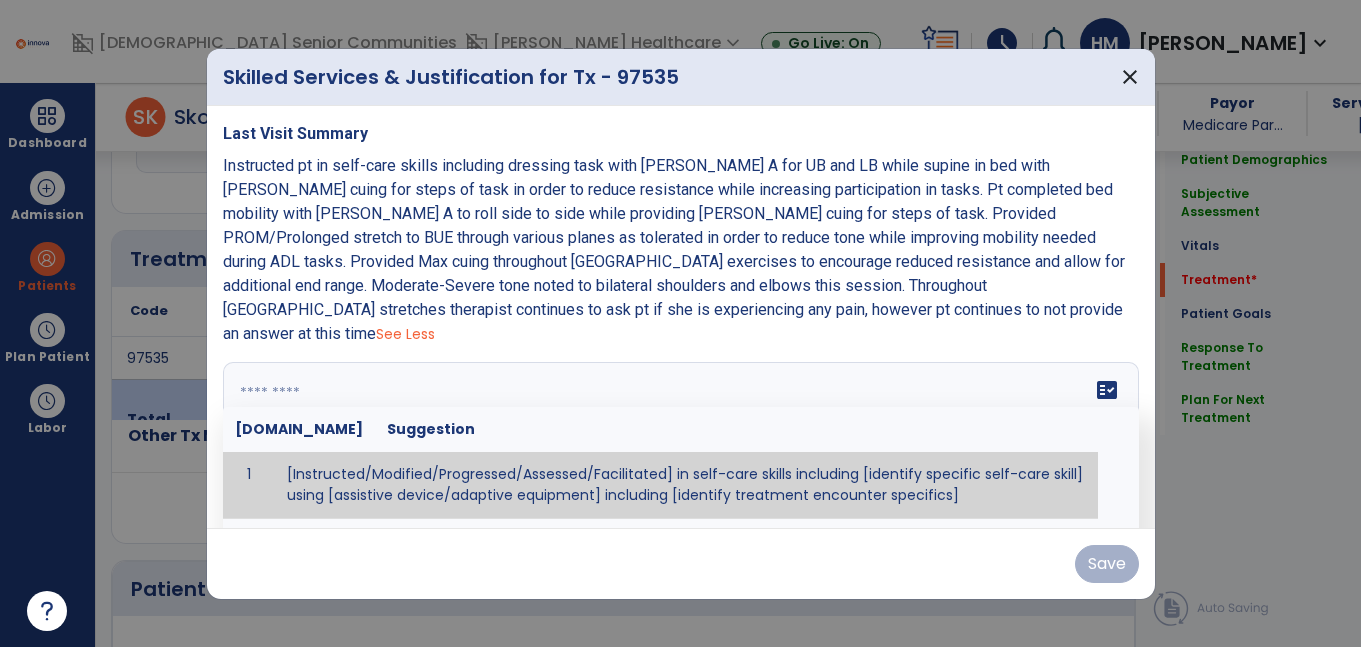 paste on "**********" 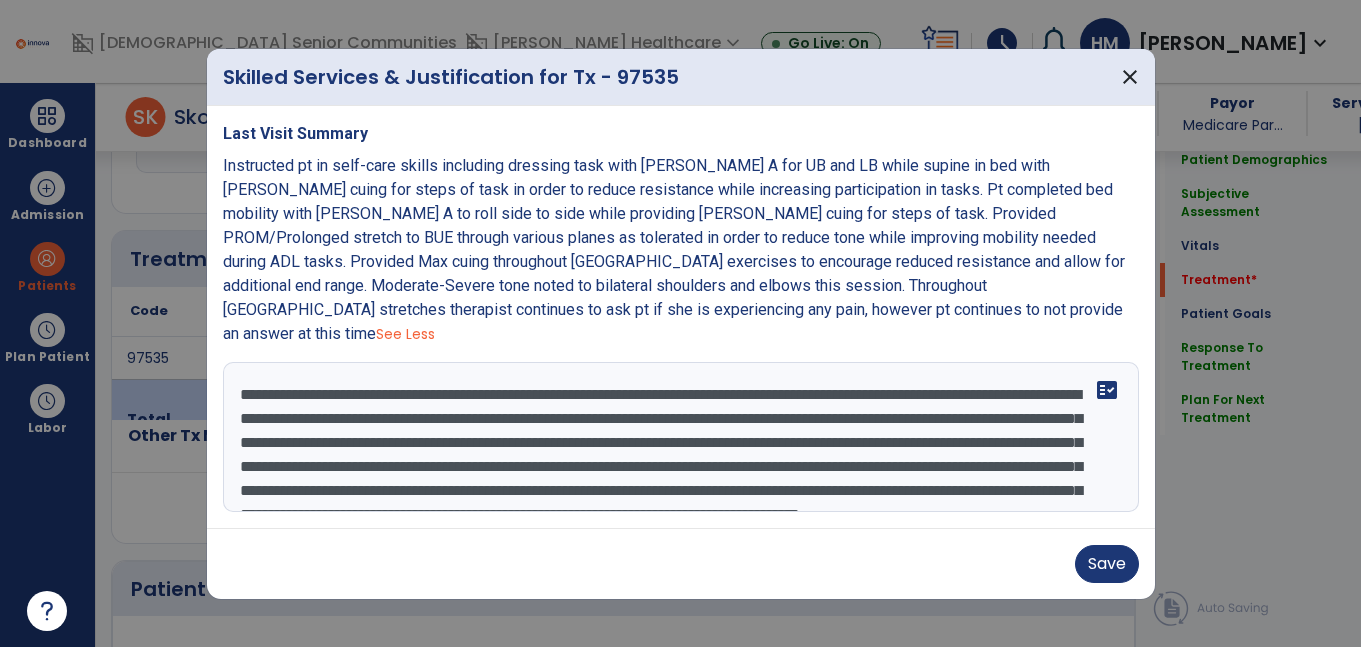 scroll, scrollTop: 64, scrollLeft: 0, axis: vertical 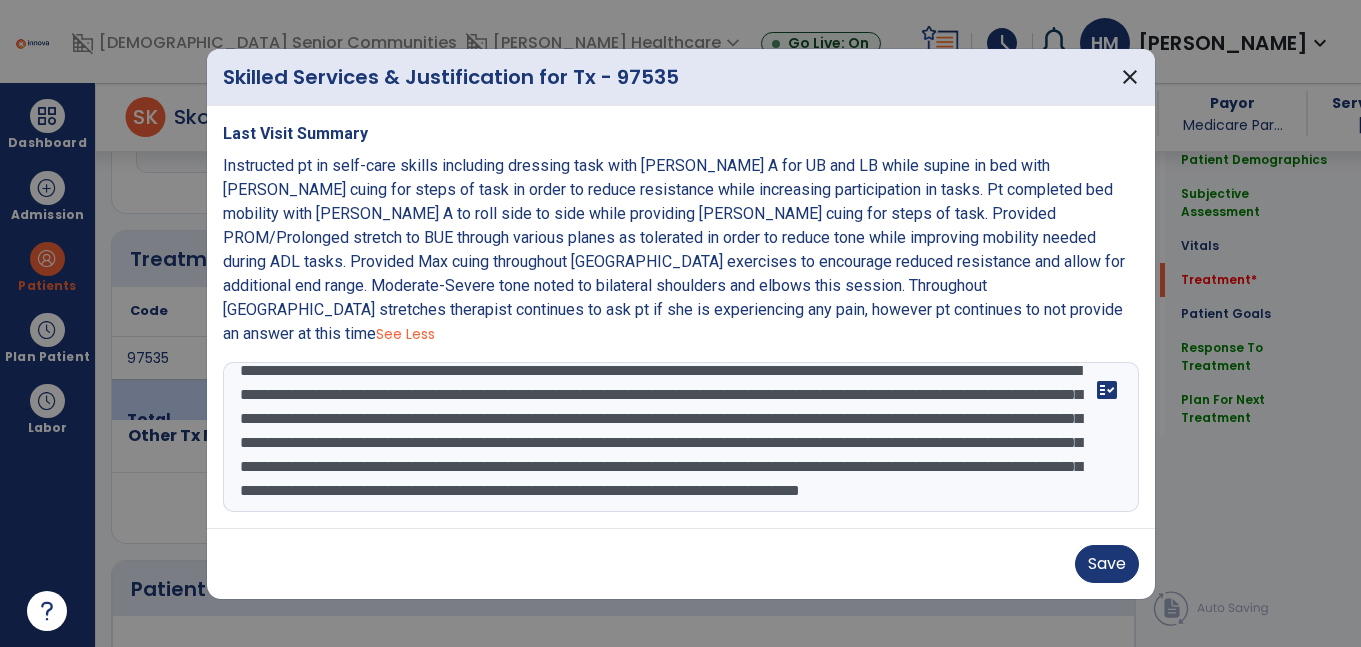 click on "**********" at bounding box center [681, 437] 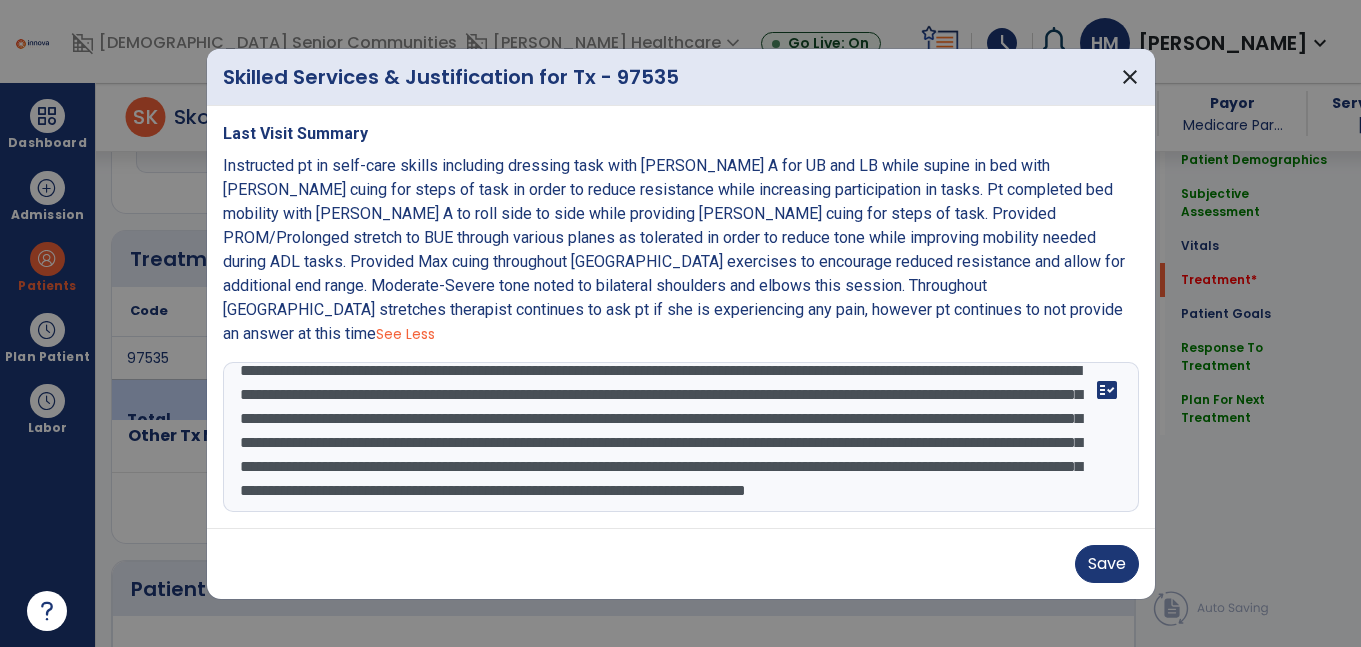 click on "**********" at bounding box center [681, 437] 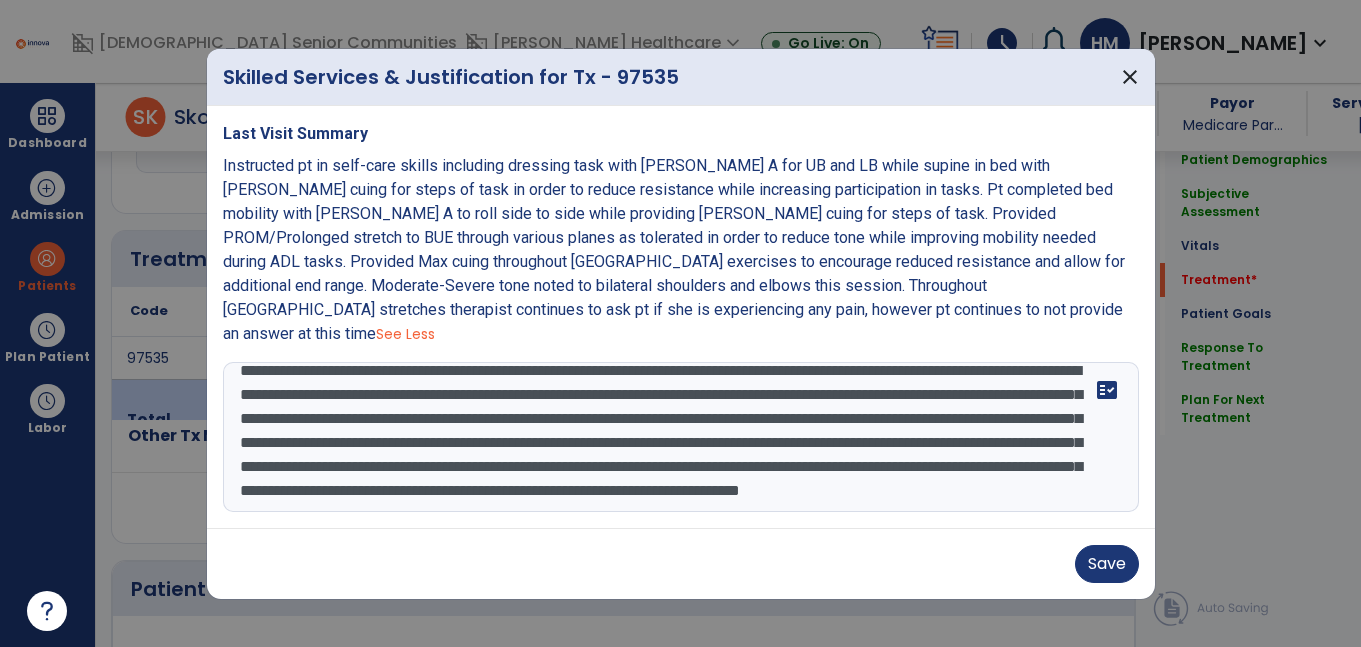 scroll, scrollTop: 20, scrollLeft: 0, axis: vertical 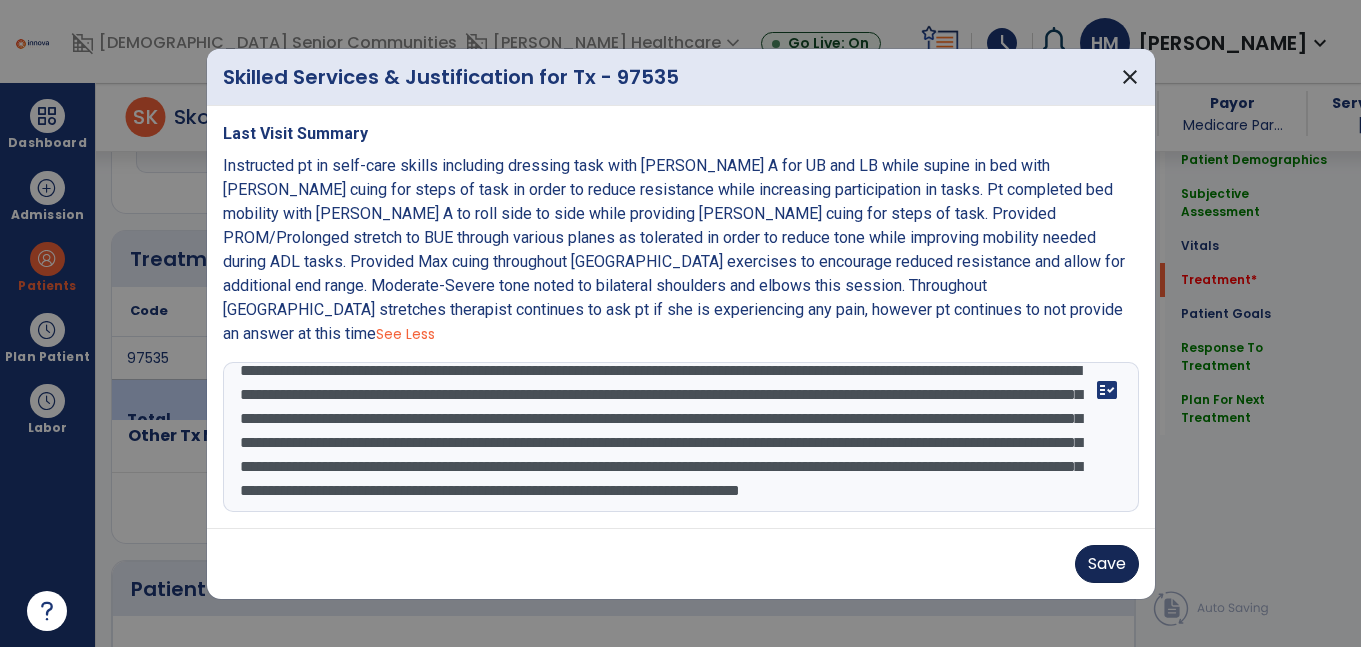 type on "**********" 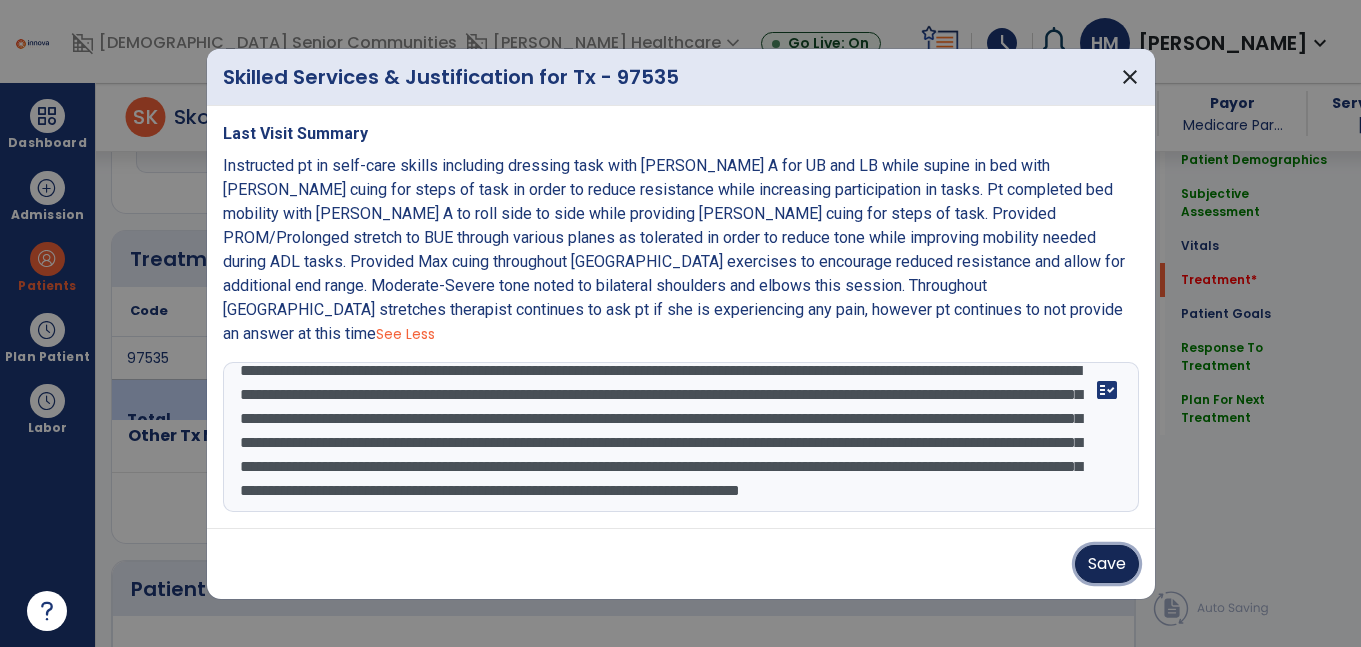 click on "Save" at bounding box center (1107, 564) 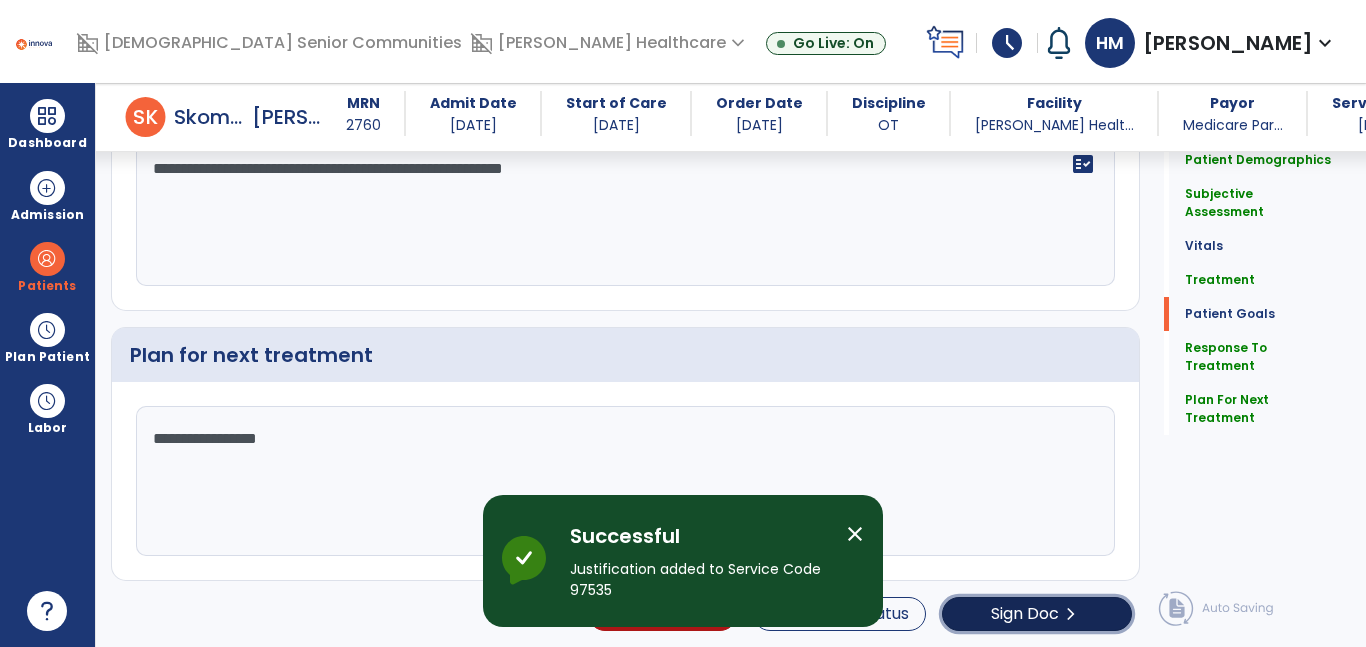 click on "Sign Doc  chevron_right" 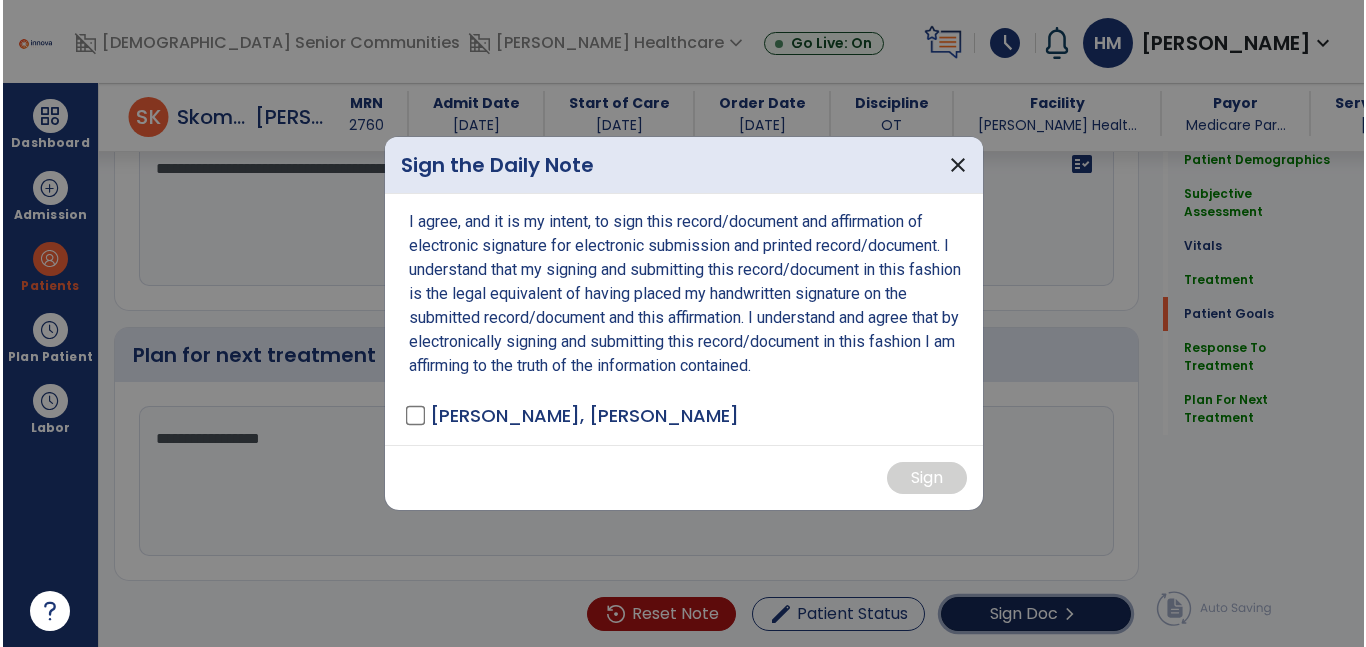 scroll, scrollTop: 2088, scrollLeft: 0, axis: vertical 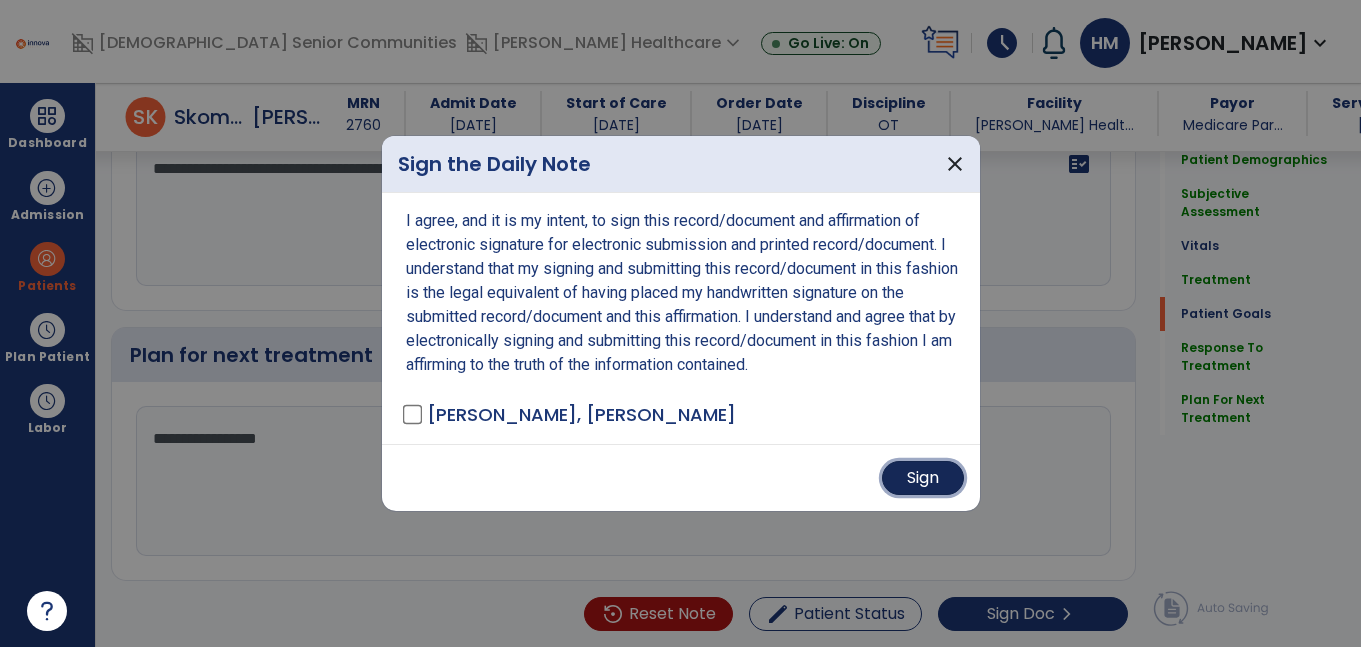 click on "Sign" at bounding box center (923, 478) 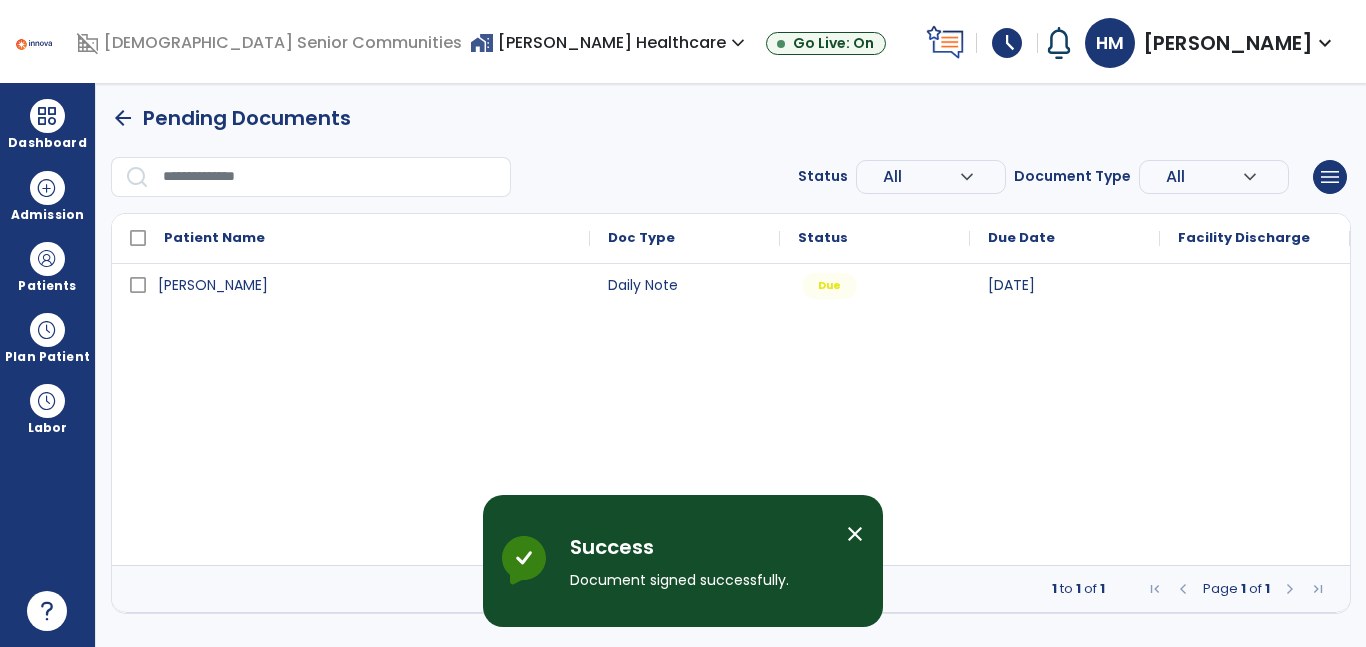 scroll, scrollTop: 0, scrollLeft: 0, axis: both 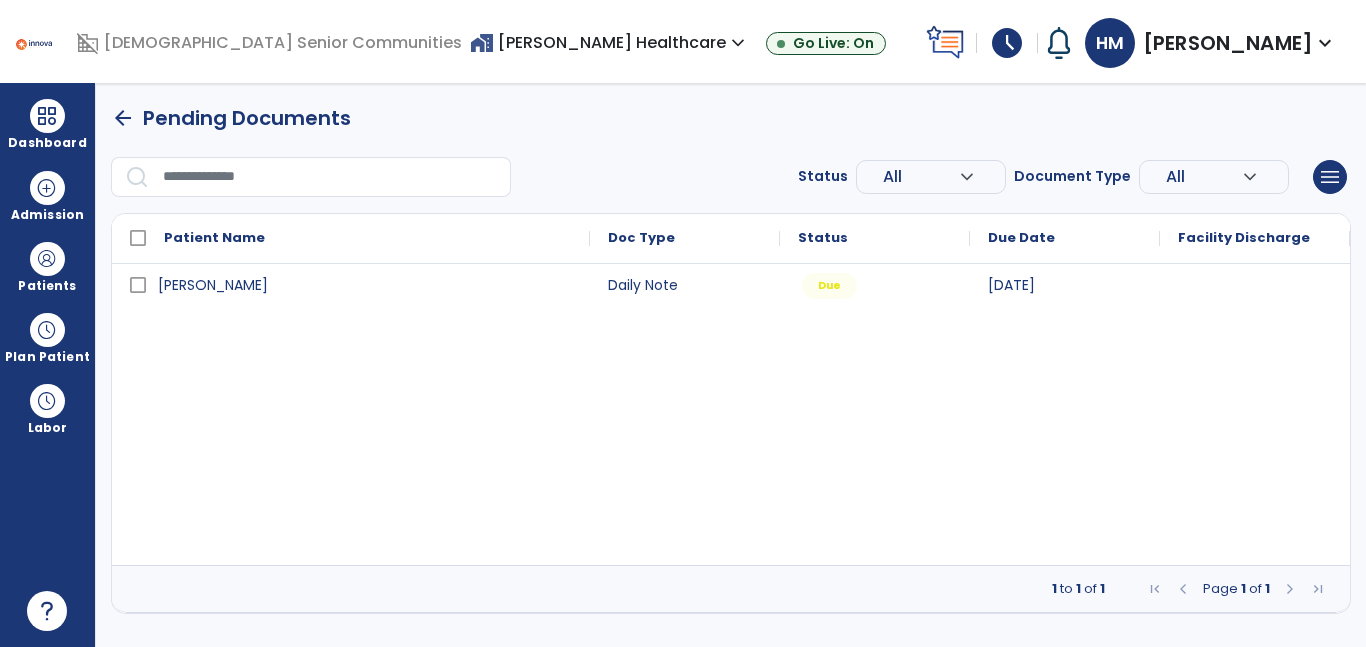 click at bounding box center (1255, 284) 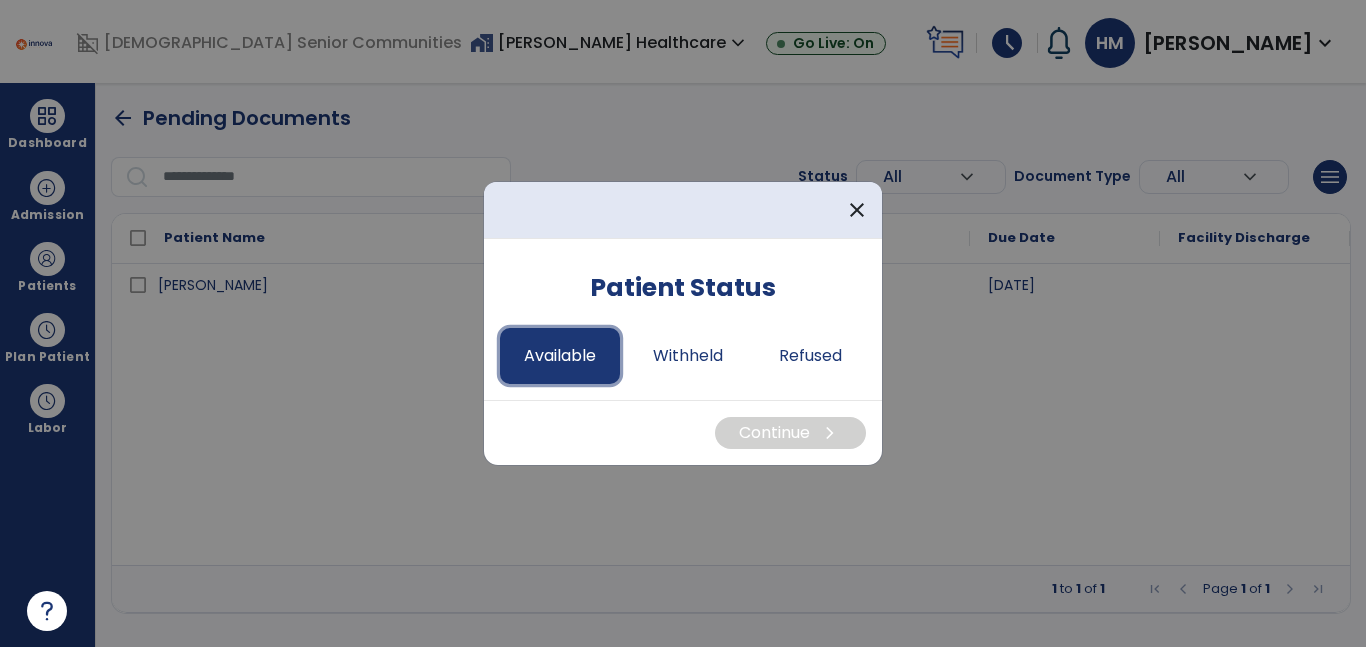click on "Available" at bounding box center [560, 356] 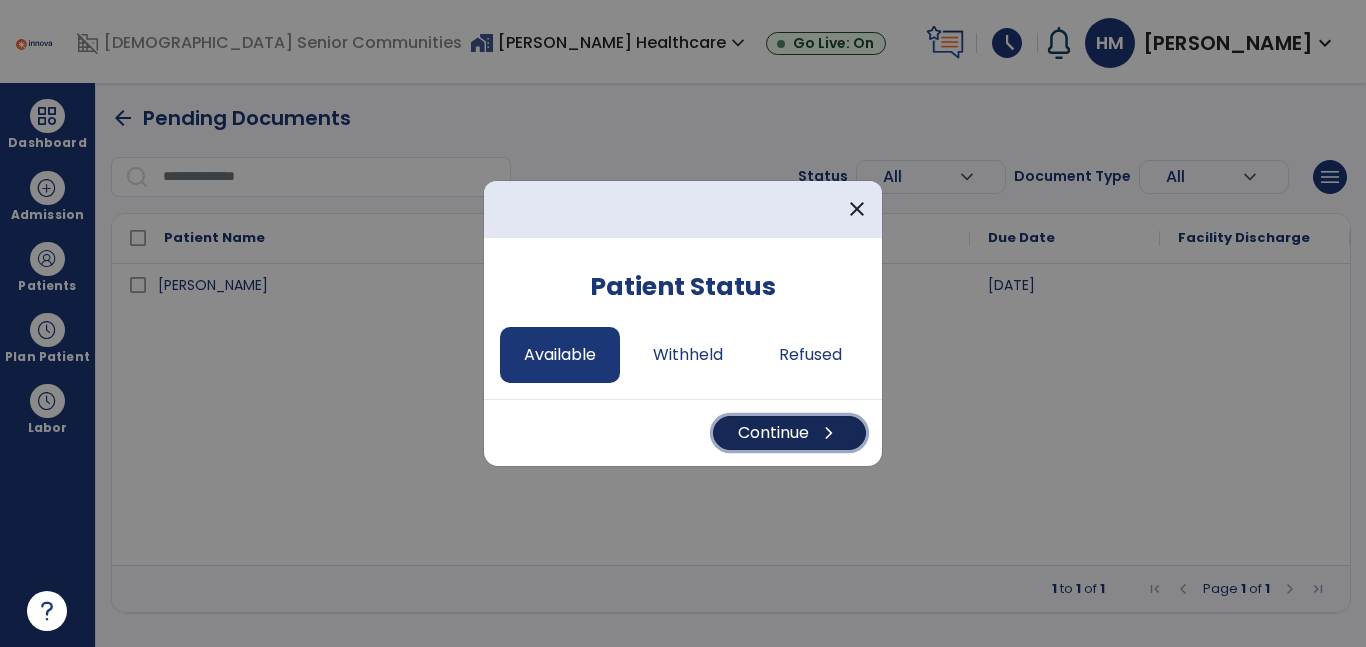 click on "Continue   chevron_right" at bounding box center [789, 433] 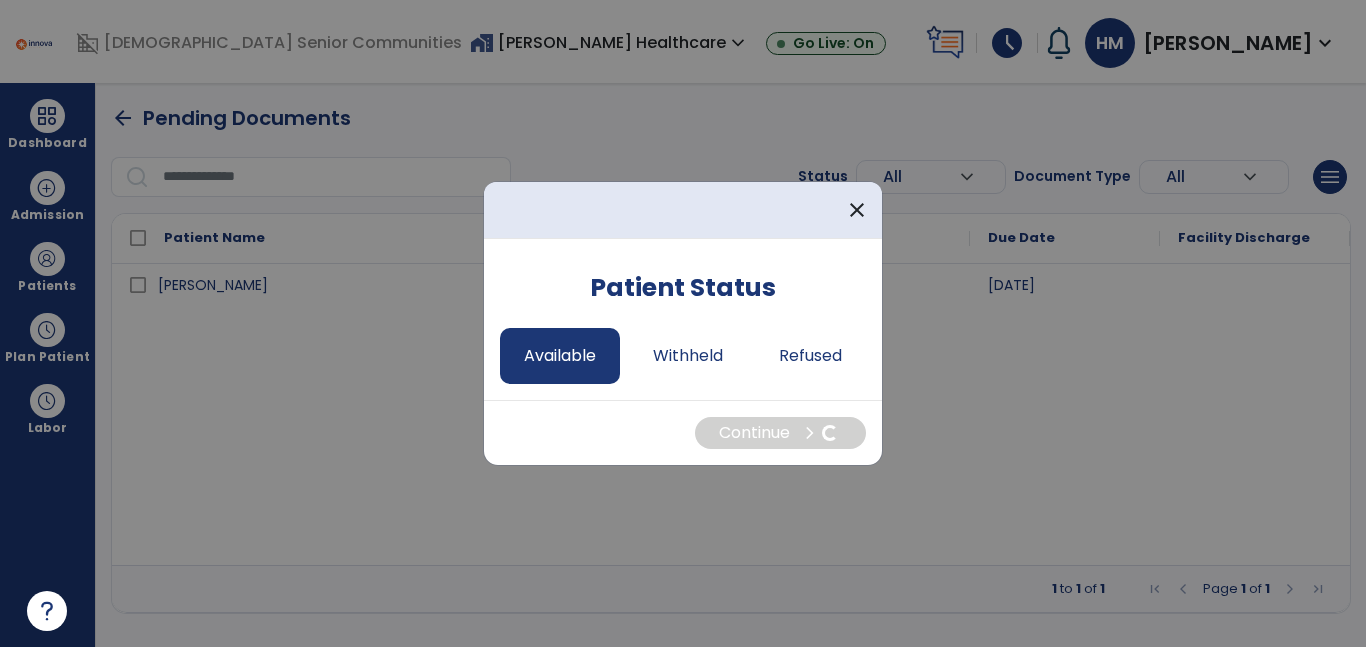 select on "*" 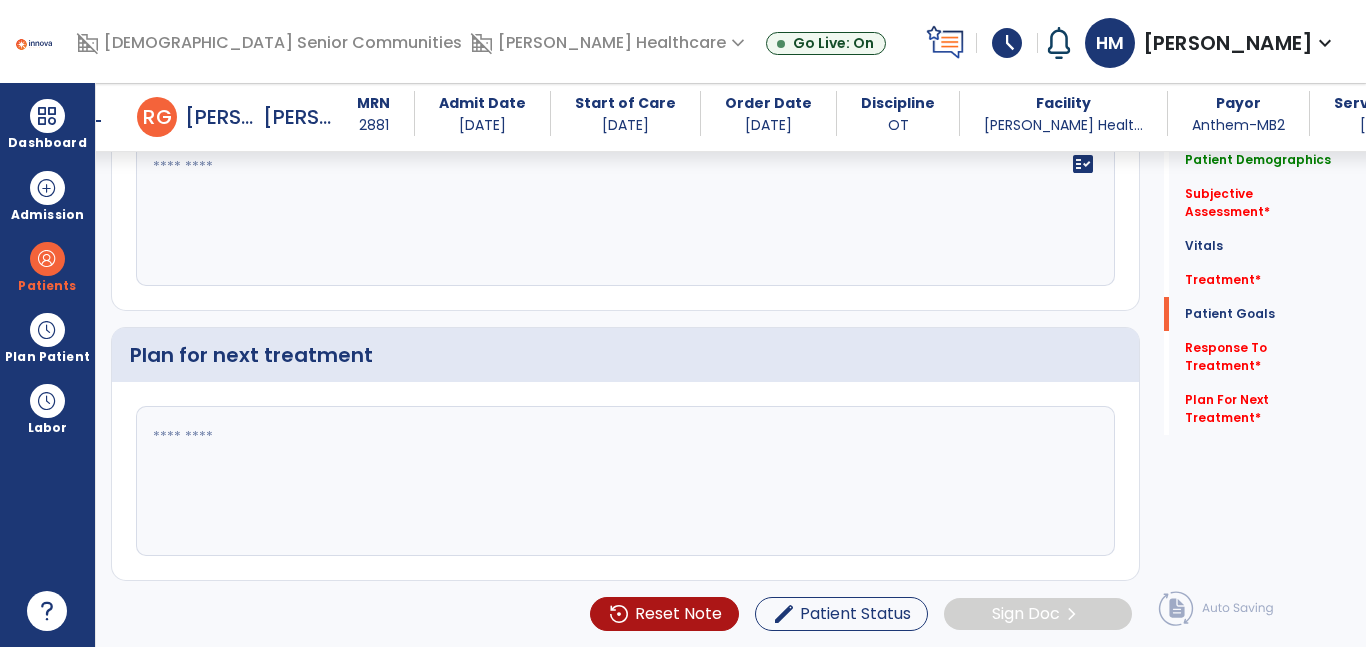 scroll, scrollTop: 2070, scrollLeft: 0, axis: vertical 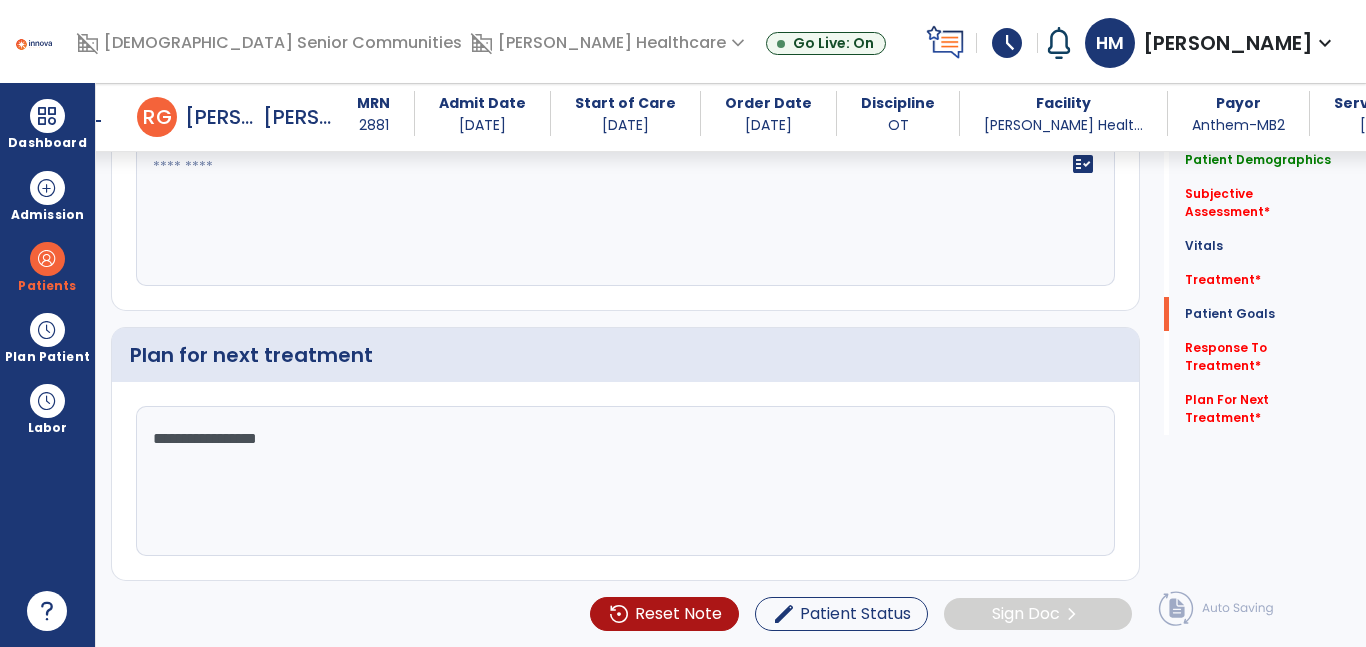 click on "**********" 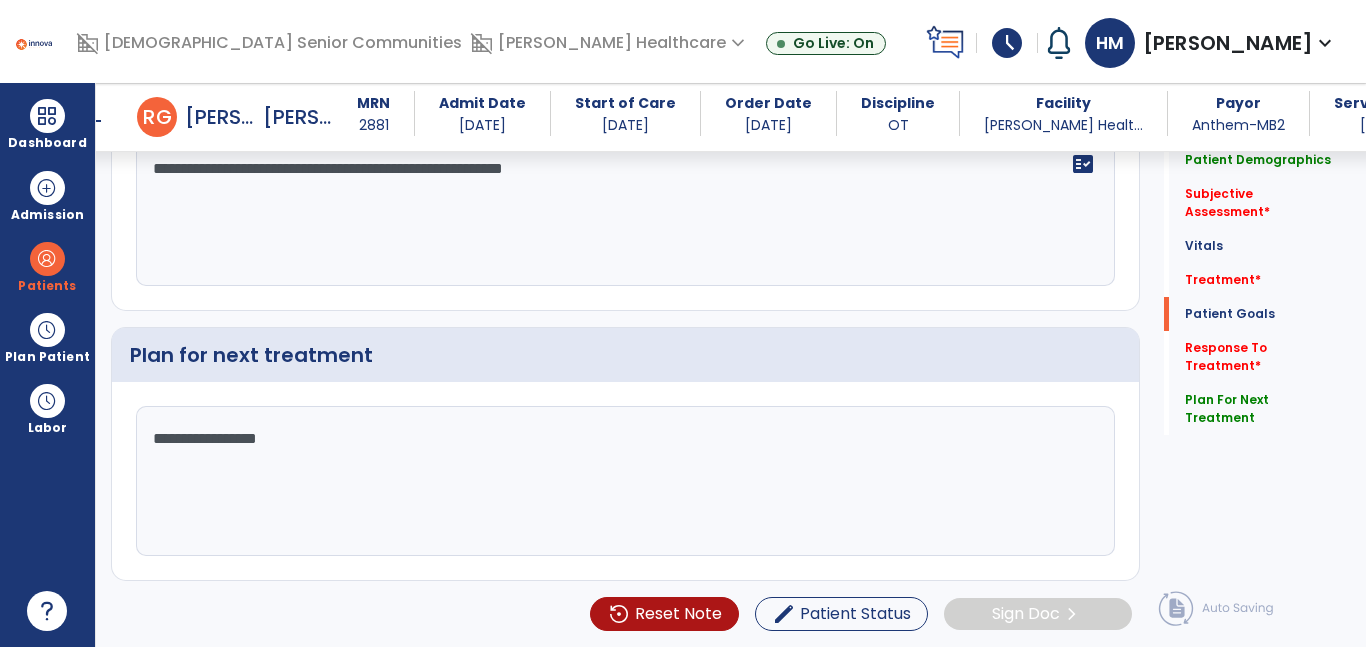click on "**********" 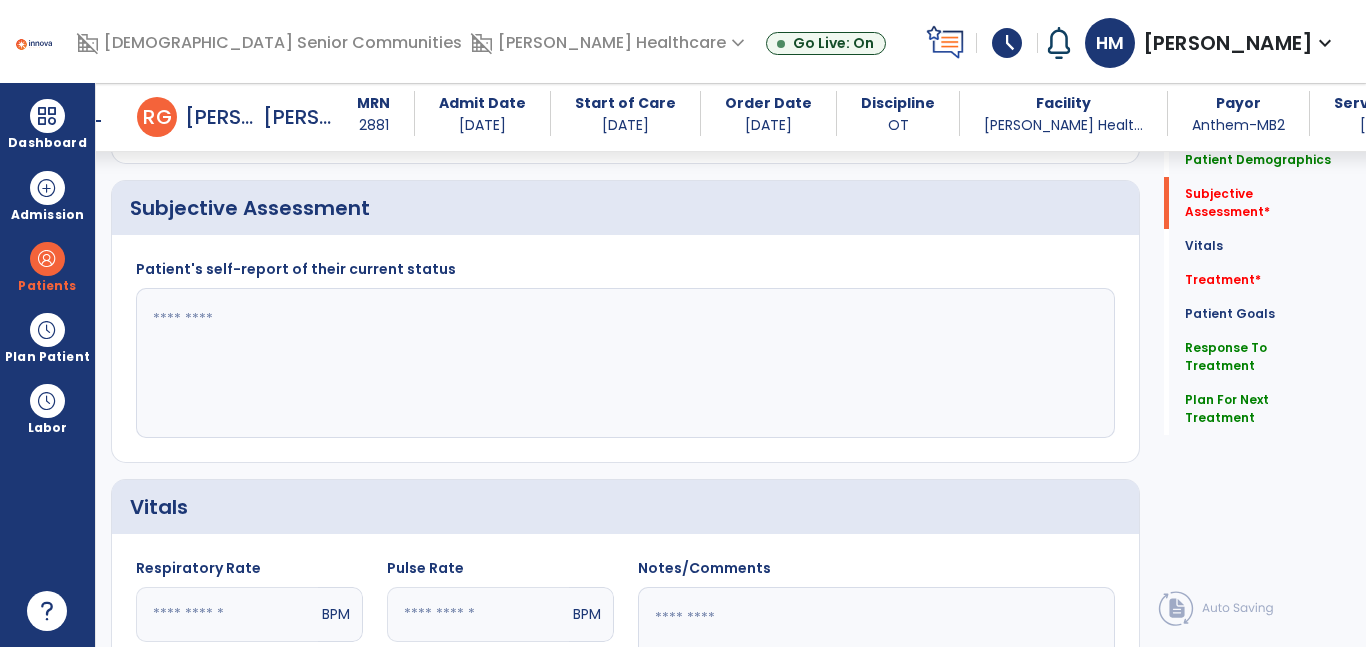 scroll, scrollTop: 437, scrollLeft: 0, axis: vertical 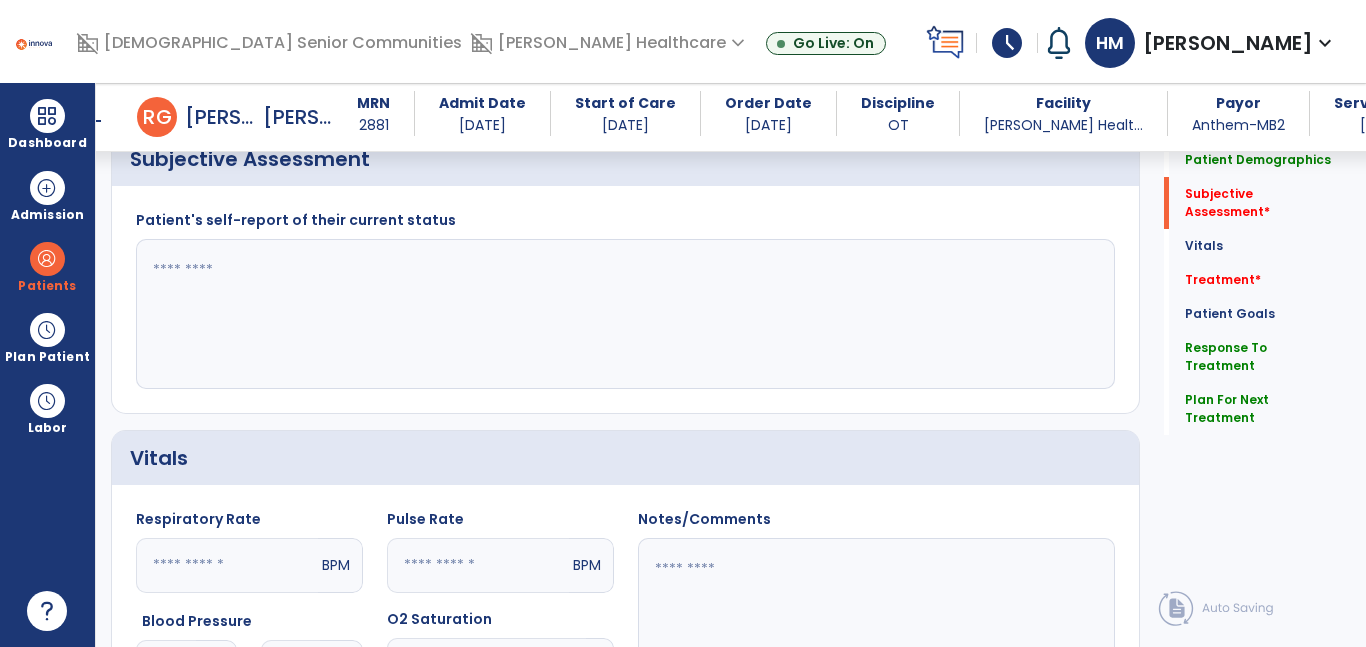 type on "**********" 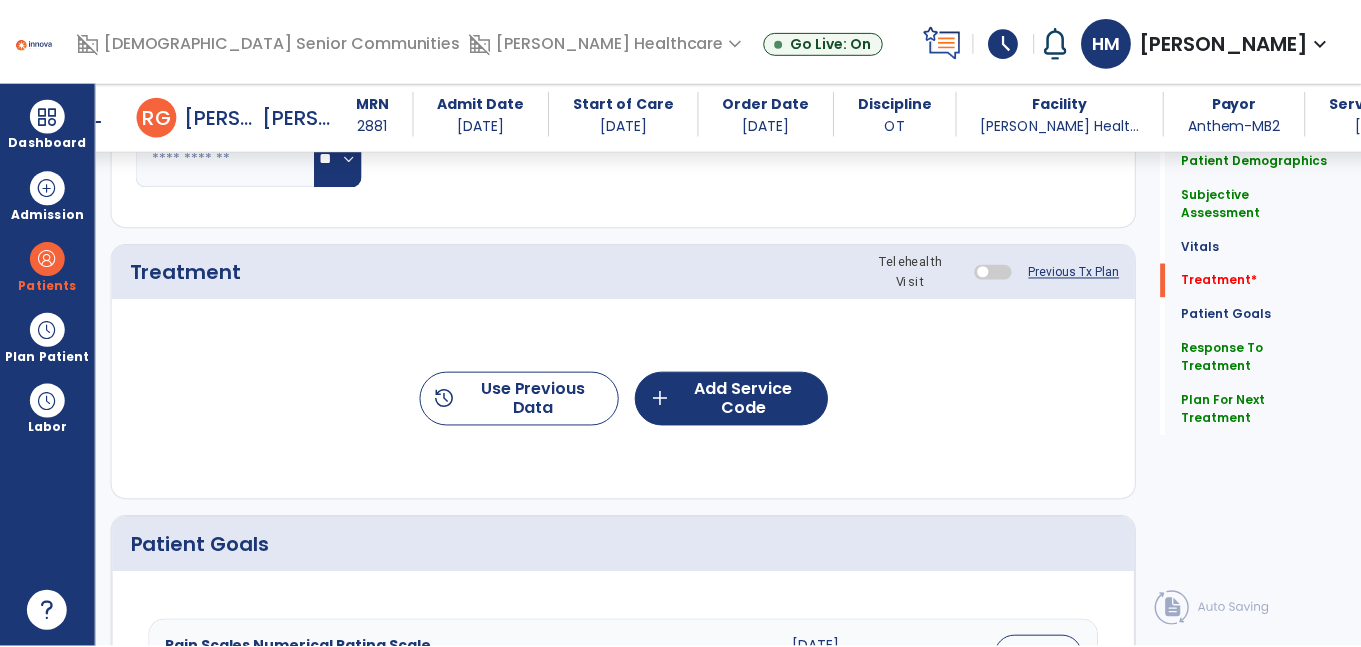 scroll, scrollTop: 1102, scrollLeft: 0, axis: vertical 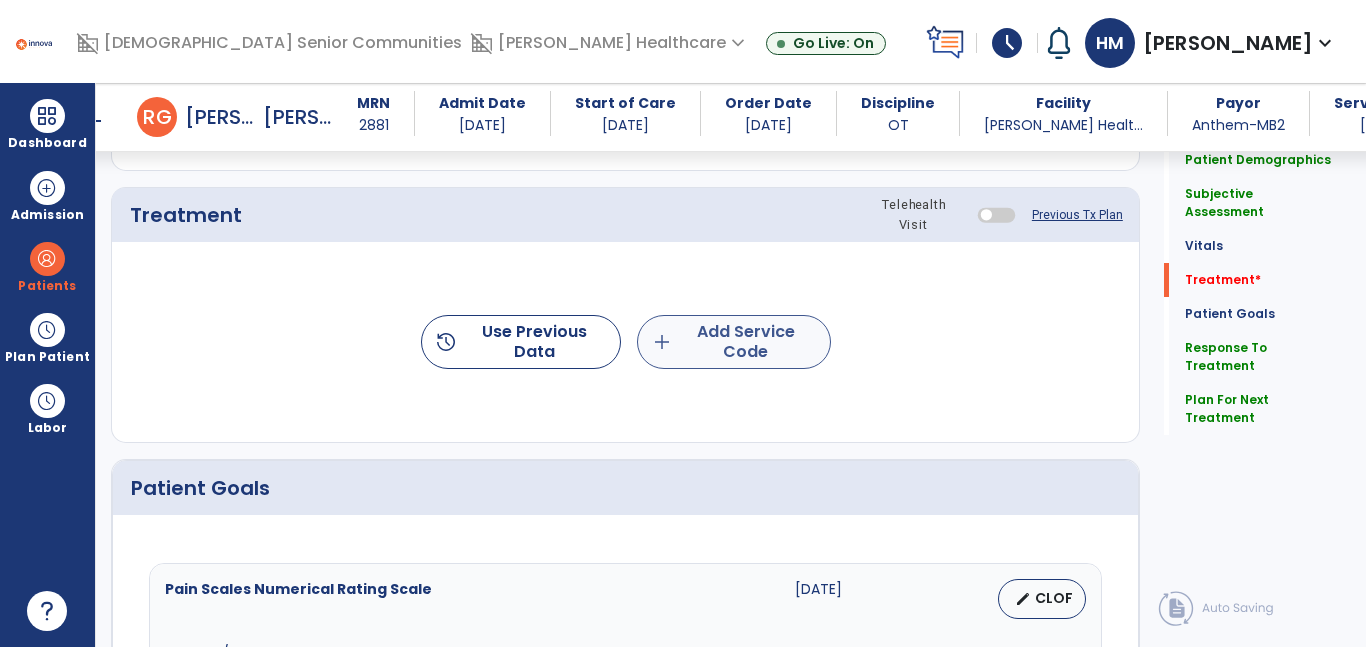 type on "**********" 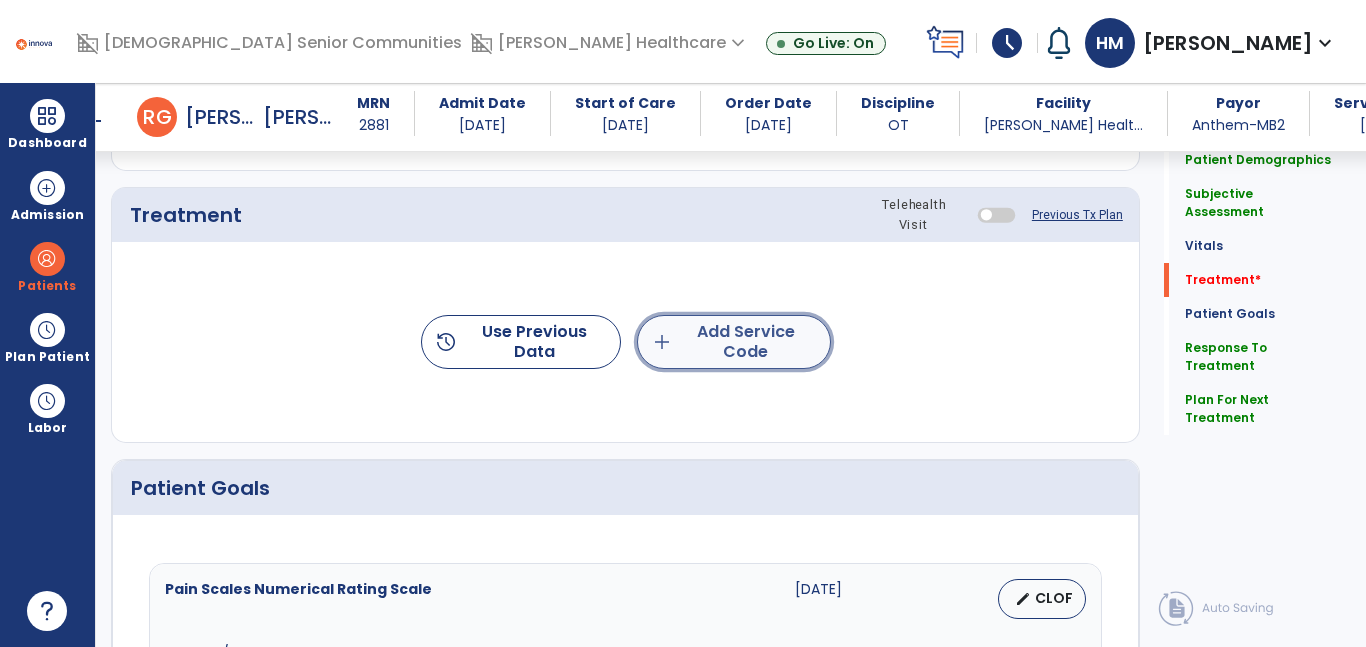 click on "add  Add Service Code" 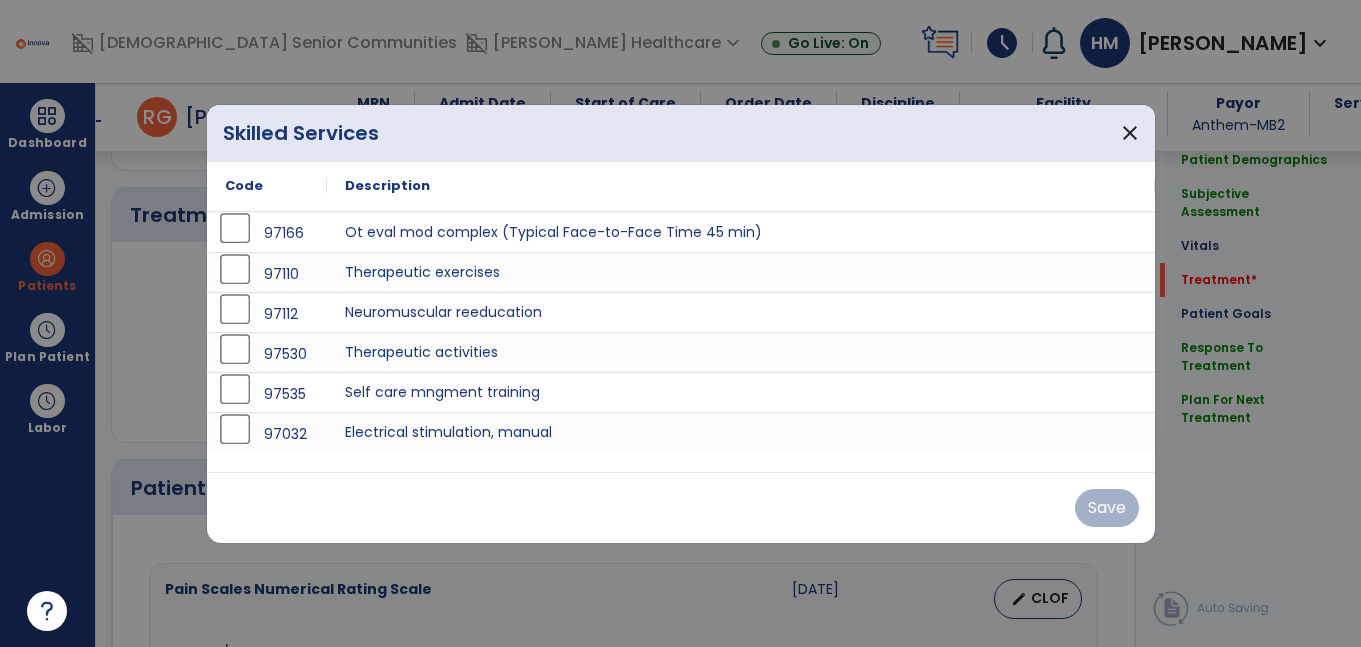 scroll, scrollTop: 1102, scrollLeft: 0, axis: vertical 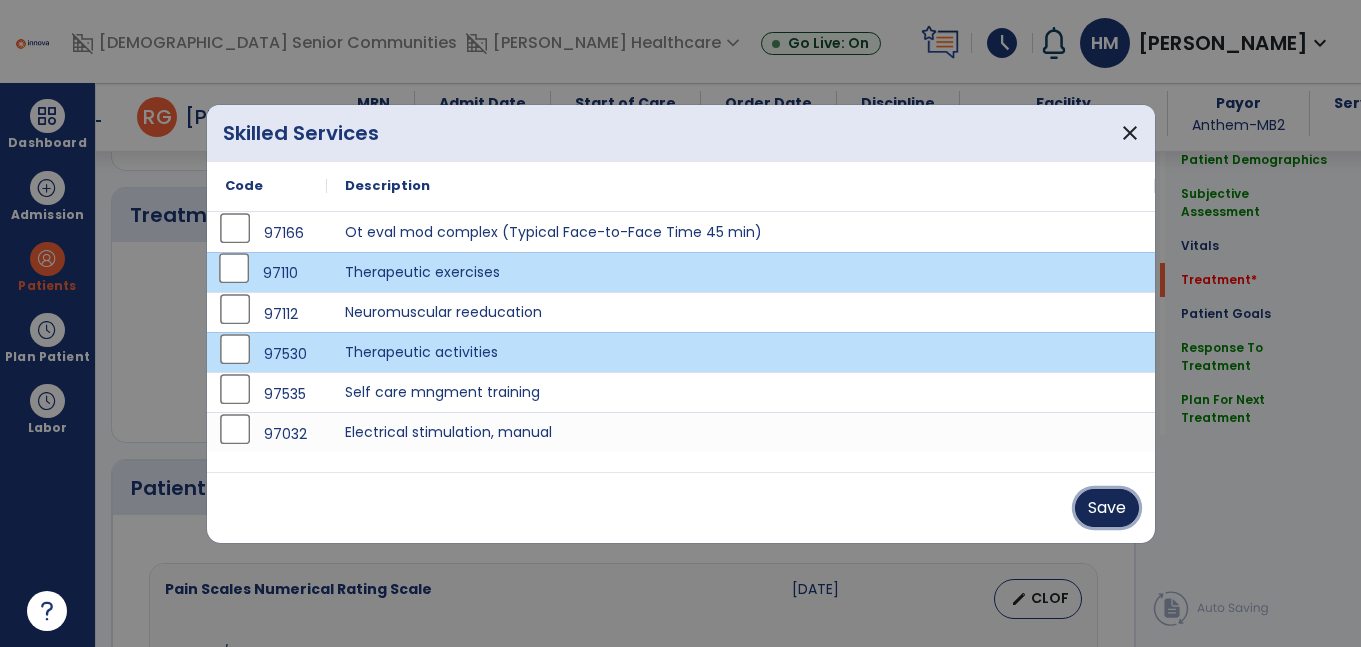 click on "Save" at bounding box center [1107, 508] 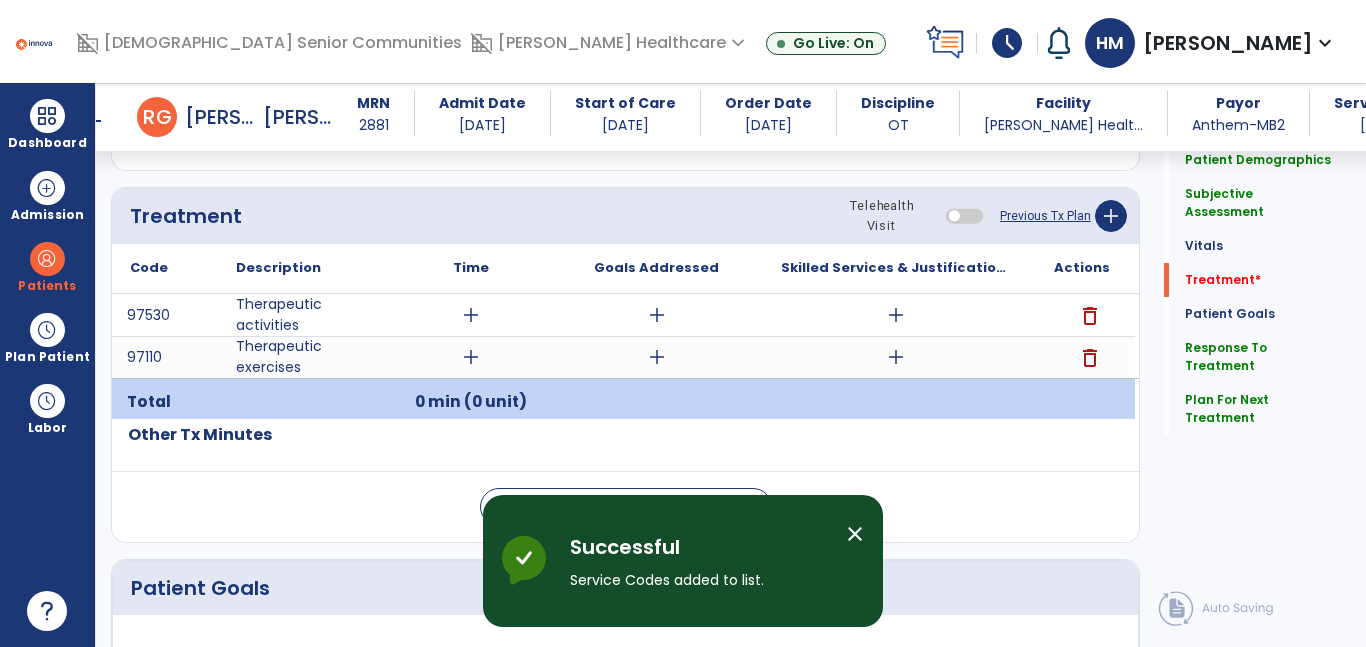 click on "add" at bounding box center (471, 357) 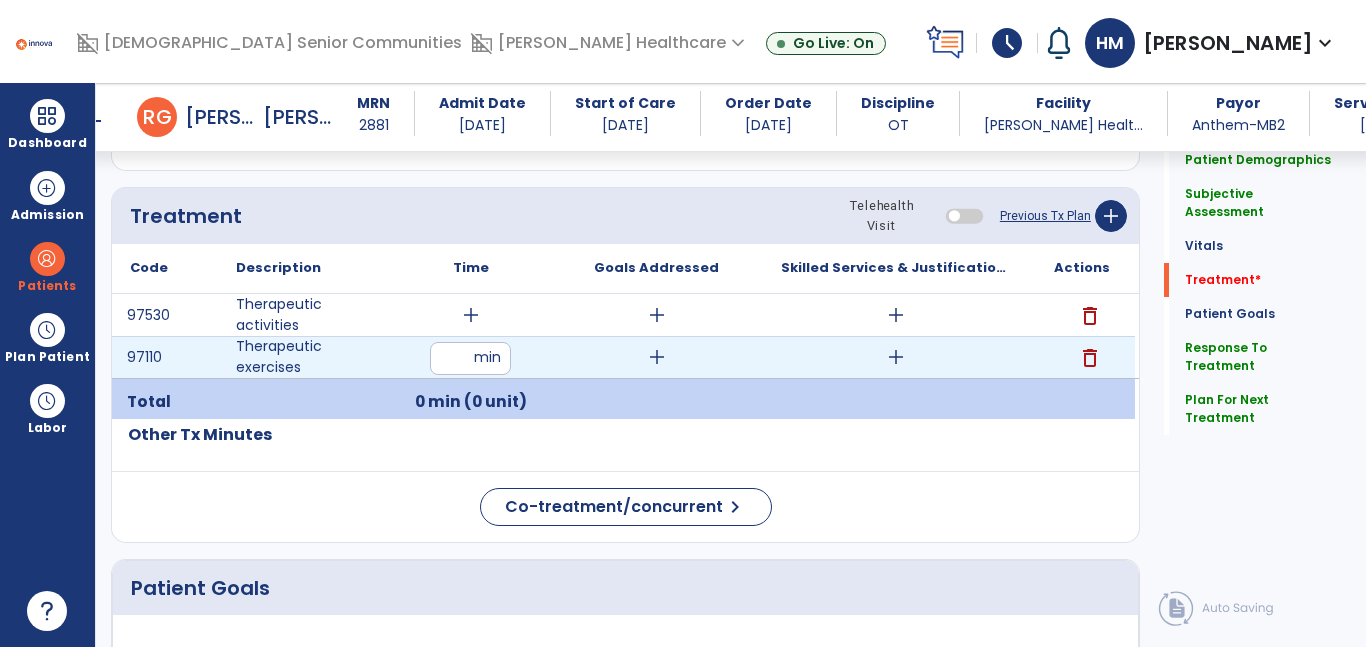 type on "**" 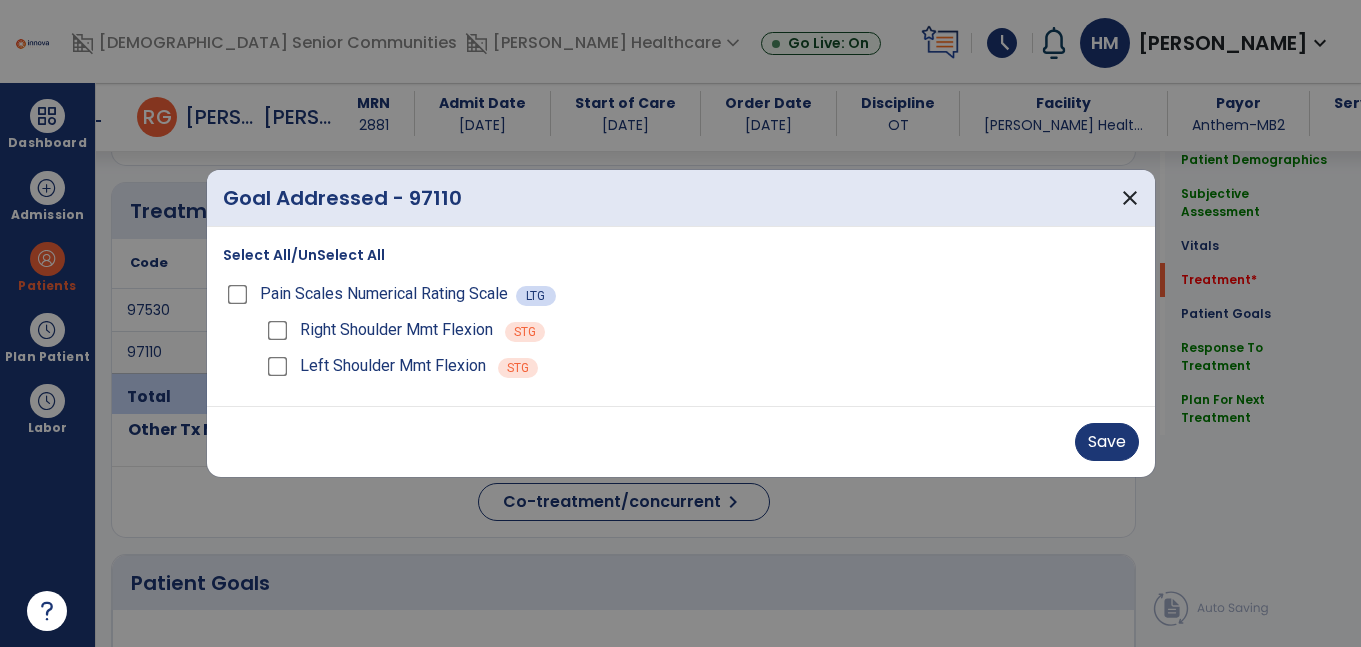 scroll, scrollTop: 1102, scrollLeft: 0, axis: vertical 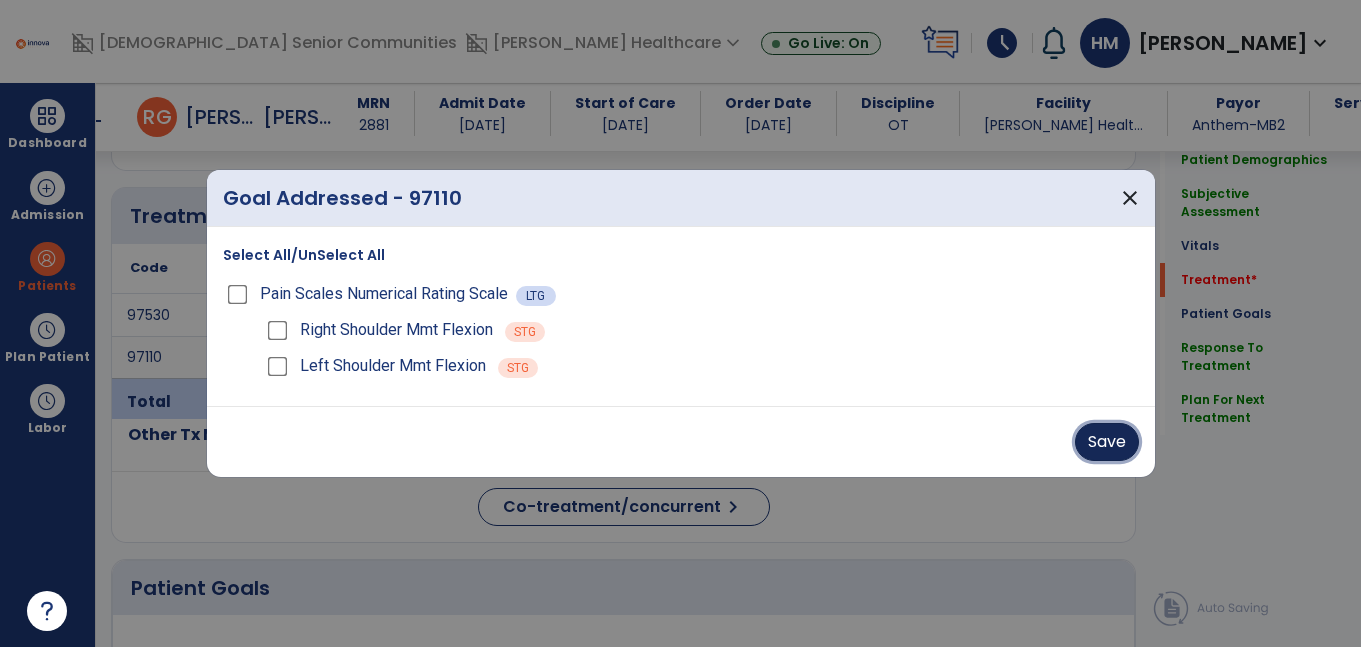 click on "Save" at bounding box center [1107, 442] 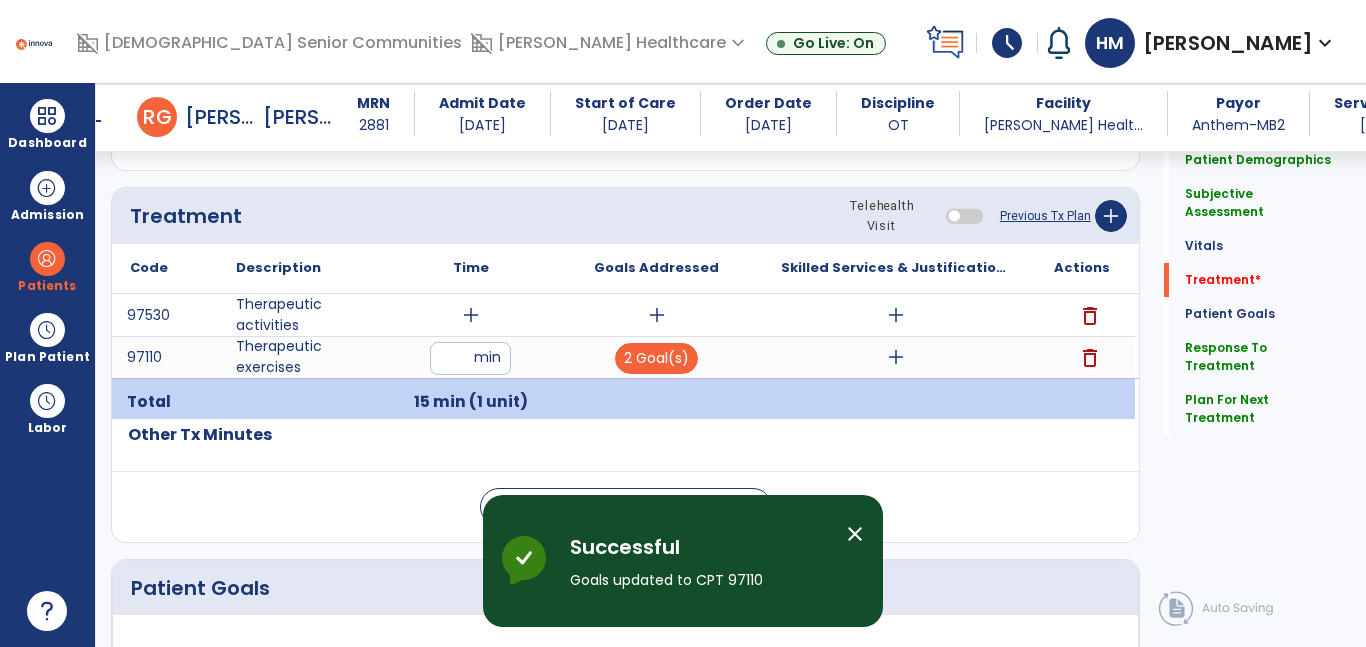 click on "add" at bounding box center (896, 357) 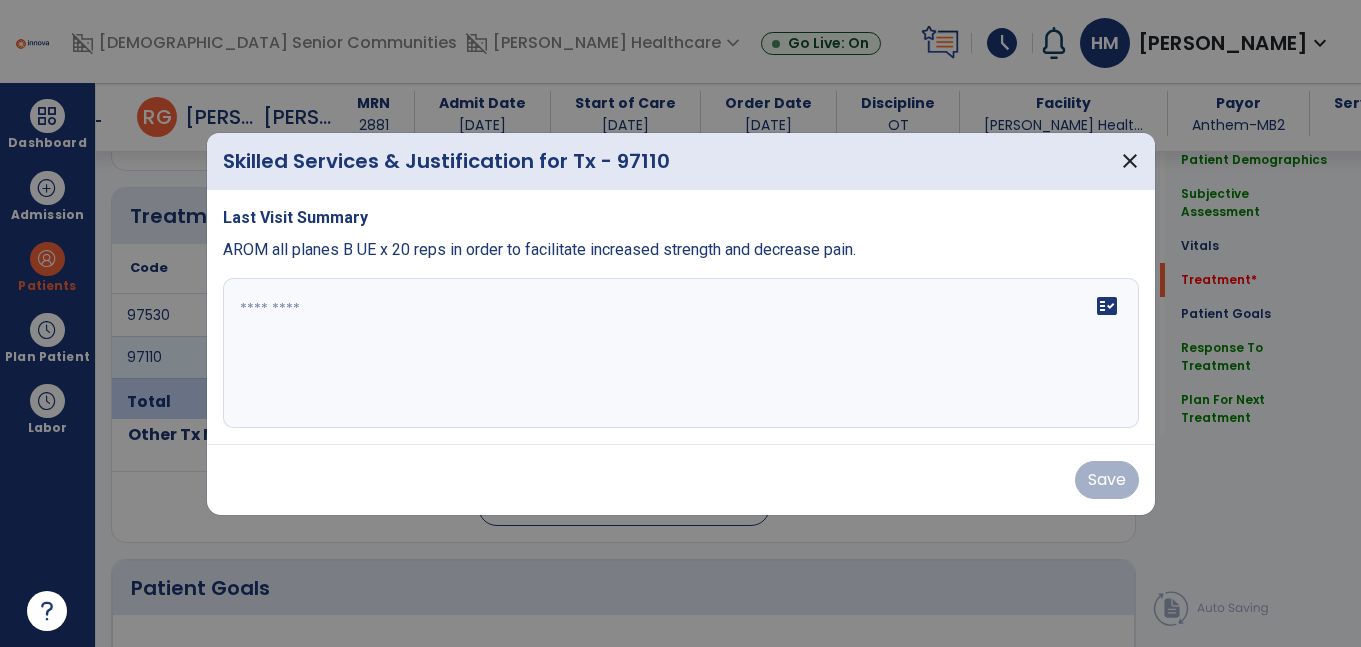 scroll, scrollTop: 1102, scrollLeft: 0, axis: vertical 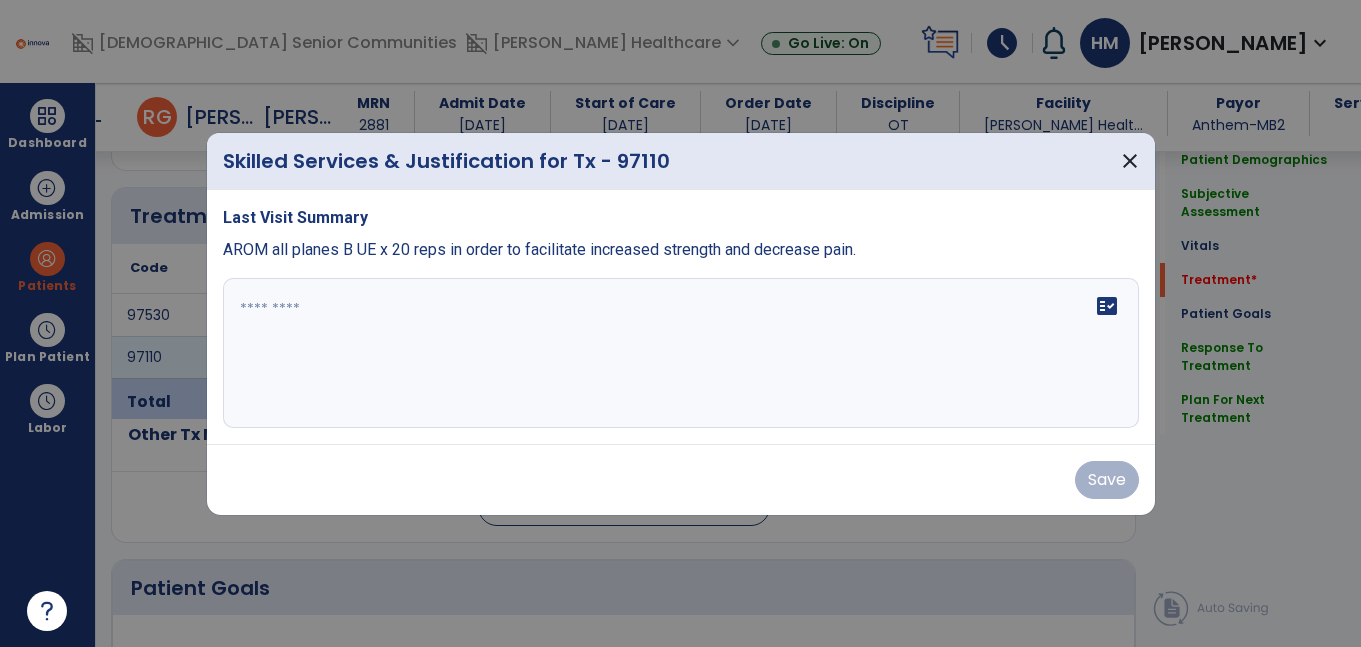 click on "fact_check" at bounding box center (681, 353) 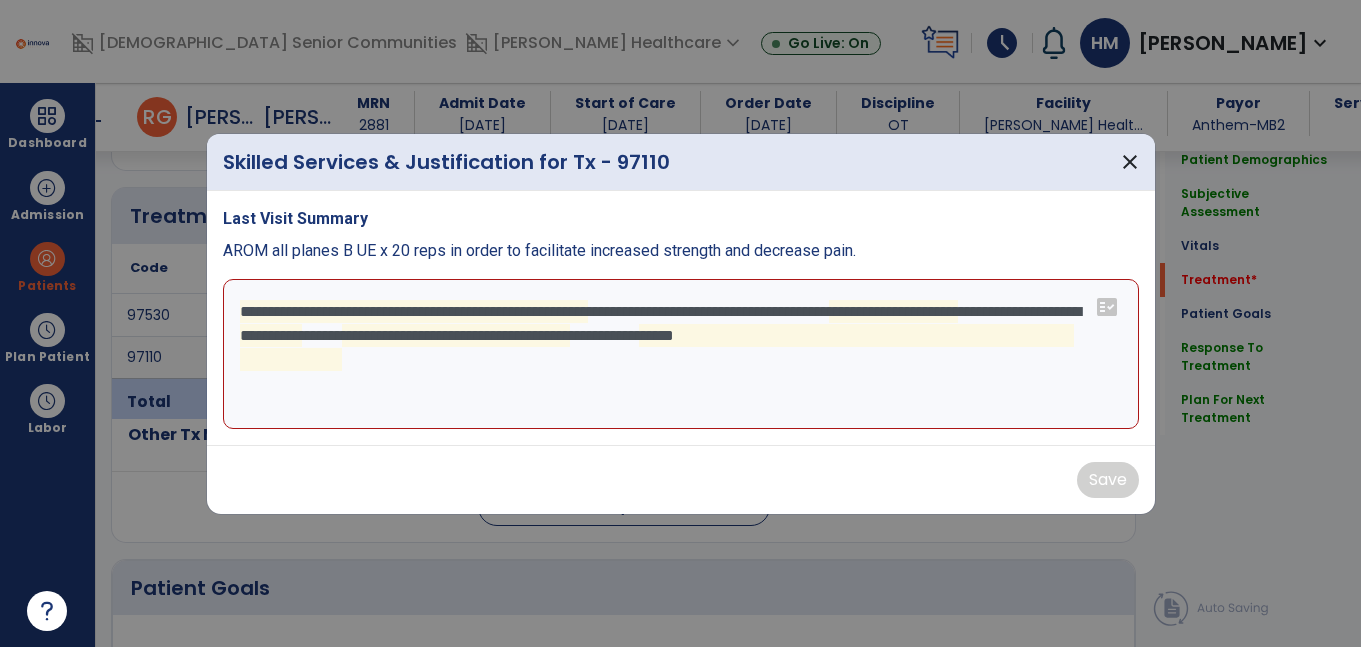 click on "**********" at bounding box center (681, 354) 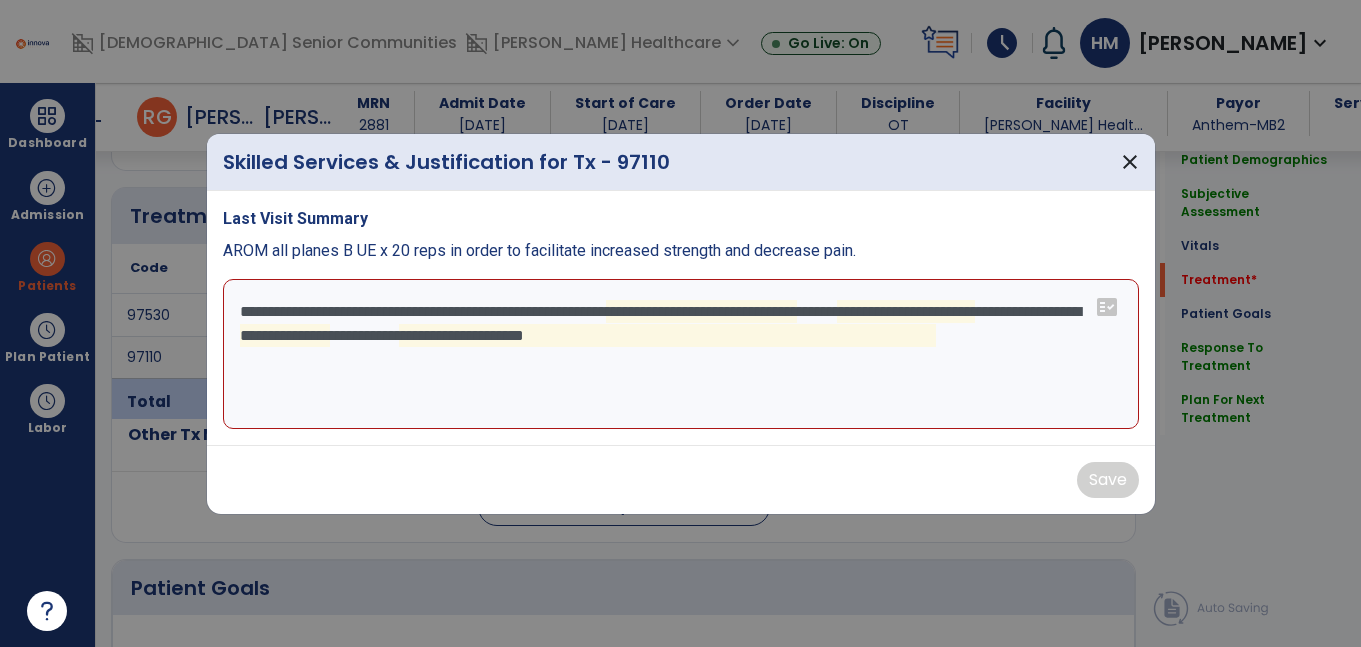 click on "**********" at bounding box center (681, 354) 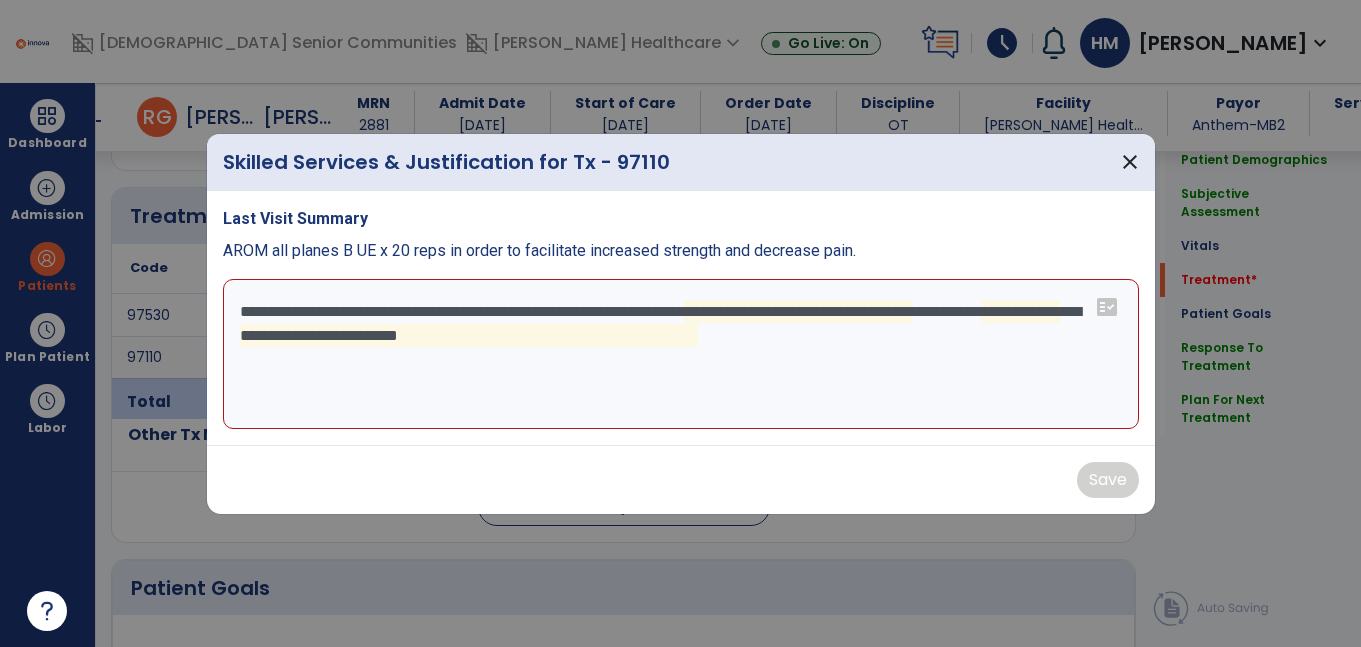 click on "**********" at bounding box center [681, 354] 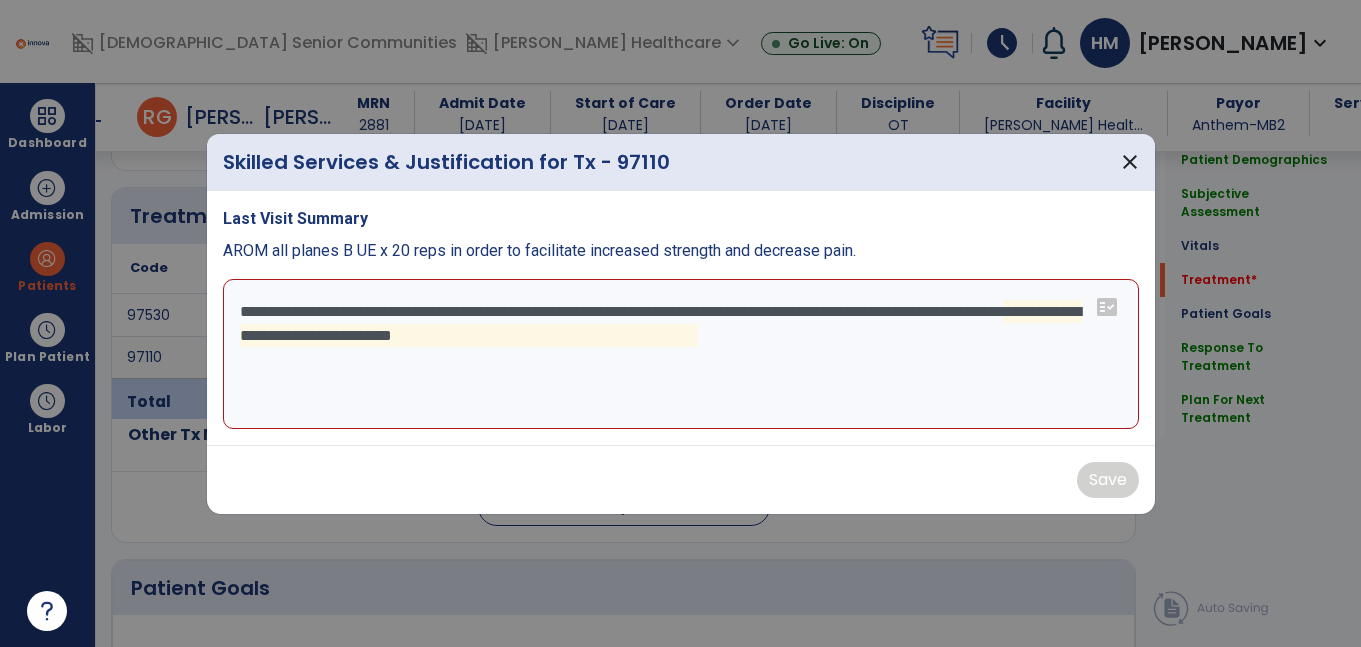 click on "**********" at bounding box center (681, 354) 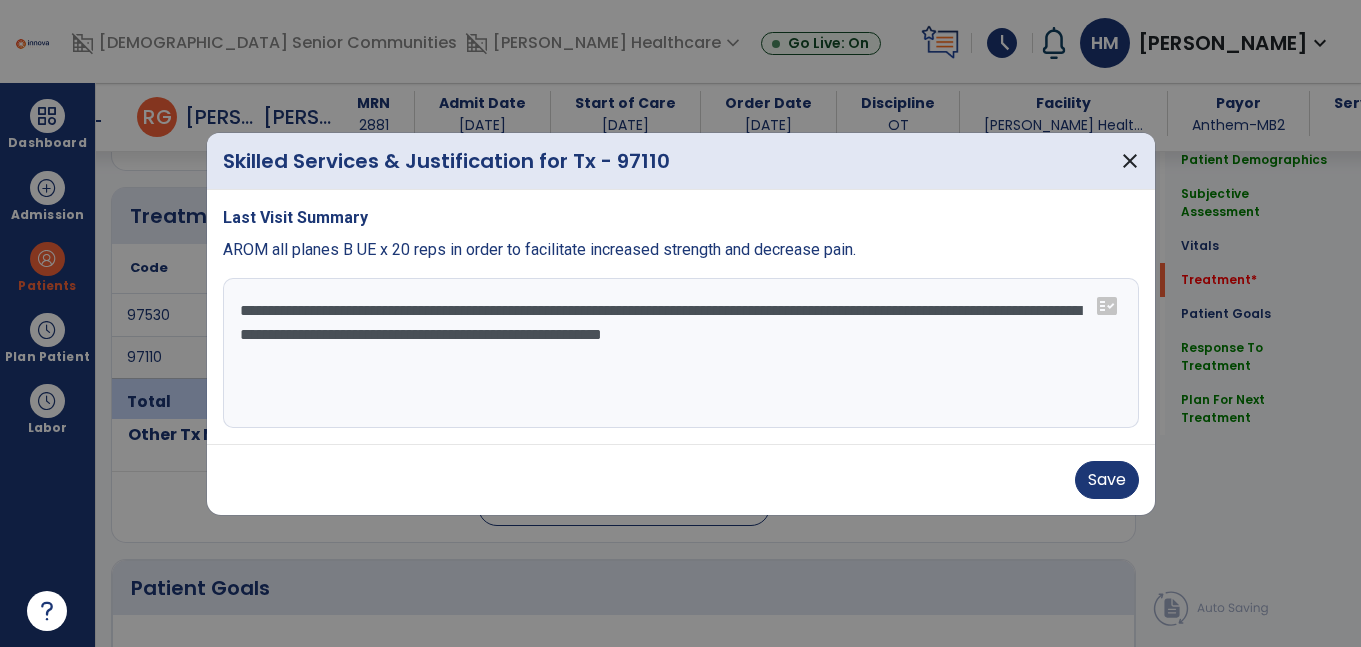 click on "**********" at bounding box center (681, 353) 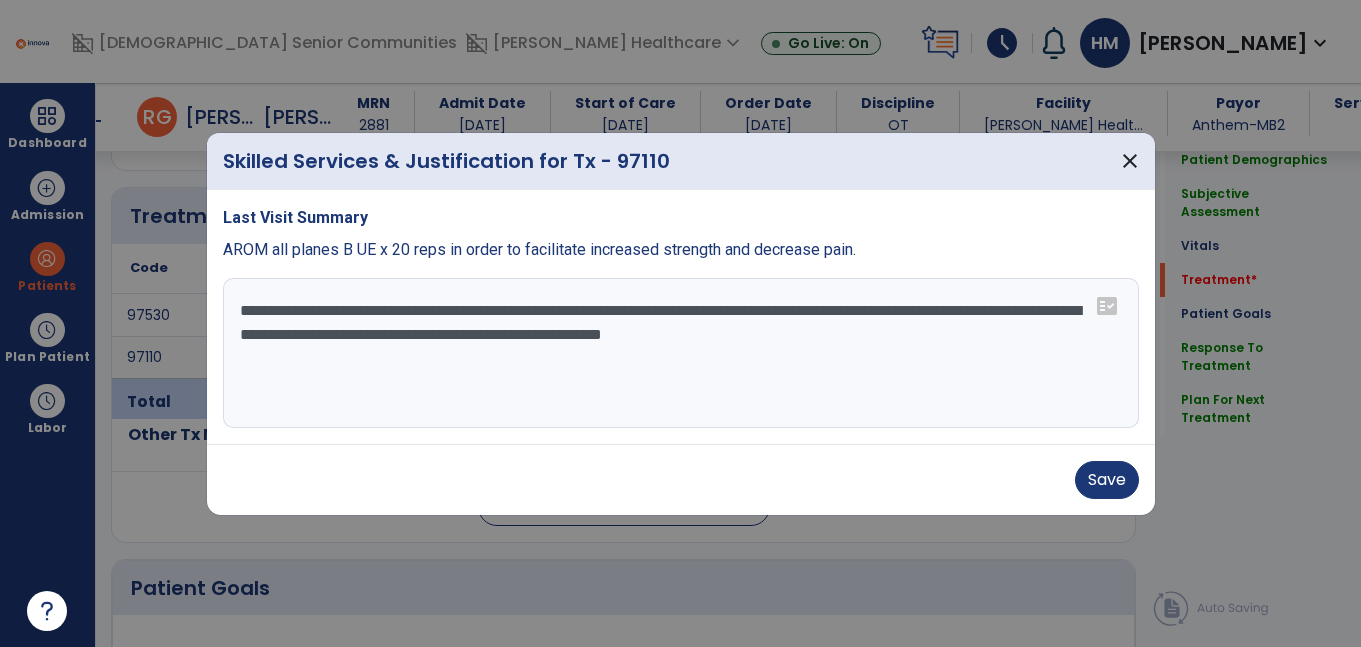 click on "**********" at bounding box center (681, 353) 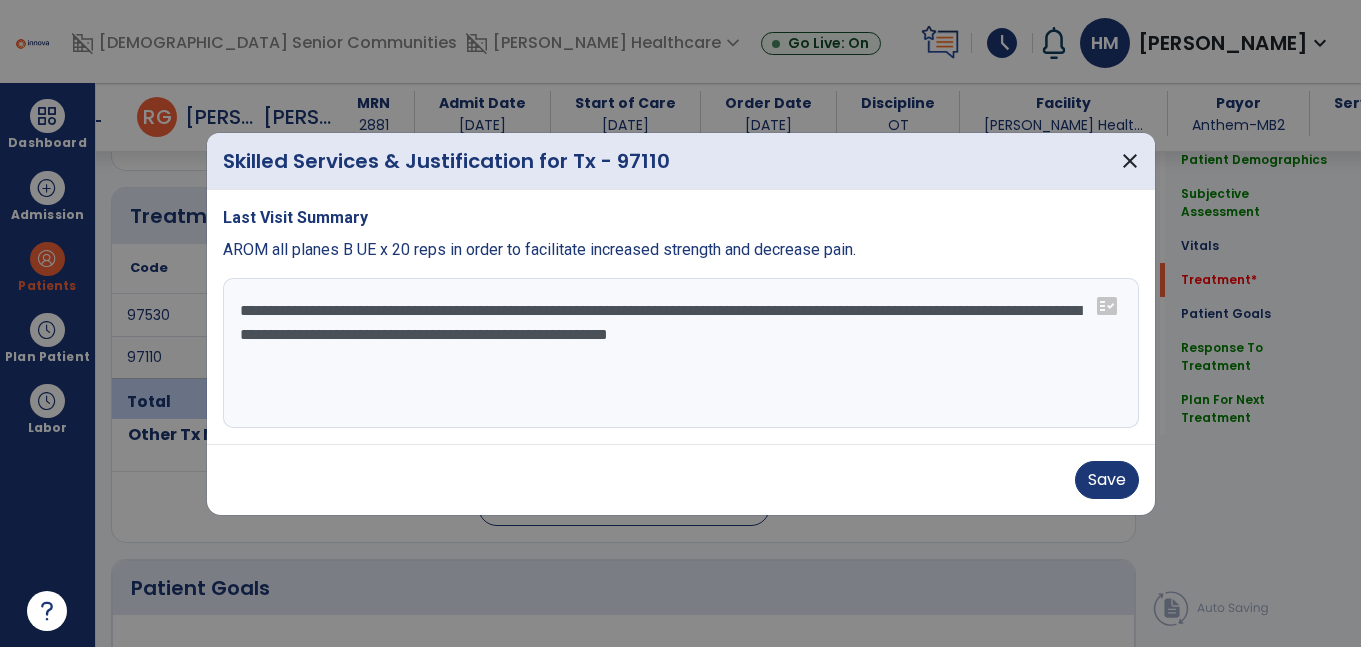 click on "**********" at bounding box center [681, 353] 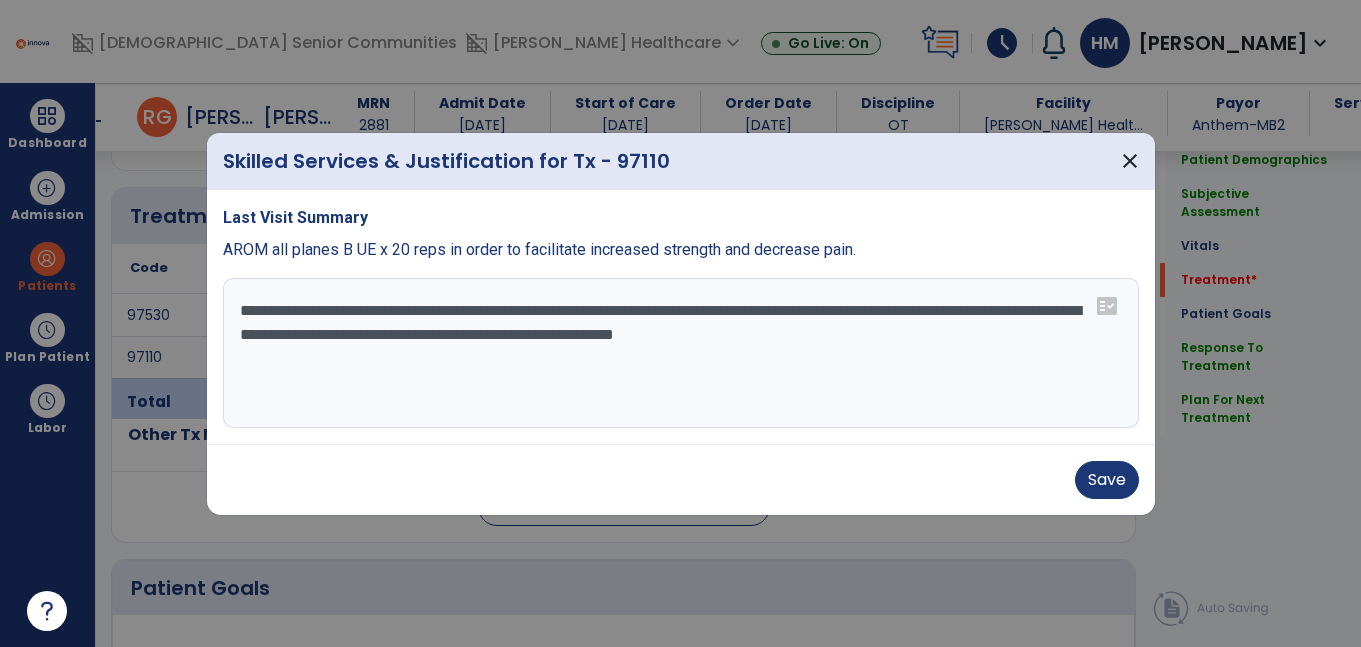 click on "**********" at bounding box center (681, 353) 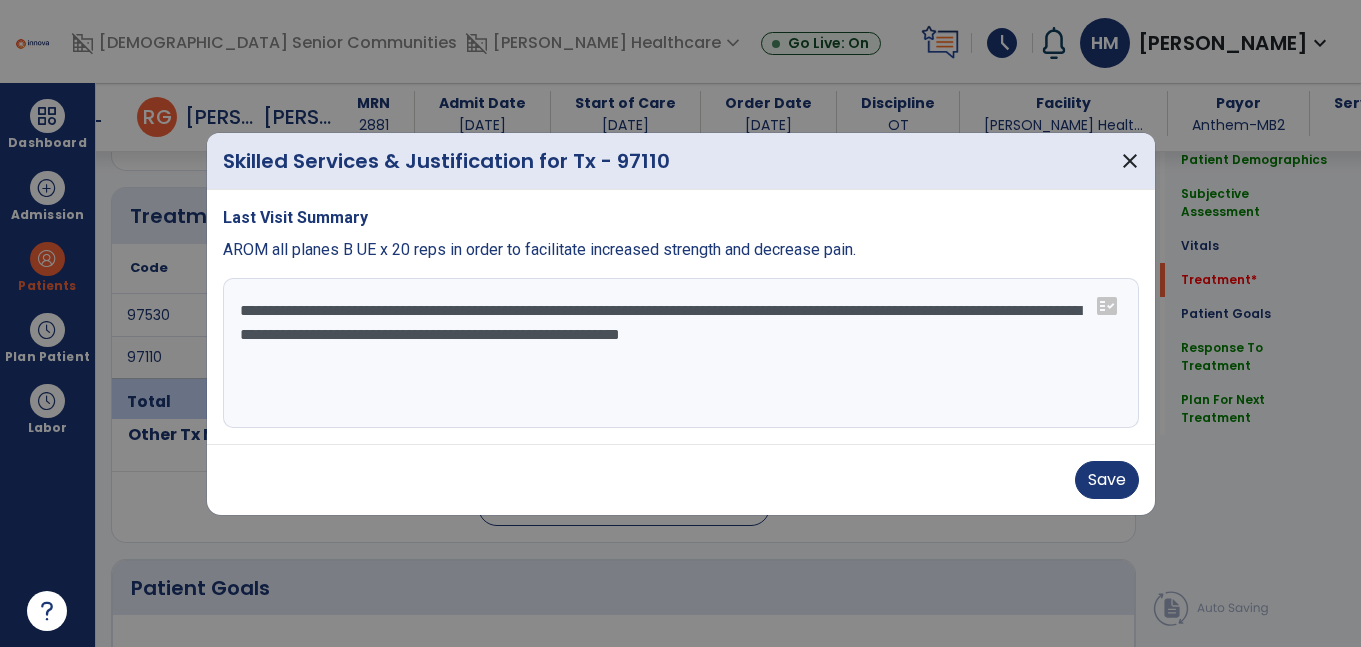 click on "**********" at bounding box center (681, 353) 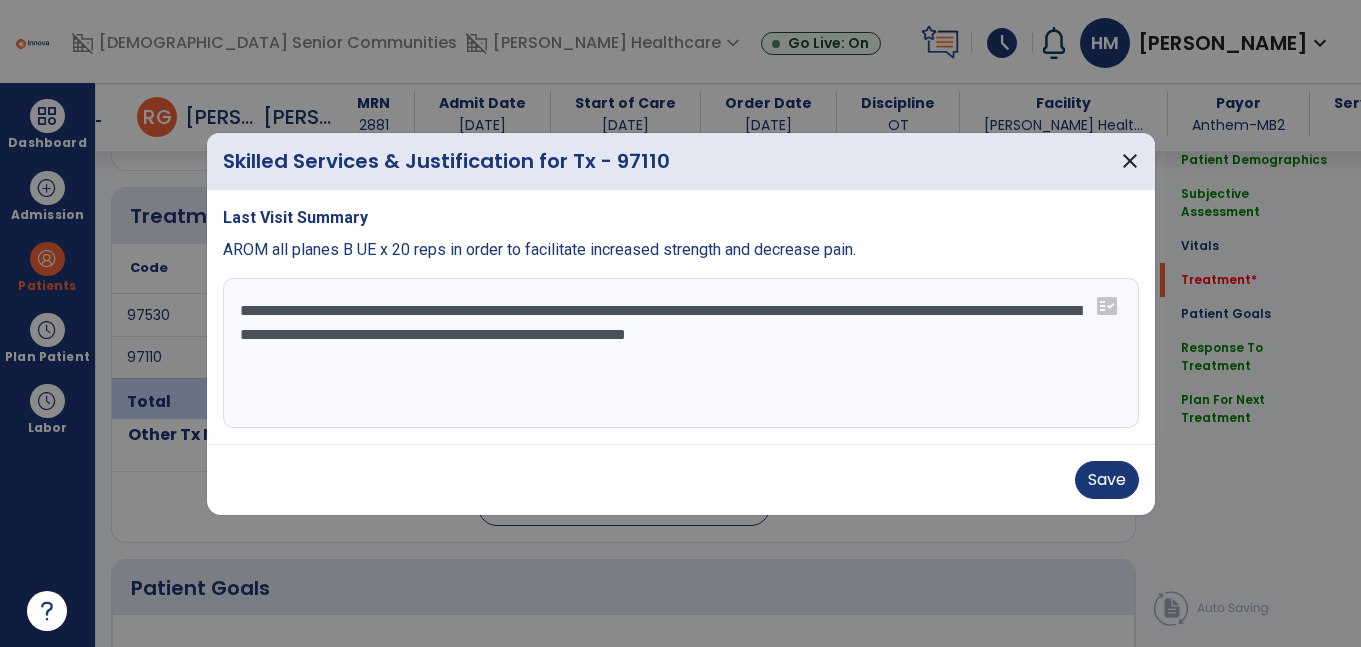 click on "**********" at bounding box center (681, 353) 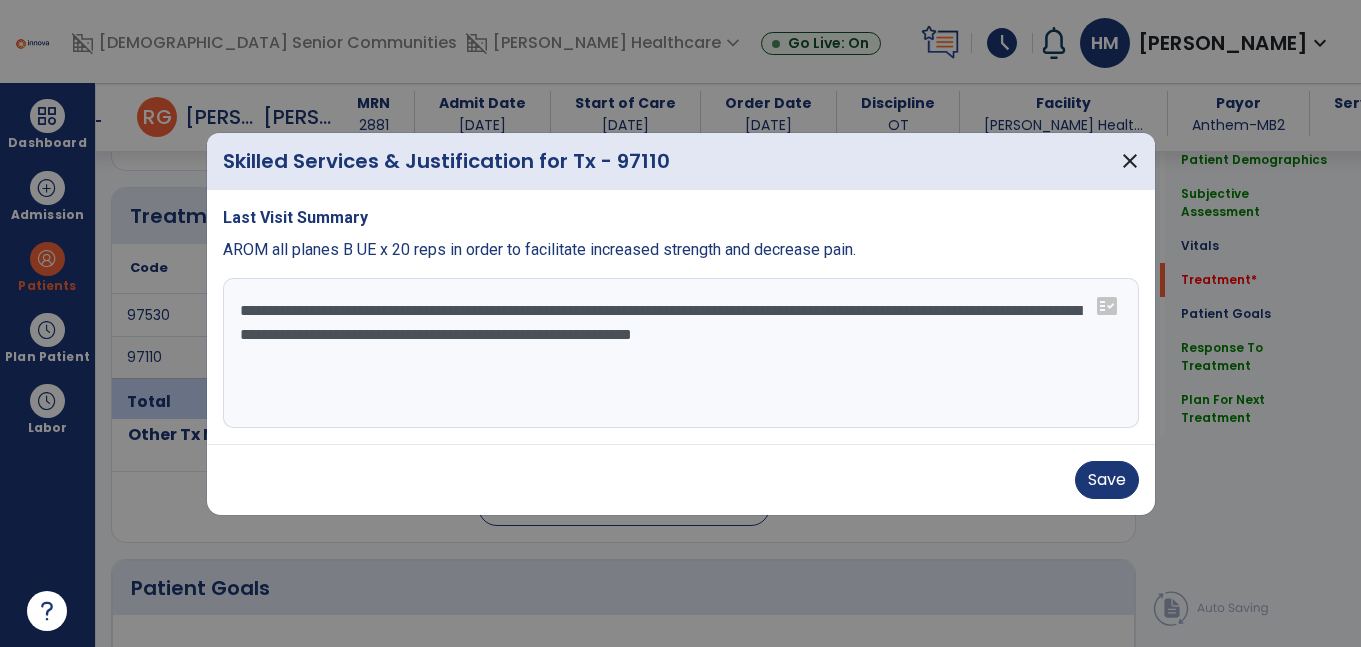 click on "**********" at bounding box center [681, 353] 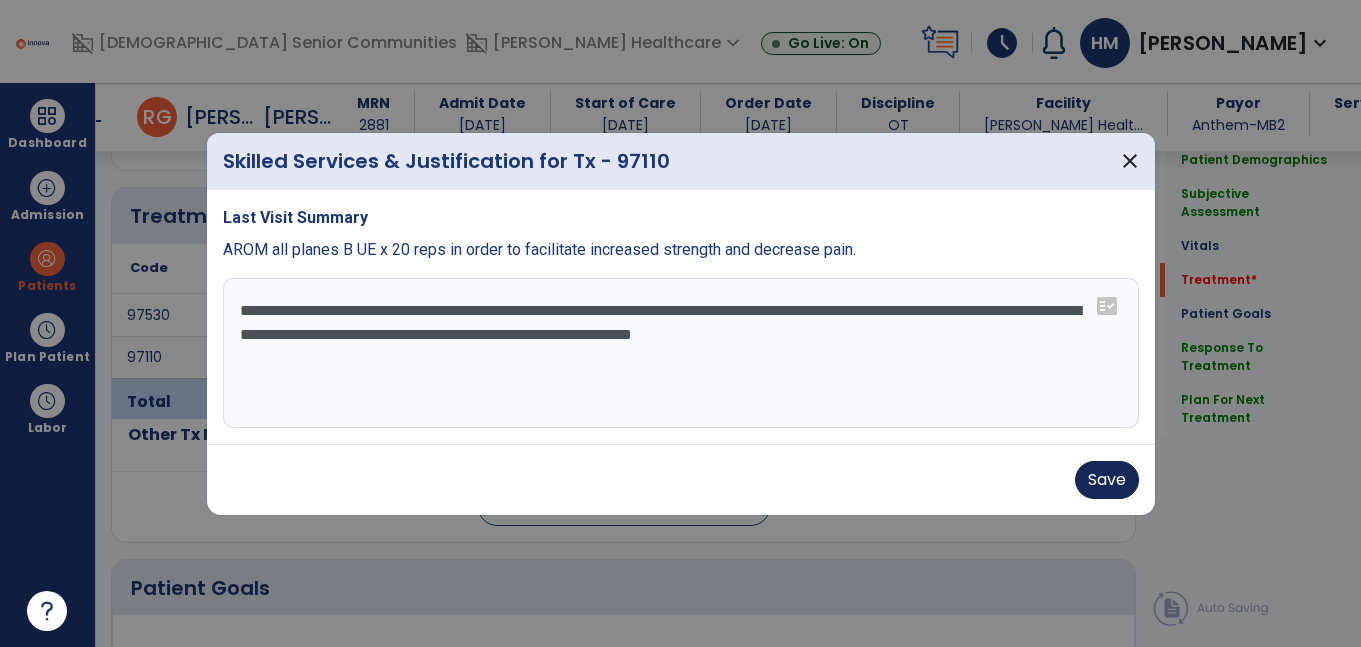 type on "**********" 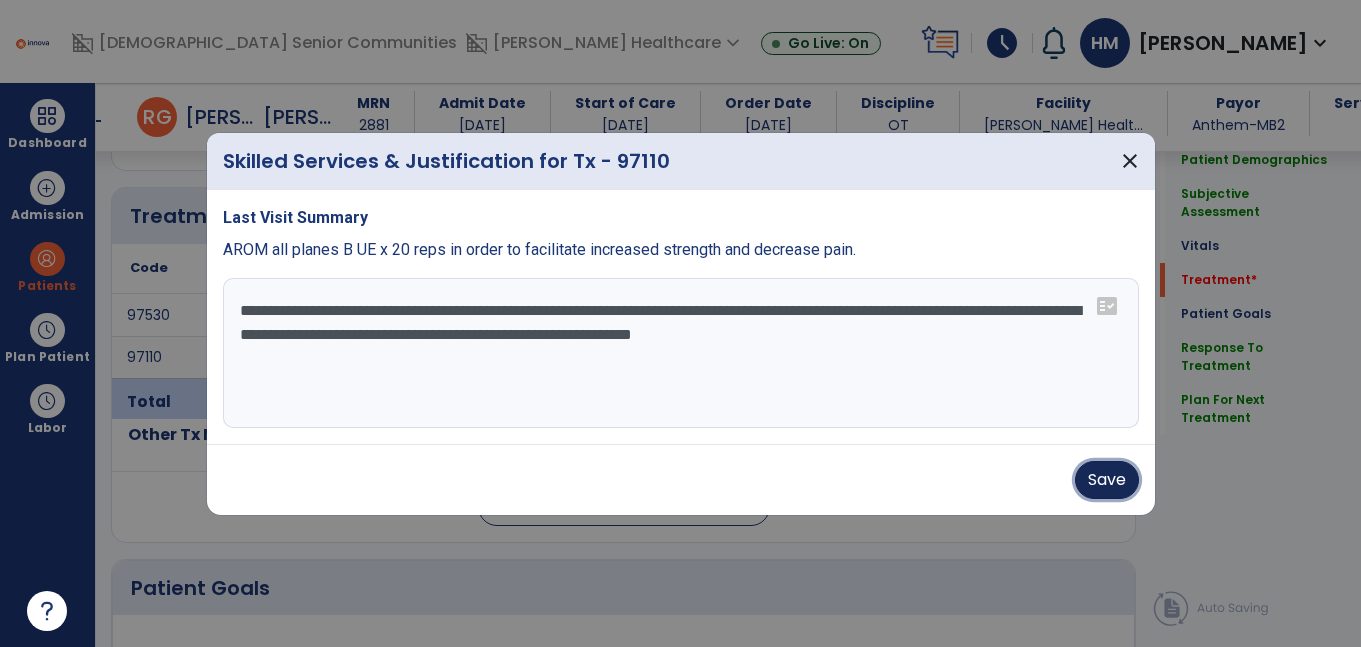 click on "Save" at bounding box center (1107, 480) 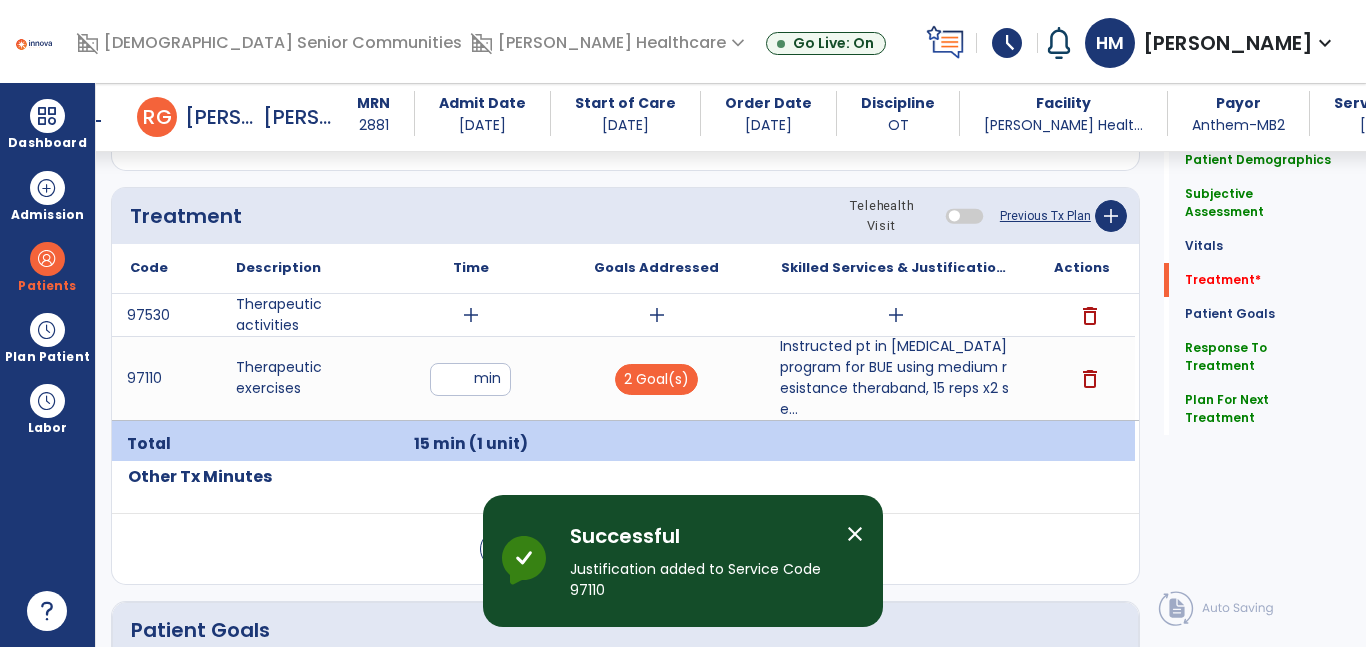 click on "add" at bounding box center [471, 315] 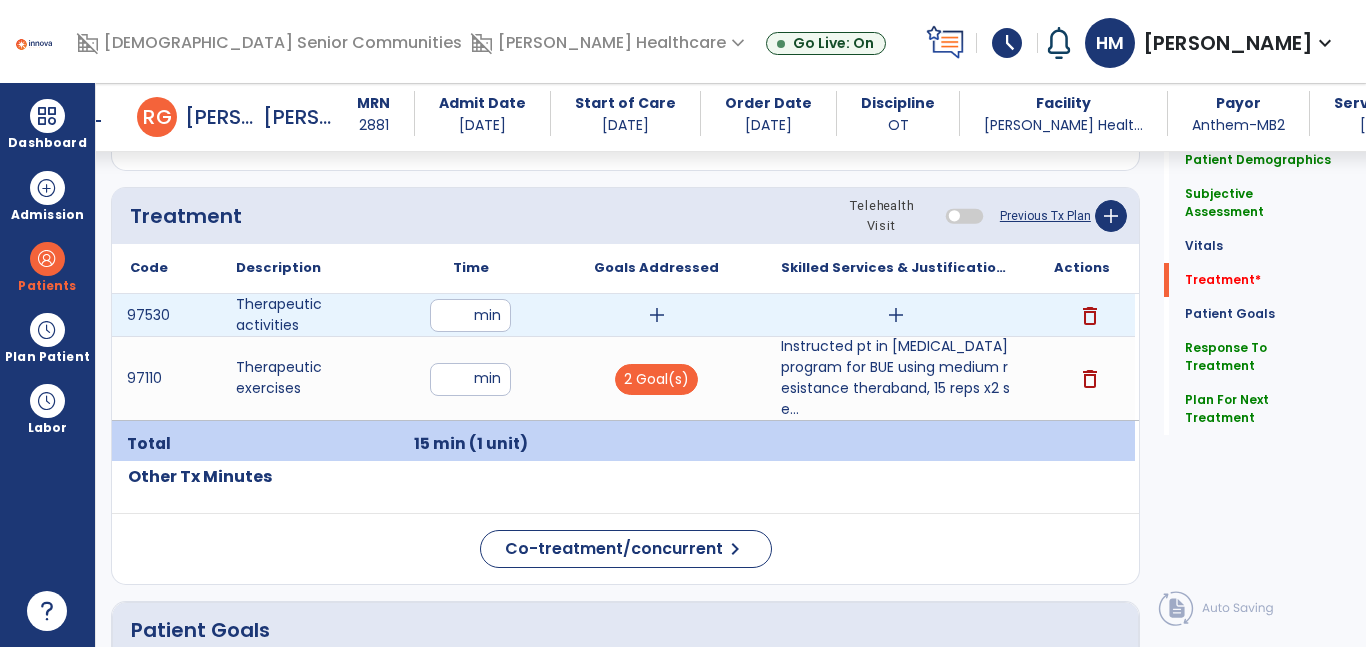 type on "**" 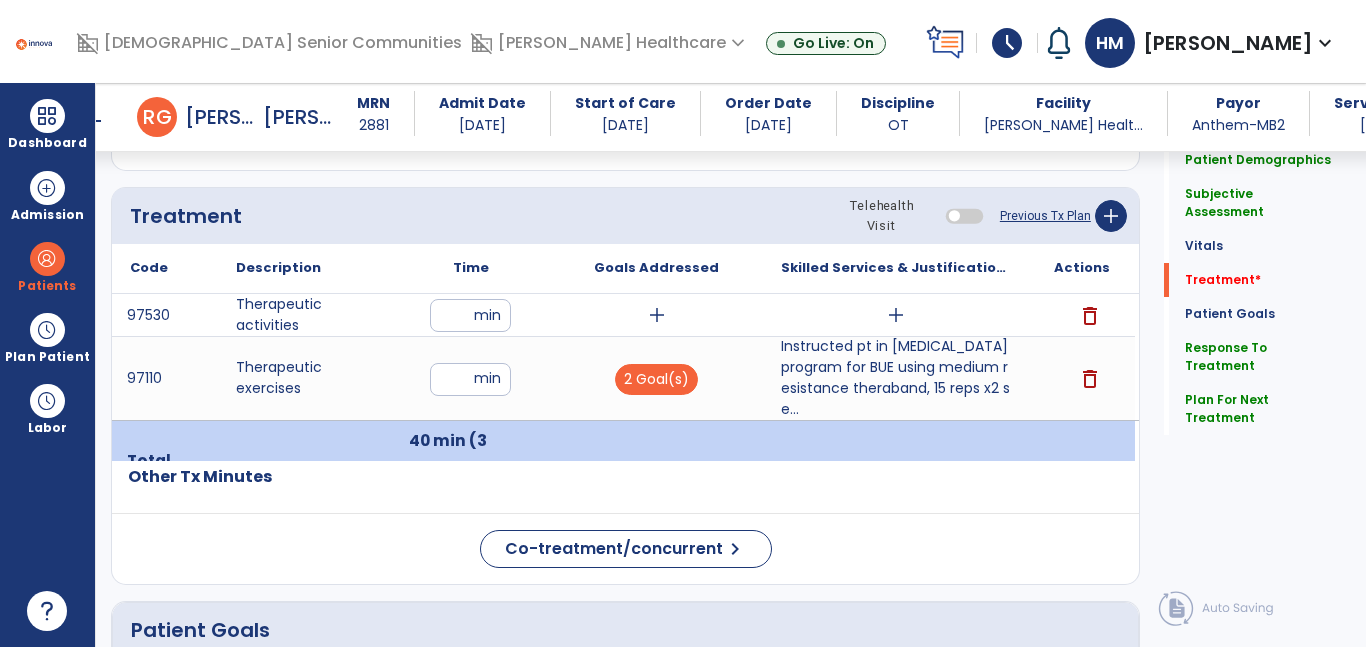 click on "add" at bounding box center (656, 315) 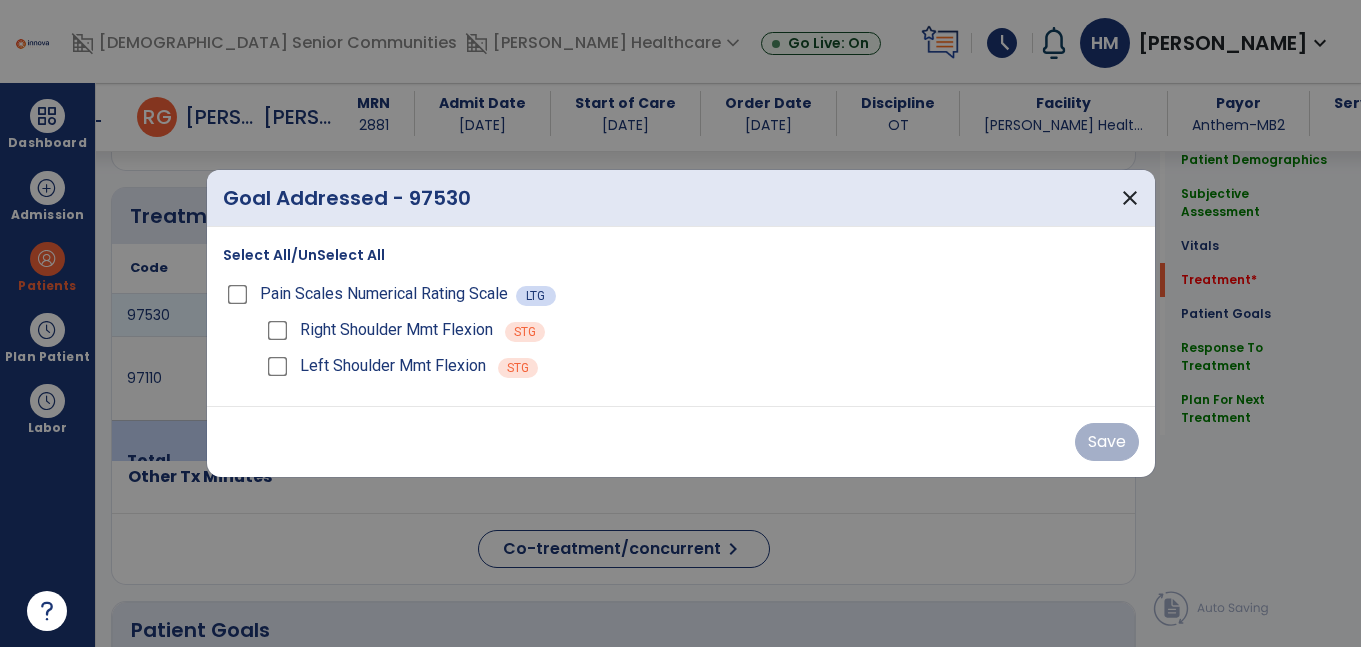 scroll, scrollTop: 1102, scrollLeft: 0, axis: vertical 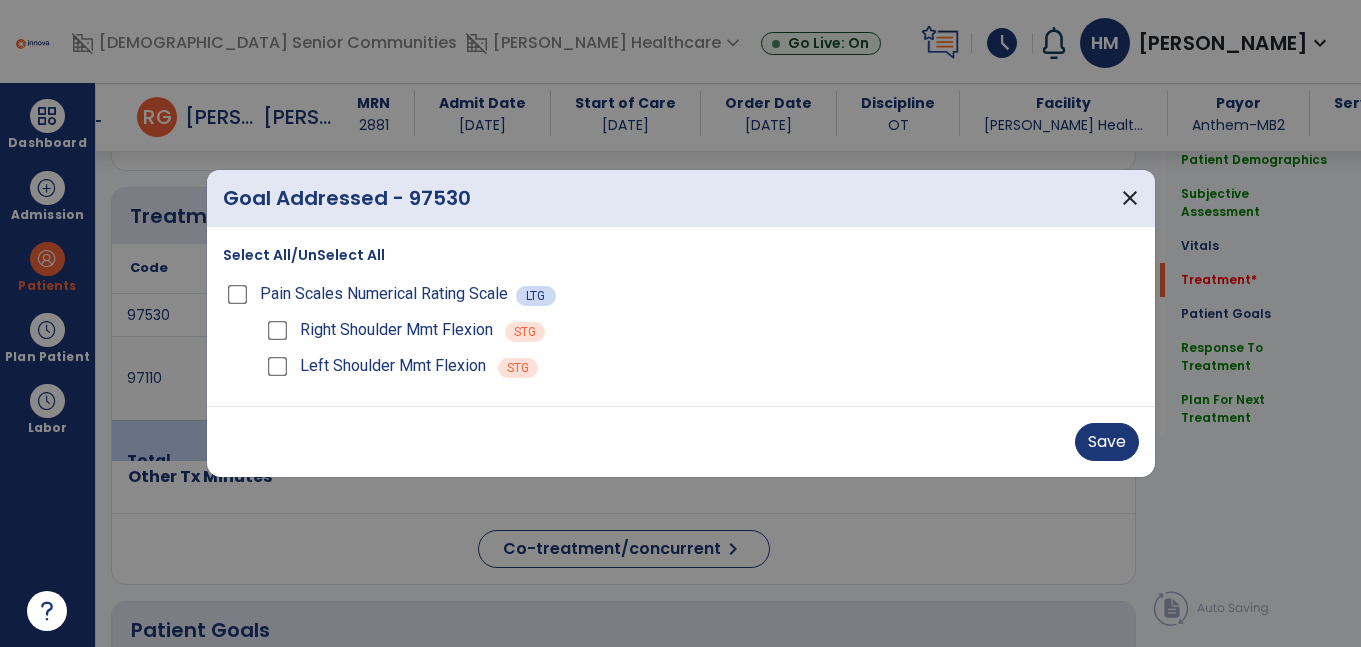 click on "Select All/UnSelect All Pain Scales  Numerical Rating Scale  LTG  Right Shoulder Mmt Flexion  STG  Left Shoulder Mmt Flexion  STG" at bounding box center [681, 316] 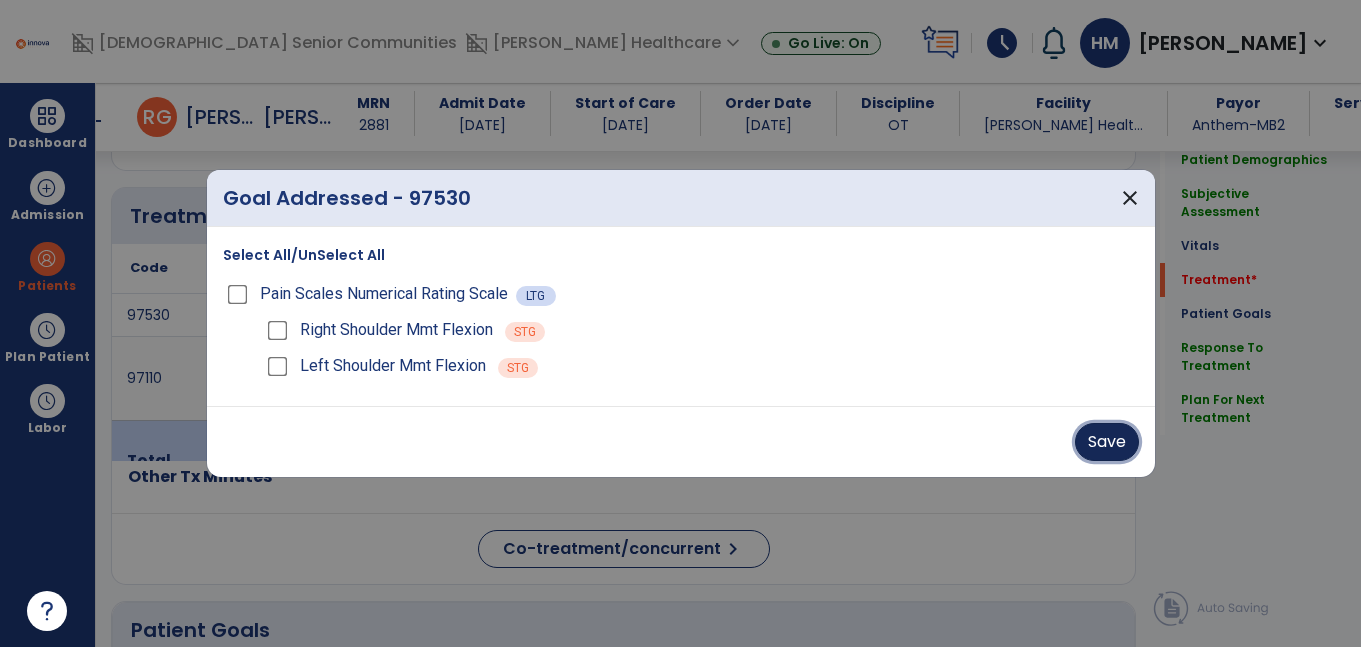 click on "Save" at bounding box center [1107, 442] 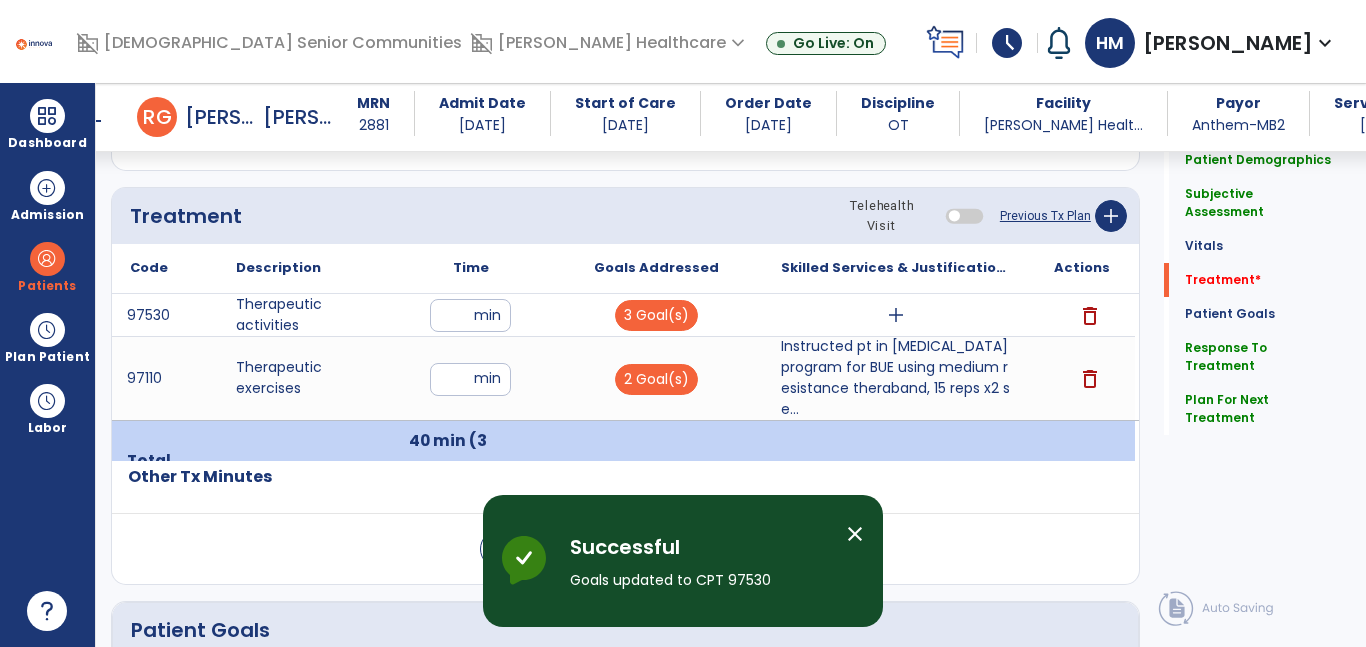 click on "add" at bounding box center [896, 315] 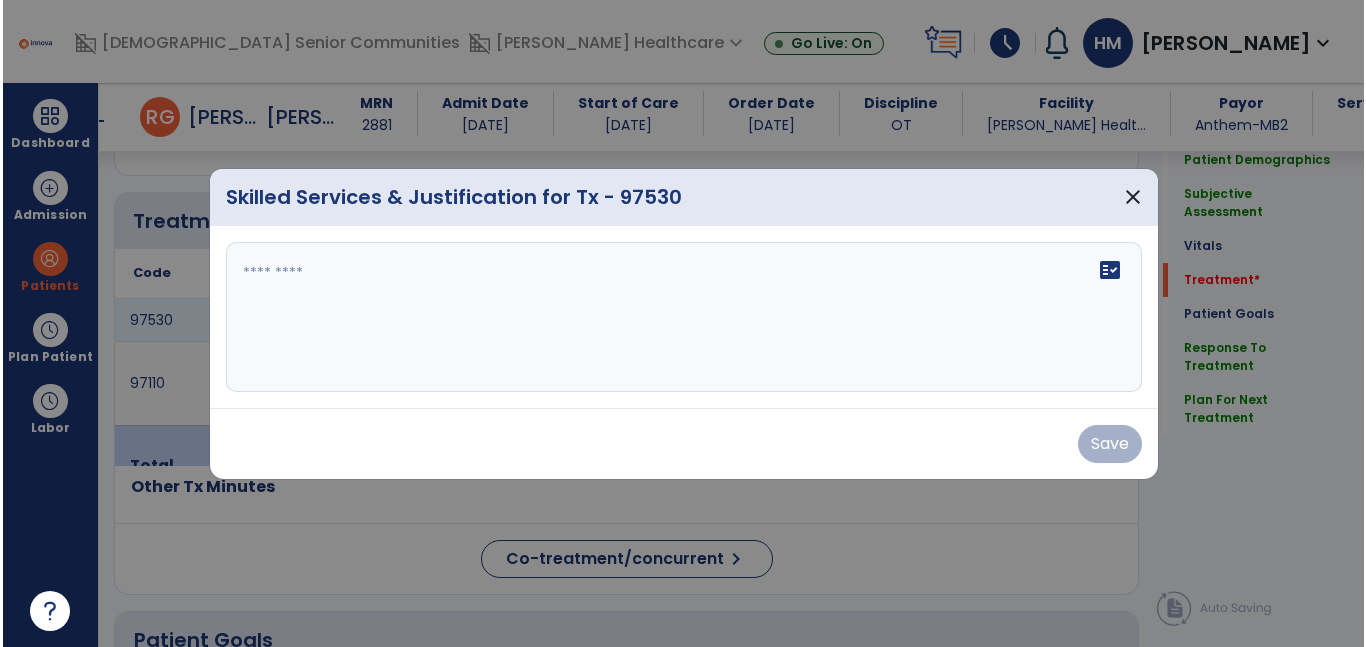 scroll, scrollTop: 1102, scrollLeft: 0, axis: vertical 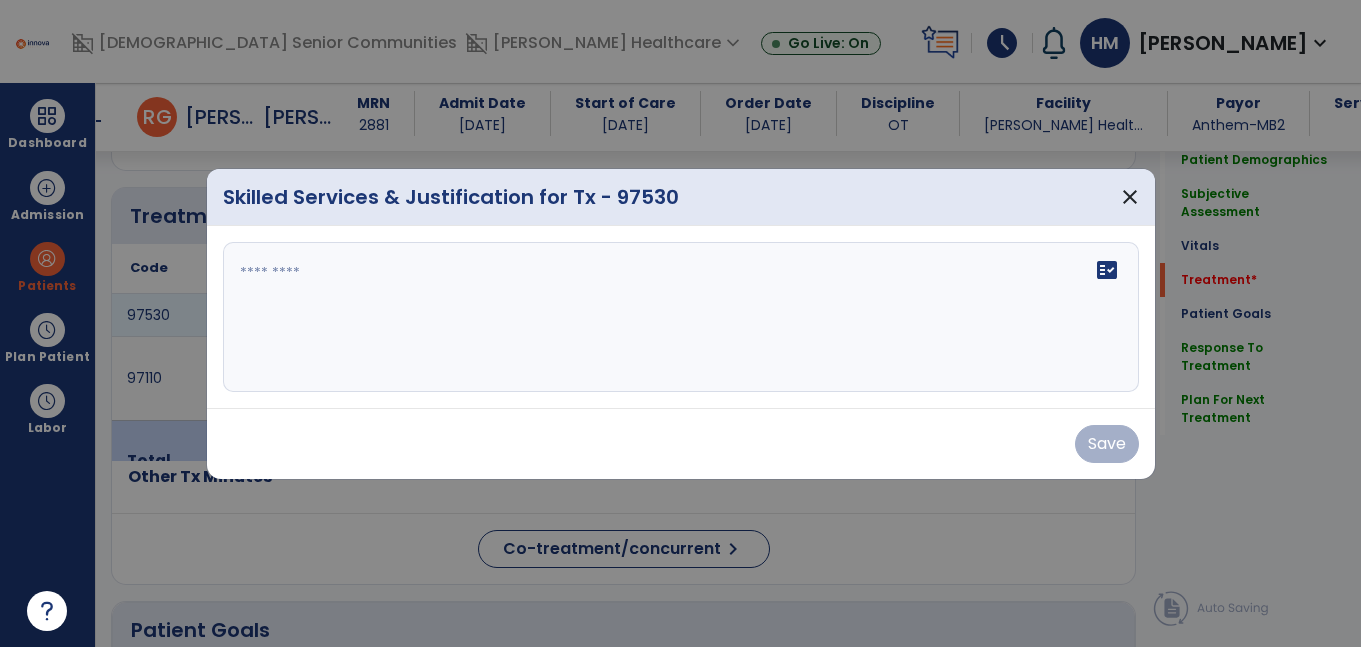 click at bounding box center (681, 317) 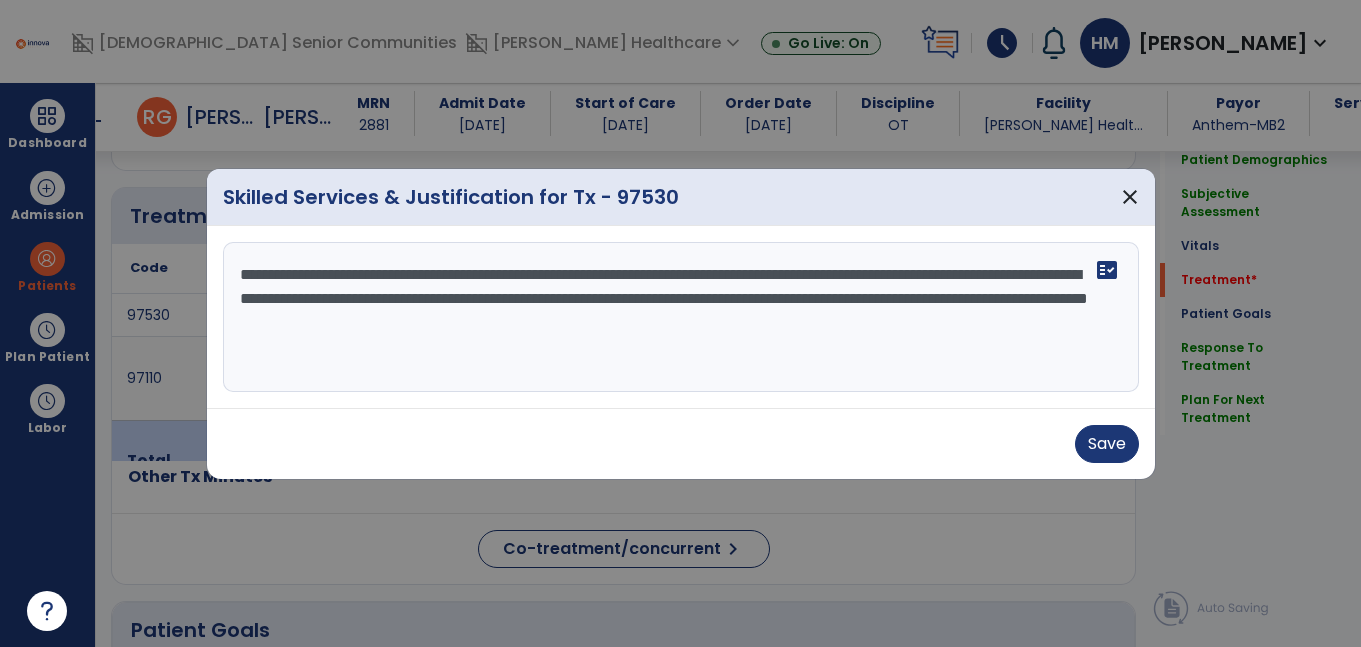 click on "**********" at bounding box center (681, 317) 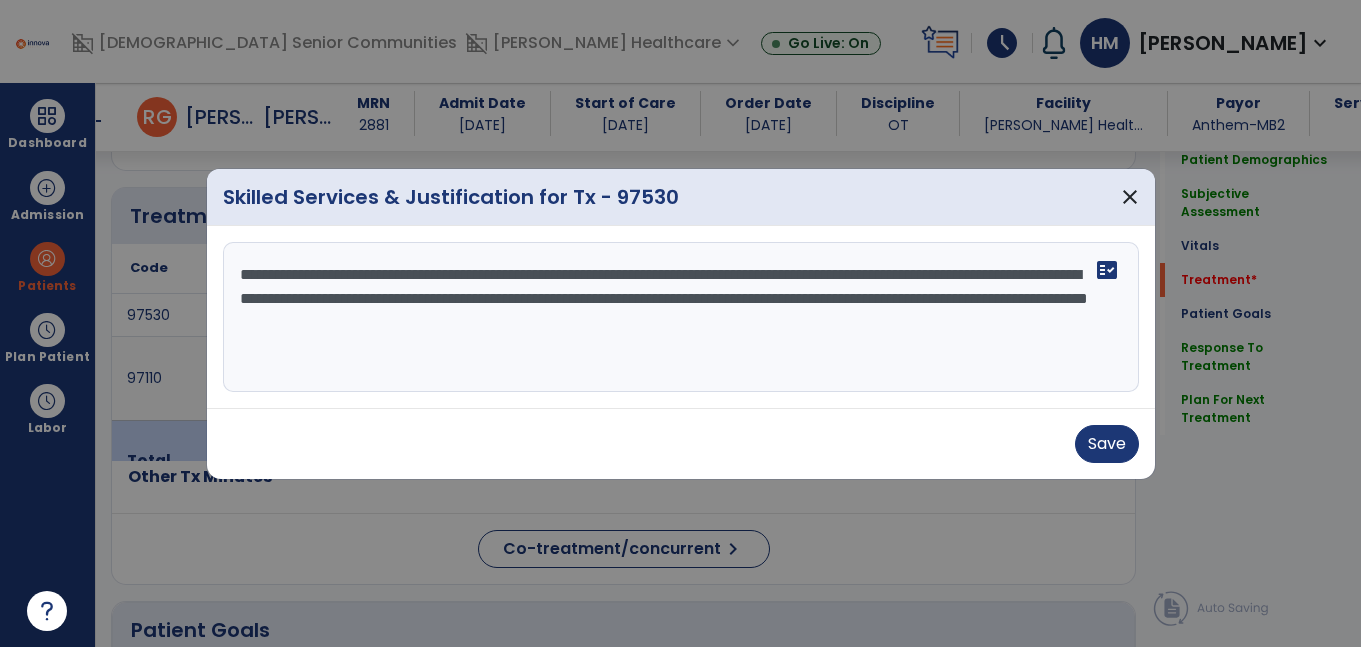 click on "**********" at bounding box center (681, 317) 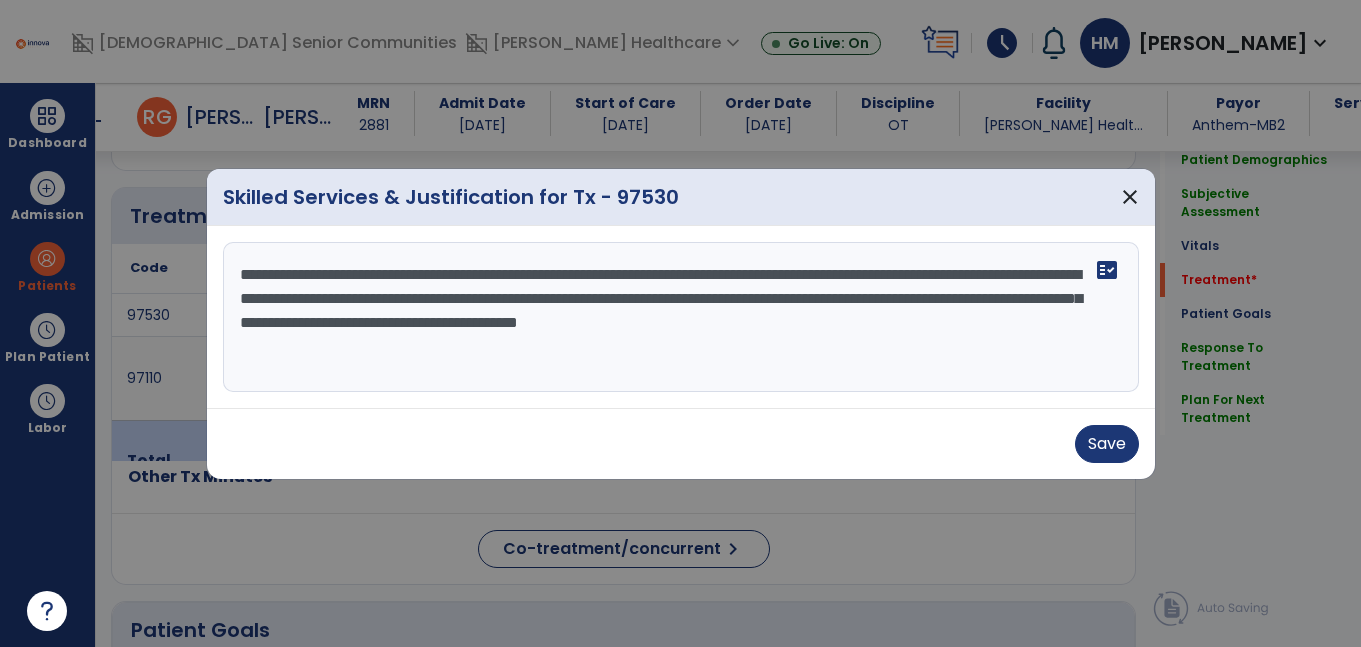 click on "**********" at bounding box center [681, 317] 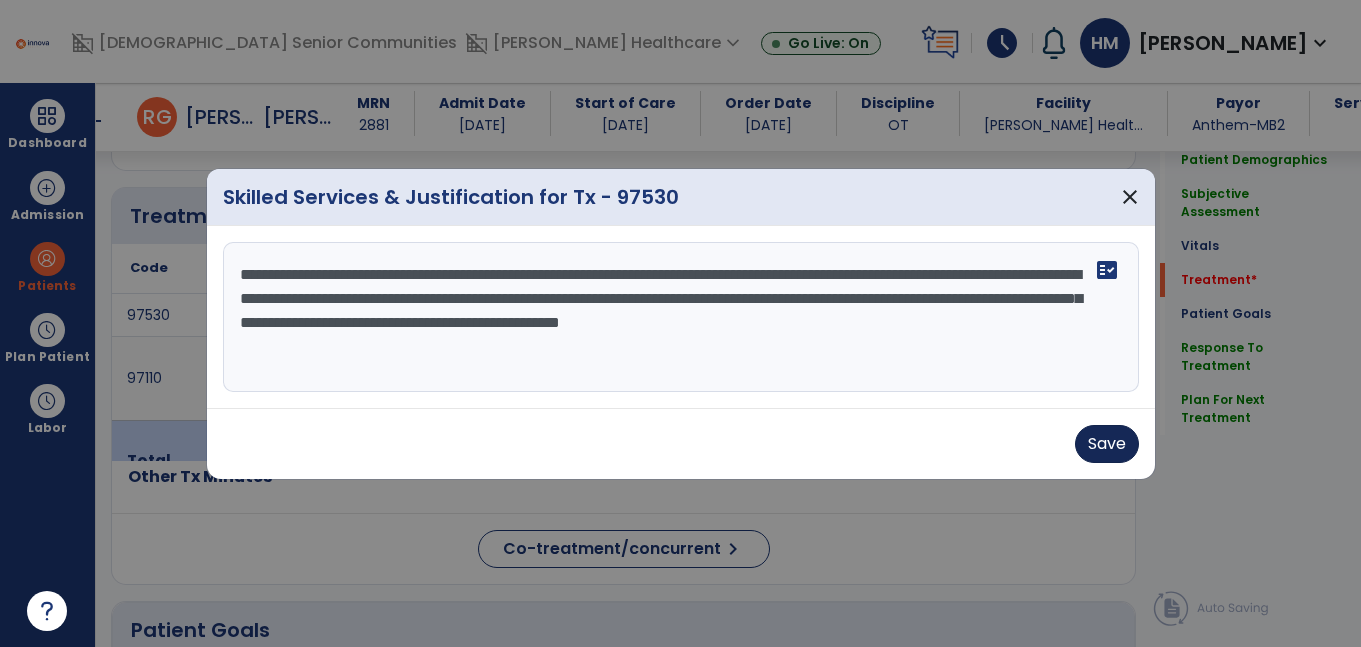 type on "**********" 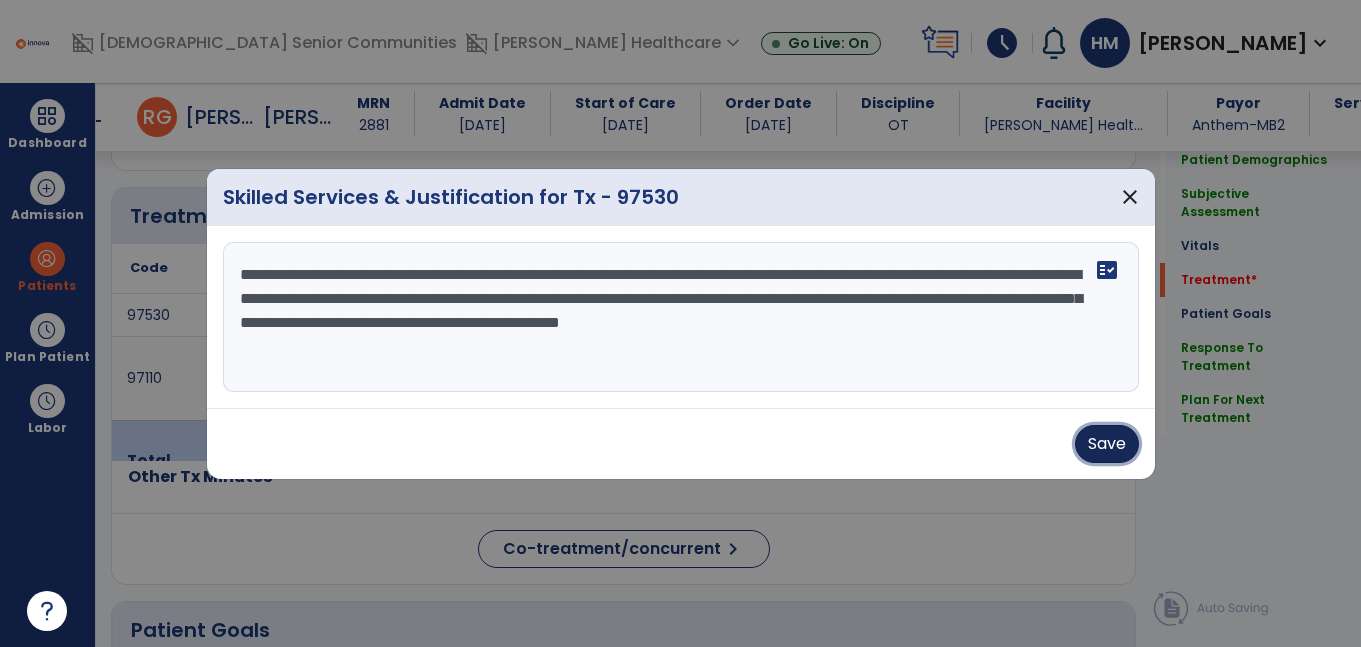 click on "Save" at bounding box center [1107, 444] 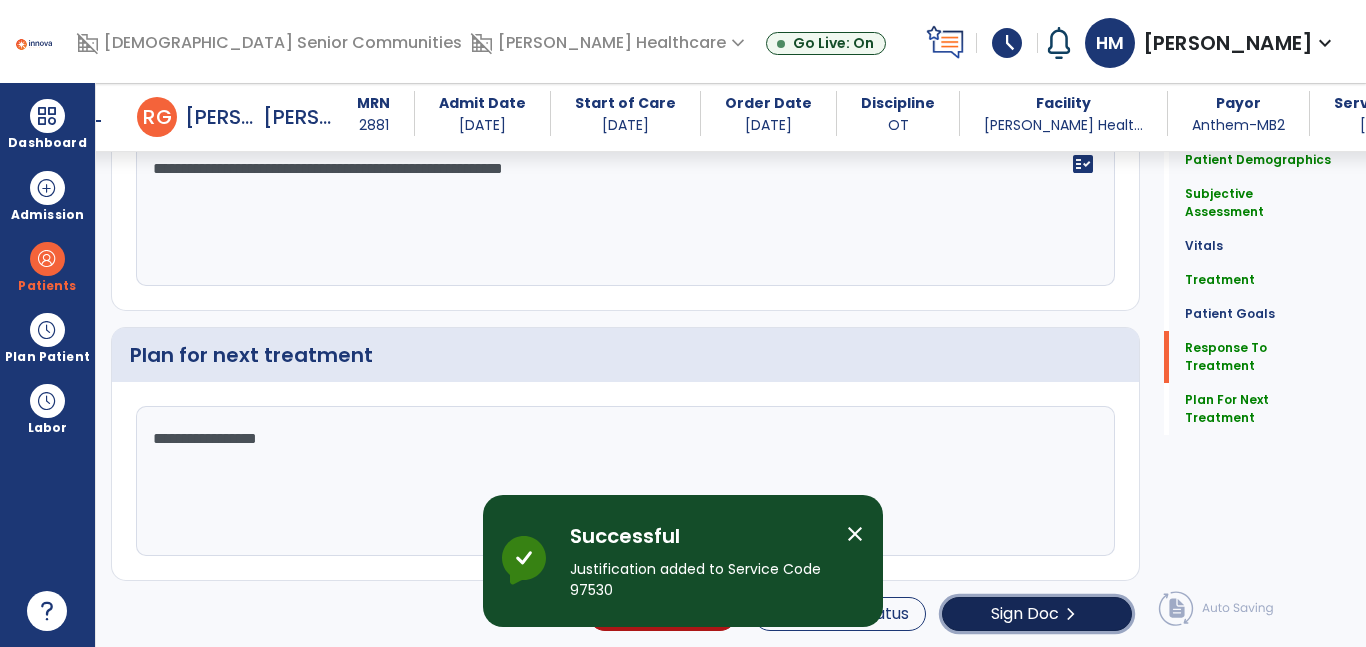 click on "chevron_right" 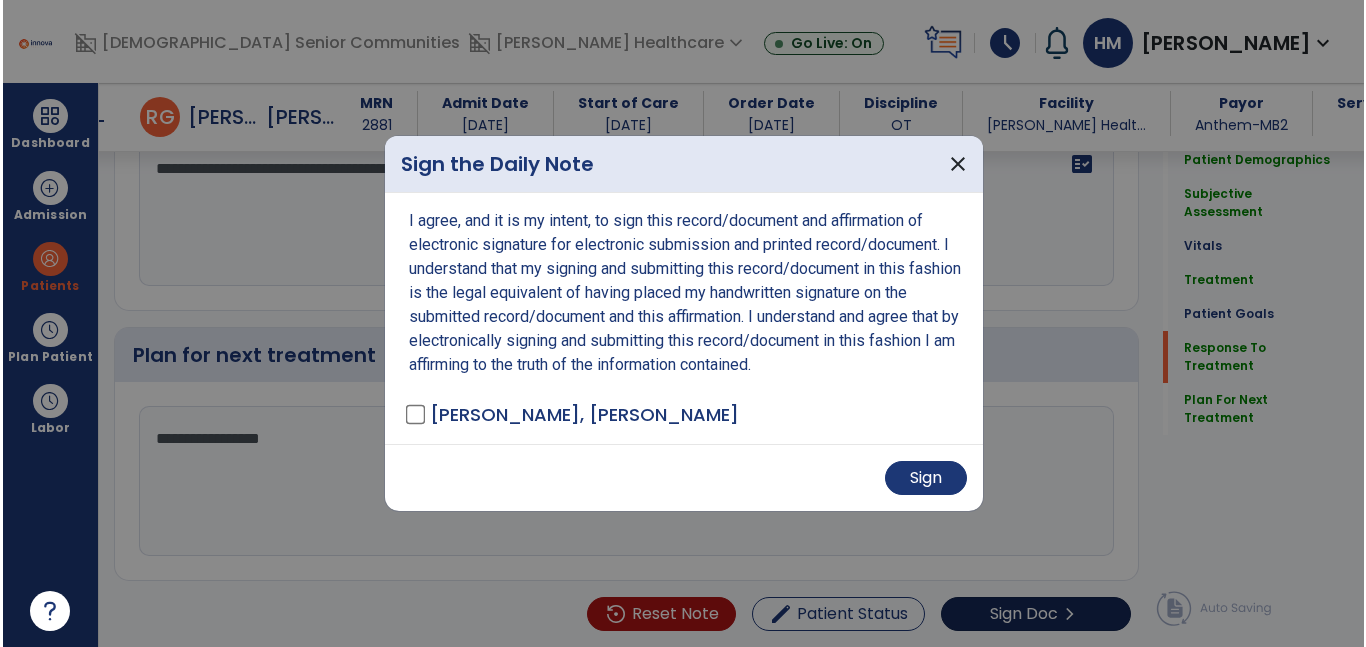 scroll, scrollTop: 2254, scrollLeft: 0, axis: vertical 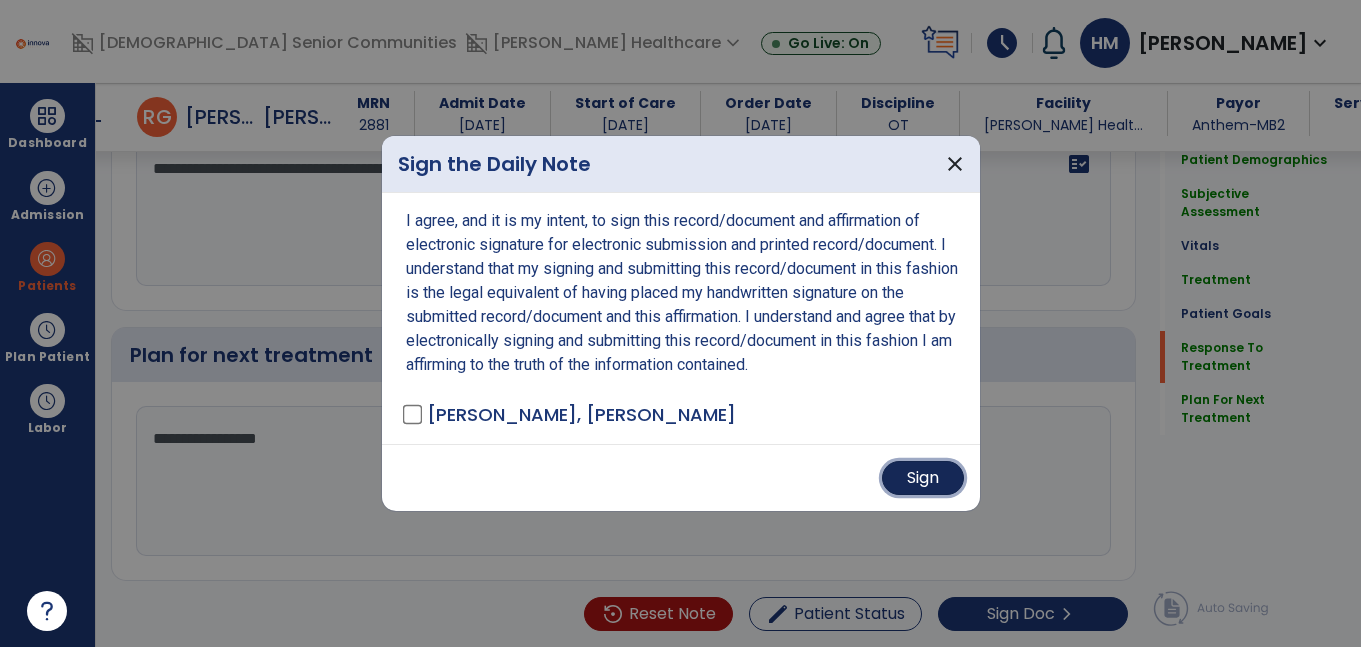 click on "Sign" at bounding box center [923, 478] 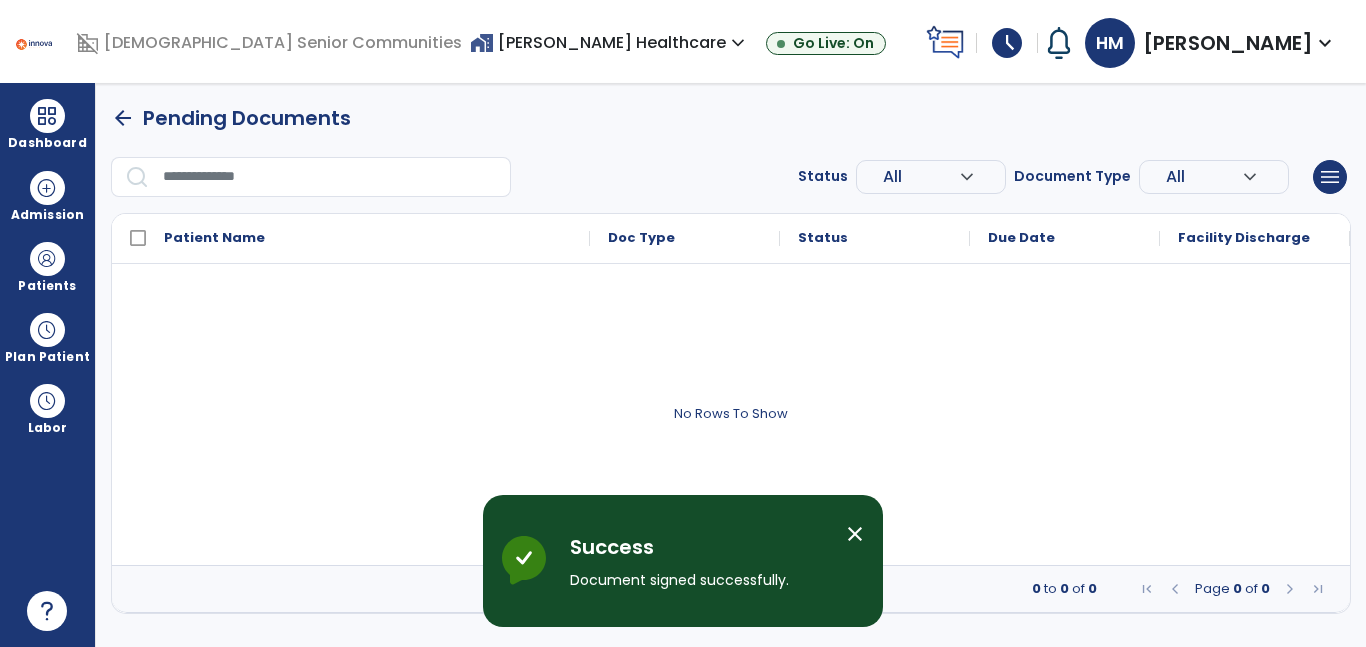 scroll, scrollTop: 0, scrollLeft: 0, axis: both 